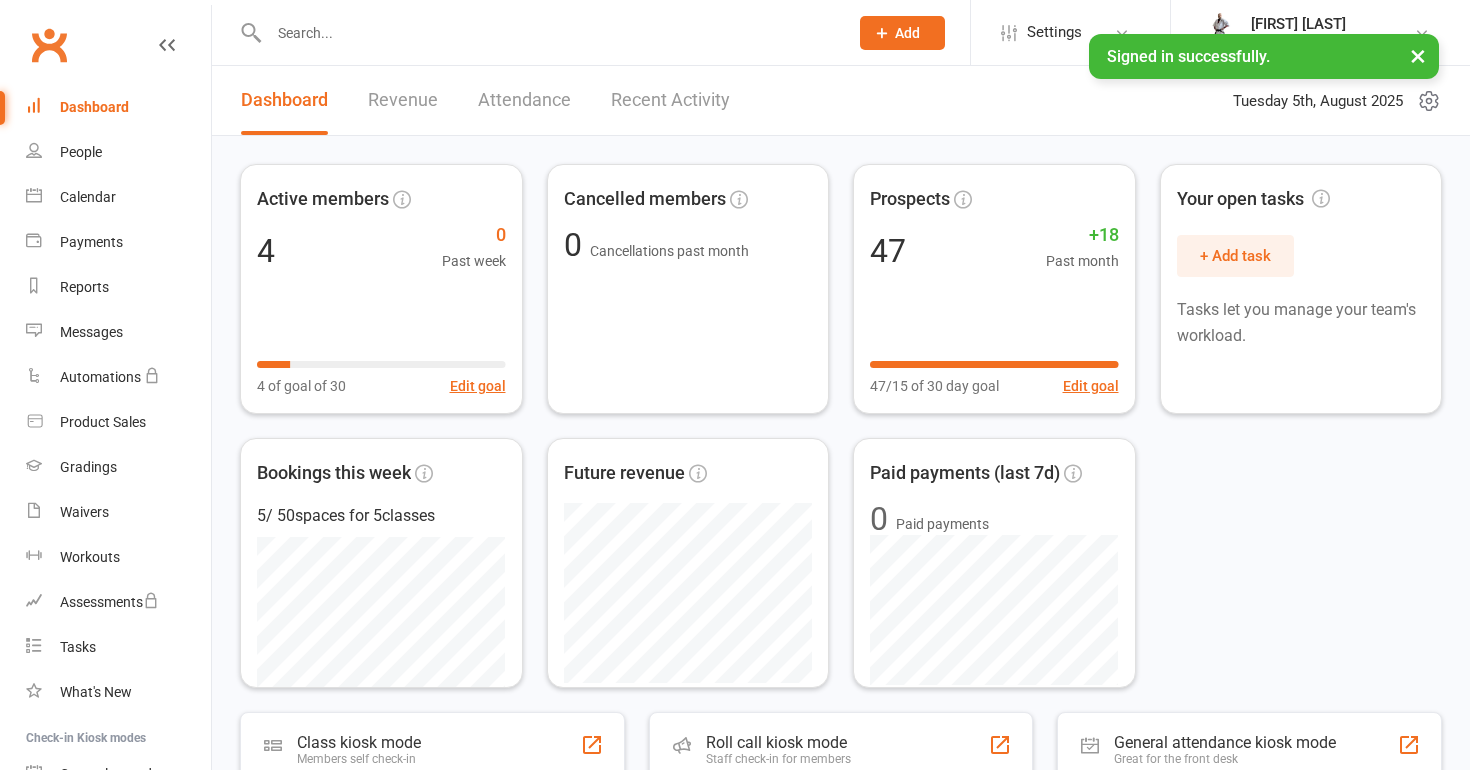 scroll, scrollTop: 0, scrollLeft: 0, axis: both 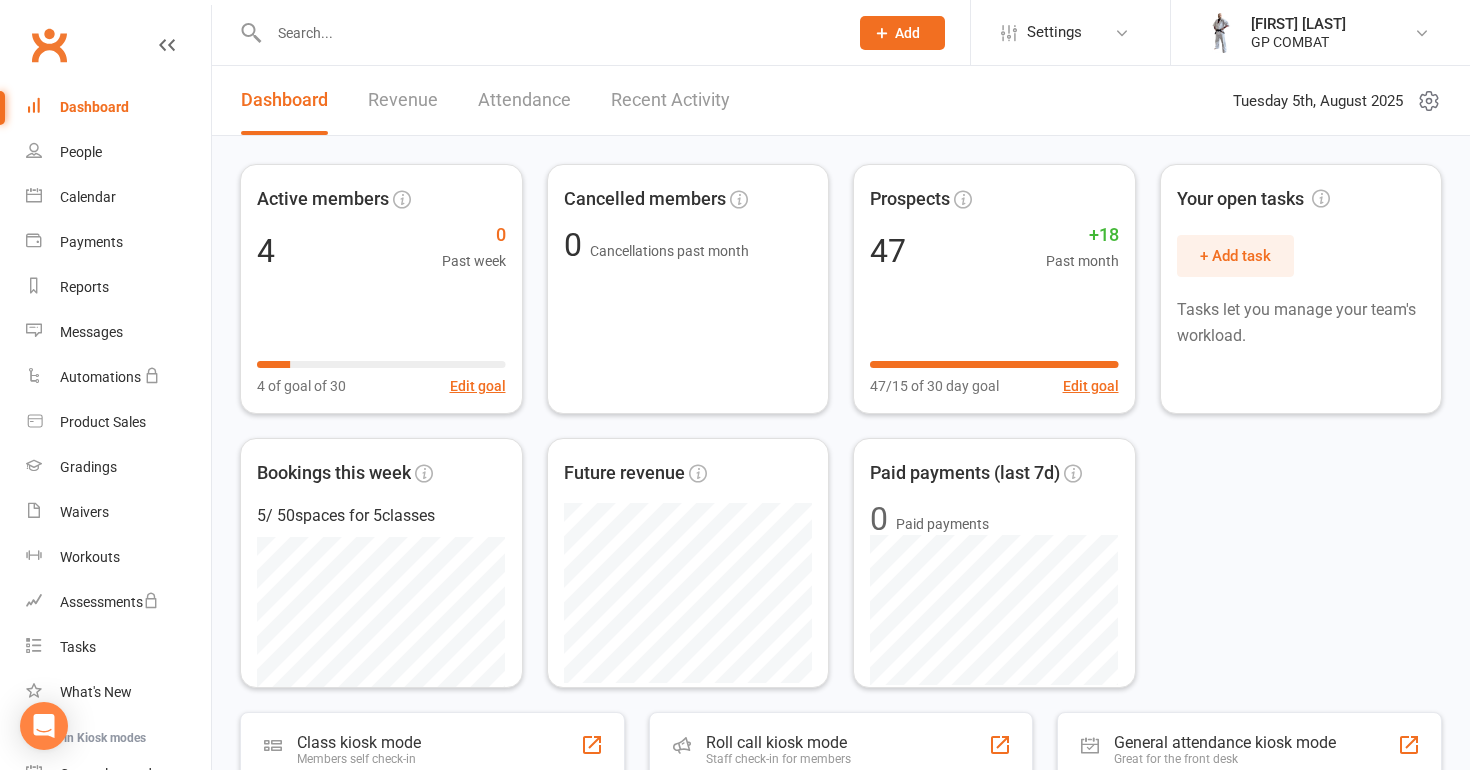 click on "[FIRST] [LAST] My profile My subscription Help Terms & conditions  Privacy policy  Sign out" at bounding box center (1320, 32) 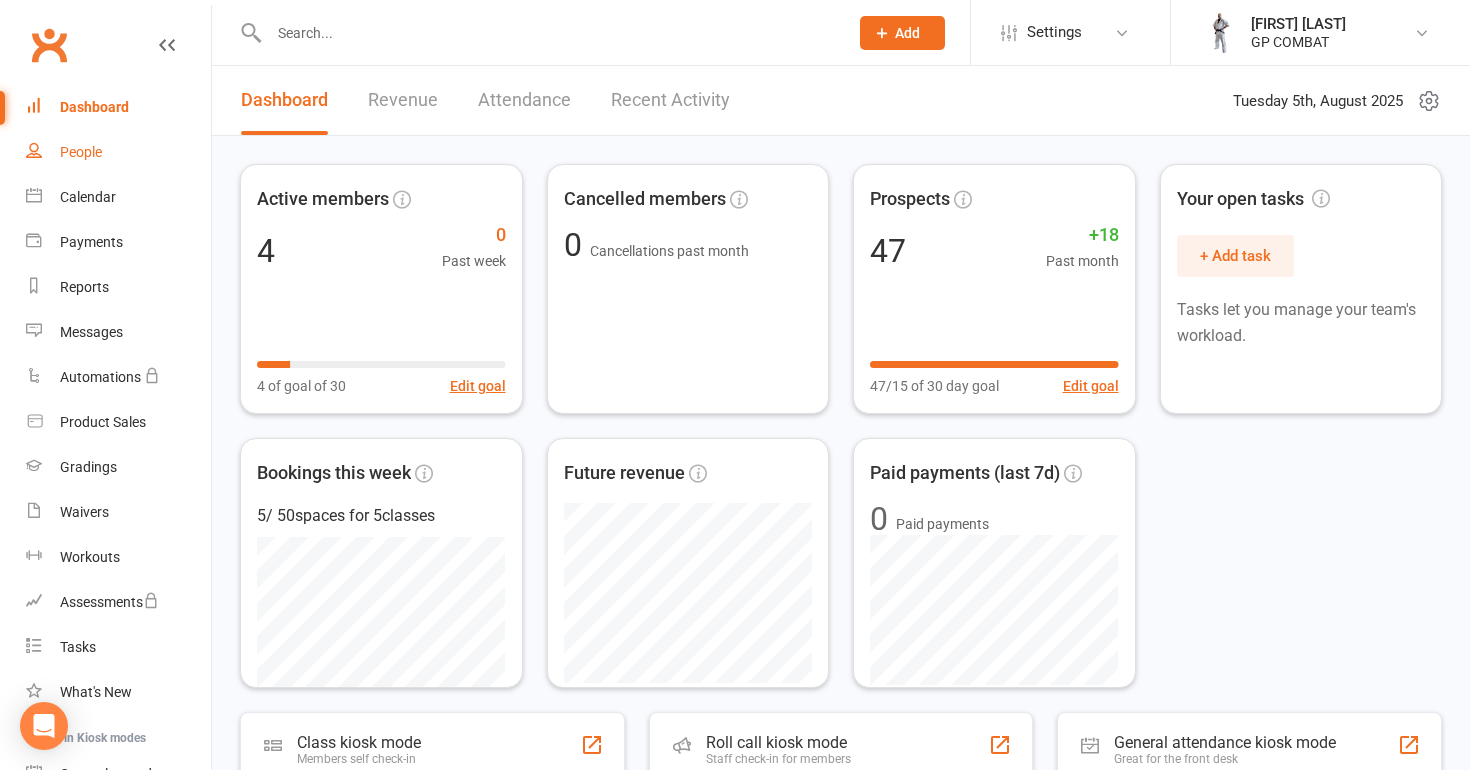 click on "People" at bounding box center (81, 152) 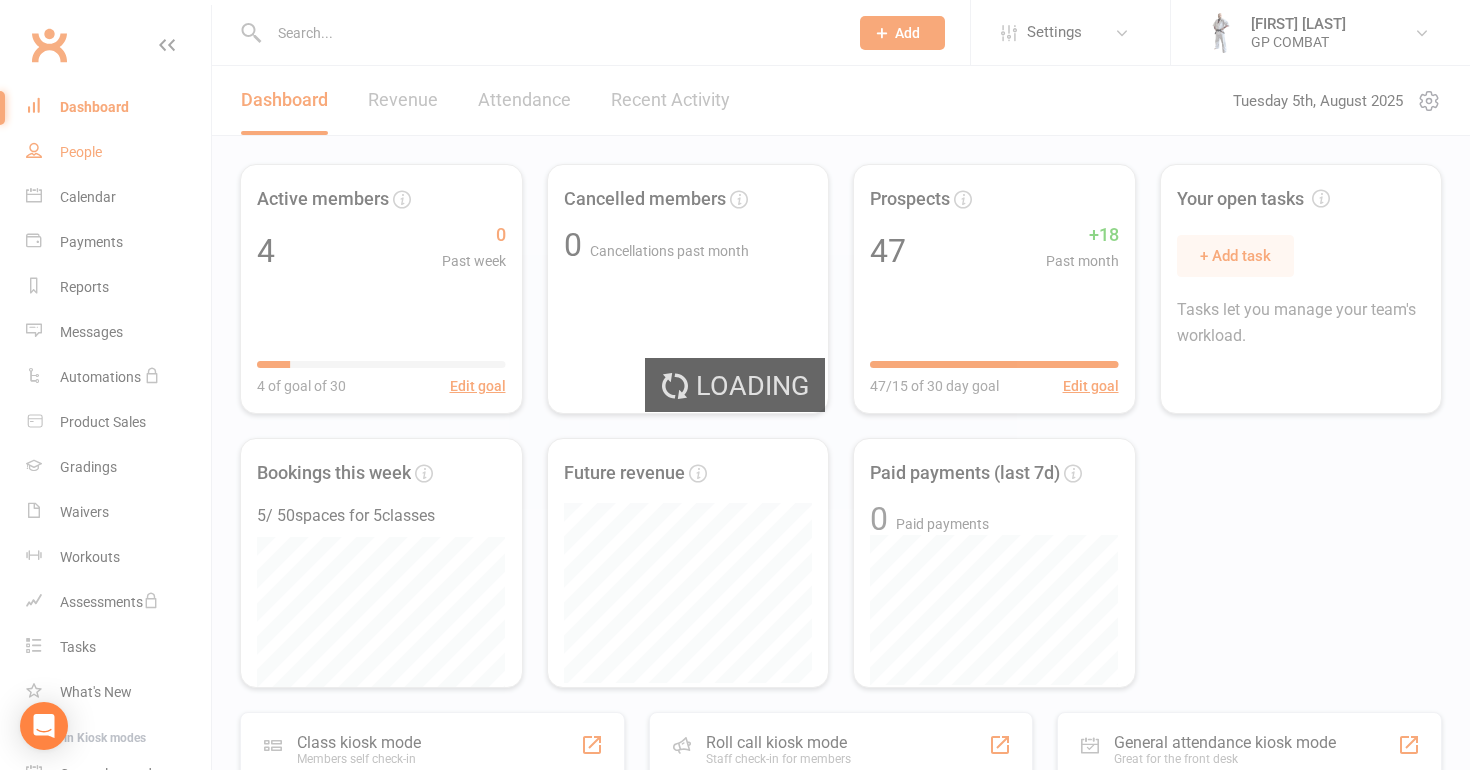 select on "100" 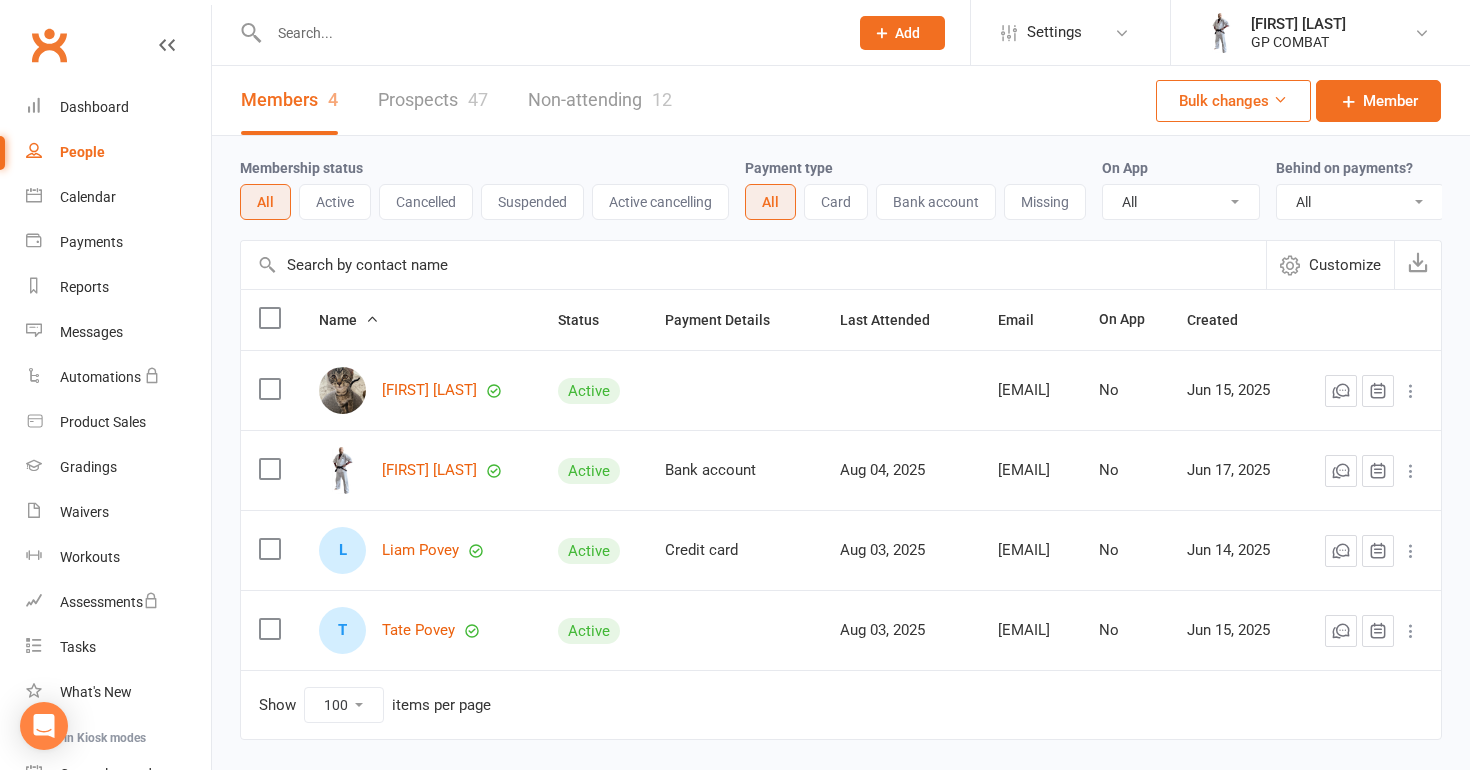 scroll, scrollTop: 0, scrollLeft: 0, axis: both 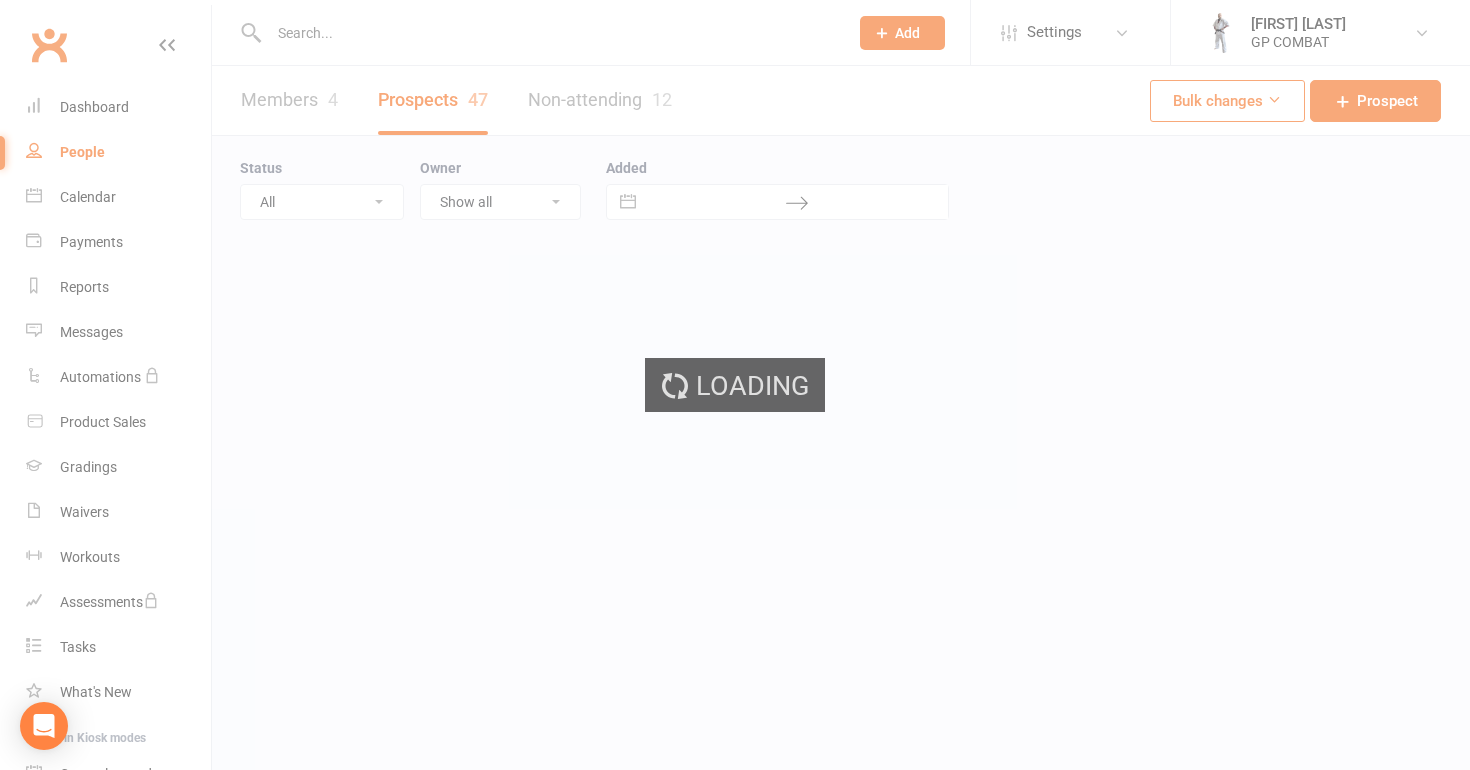 select on "100" 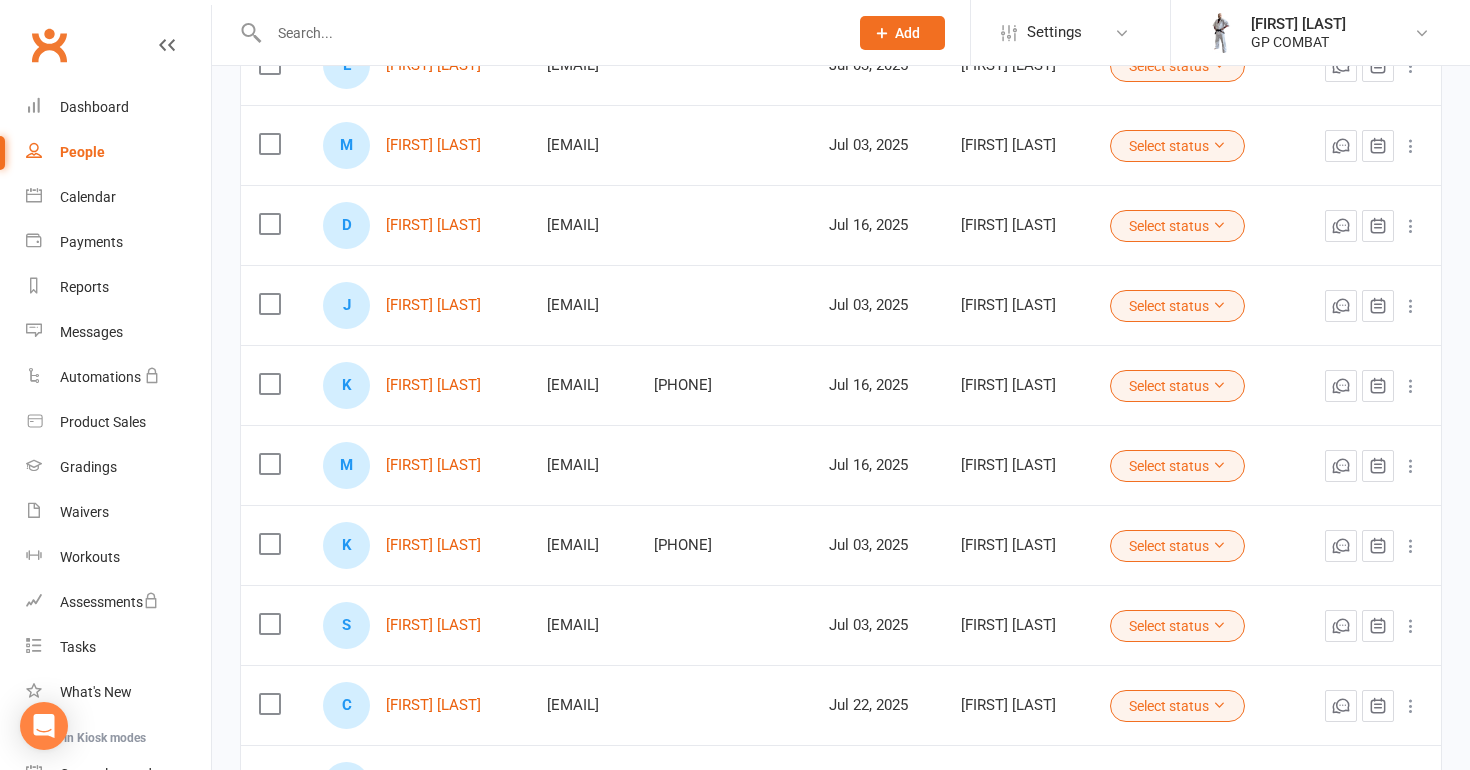 scroll, scrollTop: 2043, scrollLeft: 0, axis: vertical 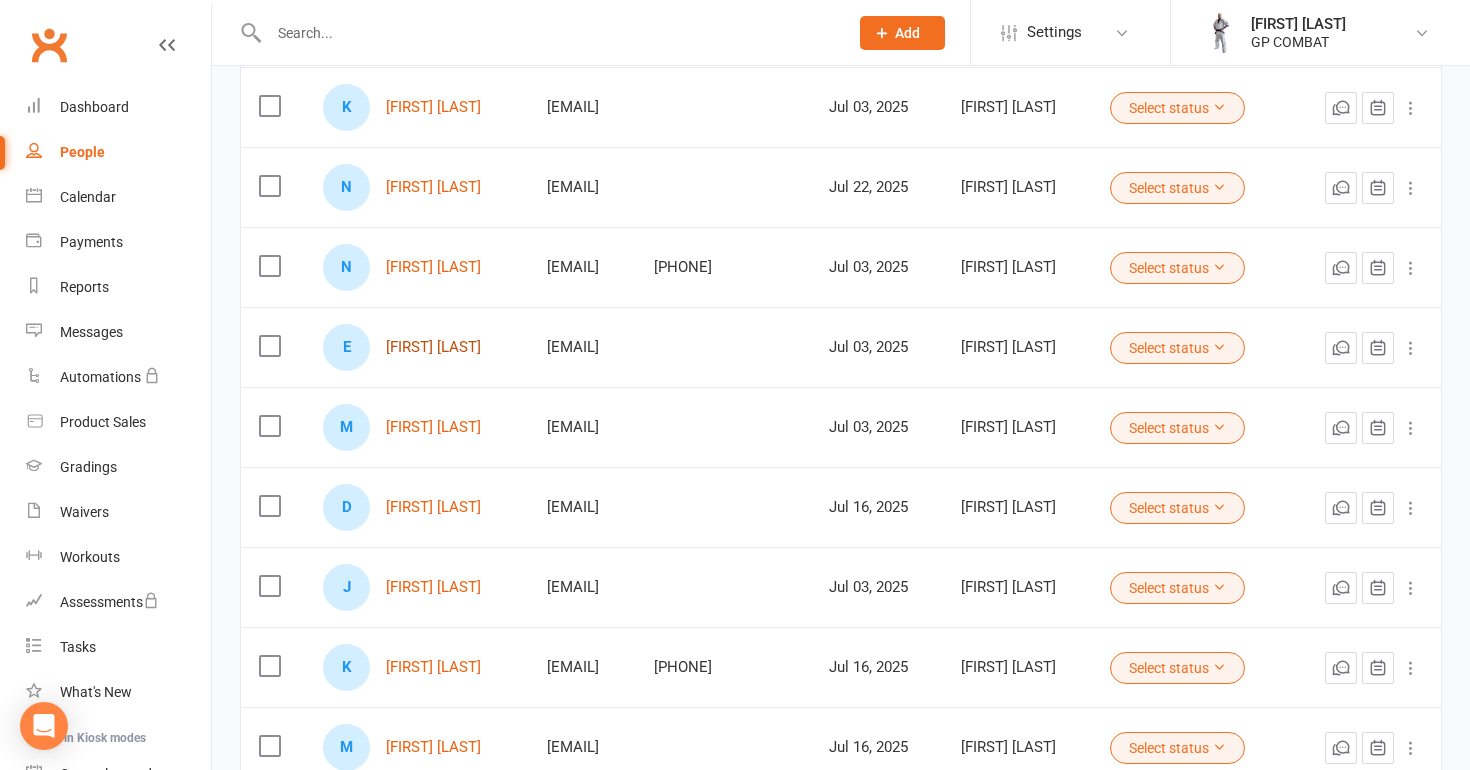 click on "[FIRST] [LAST]" at bounding box center (433, 347) 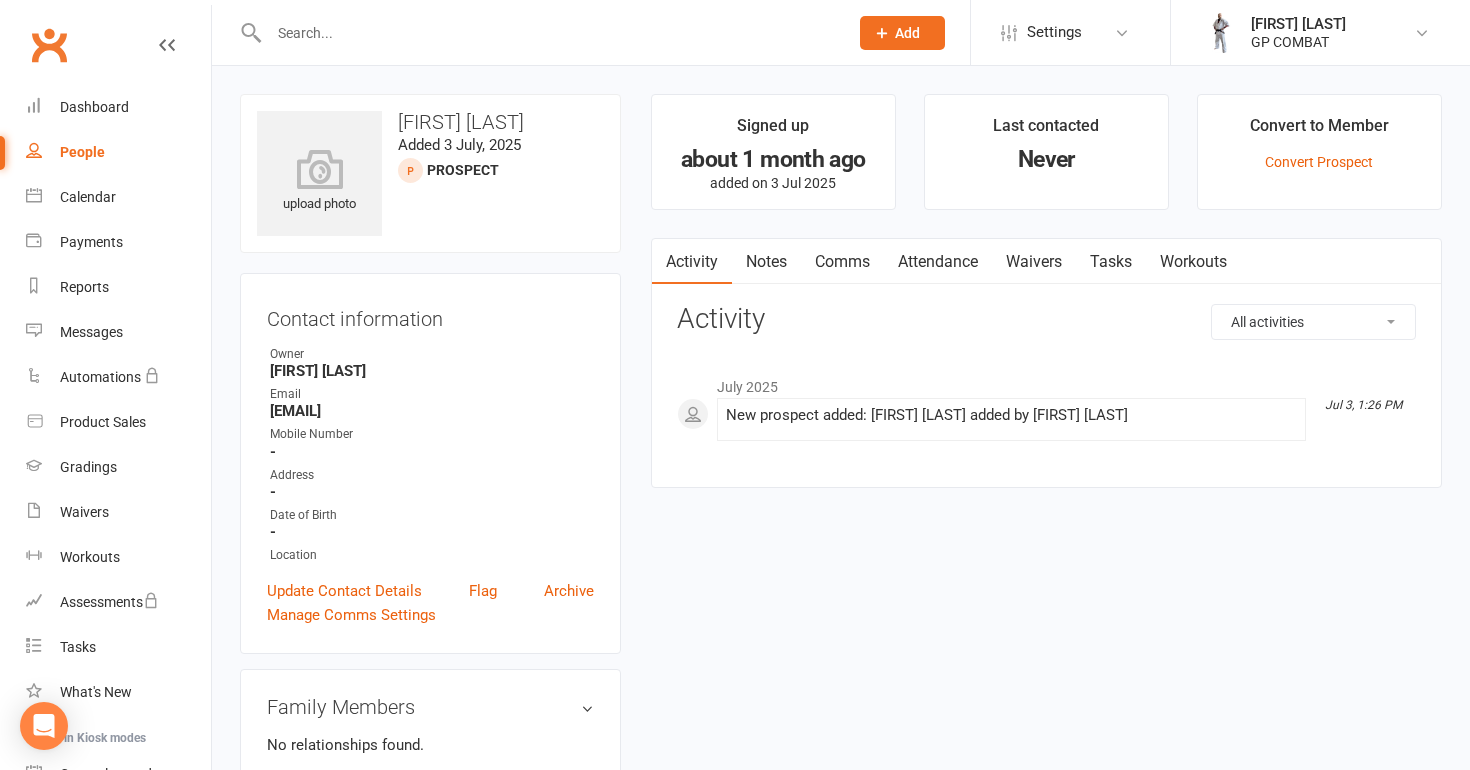 scroll, scrollTop: 0, scrollLeft: 0, axis: both 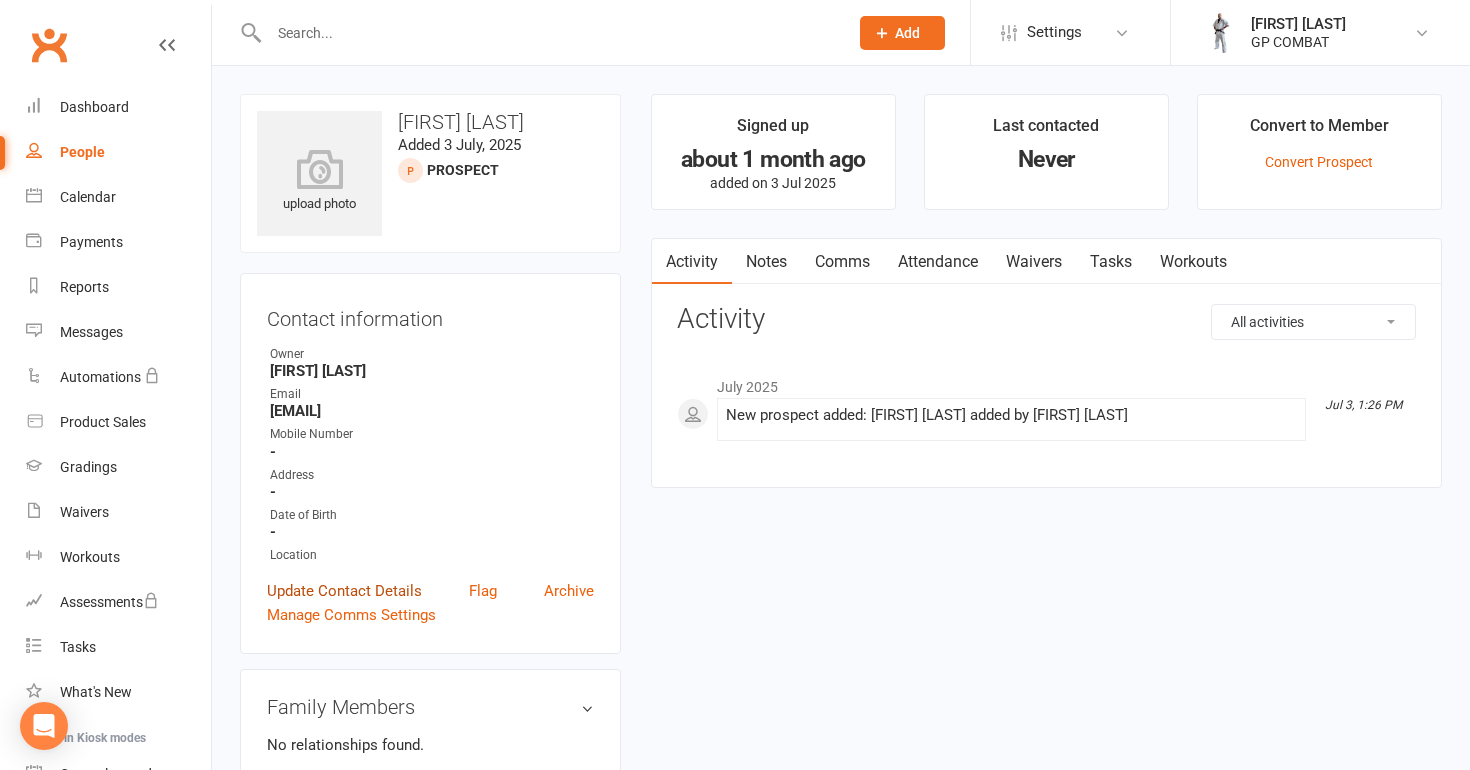 click on "Update Contact Details" at bounding box center [344, 591] 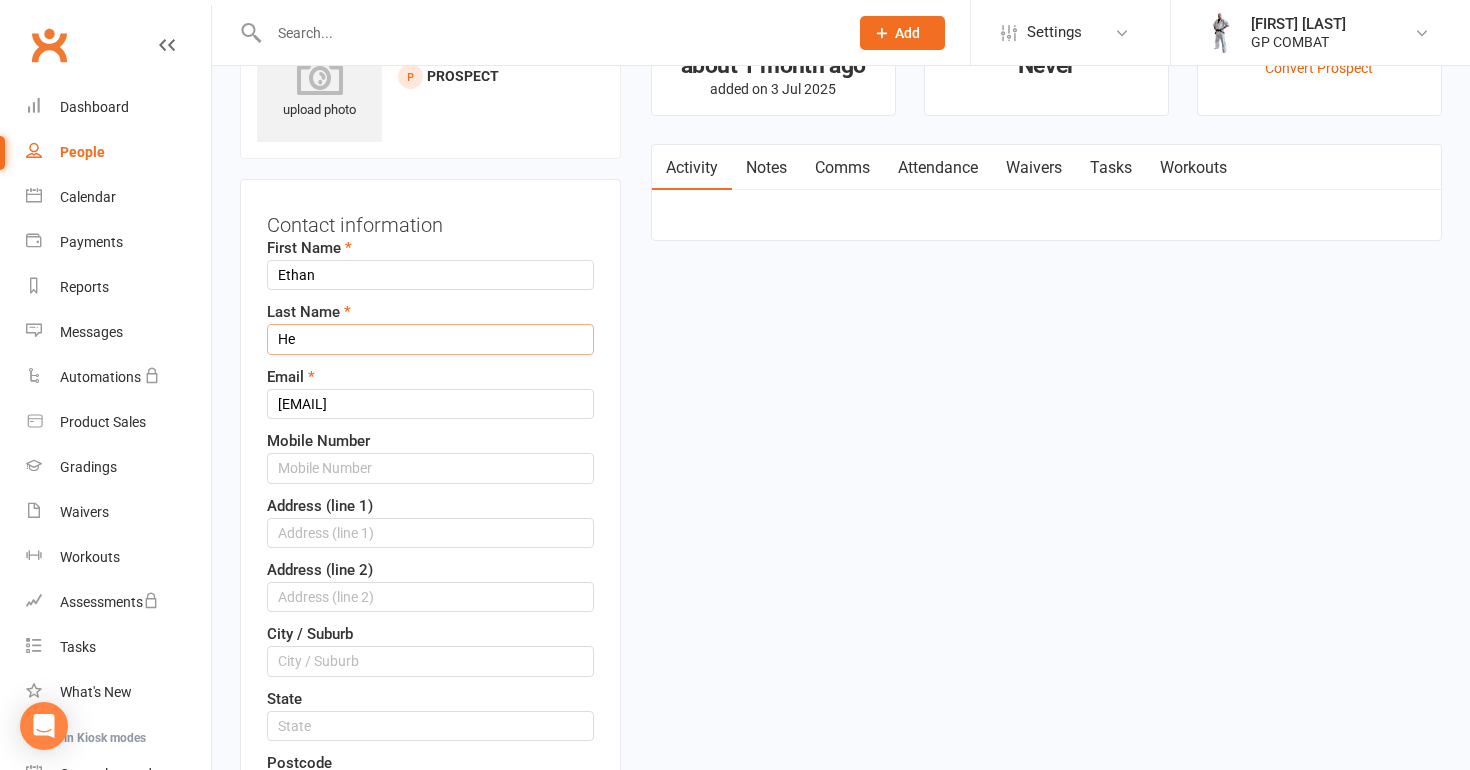type on "H" 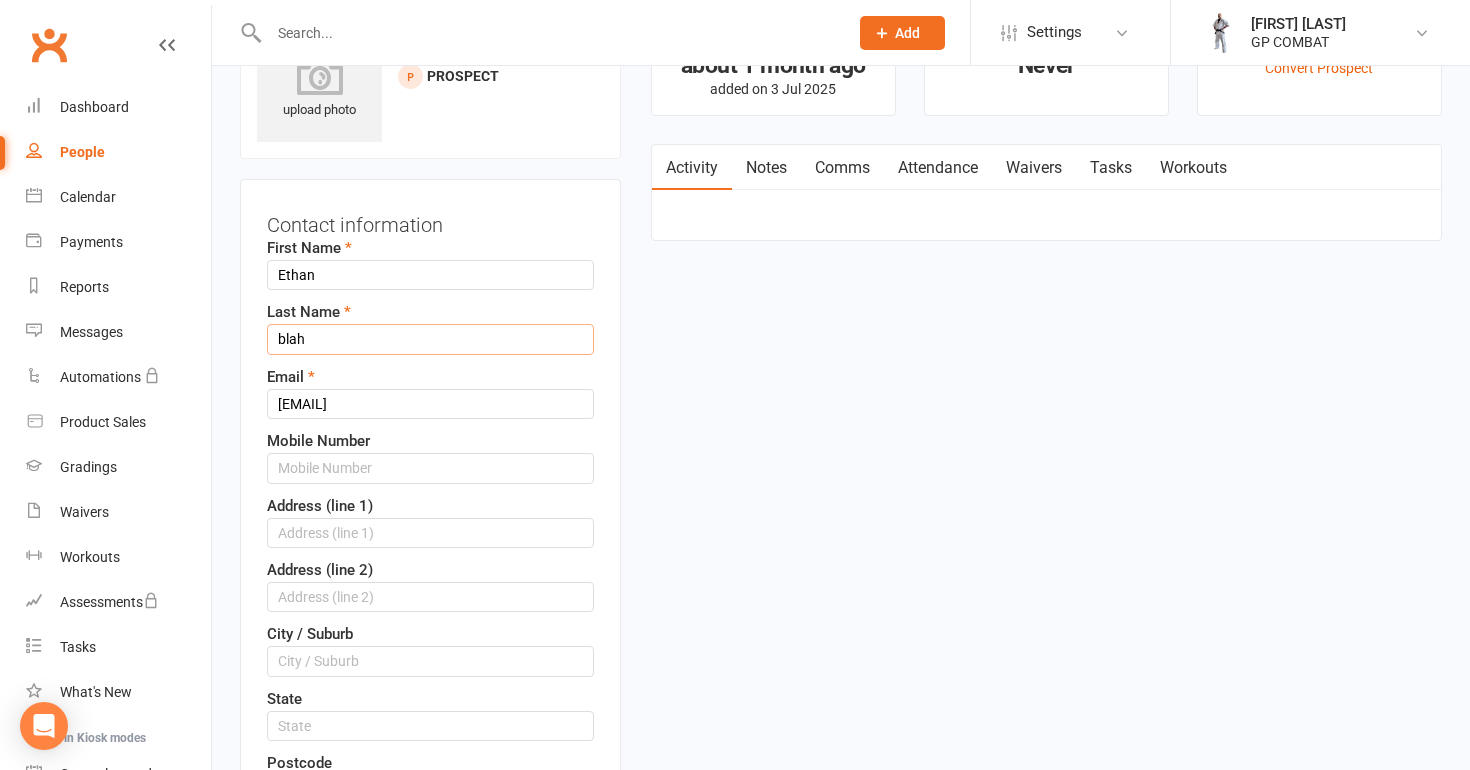 type on "blah" 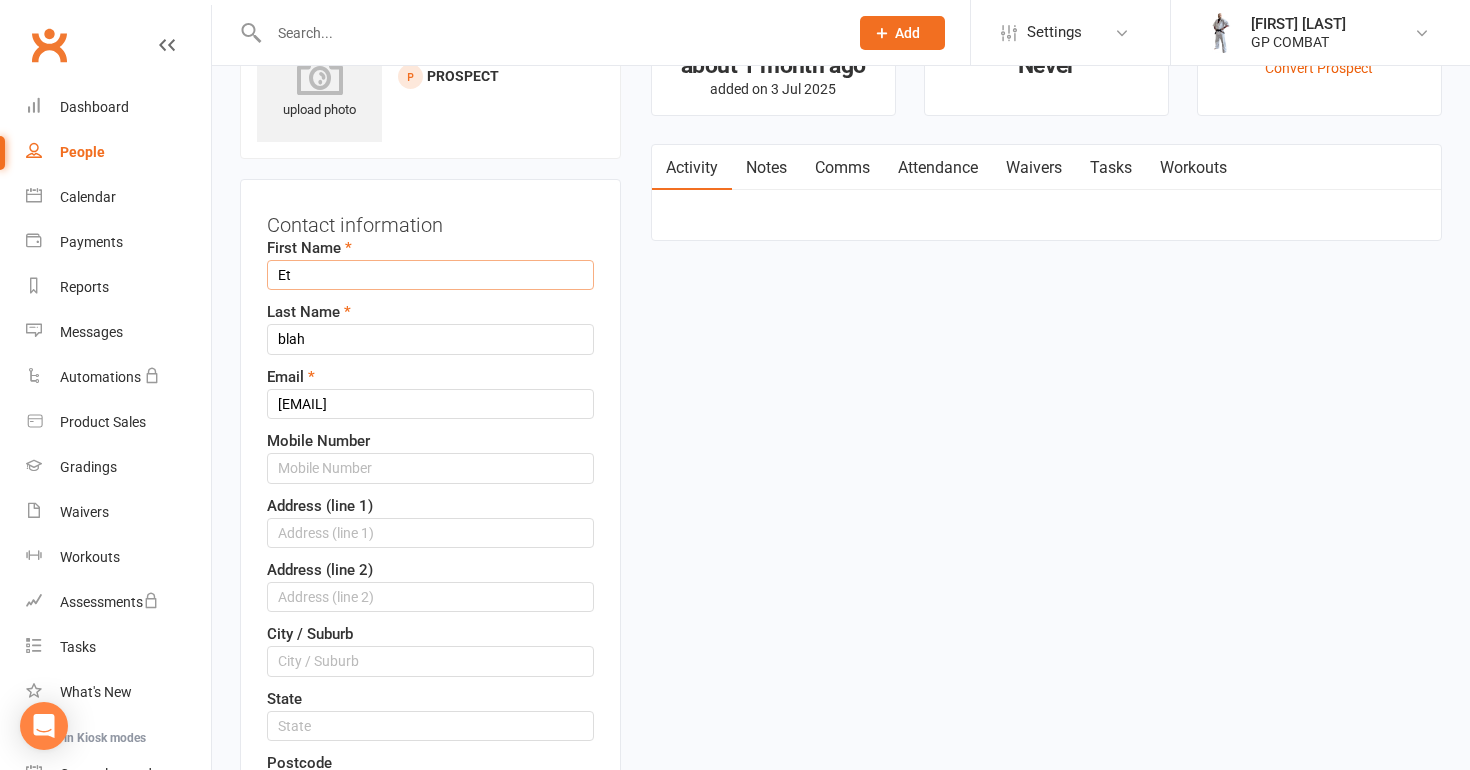 type on "E" 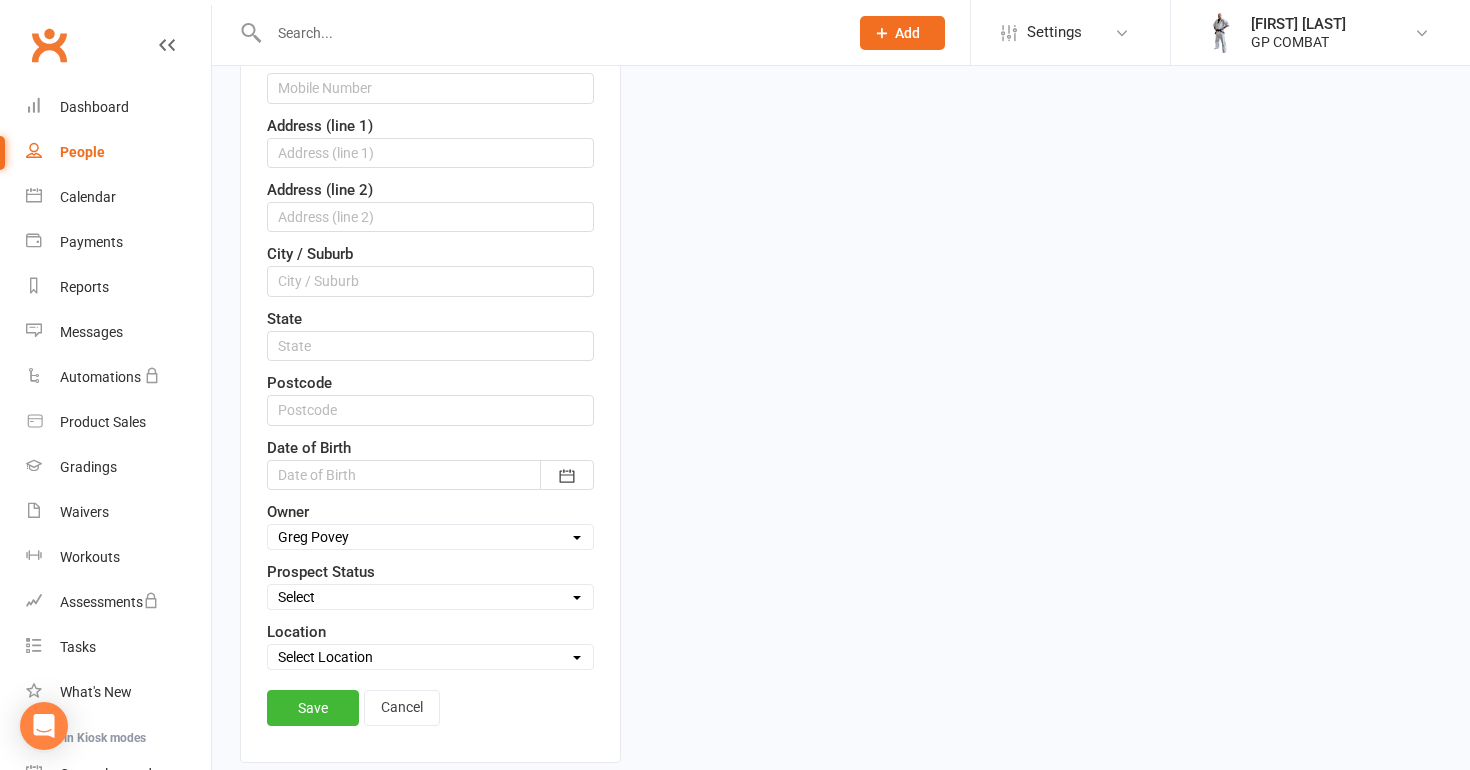 scroll, scrollTop: 471, scrollLeft: 0, axis: vertical 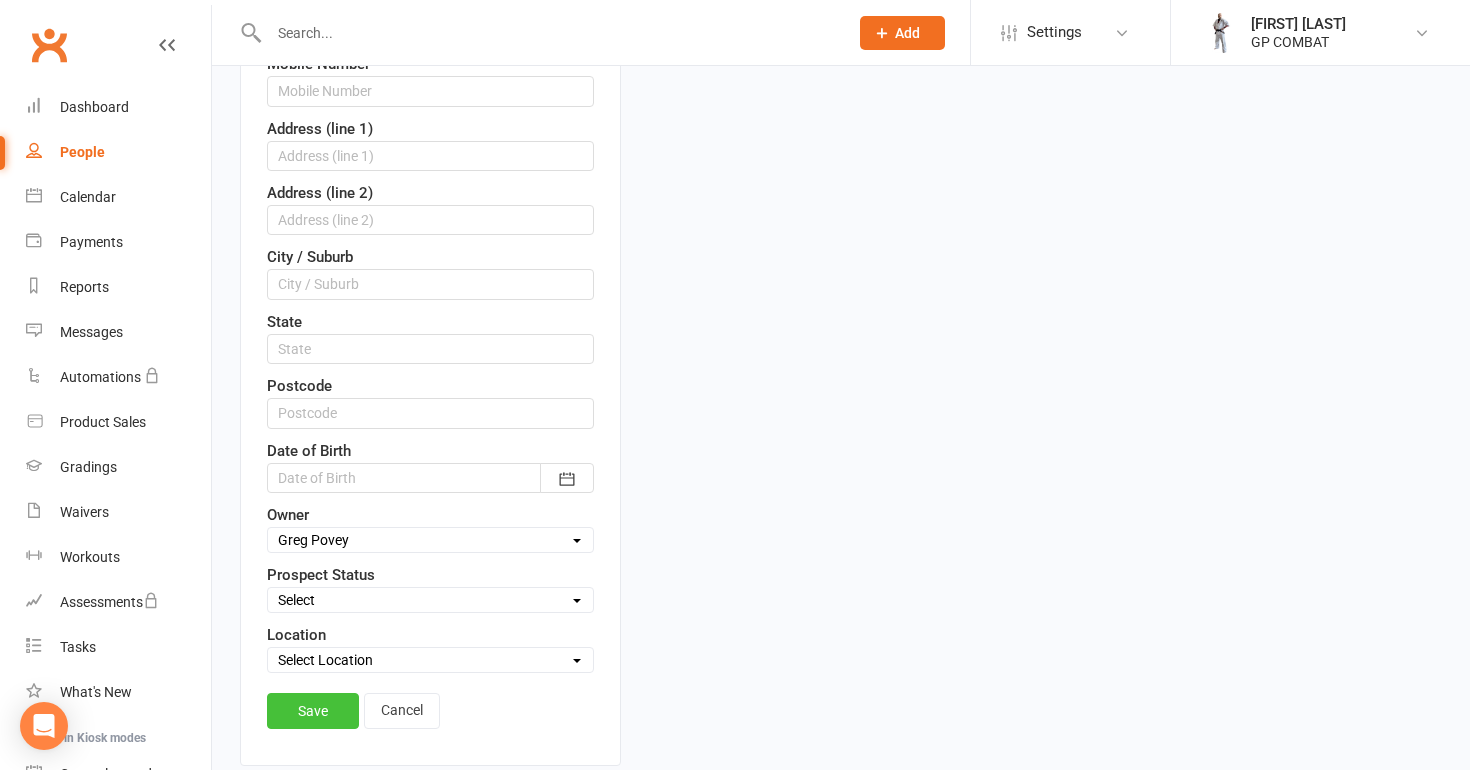 type on "blah" 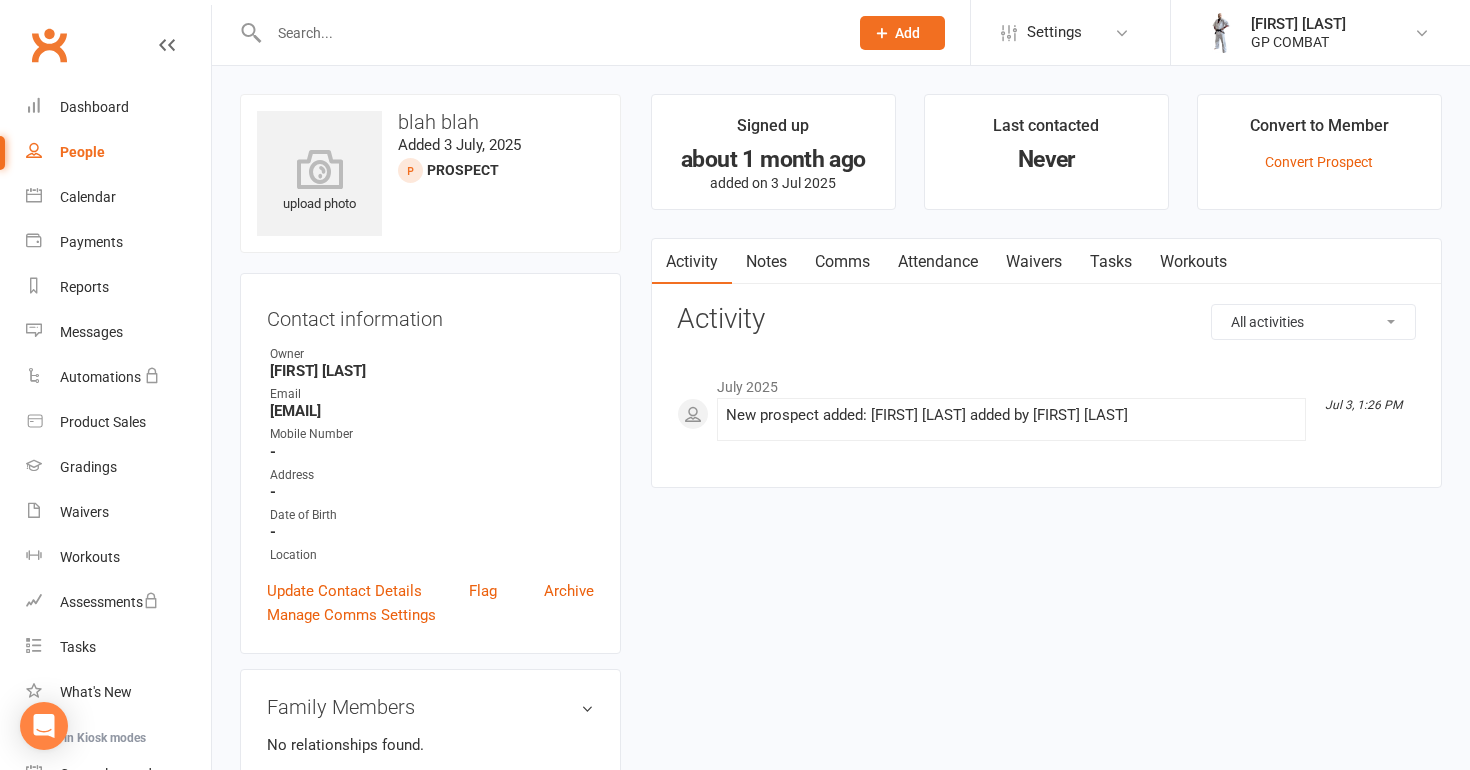 scroll, scrollTop: 0, scrollLeft: 0, axis: both 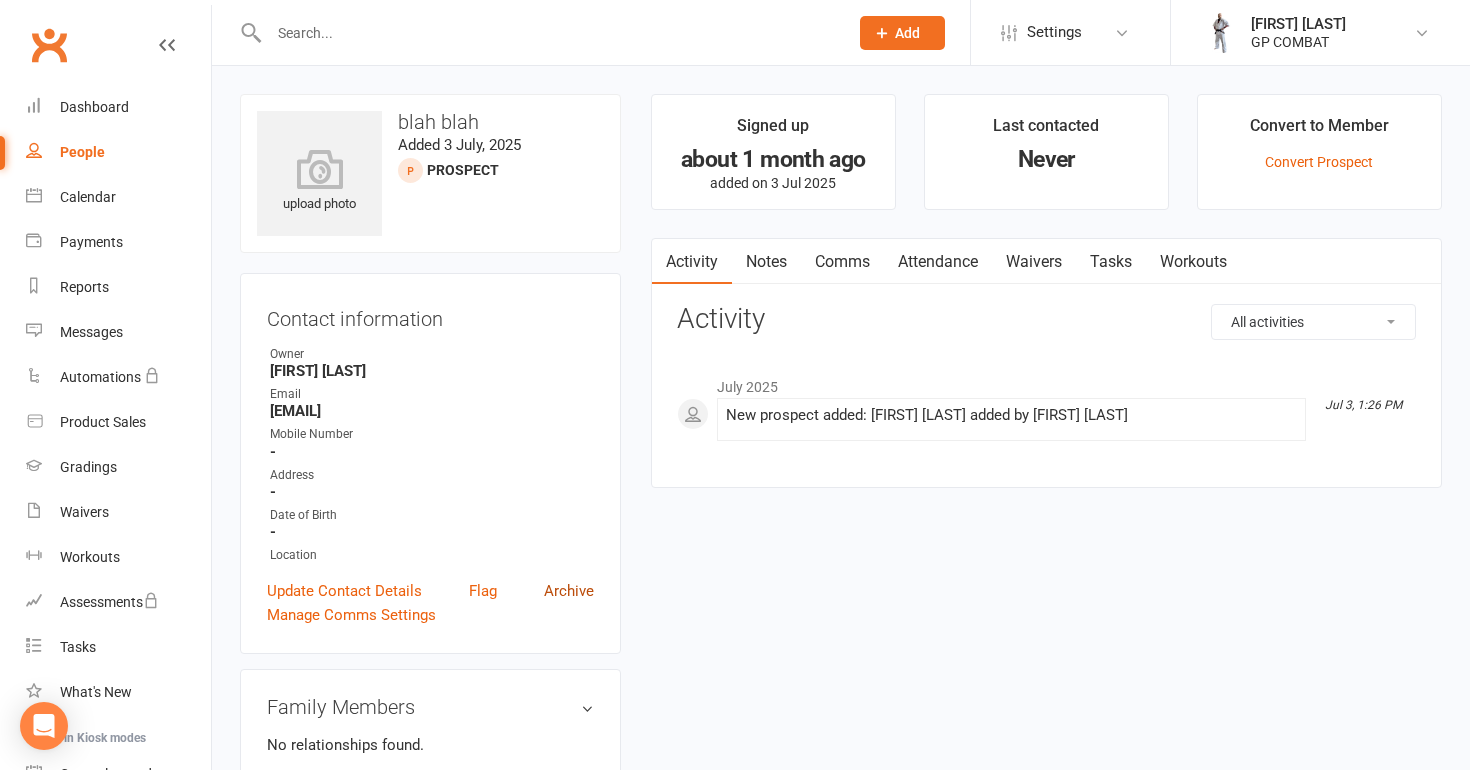 click on "Archive" at bounding box center [569, 591] 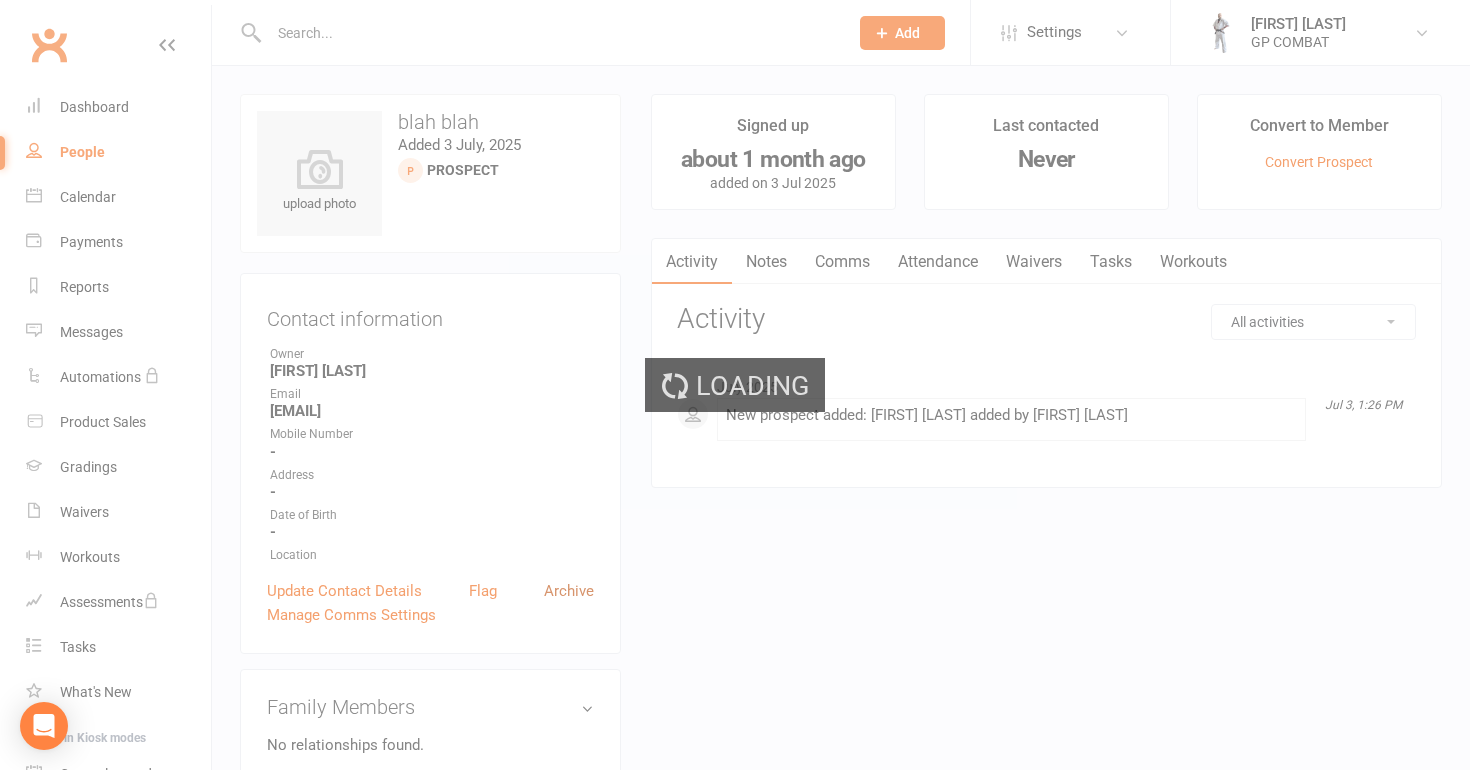 select on "100" 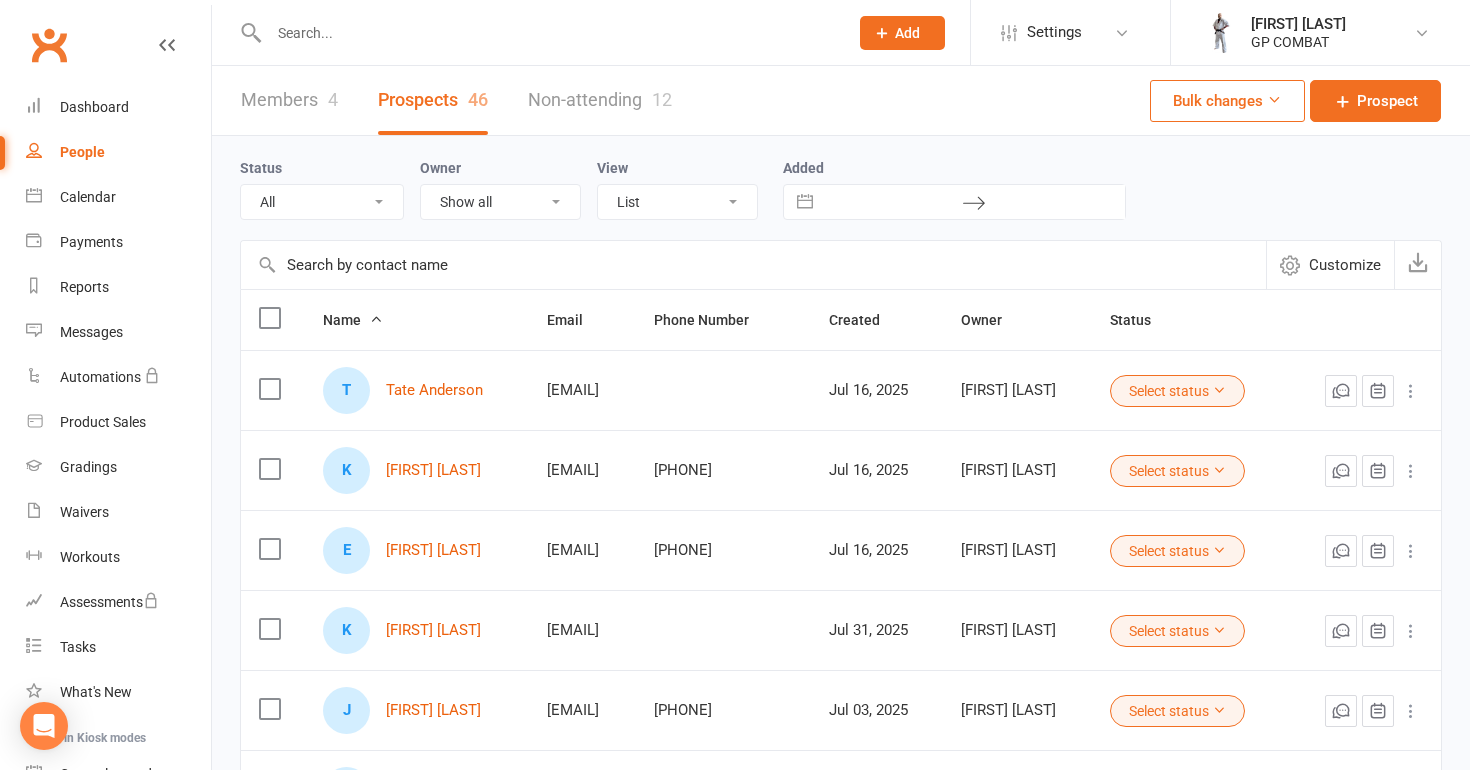 scroll, scrollTop: 0, scrollLeft: 0, axis: both 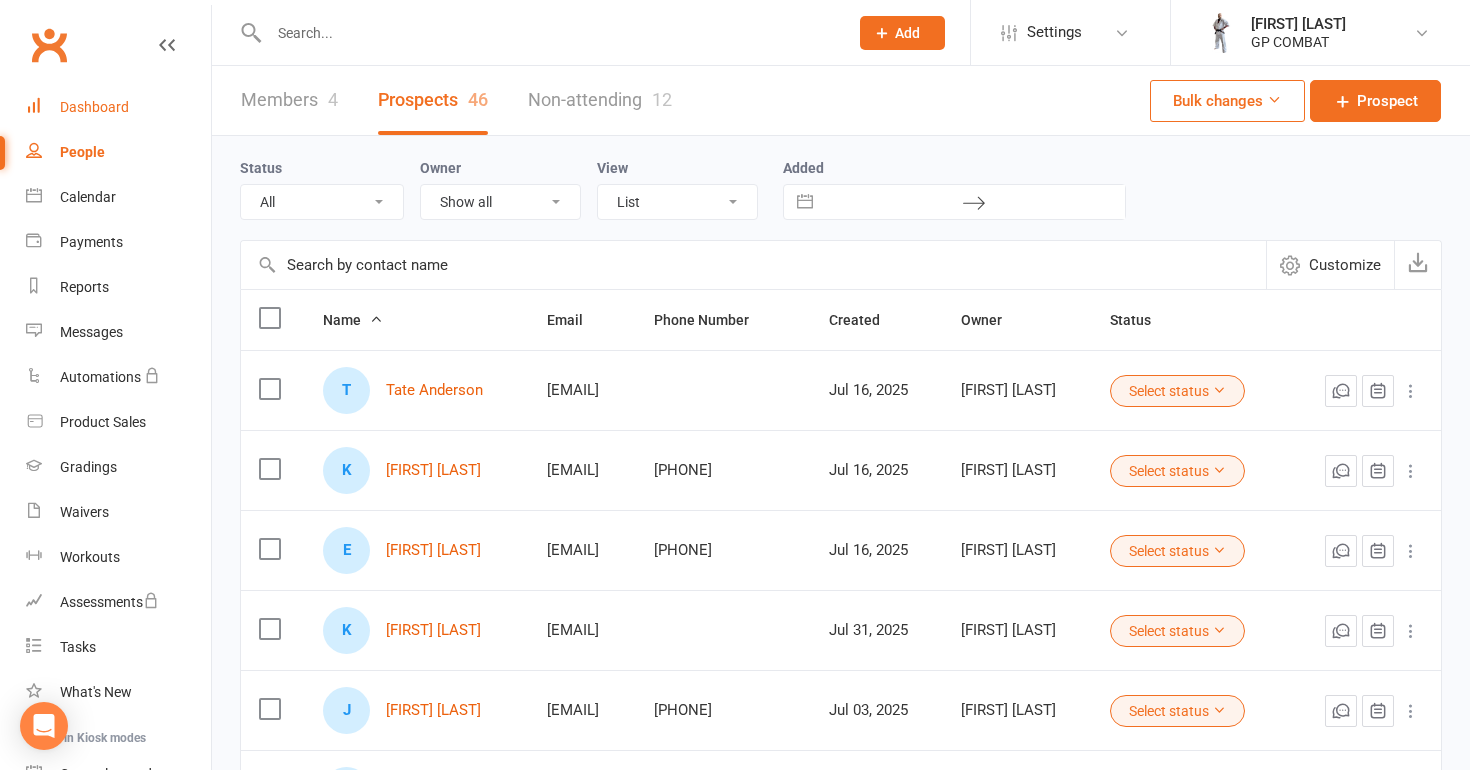 click on "Dashboard" at bounding box center [94, 107] 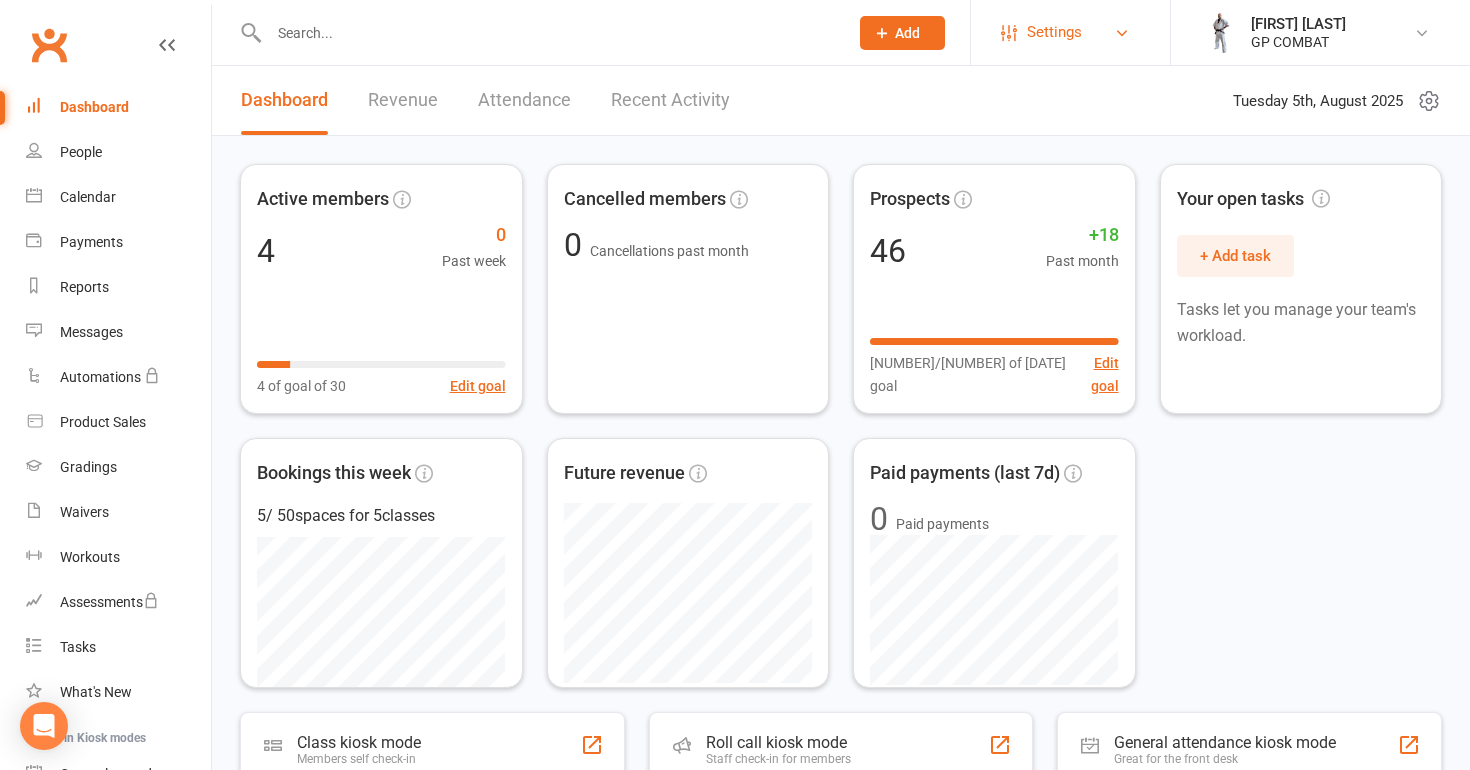 click on "Settings" at bounding box center [1054, 32] 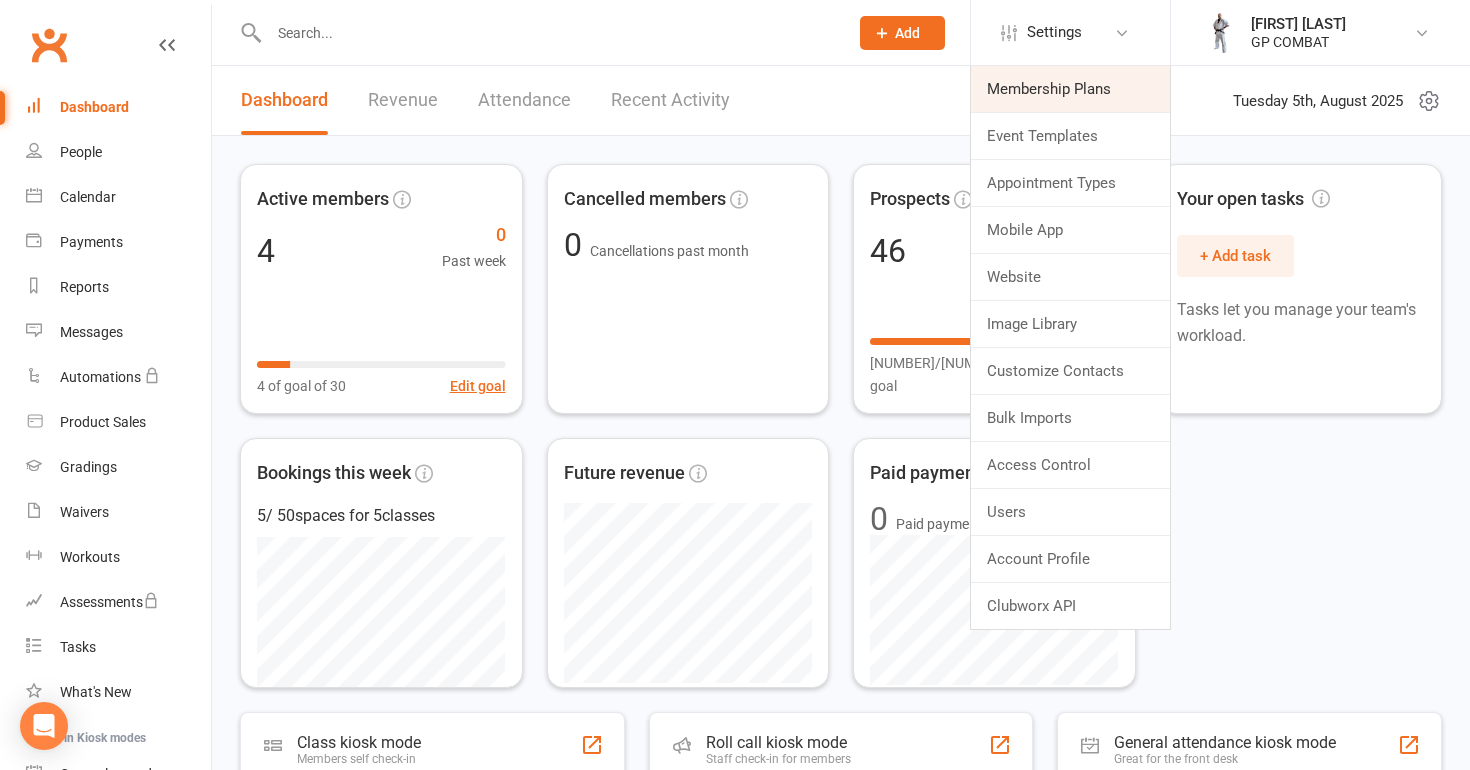 click on "Membership Plans" at bounding box center [1070, 89] 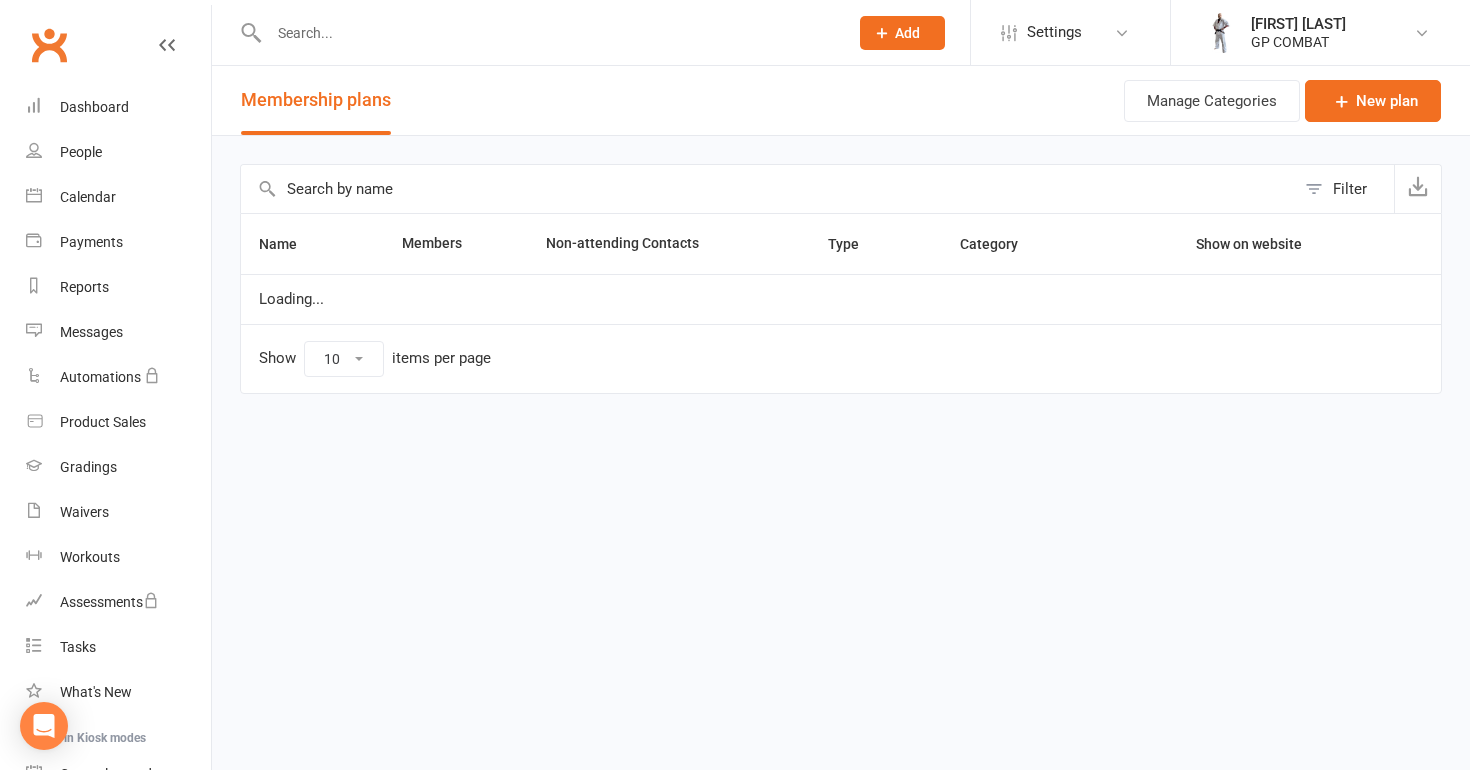 select on "50" 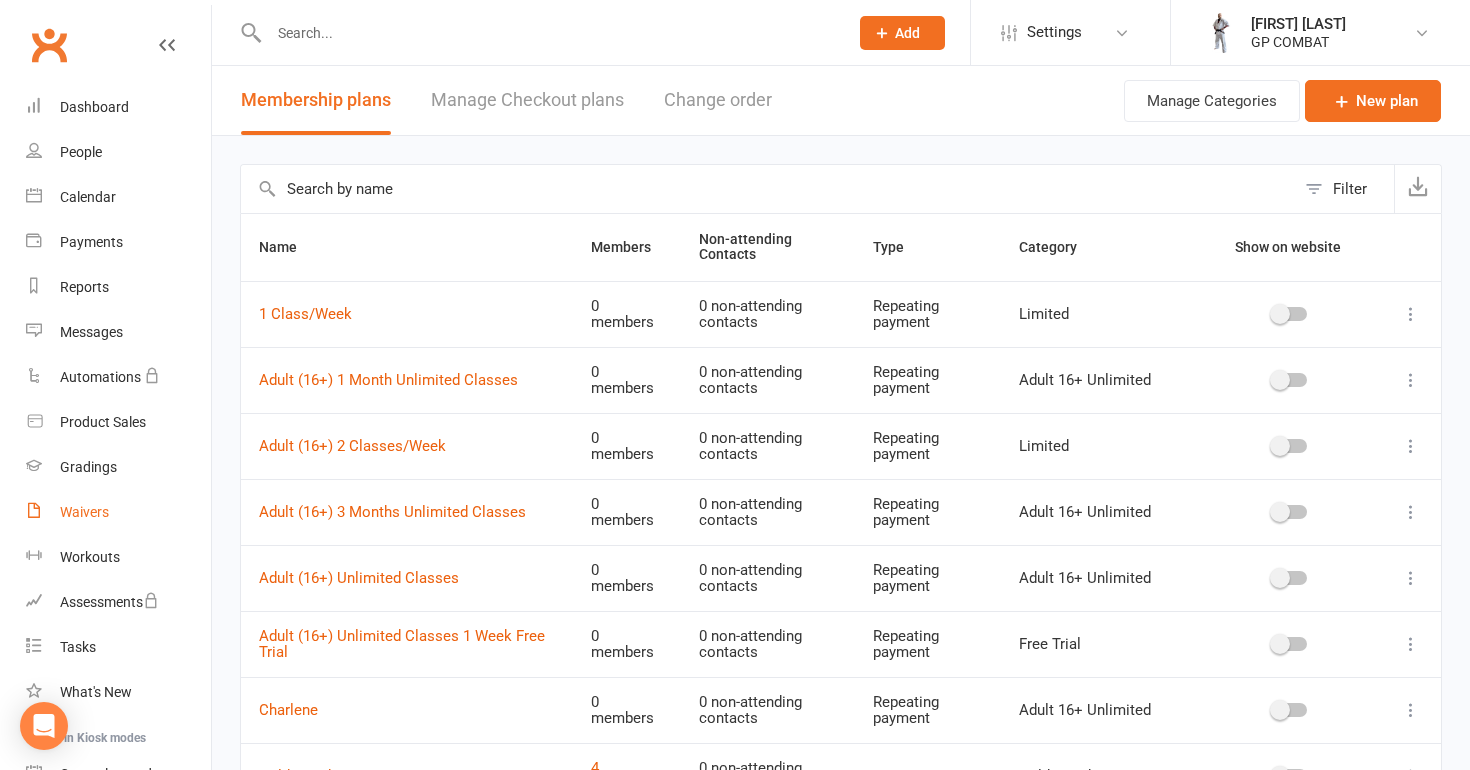 click on "Waivers" at bounding box center (84, 512) 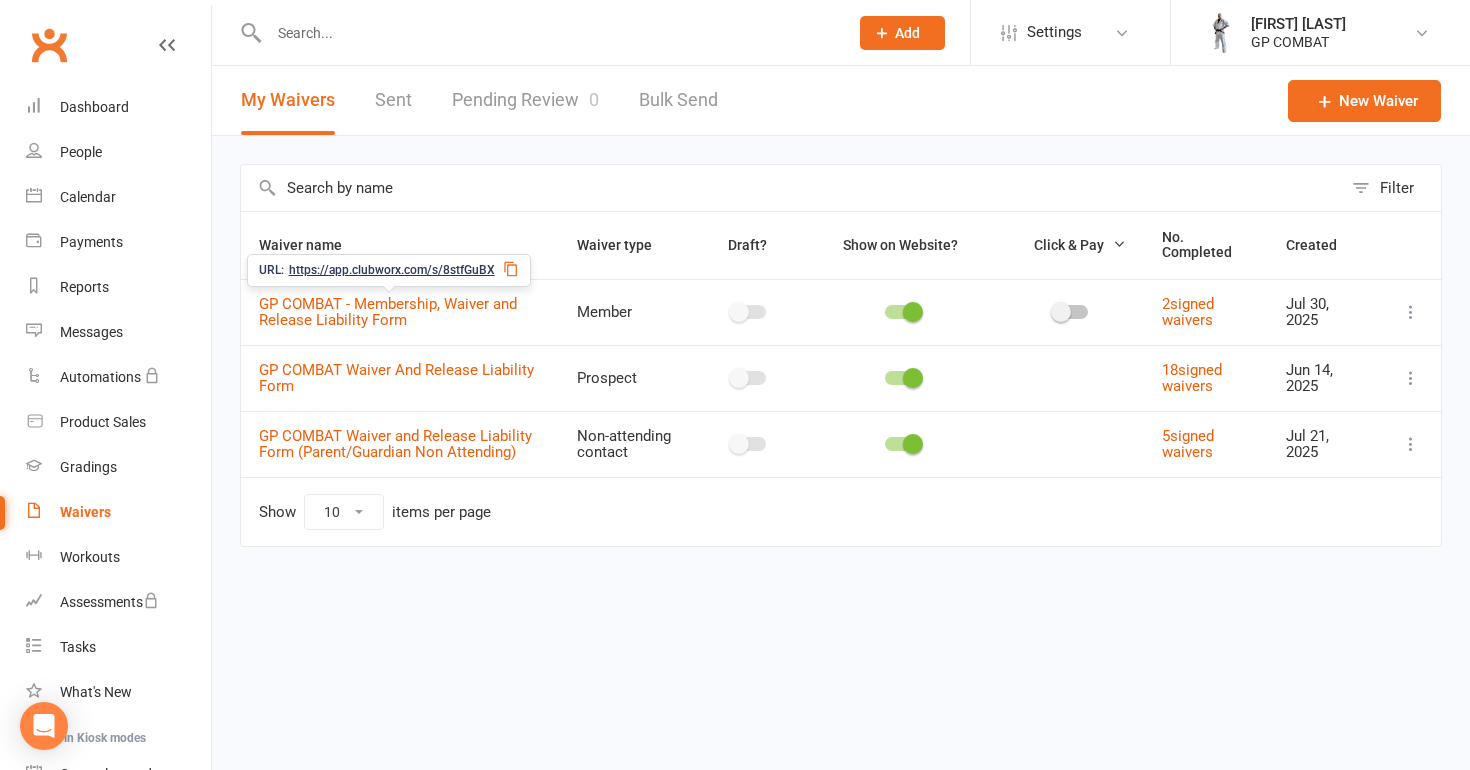 click on "GP COMBAT - Membership, Waiver and Release Liability Form" at bounding box center (388, 312) 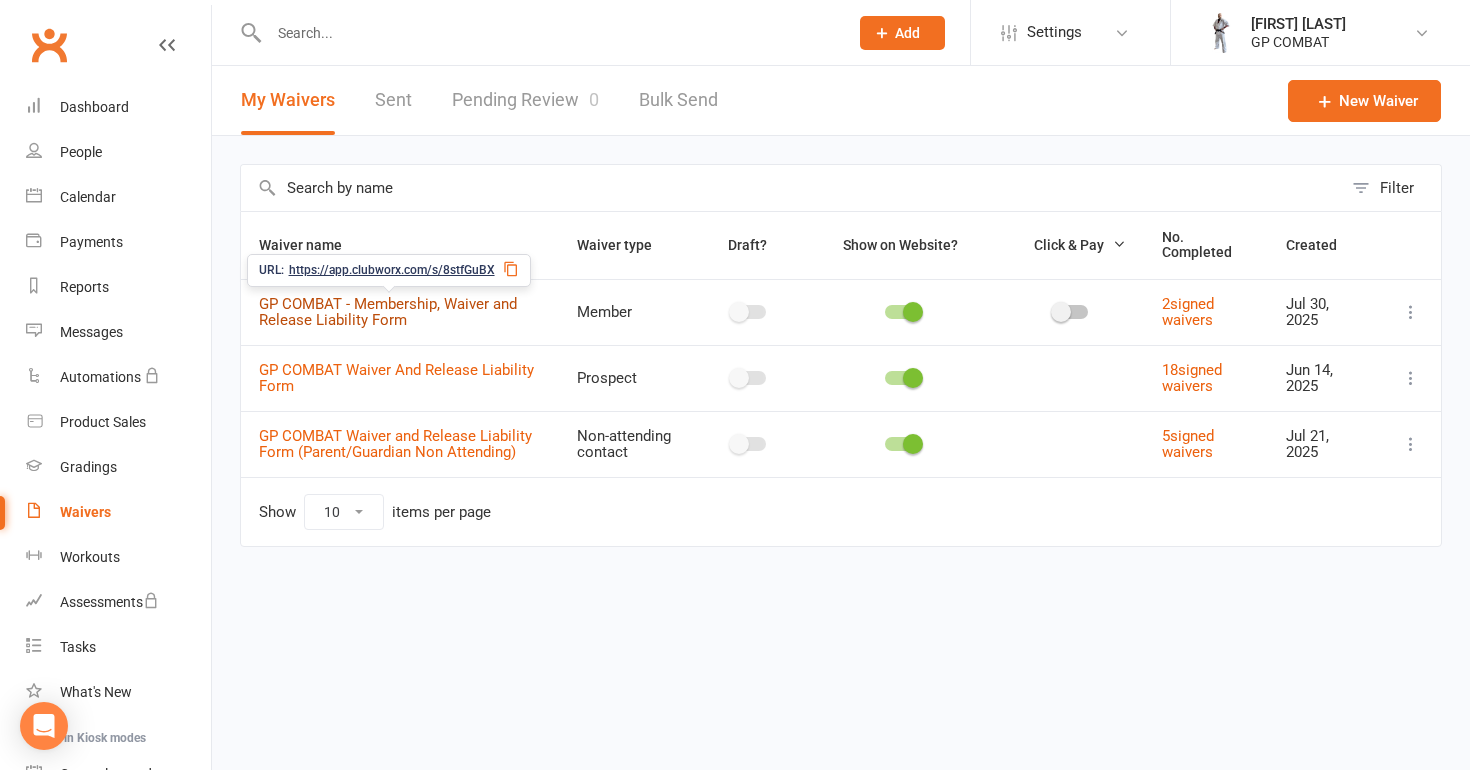 click on "GP COMBAT - Membership, Waiver and Release Liability Form" at bounding box center [388, 312] 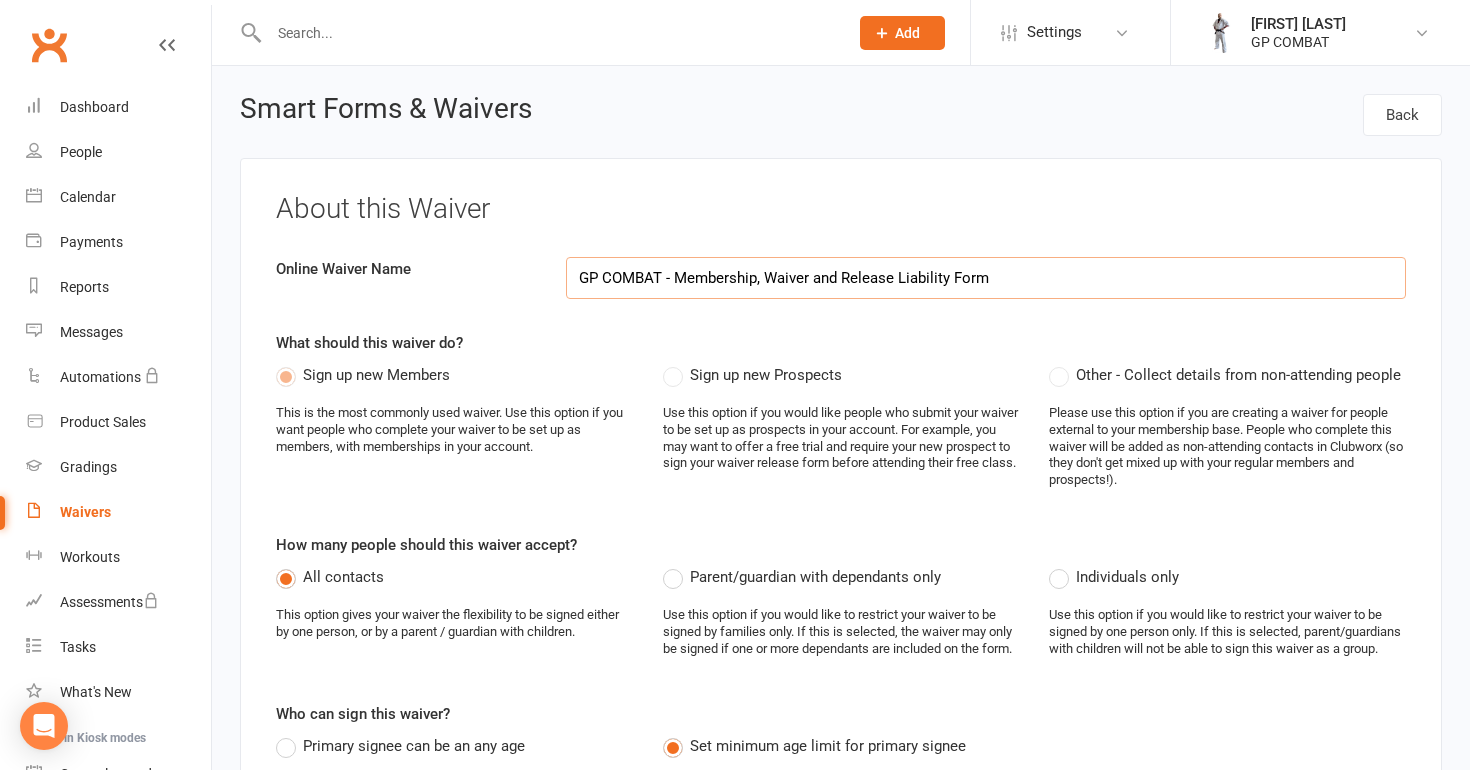 select on "select" 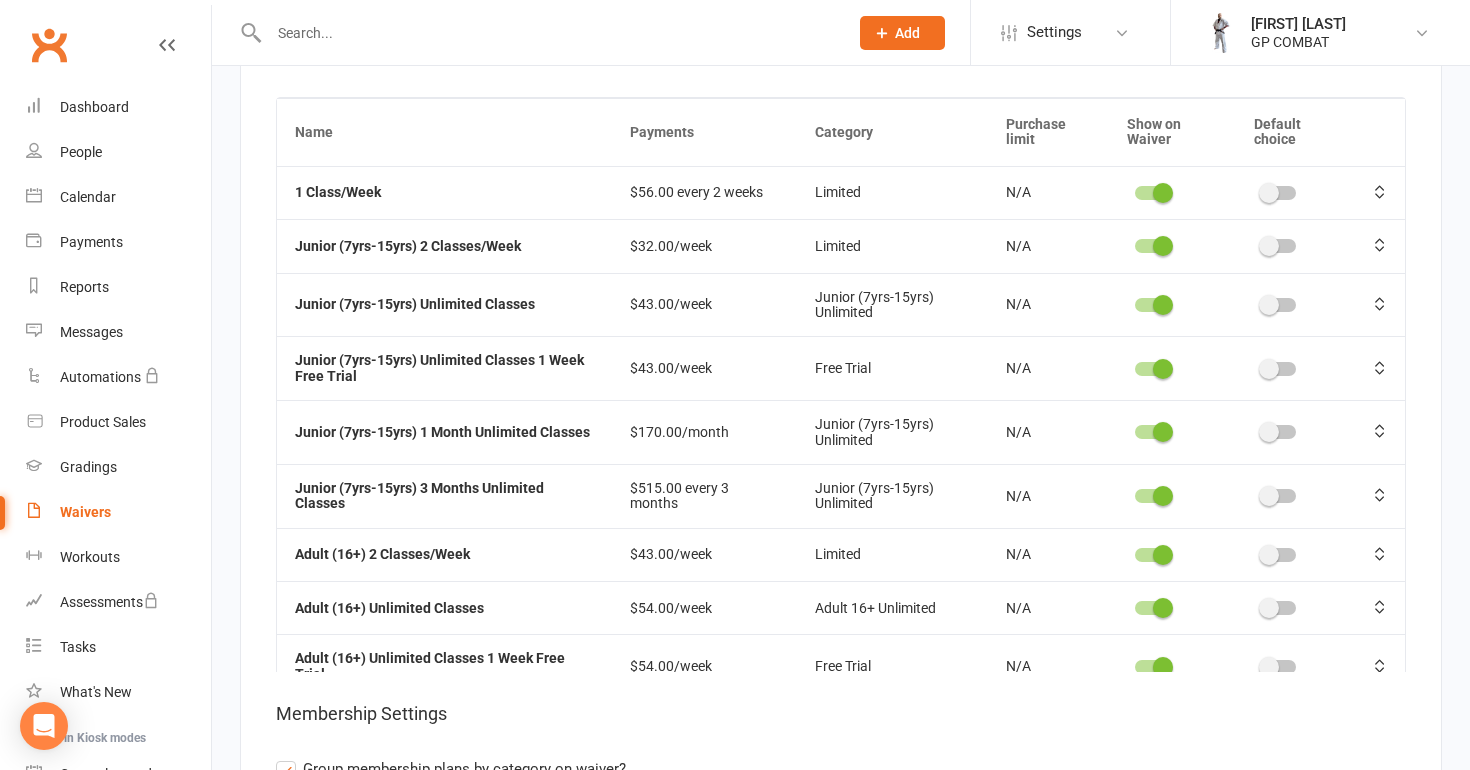 scroll, scrollTop: 10264, scrollLeft: 0, axis: vertical 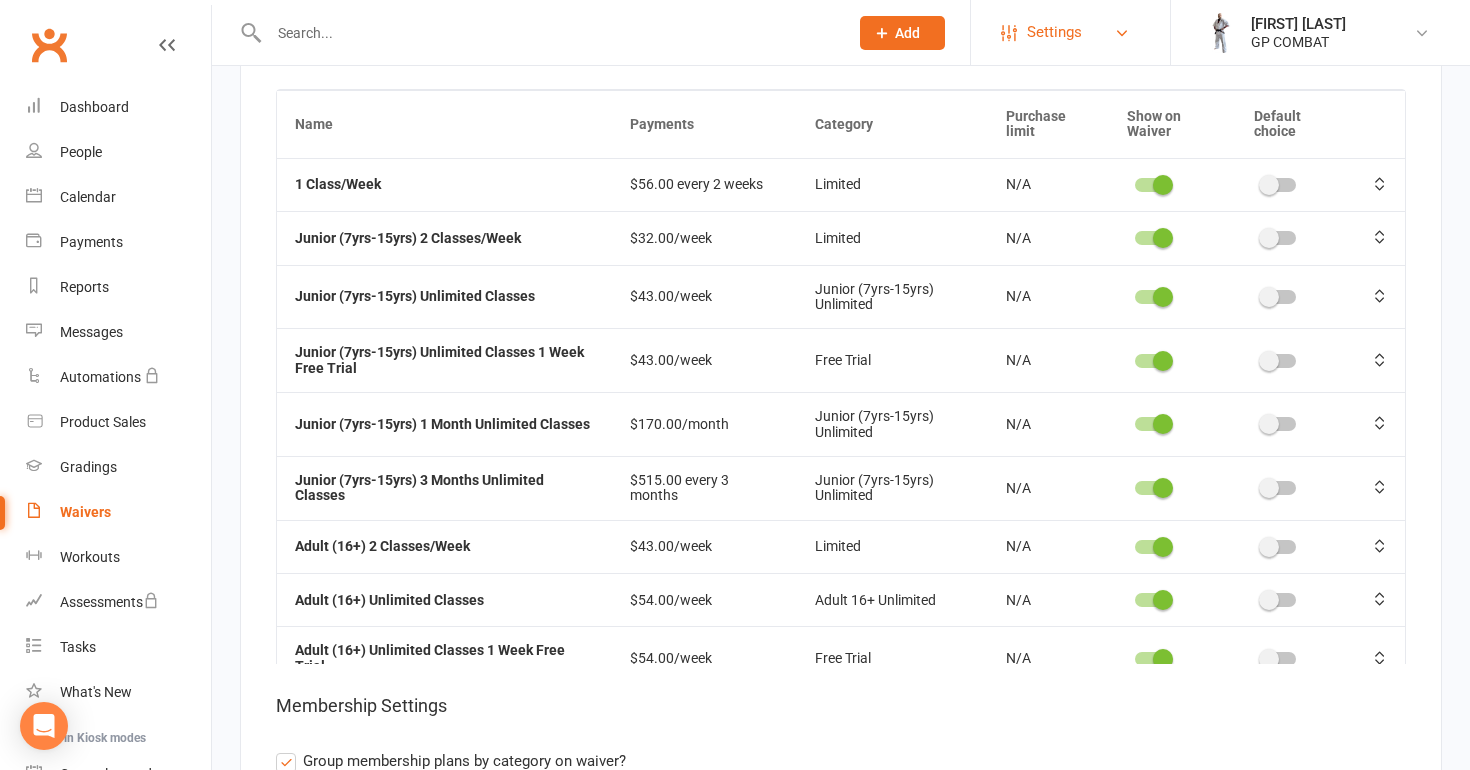click on "Settings" at bounding box center [1054, 32] 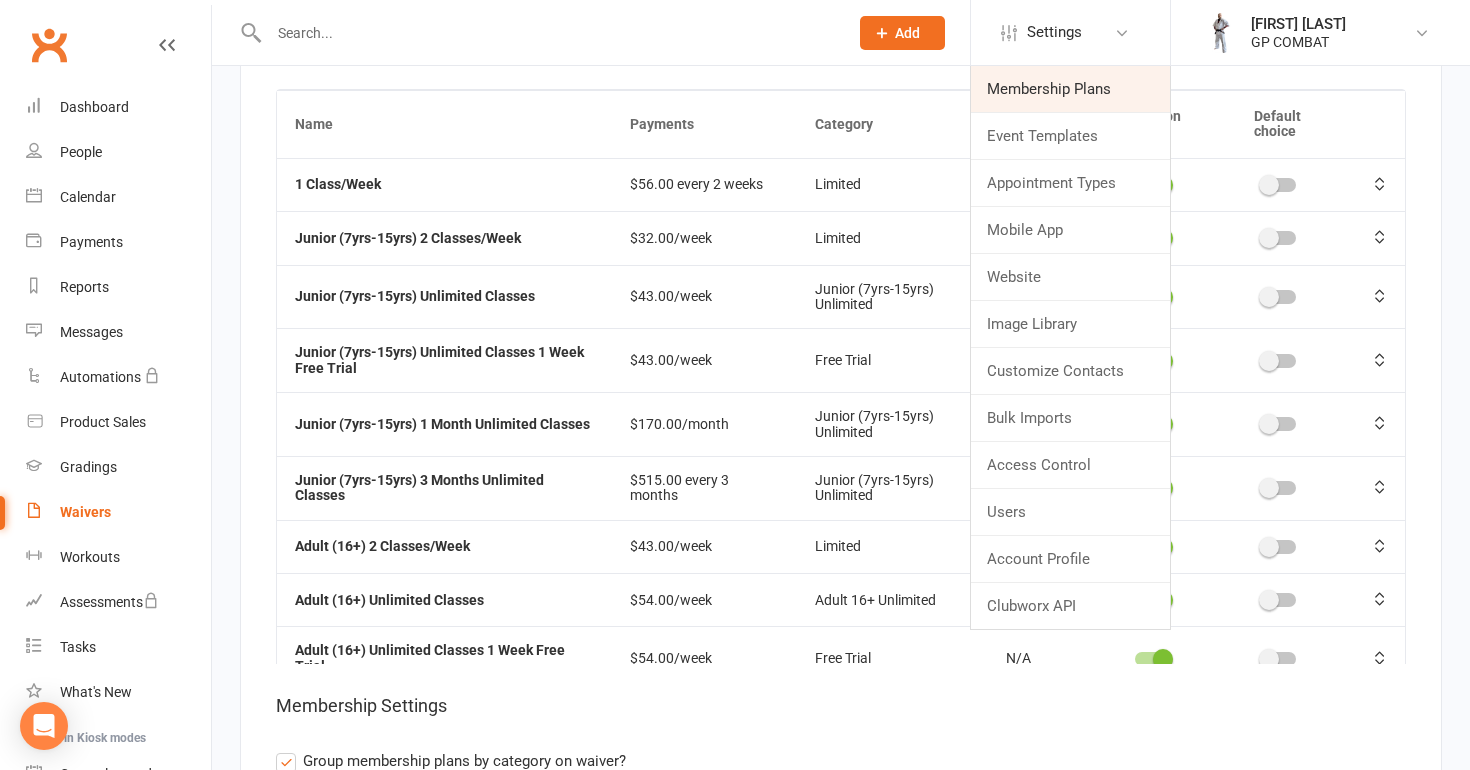 click on "Membership Plans" at bounding box center [1070, 89] 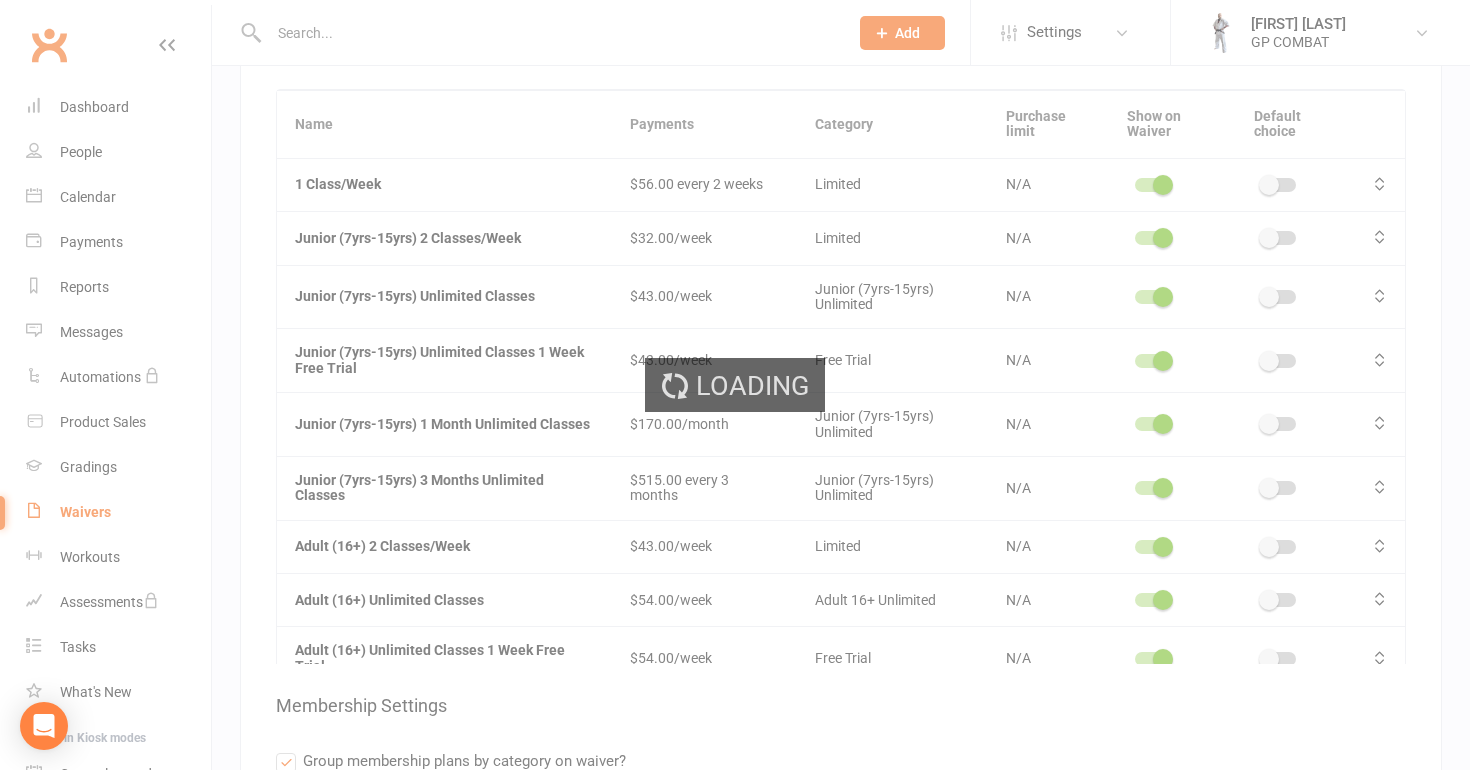 scroll, scrollTop: 0, scrollLeft: 0, axis: both 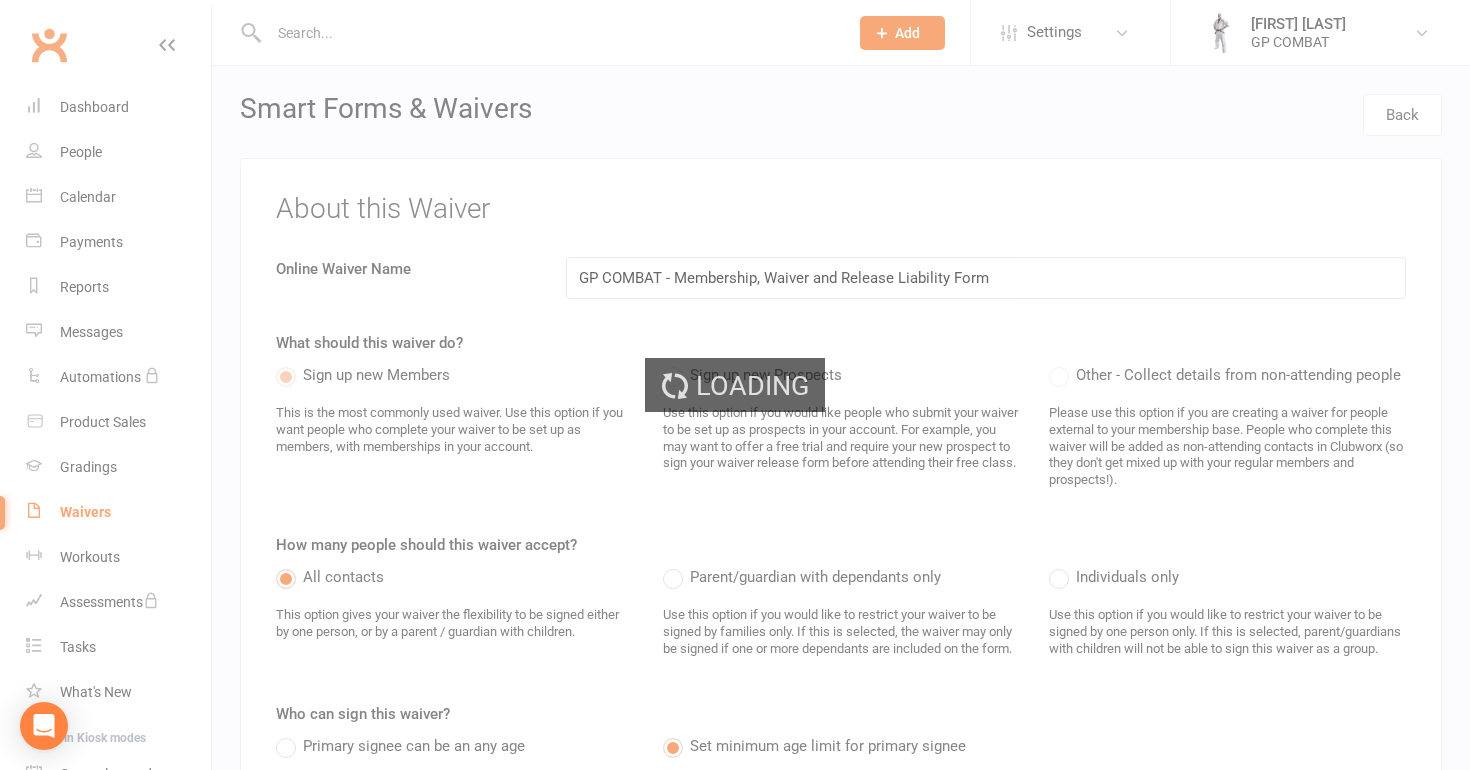 select on "50" 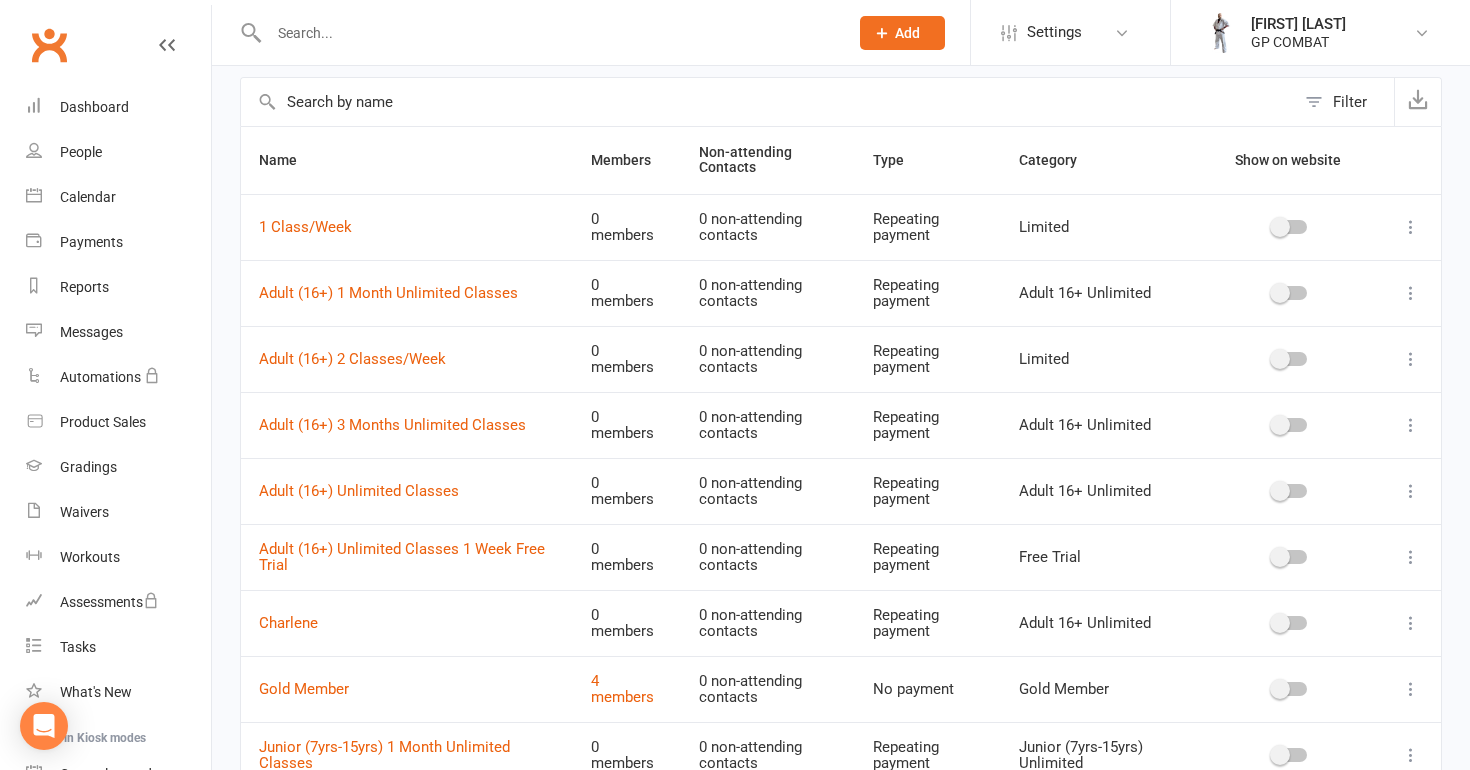 scroll, scrollTop: 92, scrollLeft: 0, axis: vertical 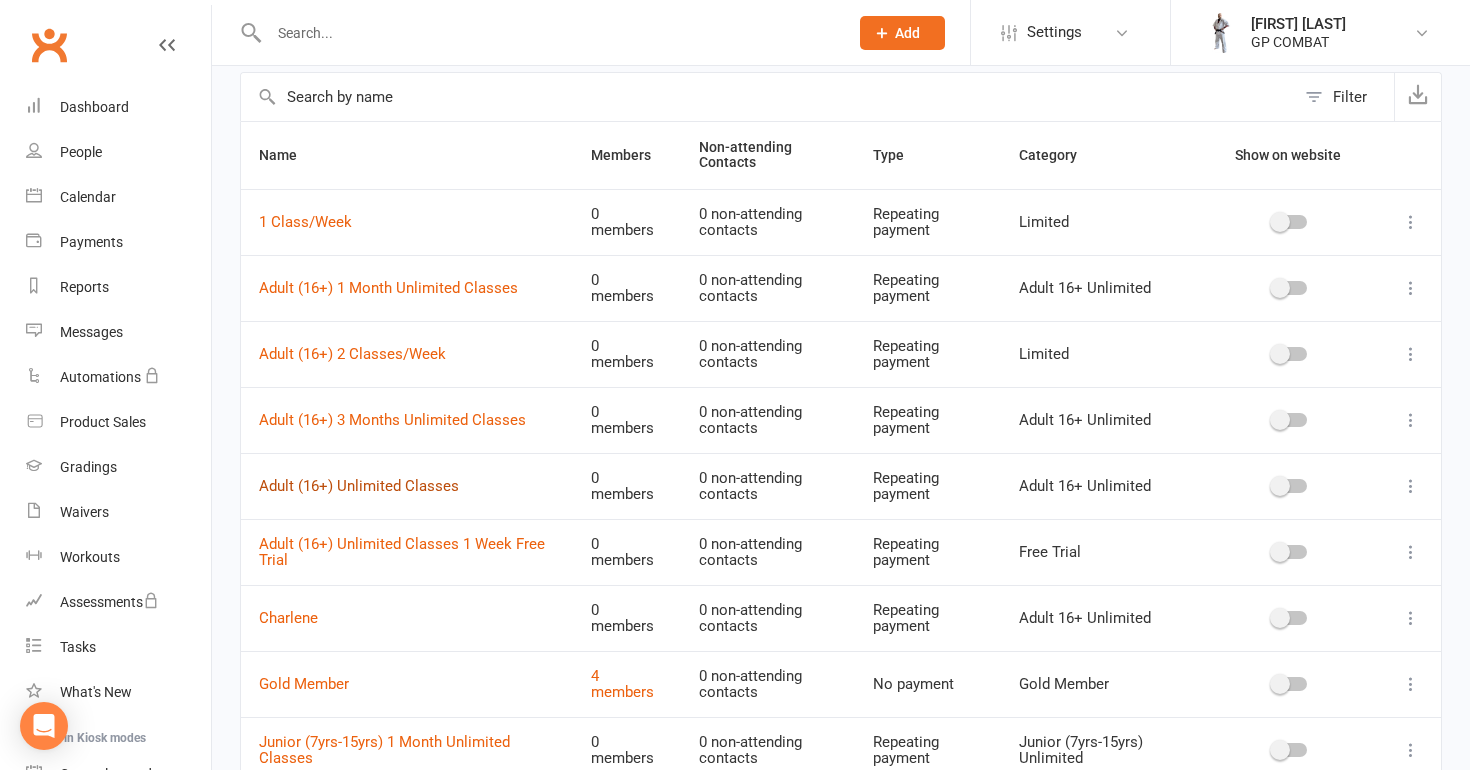 click on "Adult (16+) Unlimited Classes" at bounding box center [359, 486] 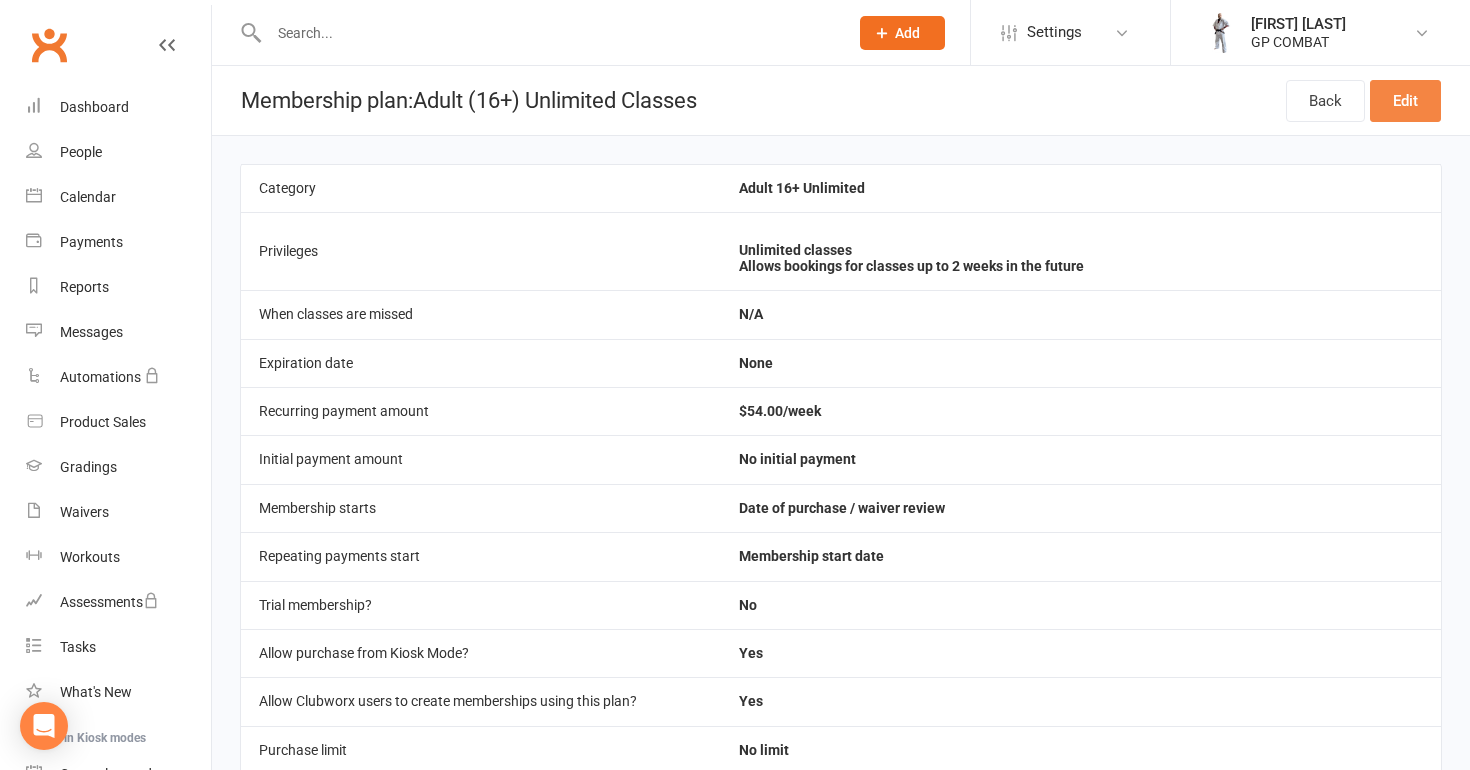 click on "Edit" at bounding box center [1405, 101] 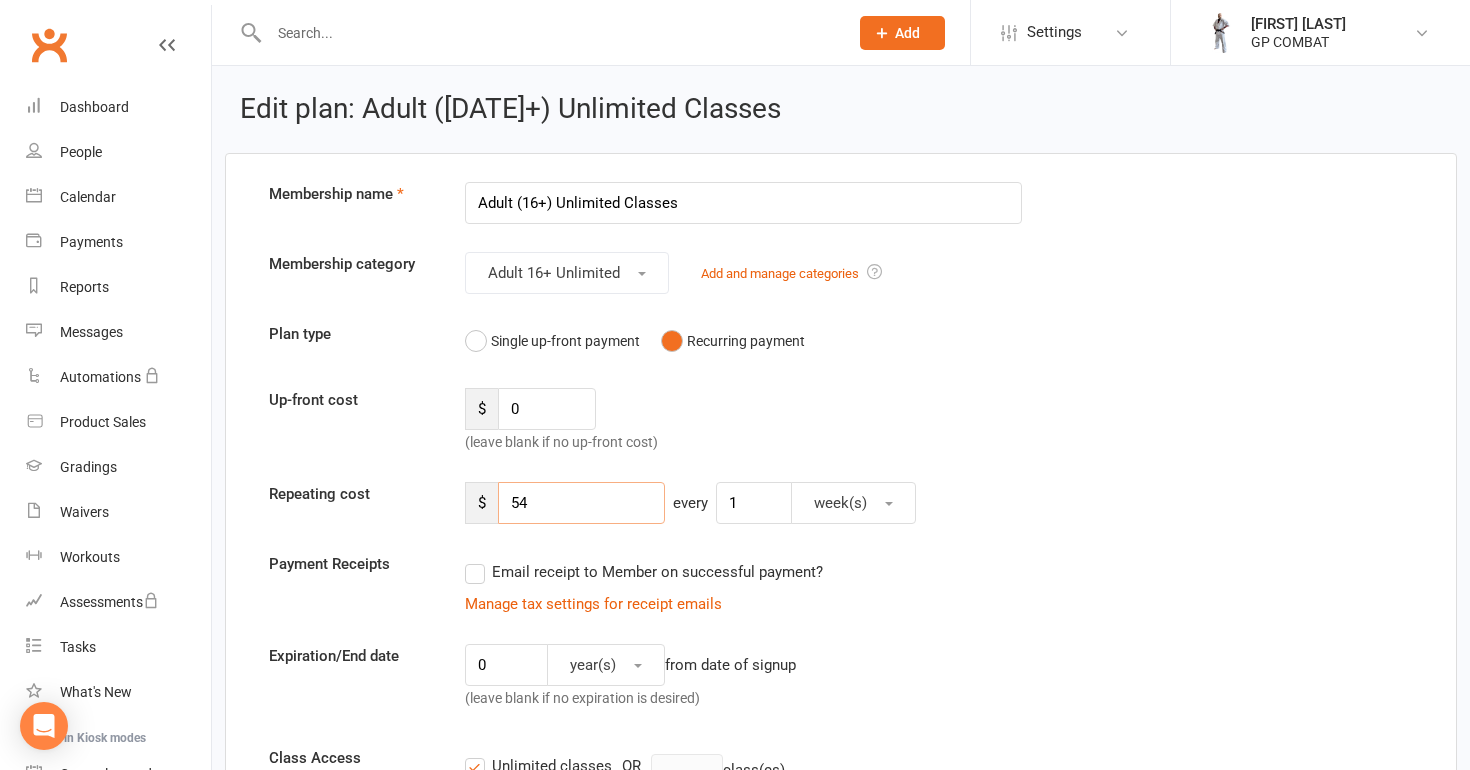 click on "54" at bounding box center (581, 503) 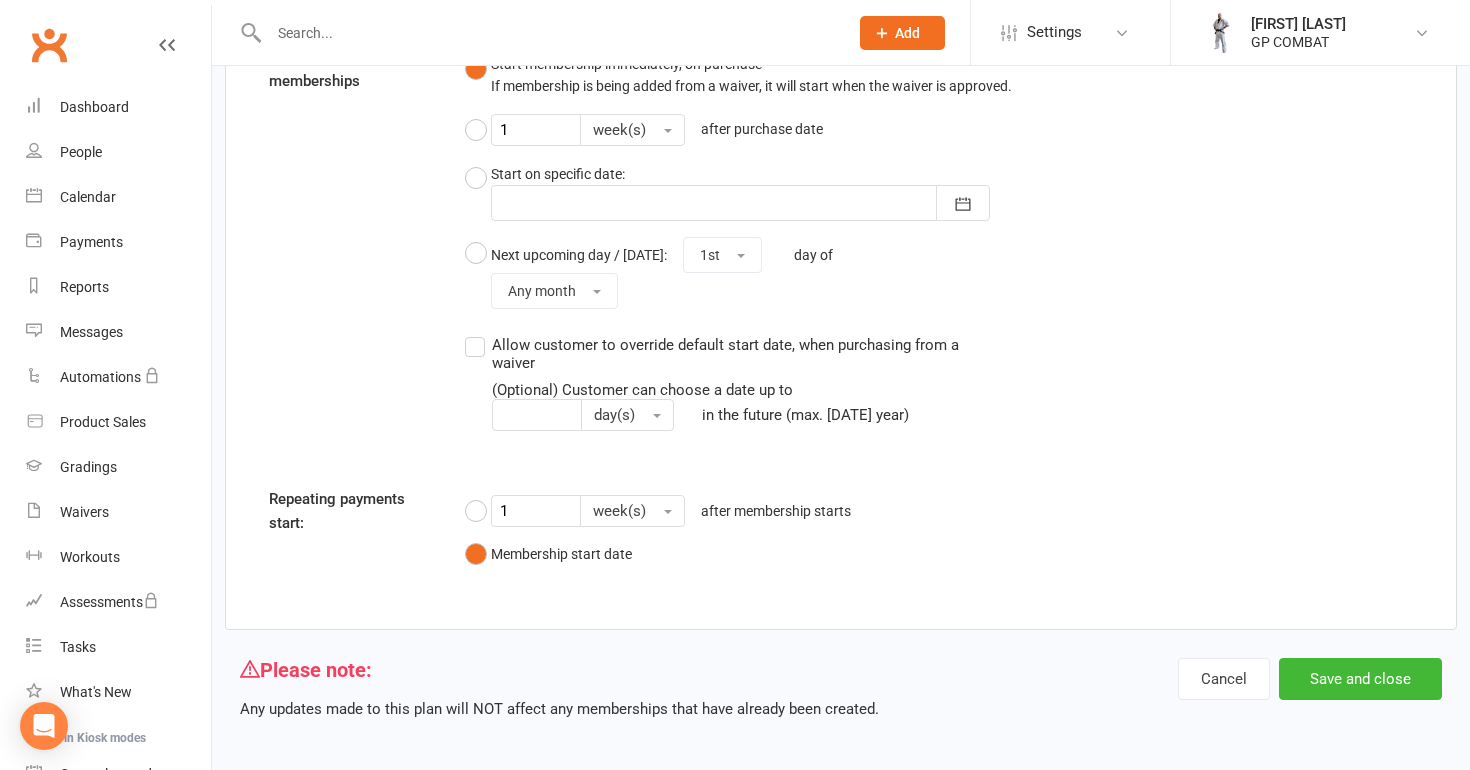 scroll, scrollTop: 1731, scrollLeft: 0, axis: vertical 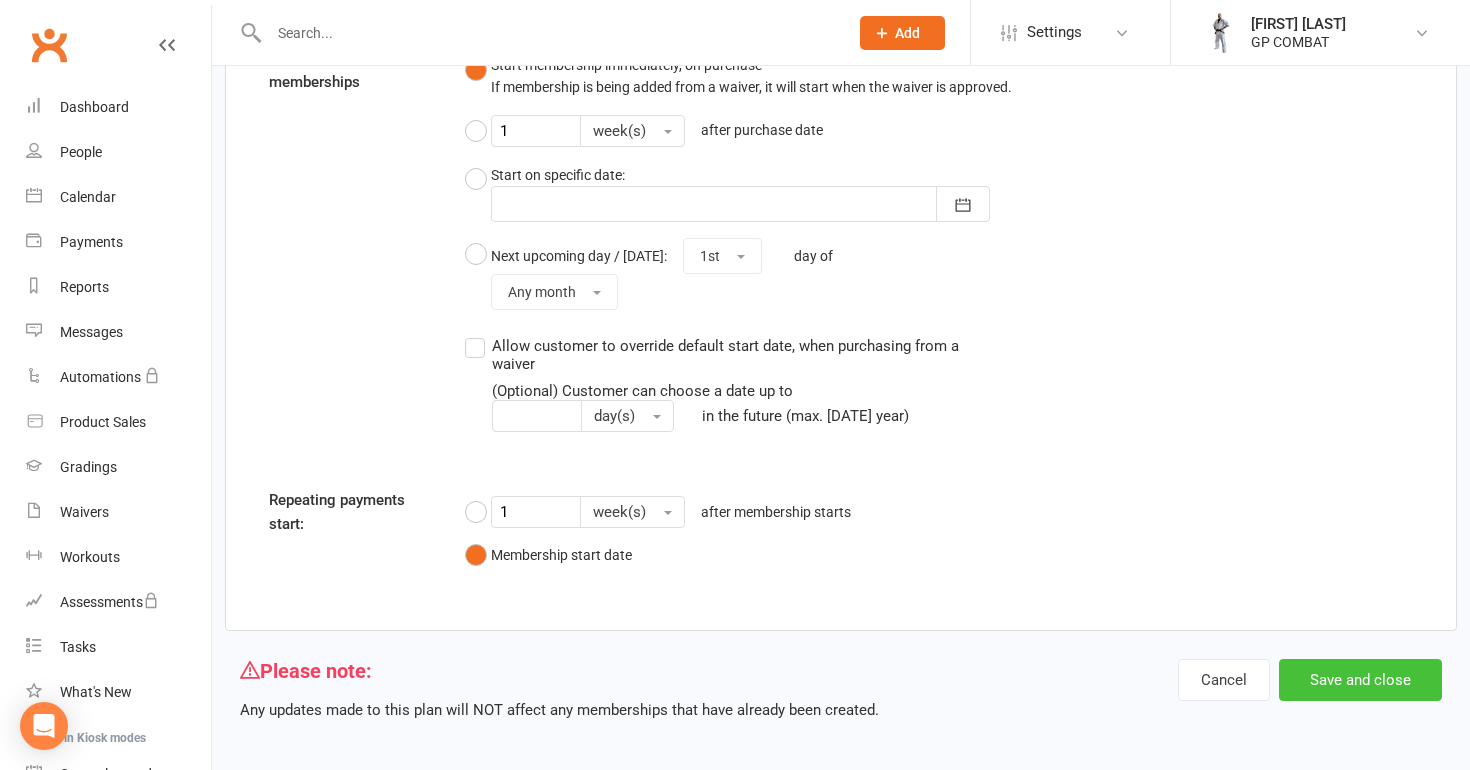 type on "55" 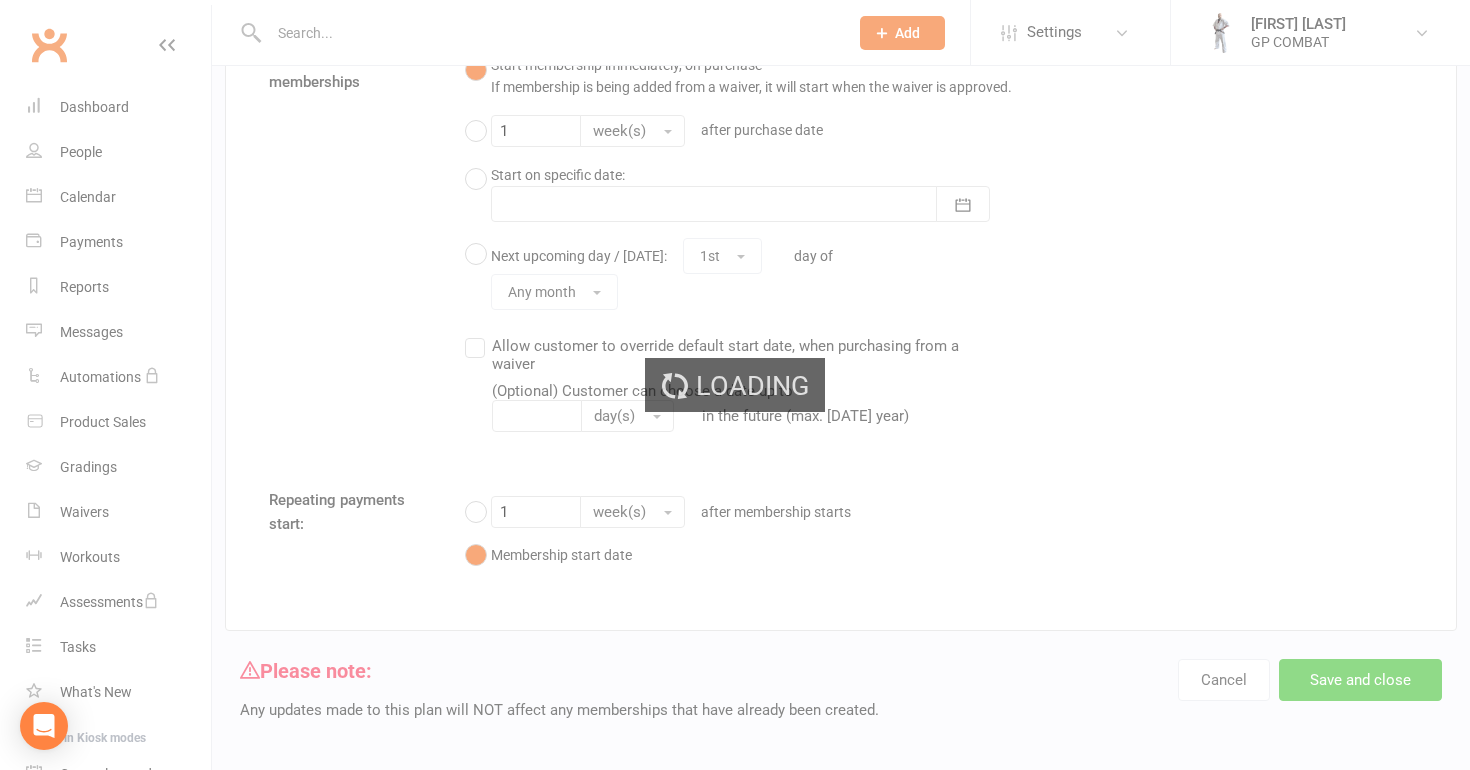 scroll, scrollTop: 0, scrollLeft: 0, axis: both 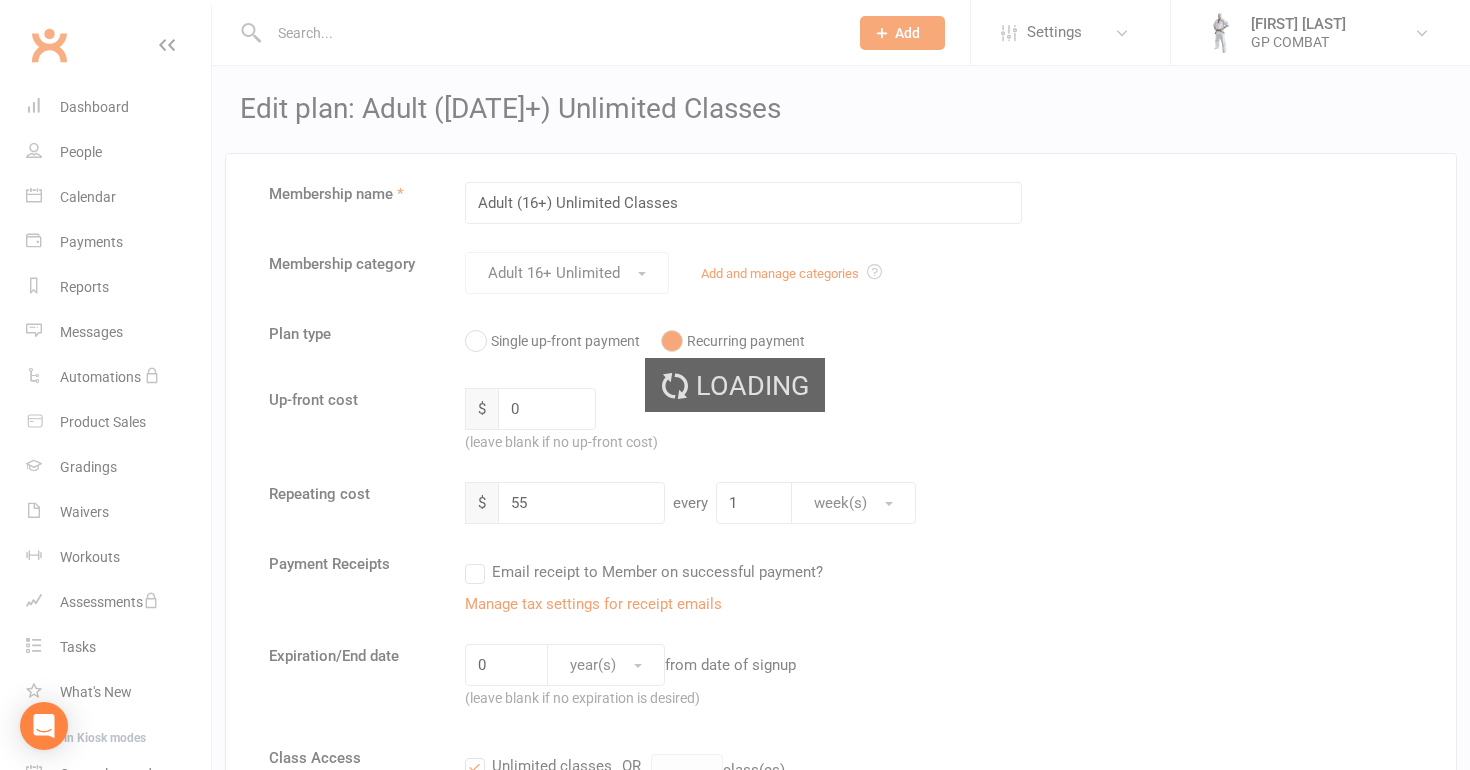 select on "50" 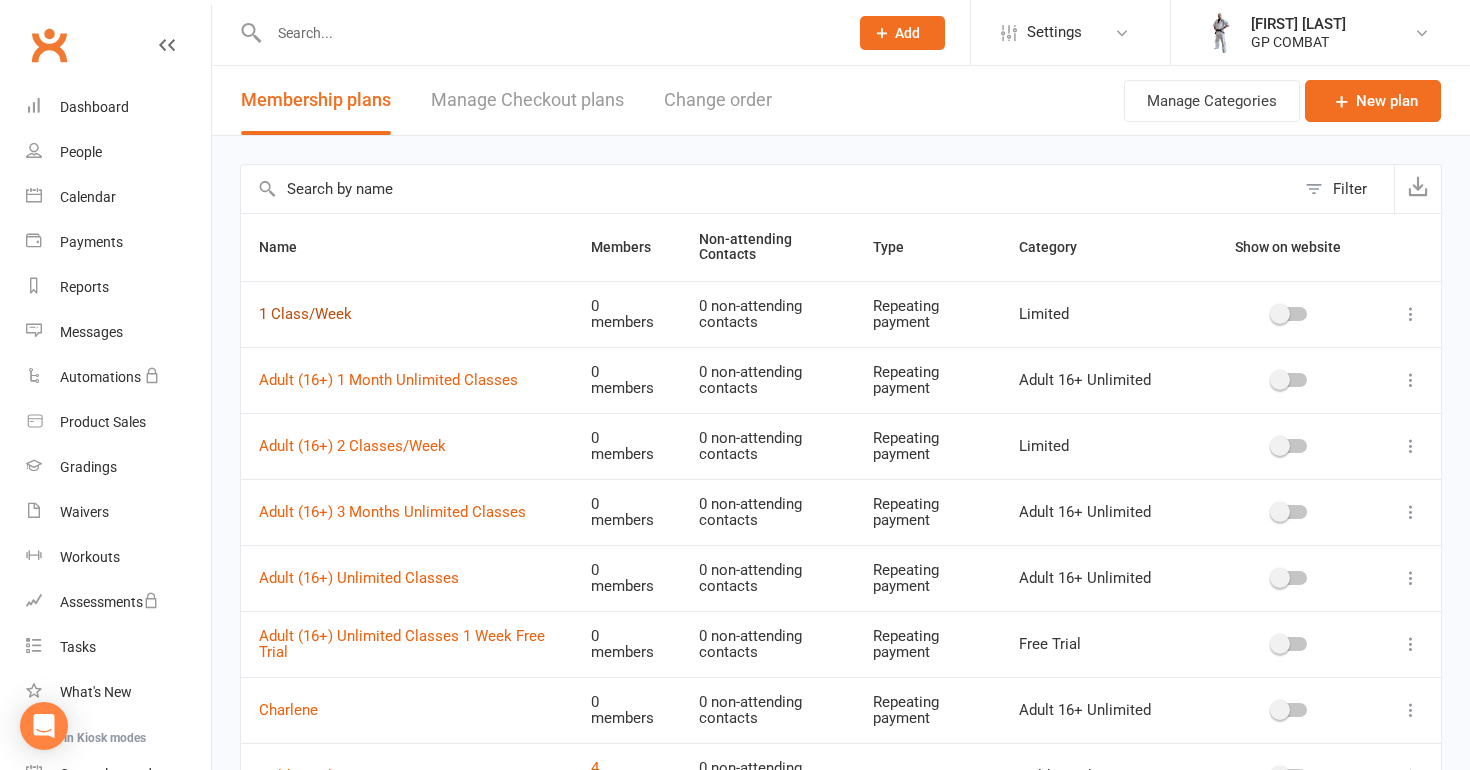 click on "1 Class/Week" at bounding box center [305, 314] 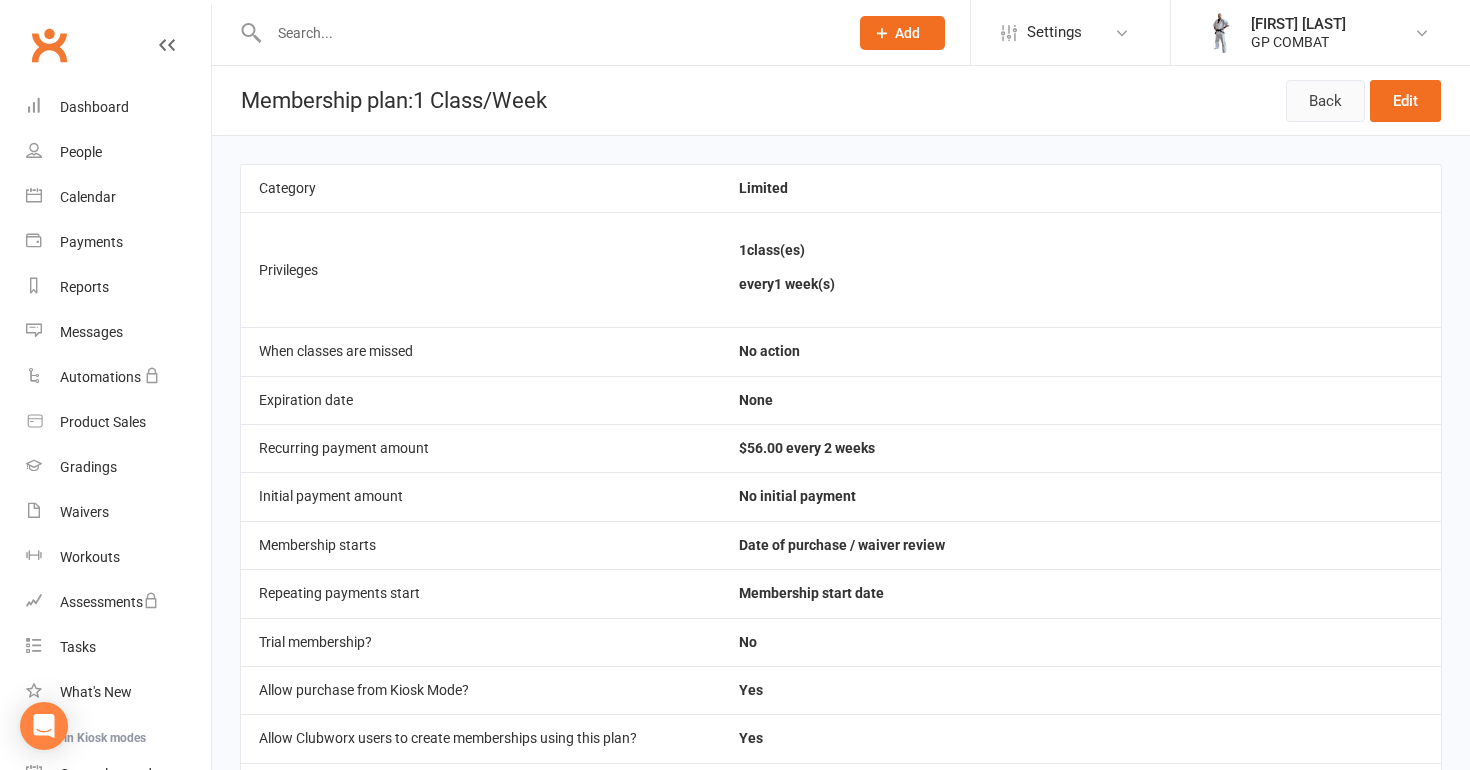 click on "Back" at bounding box center (1325, 101) 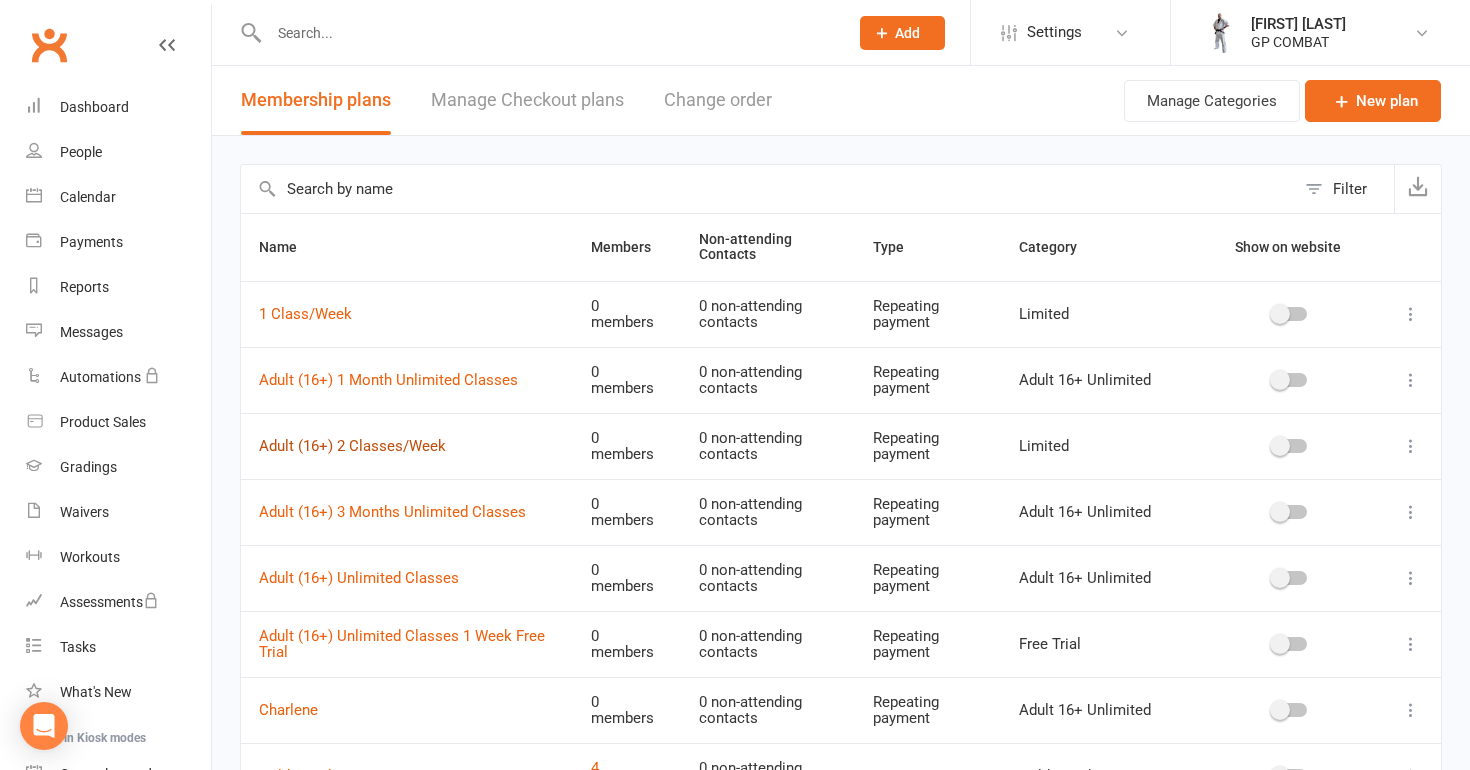 click on "Adult (16+) 2 Classes/Week" at bounding box center (352, 446) 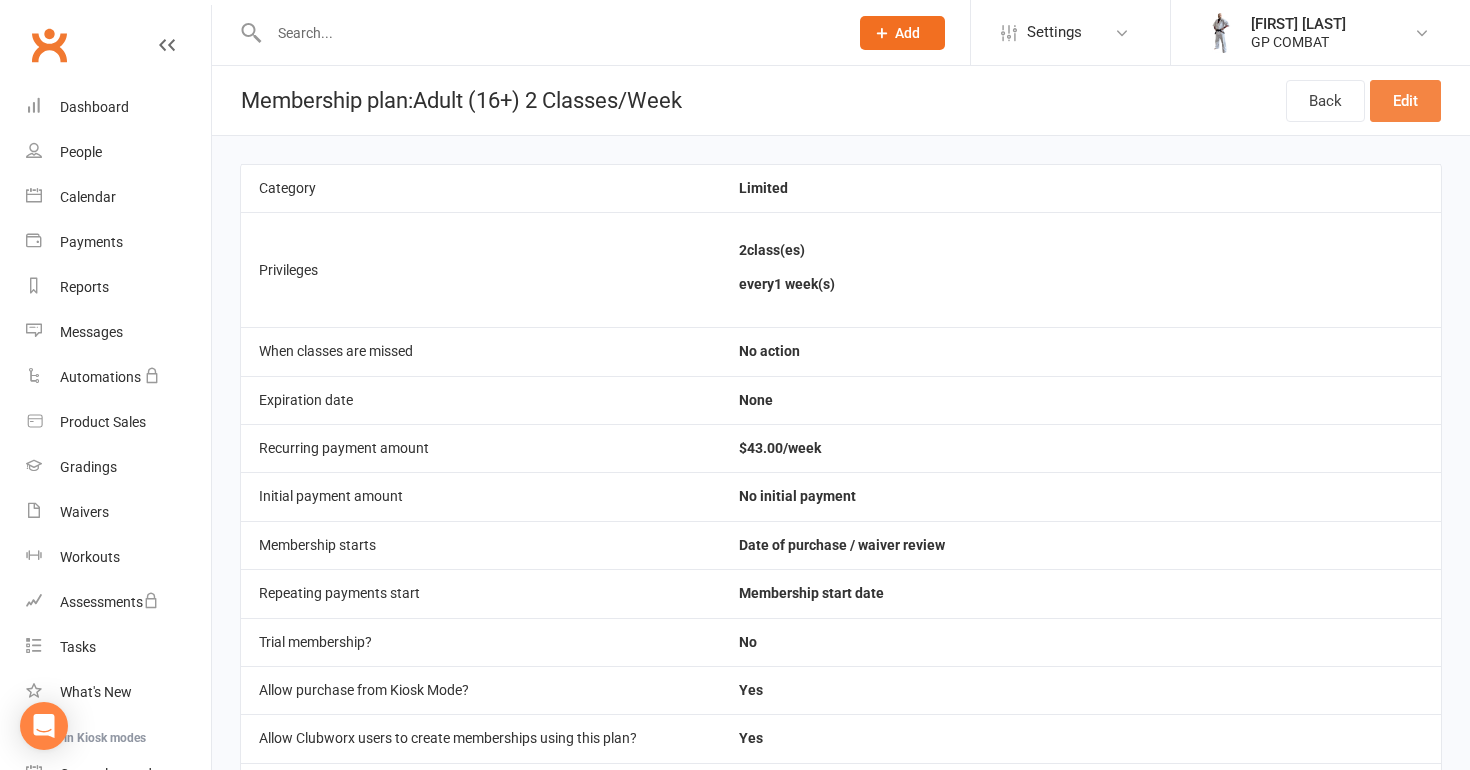 click on "Edit" at bounding box center [1405, 101] 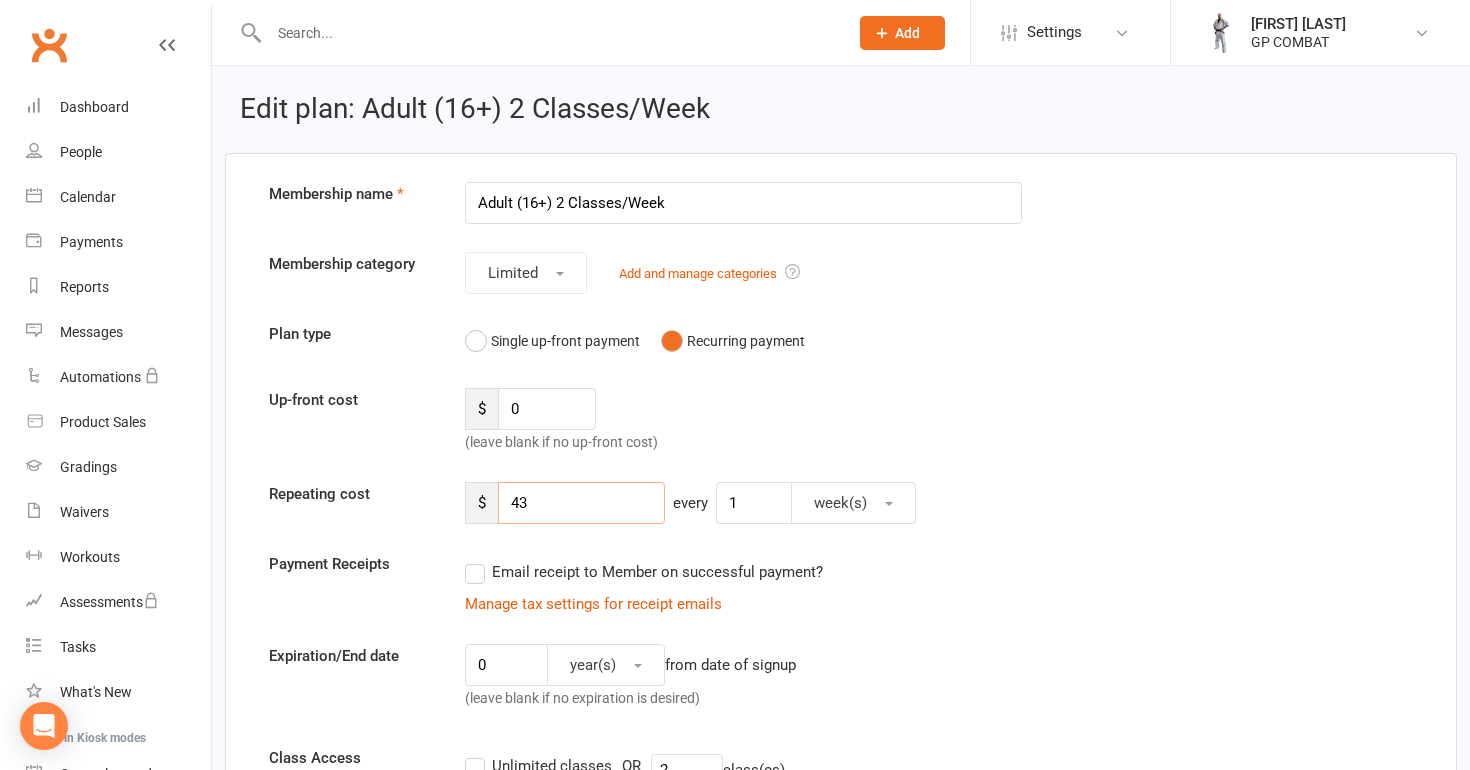 click on "43" at bounding box center [581, 503] 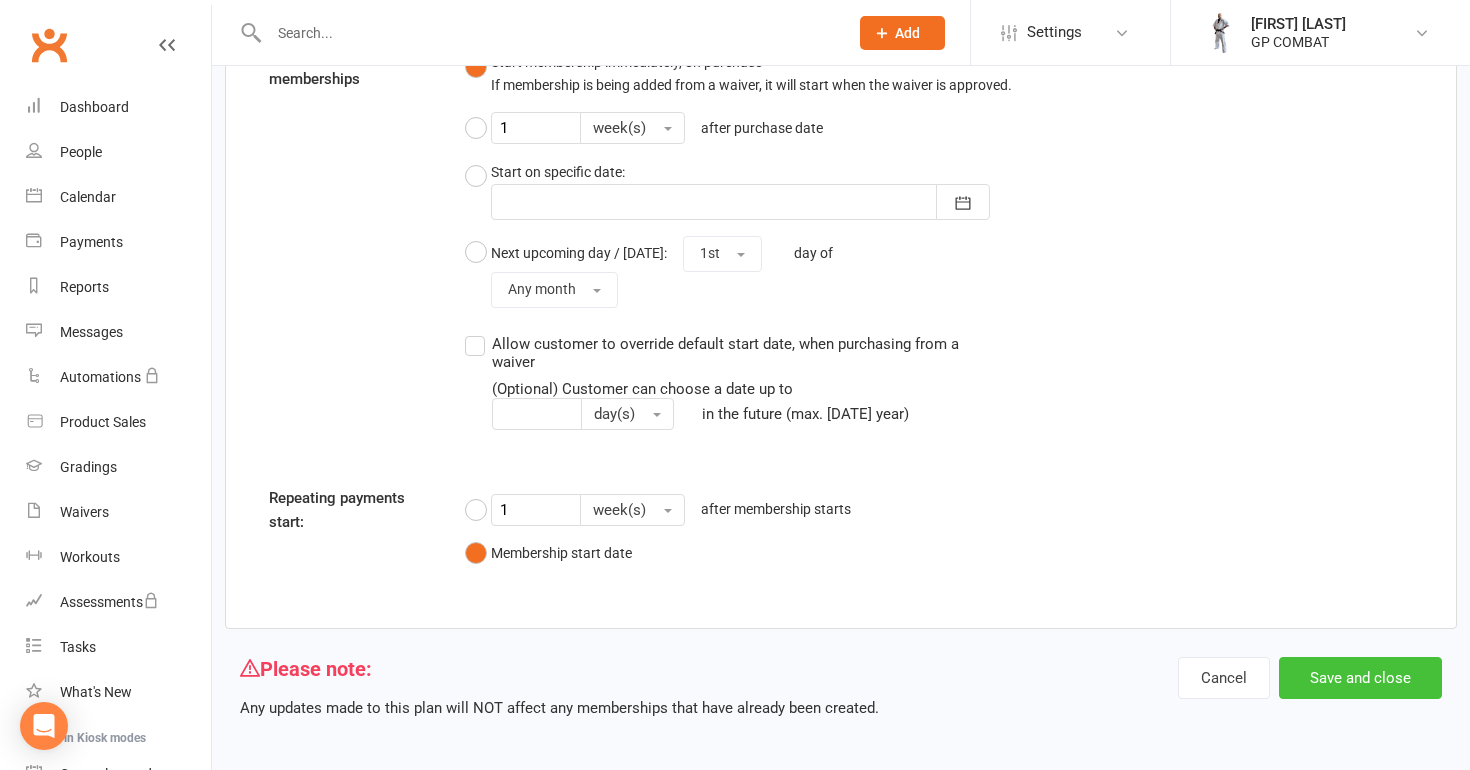 scroll, scrollTop: 2649, scrollLeft: 0, axis: vertical 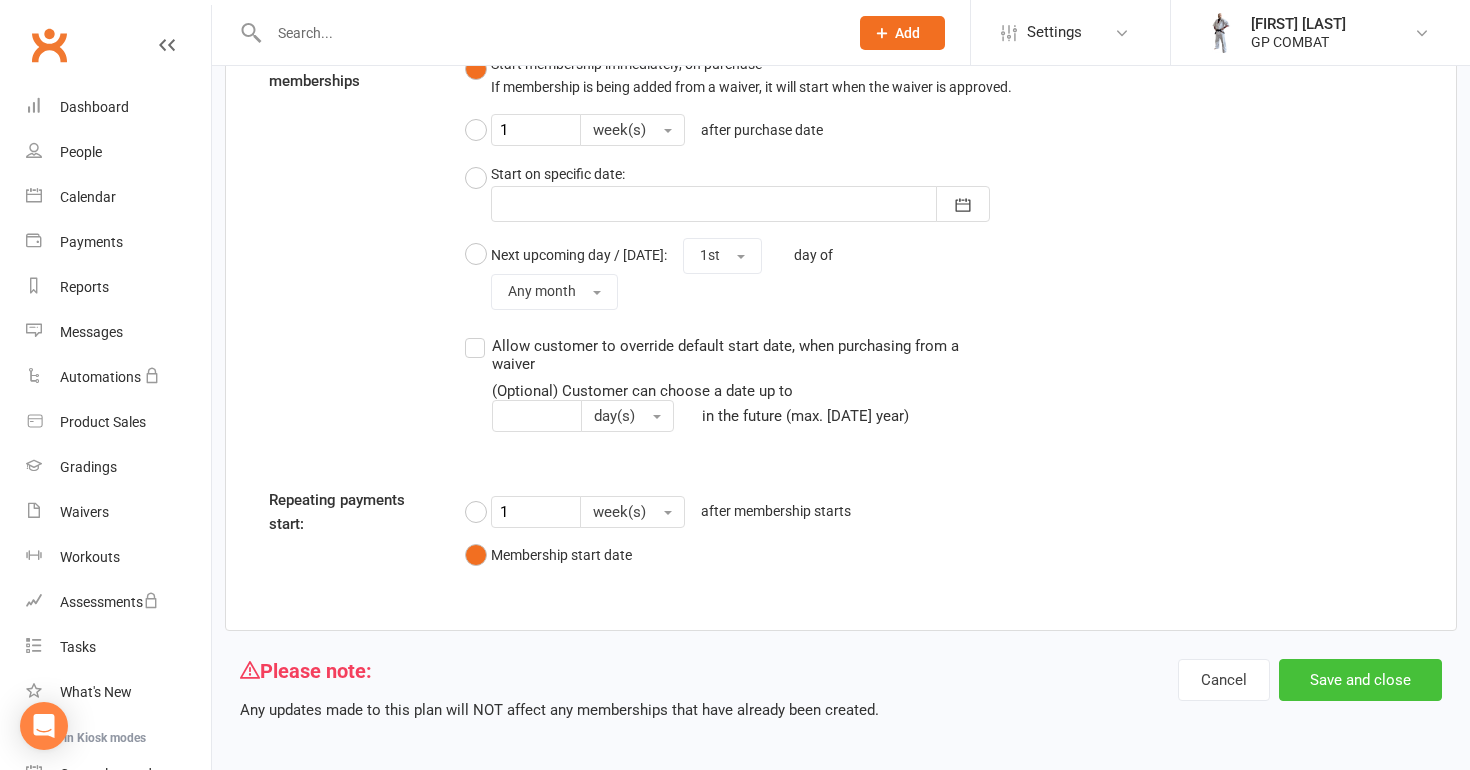type on "45" 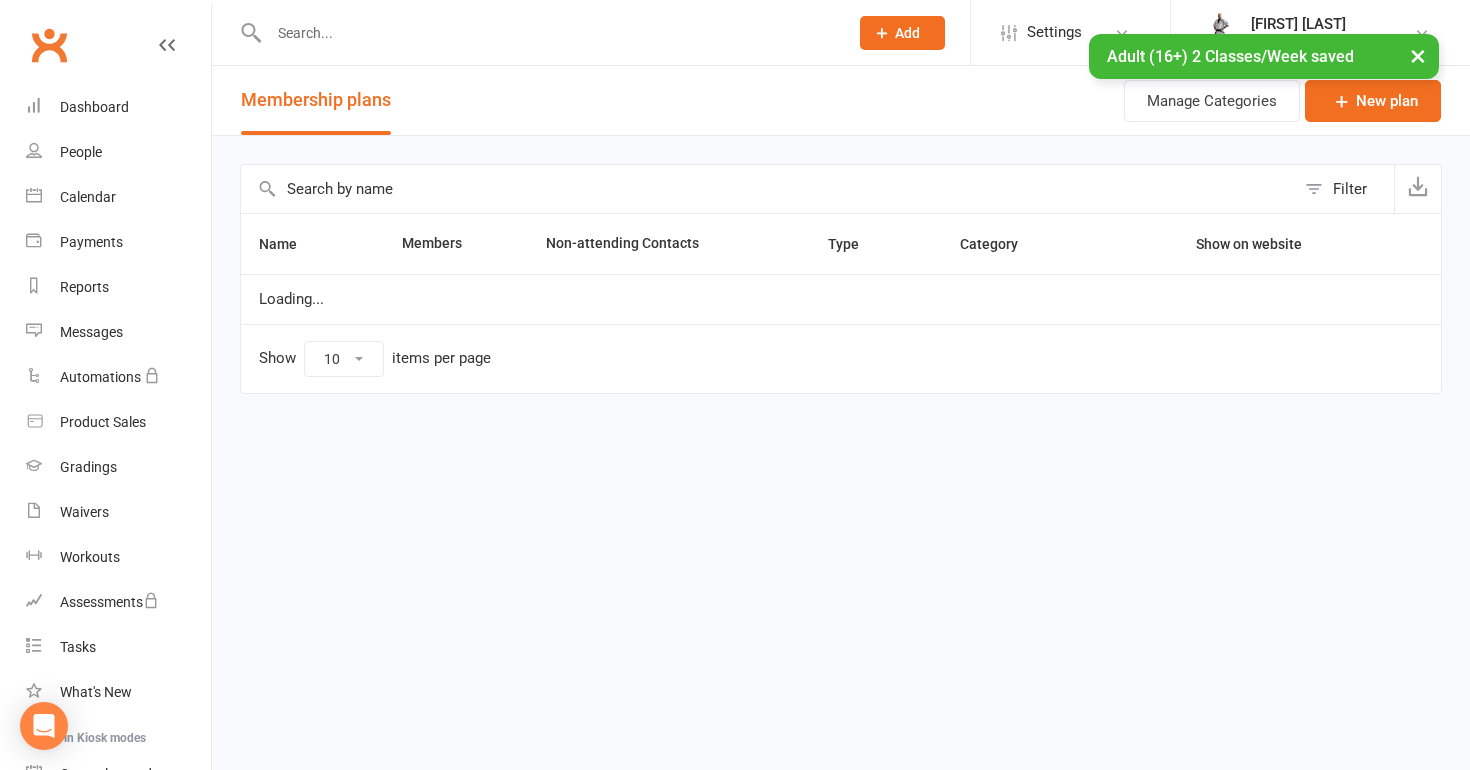 select on "50" 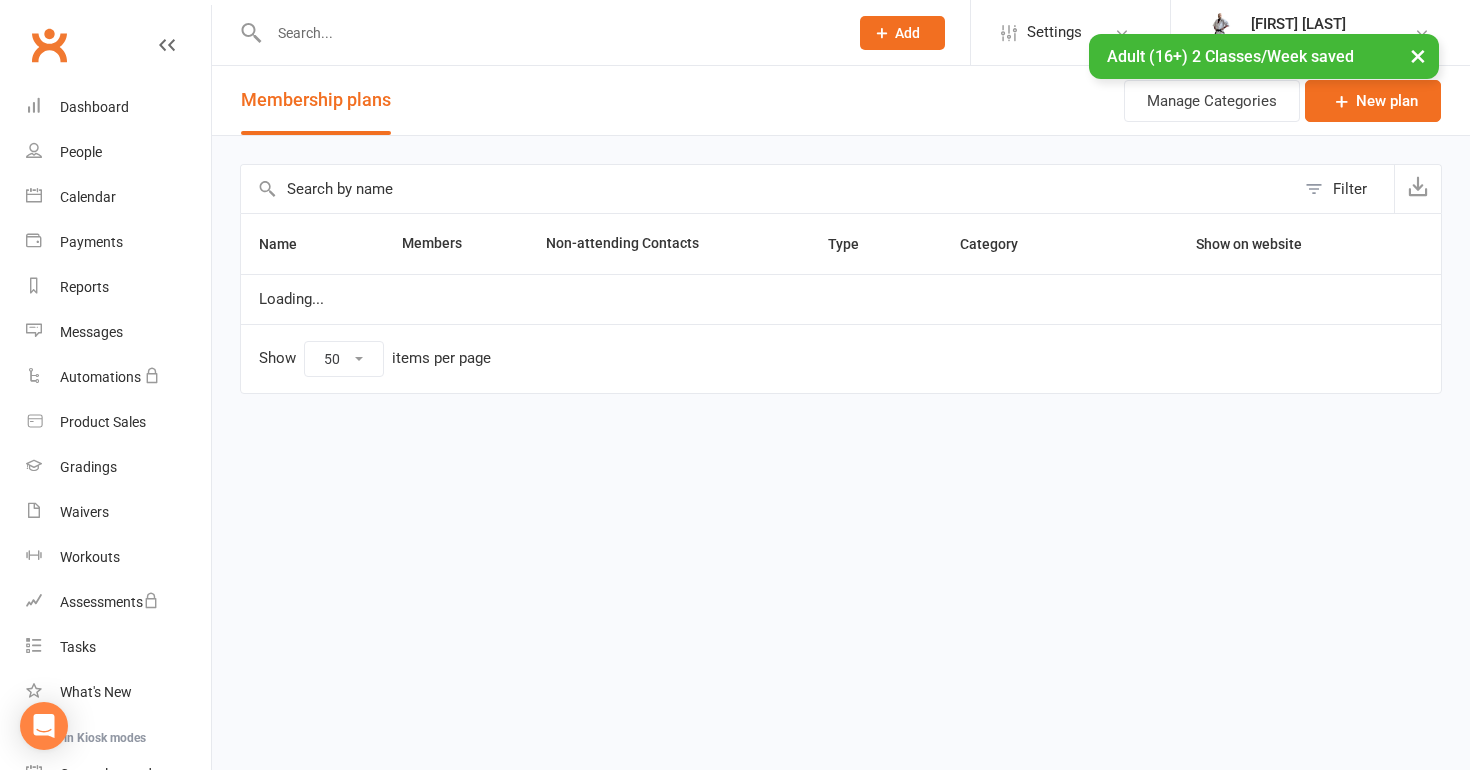 scroll, scrollTop: 0, scrollLeft: 0, axis: both 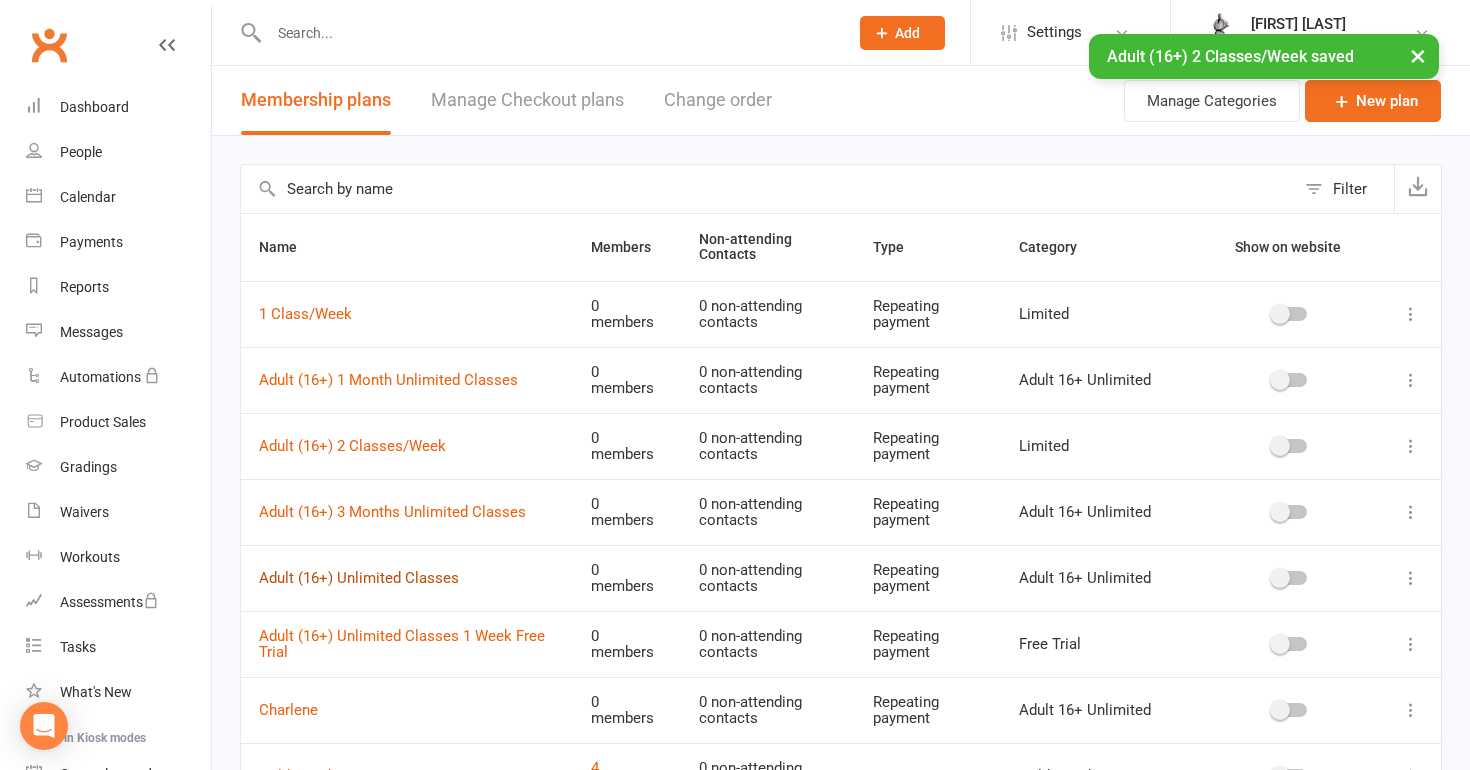 click on "Adult (16+) Unlimited Classes" at bounding box center [359, 578] 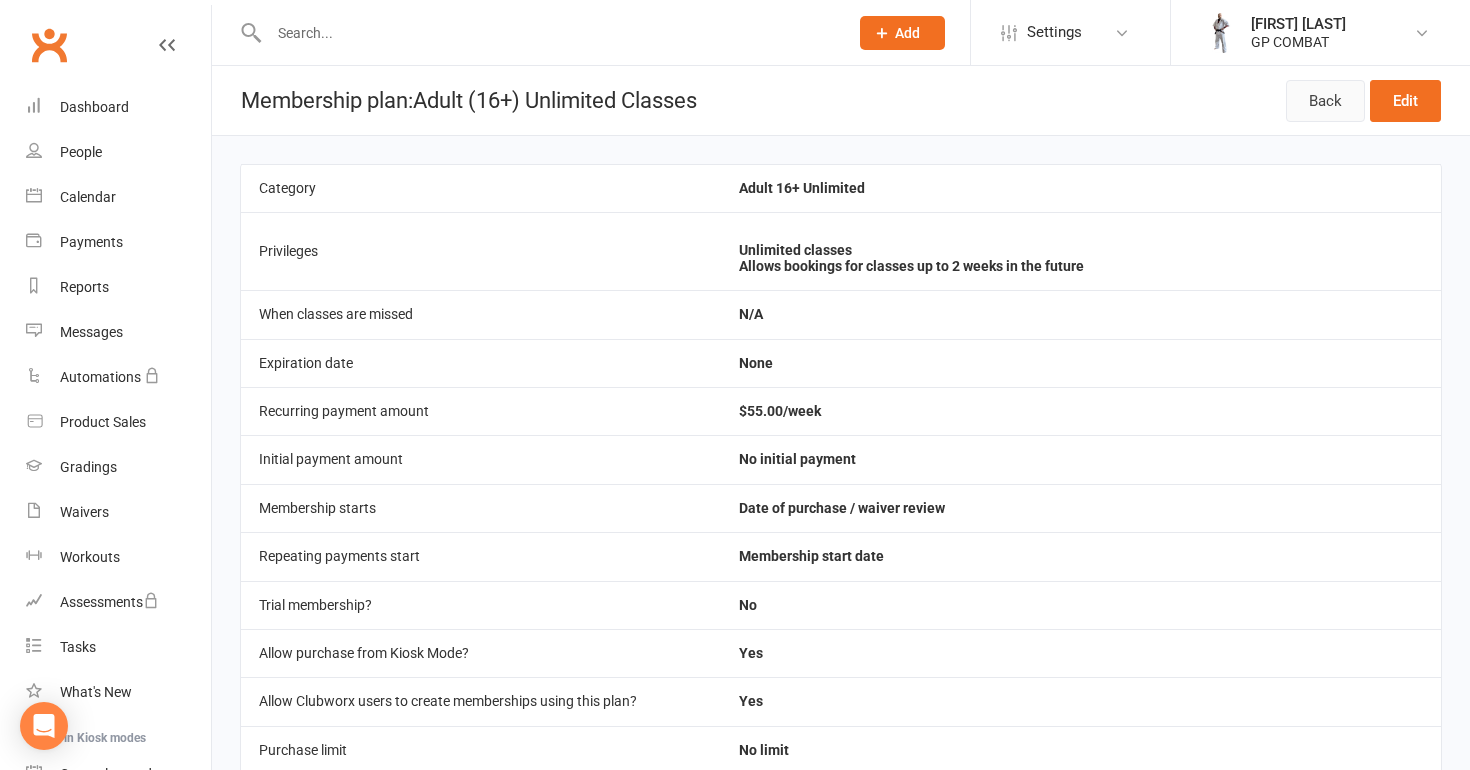 click on "Back" at bounding box center (1325, 101) 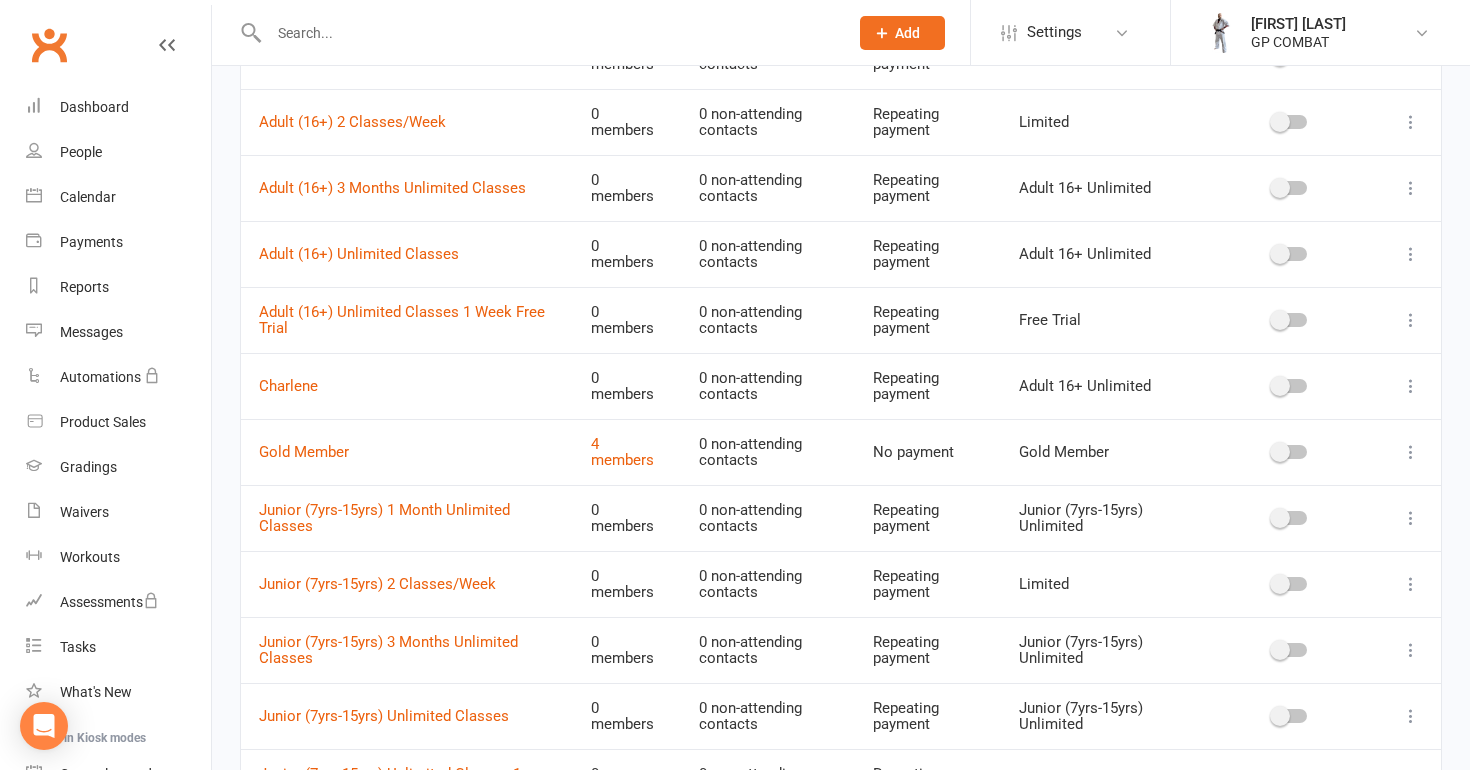 scroll, scrollTop: 330, scrollLeft: 0, axis: vertical 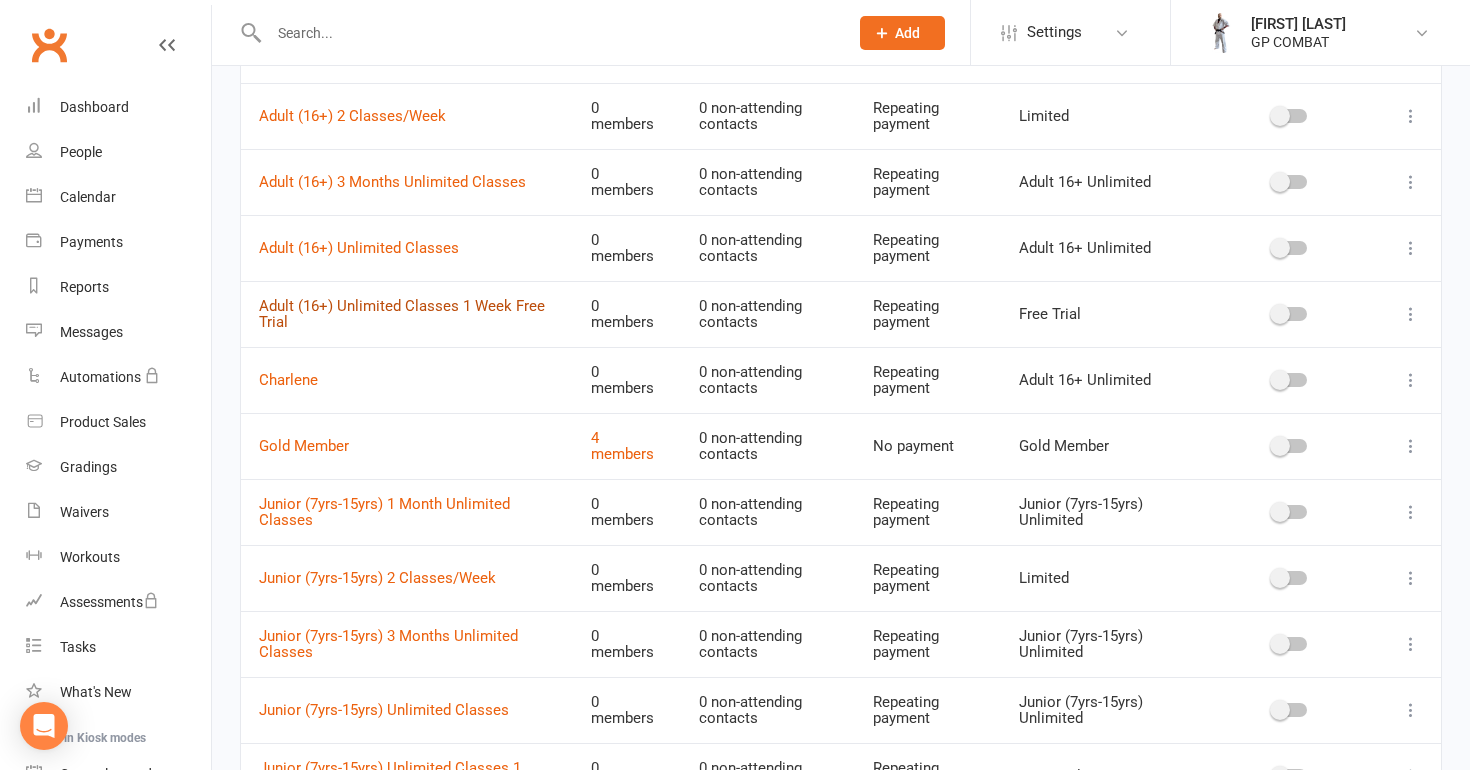 click on "Adult (16+) Unlimited Classes 1 Week Free Trial" at bounding box center (402, 314) 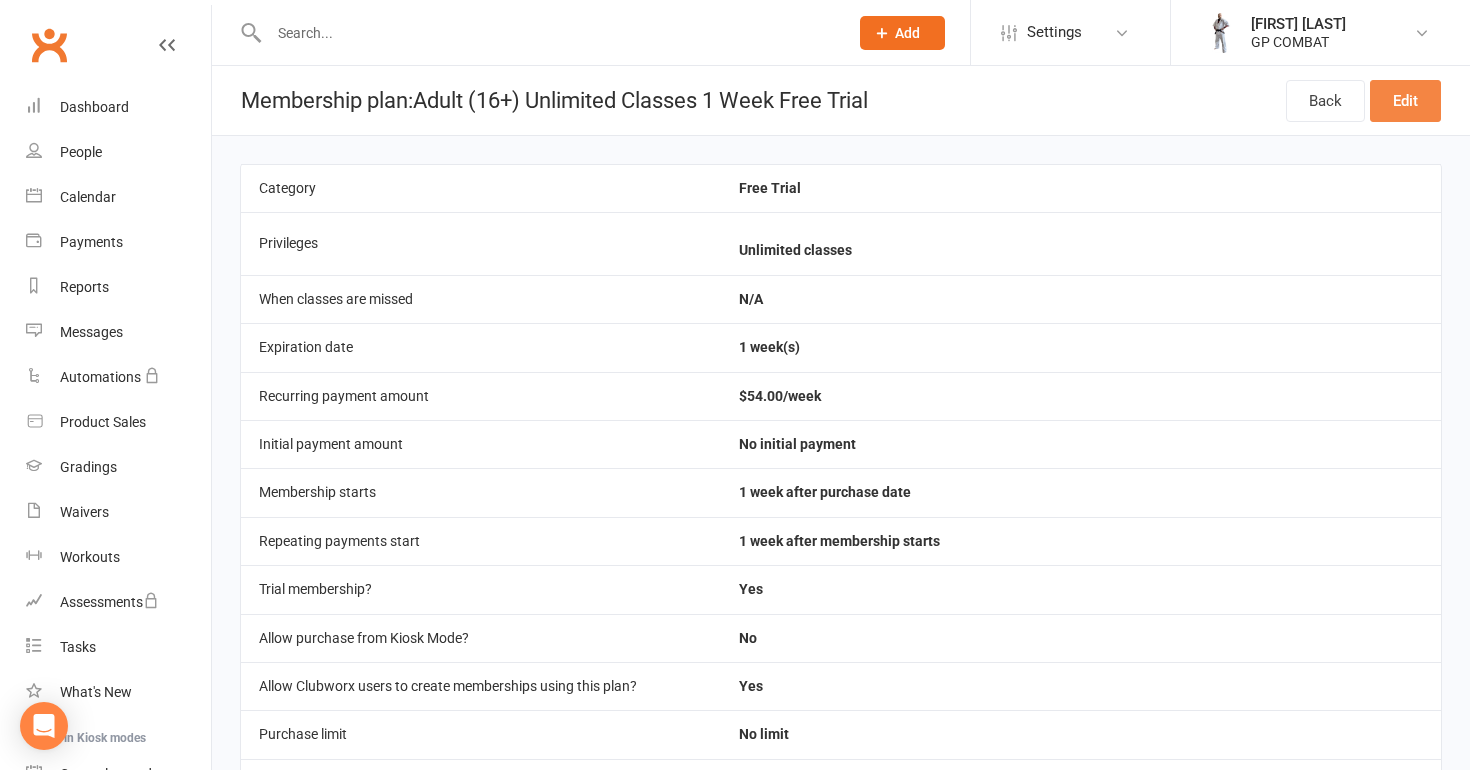 click on "Edit" at bounding box center (1405, 101) 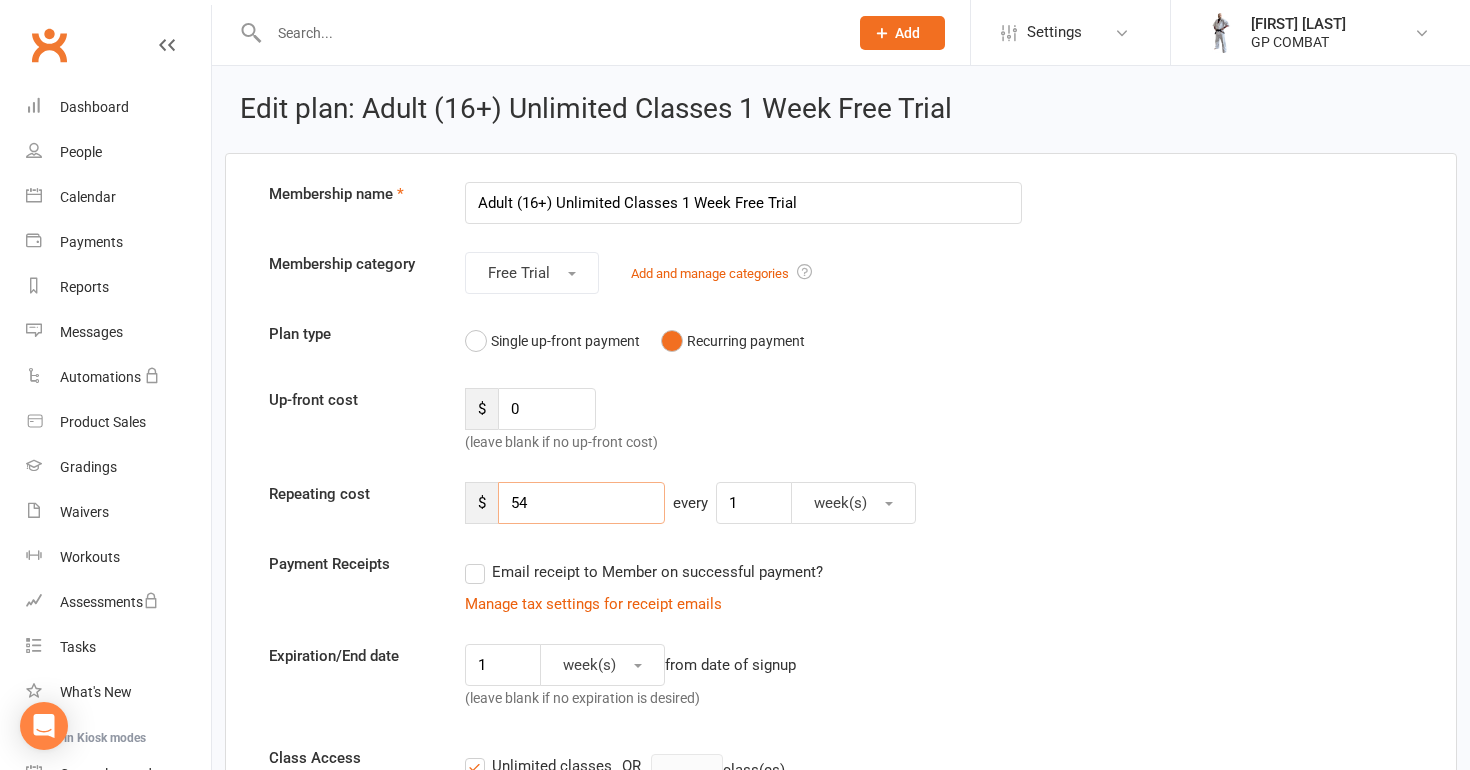 click on "54" at bounding box center (581, 503) 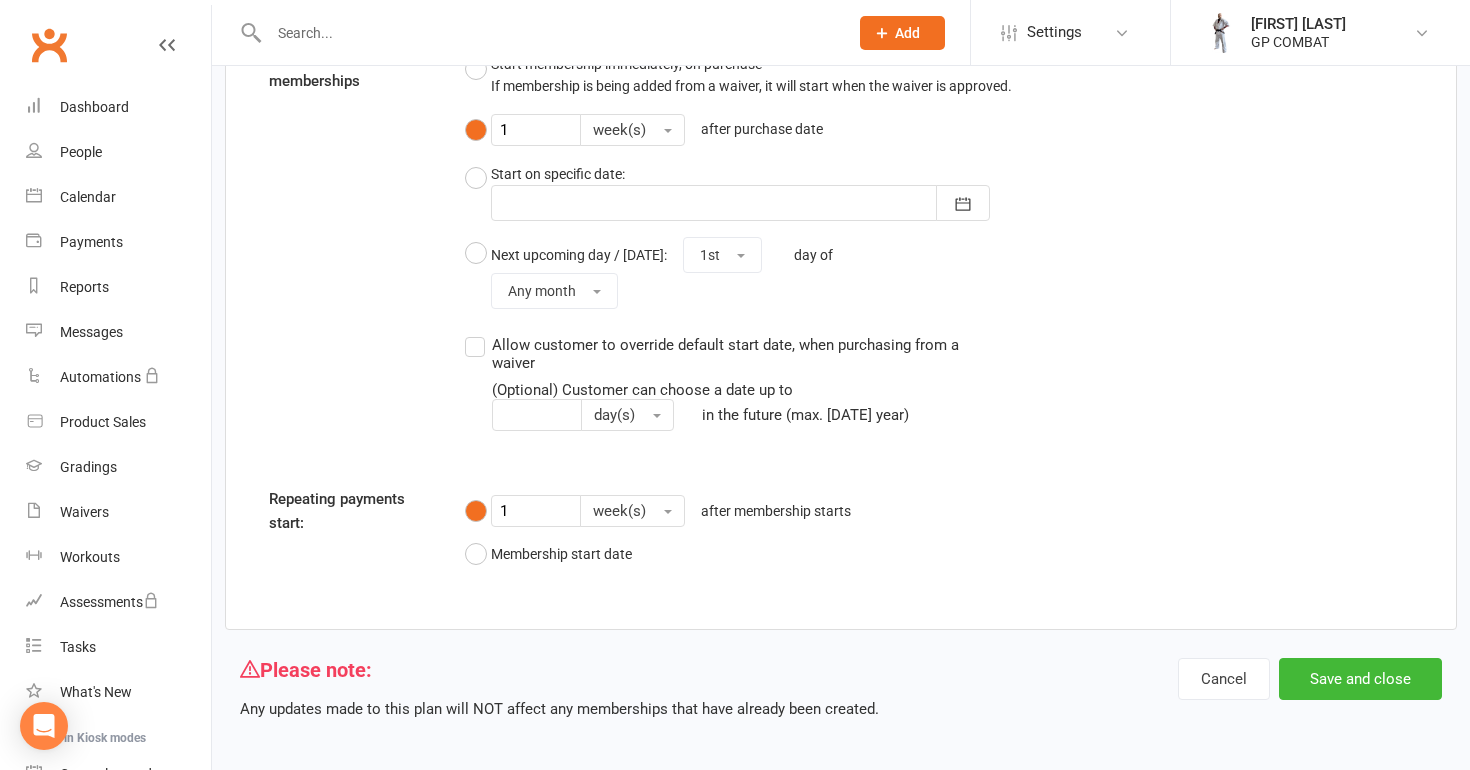 scroll, scrollTop: 1691, scrollLeft: 0, axis: vertical 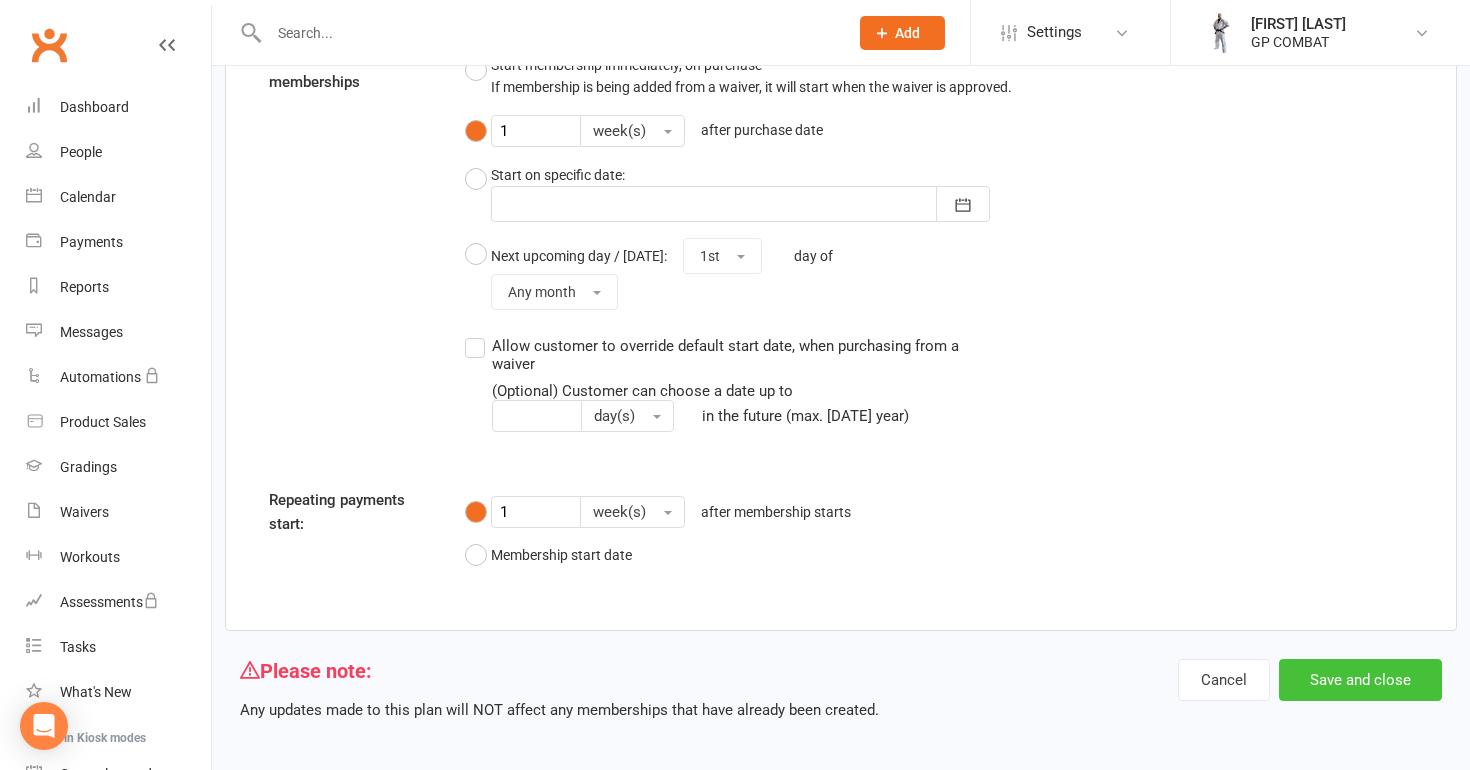type on "55" 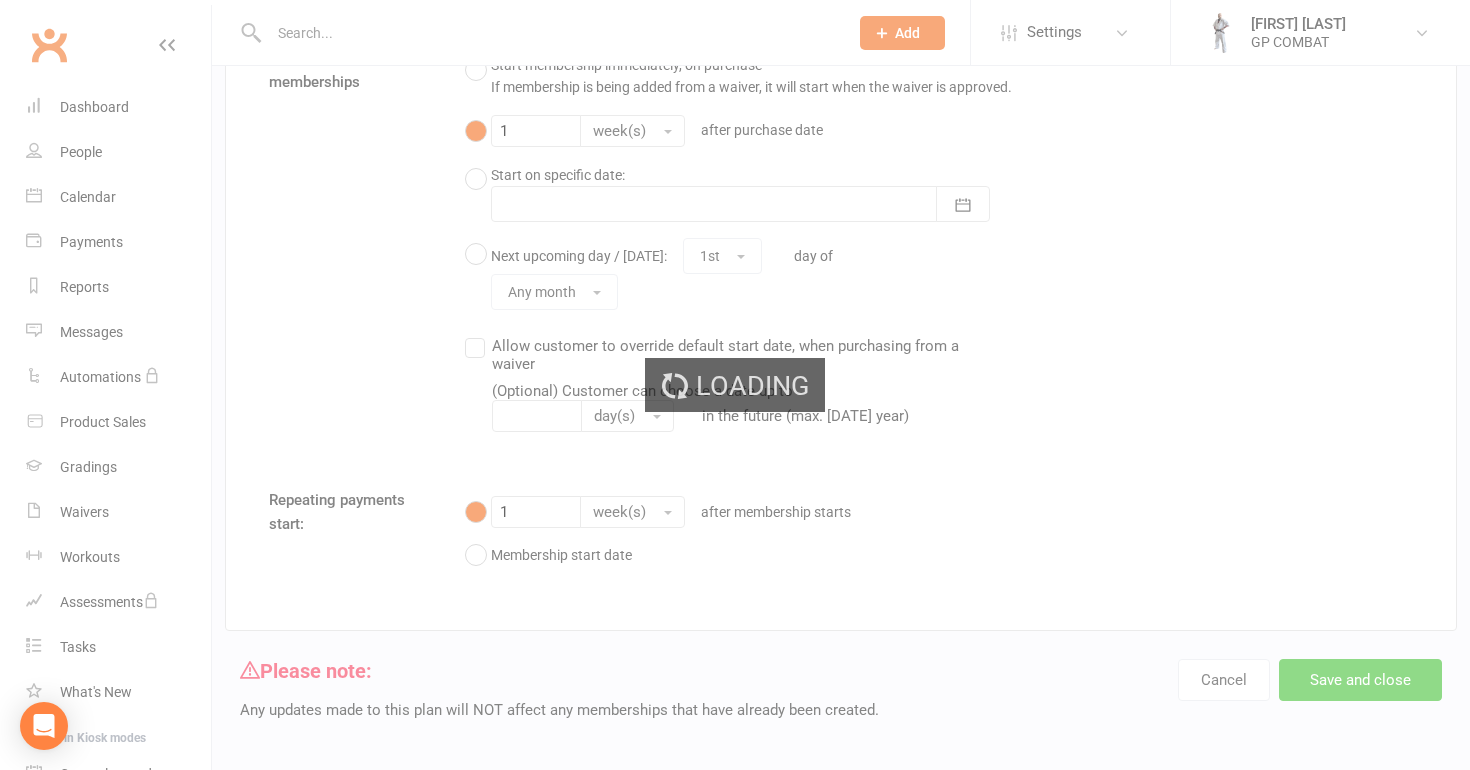scroll, scrollTop: 0, scrollLeft: 0, axis: both 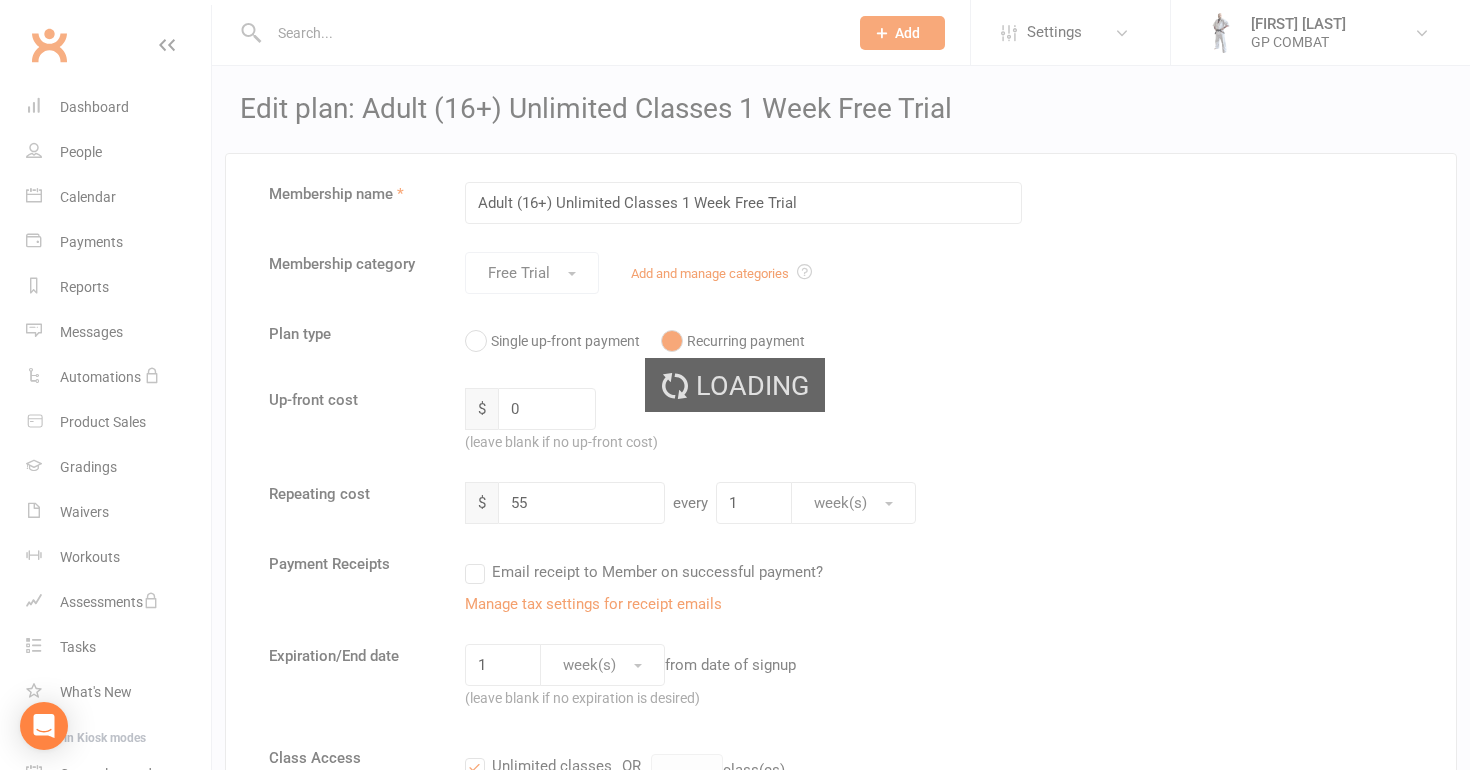 select on "50" 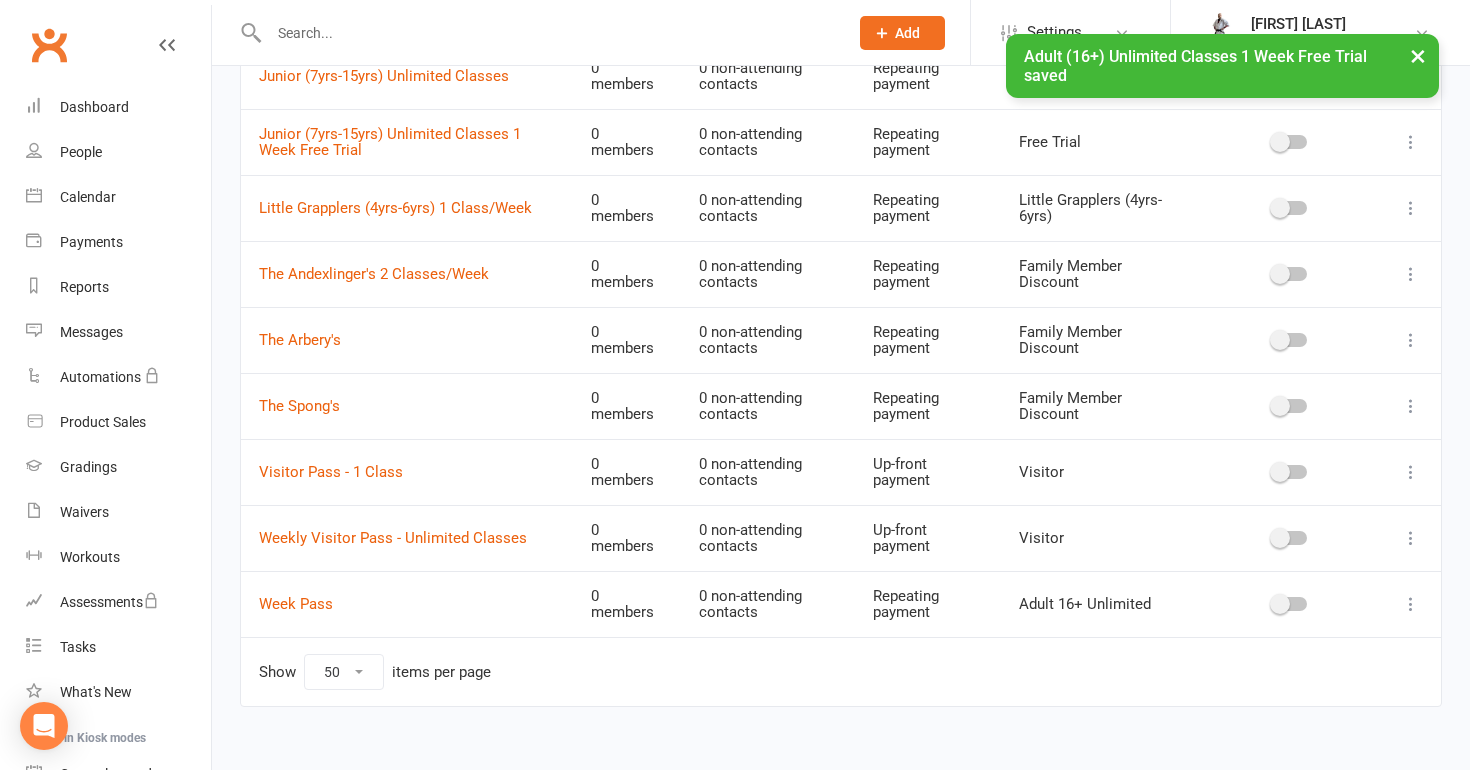 scroll, scrollTop: 982, scrollLeft: 0, axis: vertical 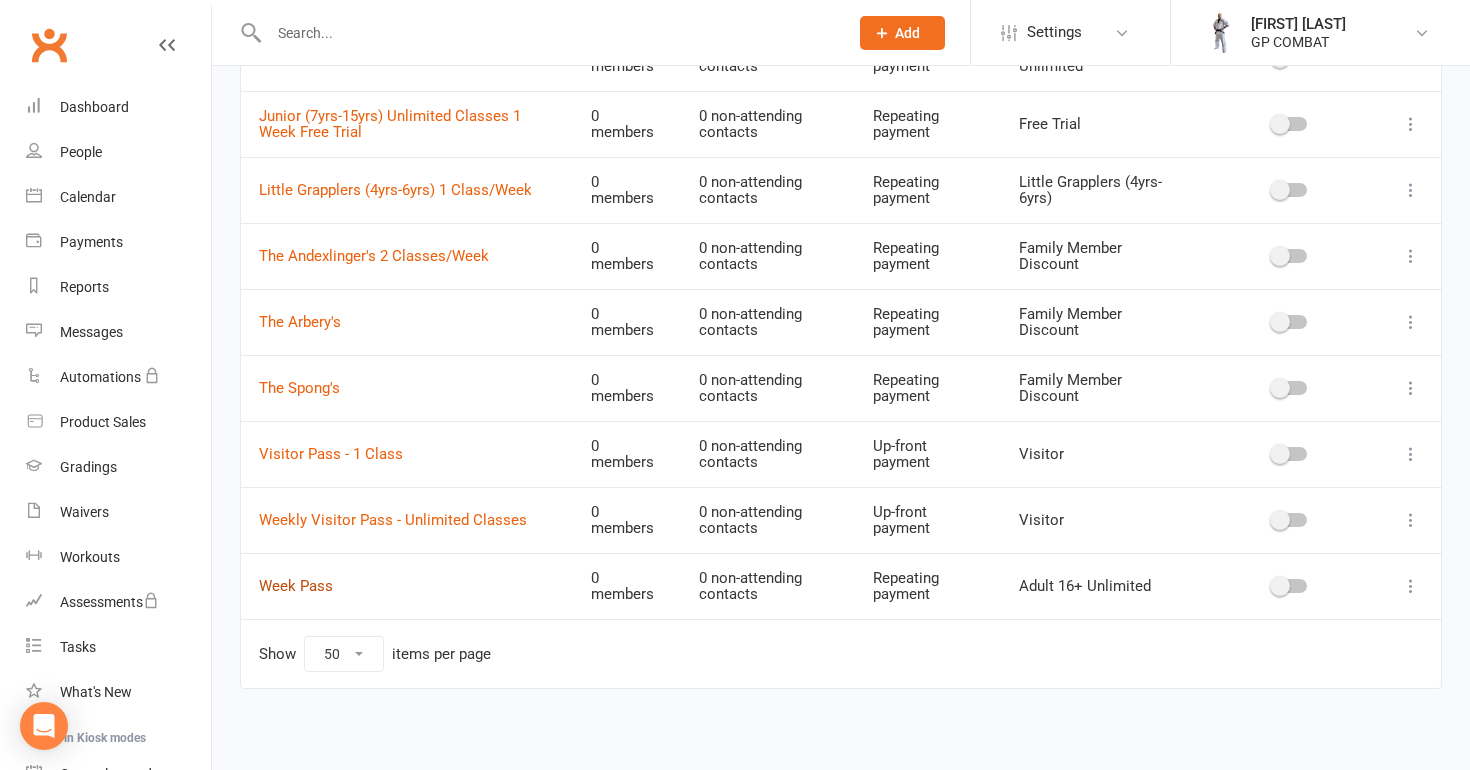 click on "Week Pass" at bounding box center (296, 586) 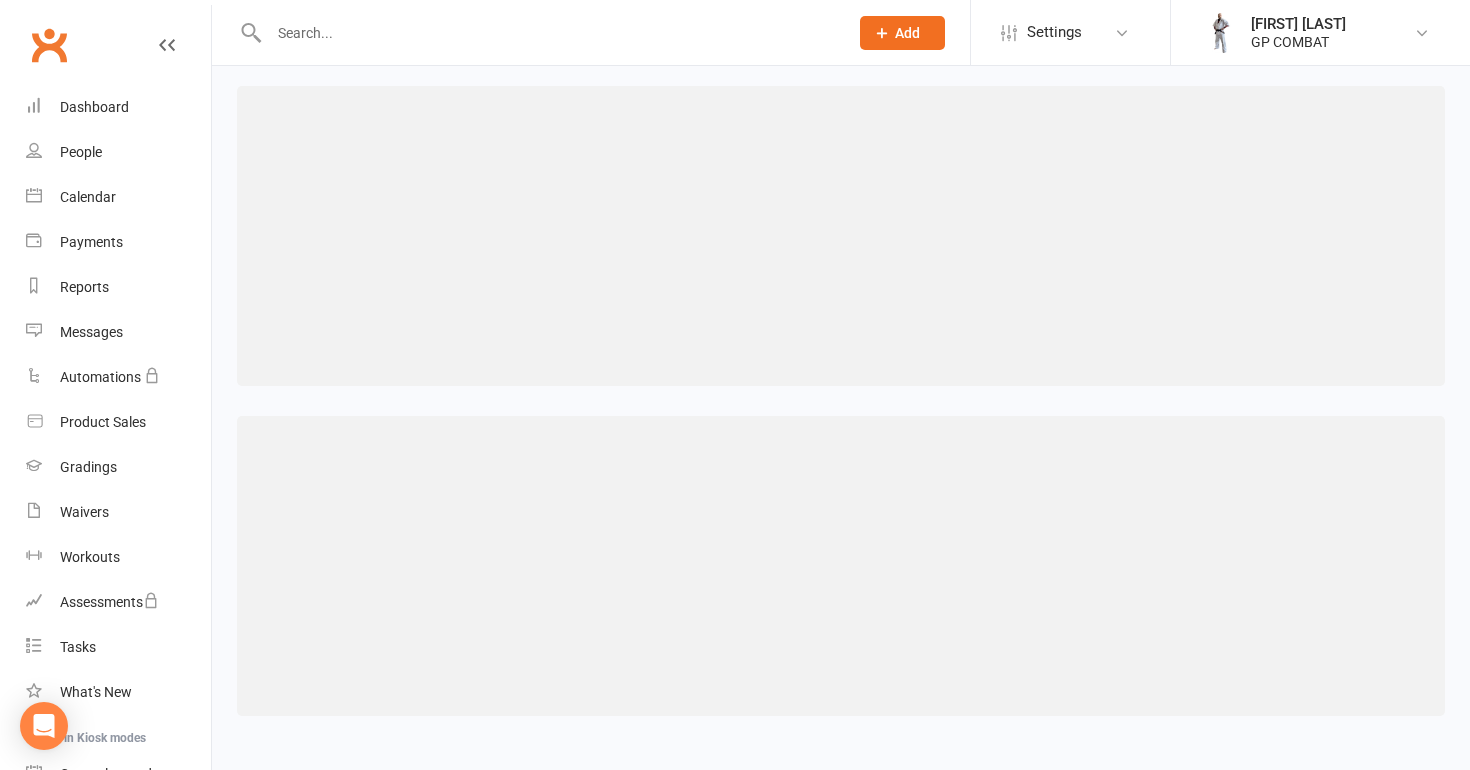scroll, scrollTop: 0, scrollLeft: 0, axis: both 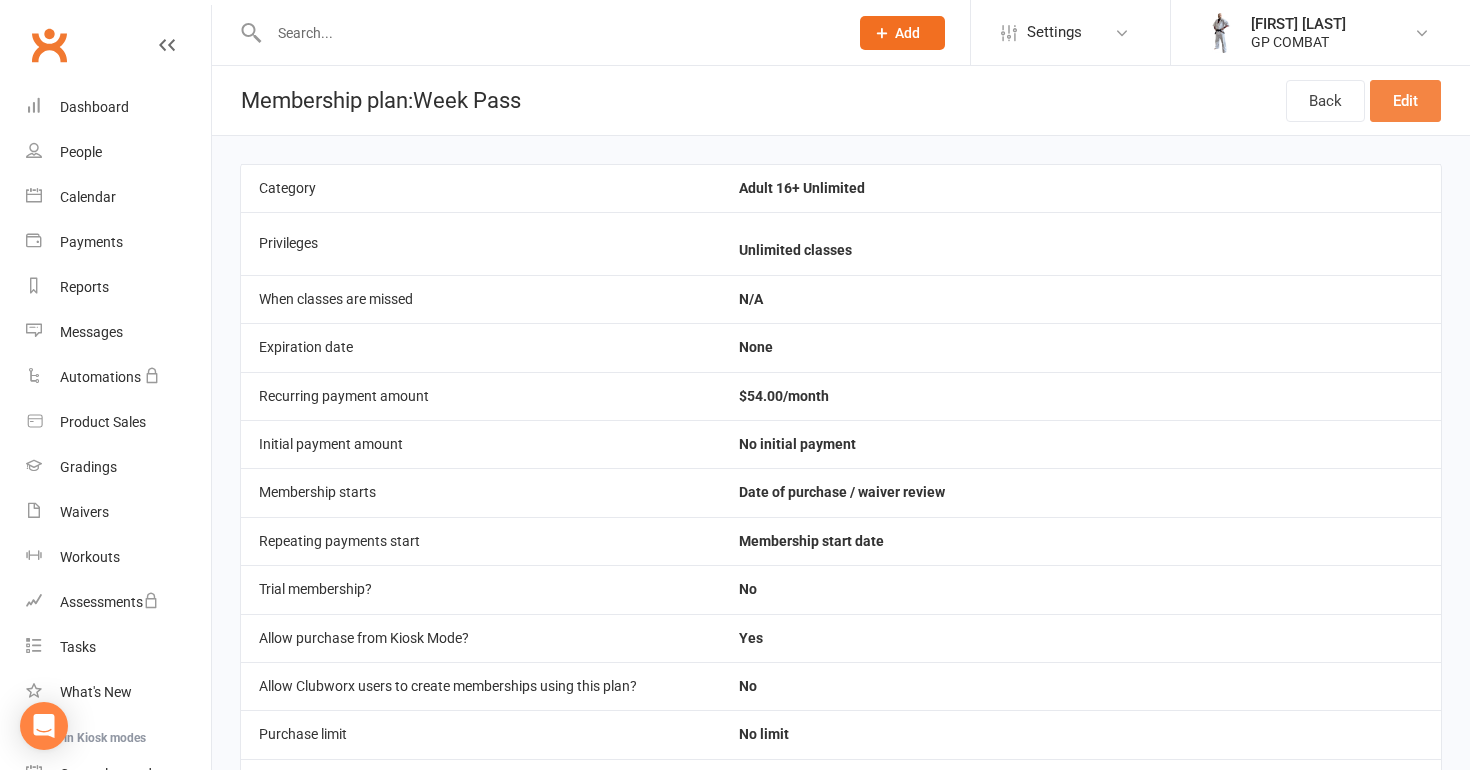 click on "Edit" at bounding box center (1405, 101) 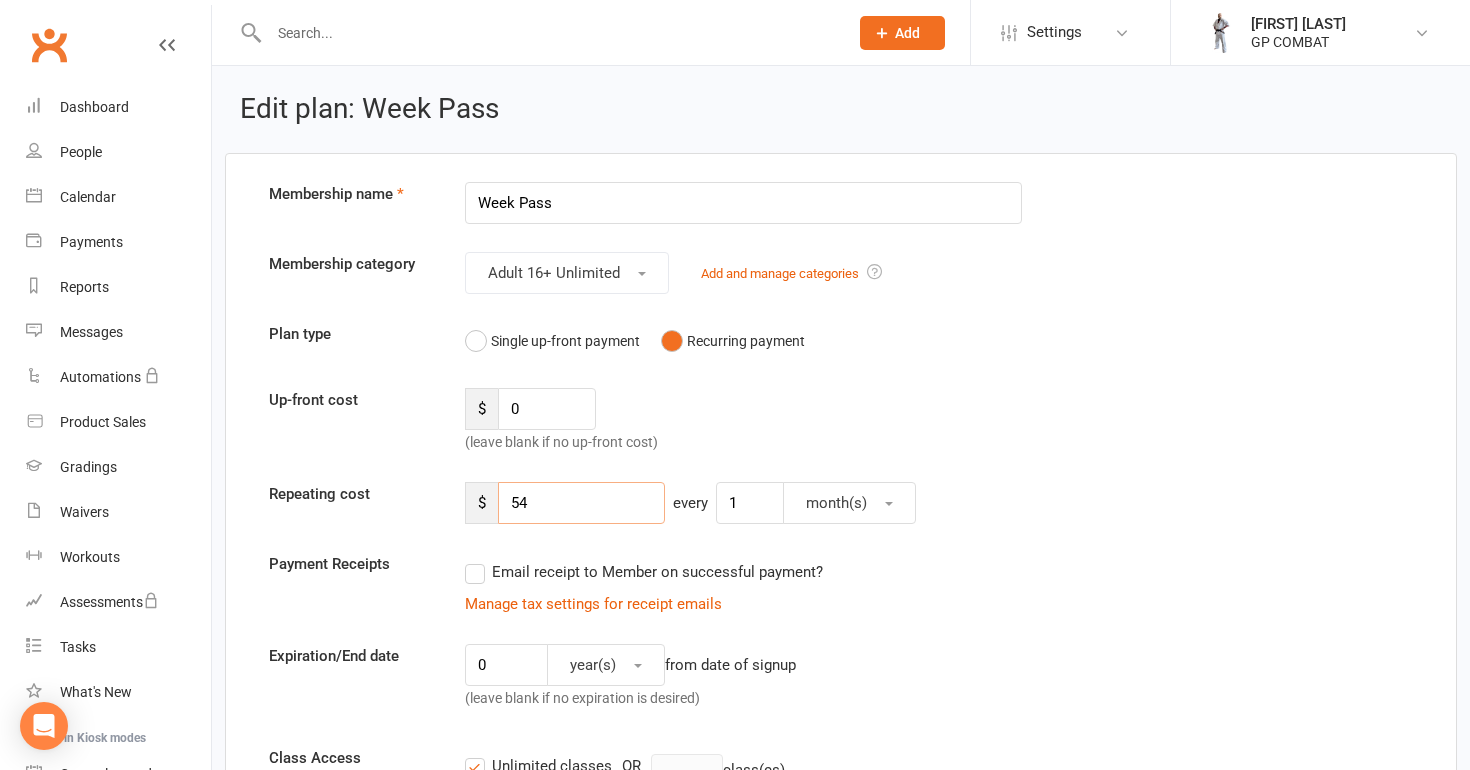 click on "54" at bounding box center (581, 503) 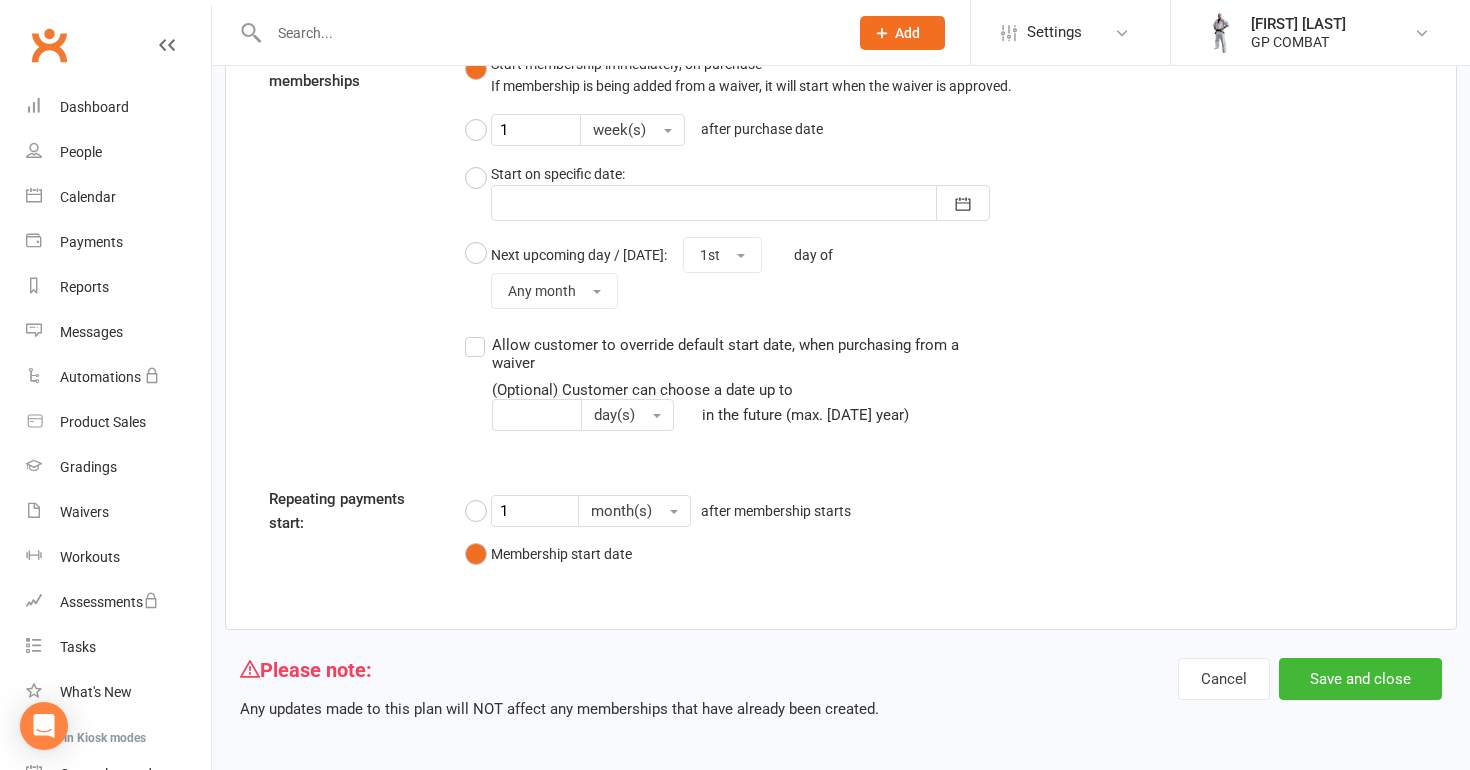 scroll, scrollTop: 1691, scrollLeft: 0, axis: vertical 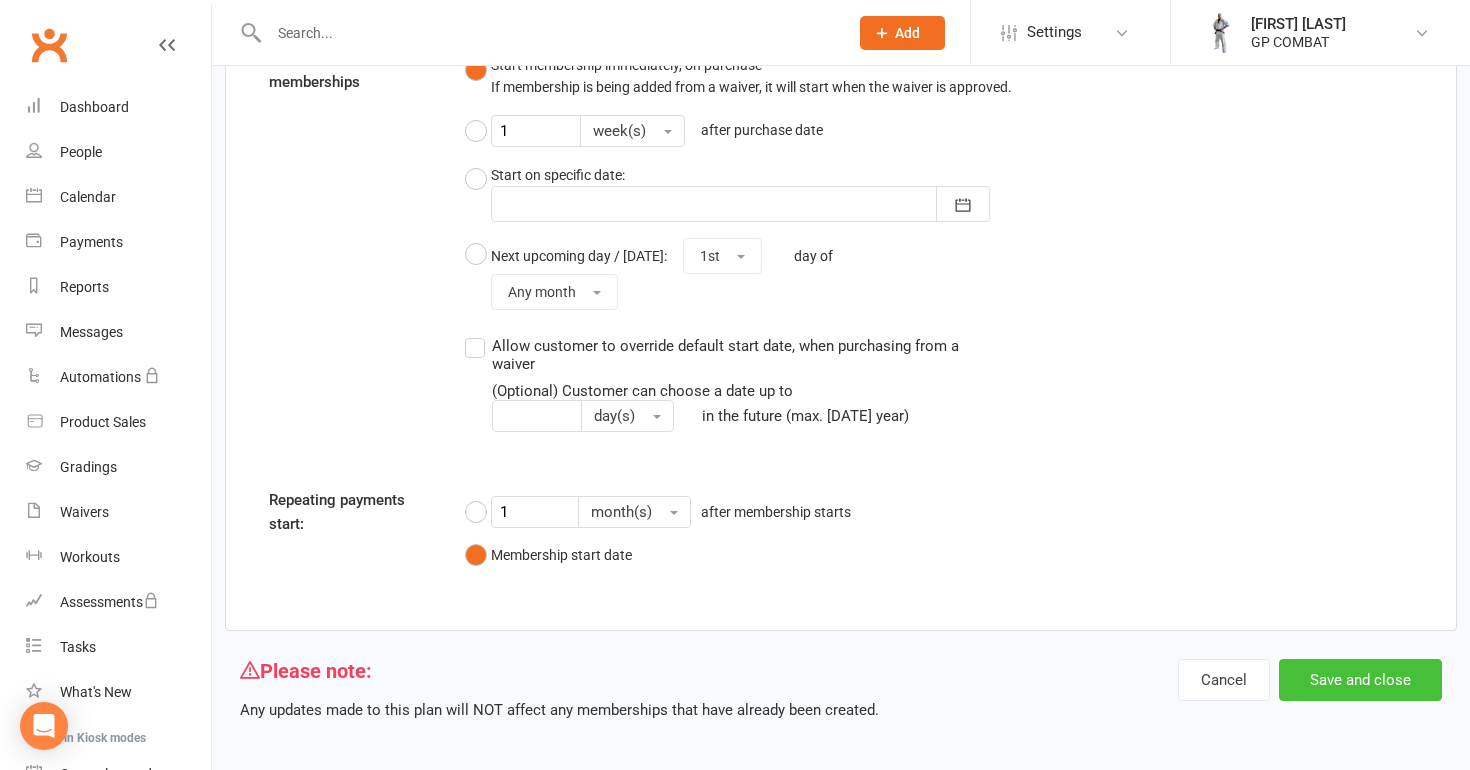 type on "55" 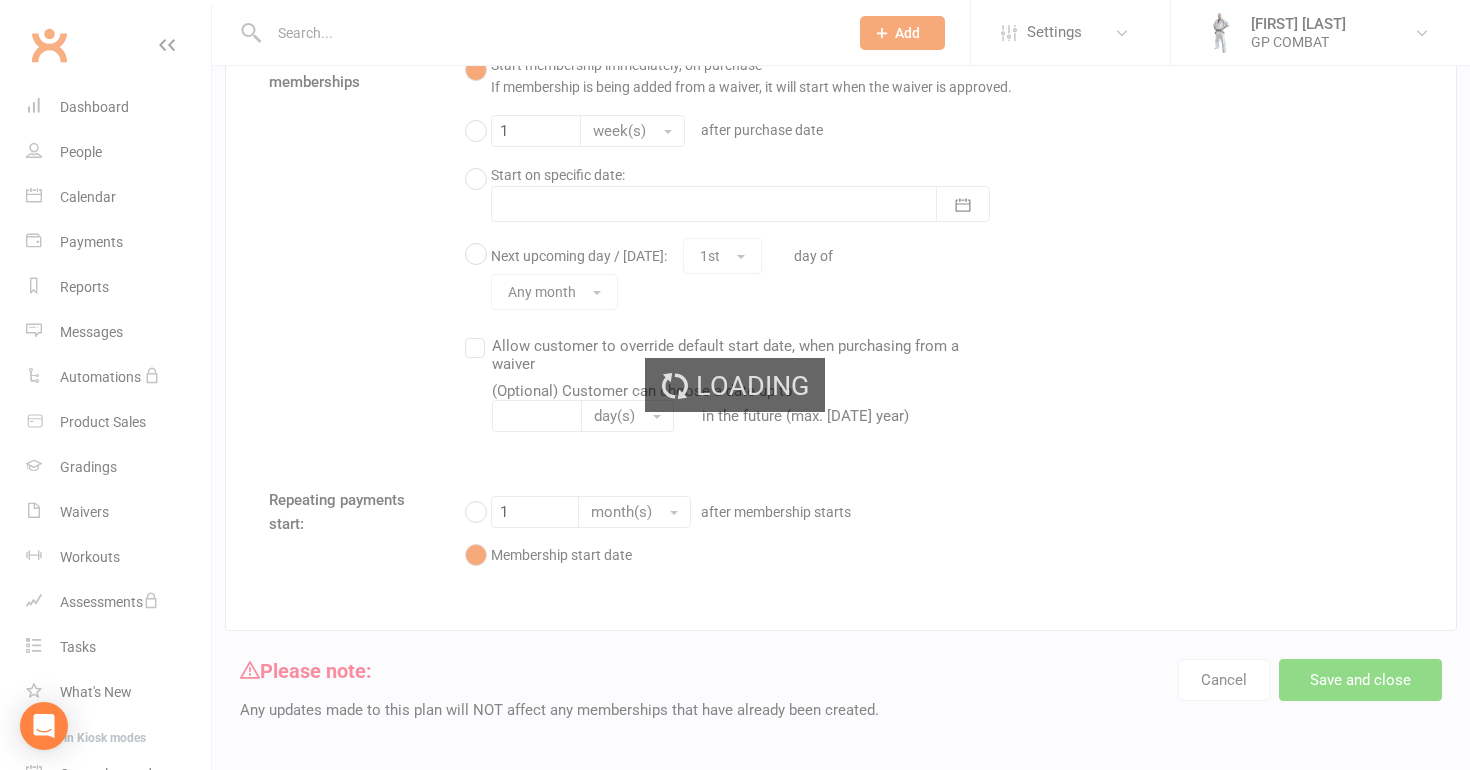 scroll, scrollTop: 0, scrollLeft: 0, axis: both 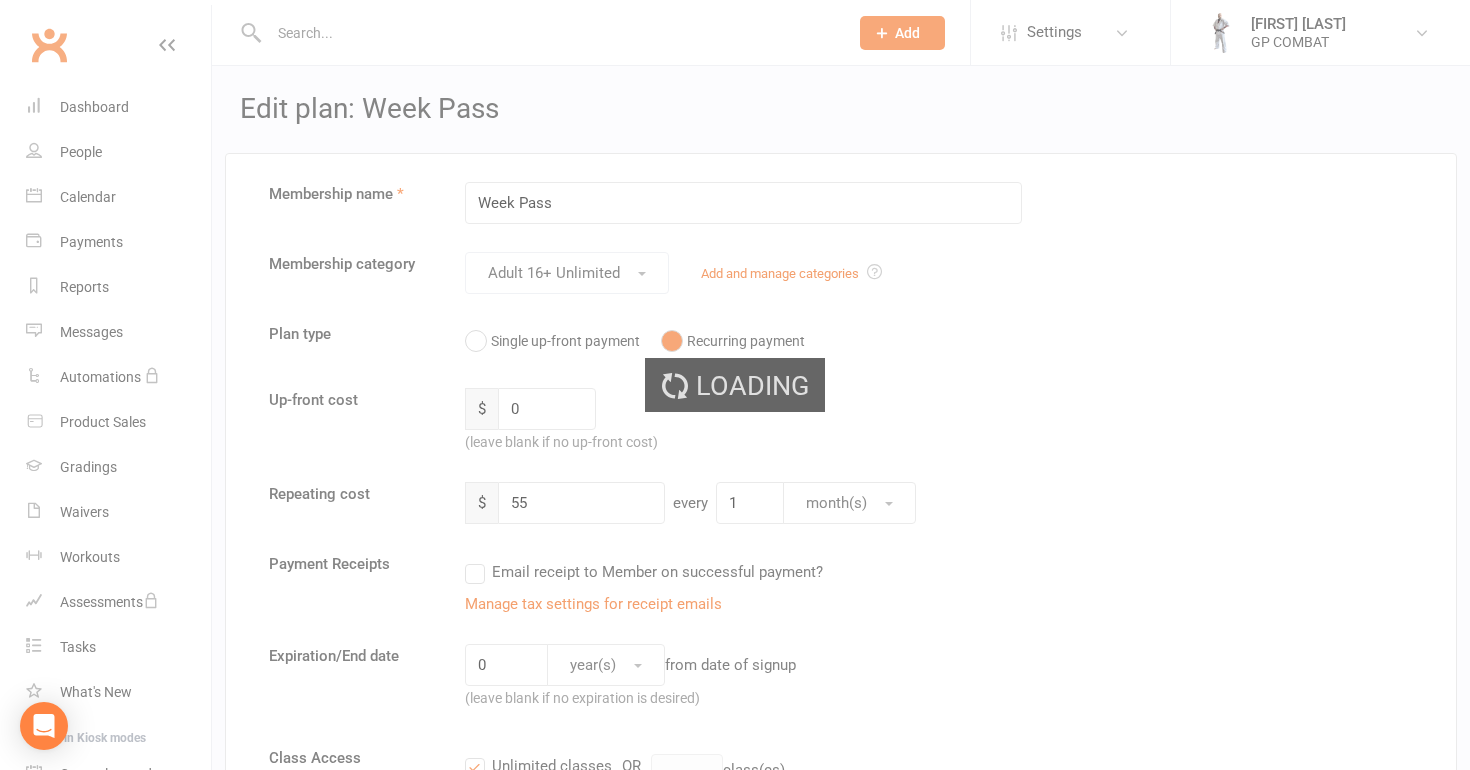 select on "50" 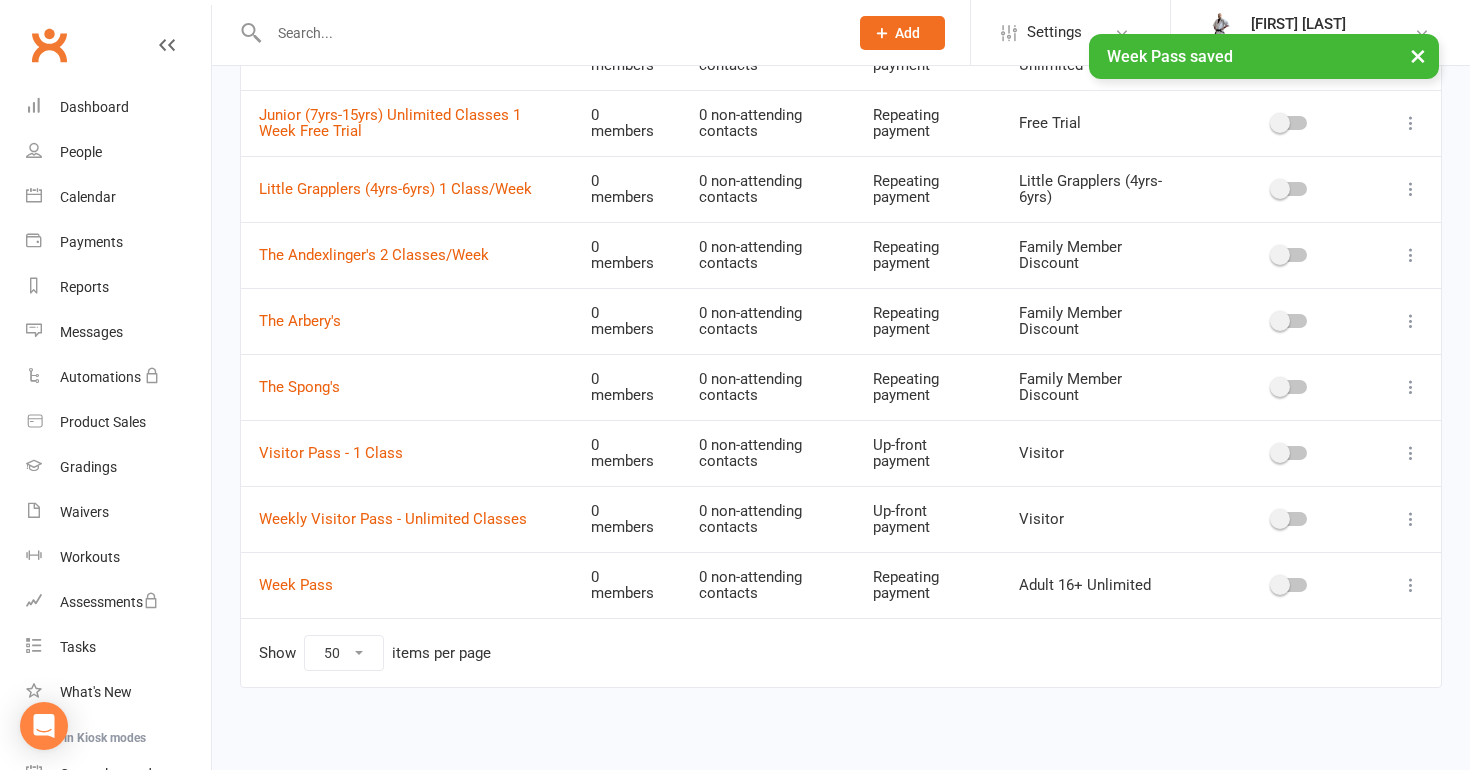 scroll, scrollTop: 982, scrollLeft: 0, axis: vertical 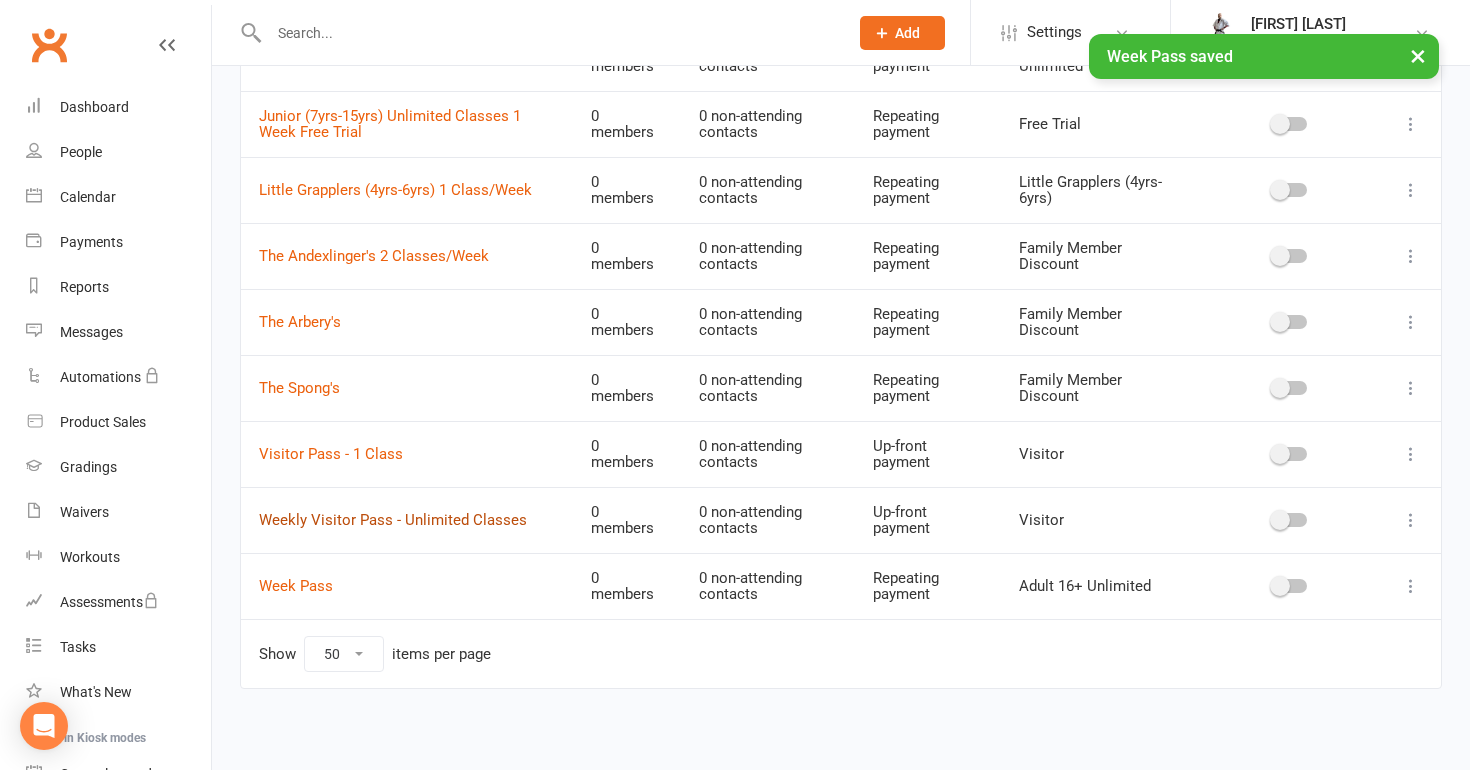 click on "Weekly Visitor Pass - Unlimited Classes" at bounding box center (393, 520) 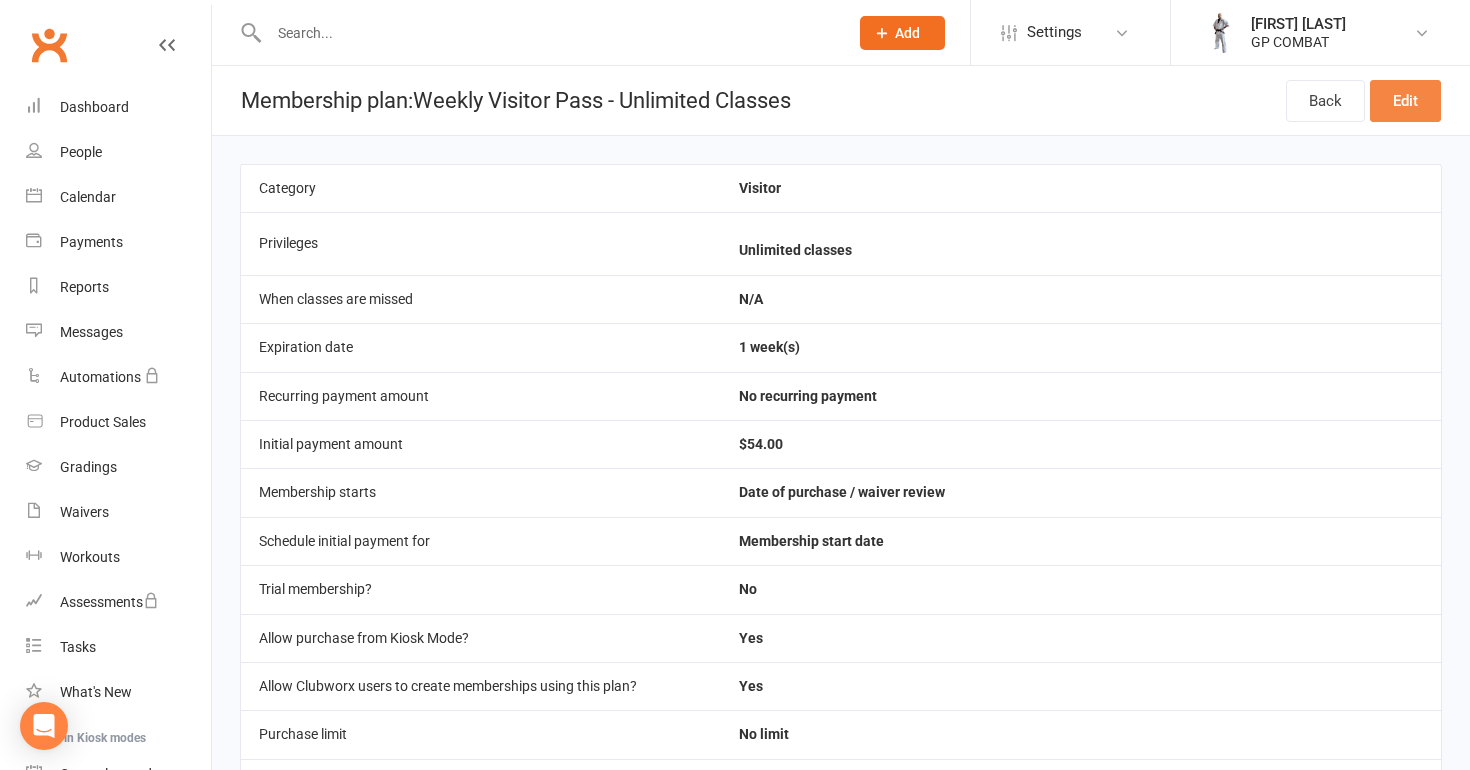 click on "Edit" at bounding box center (1405, 101) 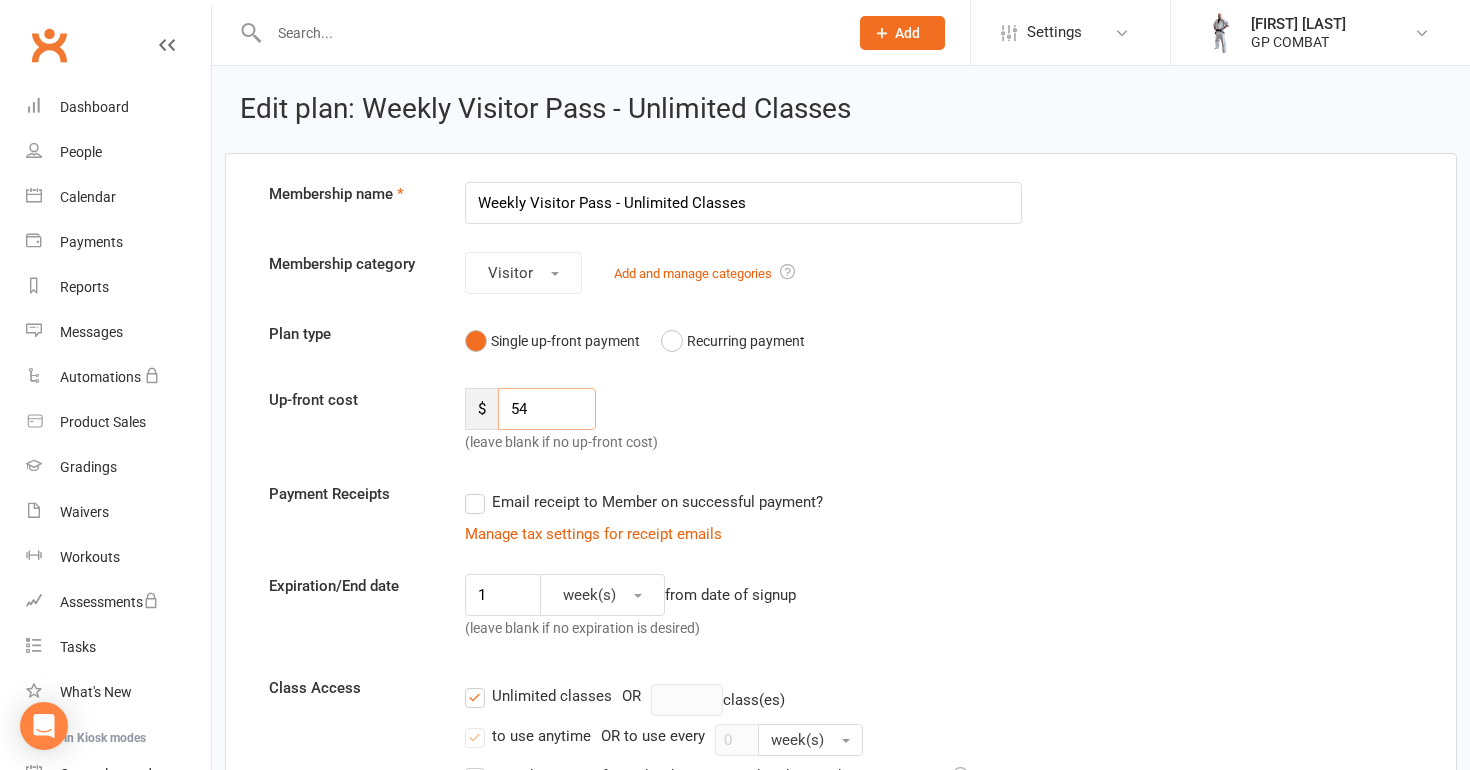 click on "54" at bounding box center [547, 409] 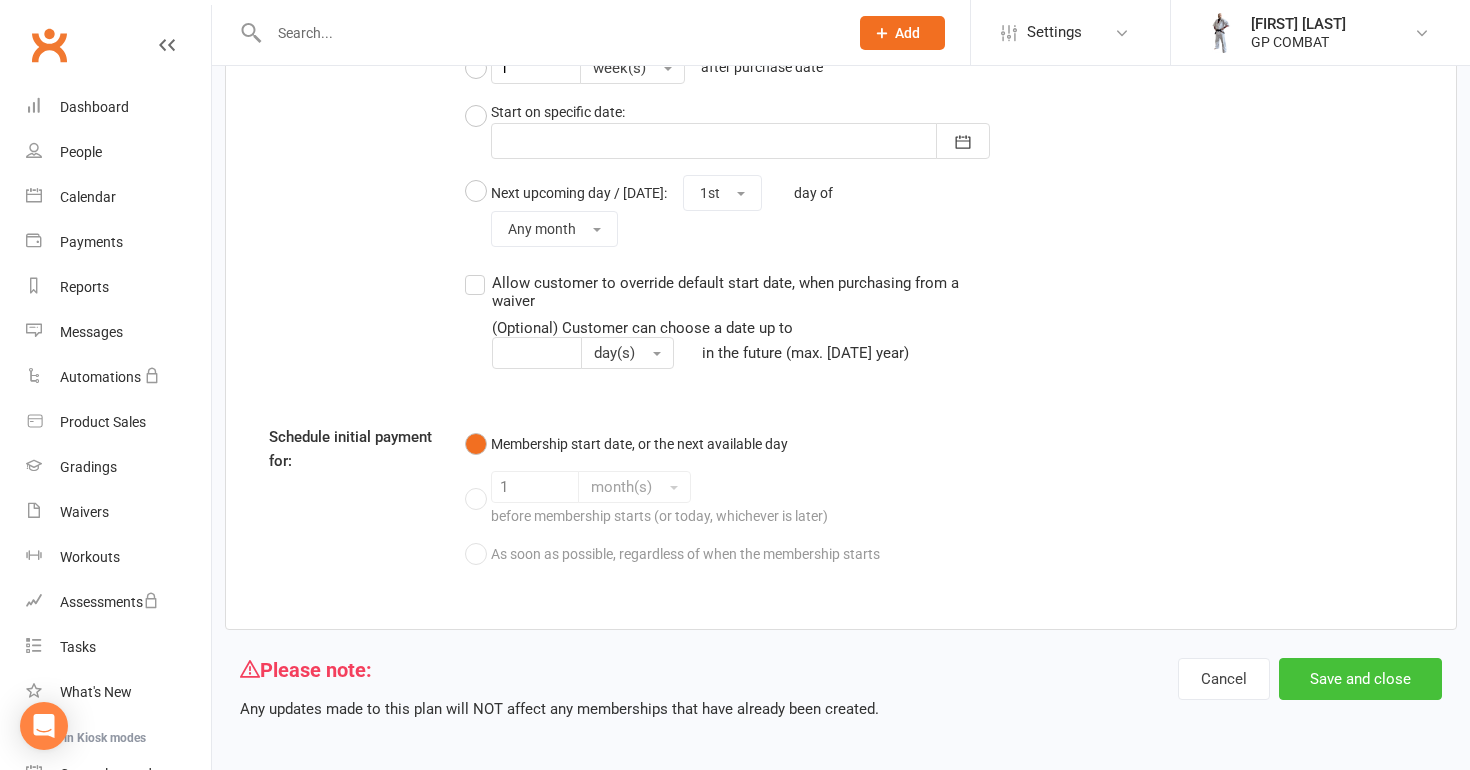 scroll, scrollTop: 1658, scrollLeft: 0, axis: vertical 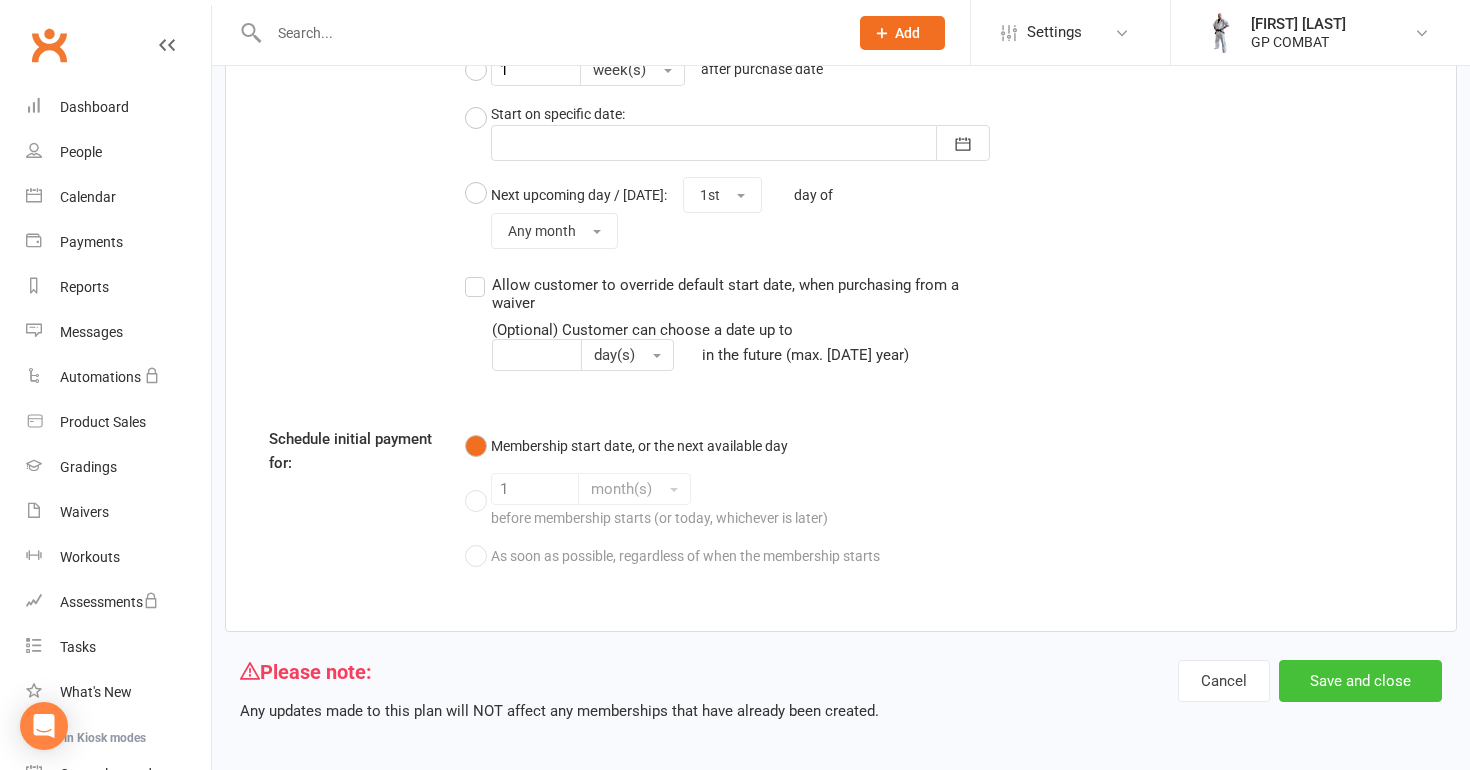 type on "55" 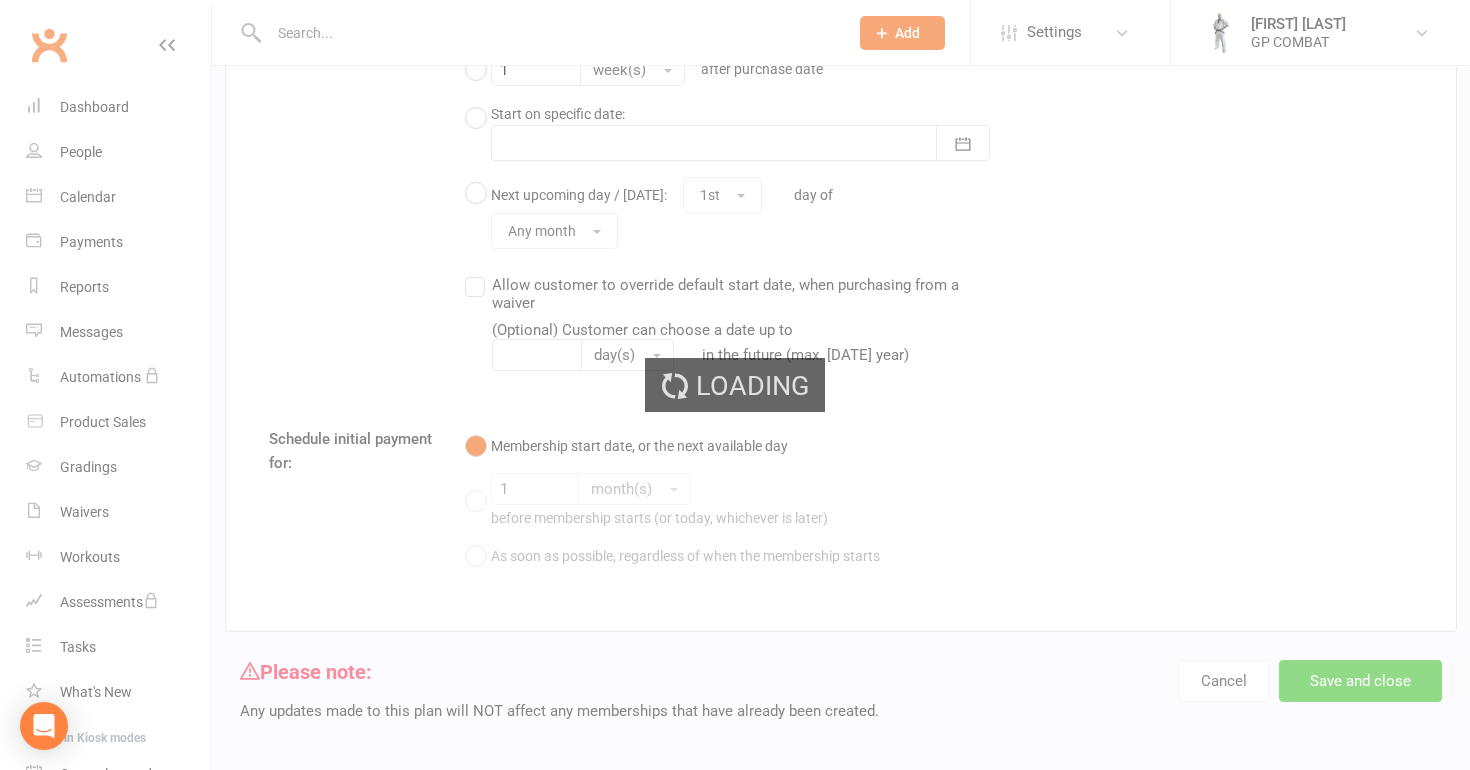 select on "50" 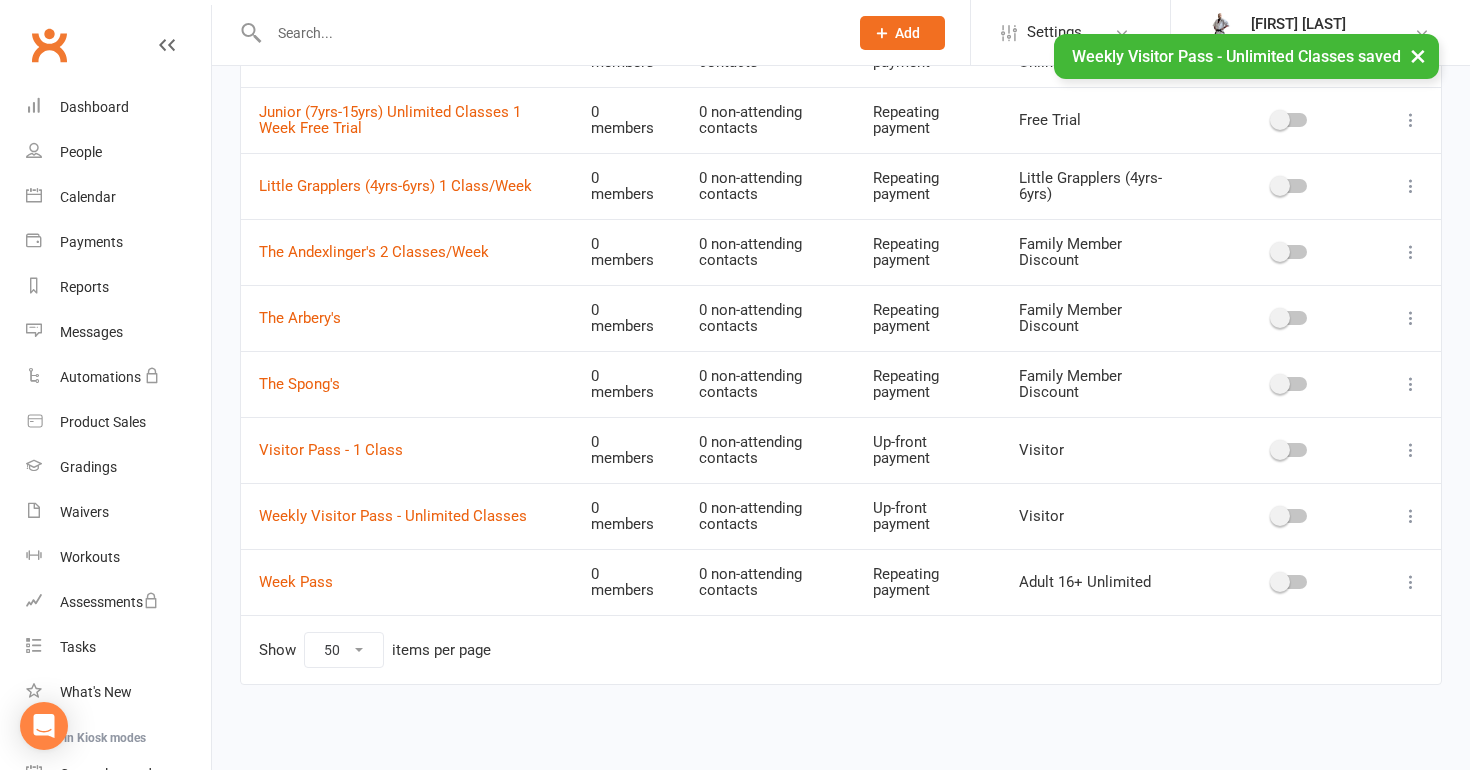 scroll, scrollTop: 982, scrollLeft: 0, axis: vertical 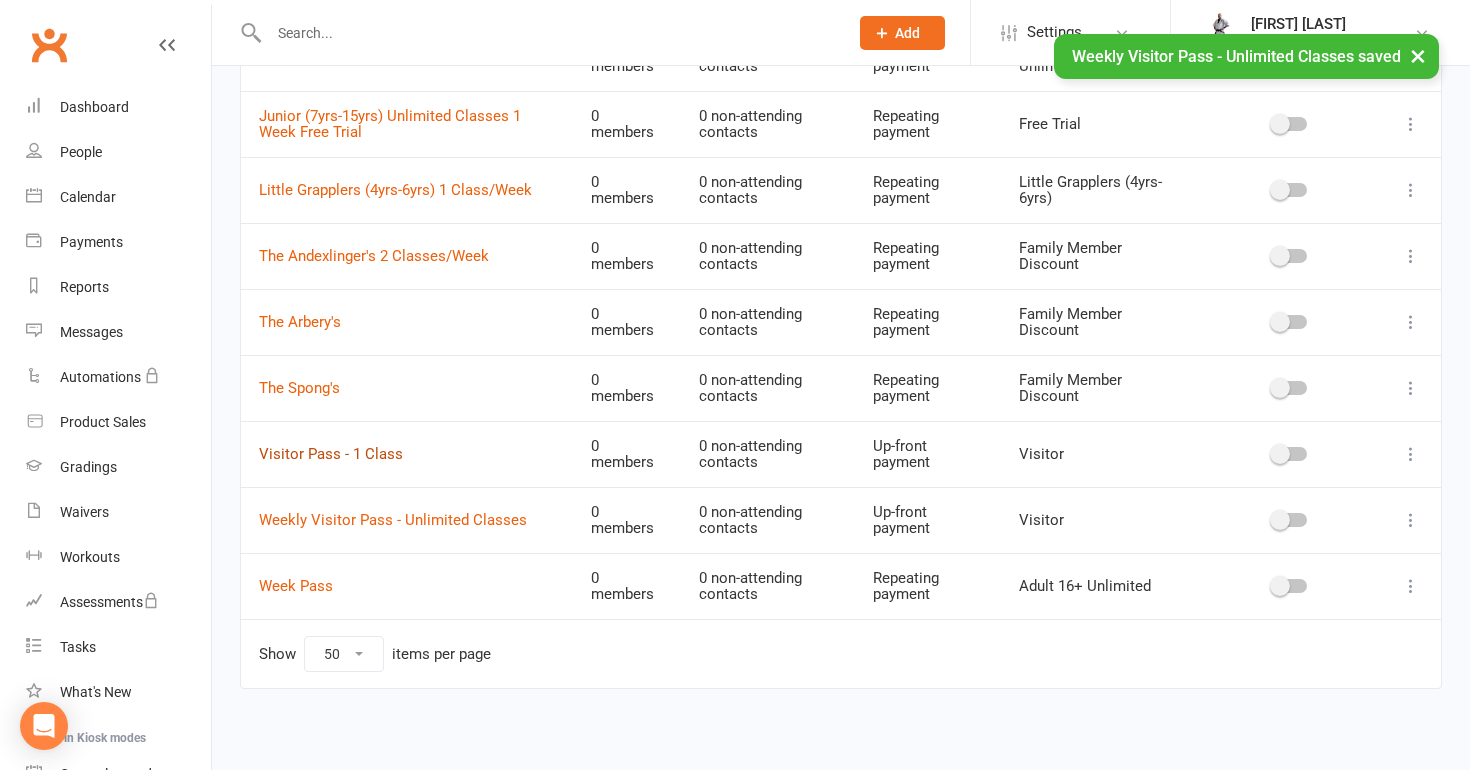 click on "Visitor Pass - 1 Class" at bounding box center [331, 454] 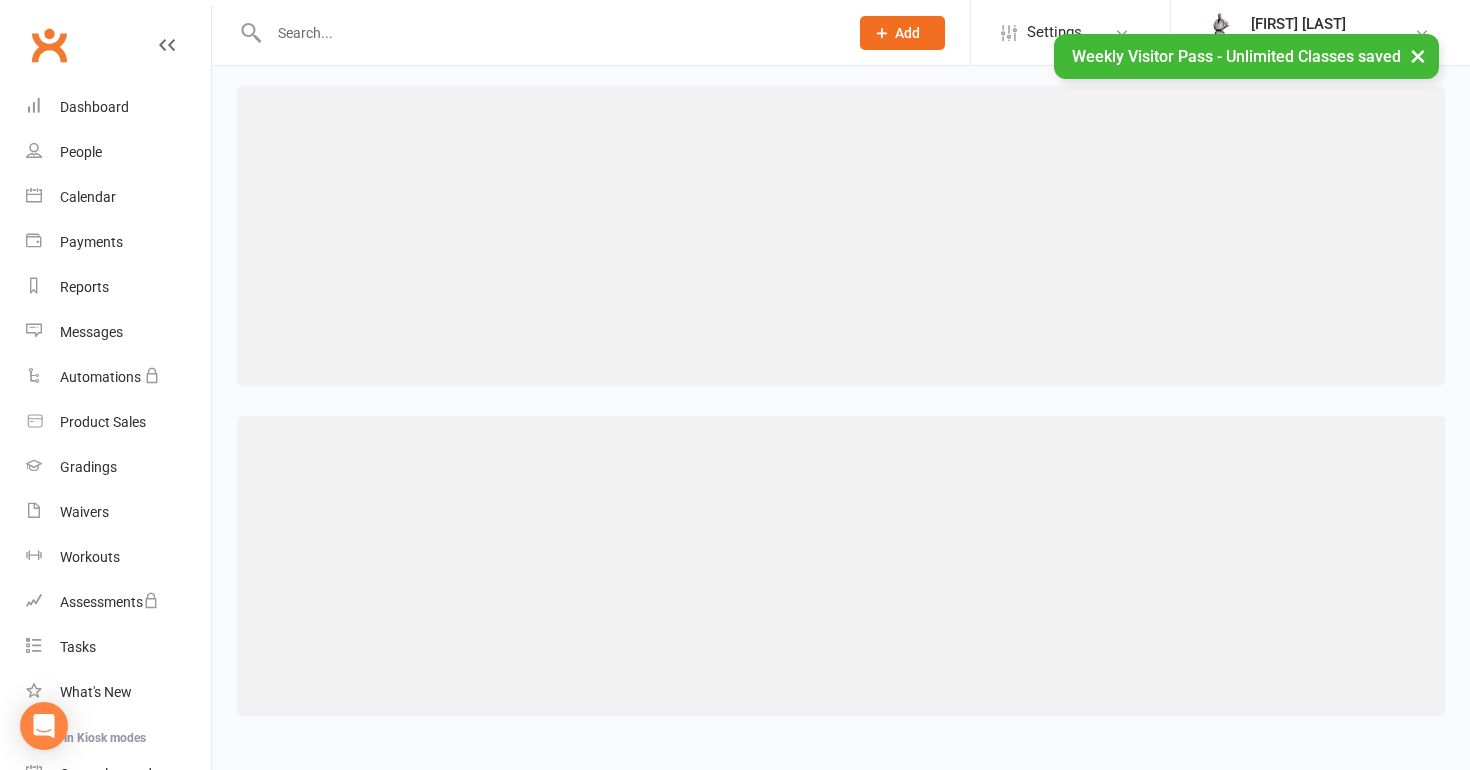 scroll, scrollTop: 0, scrollLeft: 0, axis: both 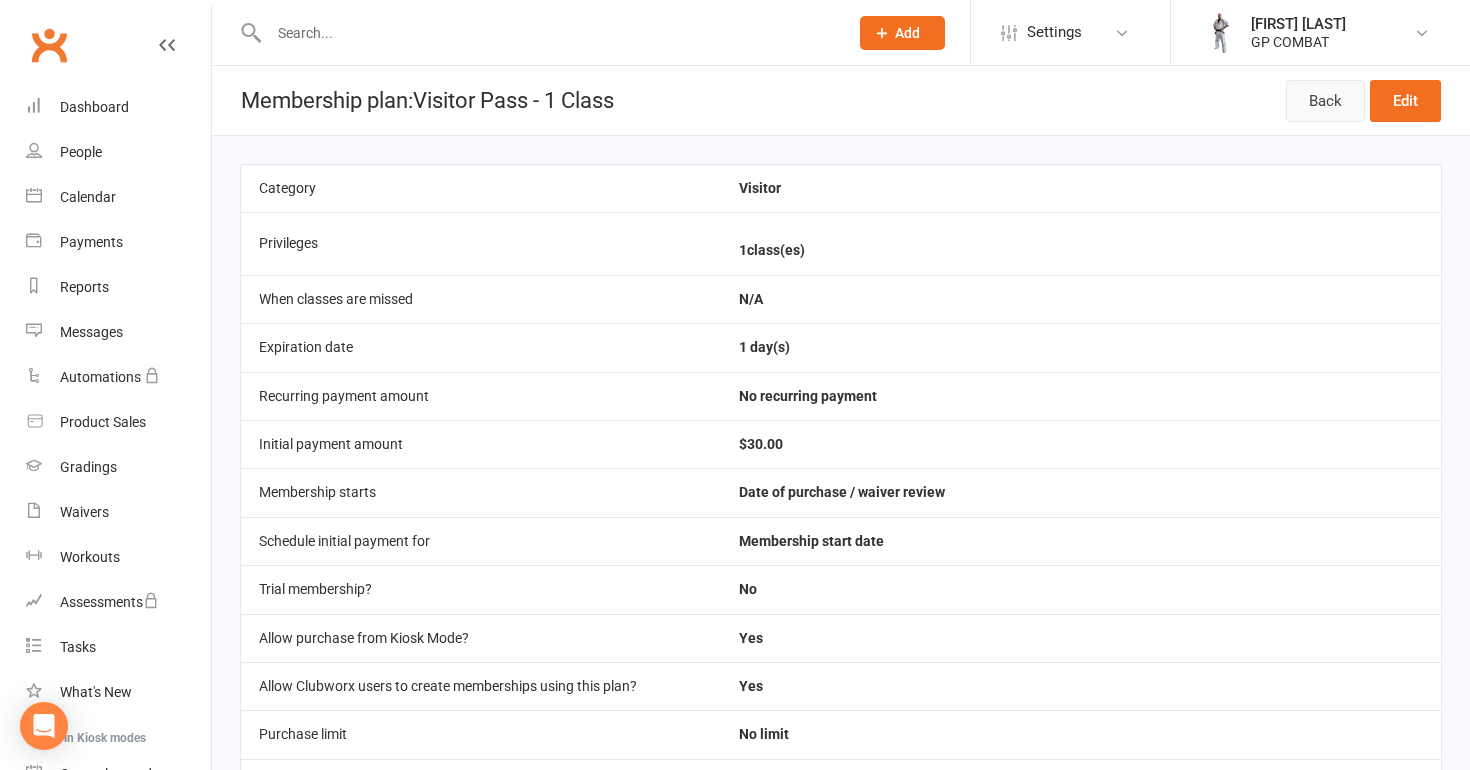 click on "Back" at bounding box center [1325, 101] 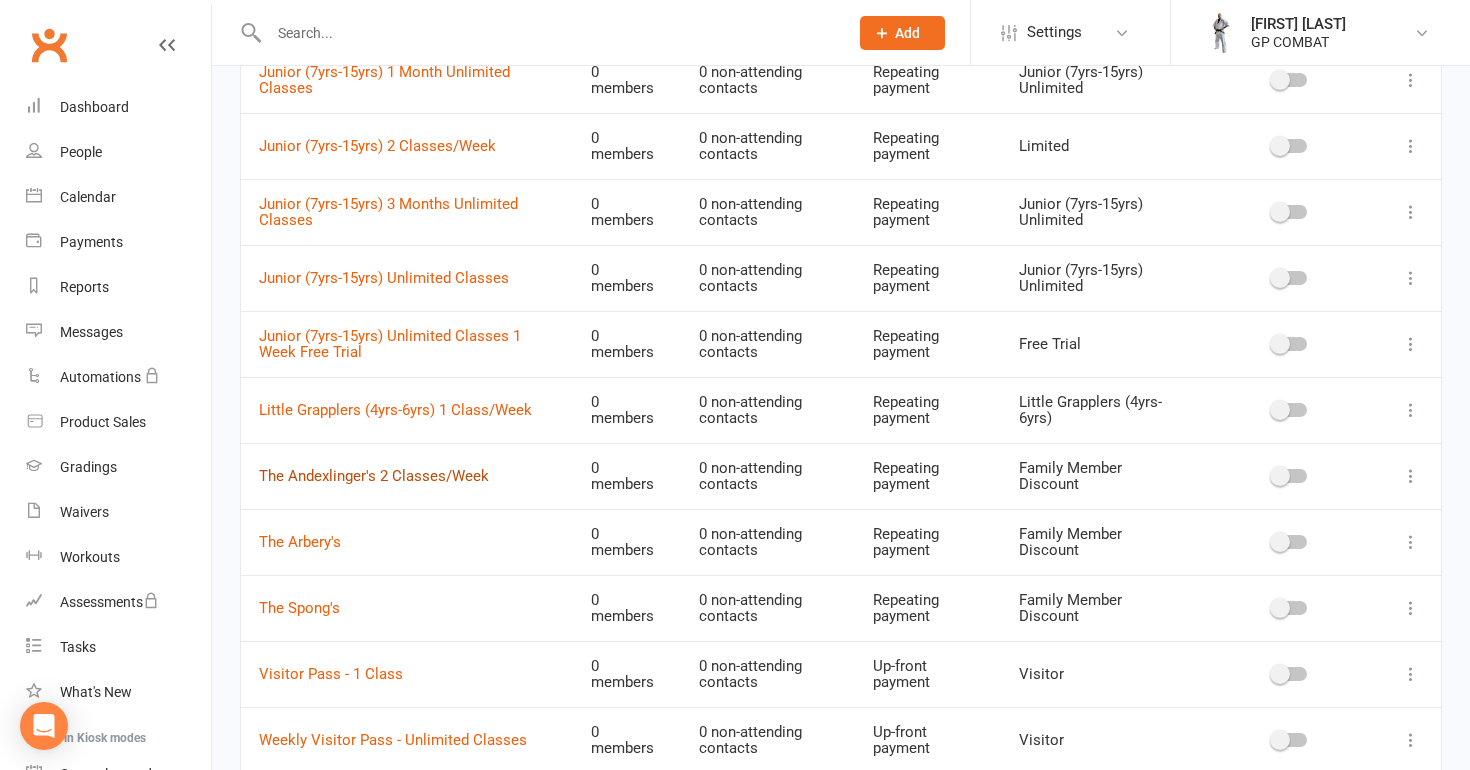 scroll, scrollTop: 743, scrollLeft: 0, axis: vertical 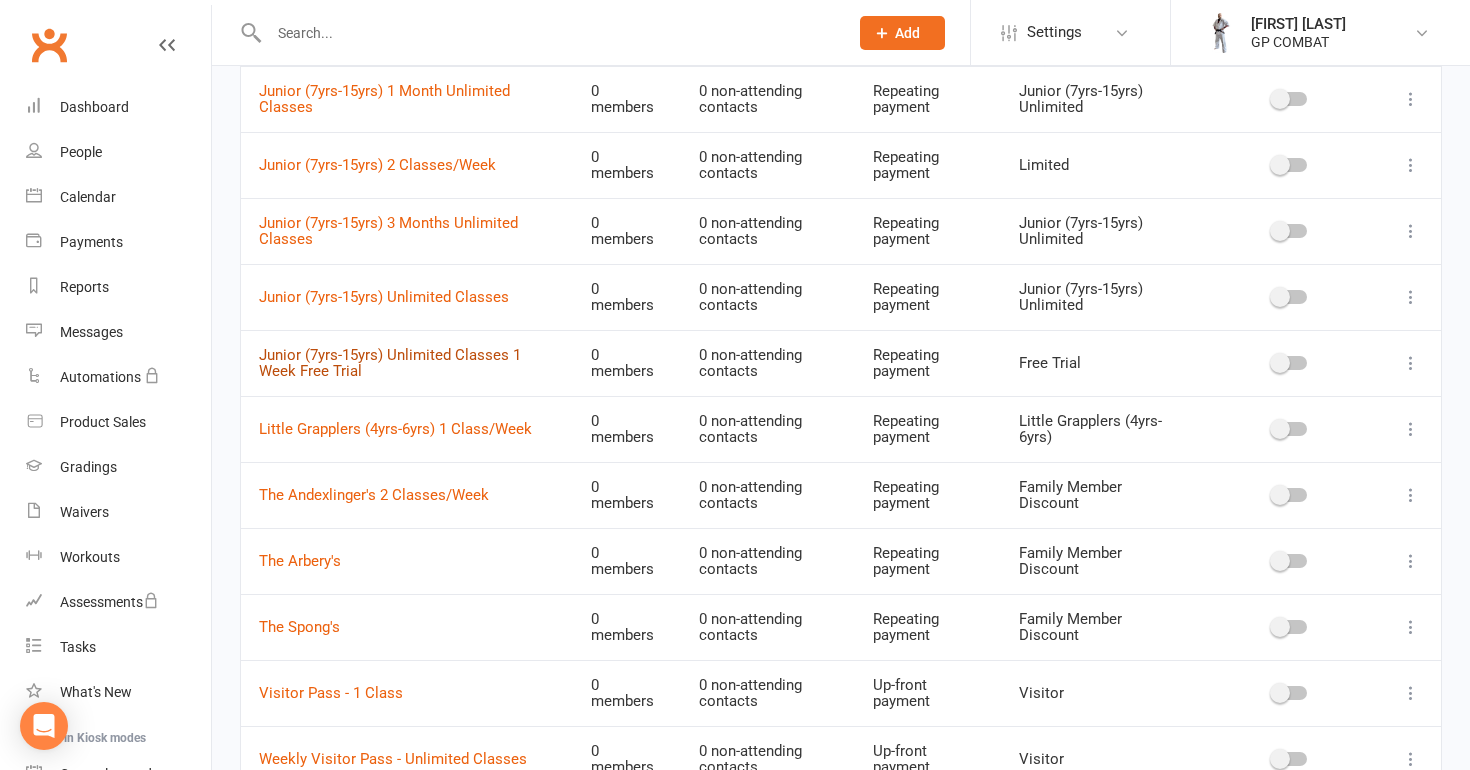click on "Junior (7yrs-15yrs) Unlimited Classes 1 Week Free Trial" at bounding box center [390, 363] 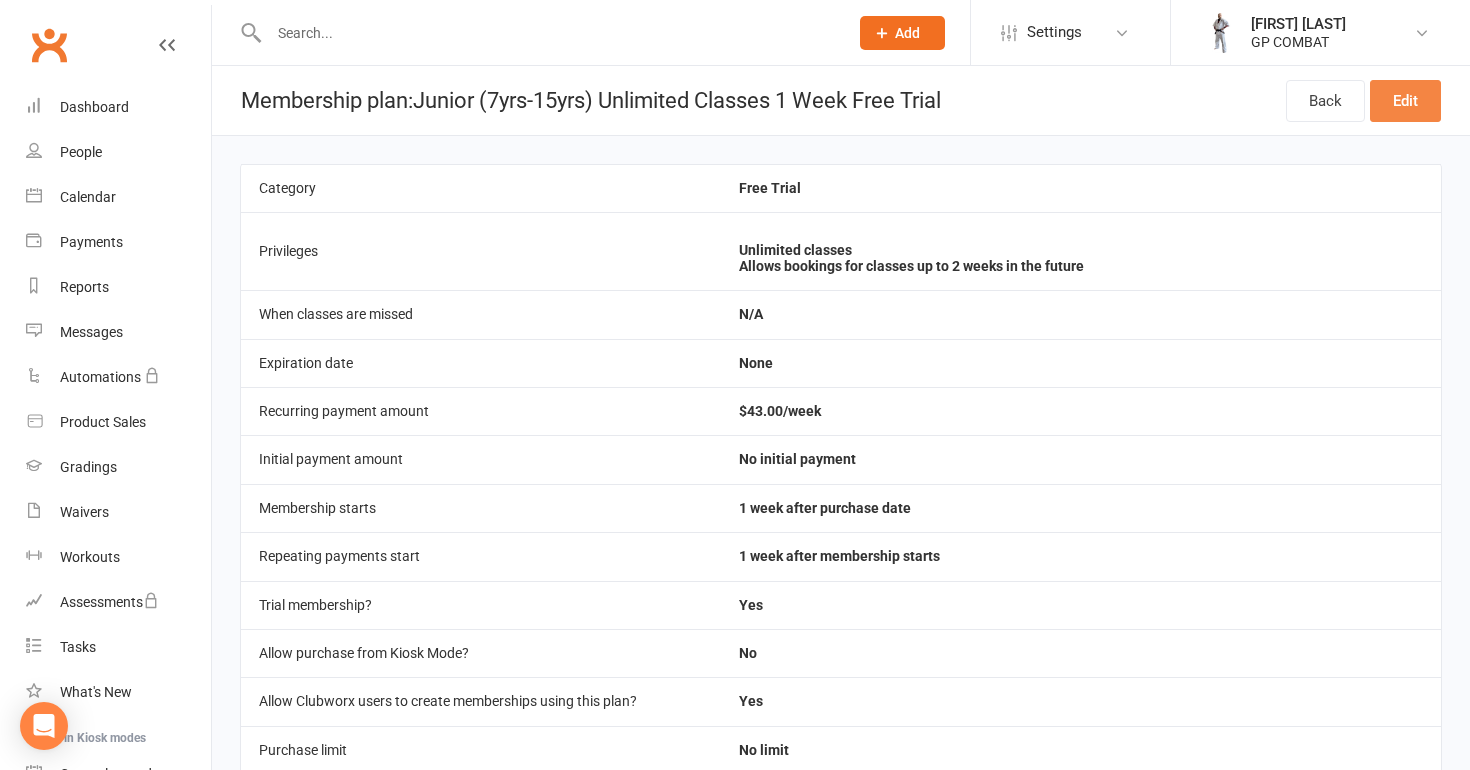 click on "Edit" at bounding box center (1405, 101) 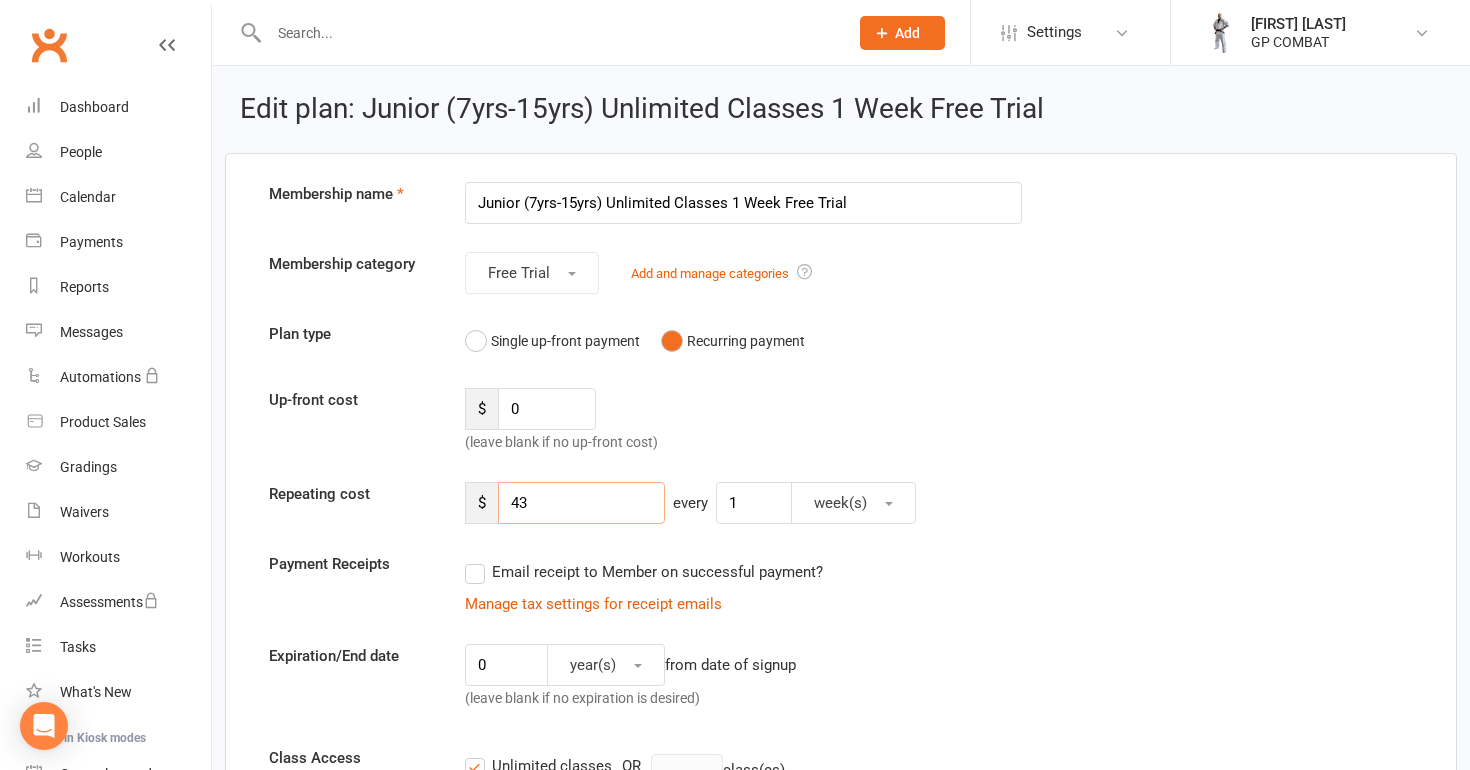 click on "43" at bounding box center (581, 503) 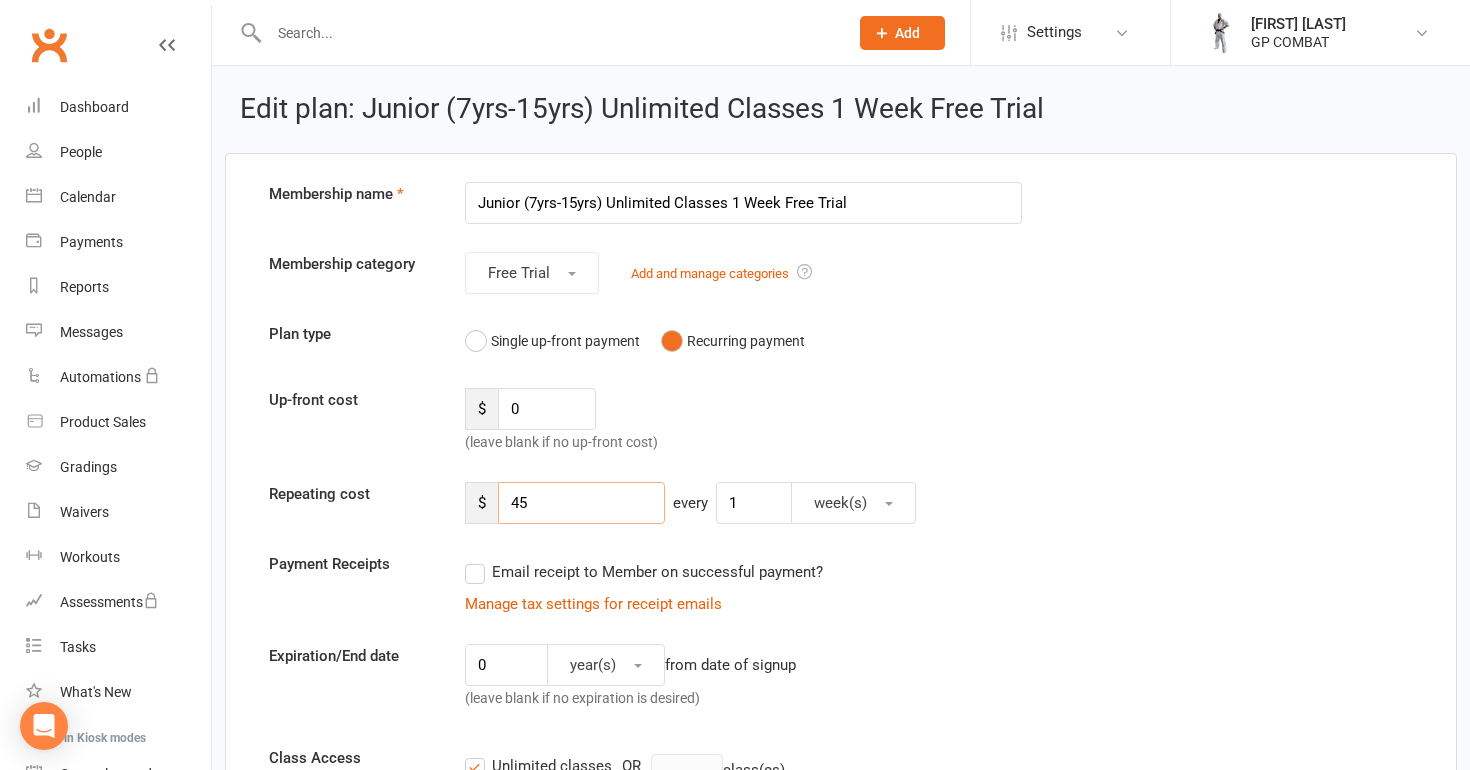 type on "45" 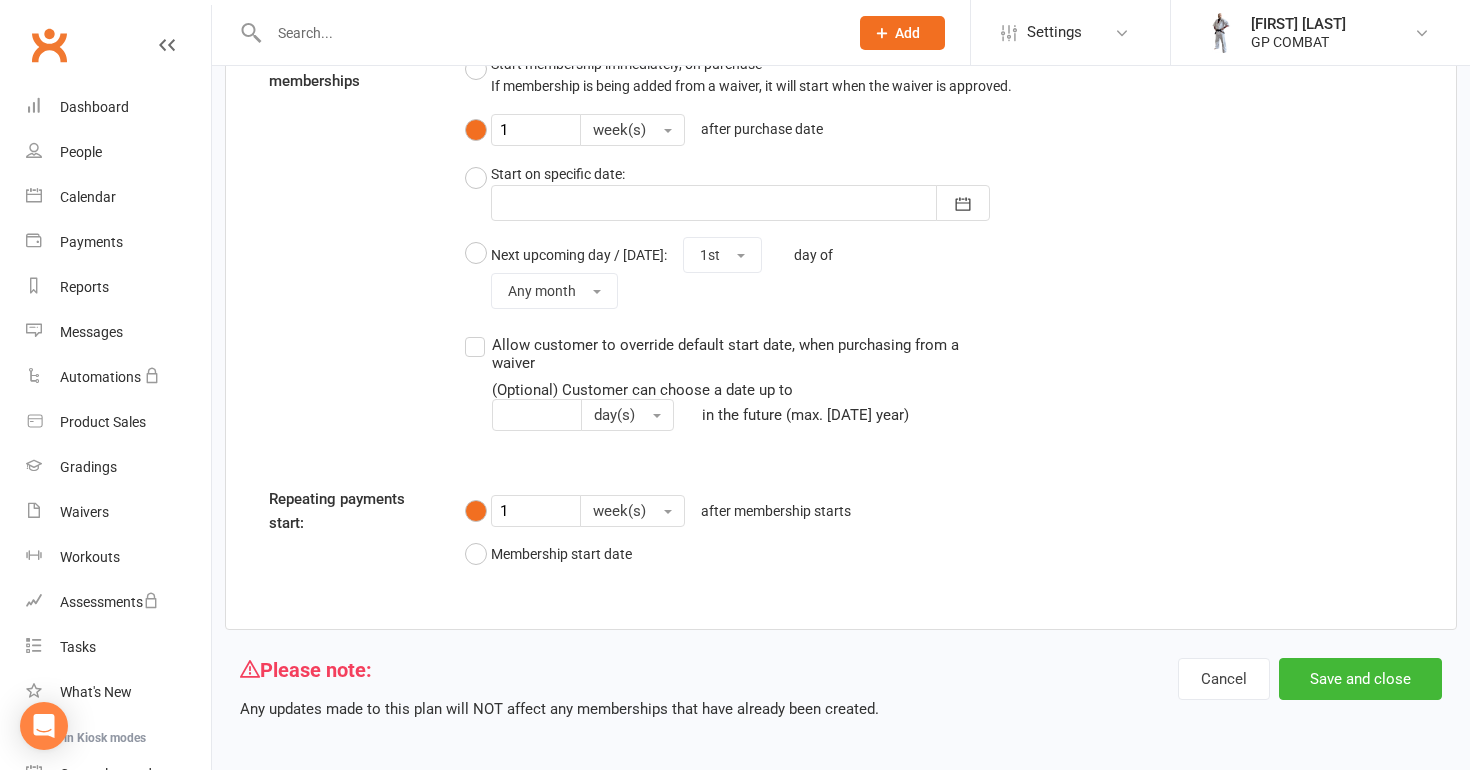 scroll, scrollTop: 1731, scrollLeft: 0, axis: vertical 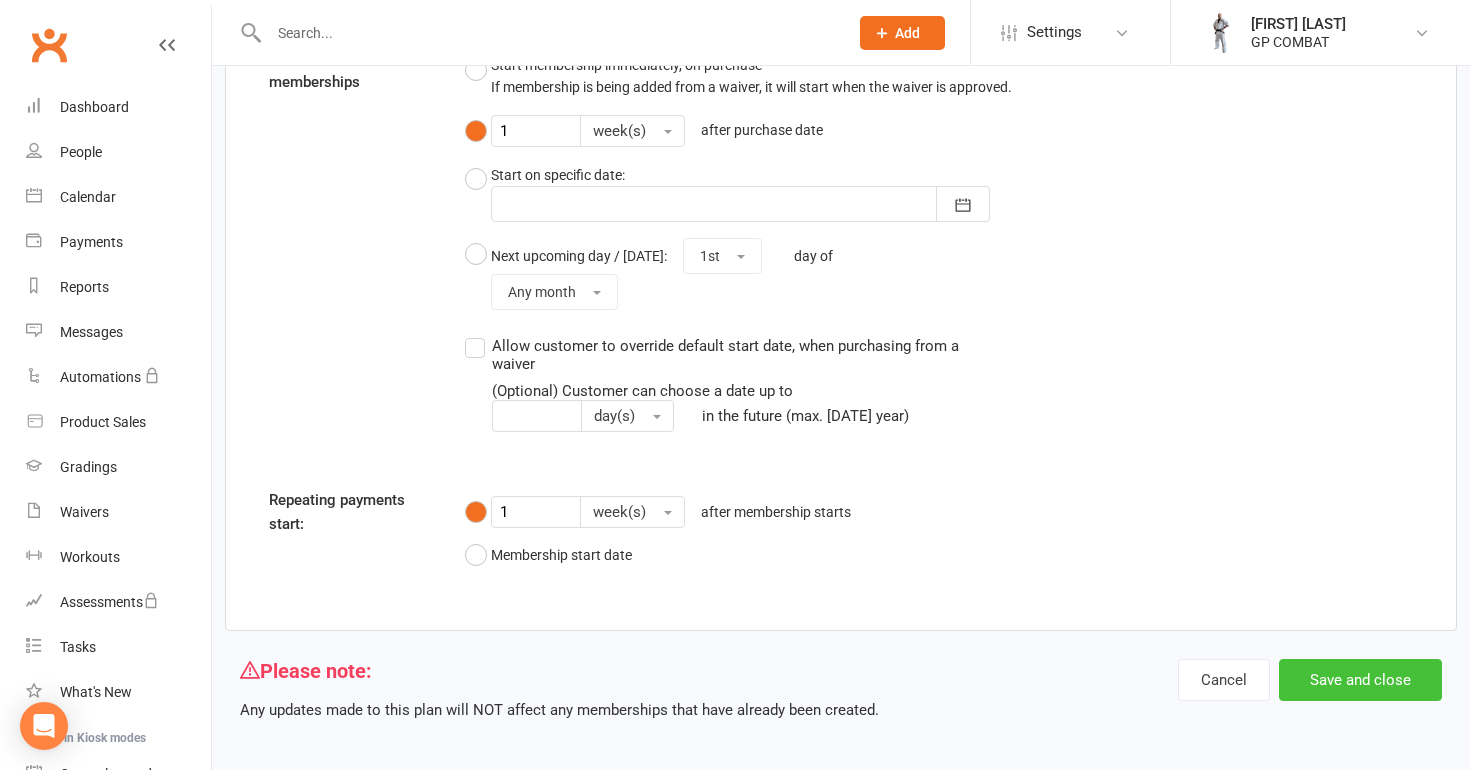 click on "Save and close" at bounding box center [1360, 680] 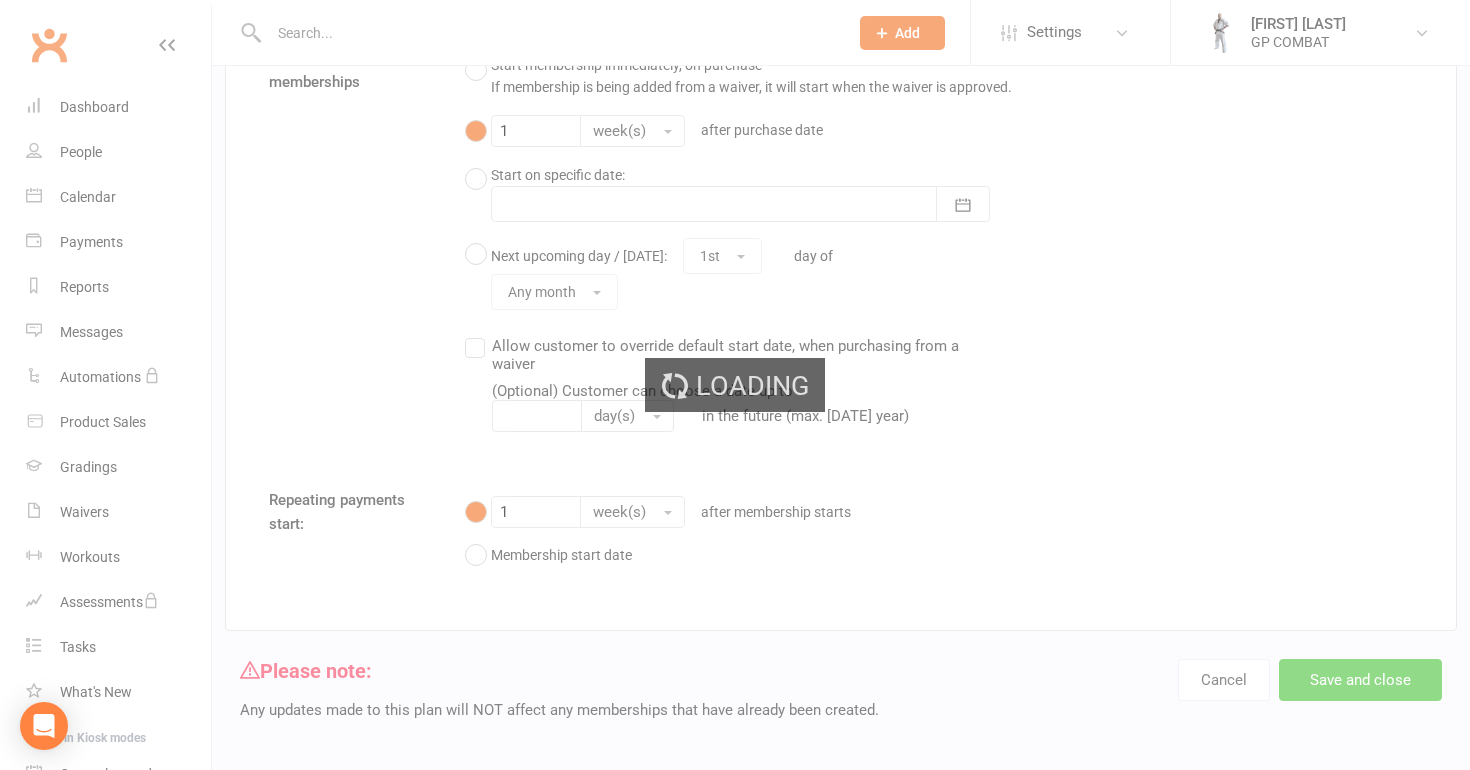 scroll, scrollTop: 0, scrollLeft: 0, axis: both 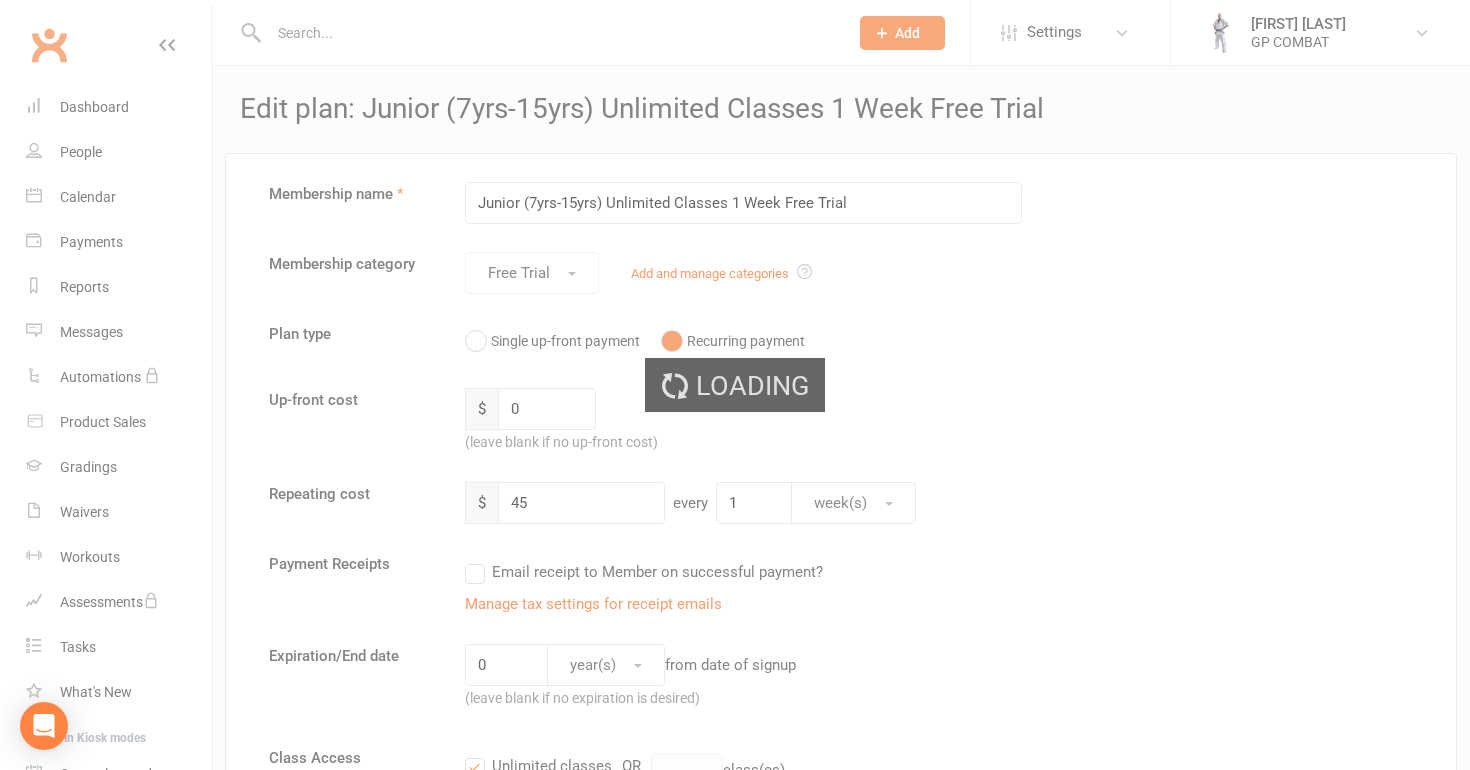 select on "50" 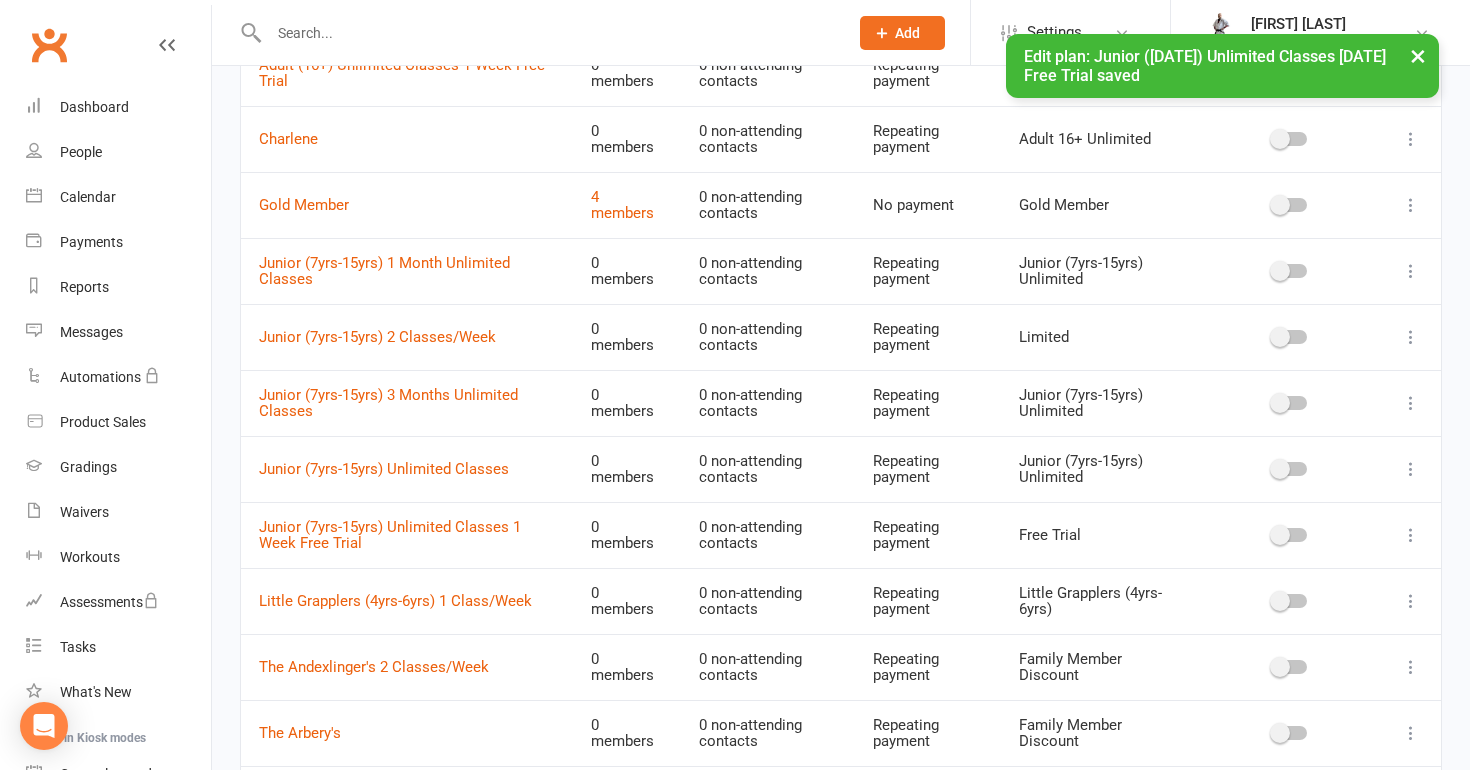 scroll, scrollTop: 562, scrollLeft: 0, axis: vertical 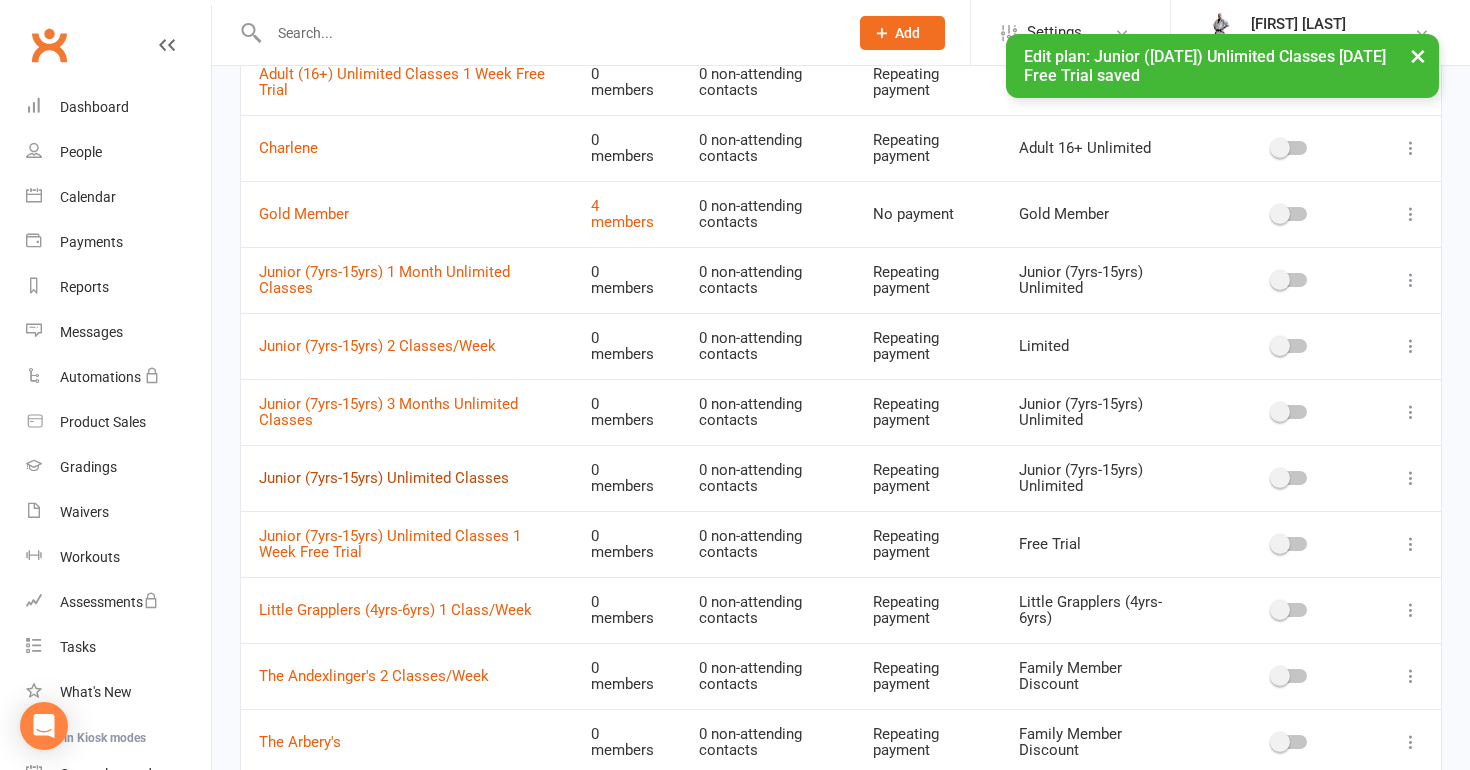 click on "Junior (7yrs-15yrs) Unlimited Classes" at bounding box center [384, 478] 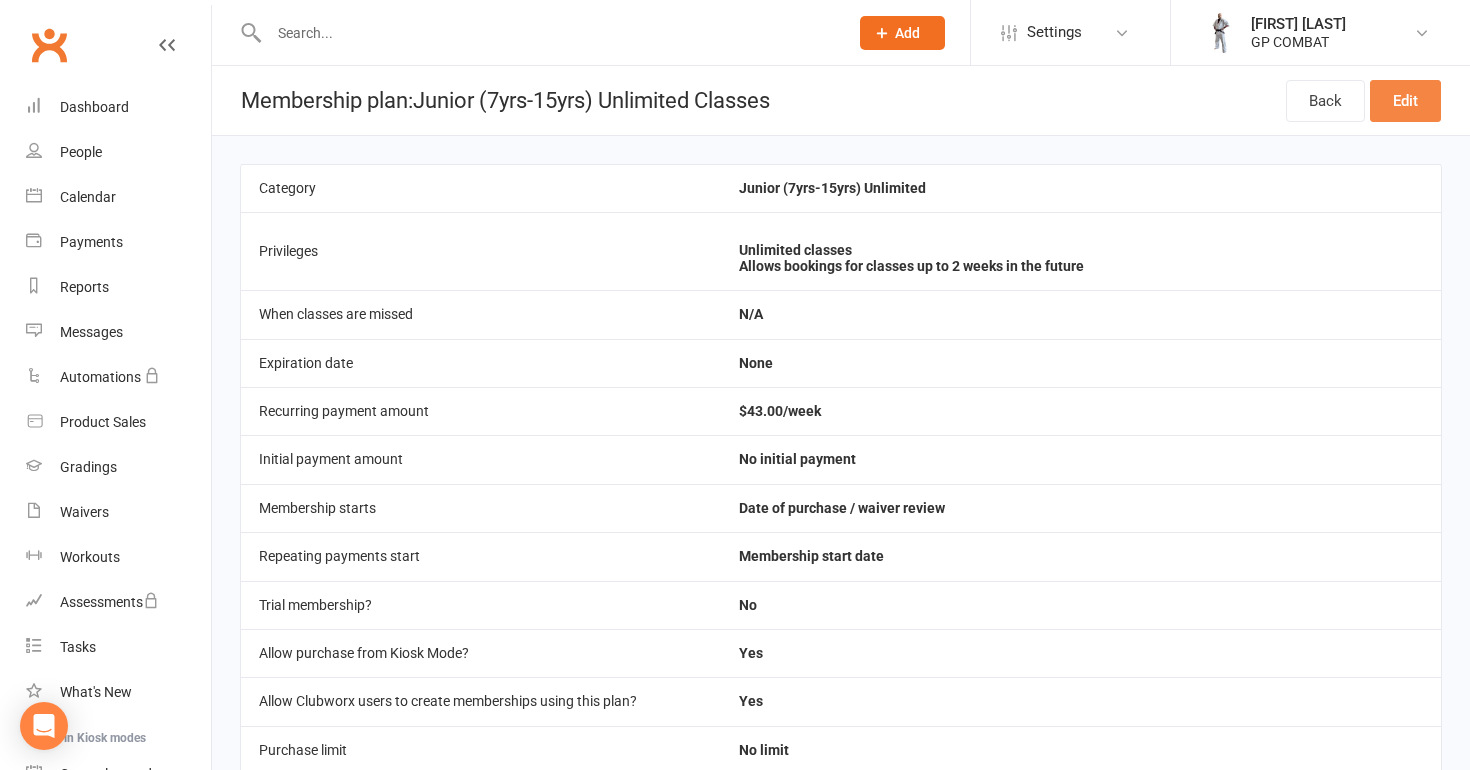 click on "Edit" at bounding box center (1405, 101) 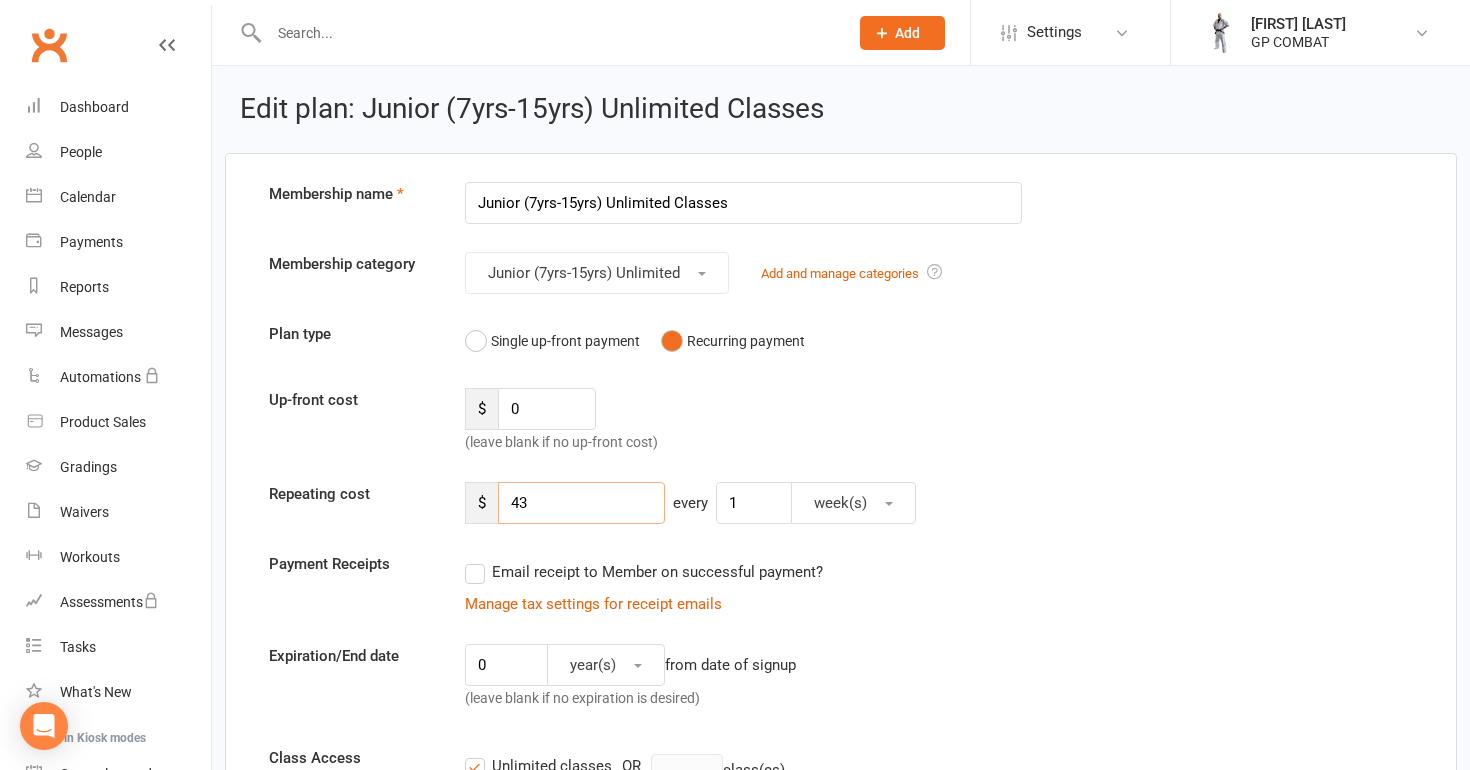 click on "43" at bounding box center (581, 503) 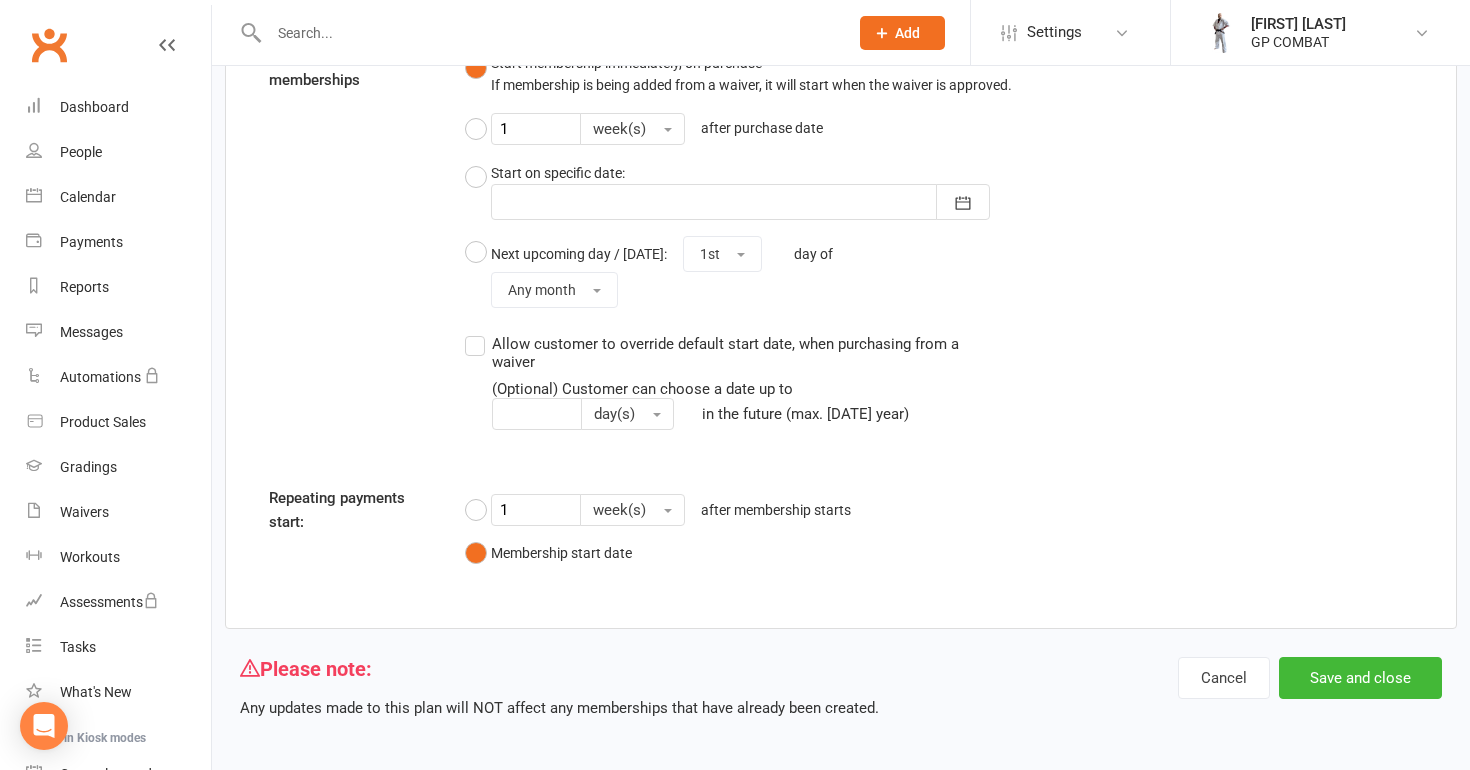 scroll, scrollTop: 1731, scrollLeft: 0, axis: vertical 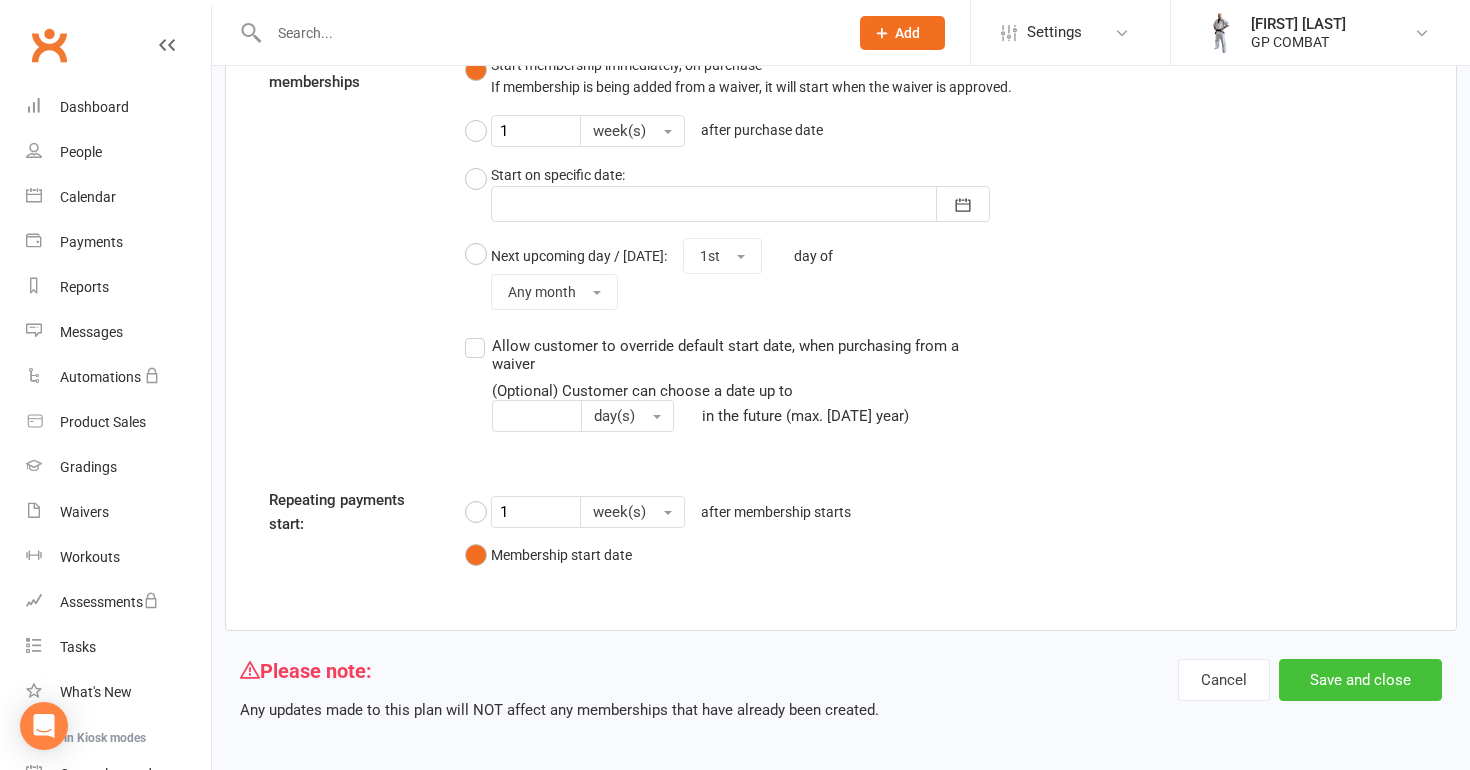 type on "45" 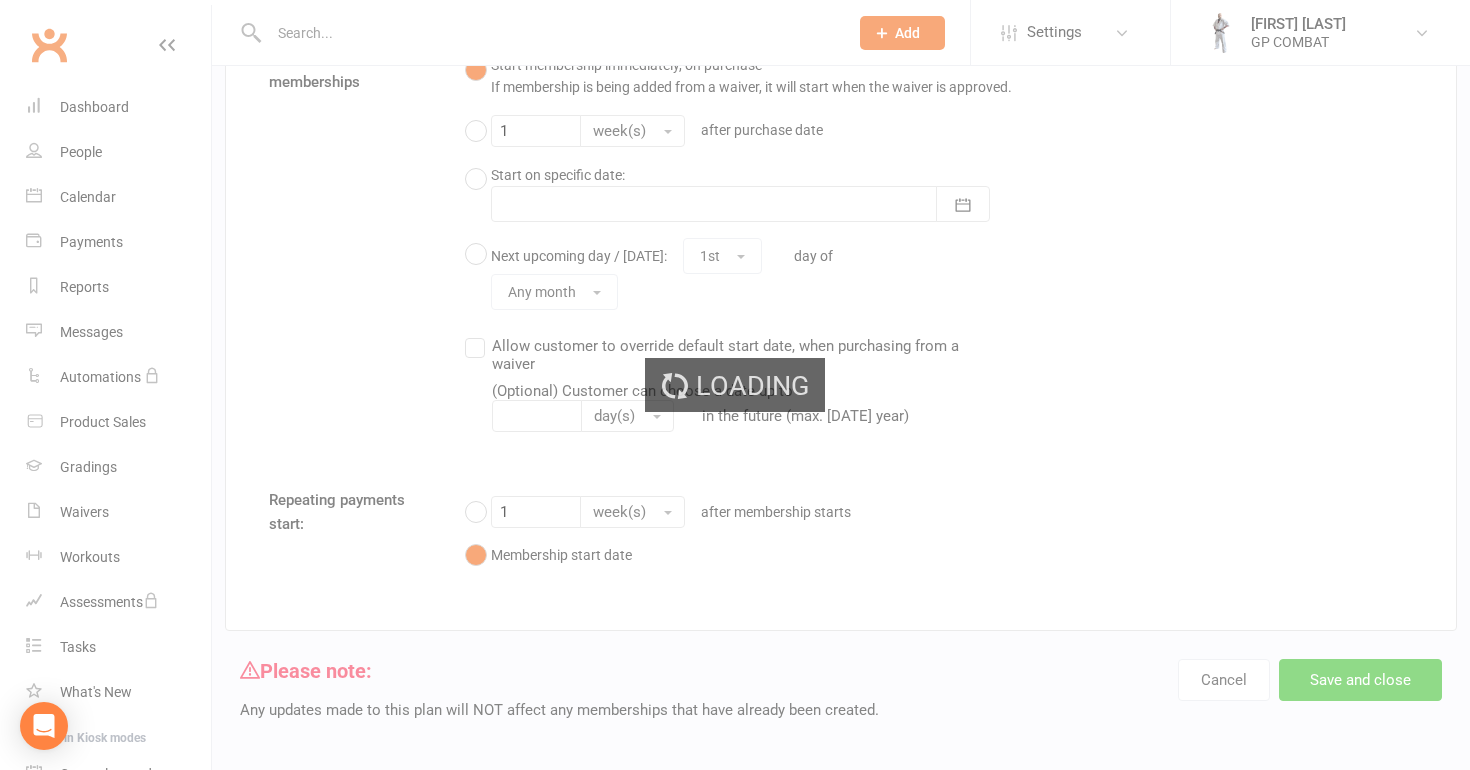 scroll, scrollTop: 0, scrollLeft: 0, axis: both 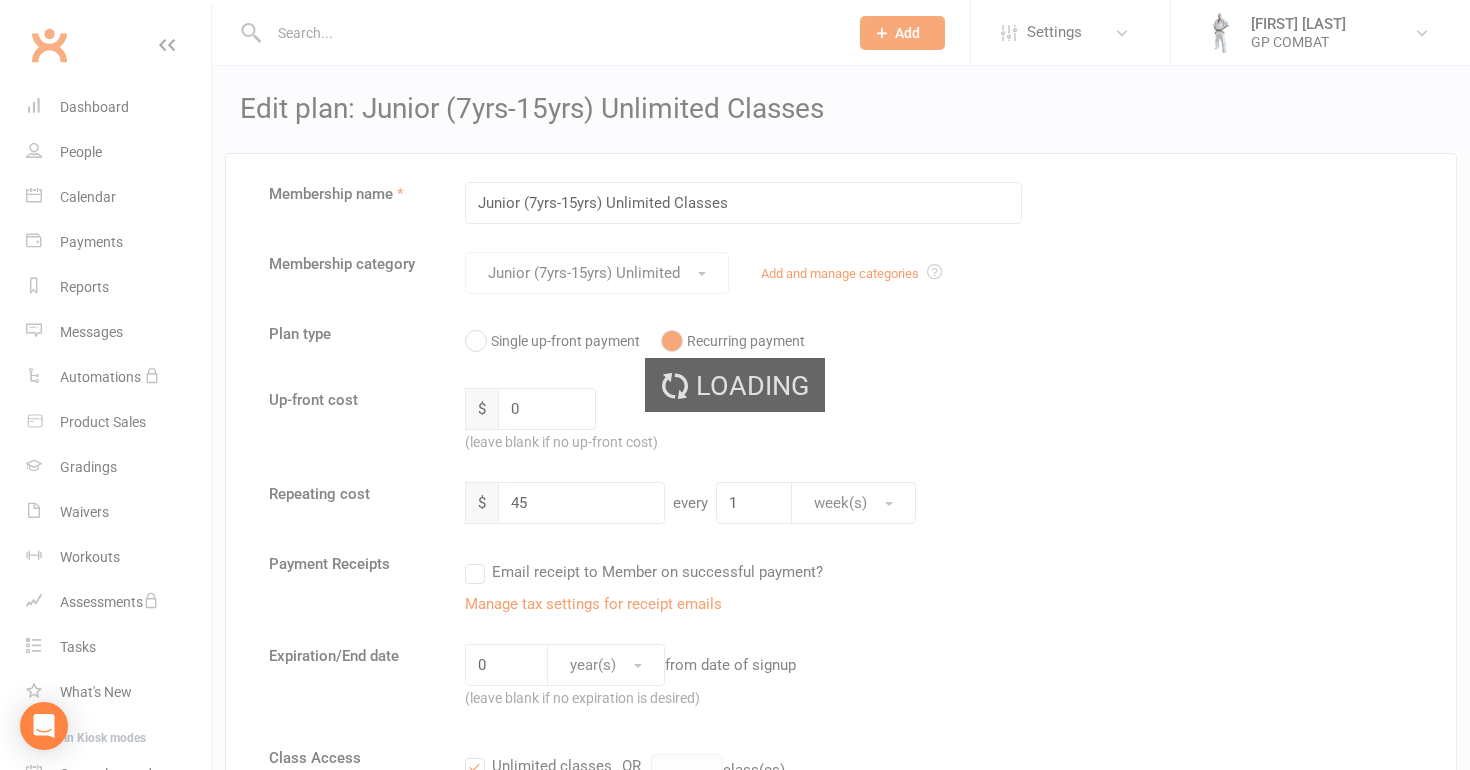 select on "50" 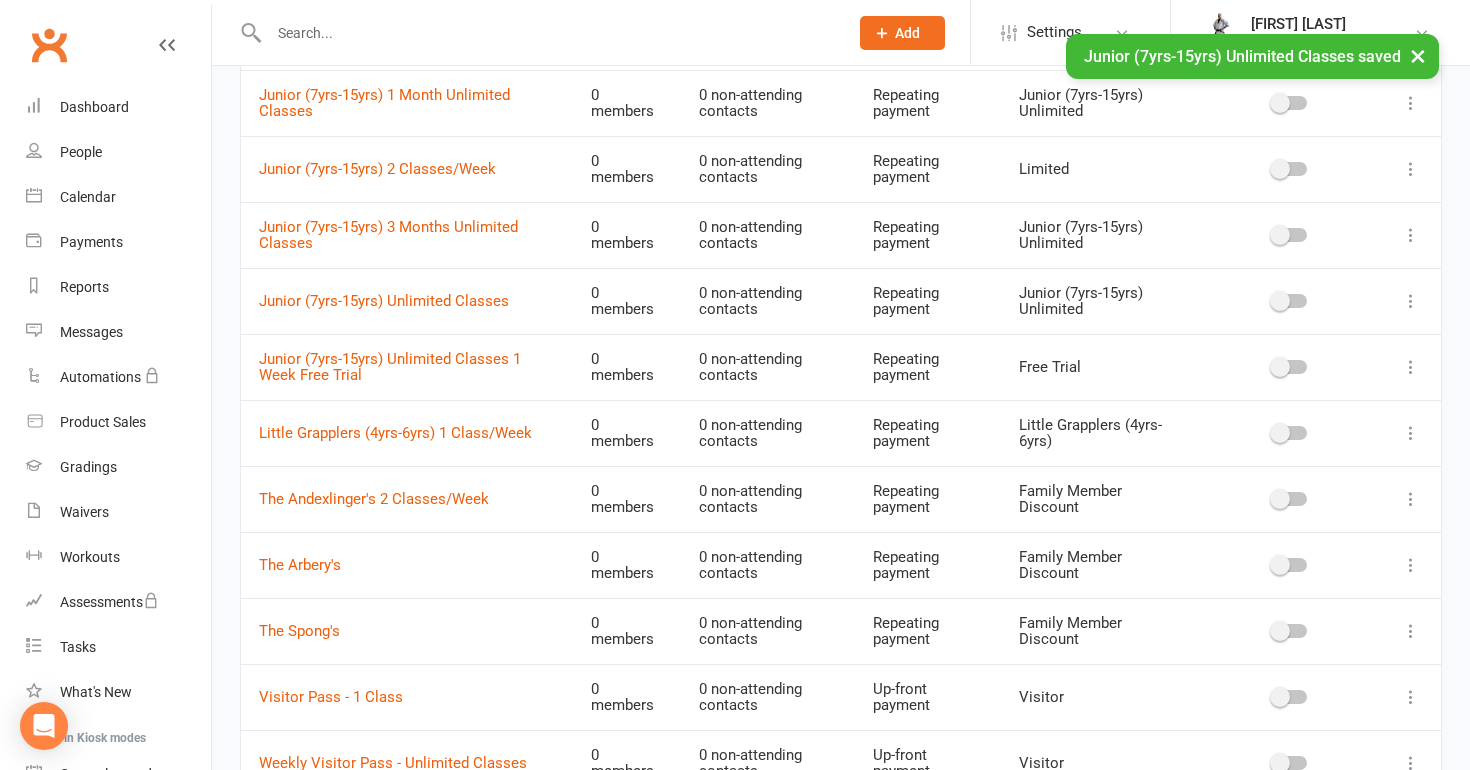 scroll, scrollTop: 752, scrollLeft: 0, axis: vertical 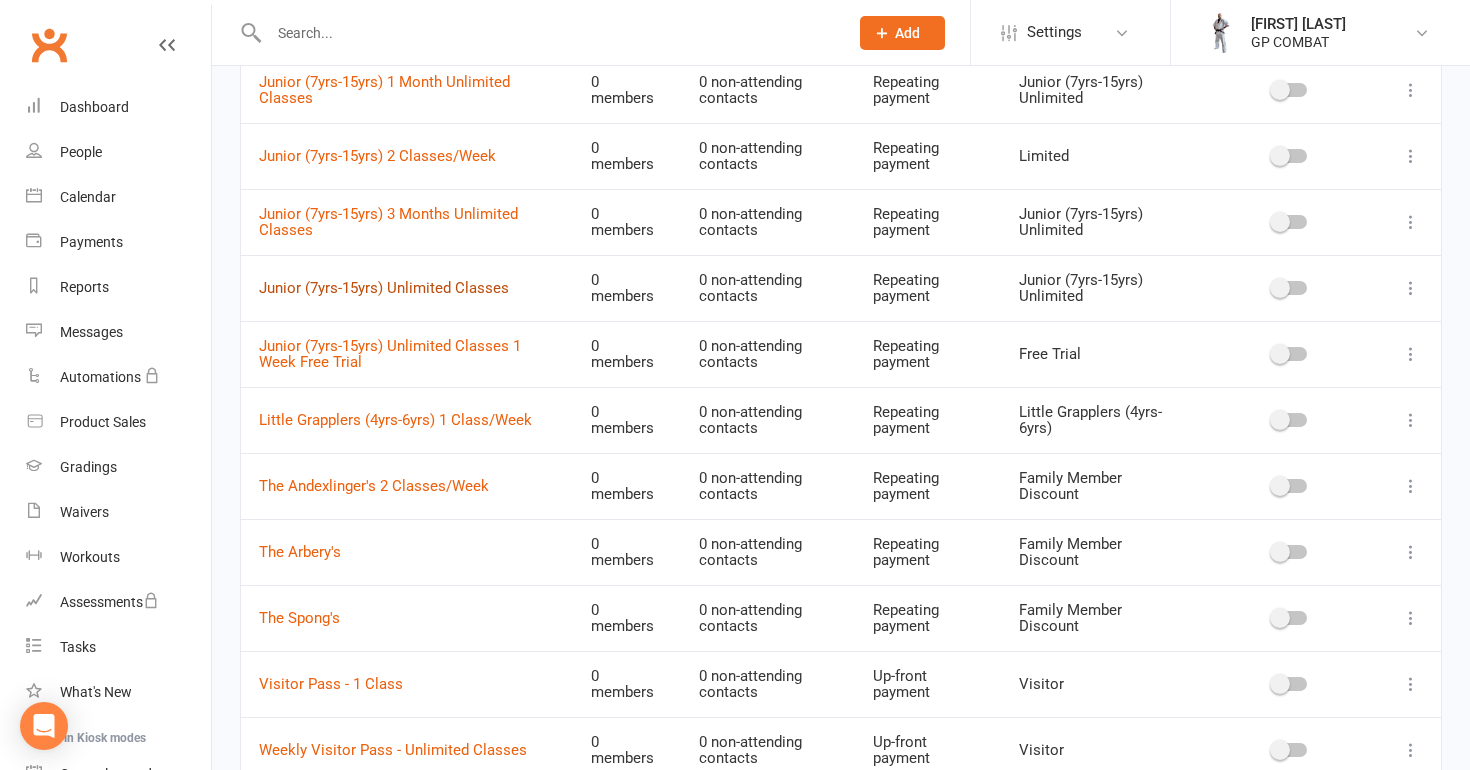 click on "Junior (7yrs-15yrs) Unlimited Classes" at bounding box center [384, 288] 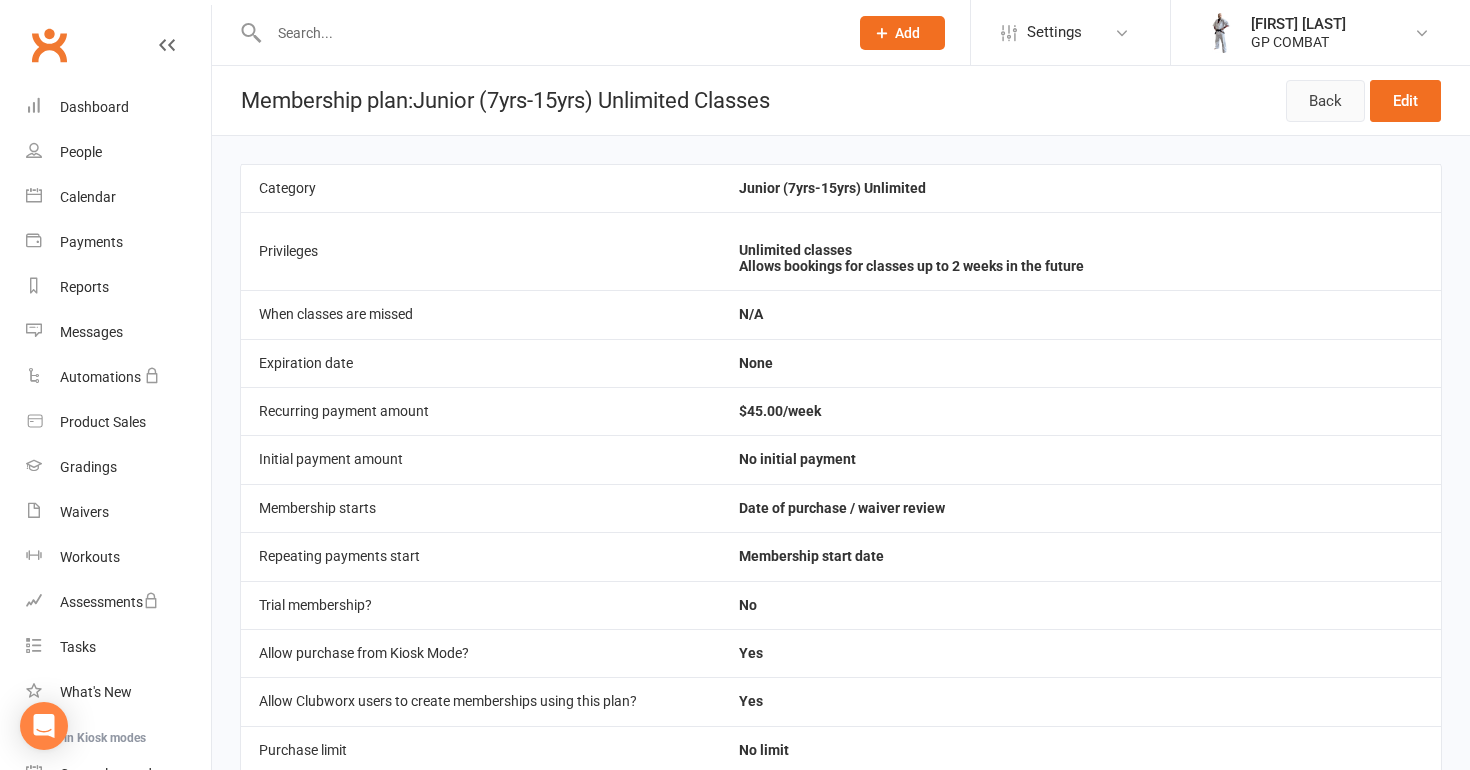 click on "Back" at bounding box center [1325, 101] 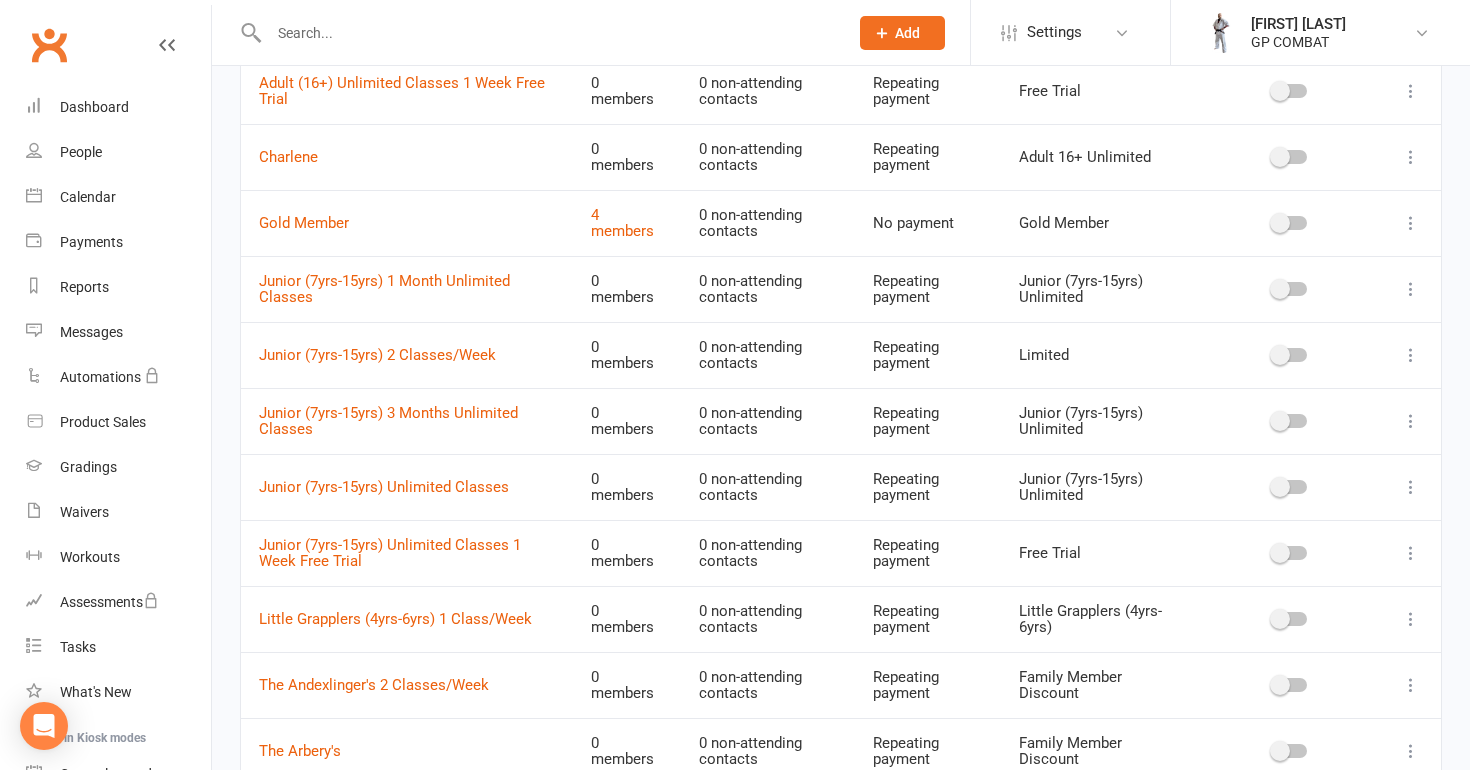 scroll, scrollTop: 658, scrollLeft: 0, axis: vertical 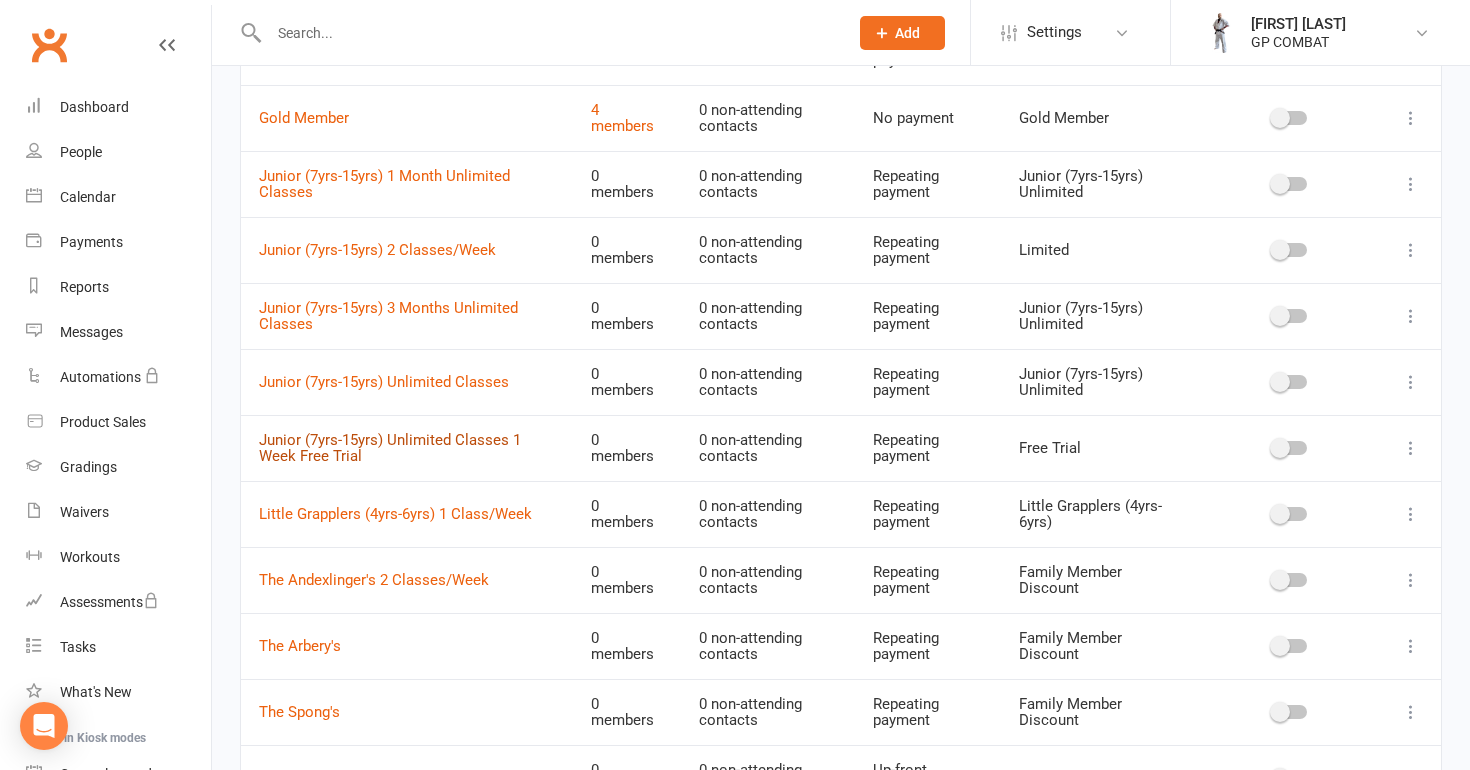 click on "Junior (7yrs-15yrs) Unlimited Classes 1 Week Free Trial" at bounding box center [390, 448] 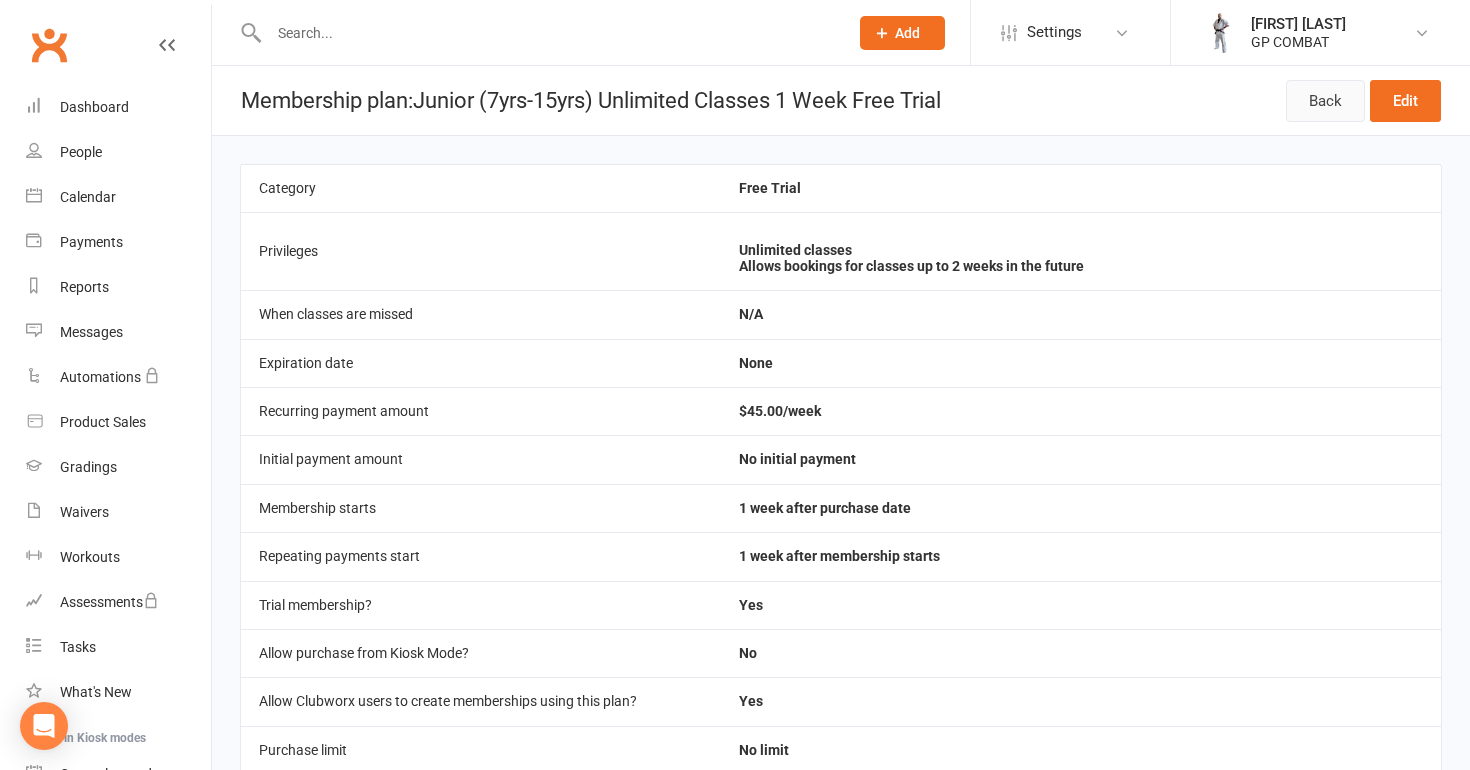 click on "Back" at bounding box center [1325, 101] 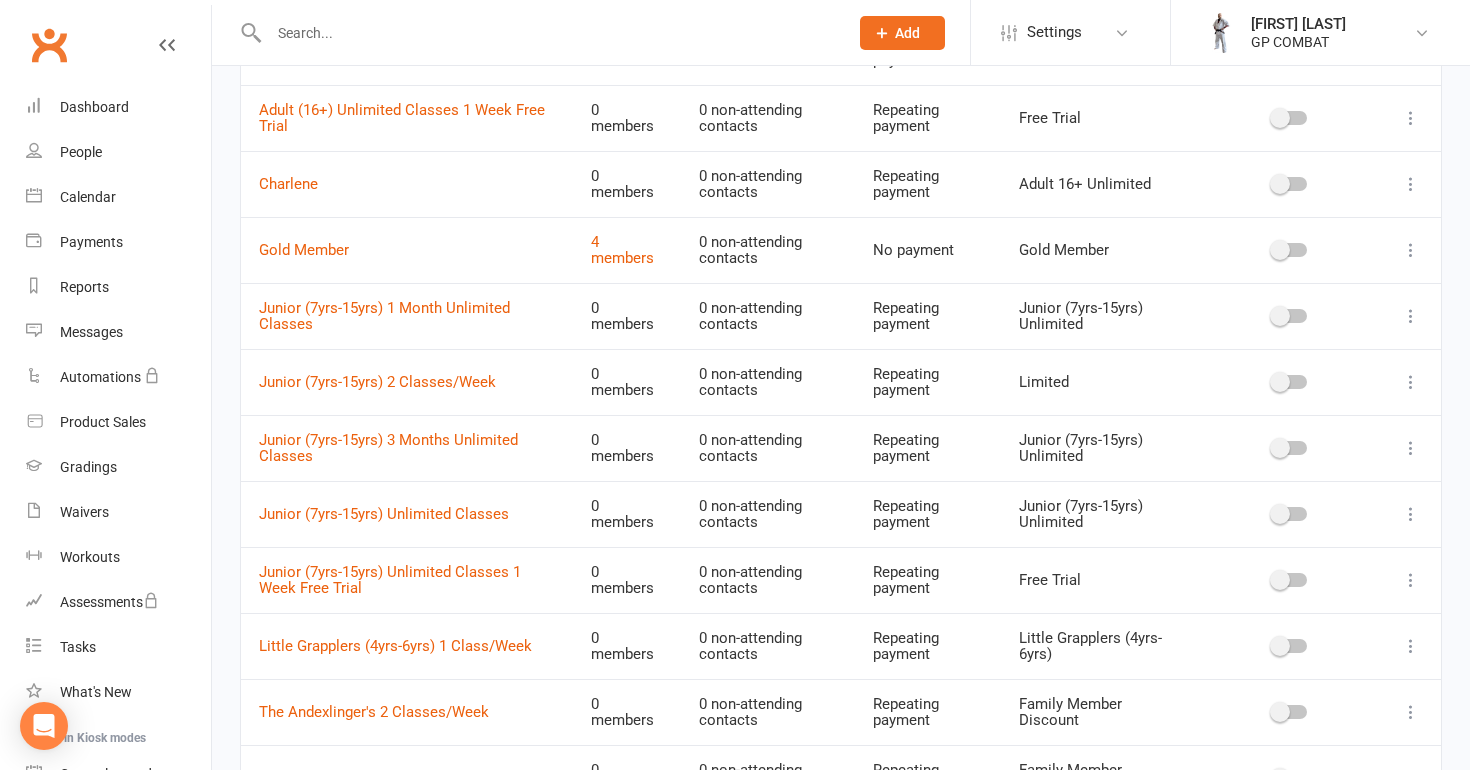 scroll, scrollTop: 523, scrollLeft: 0, axis: vertical 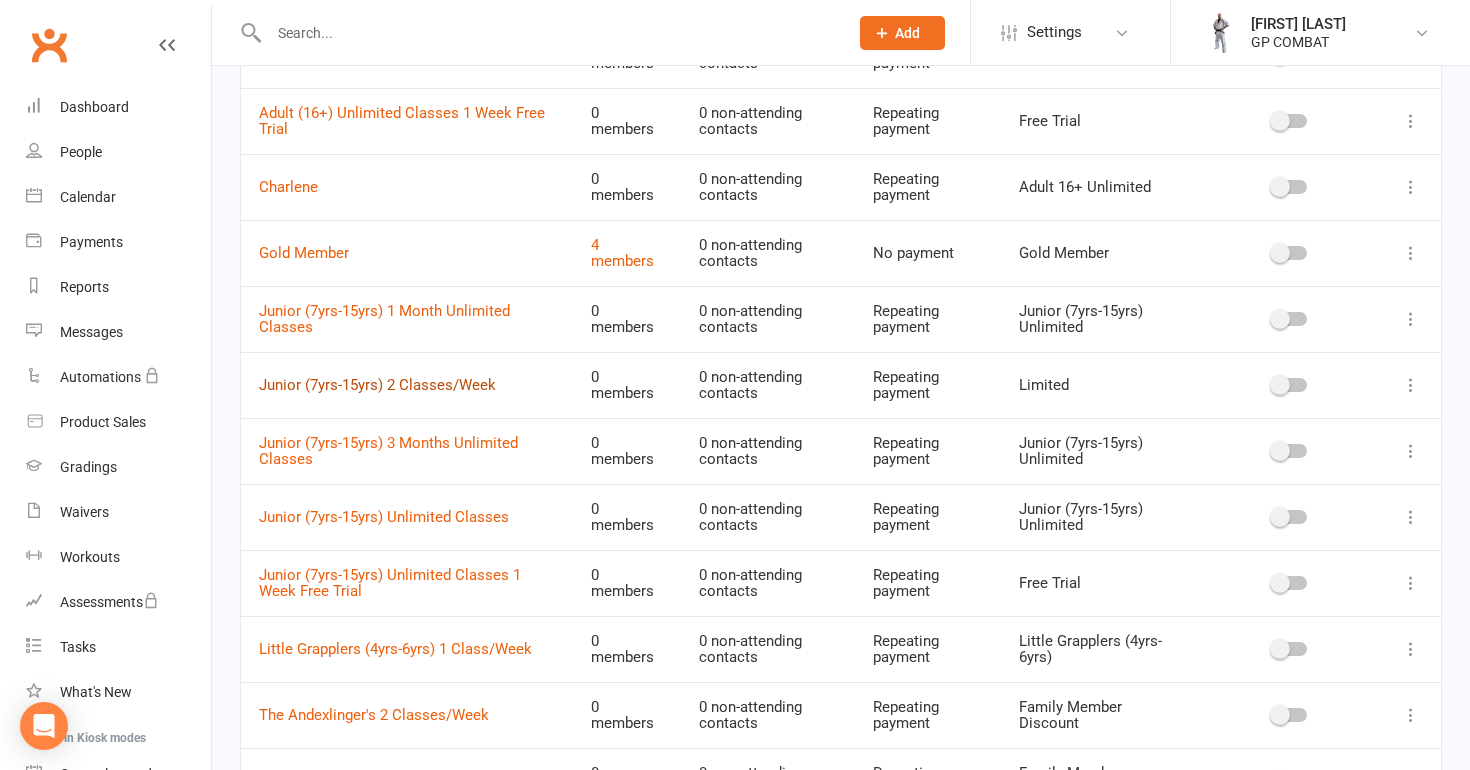 click on "Junior (7yrs-15yrs) 2 Classes/Week" at bounding box center [377, 385] 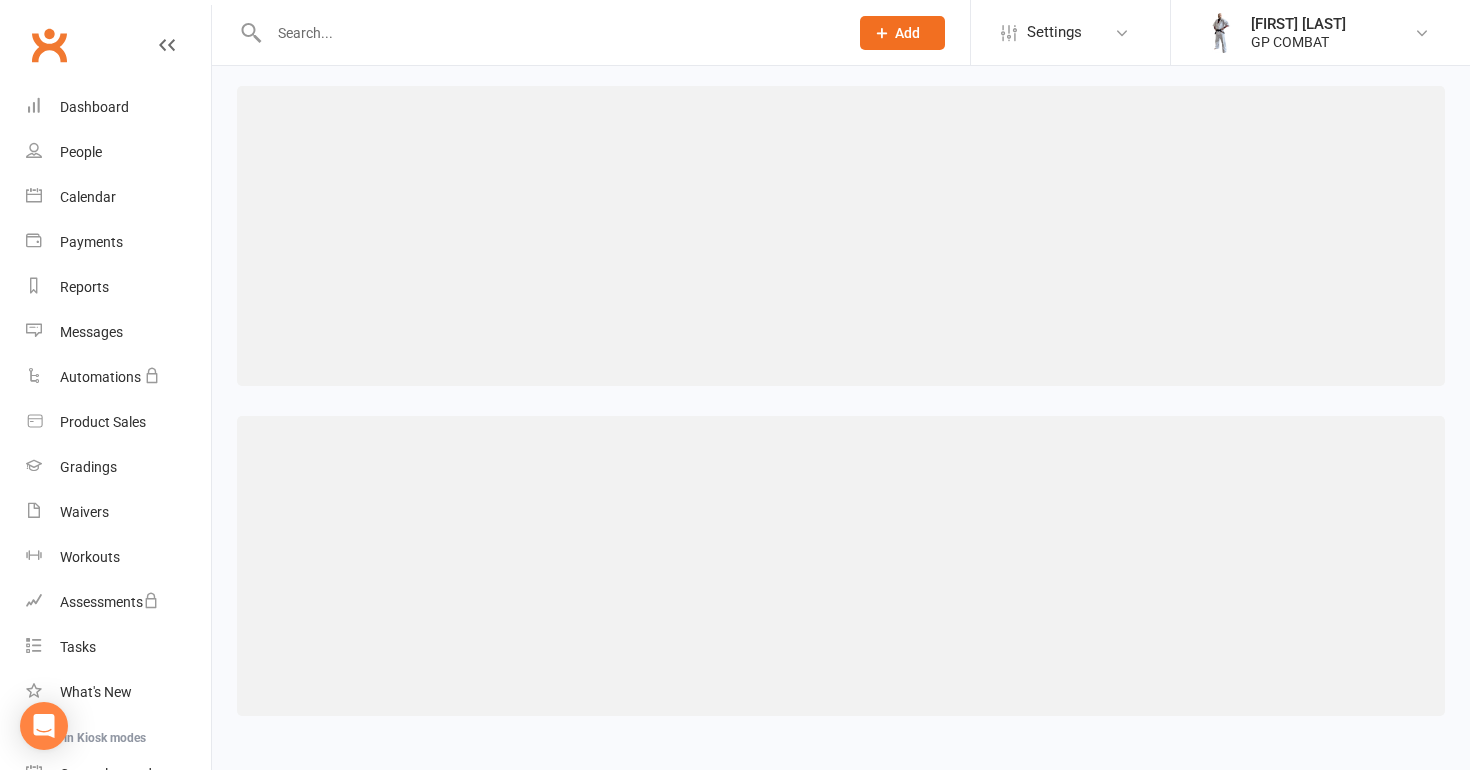 scroll, scrollTop: 0, scrollLeft: 0, axis: both 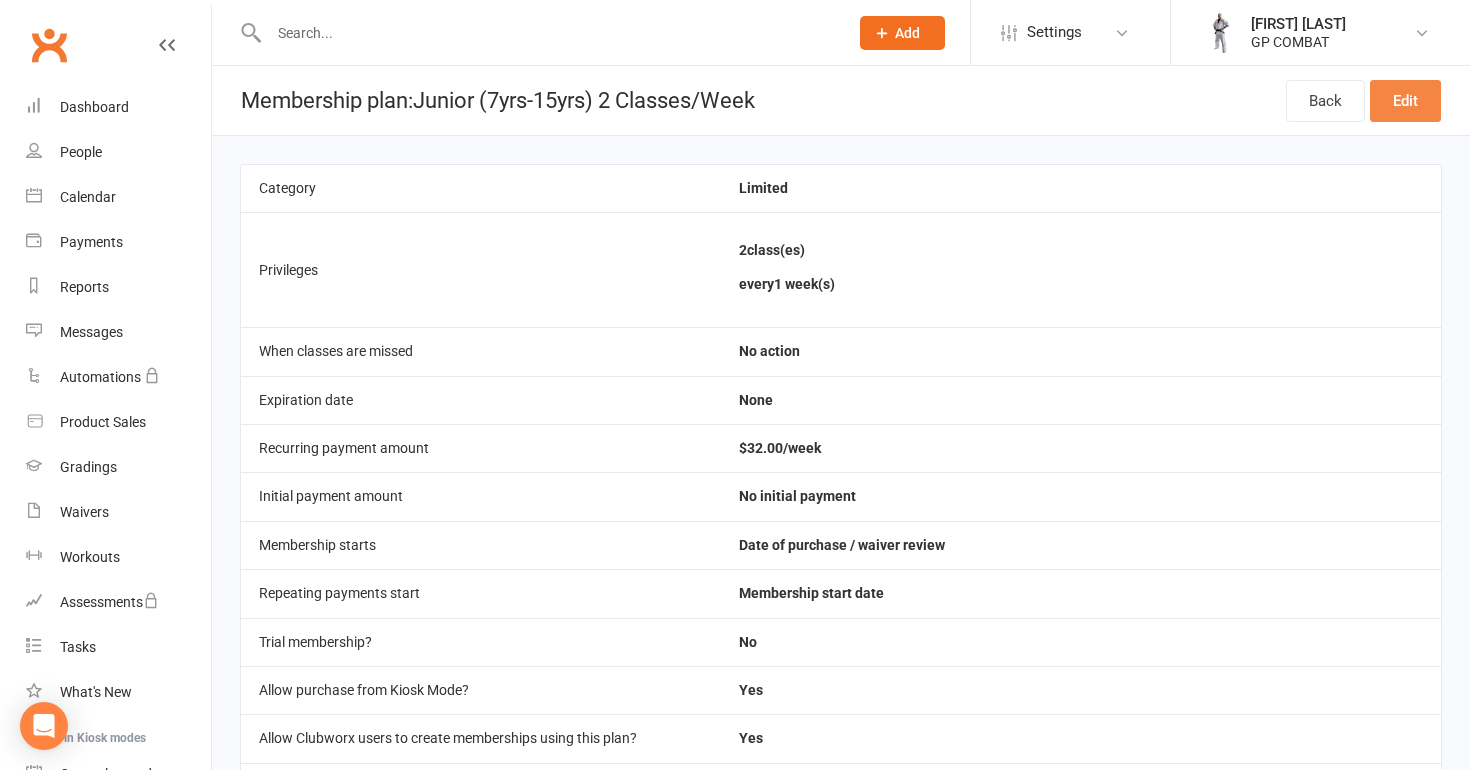 click on "Edit" at bounding box center [1405, 101] 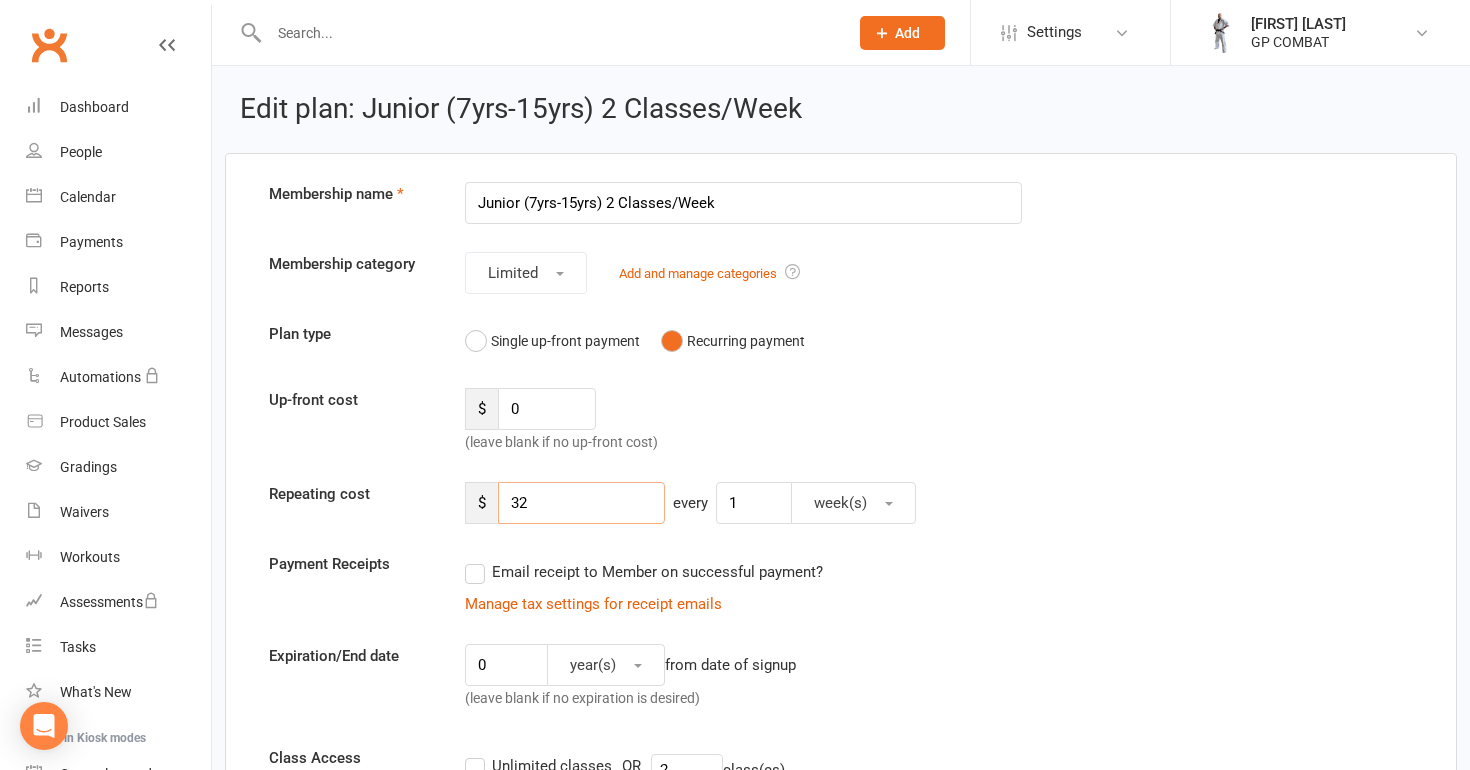 click on "32" at bounding box center (581, 503) 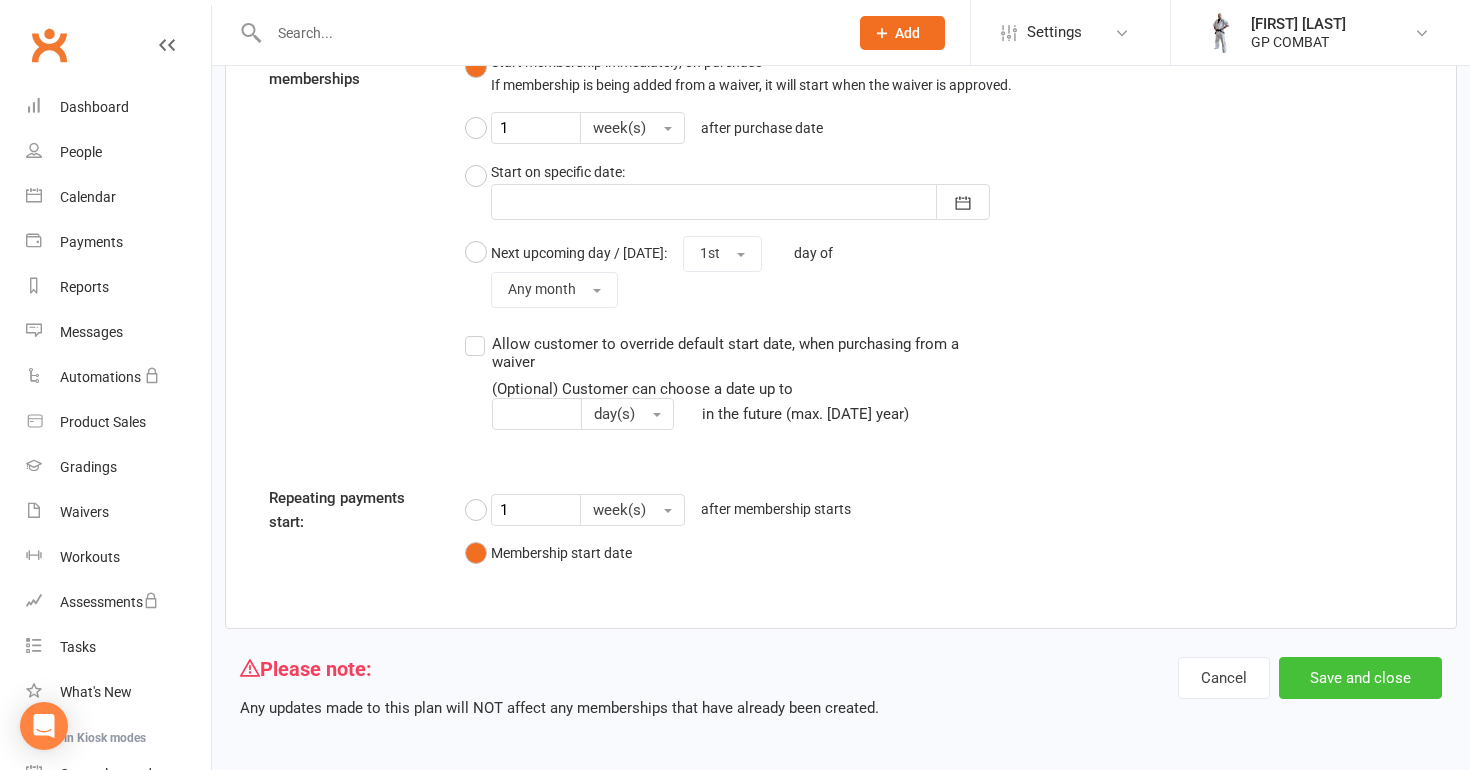 scroll, scrollTop: 2689, scrollLeft: 0, axis: vertical 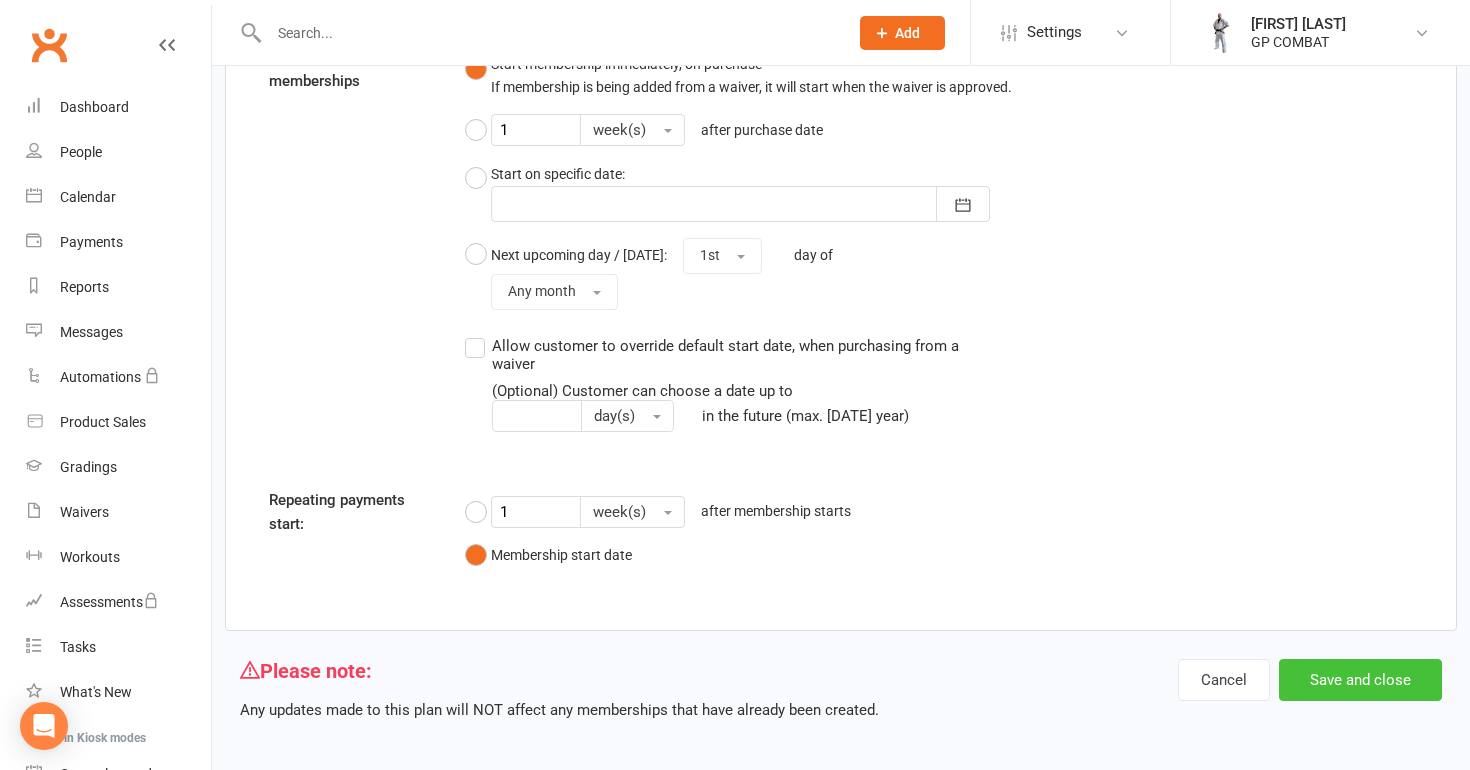 type on "35" 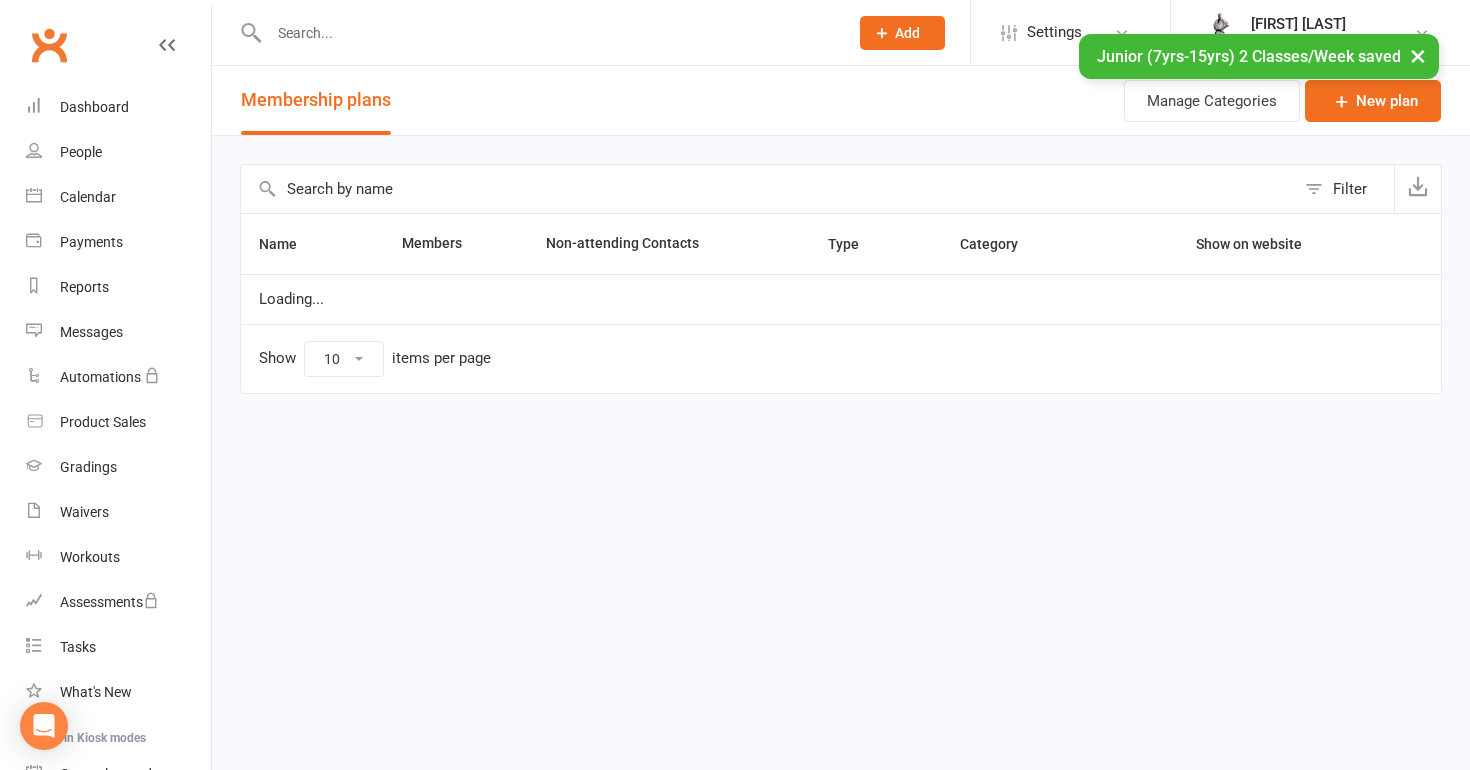 select on "50" 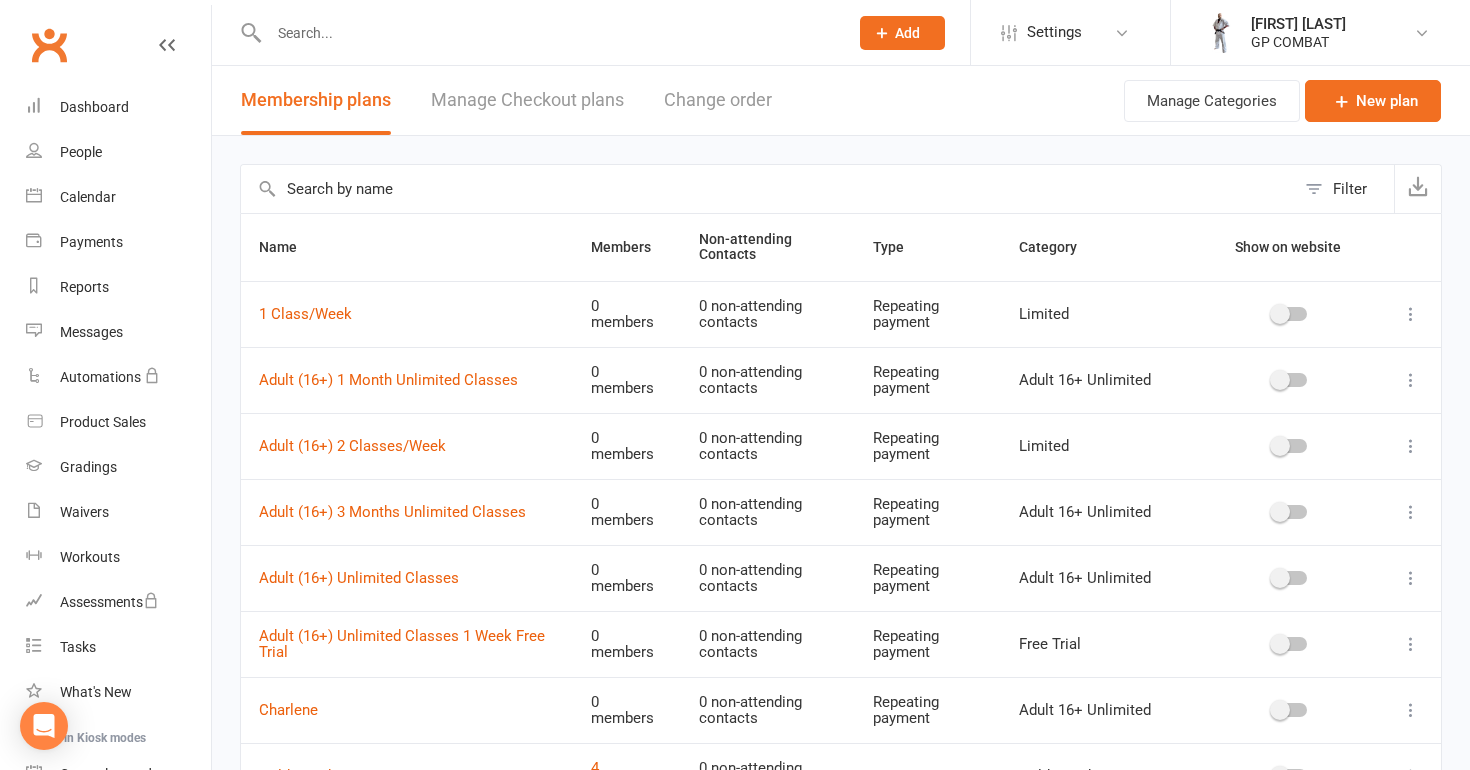 scroll, scrollTop: 0, scrollLeft: 0, axis: both 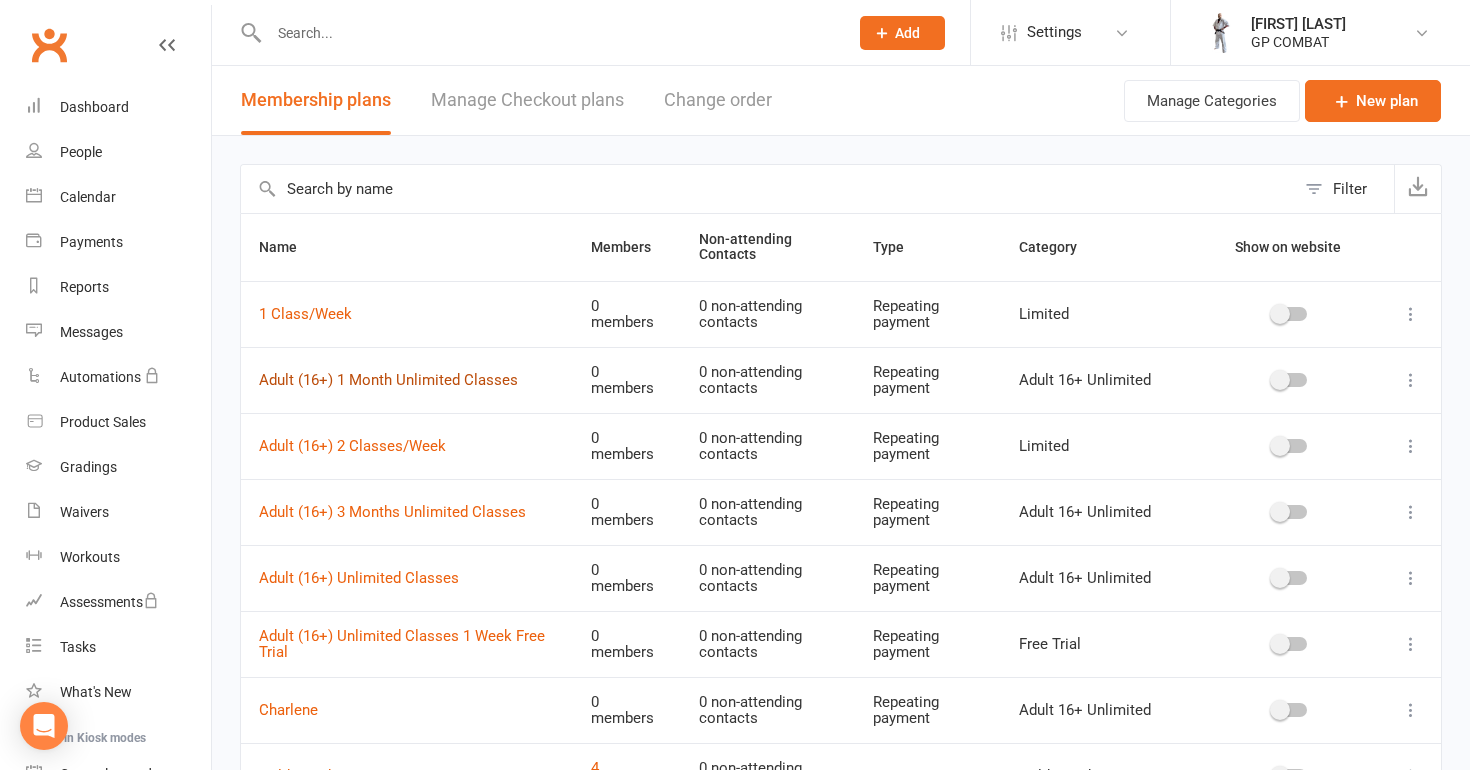 click on "Adult (16+) 1 Month Unlimited Classes" at bounding box center (388, 380) 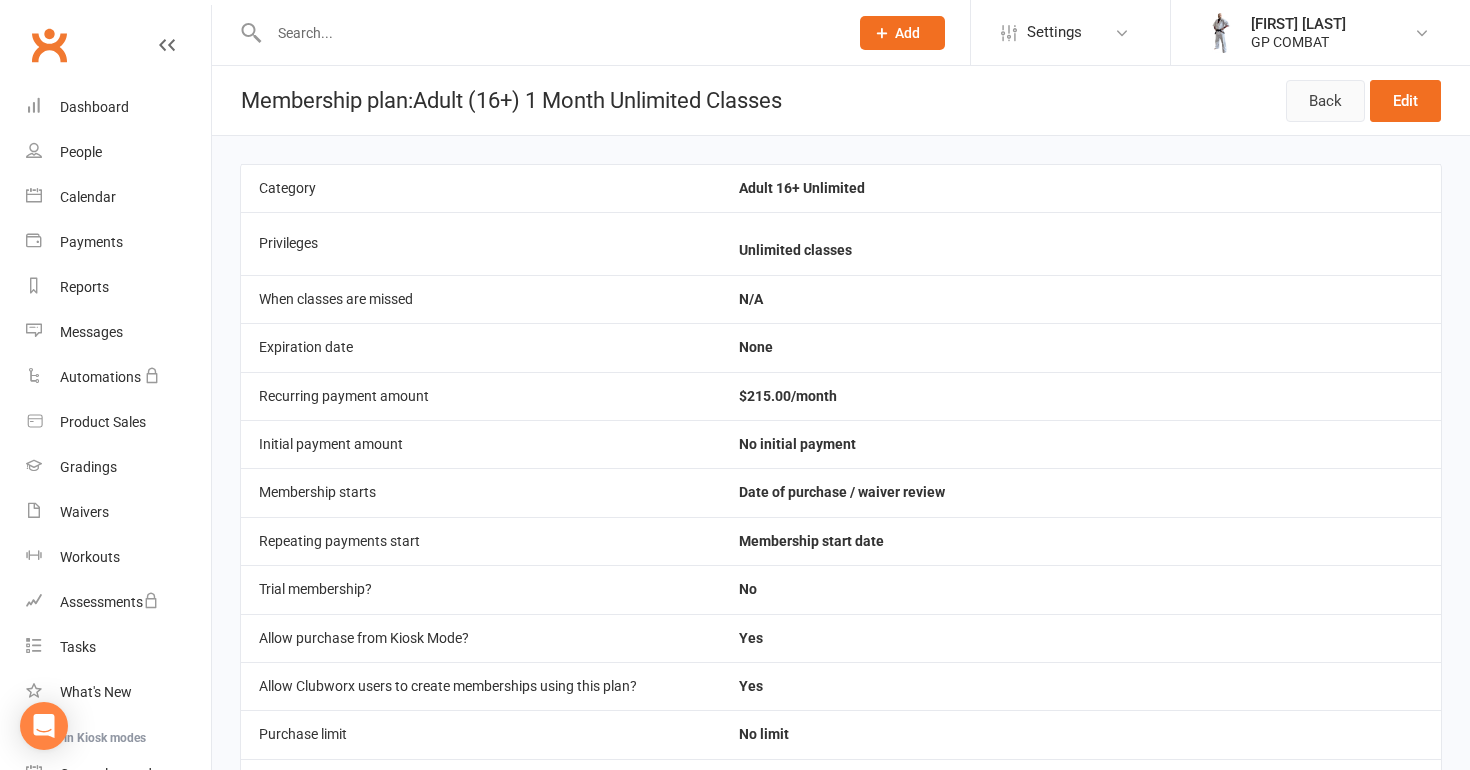 click on "Back" at bounding box center [1325, 101] 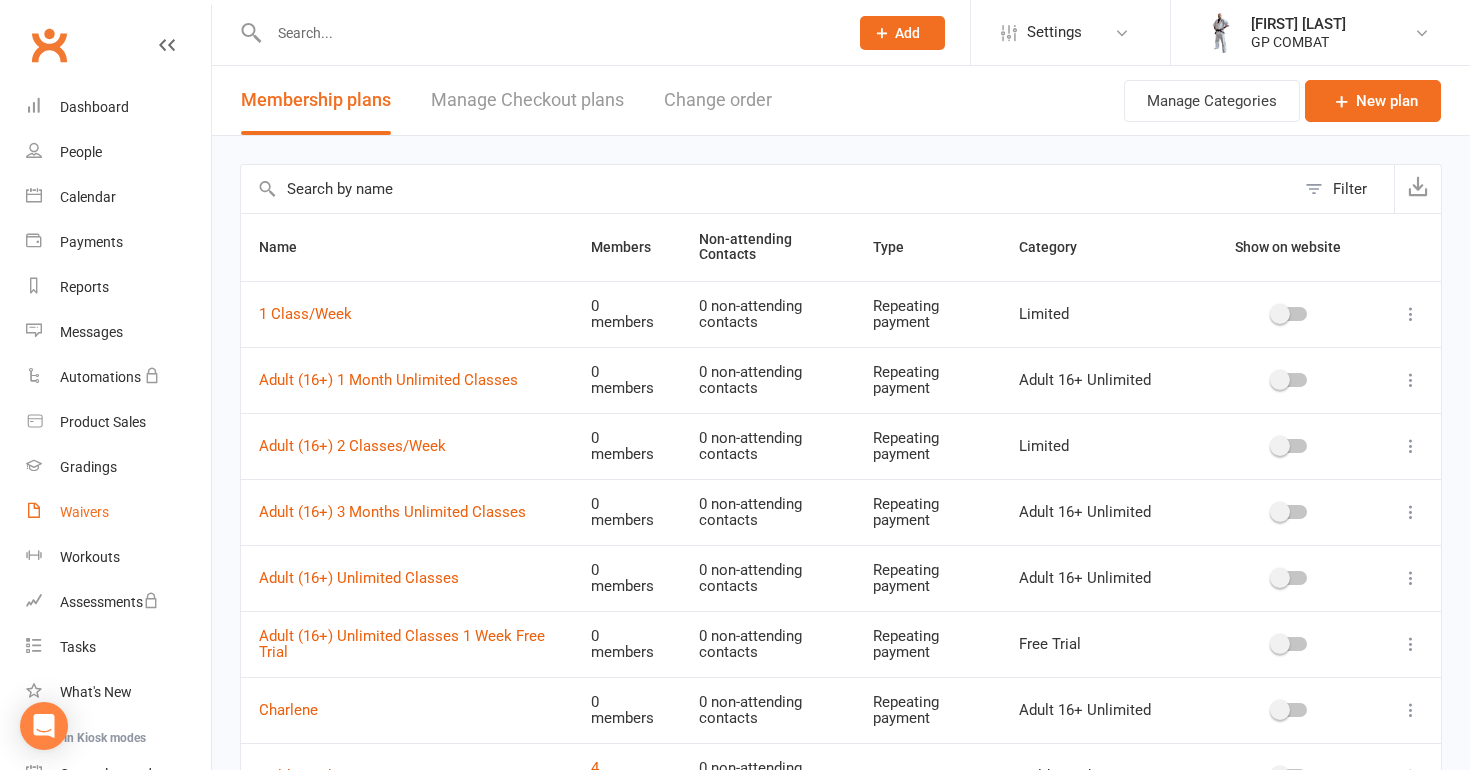 click on "Waivers" at bounding box center [84, 512] 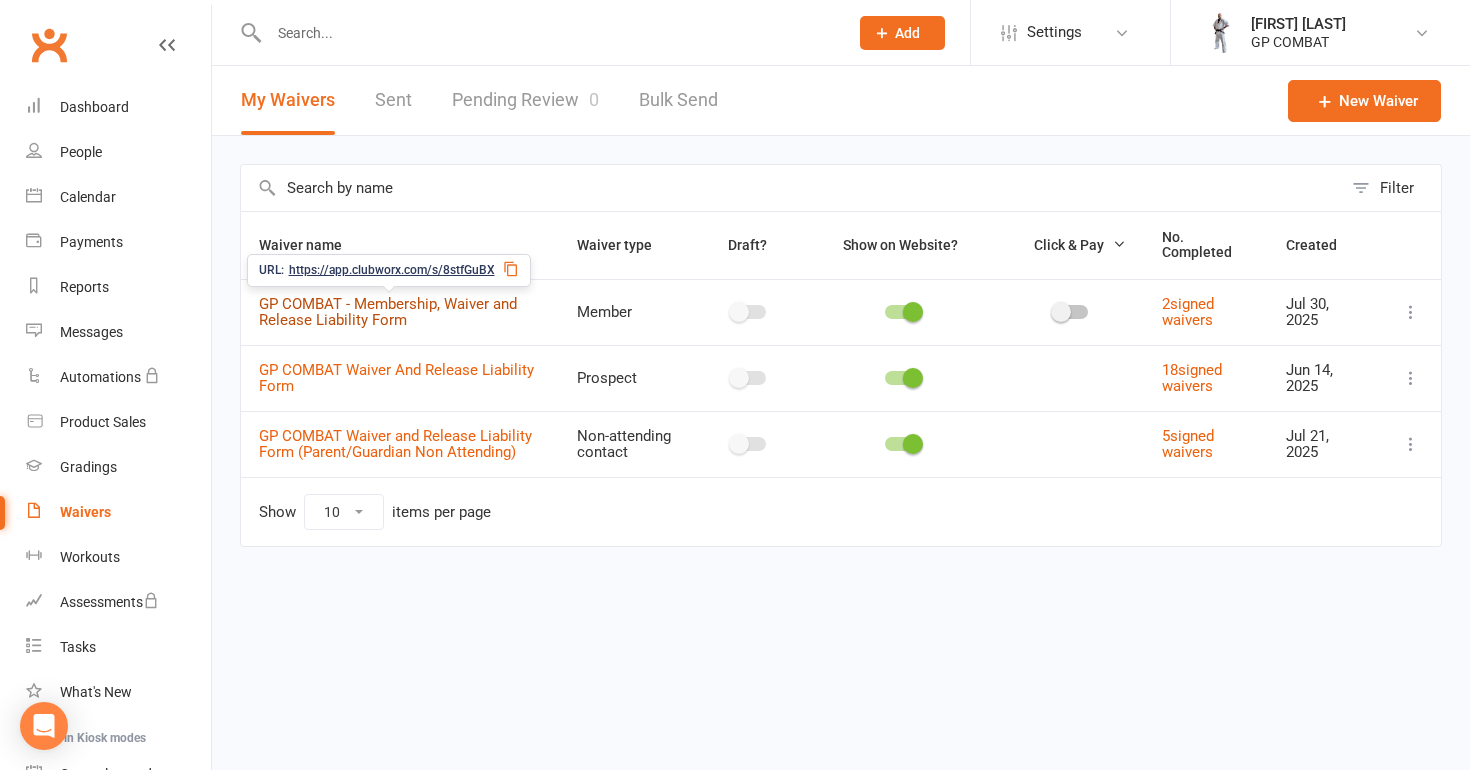 click on "GP COMBAT - Membership, Waiver and Release Liability Form" at bounding box center [388, 312] 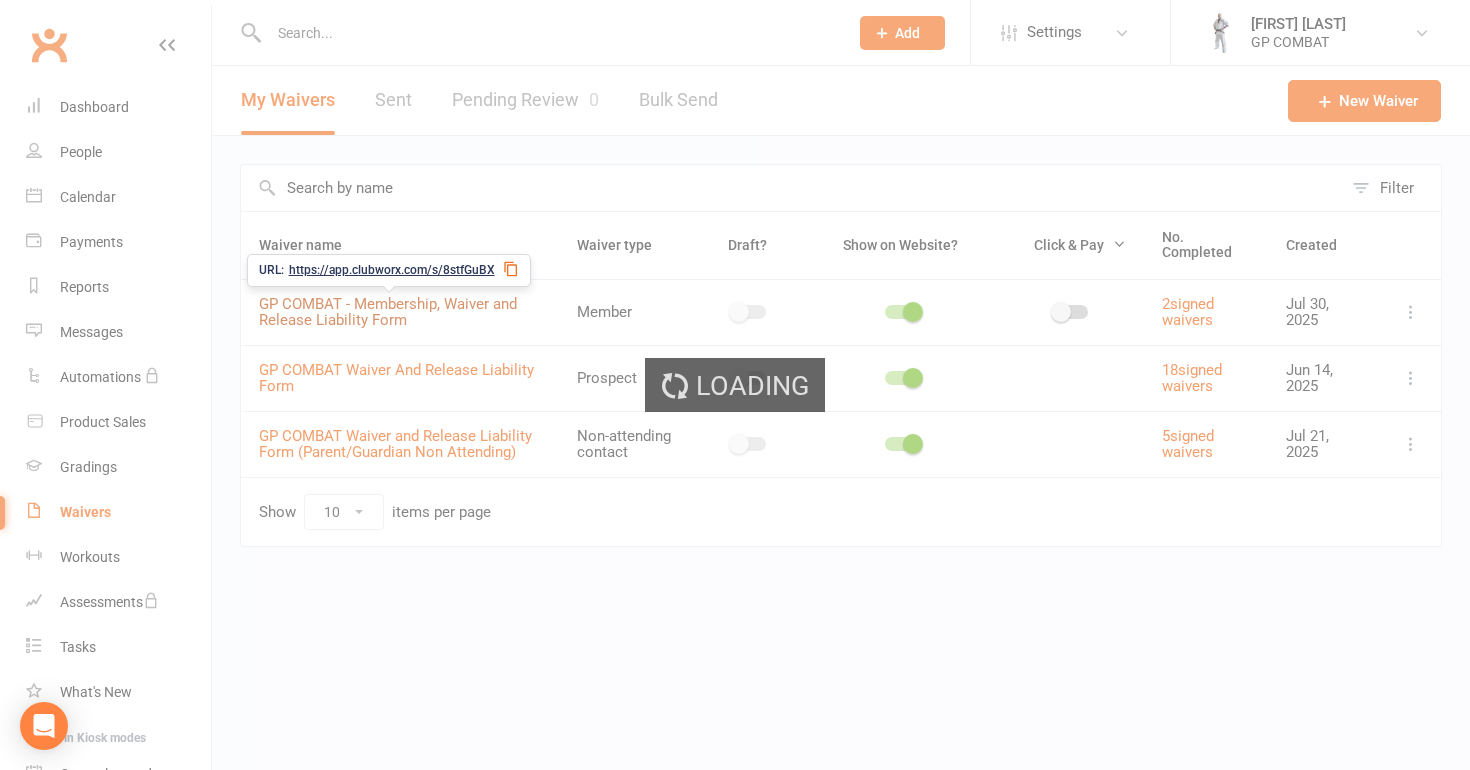 select on "select" 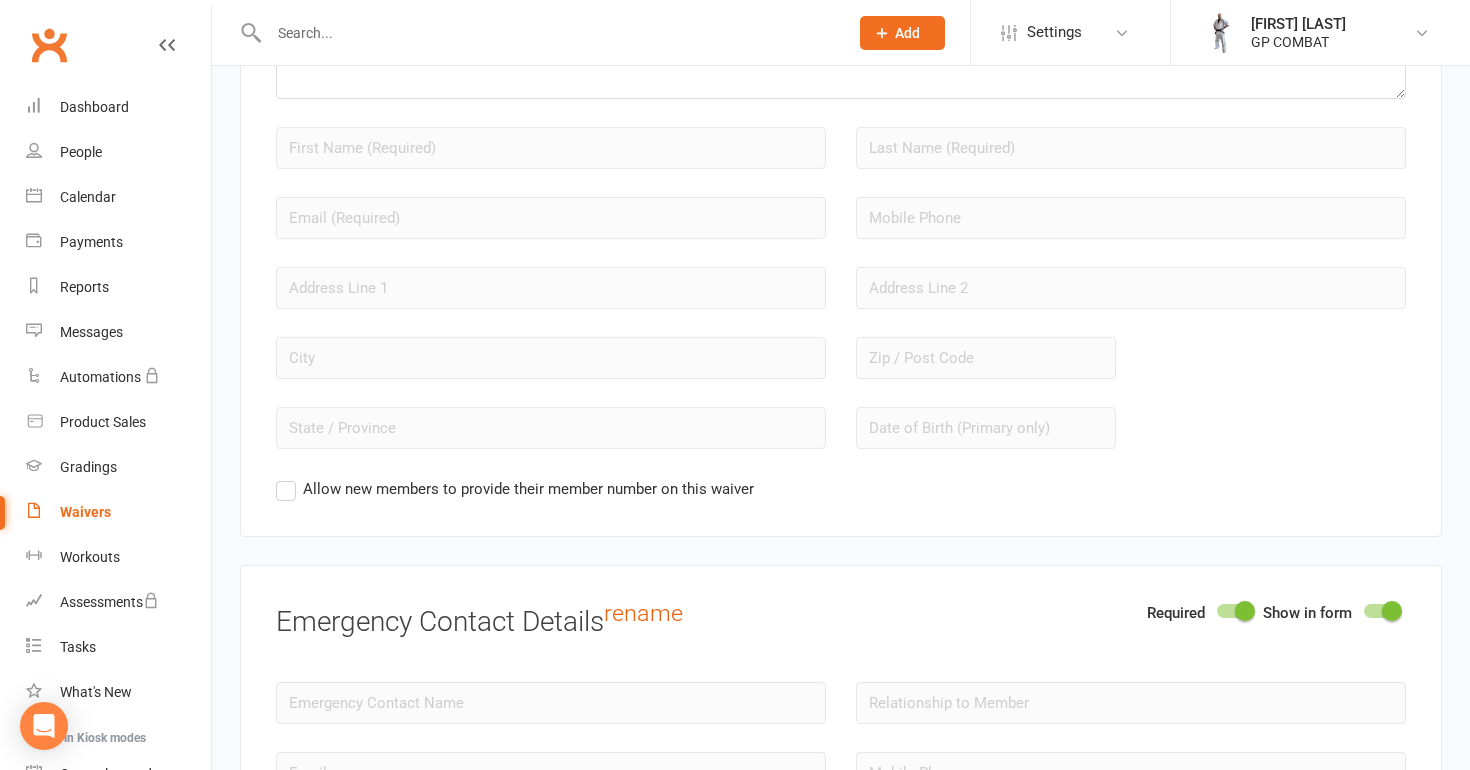 scroll, scrollTop: 0, scrollLeft: 0, axis: both 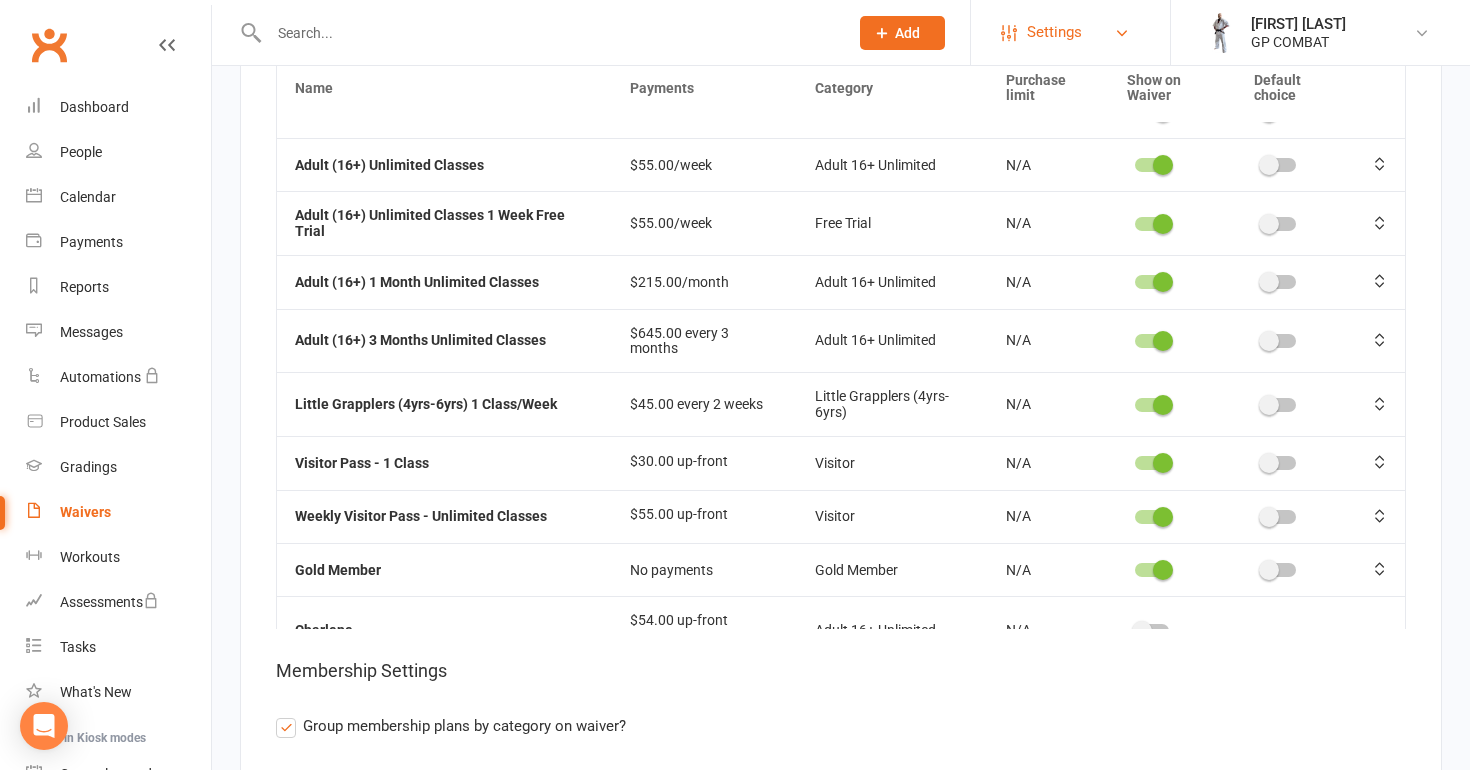 click on "Settings" at bounding box center [1054, 32] 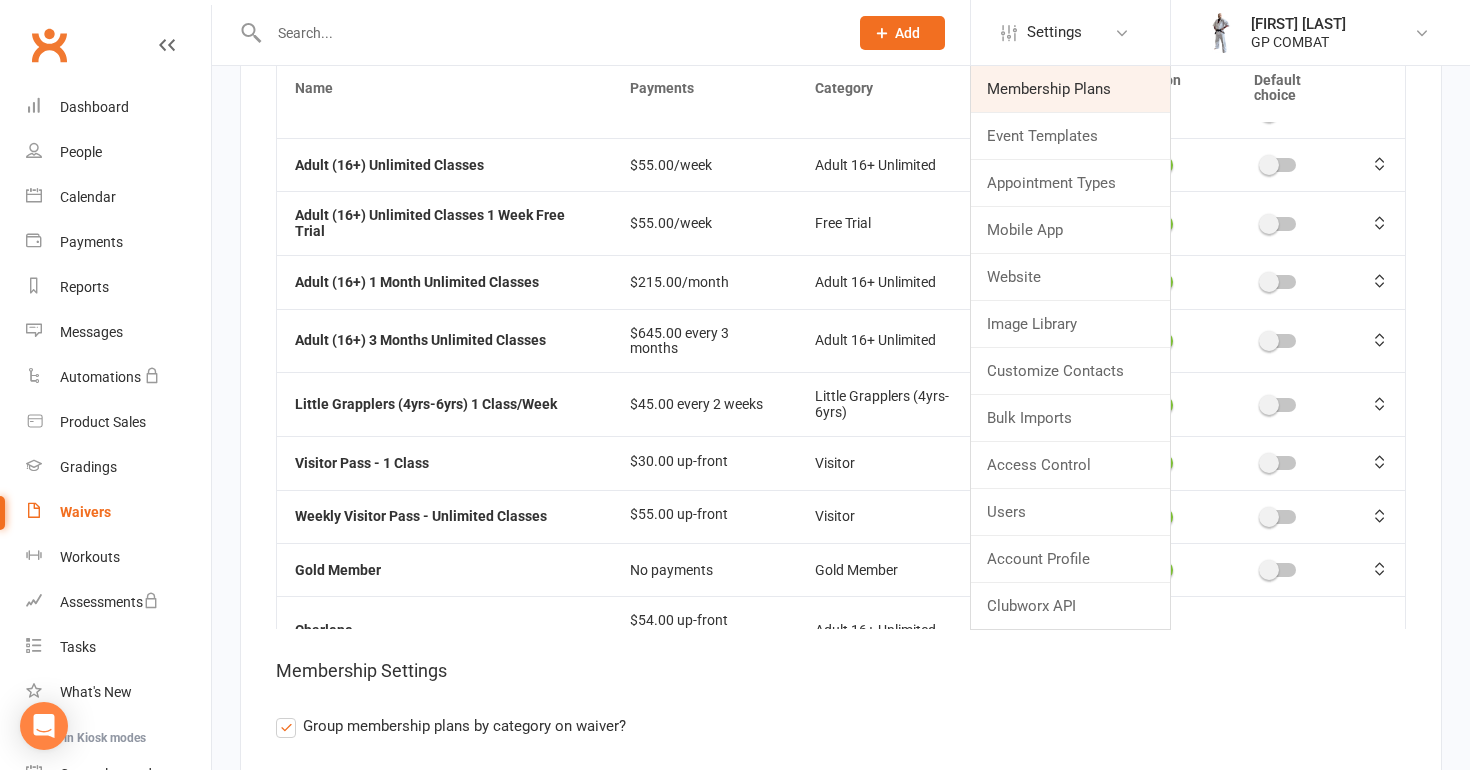 click on "Membership Plans" at bounding box center (1070, 89) 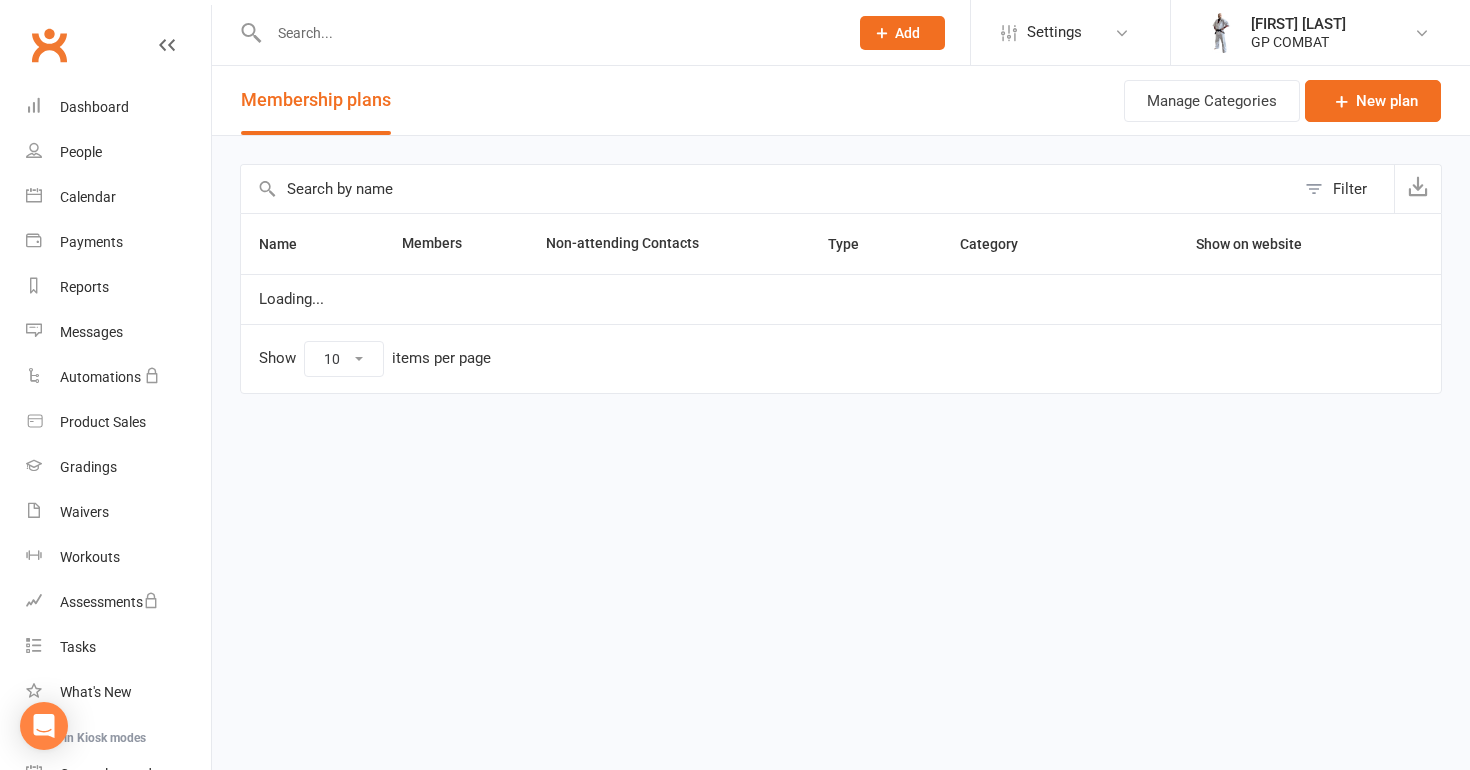 select on "50" 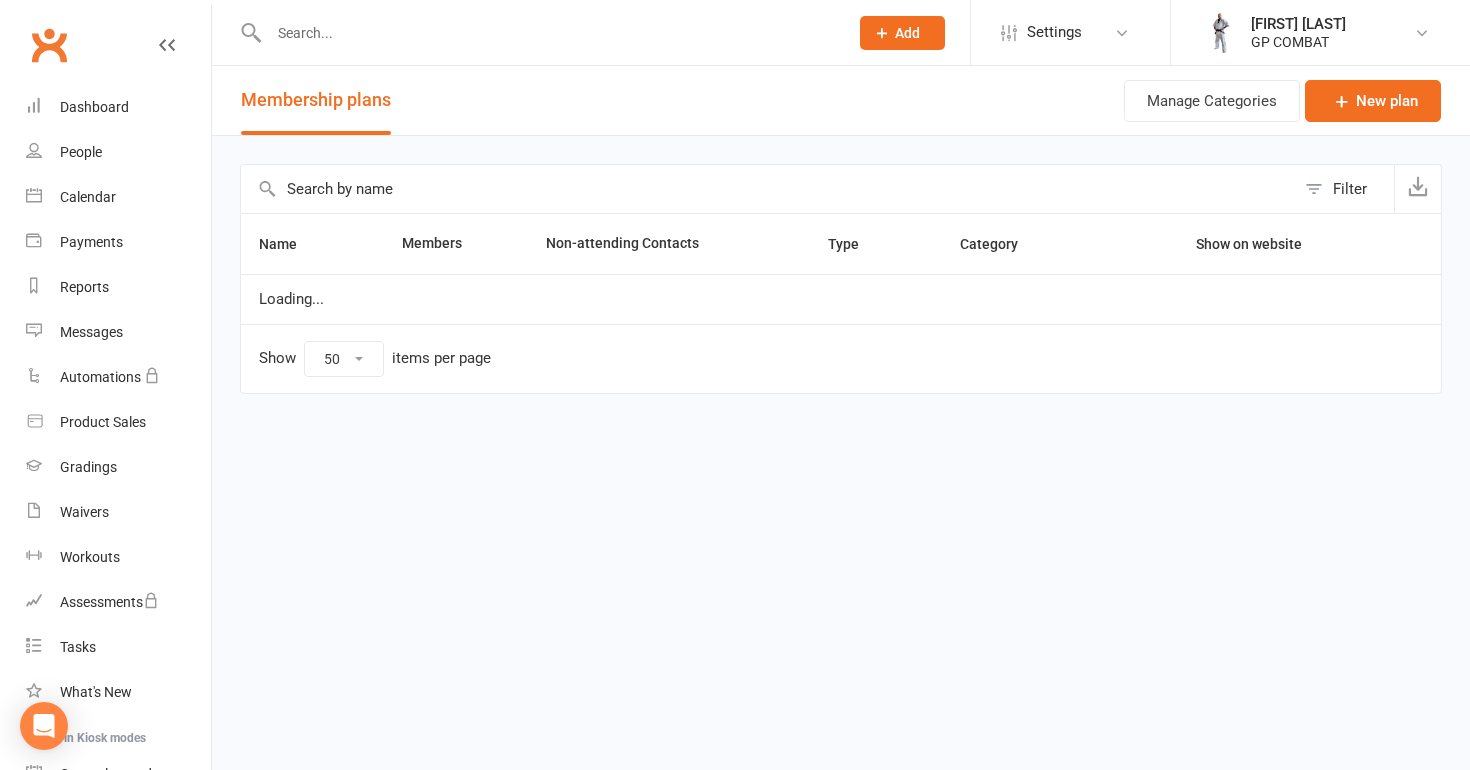 scroll, scrollTop: 0, scrollLeft: 0, axis: both 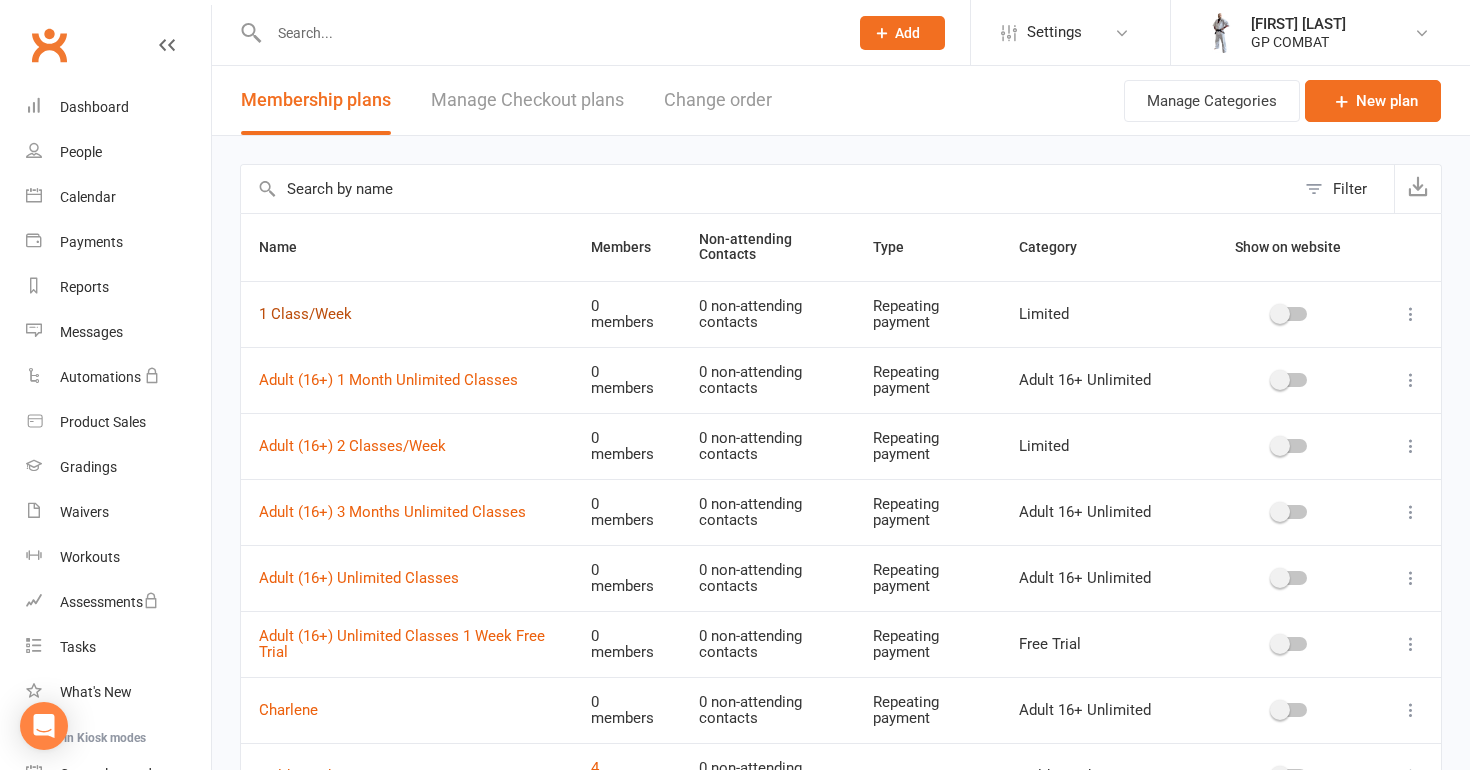click on "1 Class/Week" at bounding box center (305, 314) 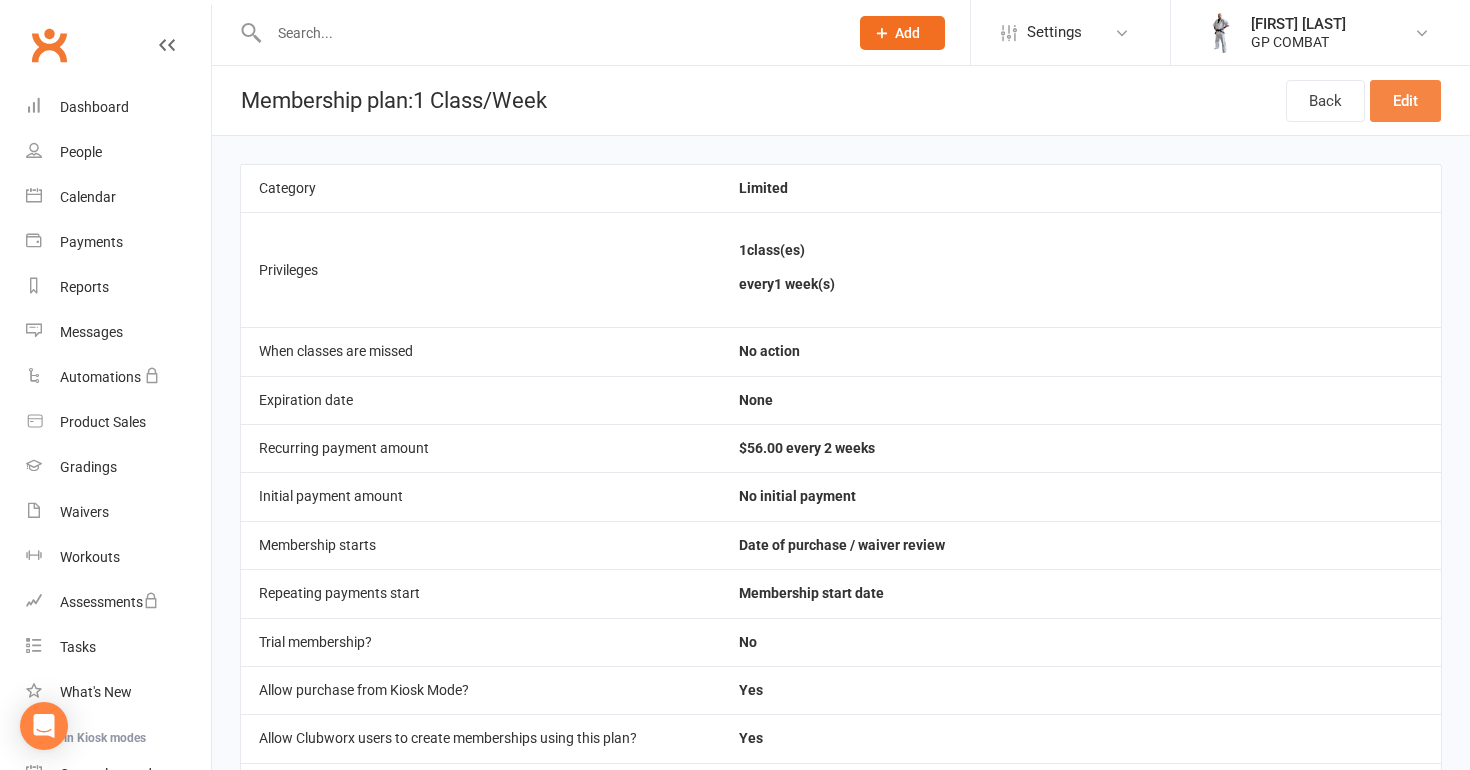 click on "Edit" at bounding box center (1405, 101) 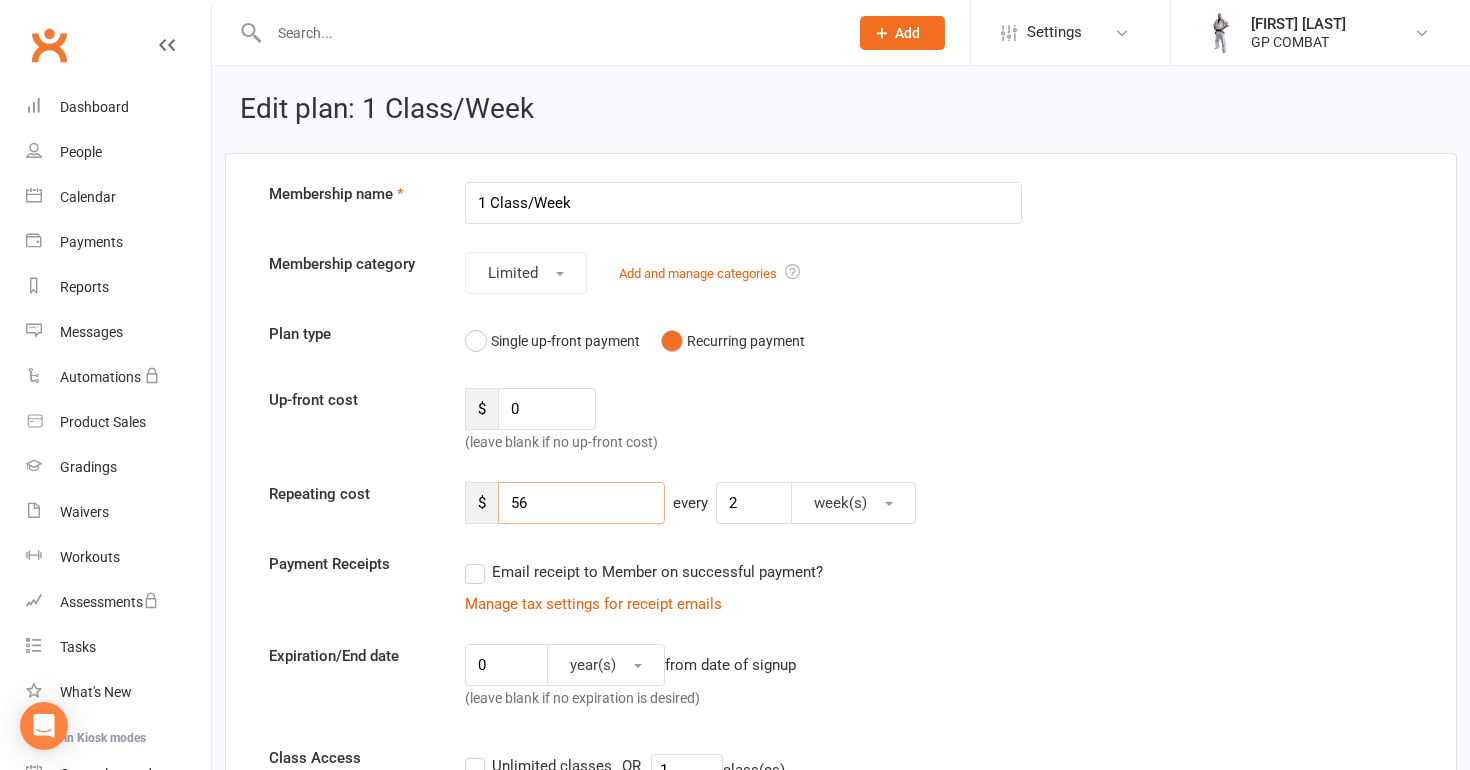 click on "56" at bounding box center [581, 503] 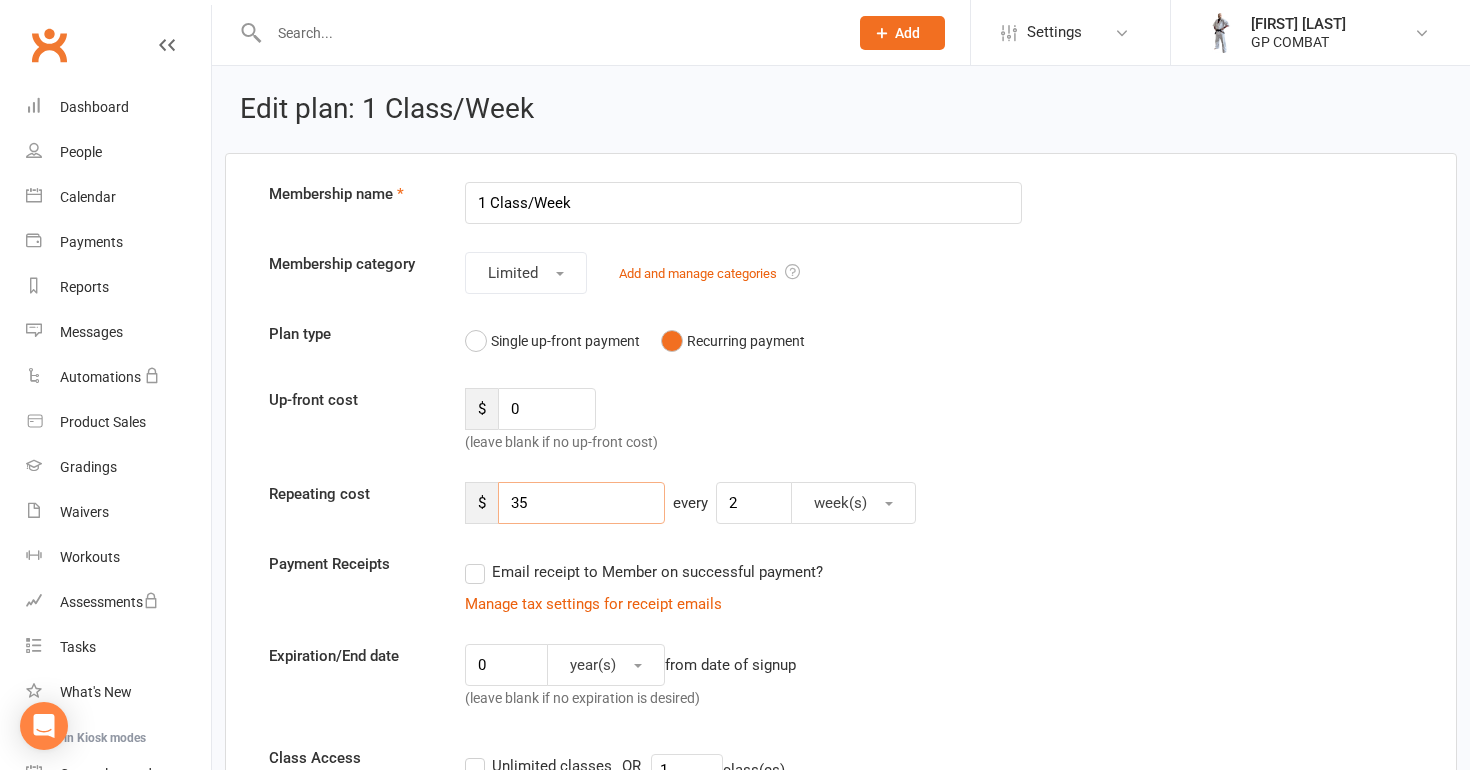 scroll, scrollTop: 0, scrollLeft: 0, axis: both 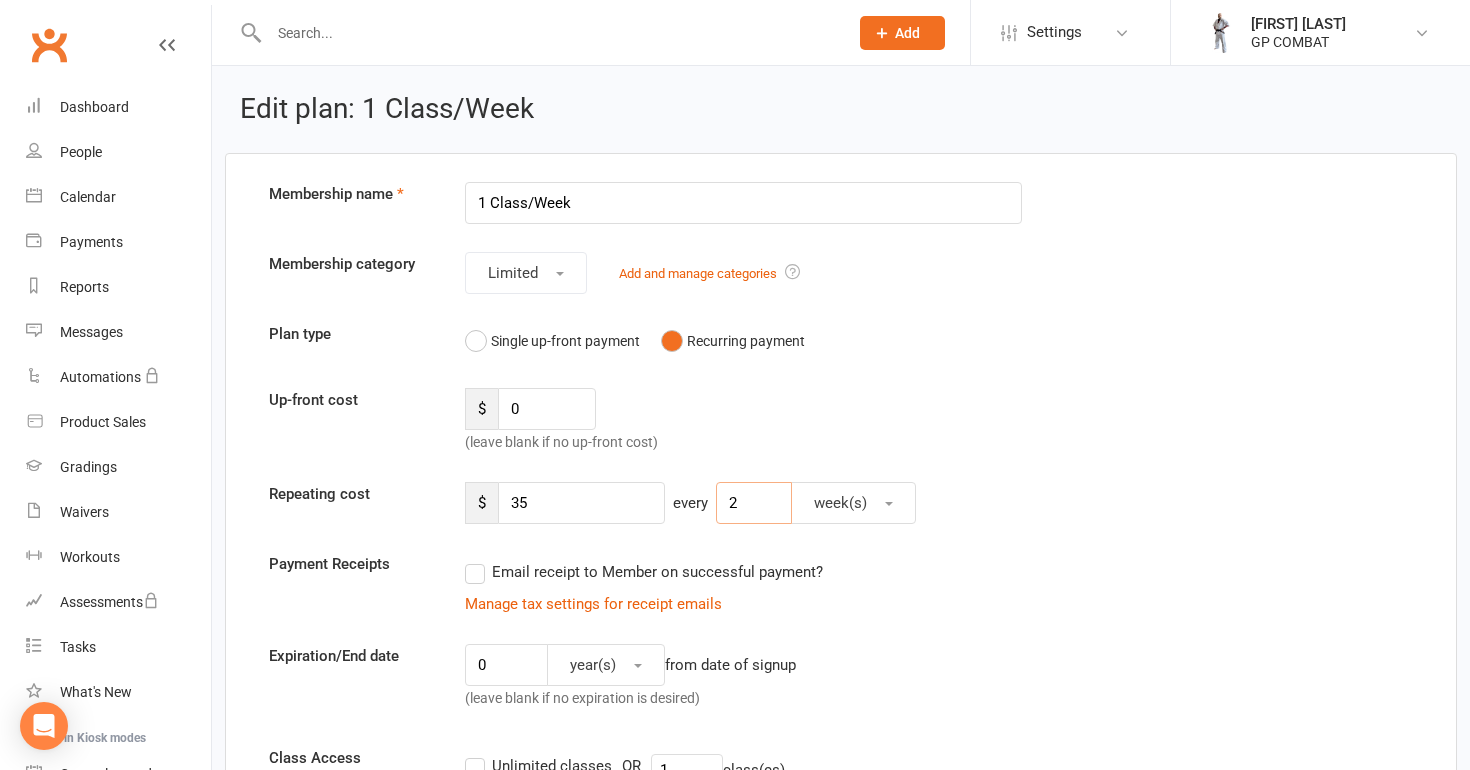 click on "2" at bounding box center [754, 503] 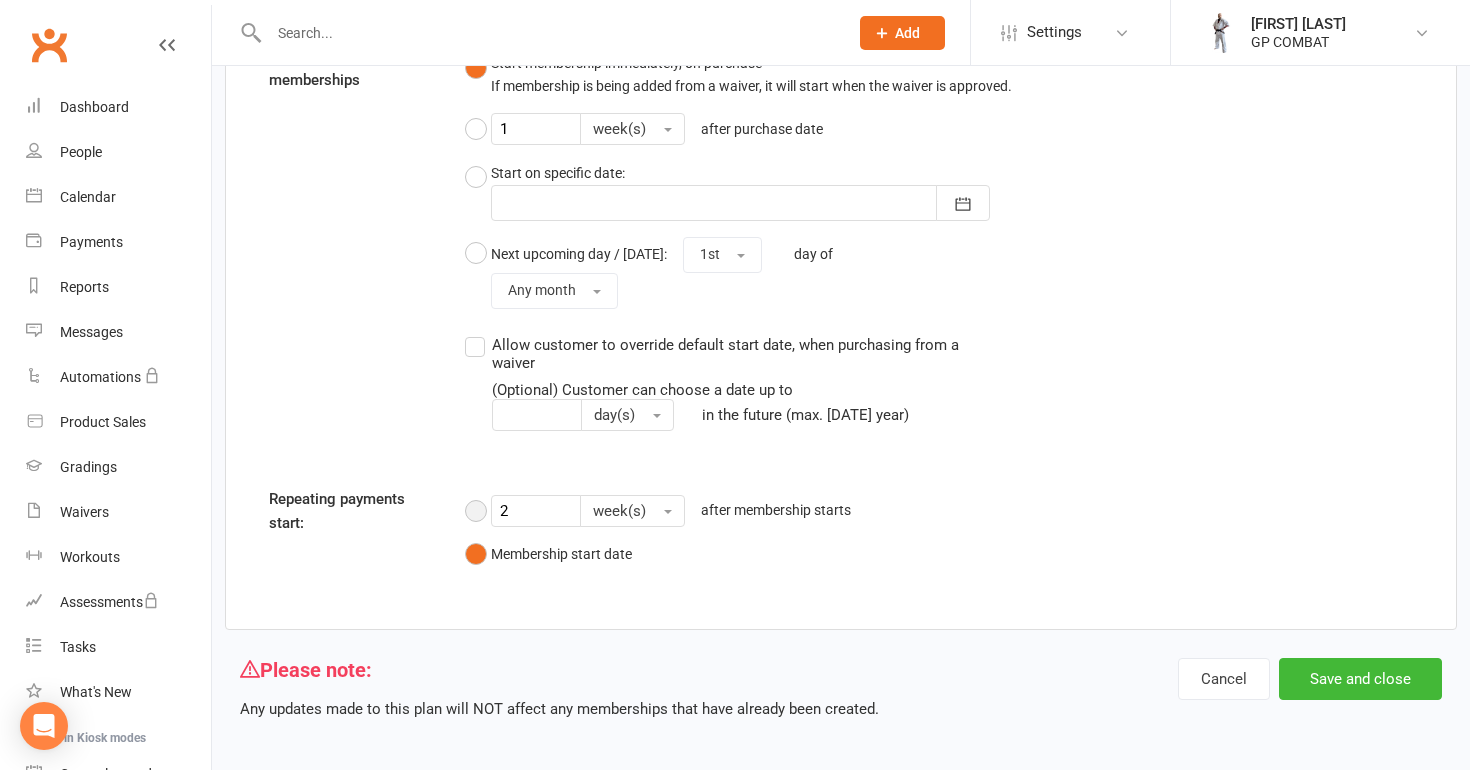 scroll, scrollTop: 1629, scrollLeft: 0, axis: vertical 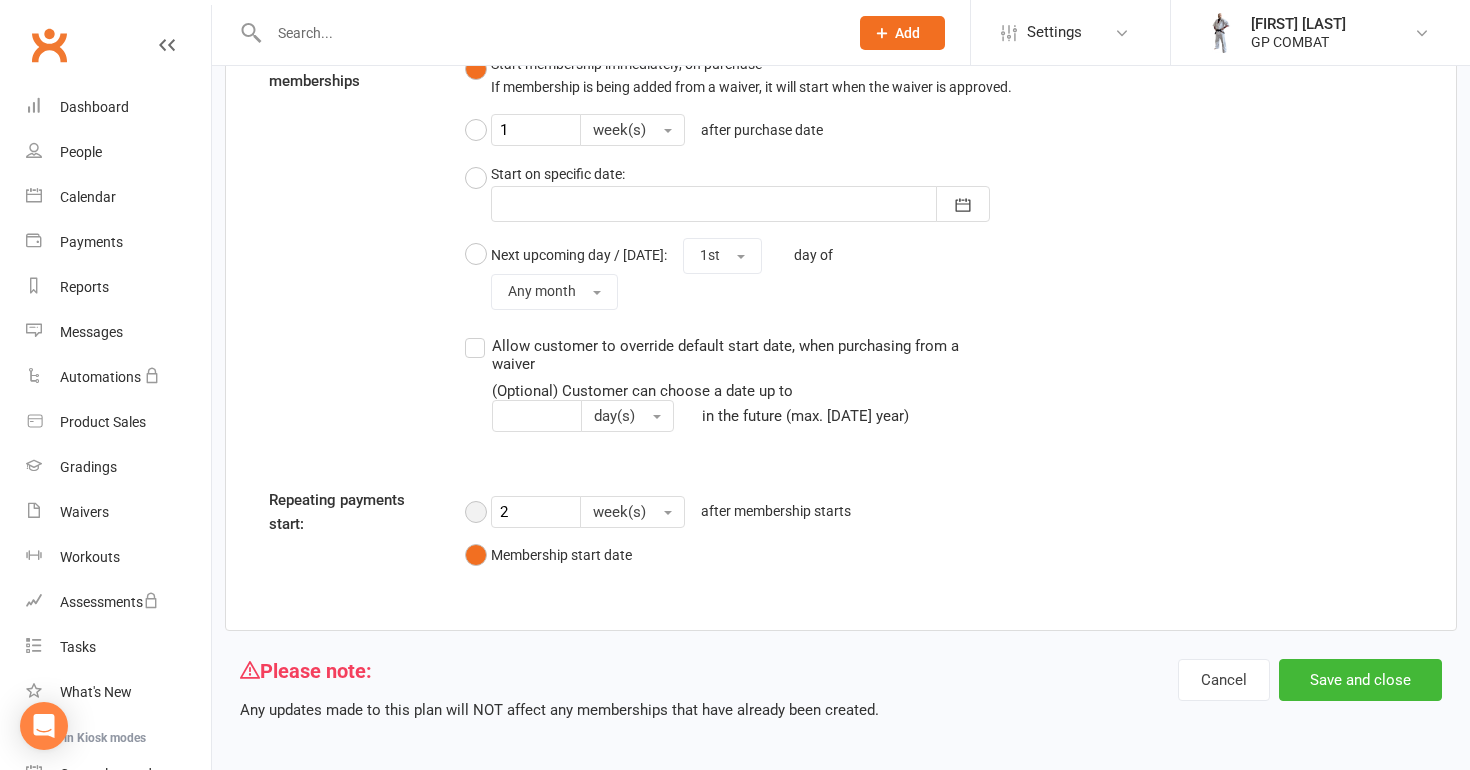 type on "1" 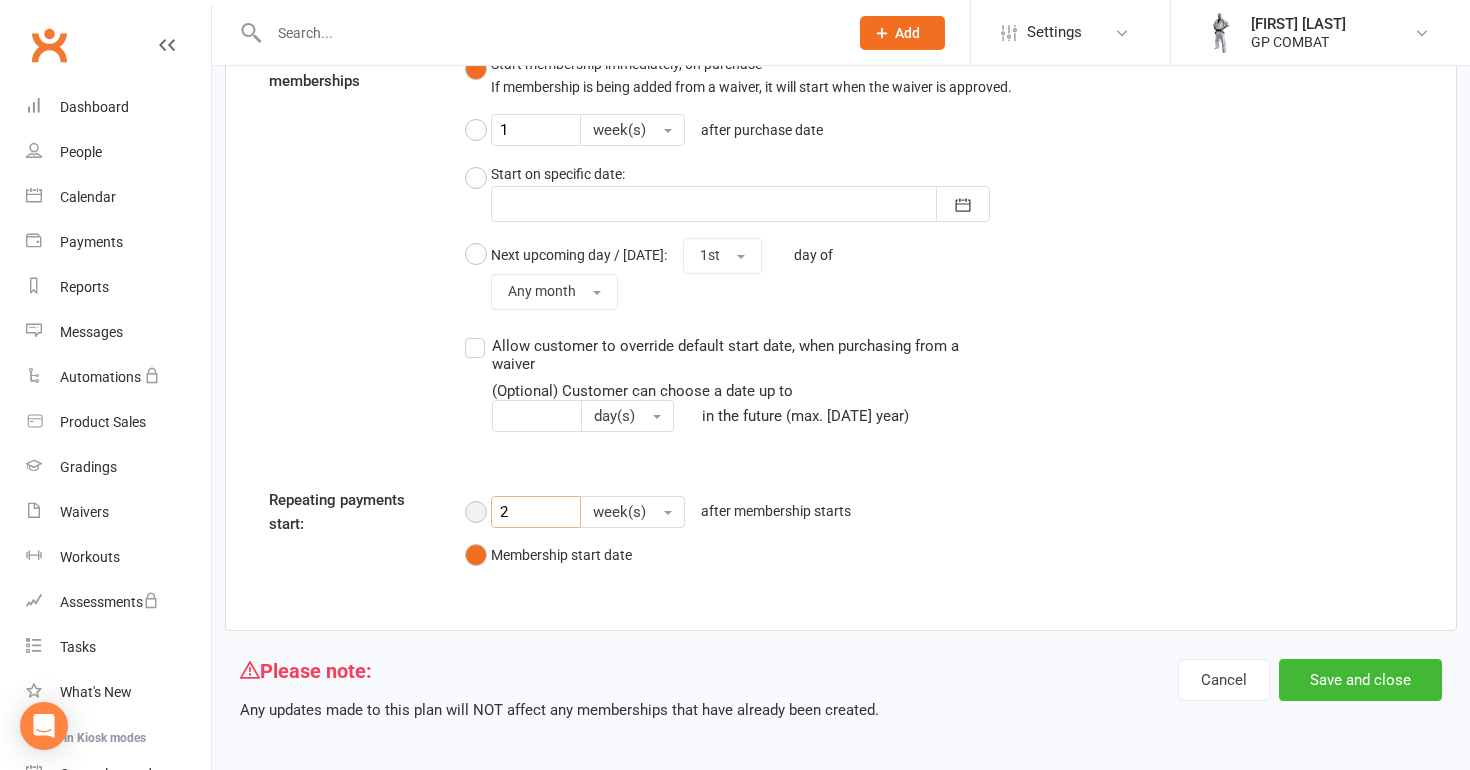 click on "2" at bounding box center (536, 512) 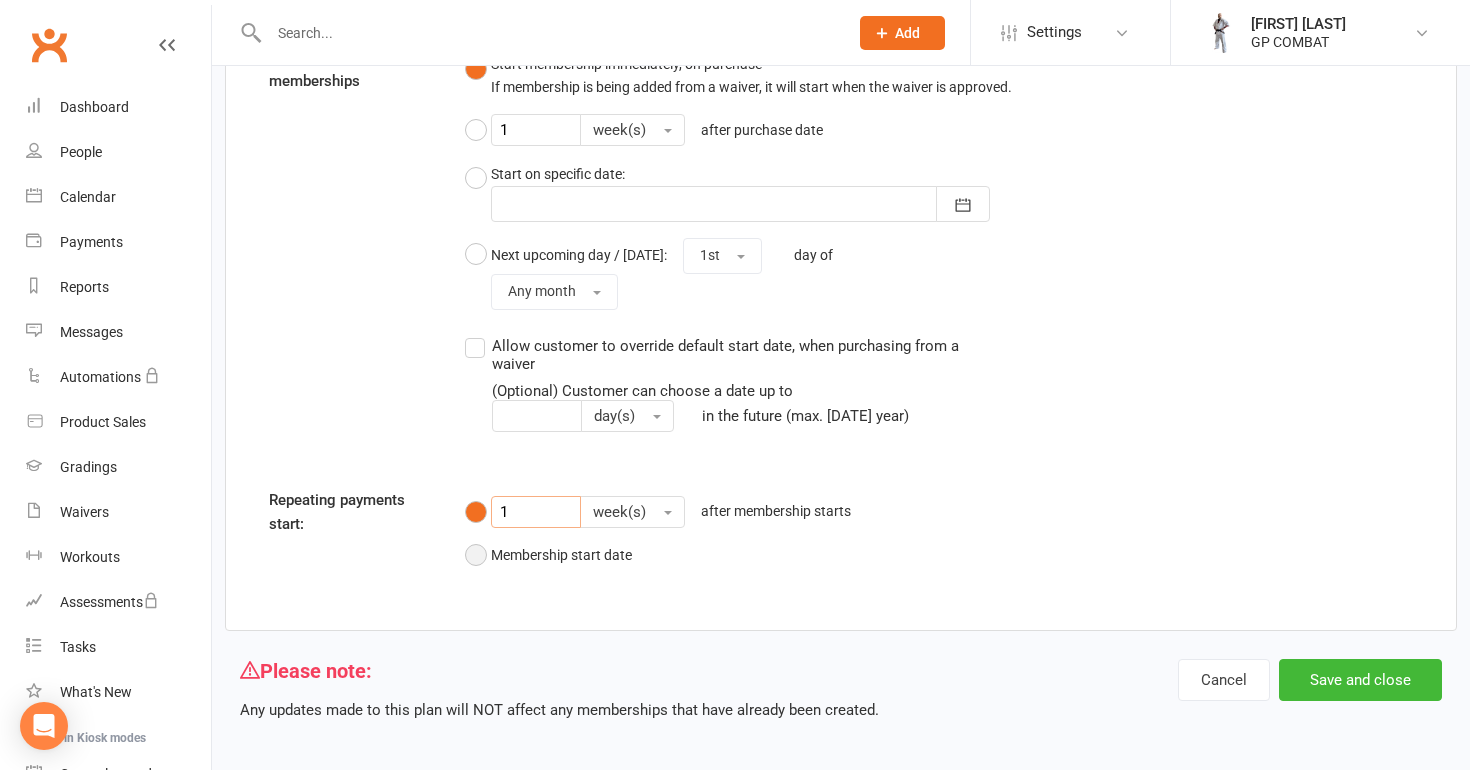 type on "1" 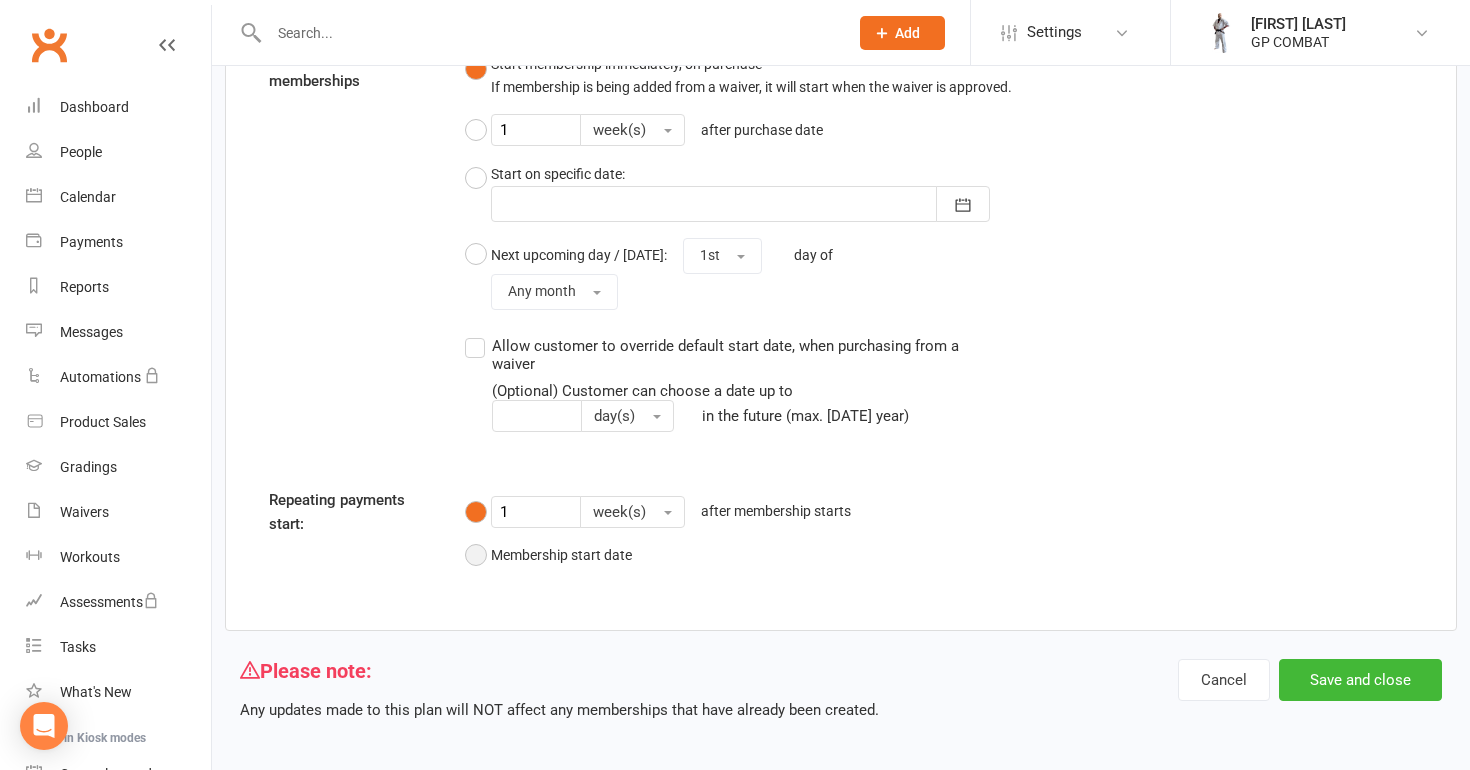 click on "Membership start date" at bounding box center [548, 555] 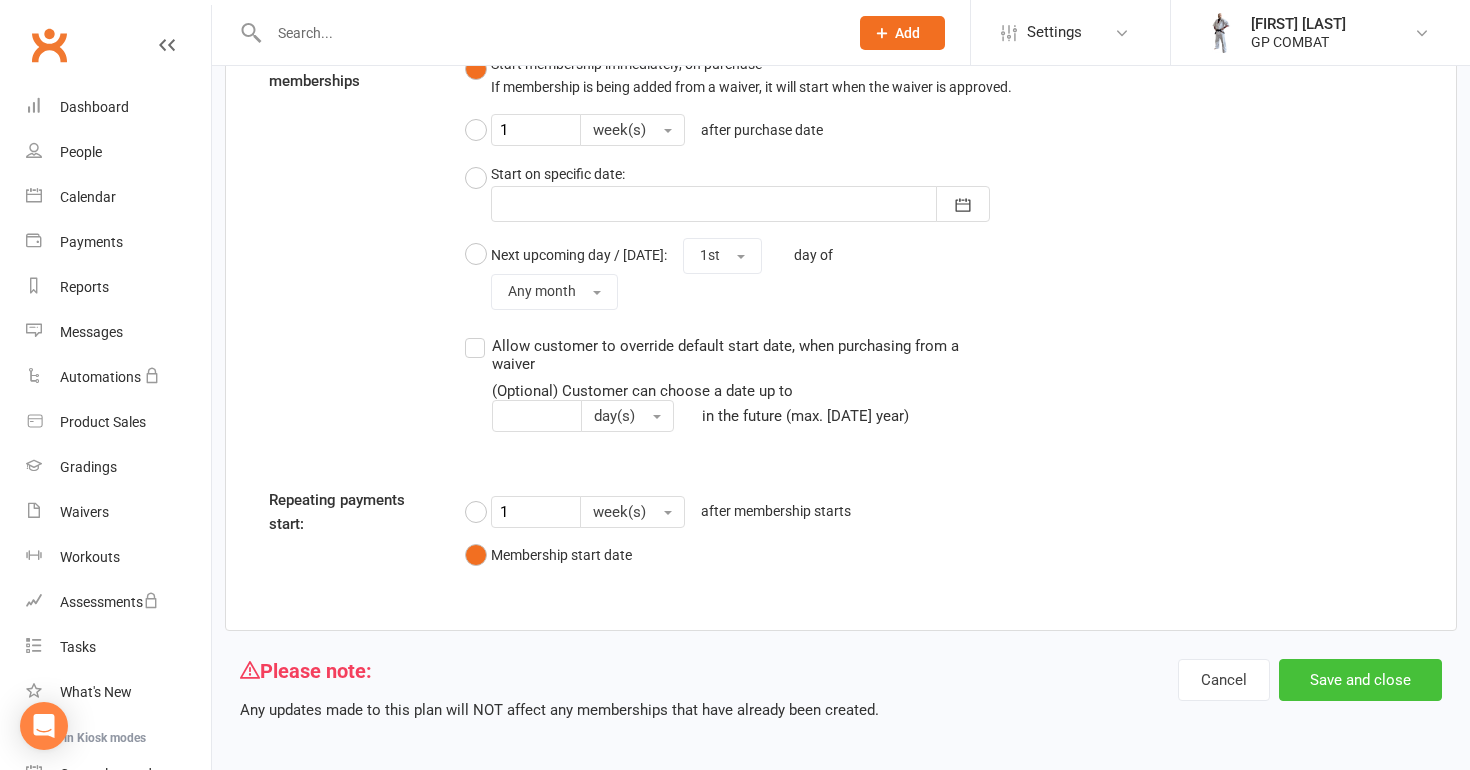 click on "Save and close" at bounding box center (1360, 680) 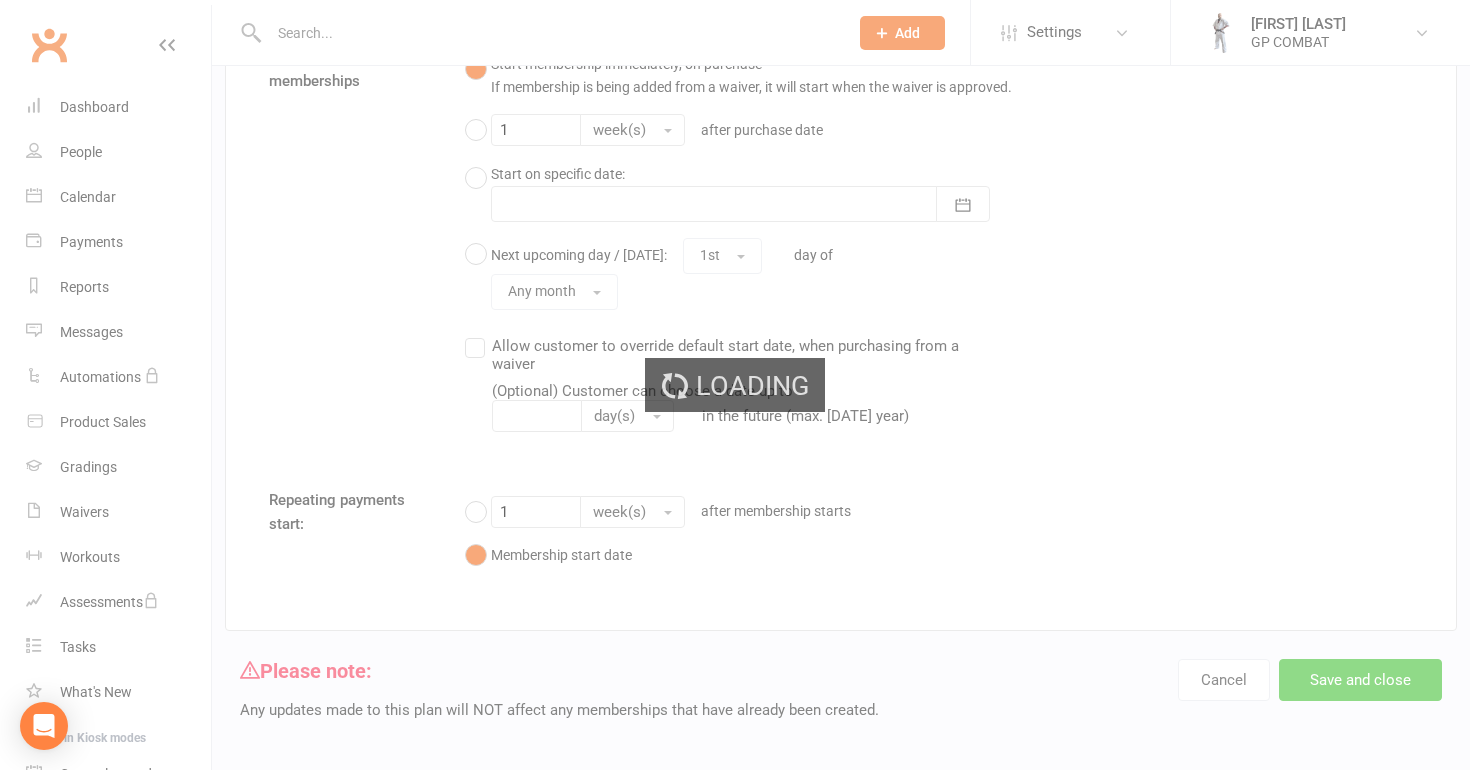 scroll, scrollTop: 0, scrollLeft: 0, axis: both 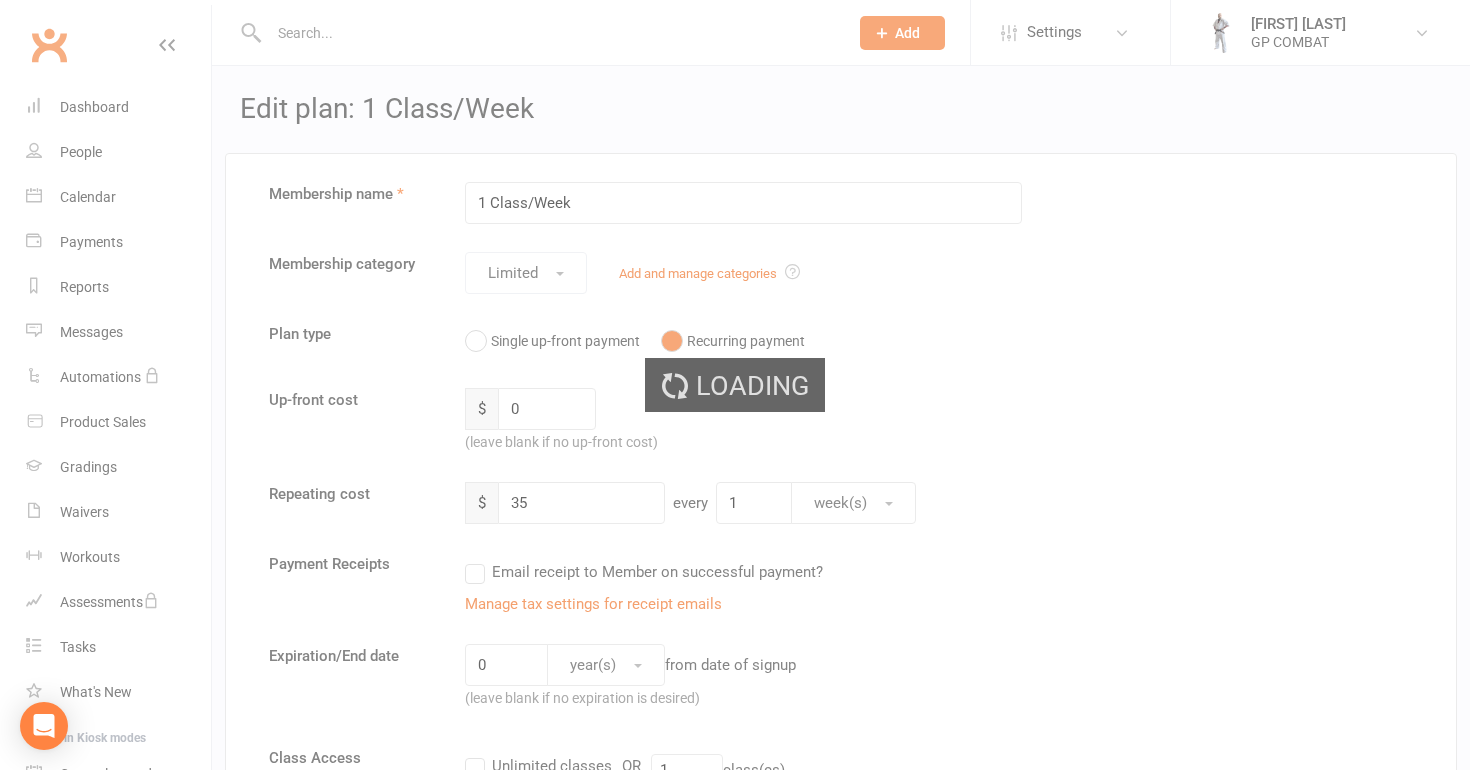 select on "50" 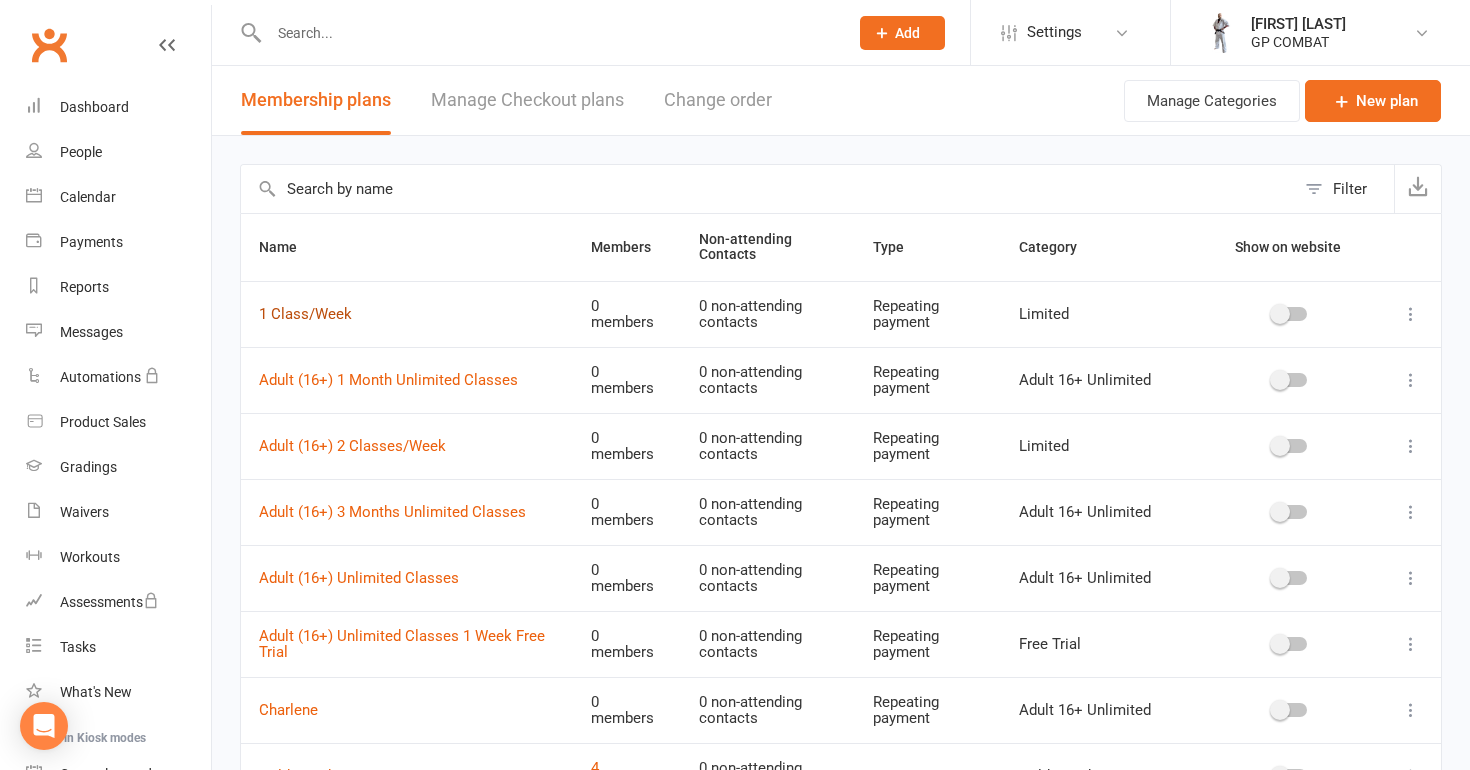 click on "1 Class/Week" at bounding box center [305, 314] 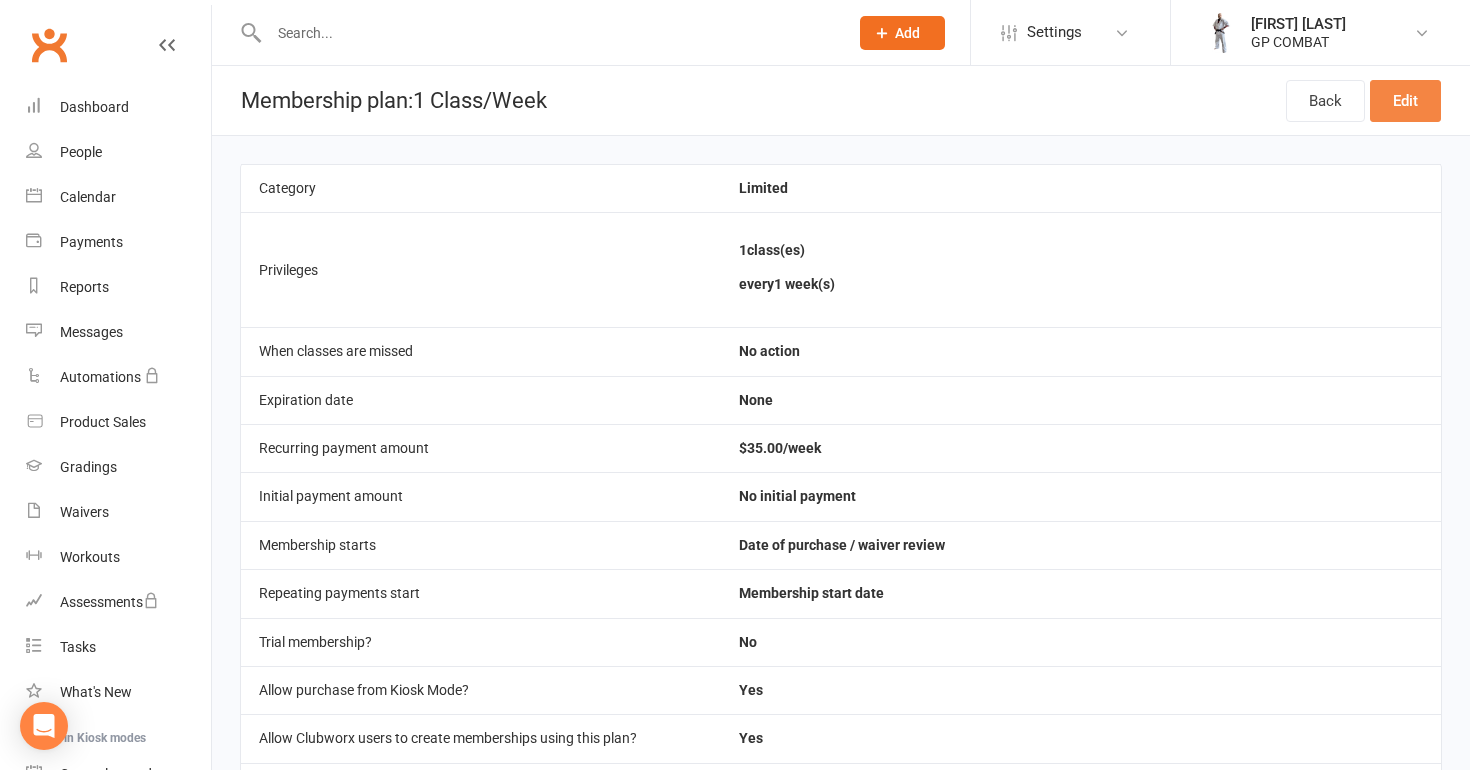 scroll, scrollTop: 0, scrollLeft: 0, axis: both 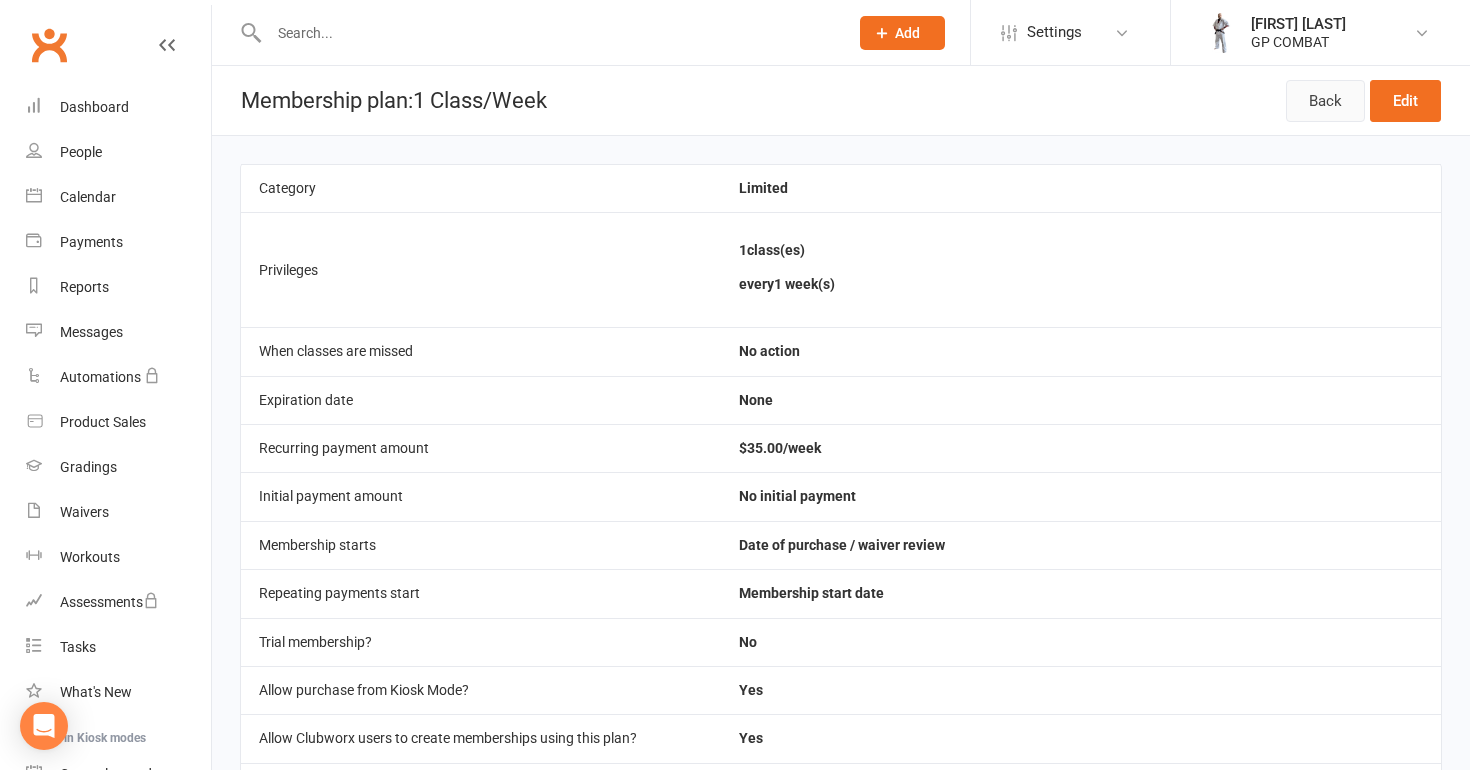 click on "Back" at bounding box center (1325, 101) 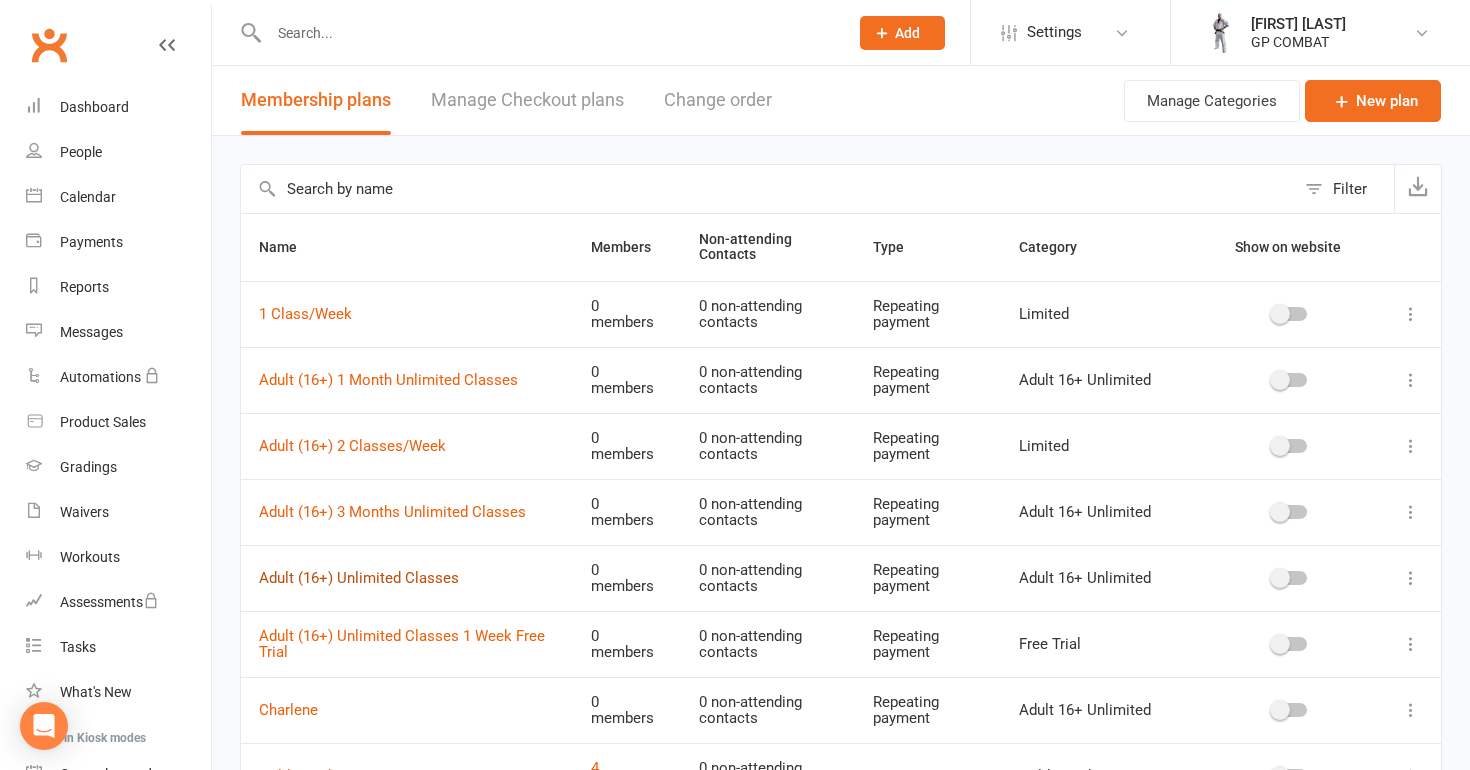 click on "Adult (16+) Unlimited Classes" at bounding box center [359, 578] 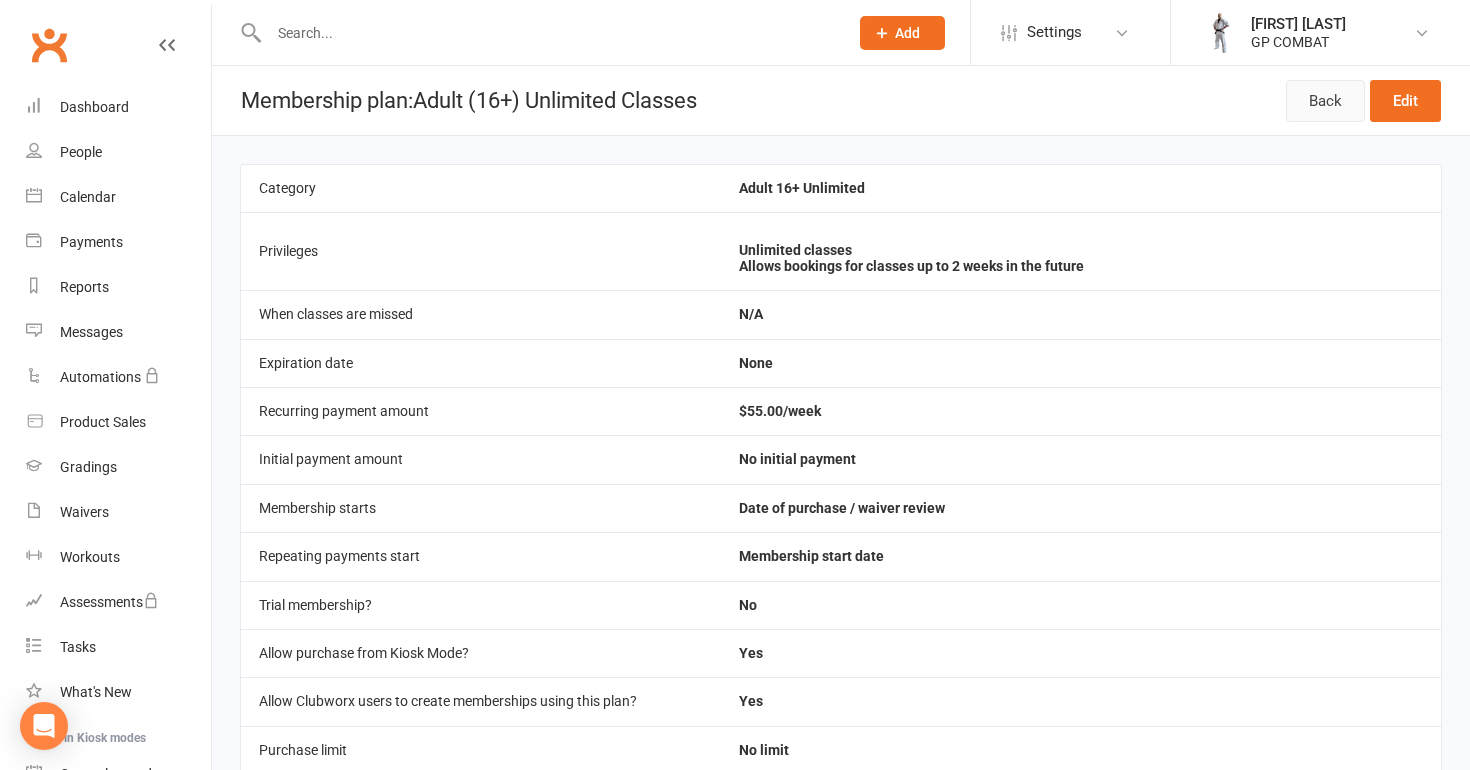 click on "Back" at bounding box center [1325, 101] 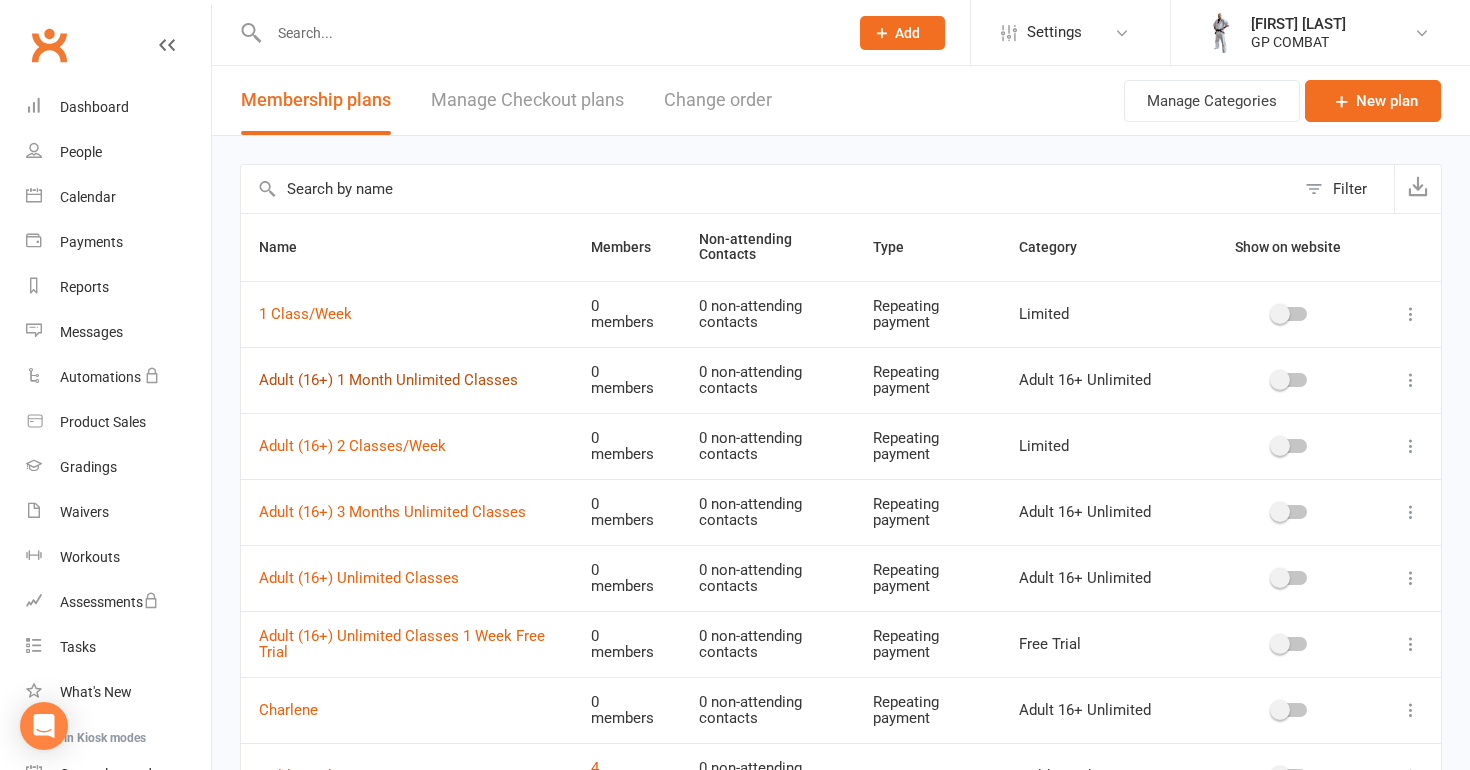 click on "Adult (16+) 1 Month Unlimited Classes" at bounding box center (388, 380) 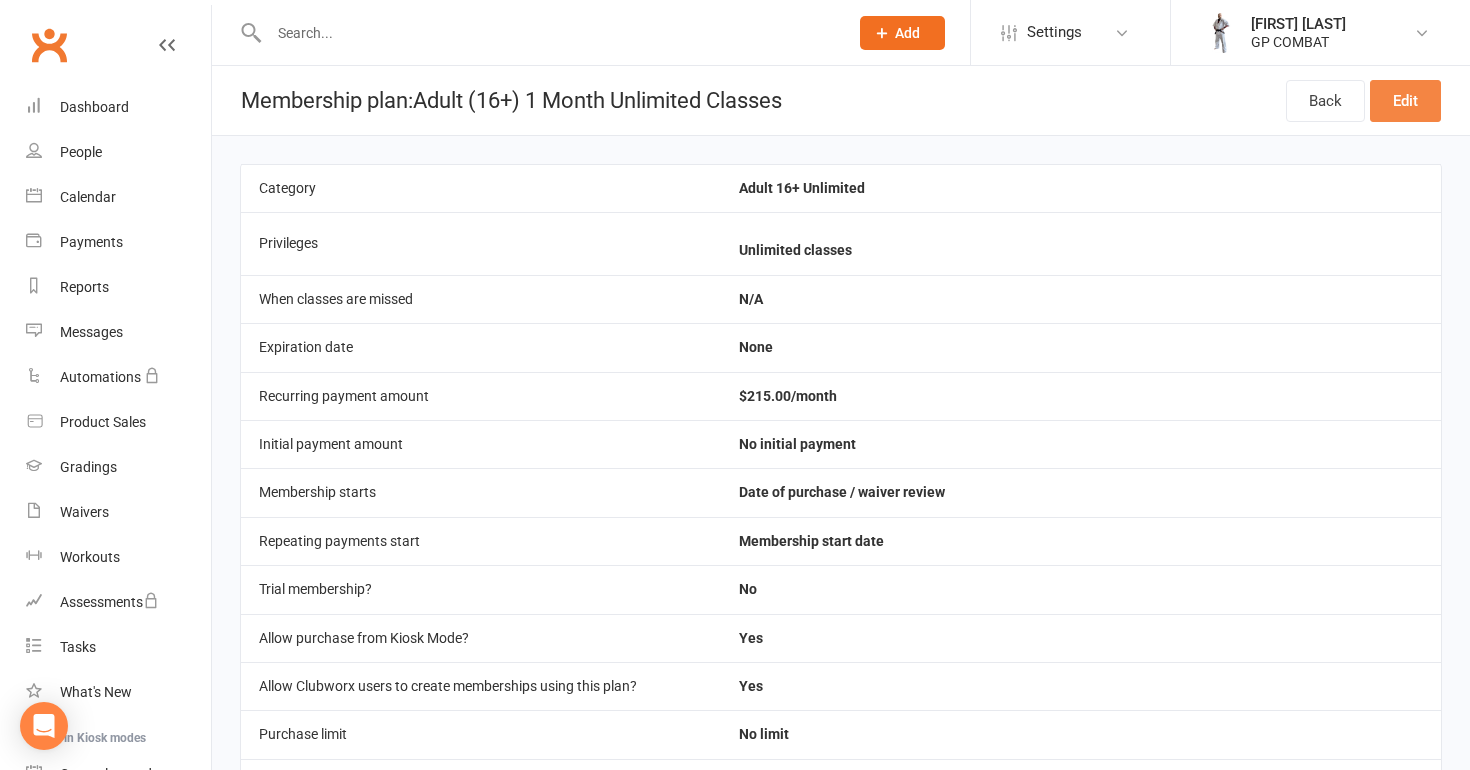 click on "Edit" at bounding box center [1405, 101] 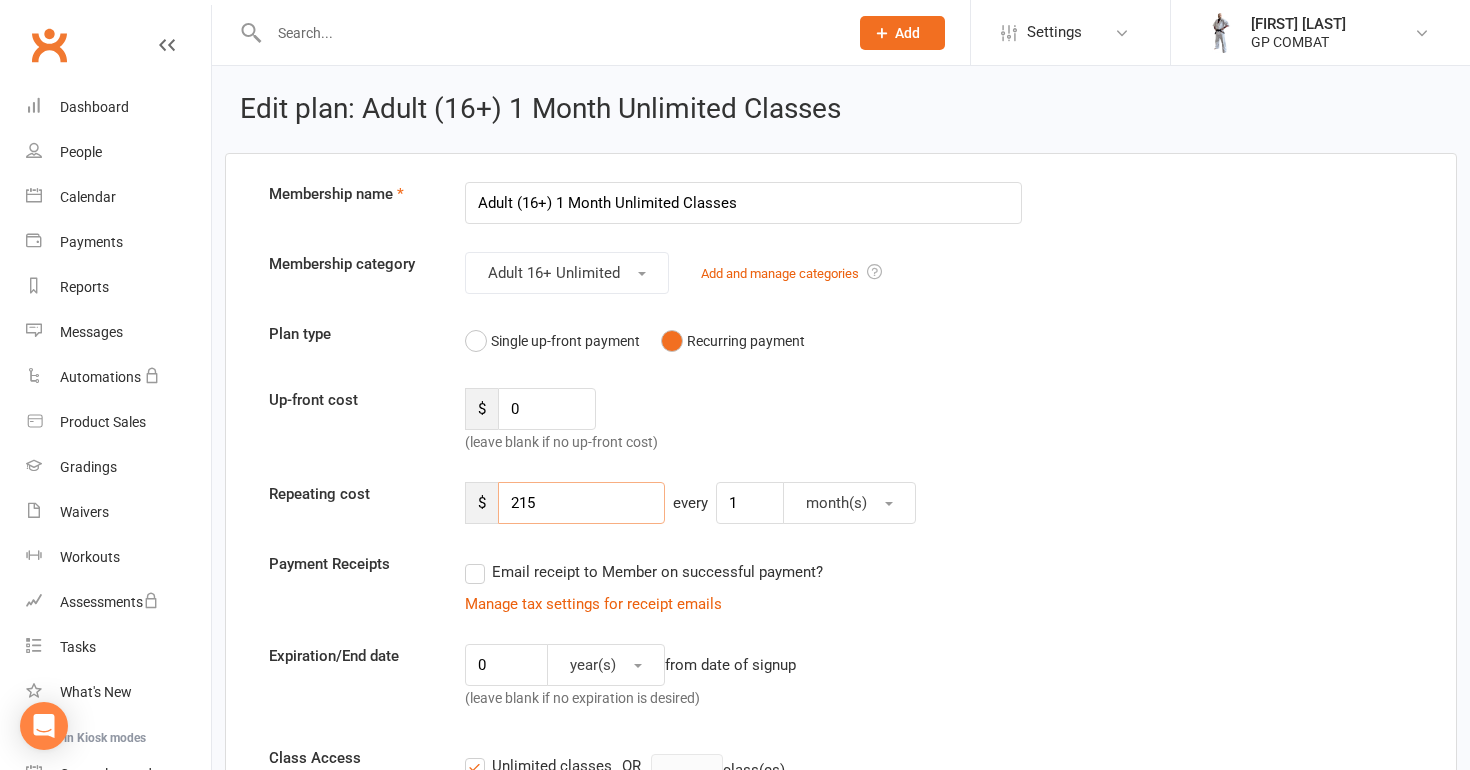 click on "215" at bounding box center (581, 503) 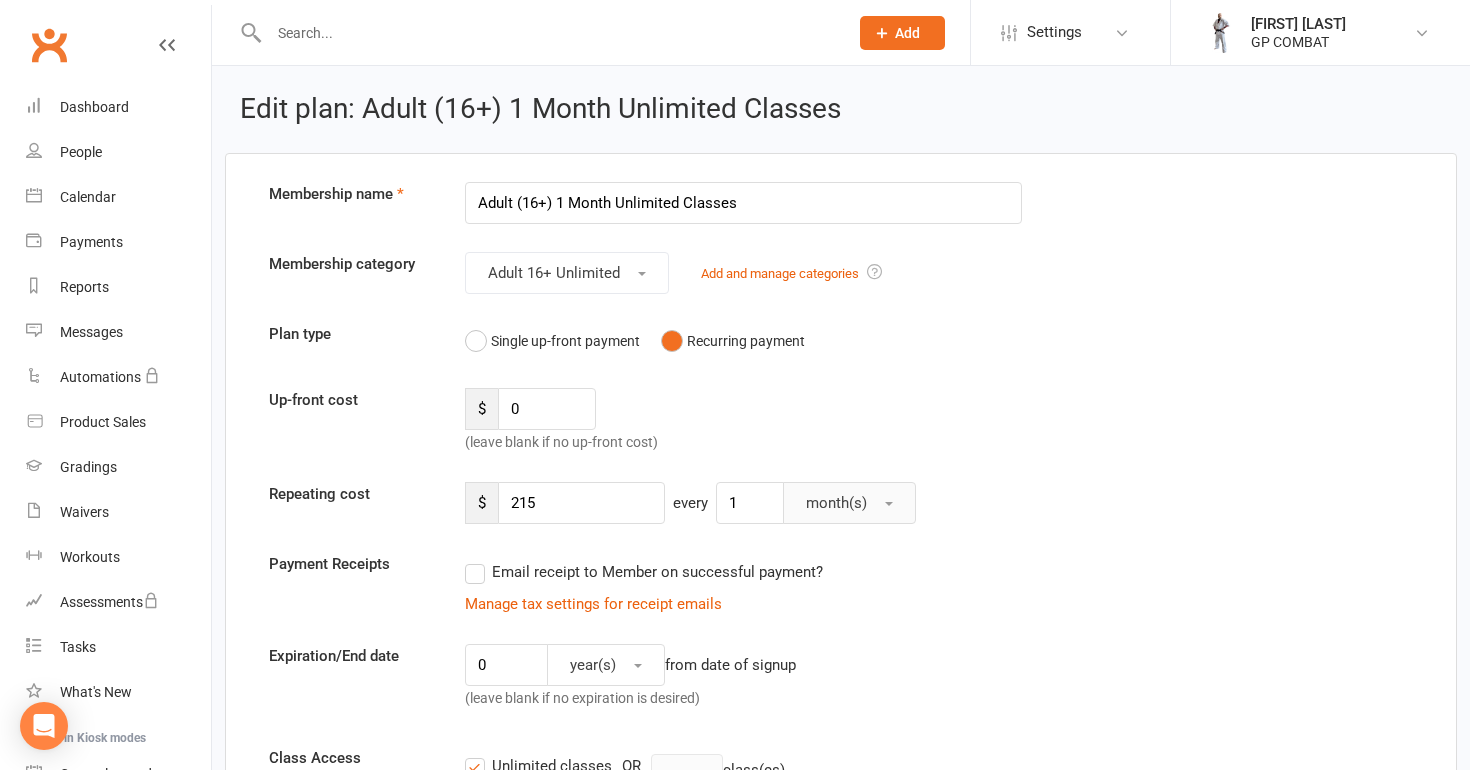 click on "month(s)" at bounding box center [849, 503] 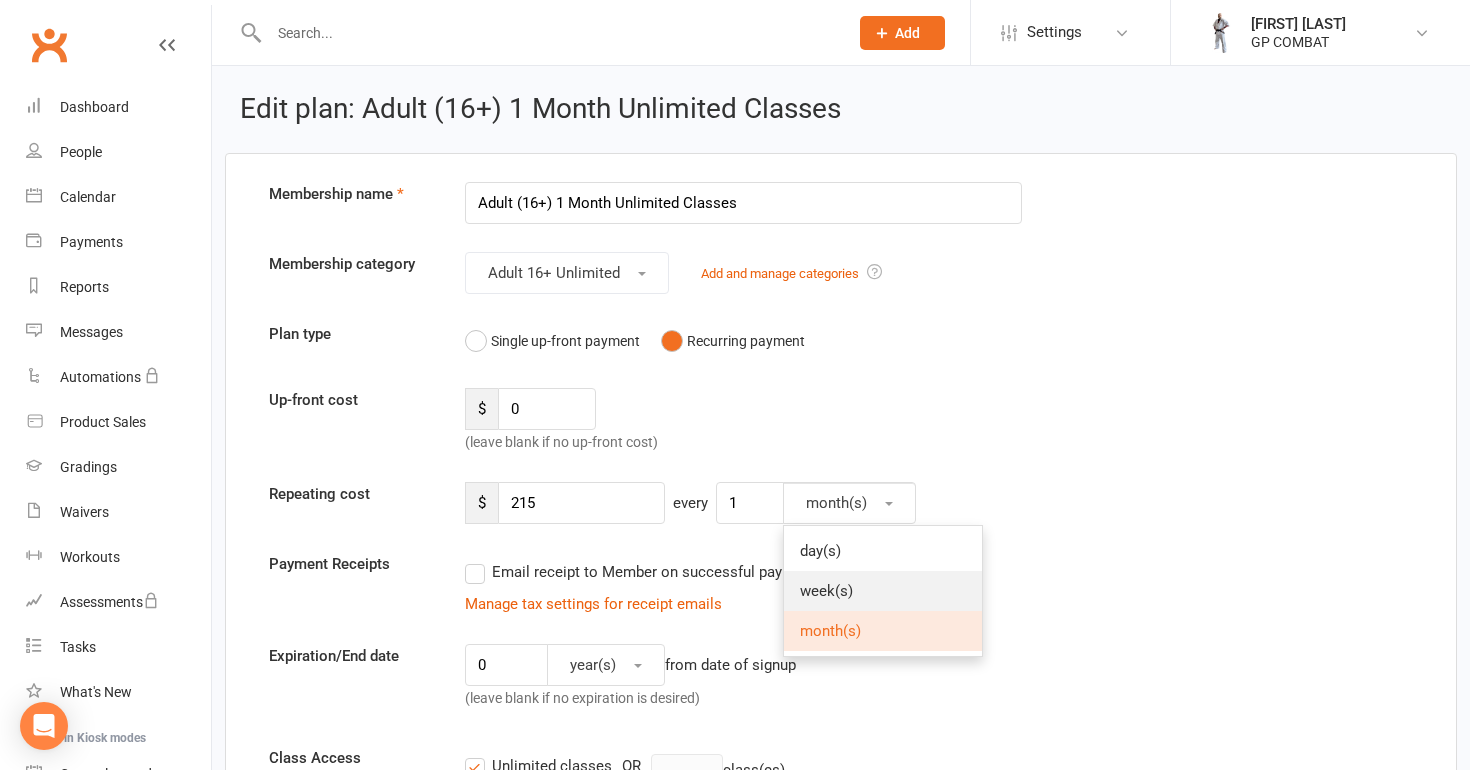 click on "week(s)" at bounding box center [883, 591] 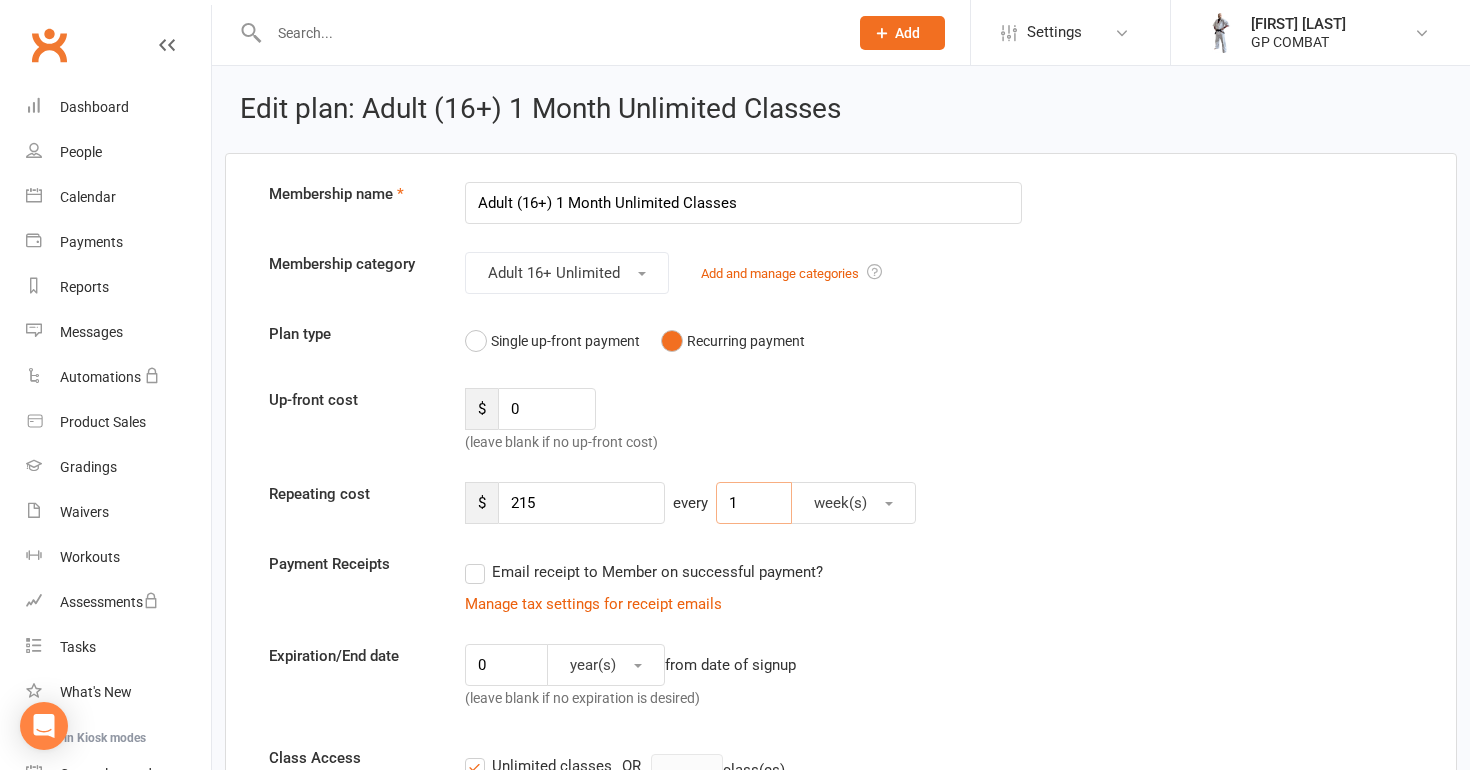 click on "1" at bounding box center [754, 503] 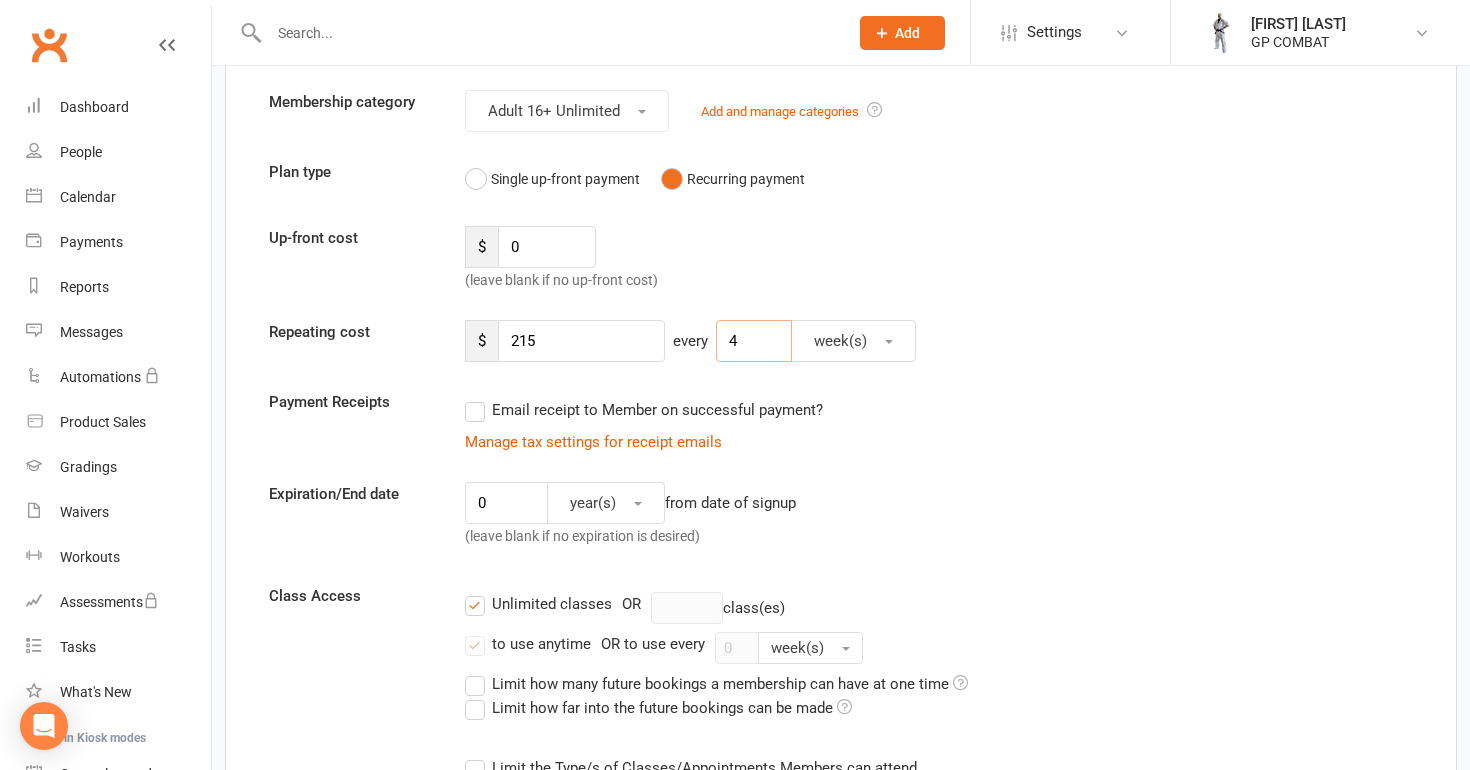 scroll, scrollTop: 166, scrollLeft: 0, axis: vertical 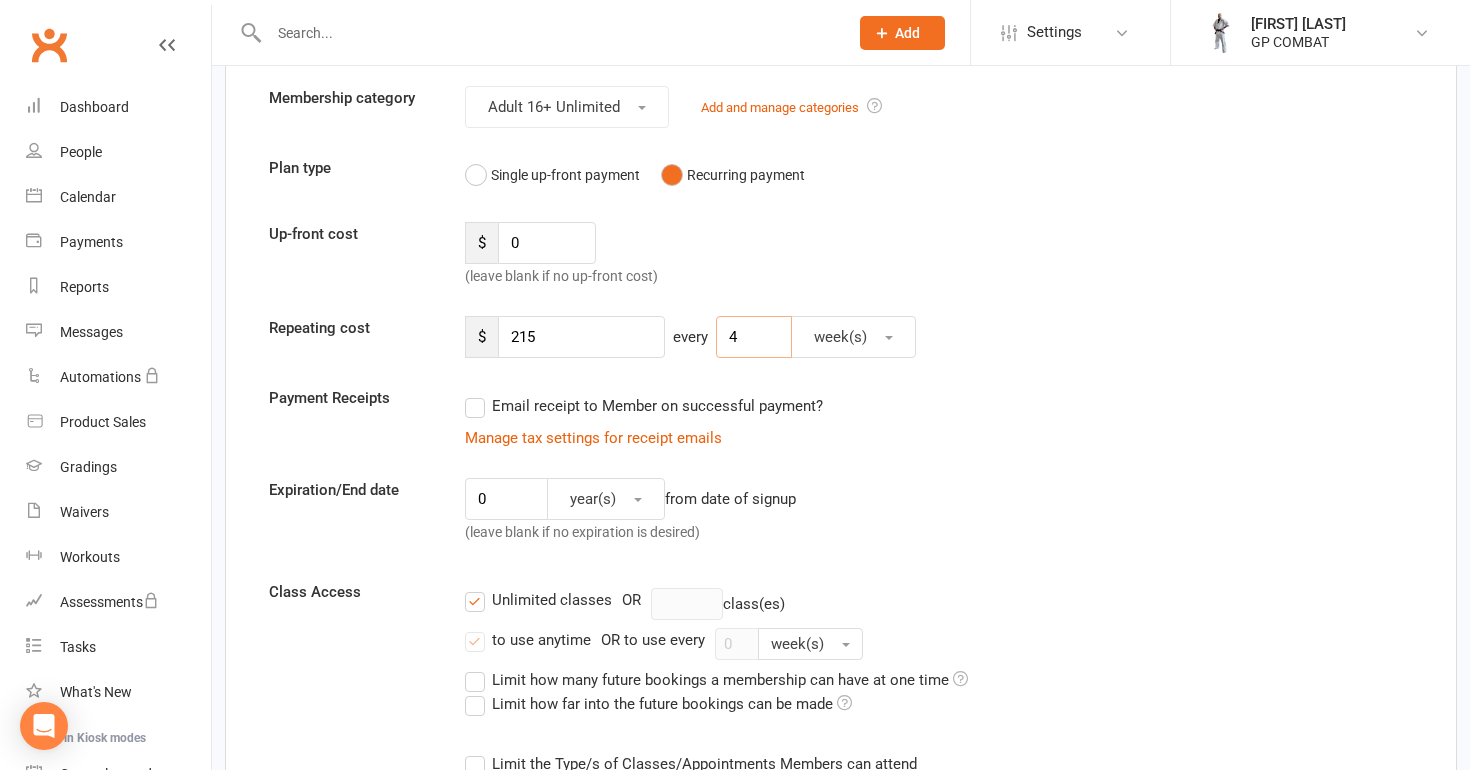 type on "4" 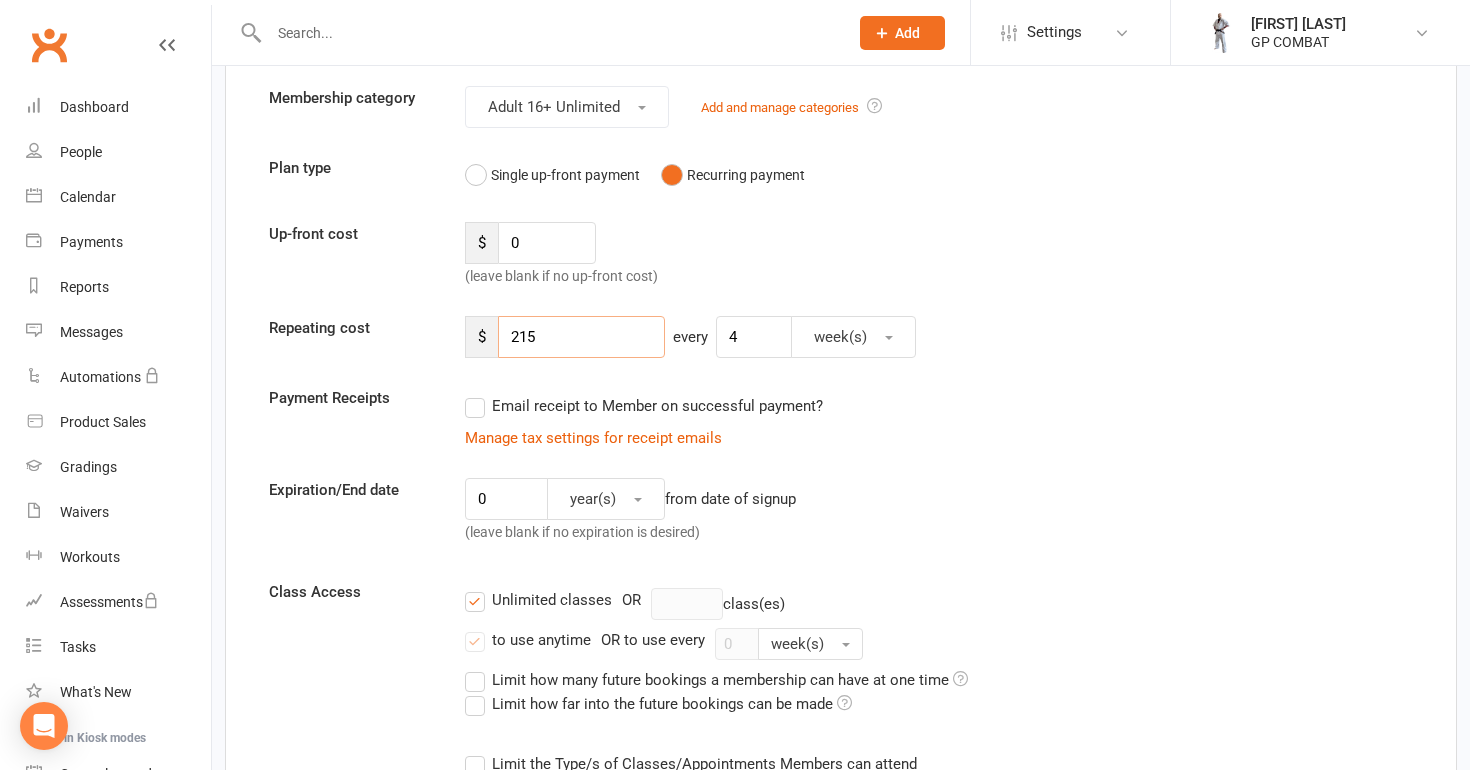 click on "215" at bounding box center (581, 337) 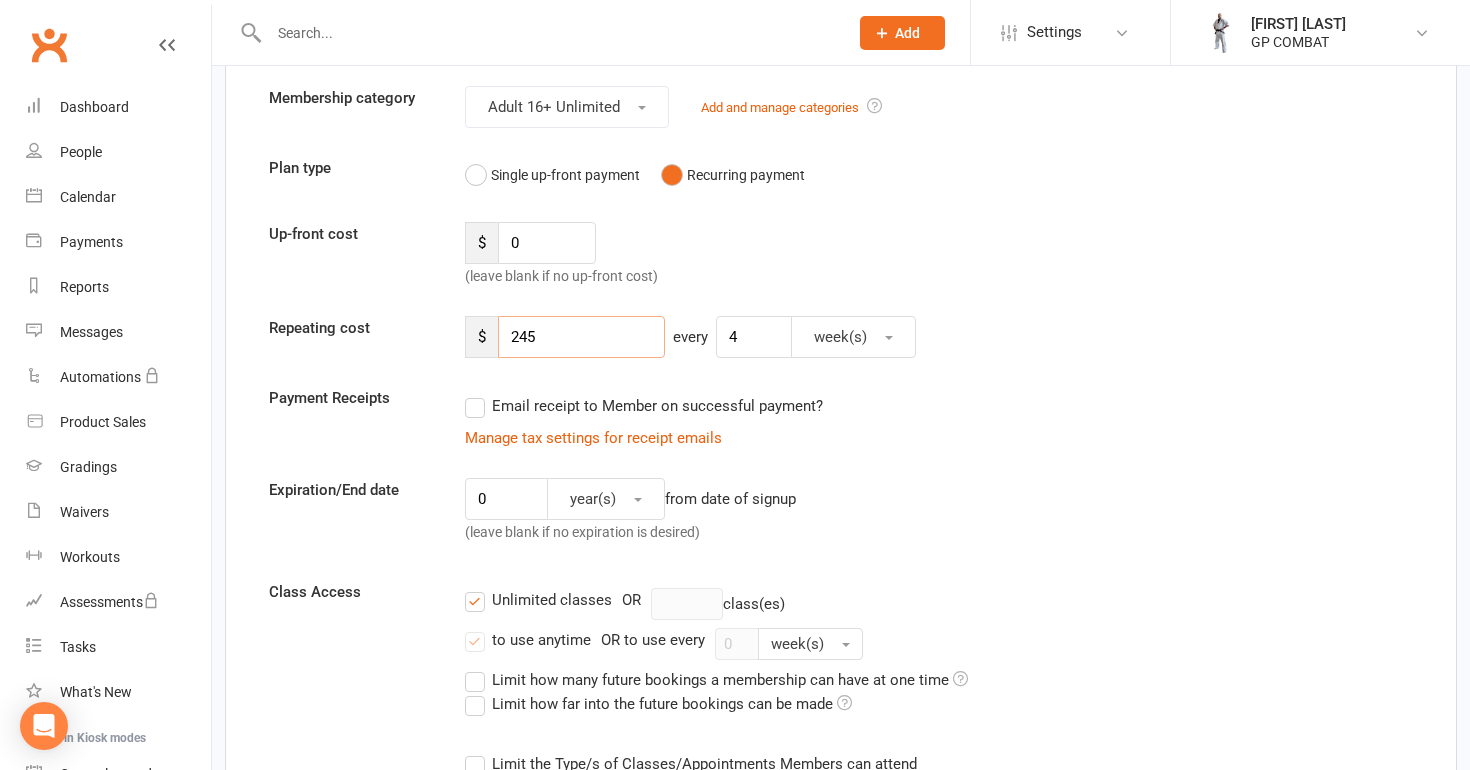 click on "245" at bounding box center (581, 337) 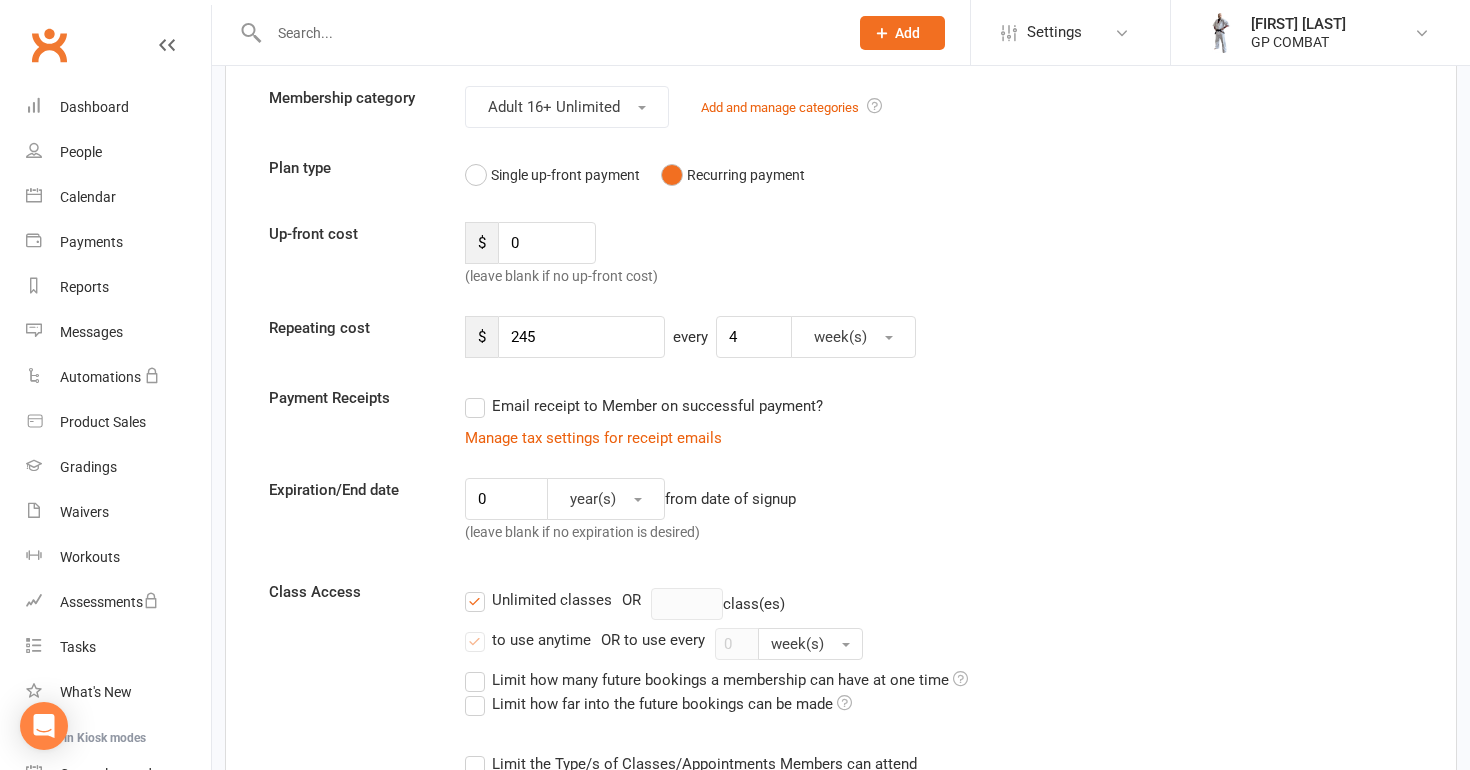 click on "Email receipt to Member on successful payment?" at bounding box center [735, 406] 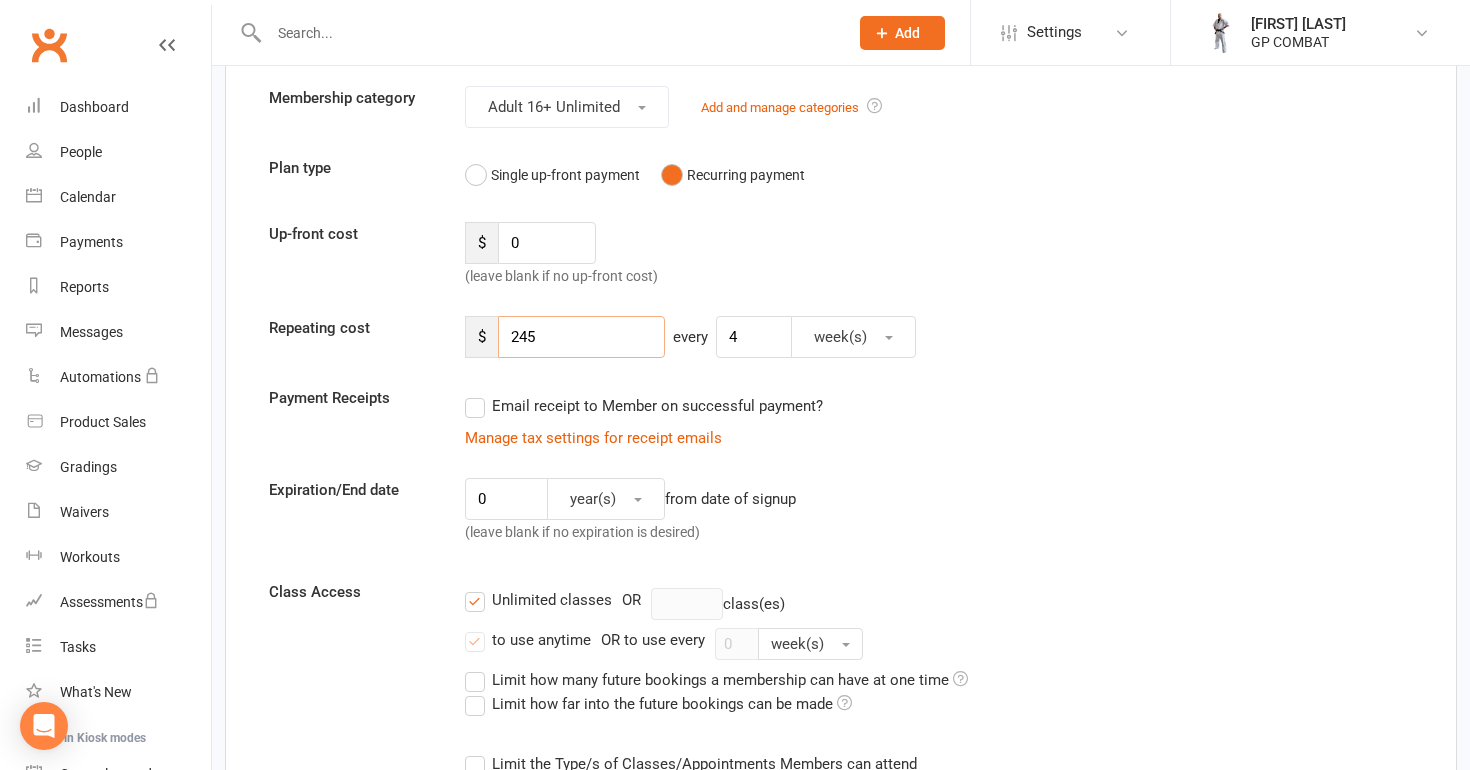 click on "245" at bounding box center (581, 337) 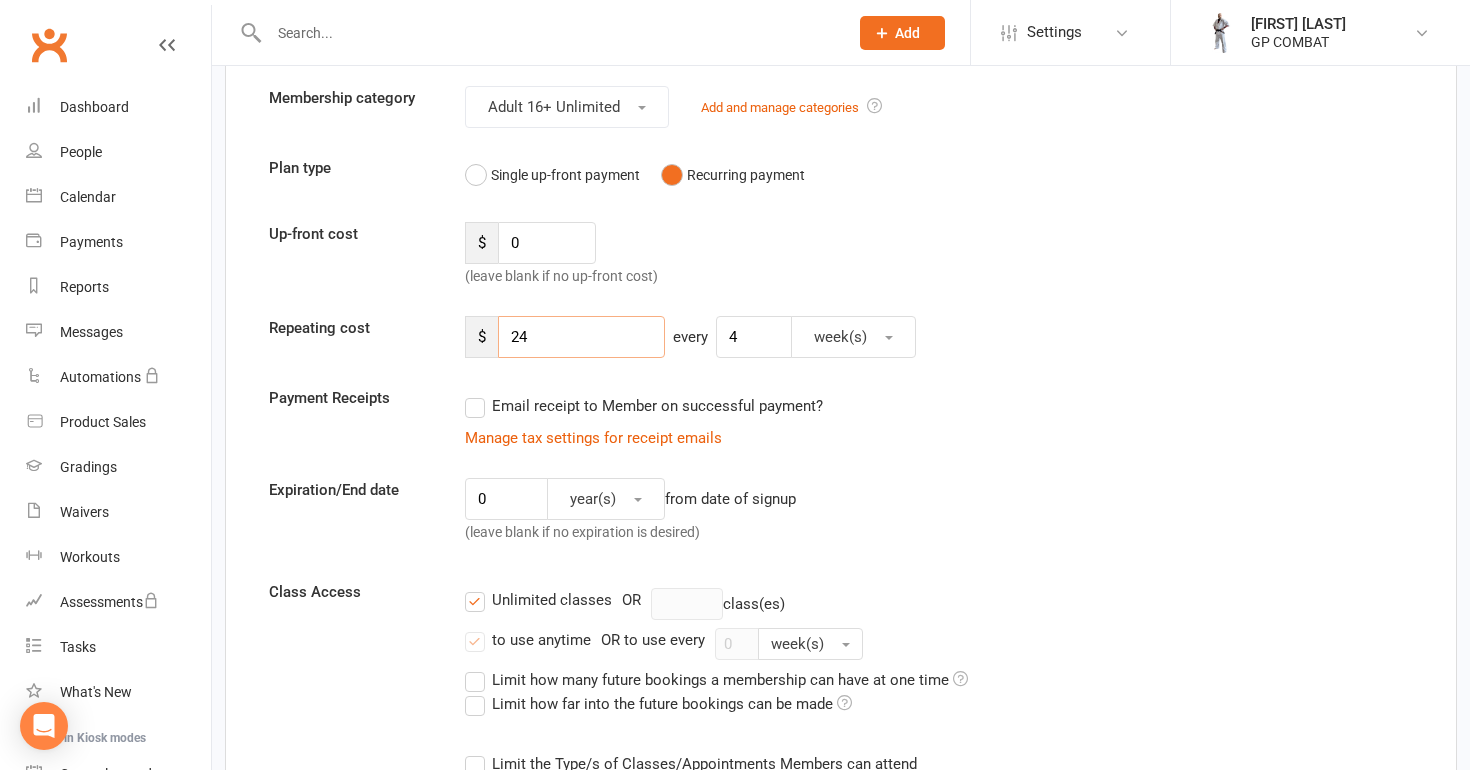 type on "2" 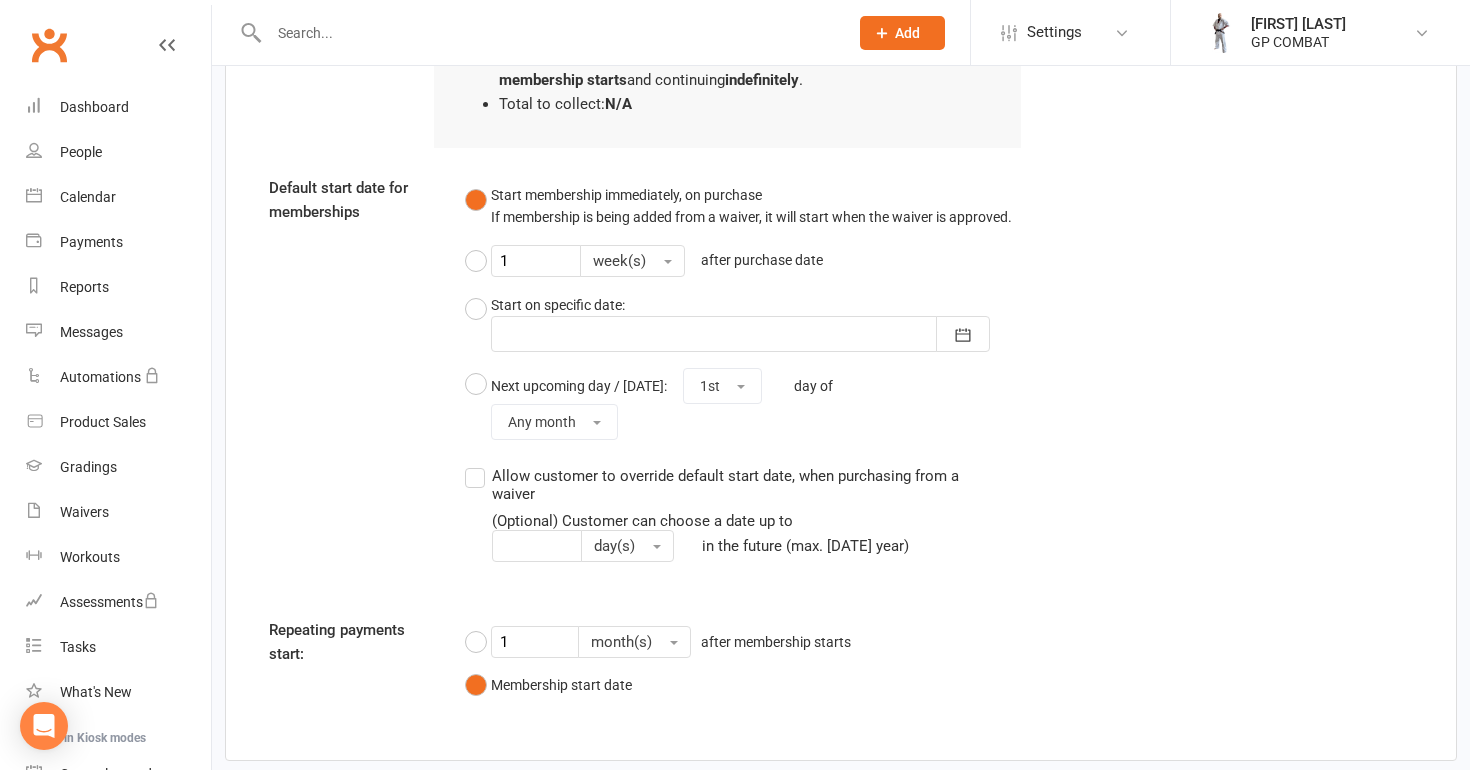 scroll, scrollTop: 1568, scrollLeft: 0, axis: vertical 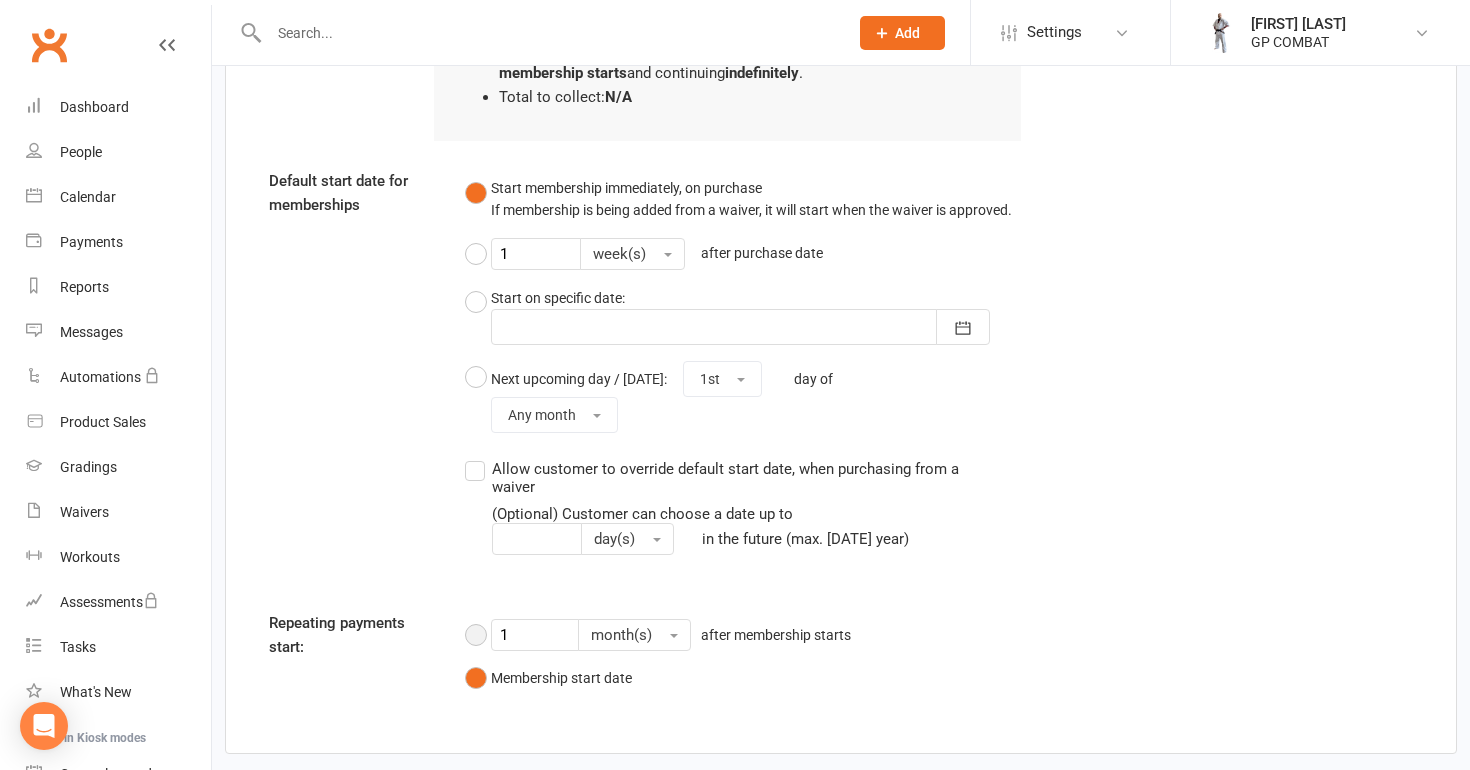 type on "220" 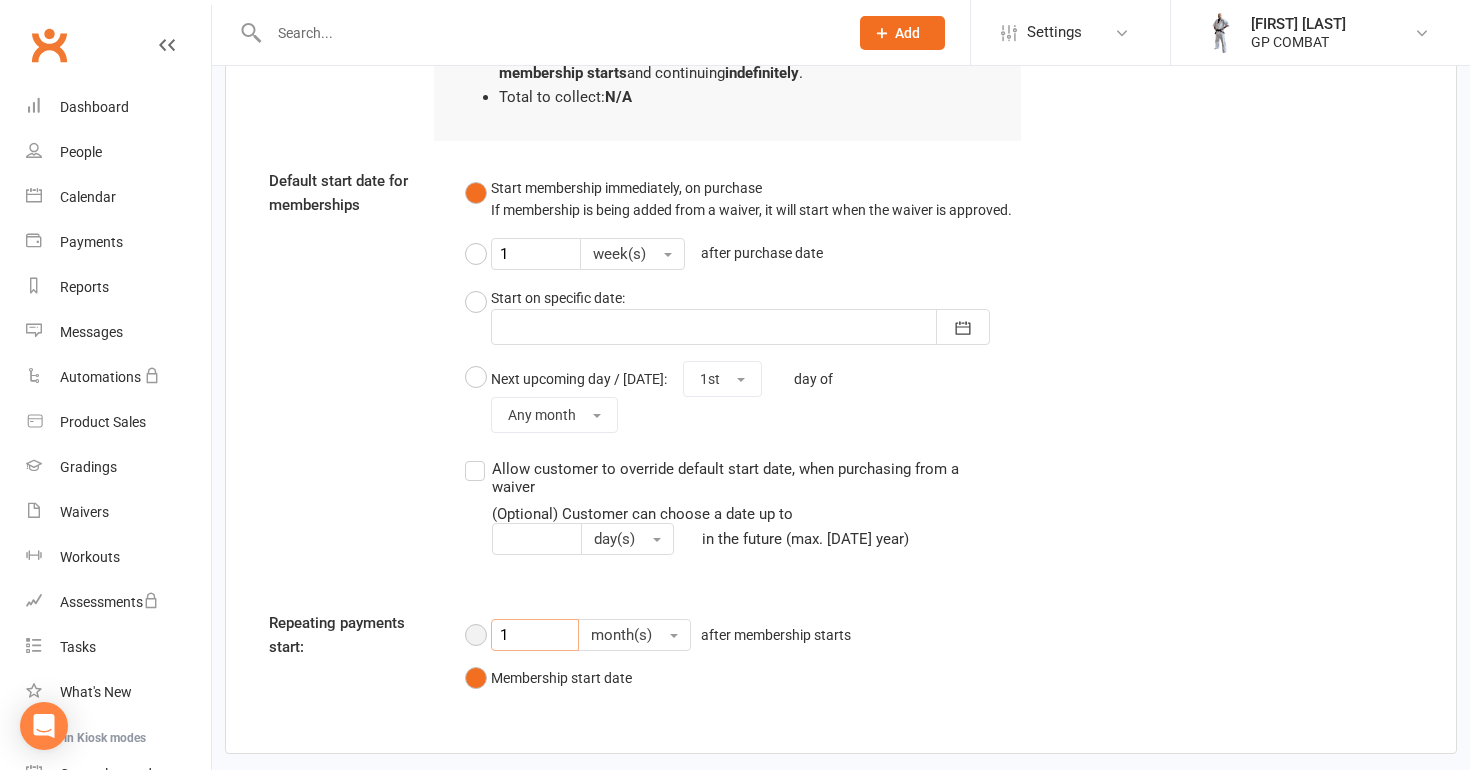 click on "1" at bounding box center [535, 635] 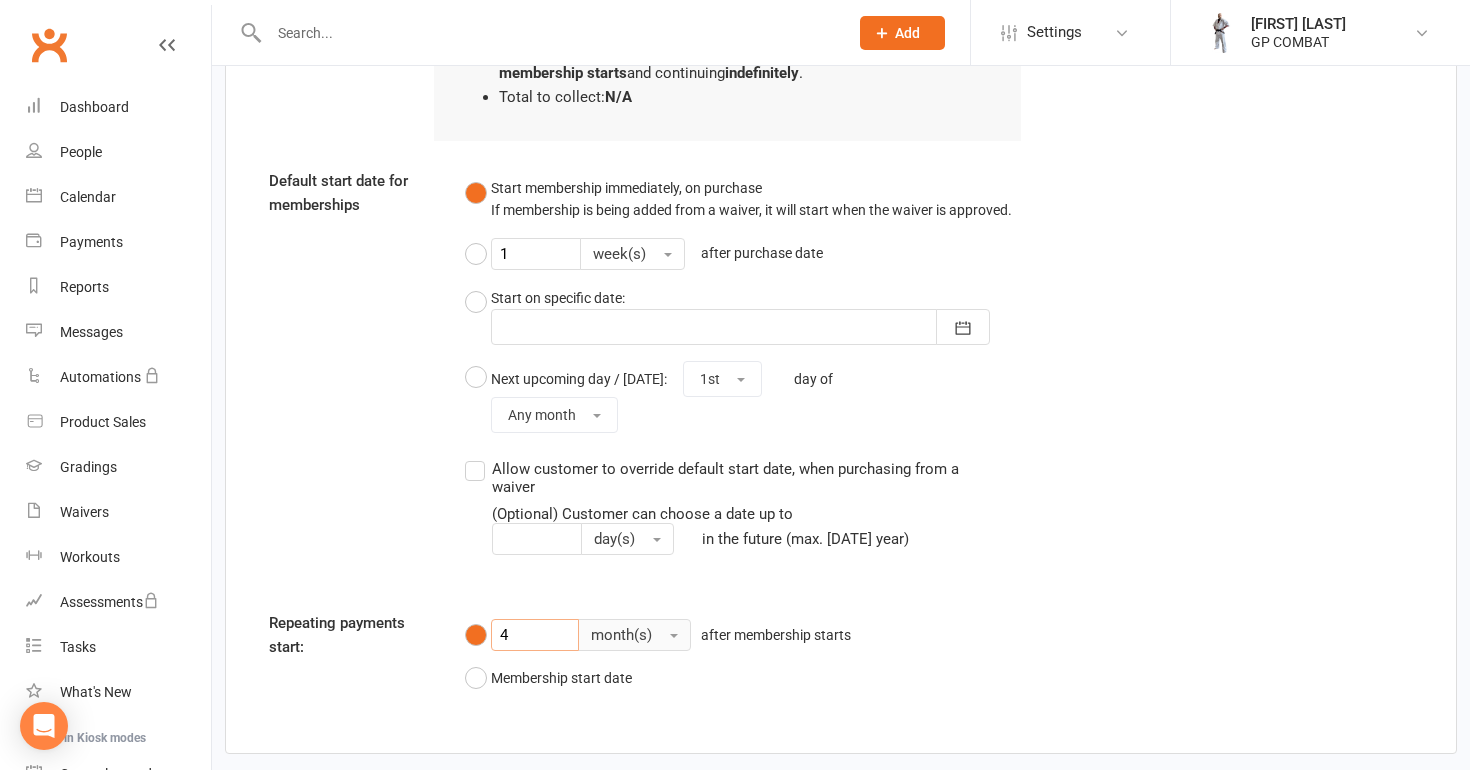 type on "4" 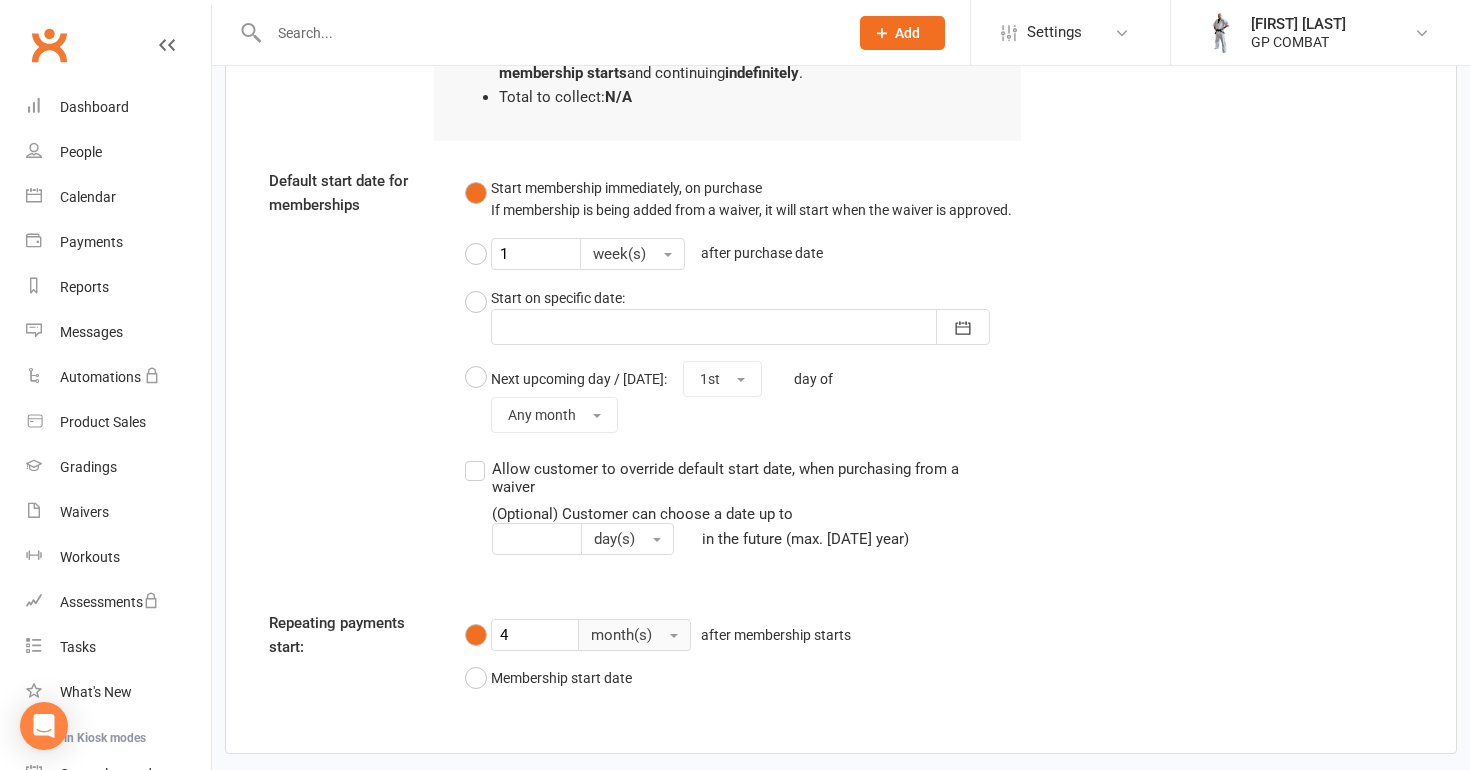 click on "month(s)" at bounding box center (621, 635) 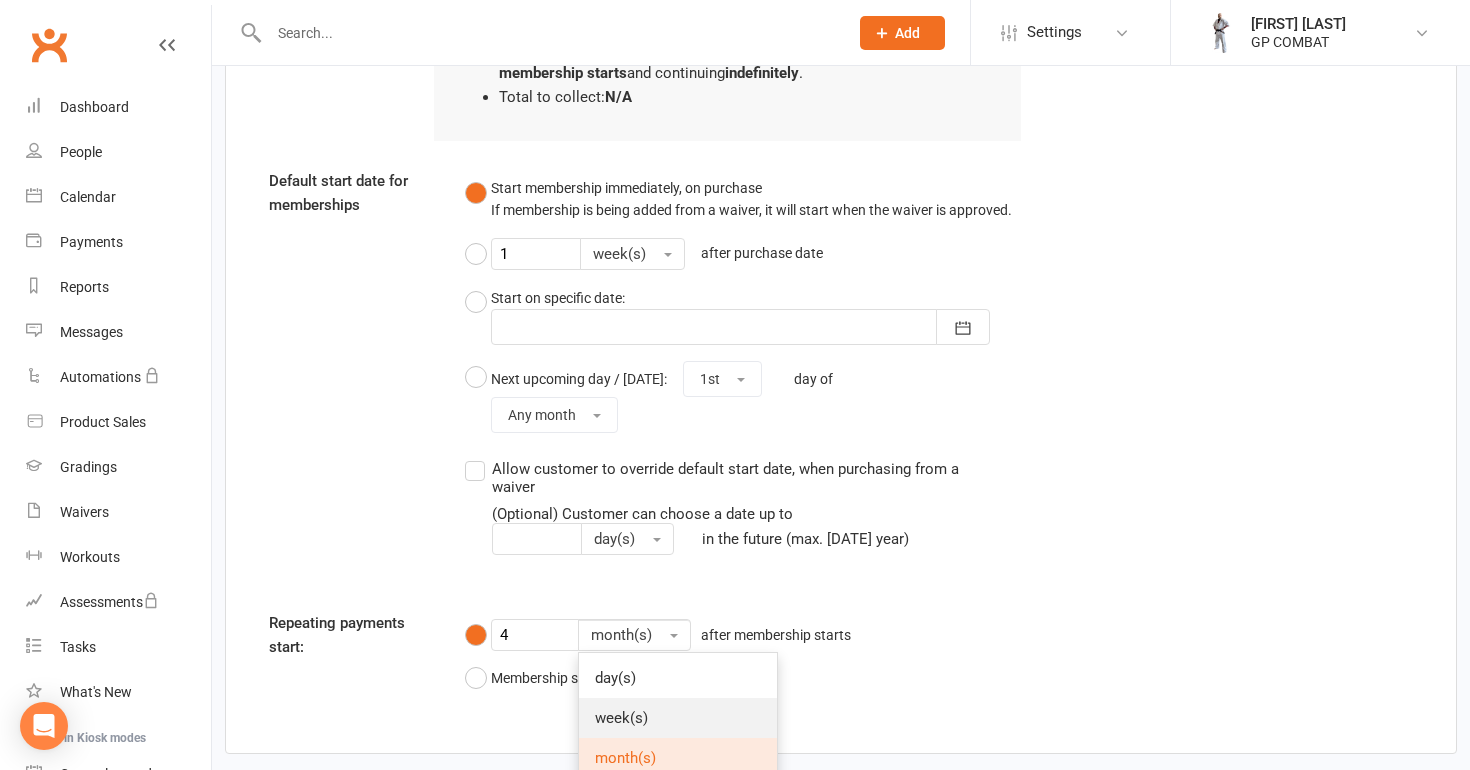 click on "week(s)" at bounding box center [621, 718] 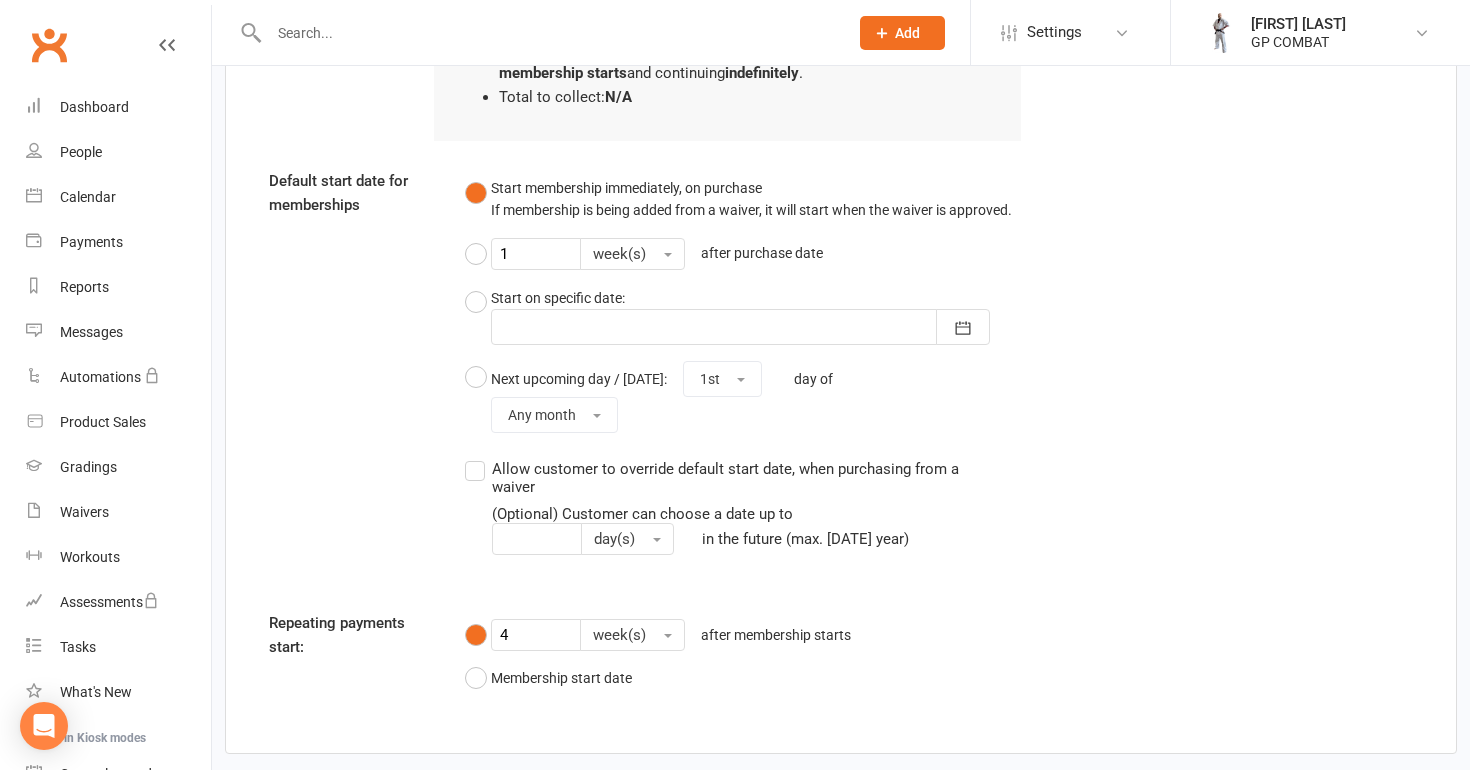 click on "Start on specific date:
August 2025
Sun Mon Tue Wed Thu Fri Sat
31
27
28
29
30
31
01
02
32
03
04
05
06
07
08
09
33
10
11
12
13
14
15
16
34
17
18
19
20
21
22" at bounding box center [743, 376] 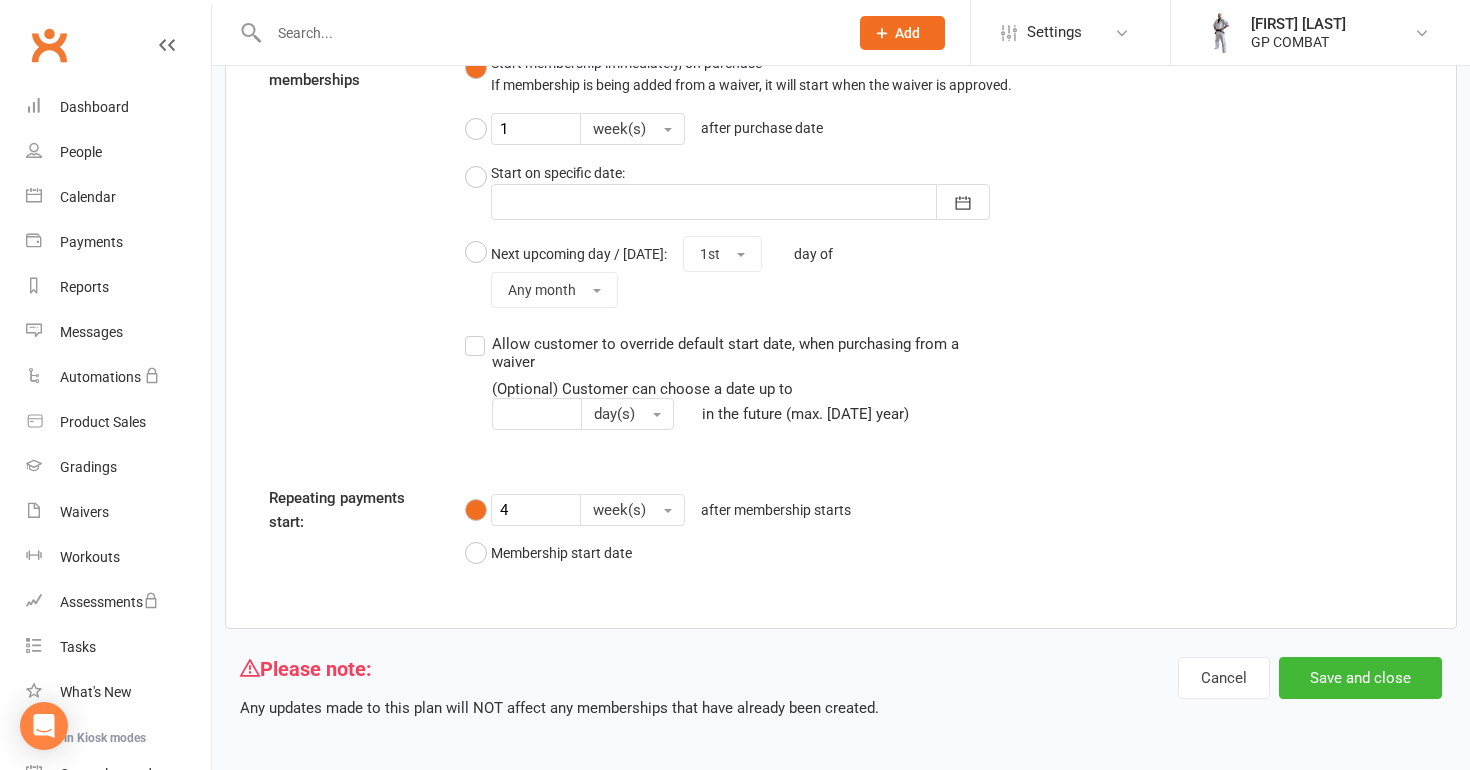 scroll, scrollTop: 1691, scrollLeft: 0, axis: vertical 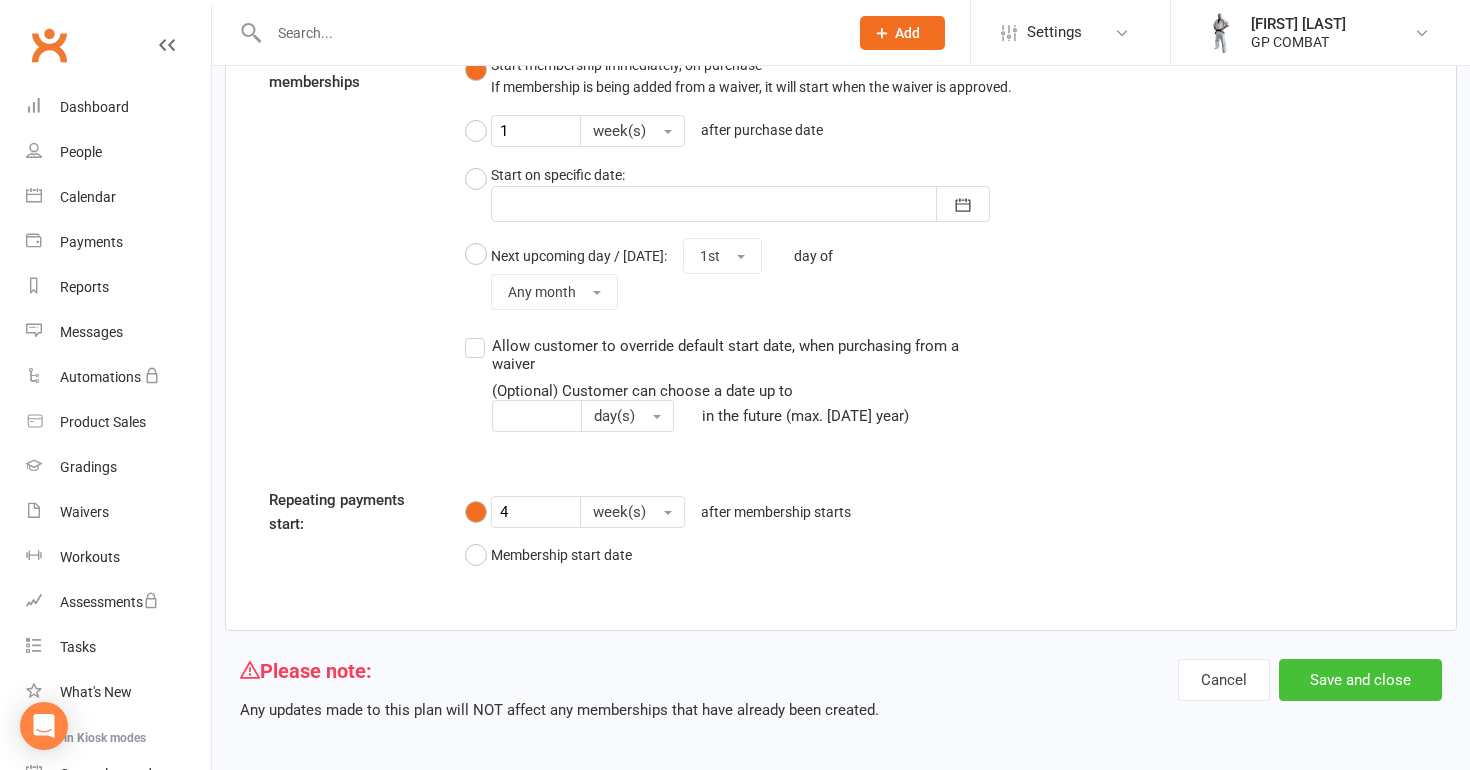 click on "Save and close" at bounding box center [1360, 680] 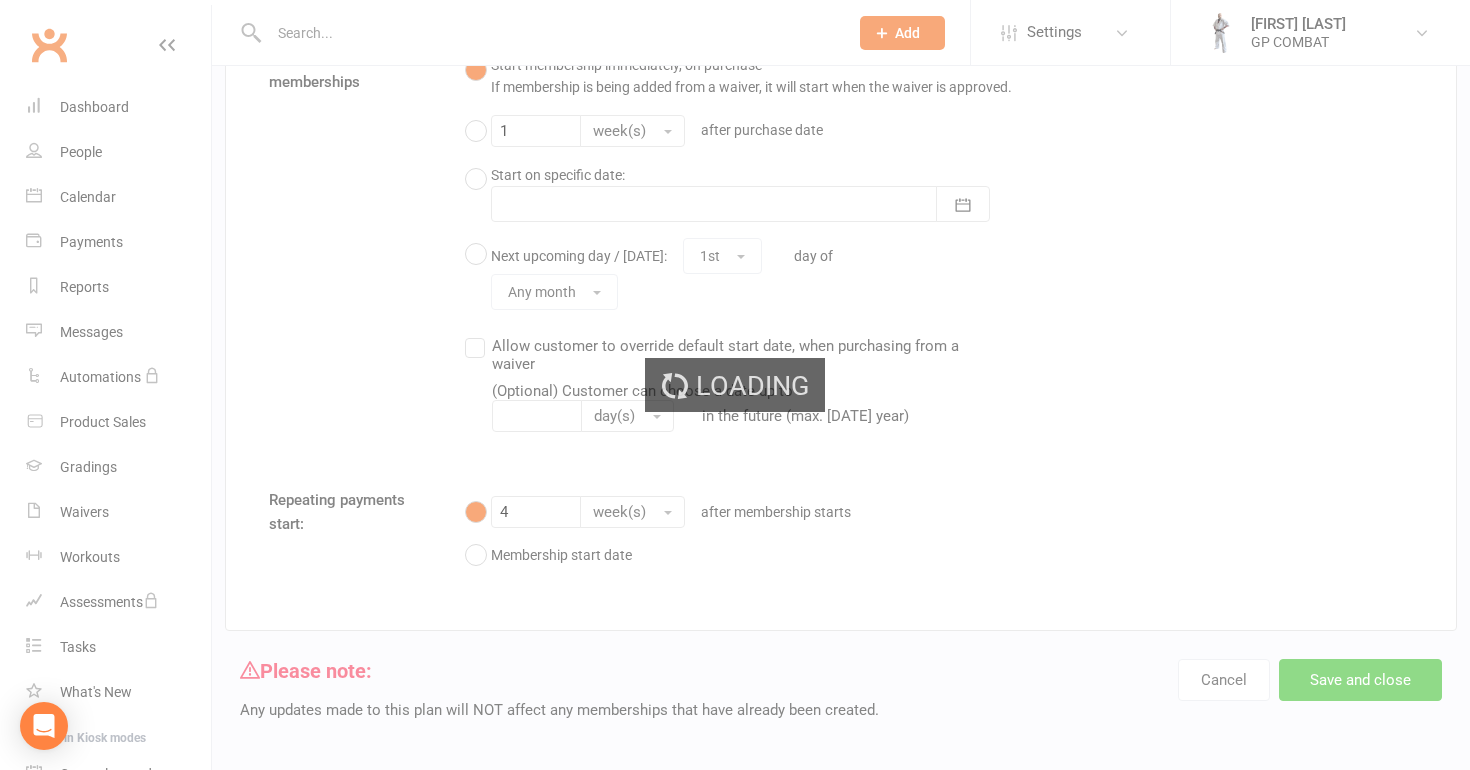 select on "50" 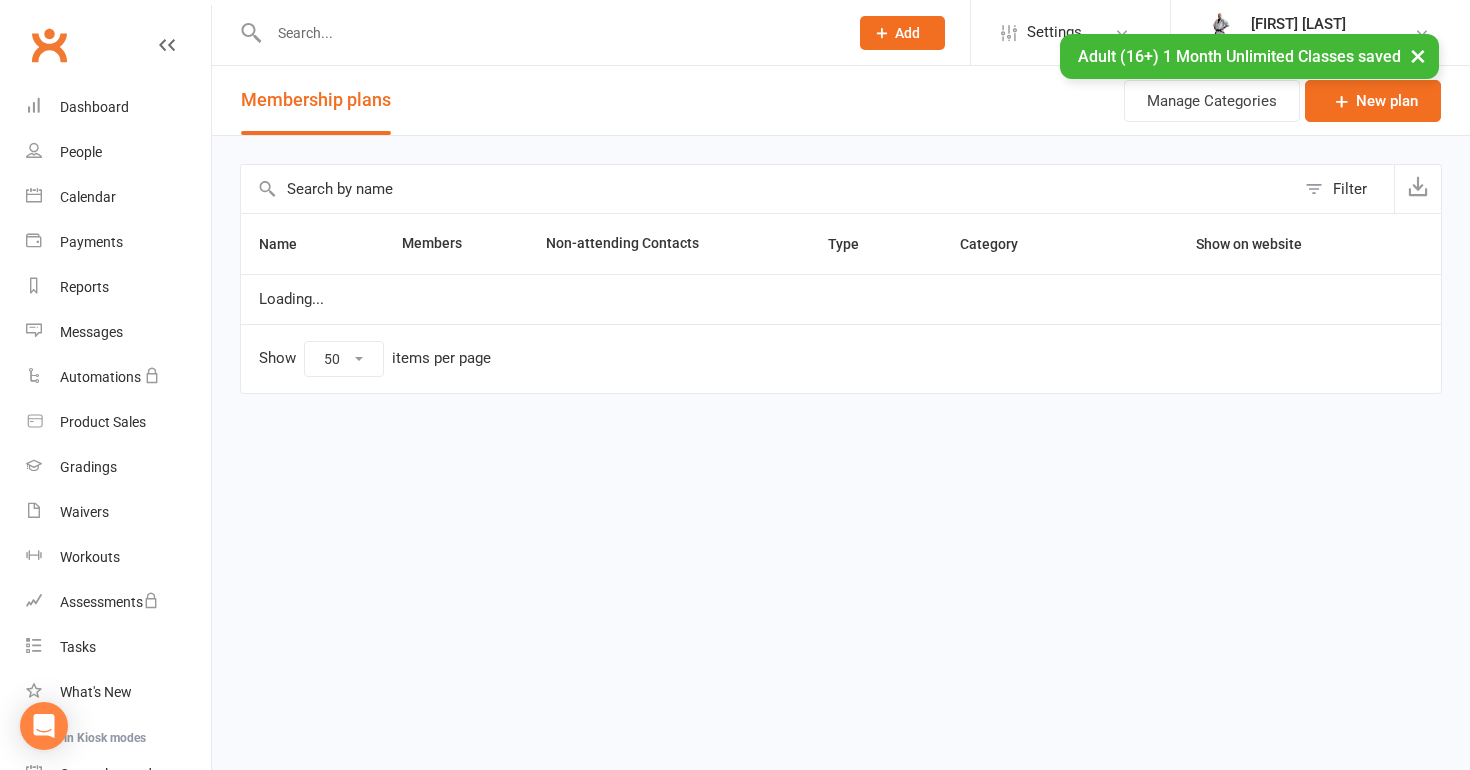 scroll, scrollTop: 0, scrollLeft: 0, axis: both 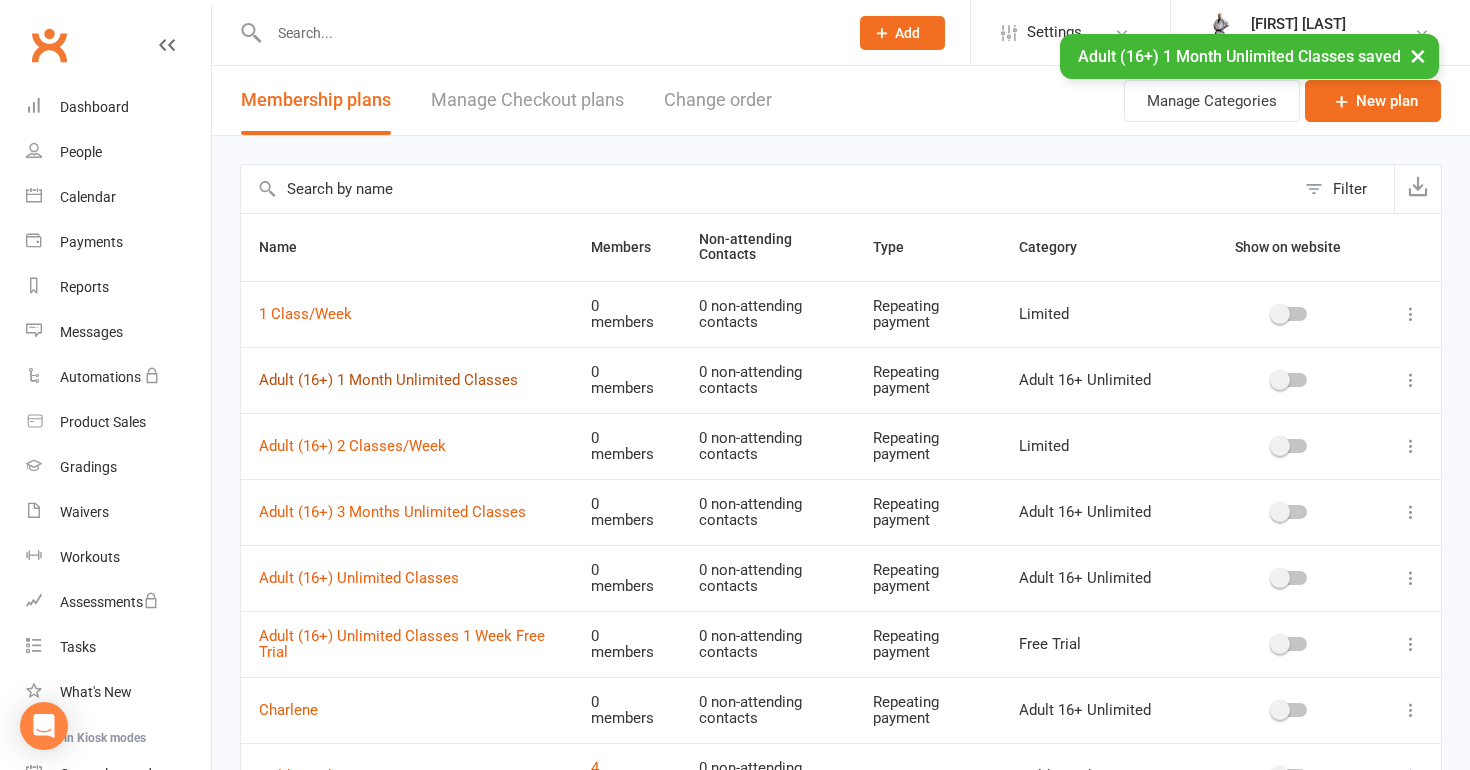 click on "Adult (16+) 1 Month Unlimited Classes" at bounding box center (388, 380) 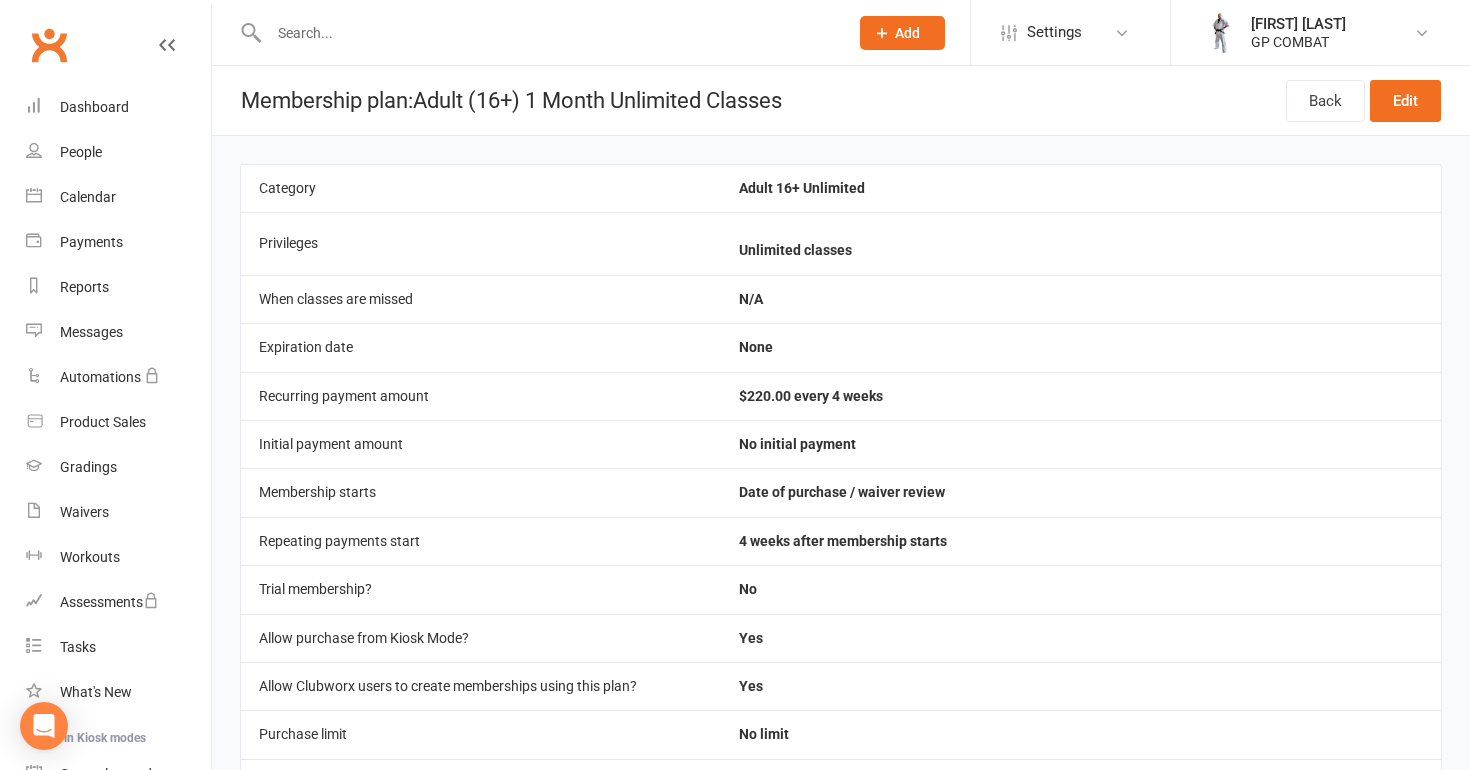 scroll, scrollTop: 0, scrollLeft: 0, axis: both 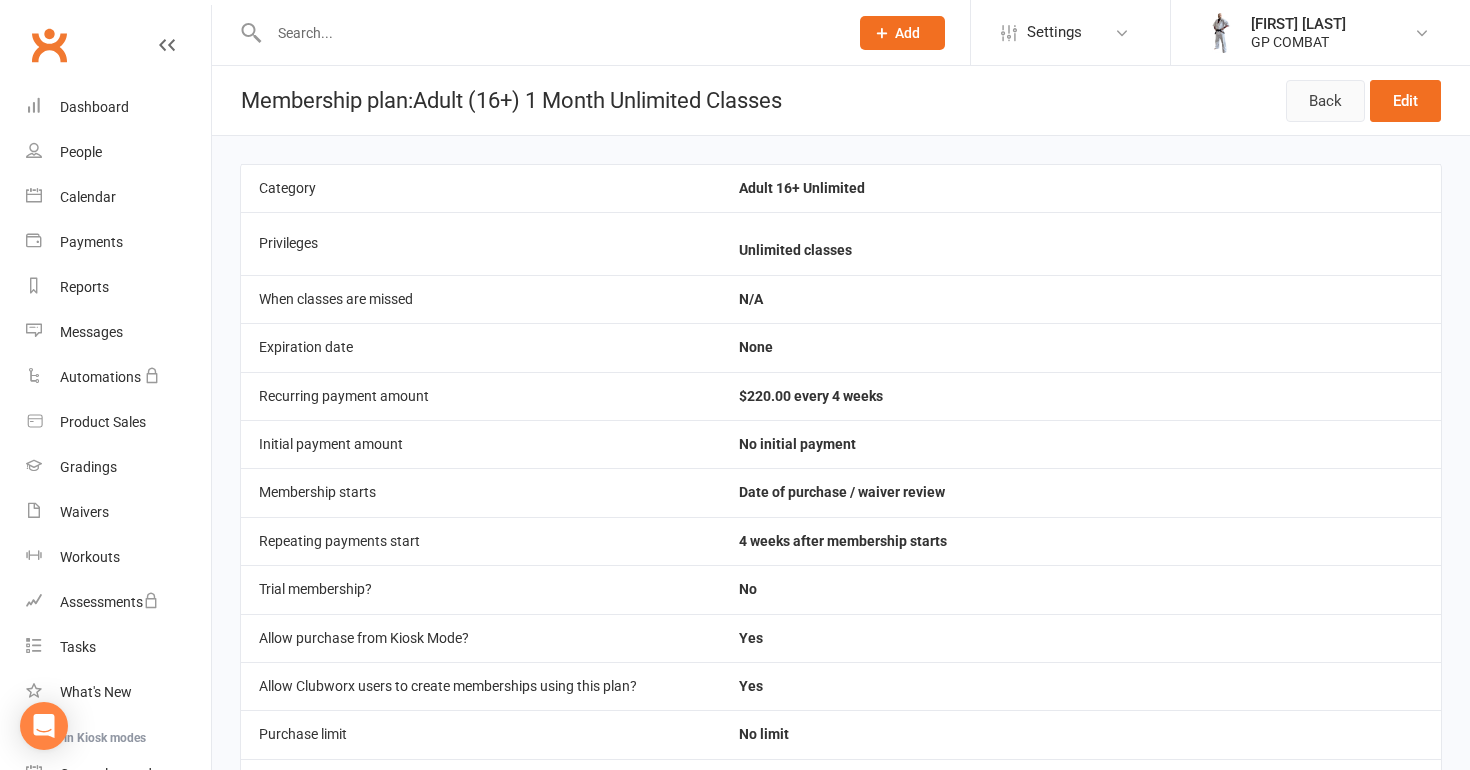 click on "Back" at bounding box center (1325, 101) 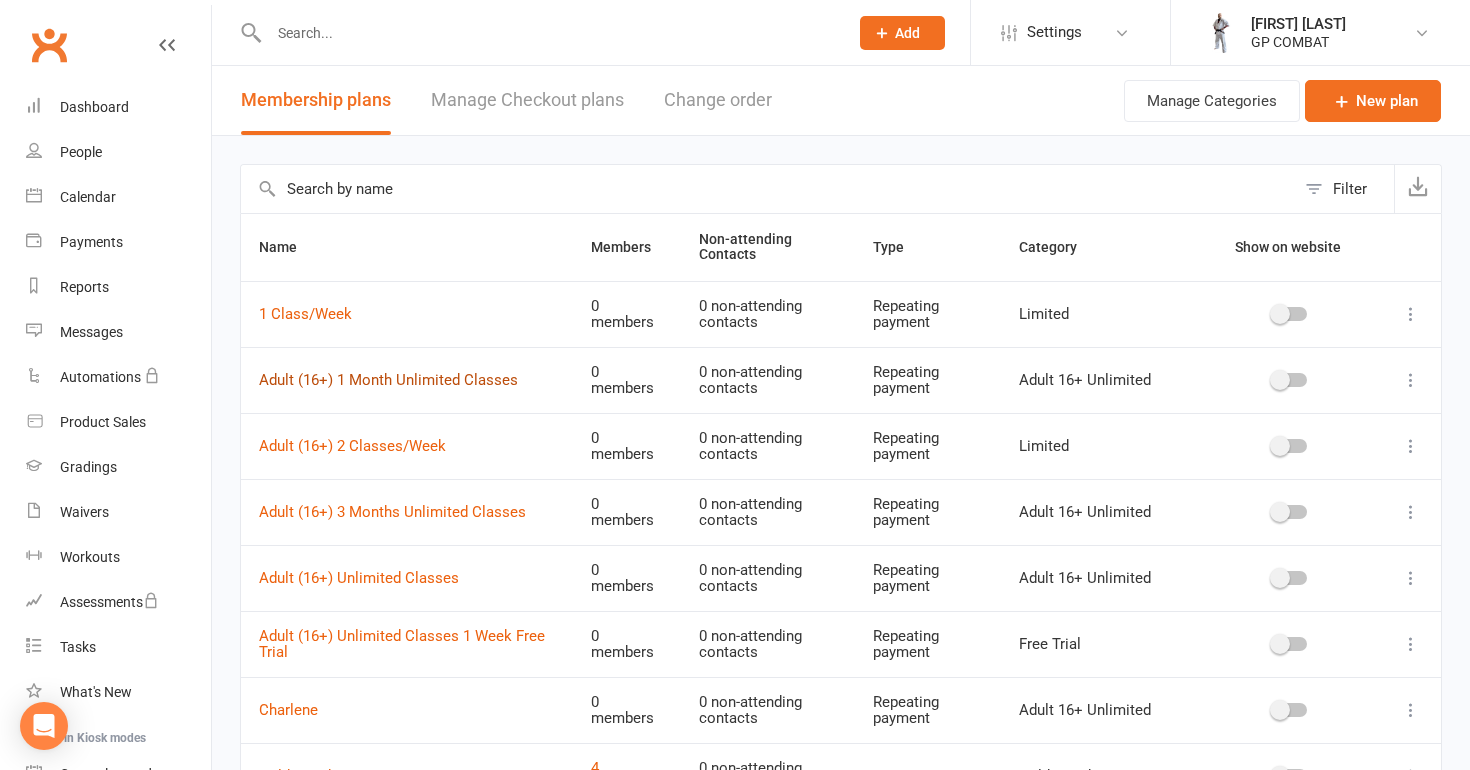 click on "Adult (16+) 1 Month Unlimited Classes" at bounding box center (388, 380) 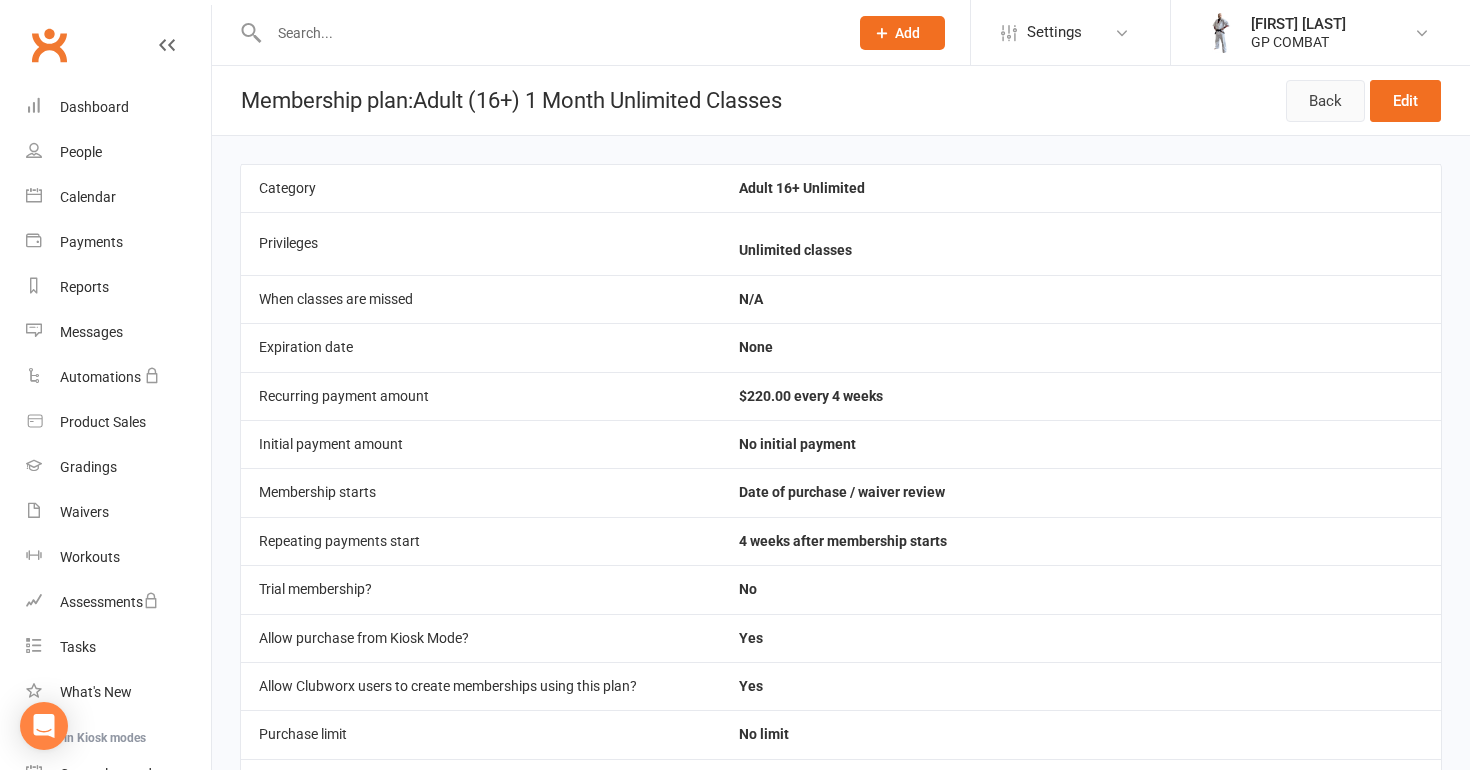 click on "Back" at bounding box center [1325, 101] 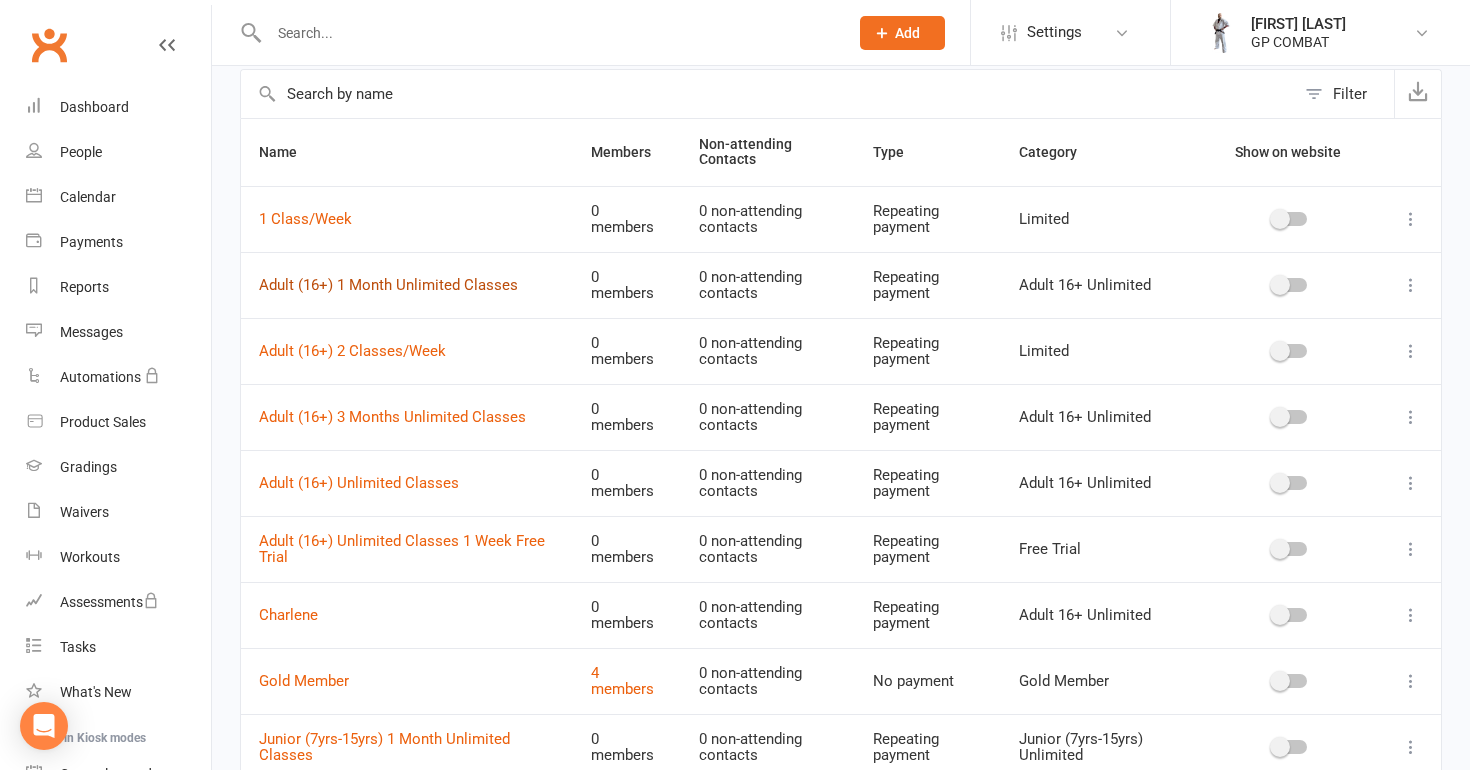 scroll, scrollTop: 110, scrollLeft: 0, axis: vertical 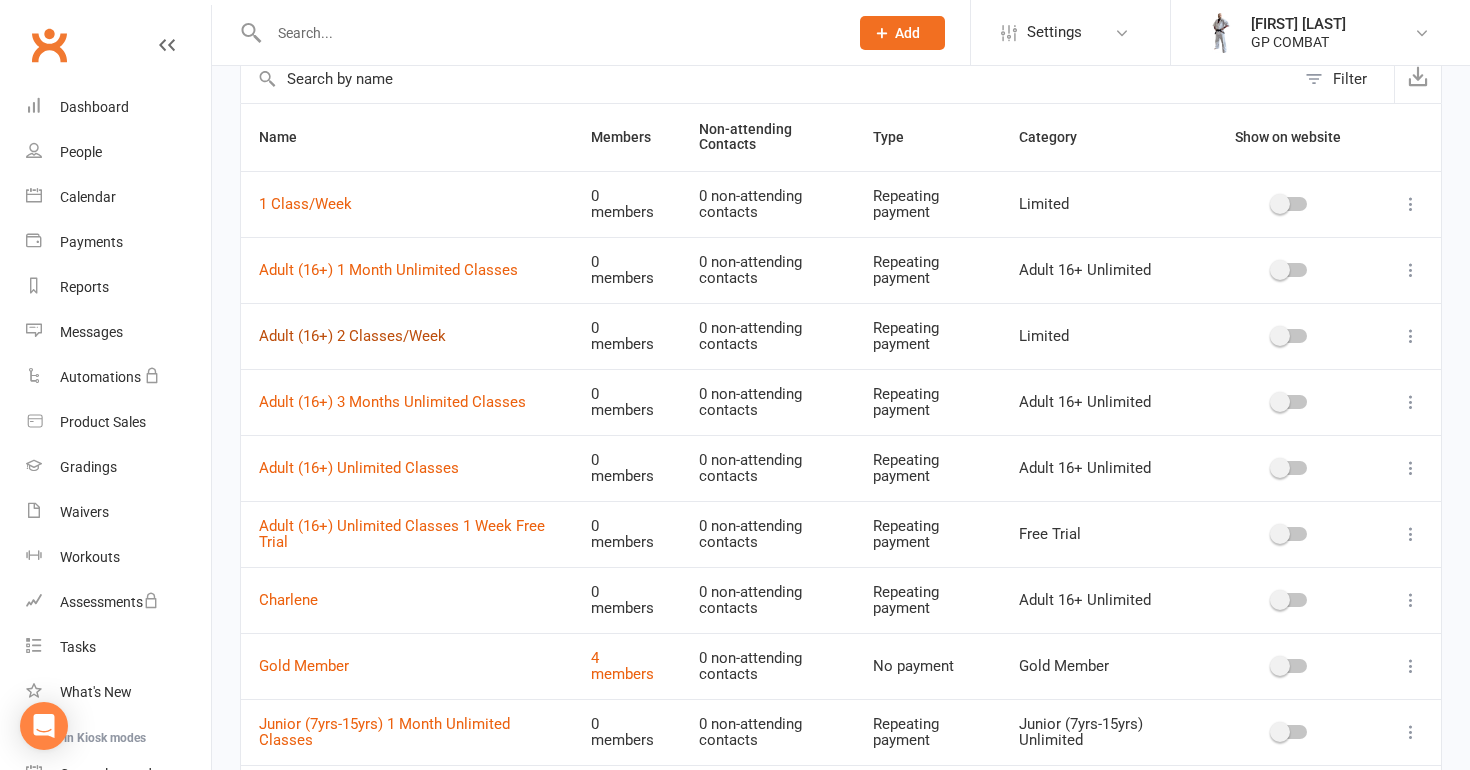 click on "Adult (16+) 2 Classes/Week" at bounding box center [352, 336] 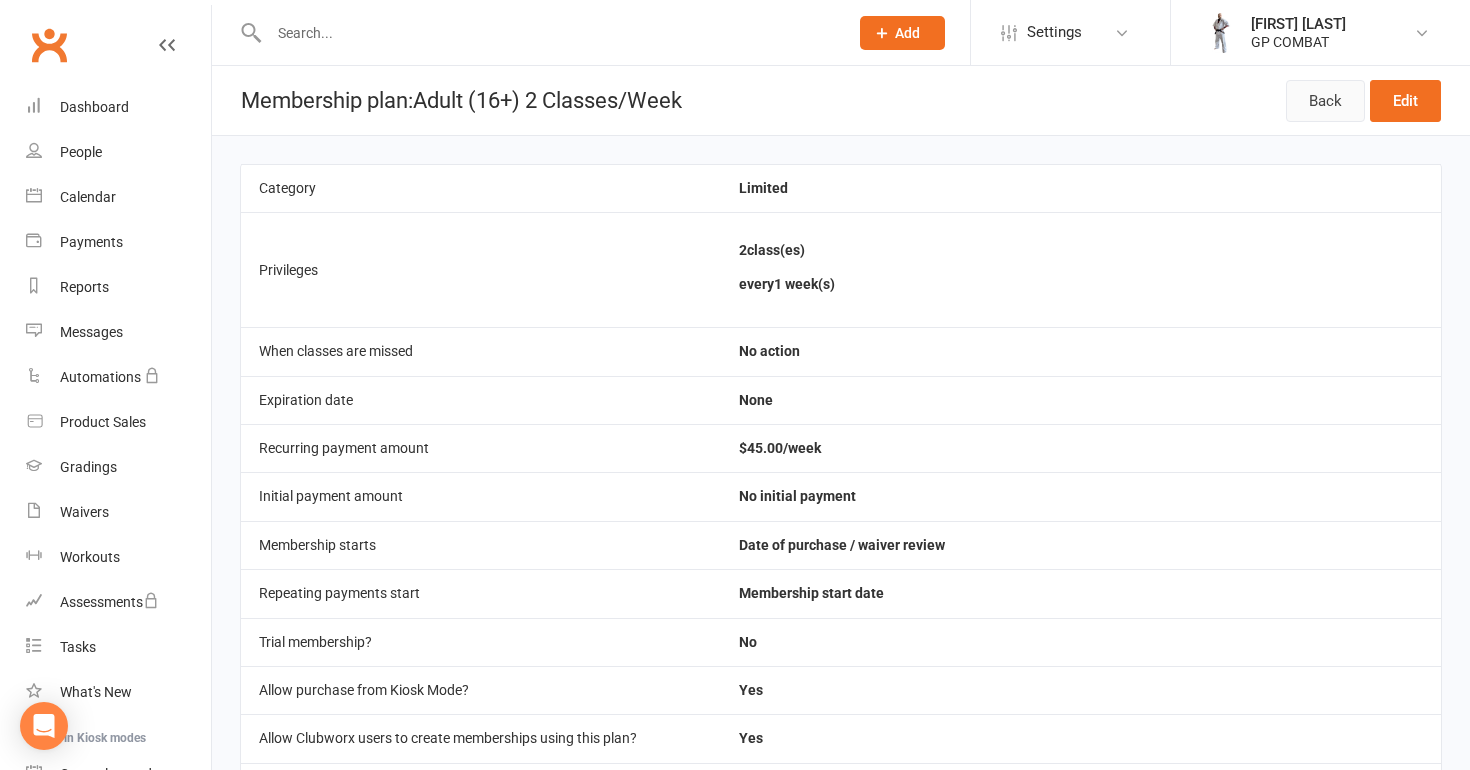 click on "Back" at bounding box center [1325, 101] 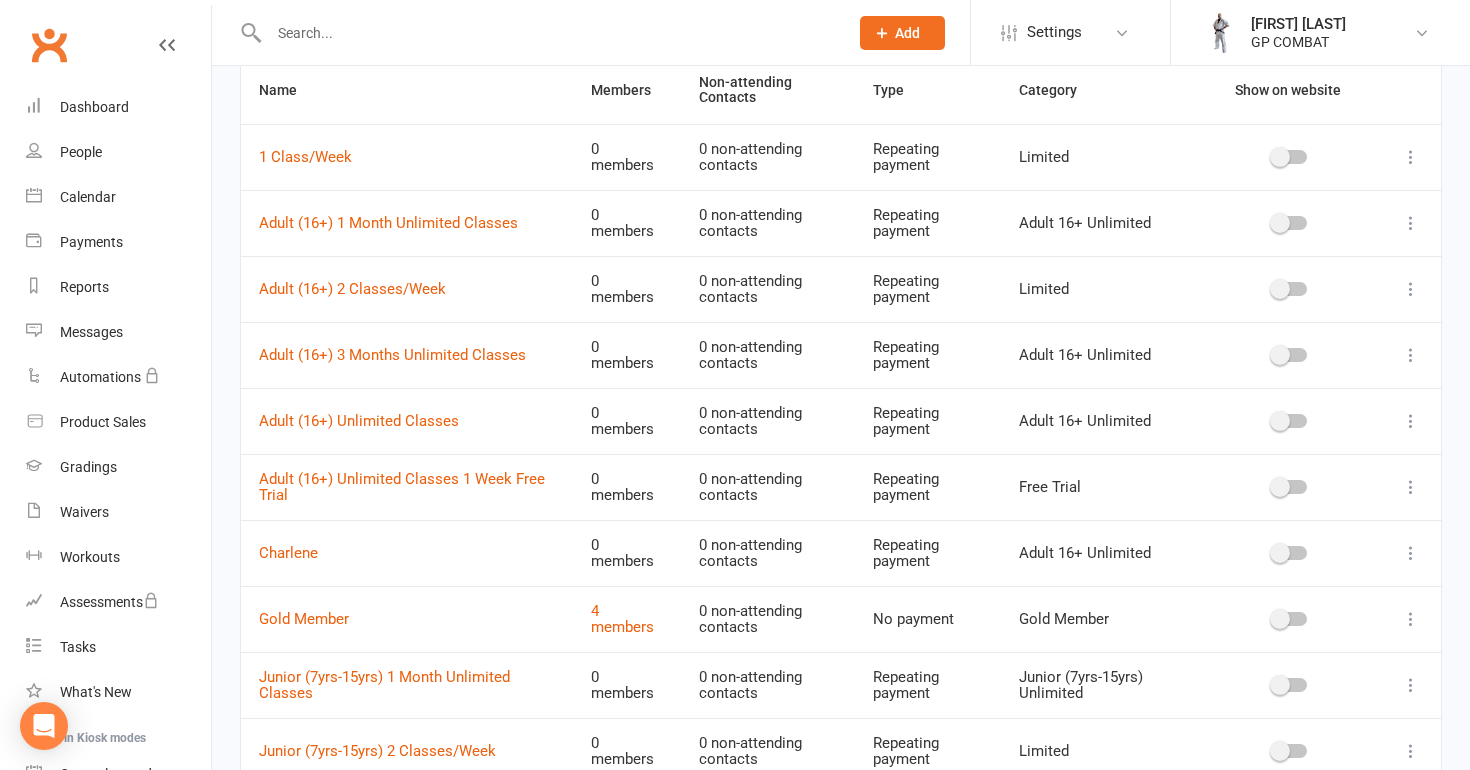 scroll, scrollTop: 159, scrollLeft: 0, axis: vertical 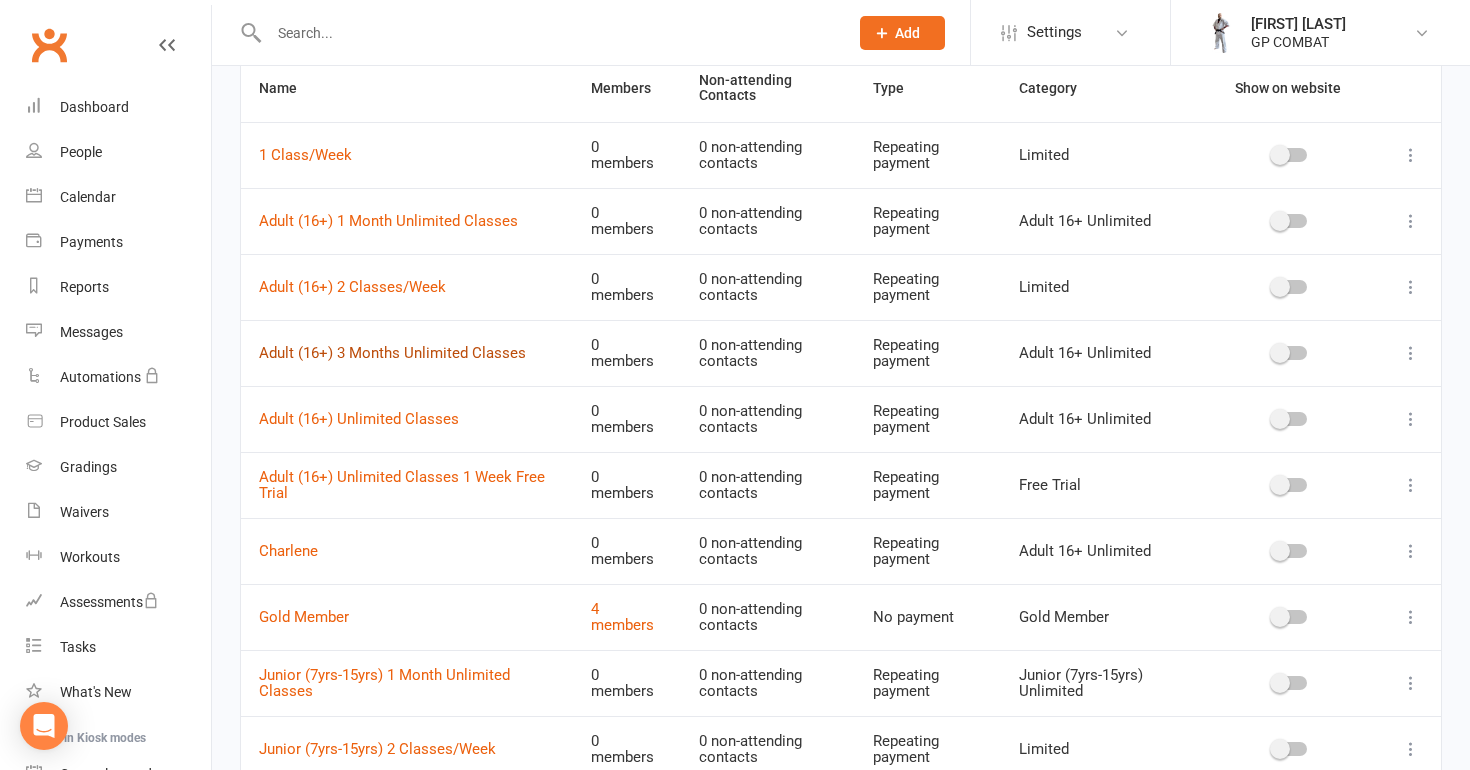 click on "Adult (16+) 3 Months Unlimited Classes" at bounding box center (392, 353) 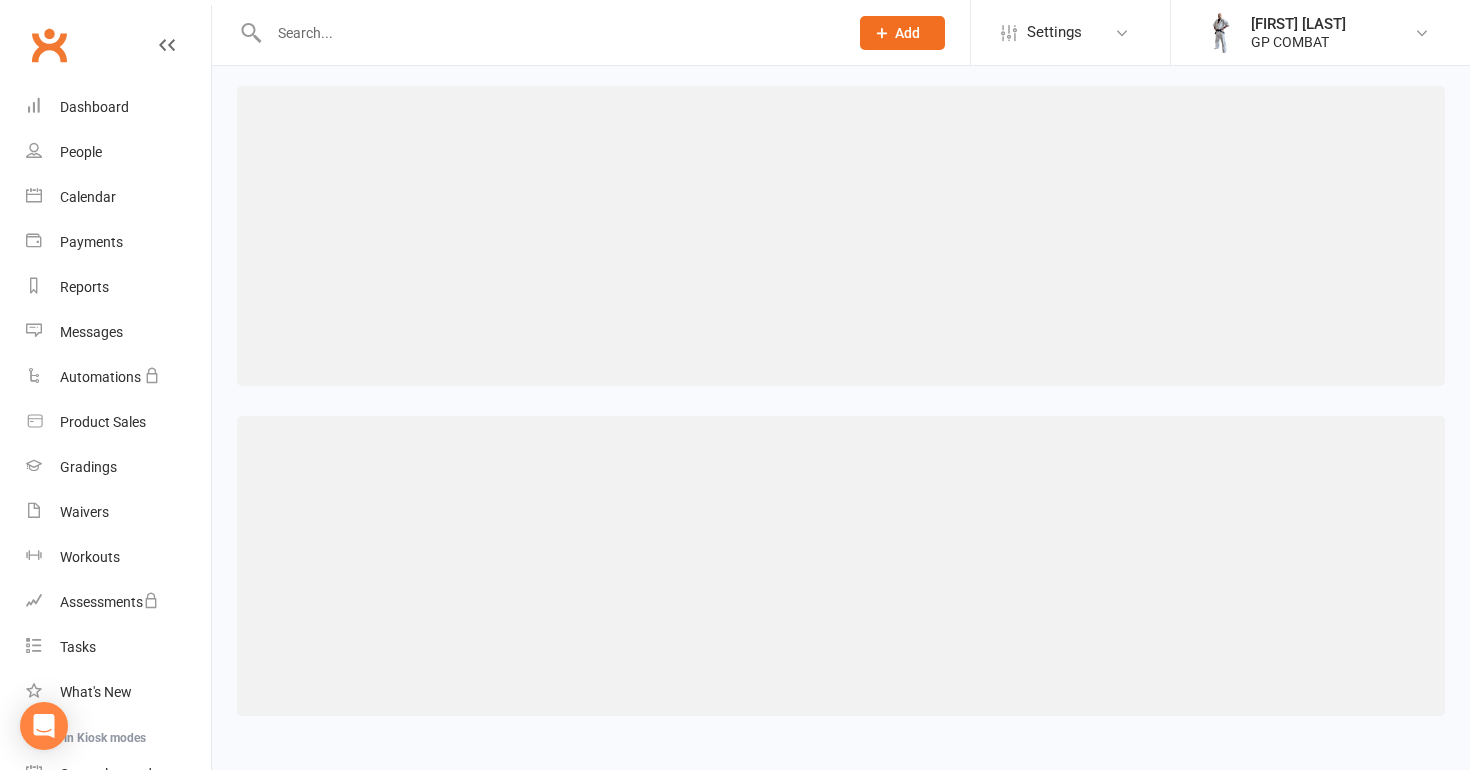 scroll, scrollTop: 0, scrollLeft: 0, axis: both 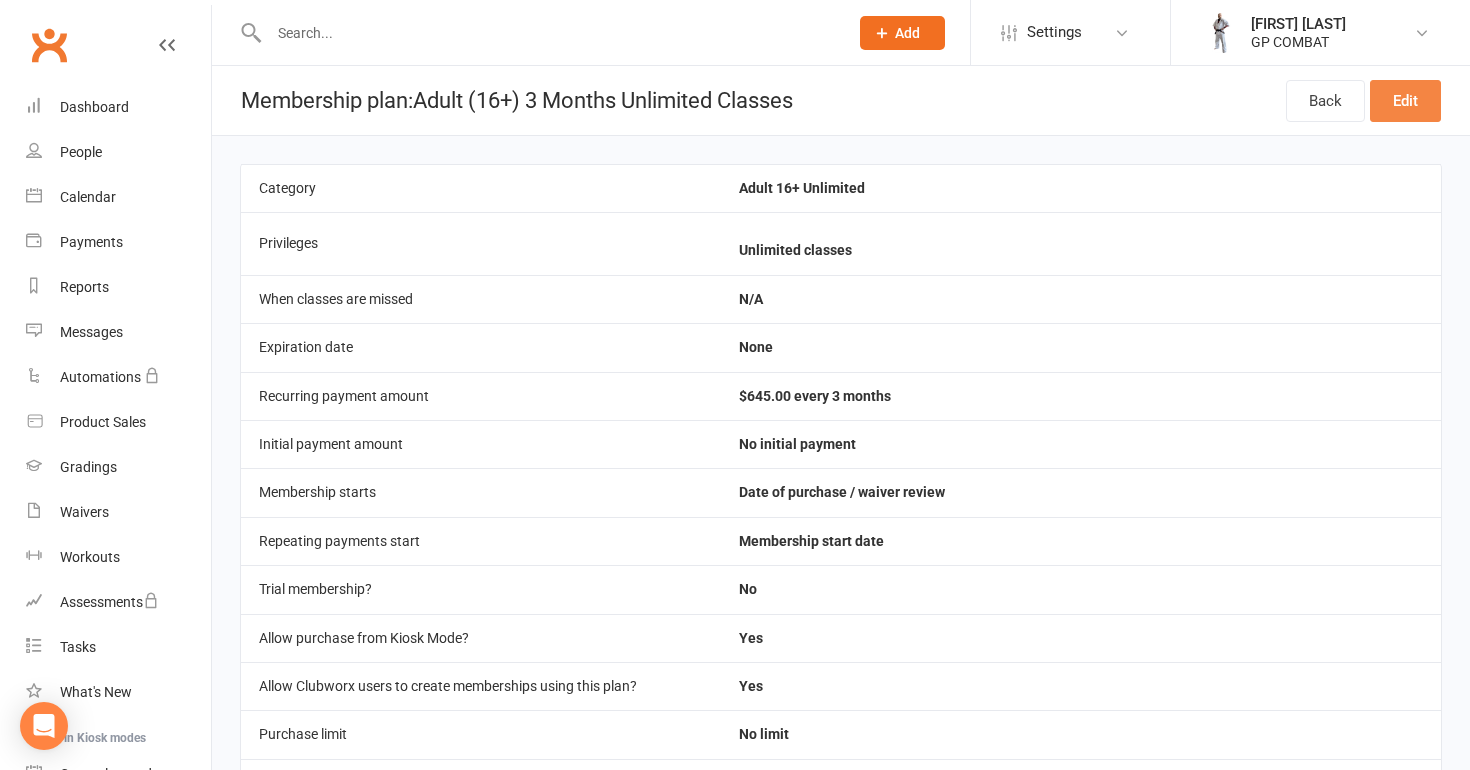 click on "Edit" at bounding box center (1405, 101) 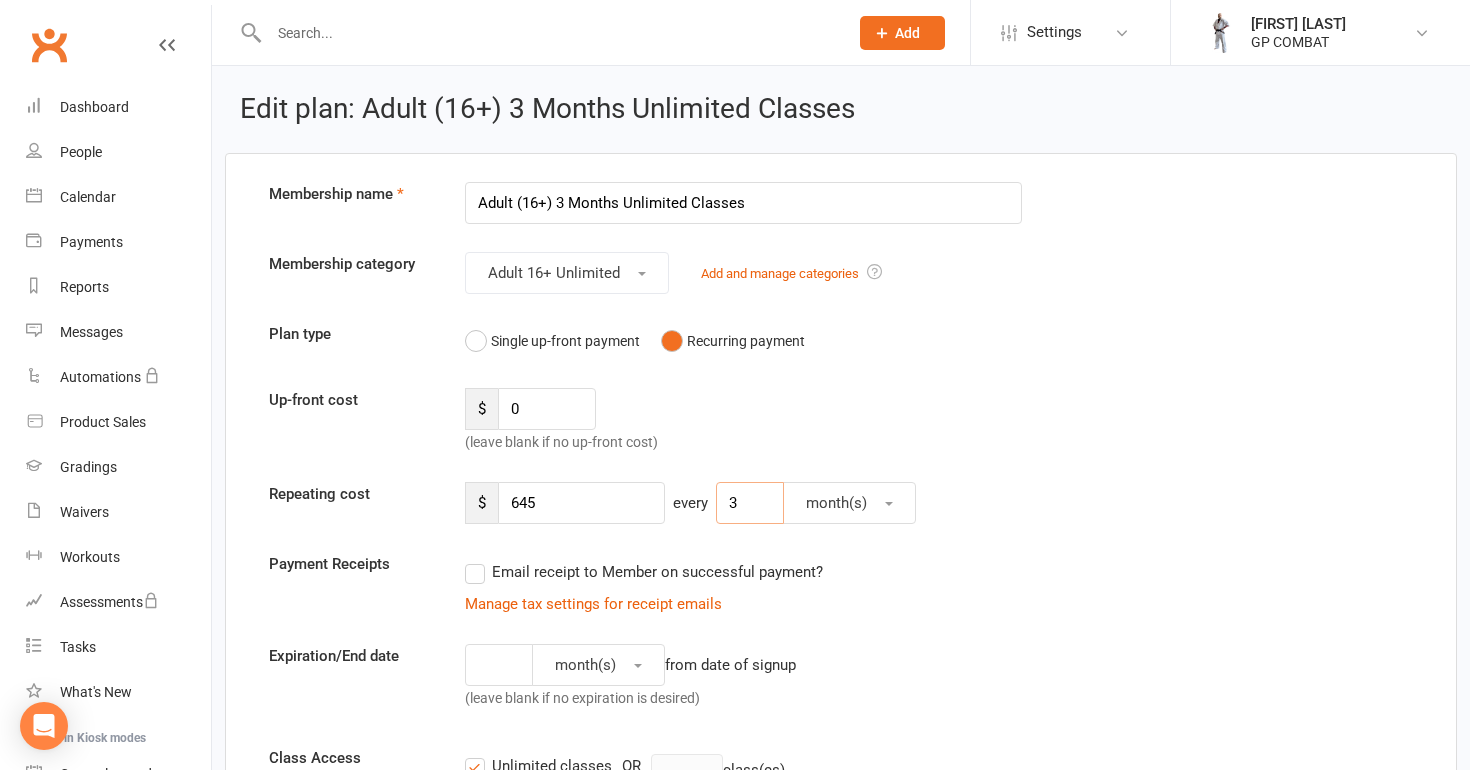 click on "3" at bounding box center (750, 503) 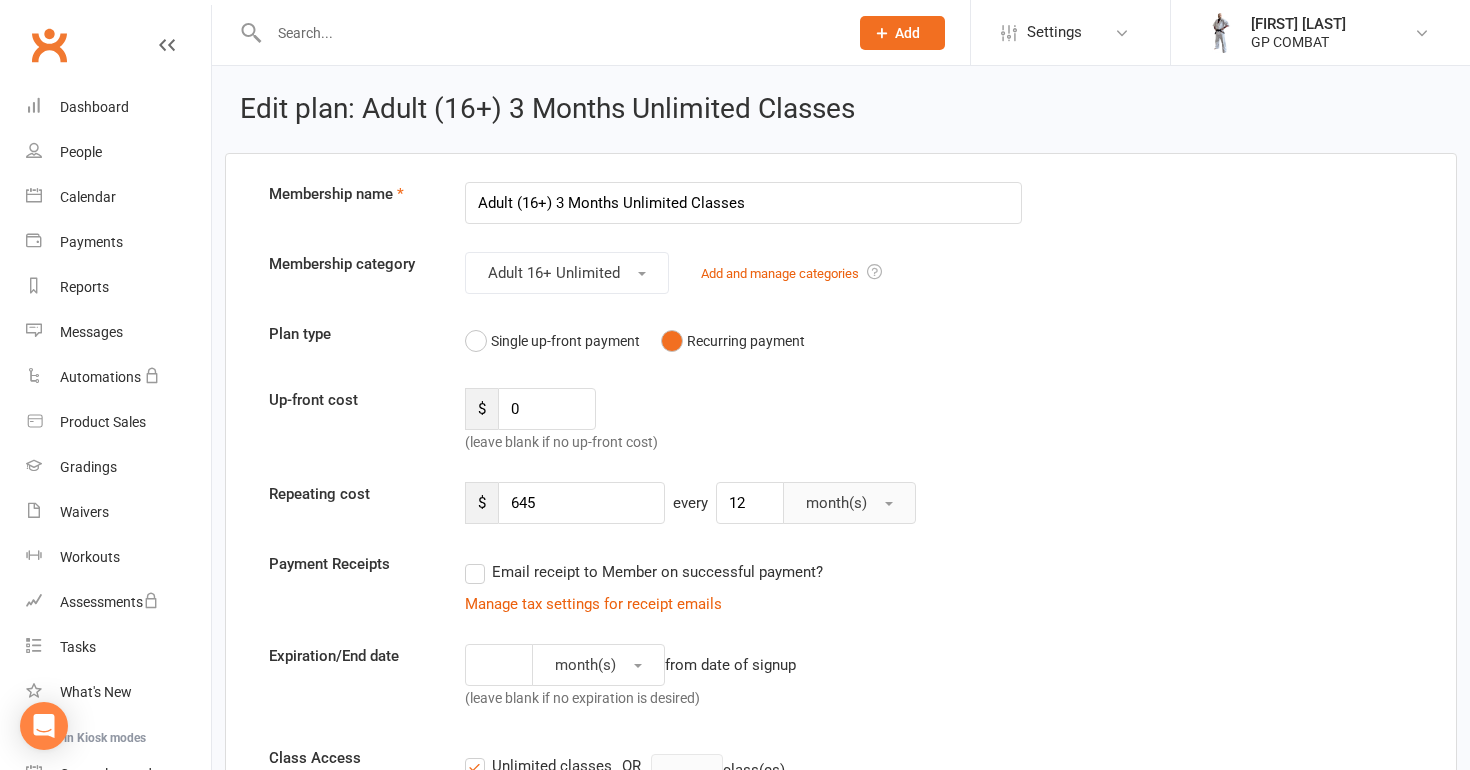 click on "month(s)" at bounding box center [849, 503] 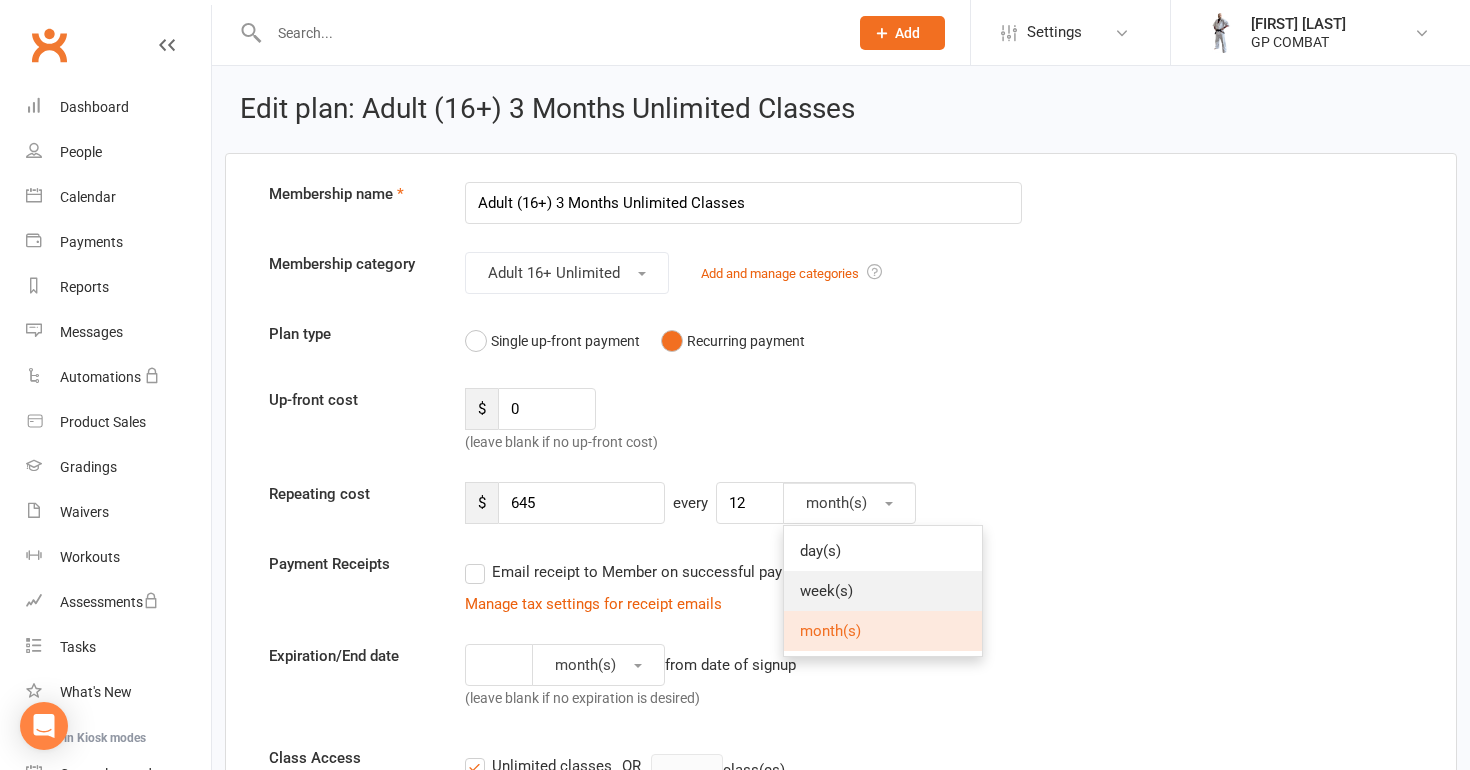 click on "week(s)" at bounding box center [883, 591] 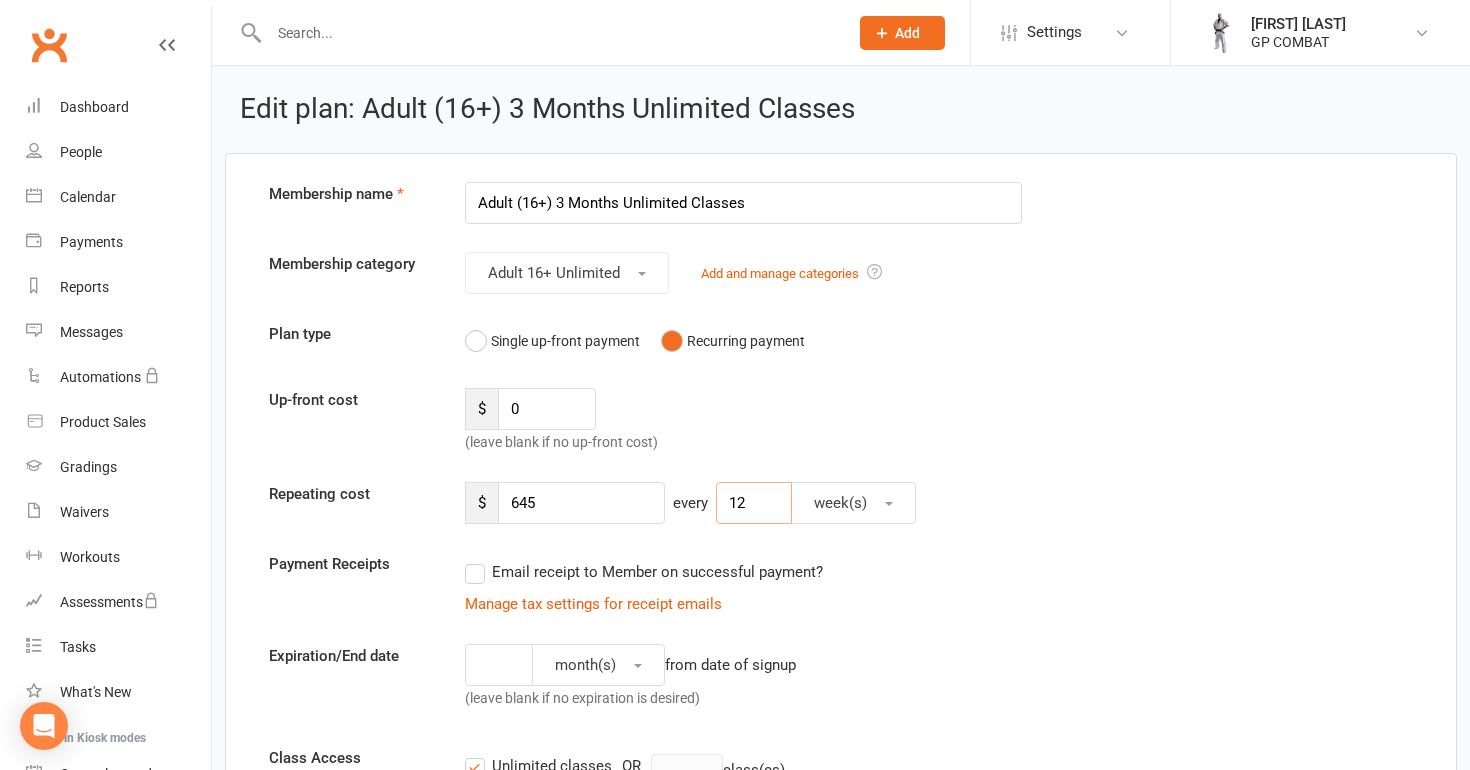click on "12" at bounding box center (754, 503) 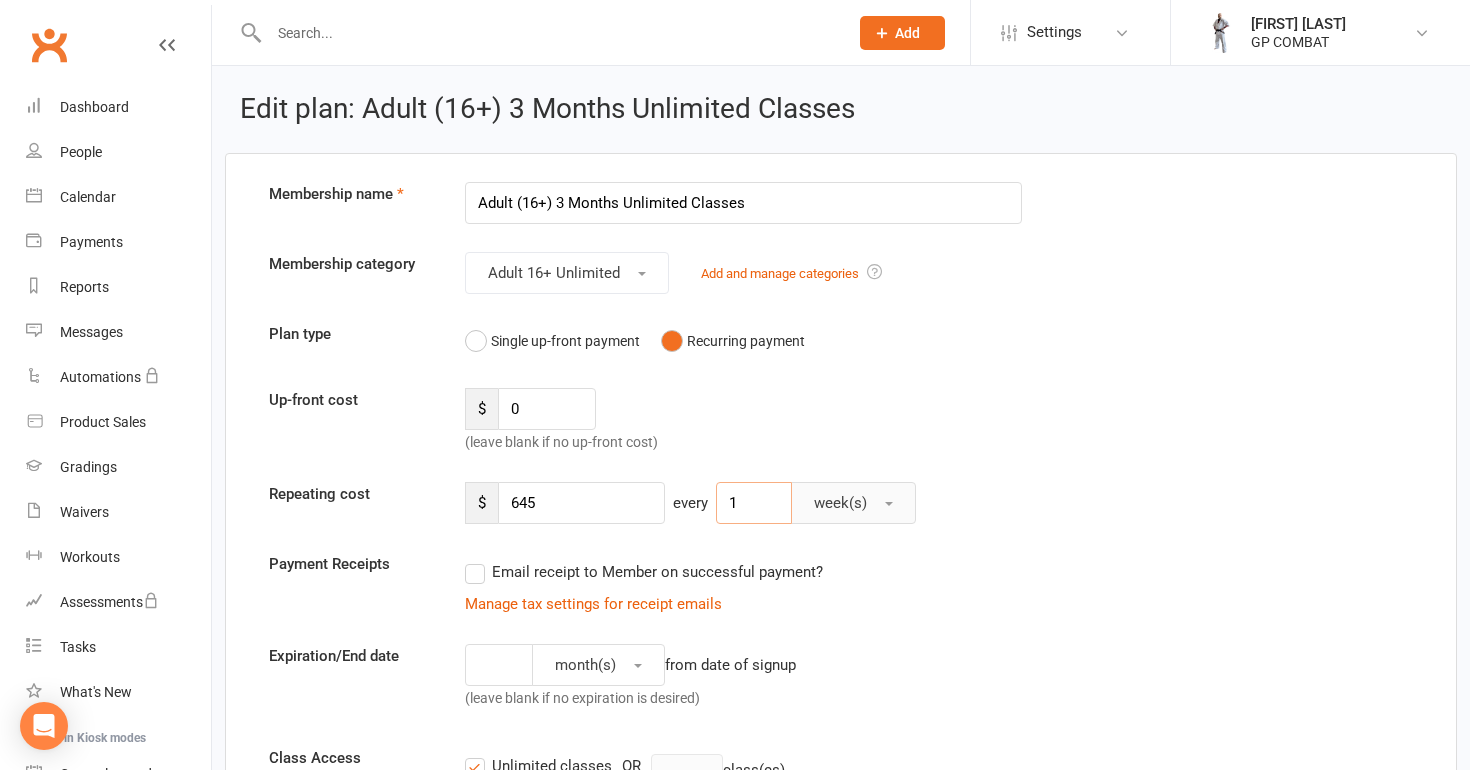 type on "1" 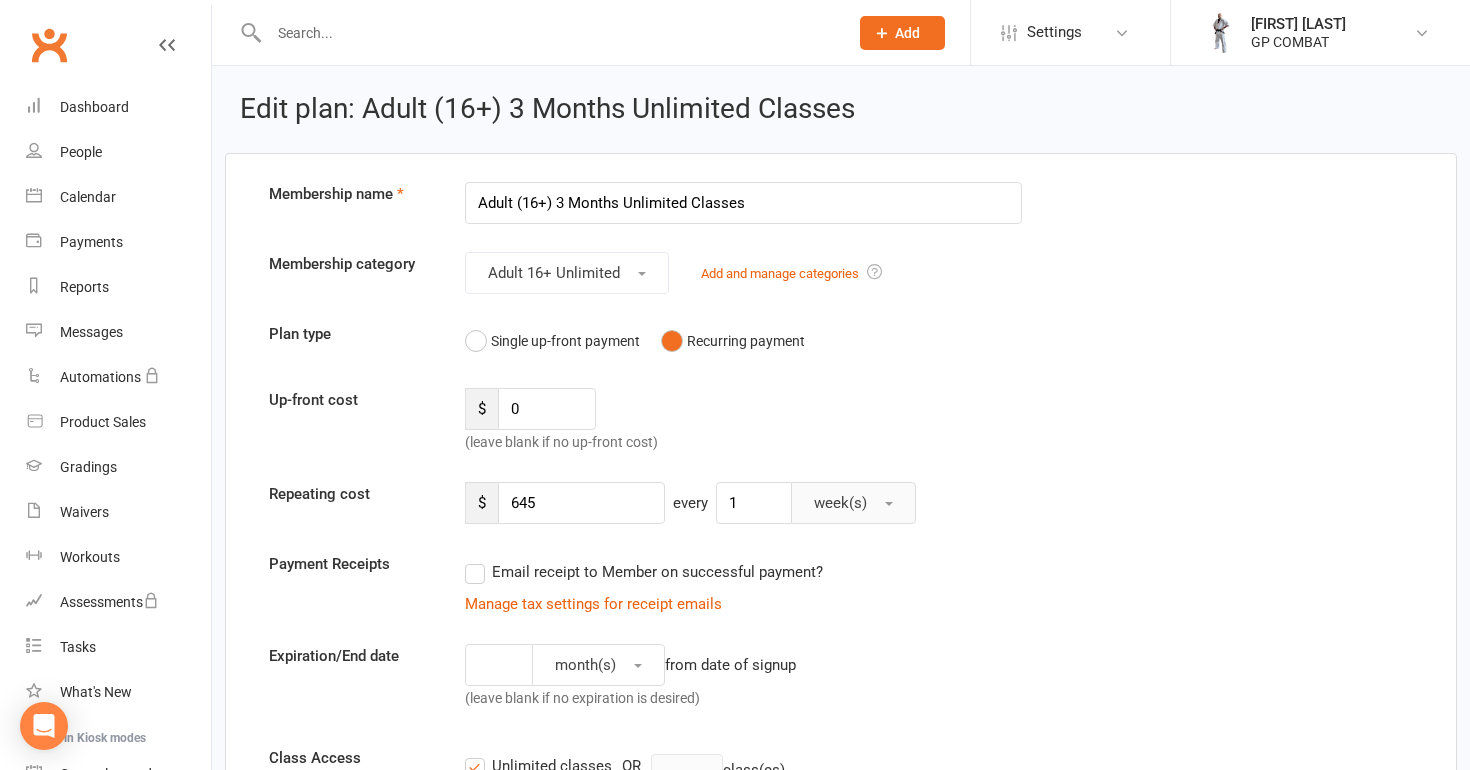 click on "week(s)" at bounding box center (840, 503) 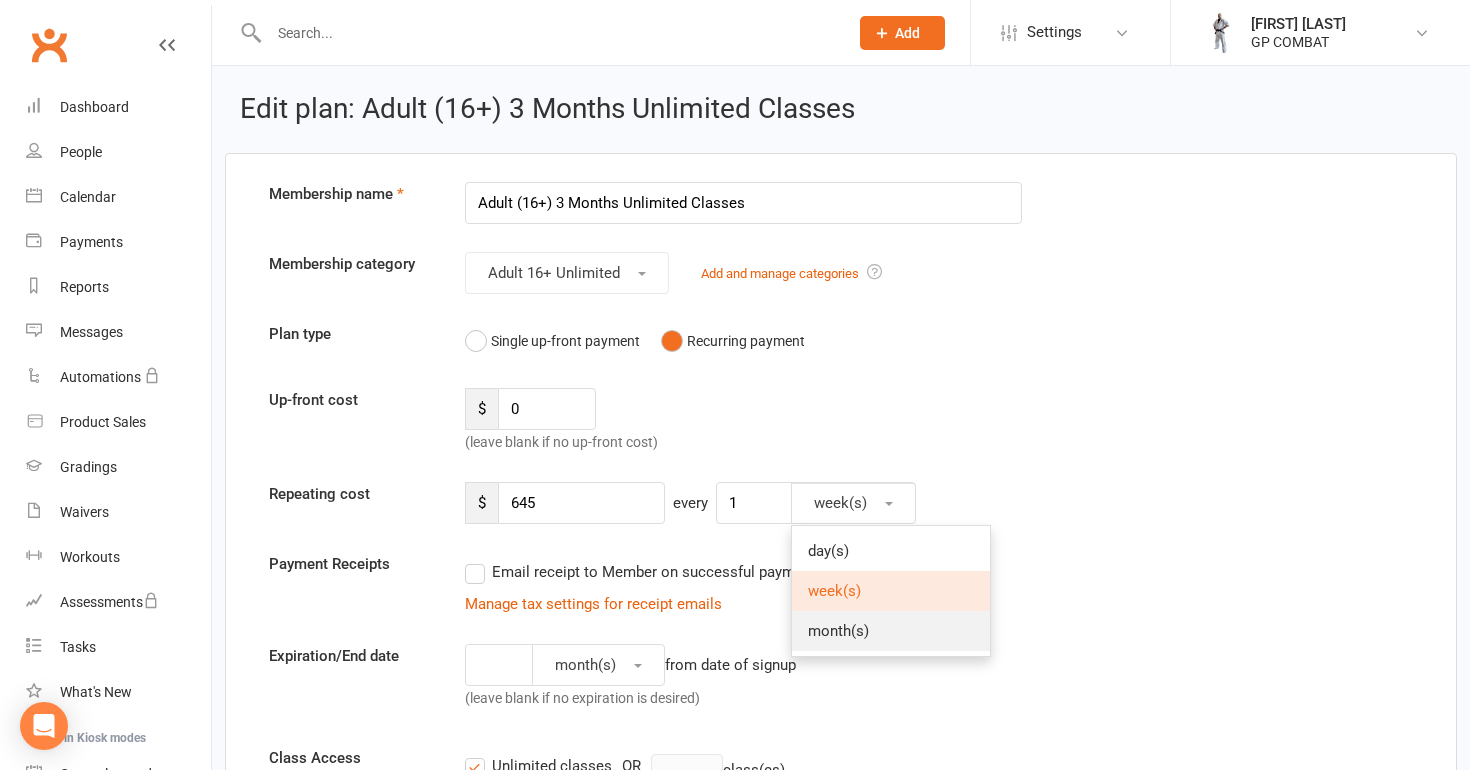 click on "month(s)" at bounding box center (838, 631) 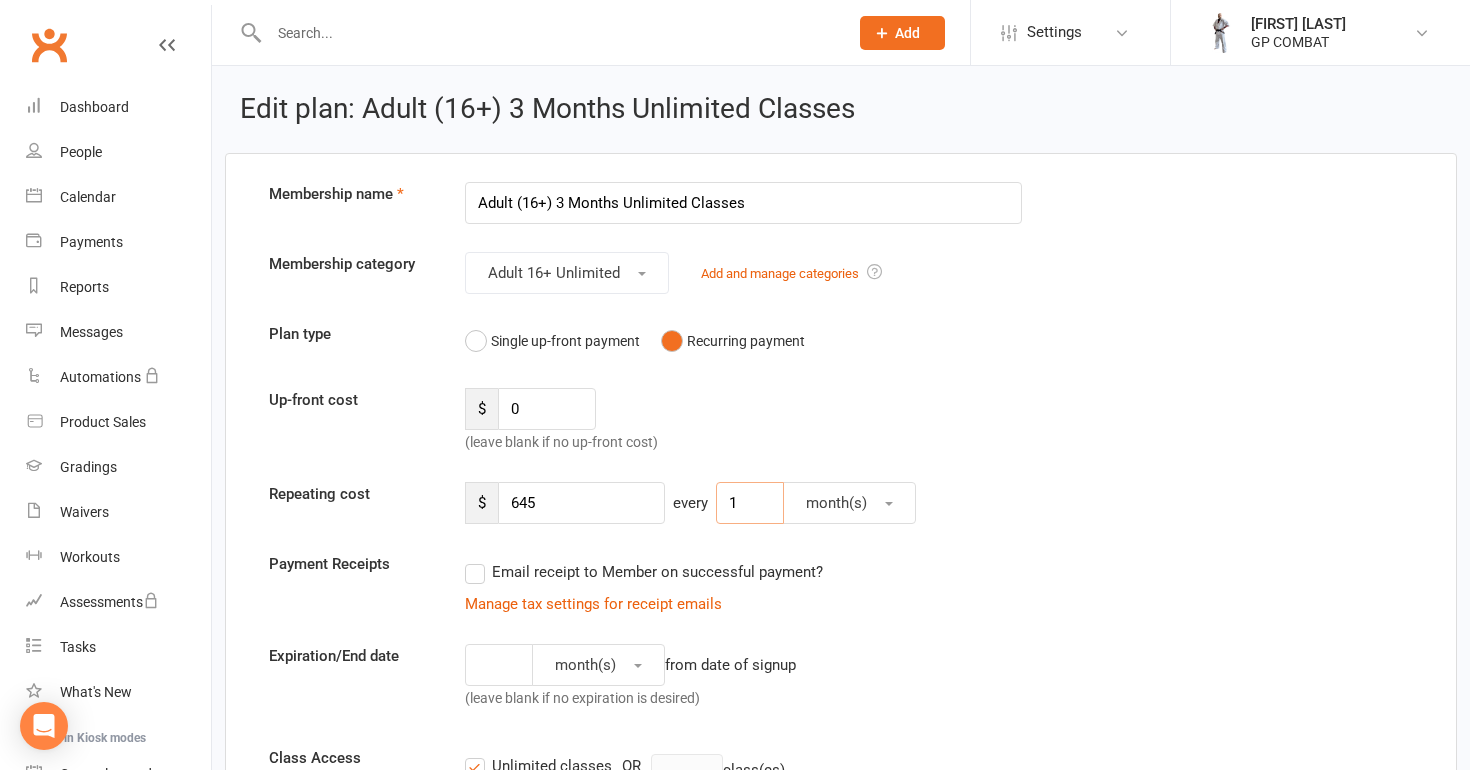 click on "1" at bounding box center (750, 503) 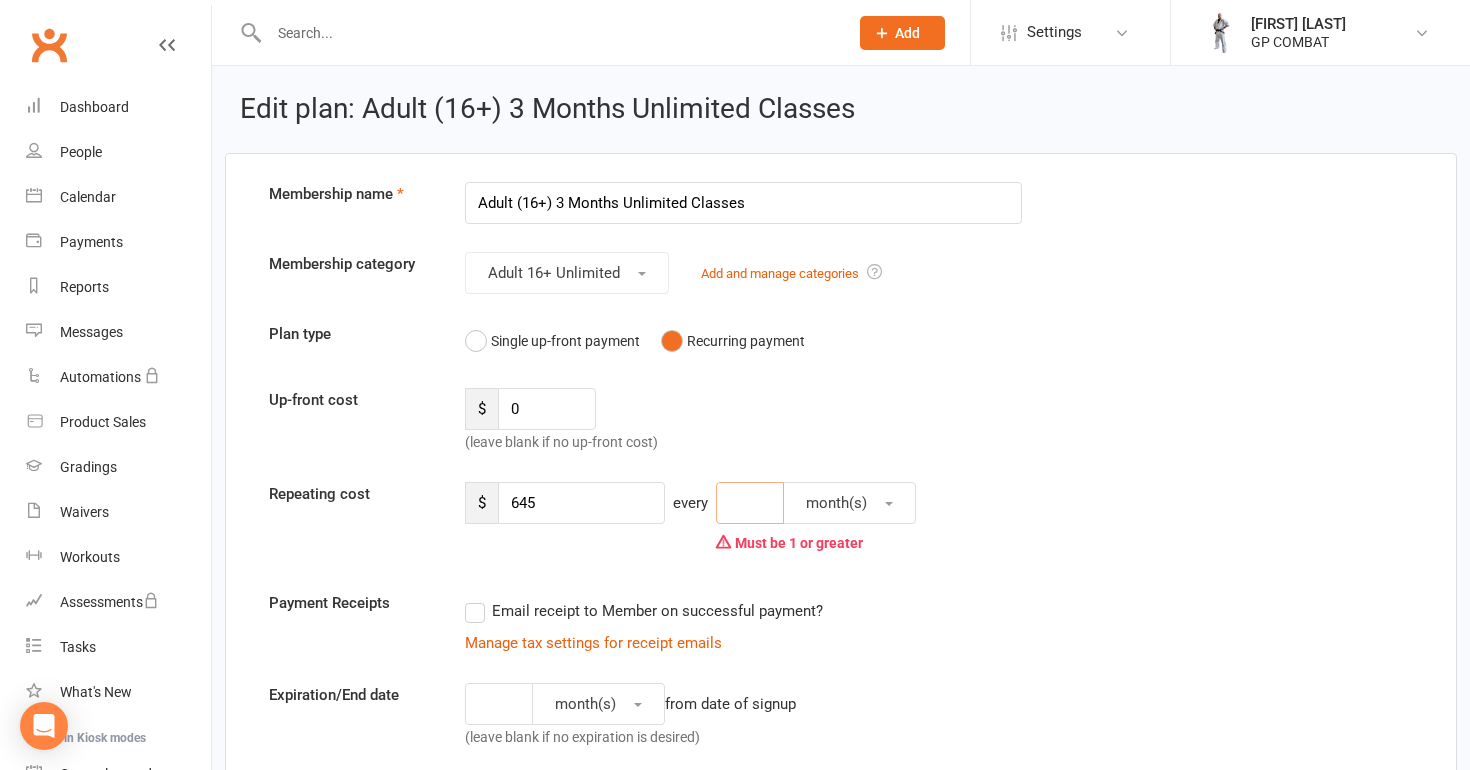 type on "6" 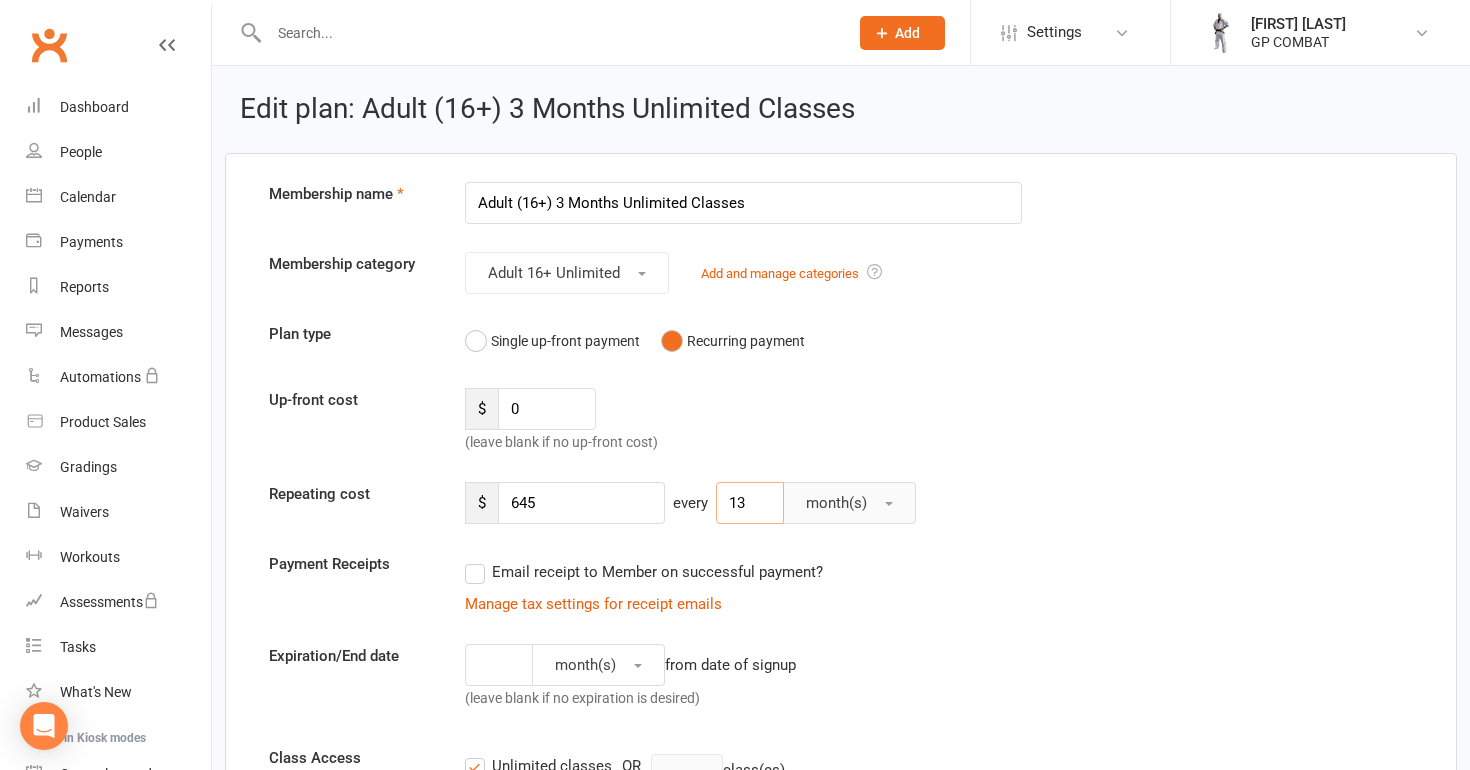type on "13" 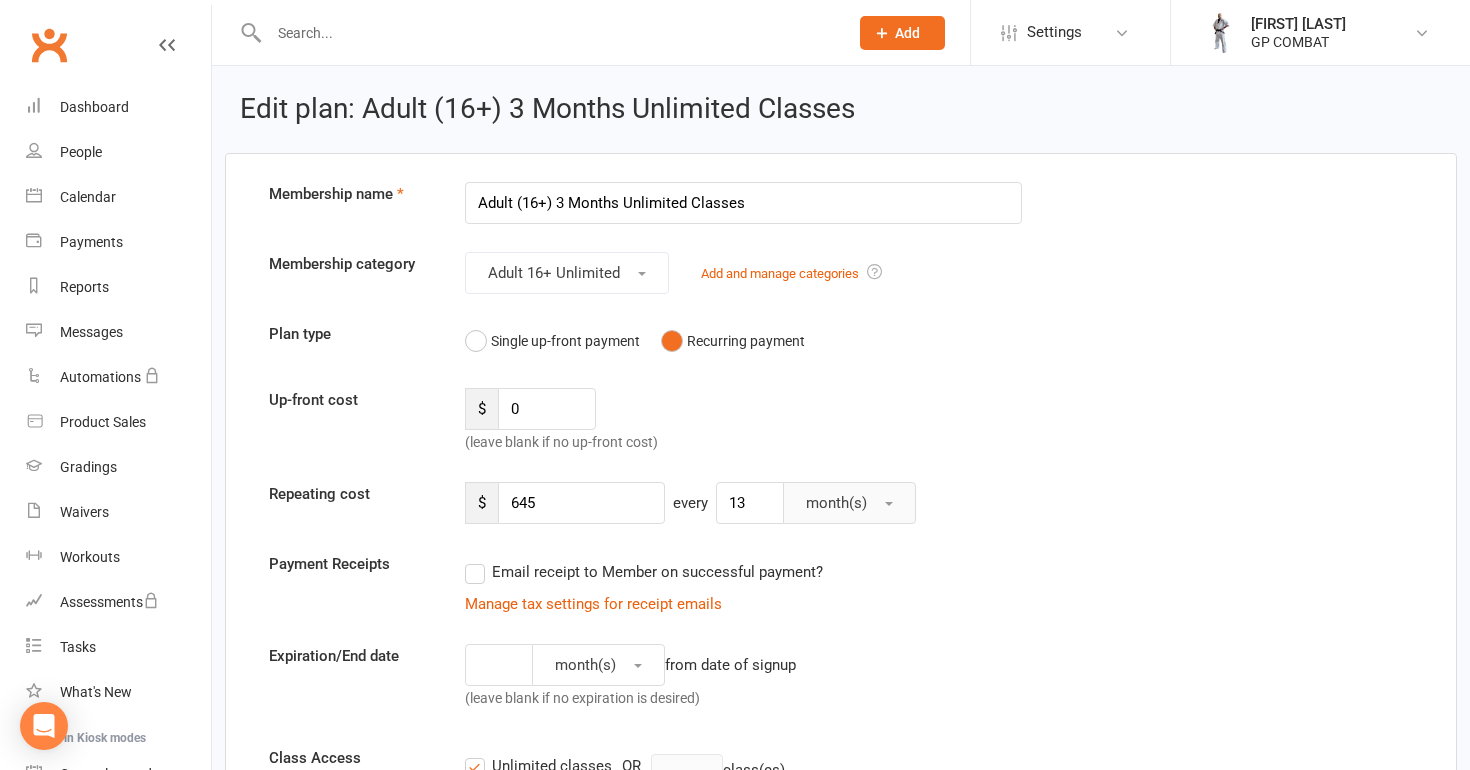 click on "month(s)" at bounding box center [849, 503] 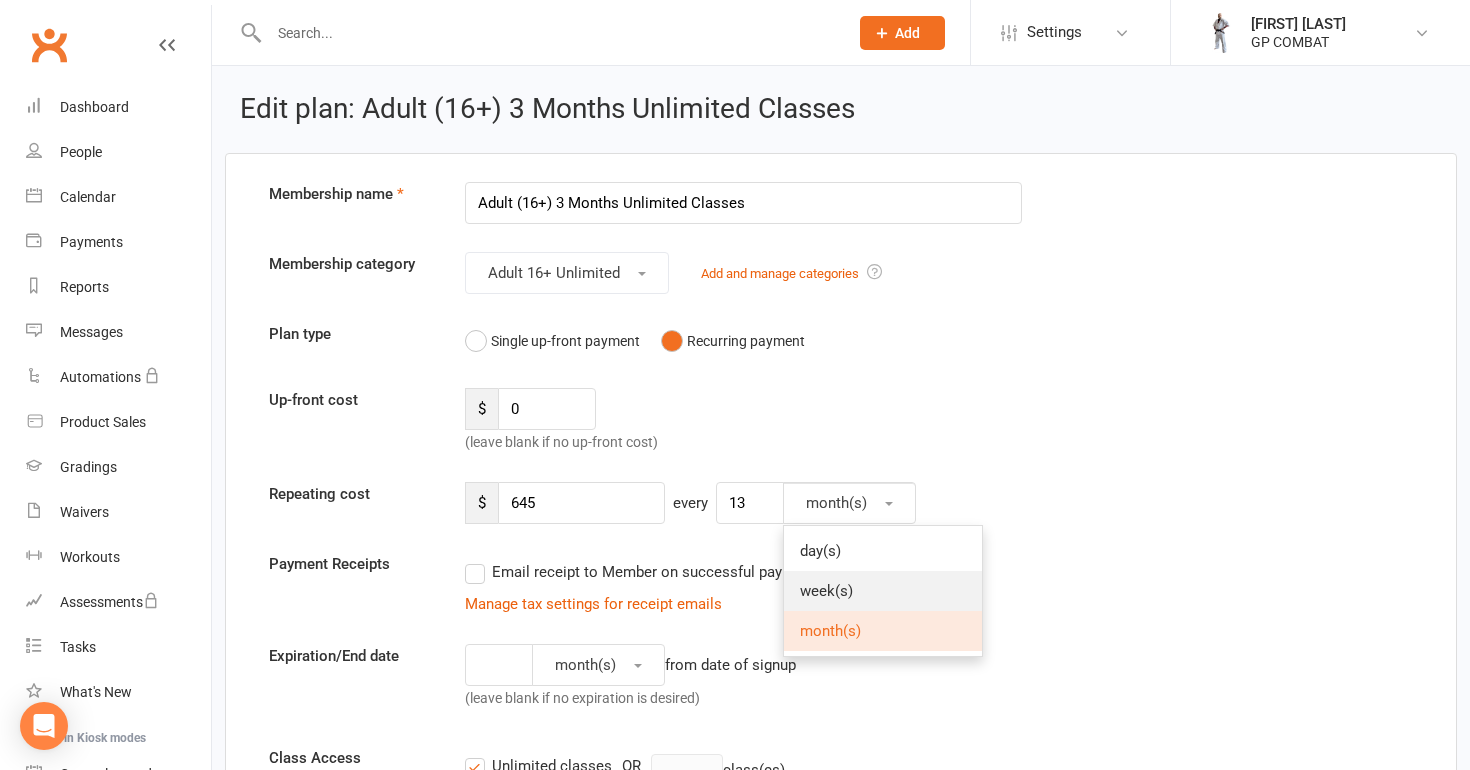 click on "week(s)" at bounding box center [883, 591] 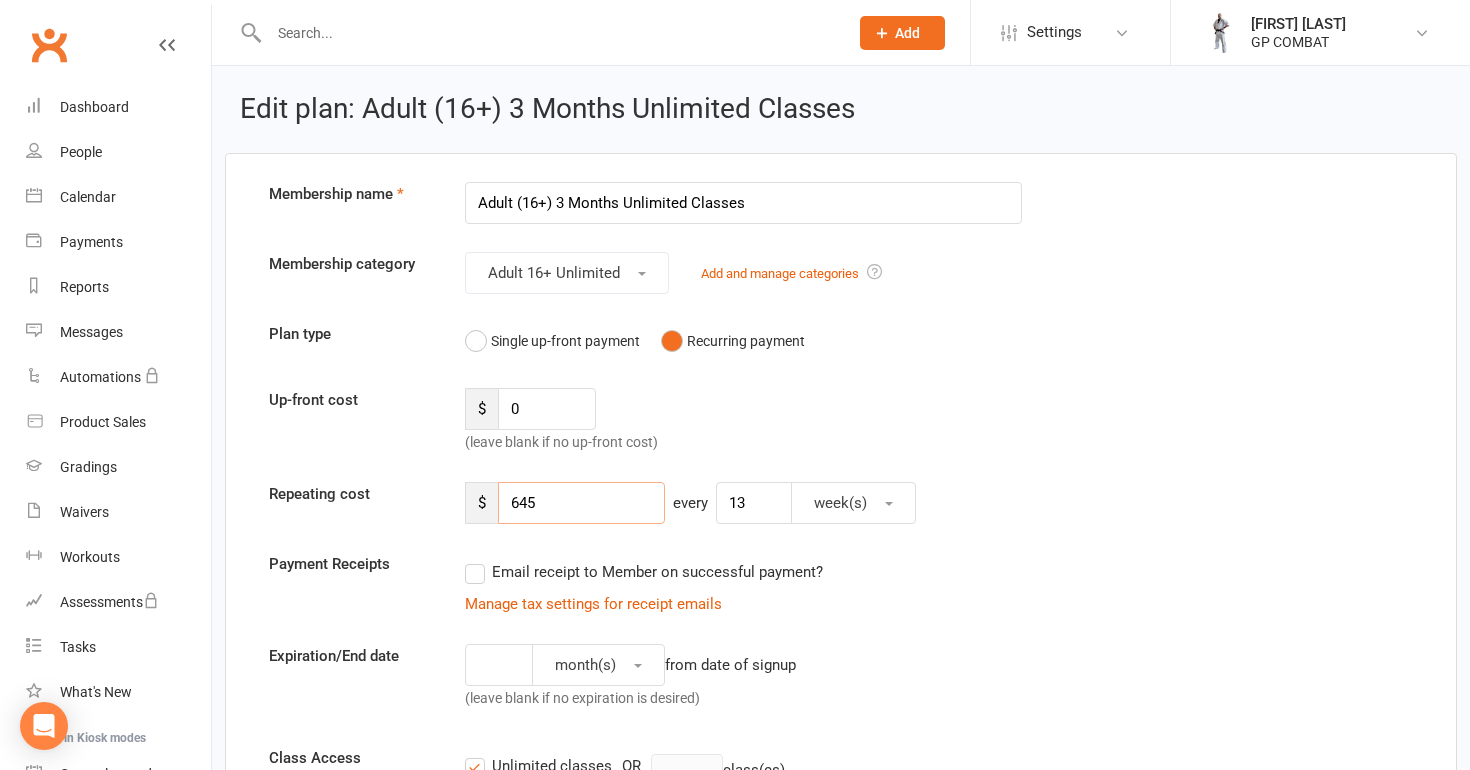 click on "645" at bounding box center (581, 503) 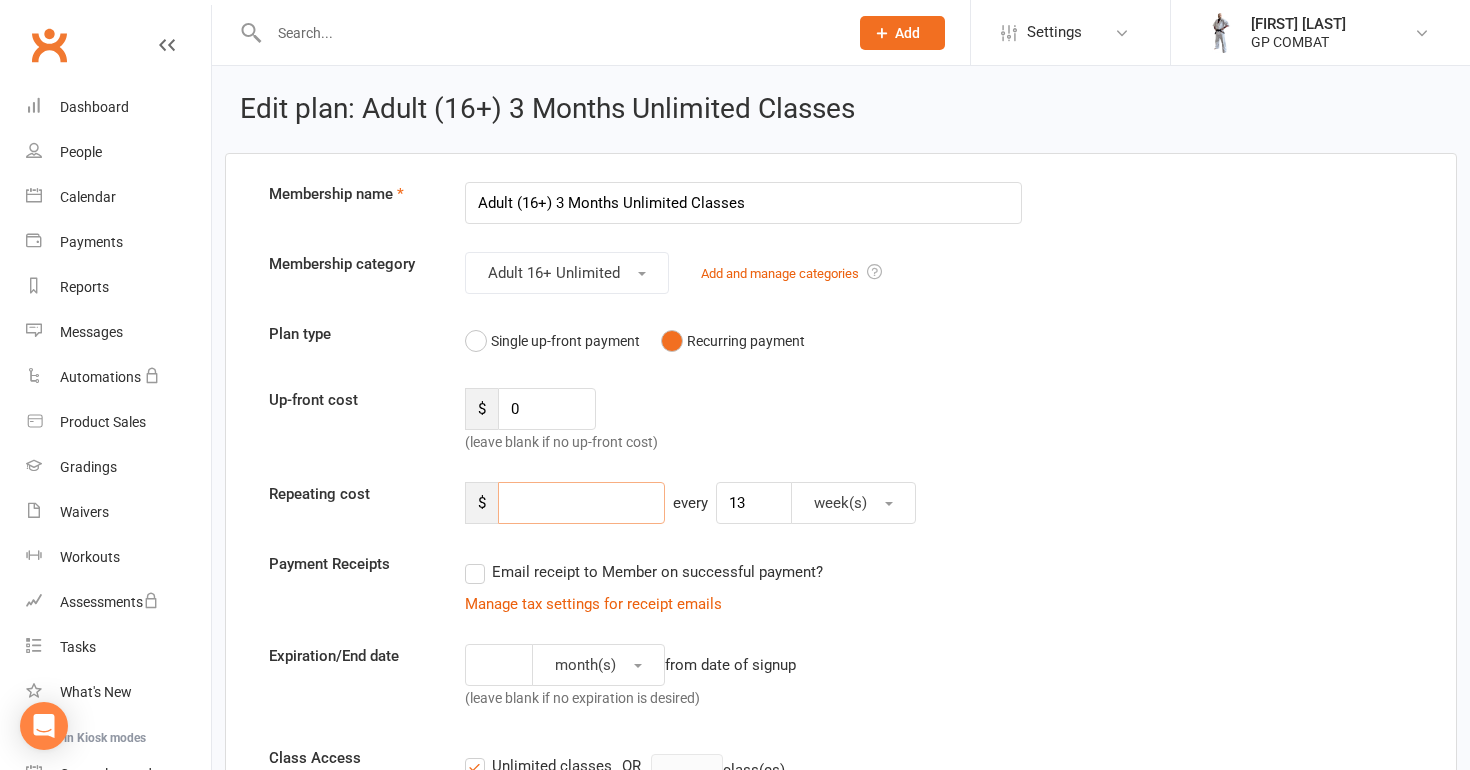 click at bounding box center (581, 503) 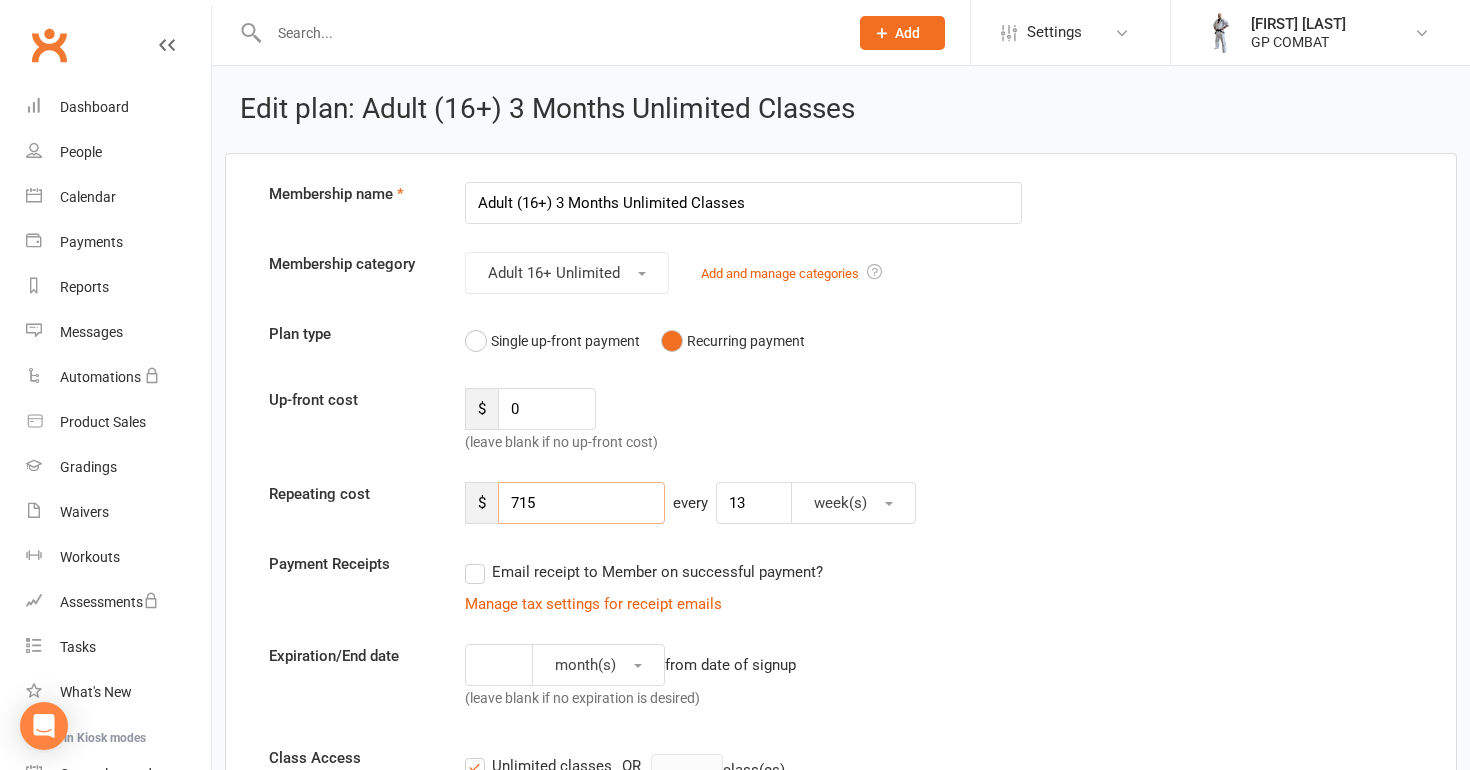 type on "715" 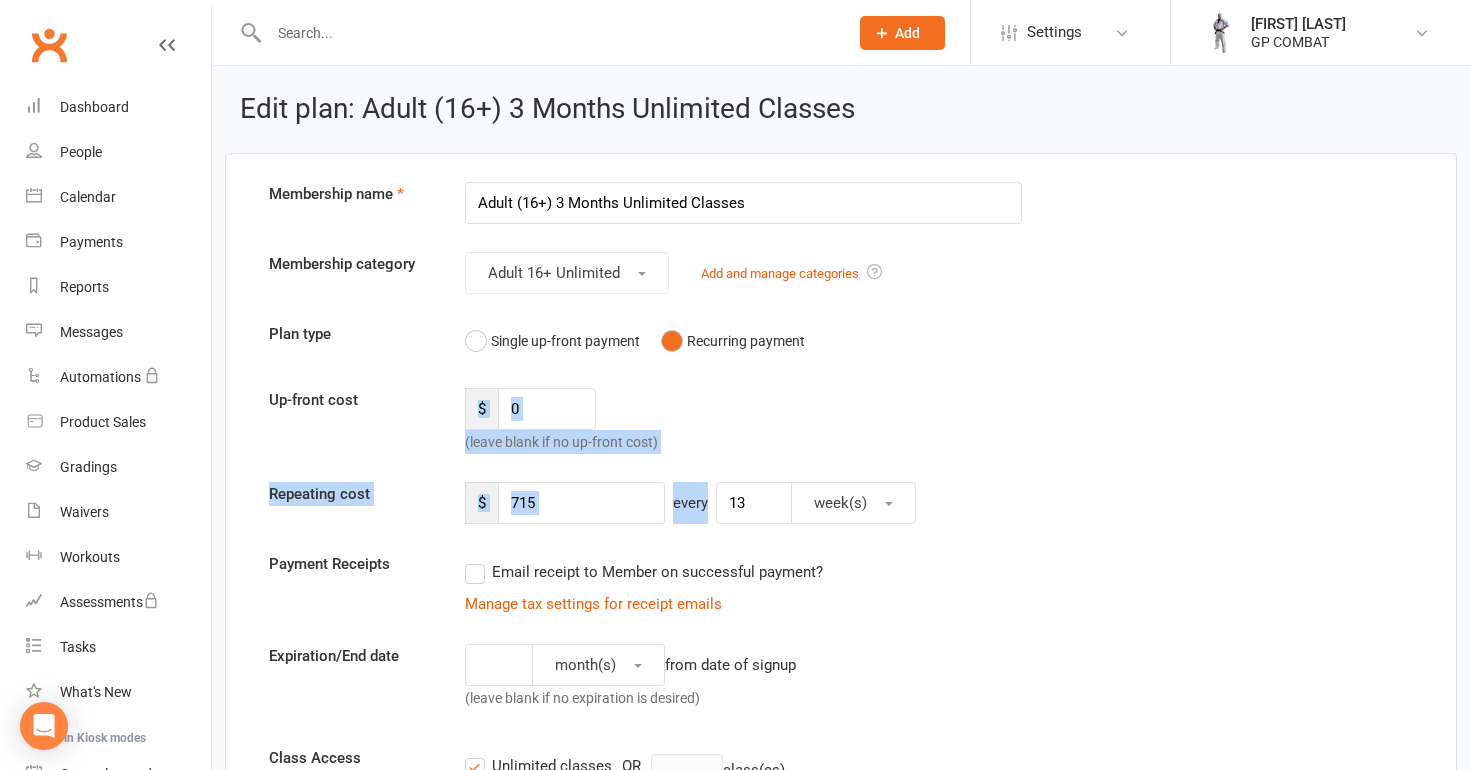 drag, startPoint x: 1042, startPoint y: 507, endPoint x: 1045, endPoint y: 413, distance: 94.04786 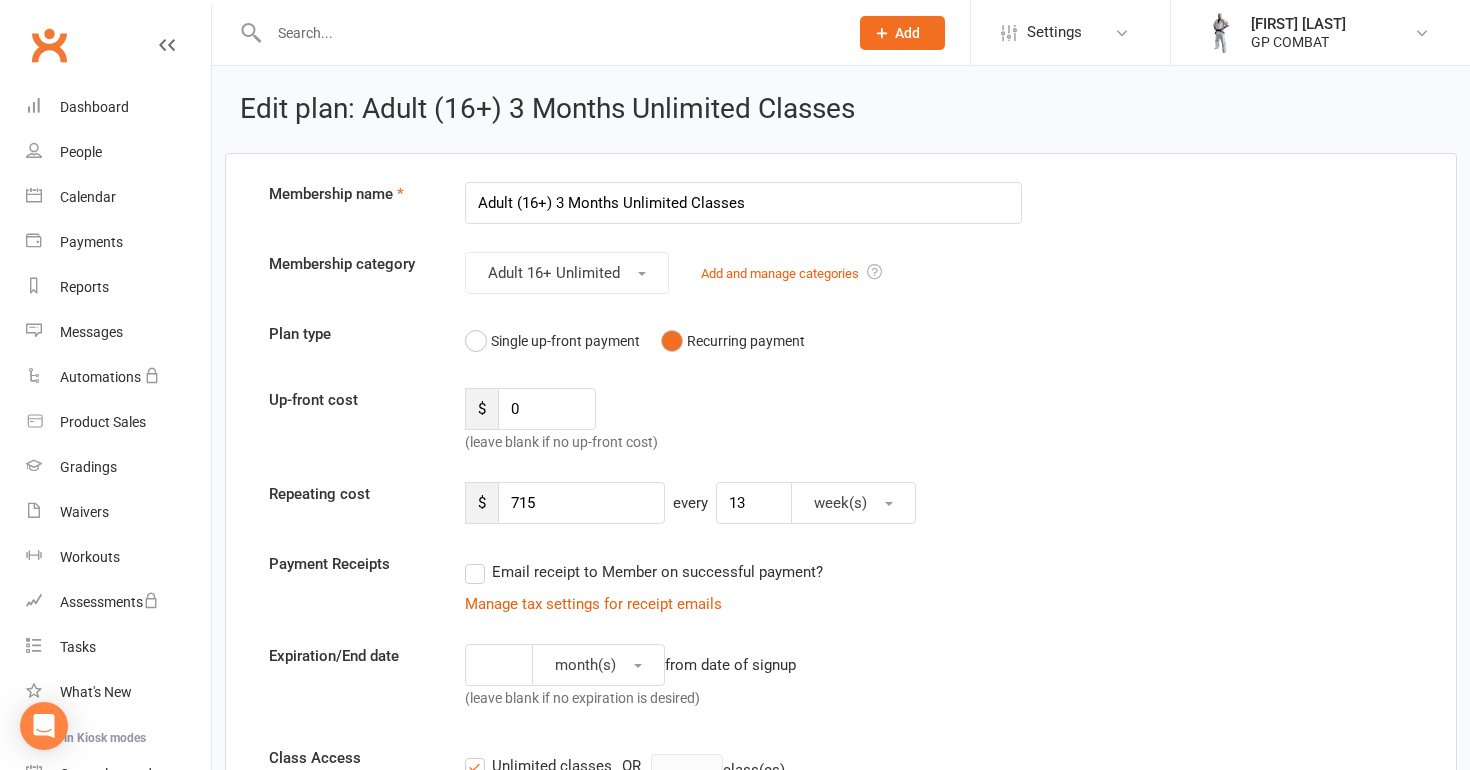 click on "Up-front cost $ 0 (leave blank if no up-front cost)" at bounding box center (841, 421) 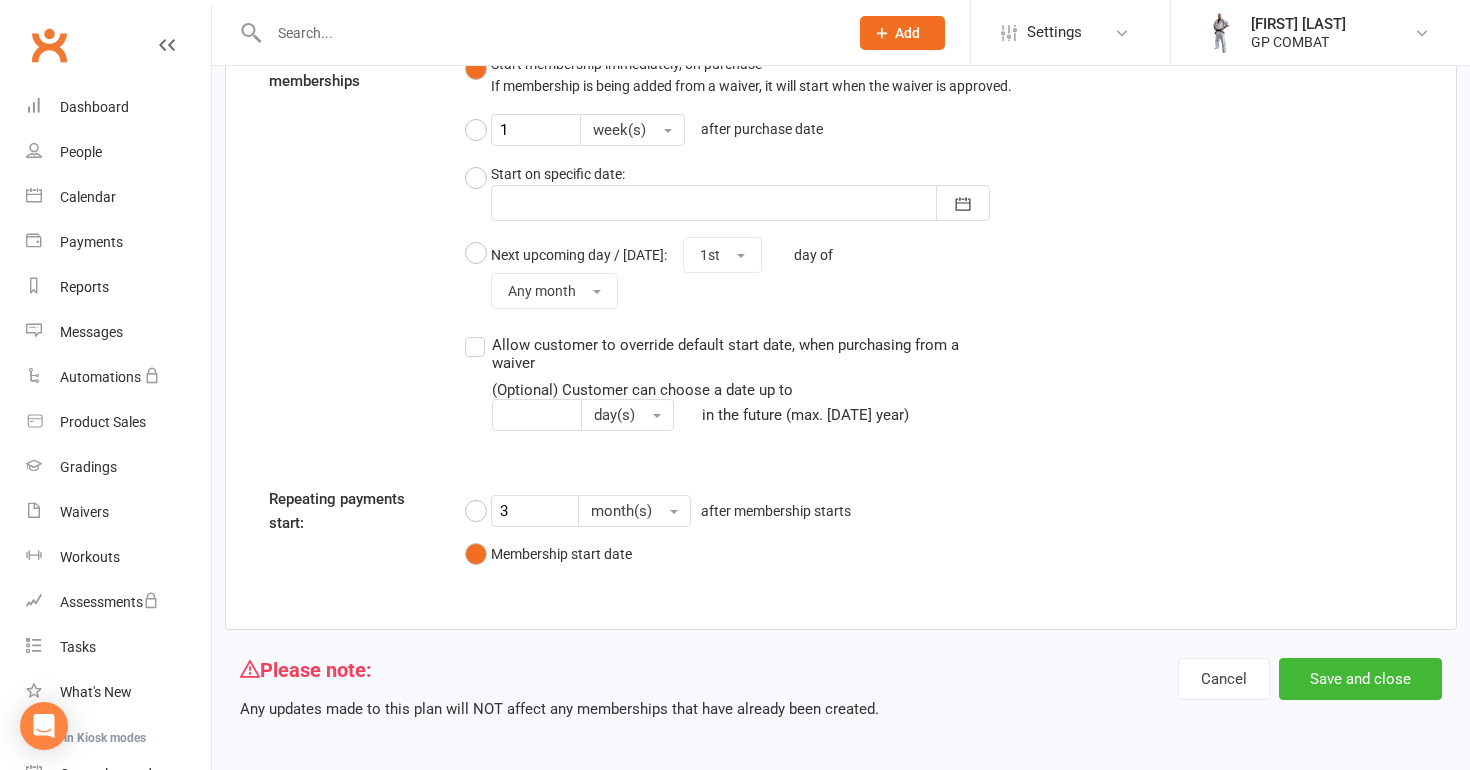 scroll, scrollTop: 1691, scrollLeft: 0, axis: vertical 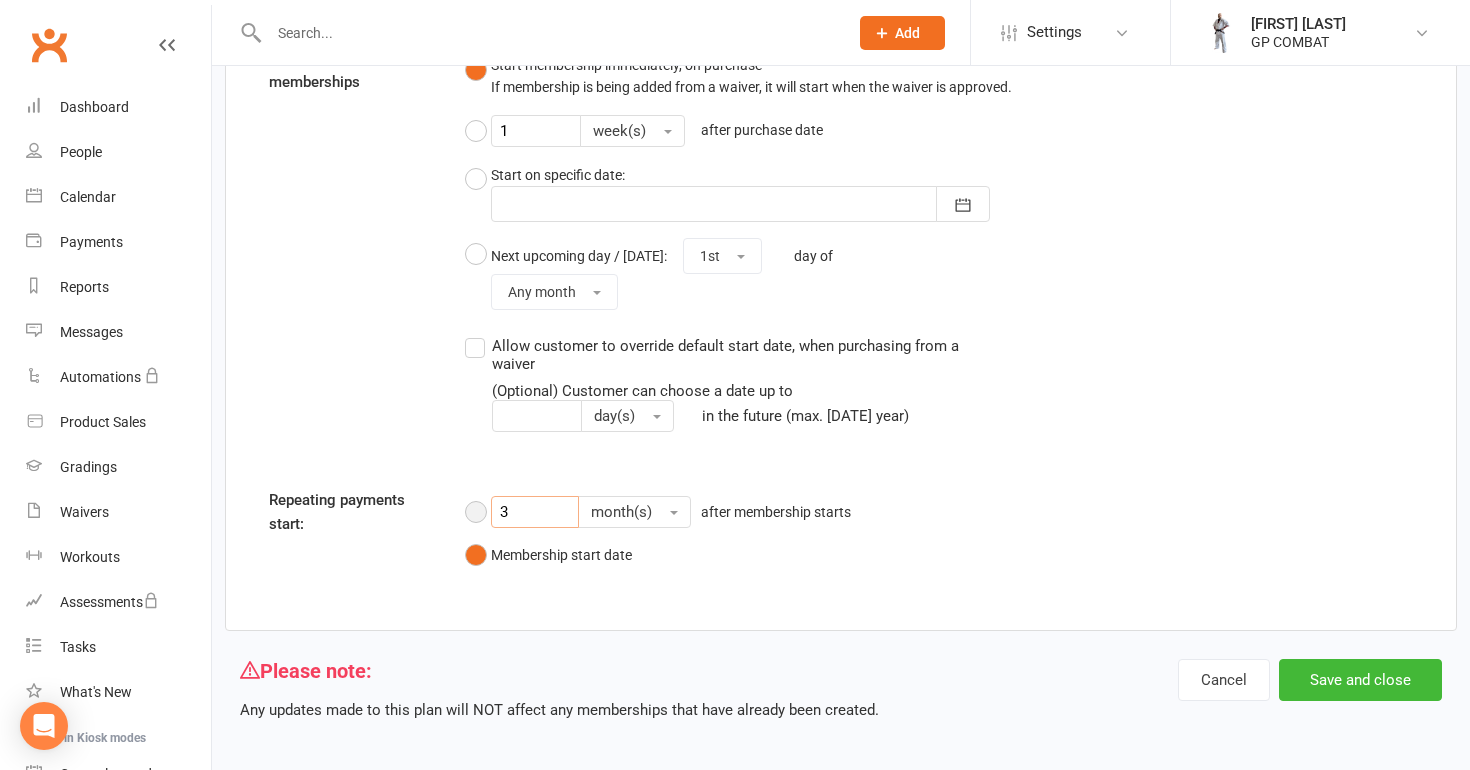 click on "3" at bounding box center (535, 512) 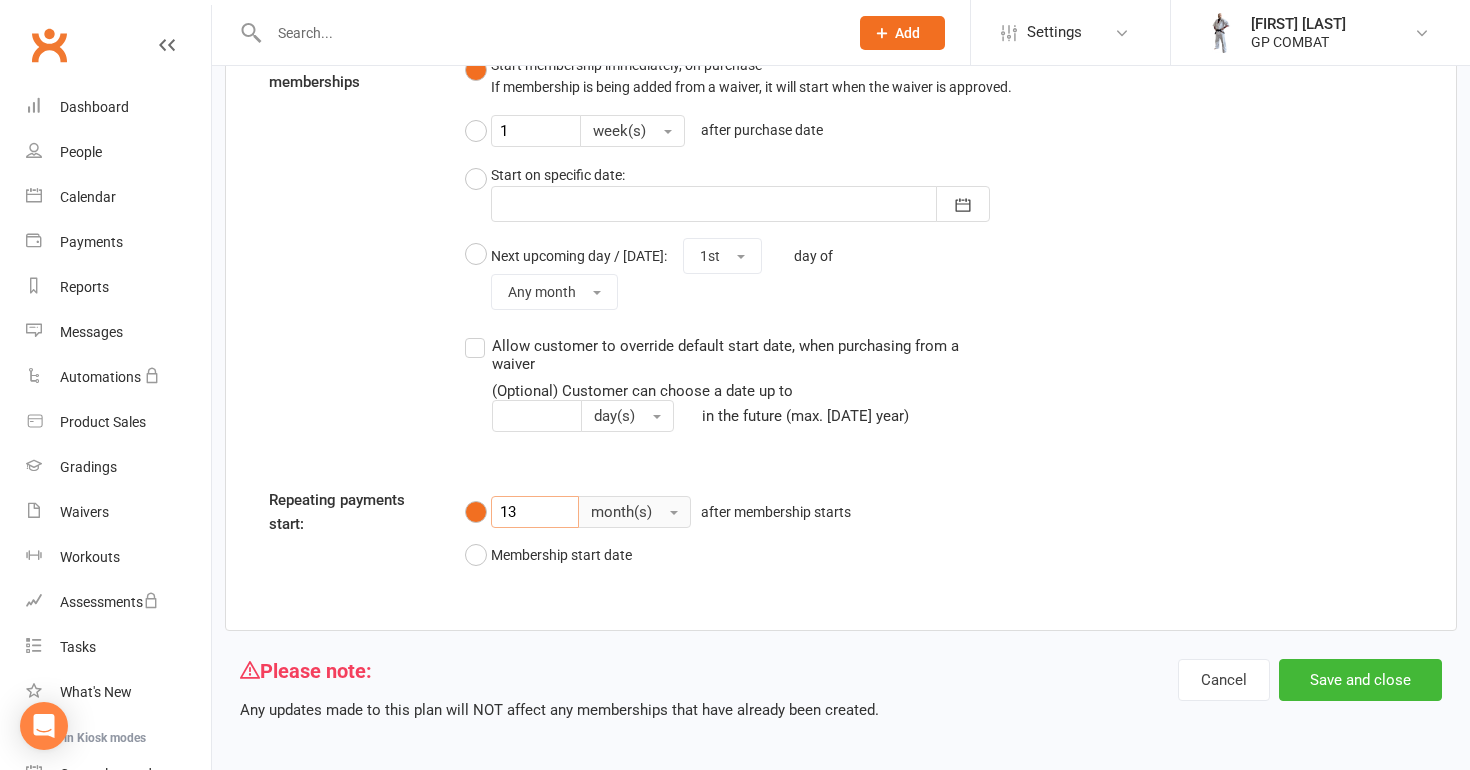 type on "13" 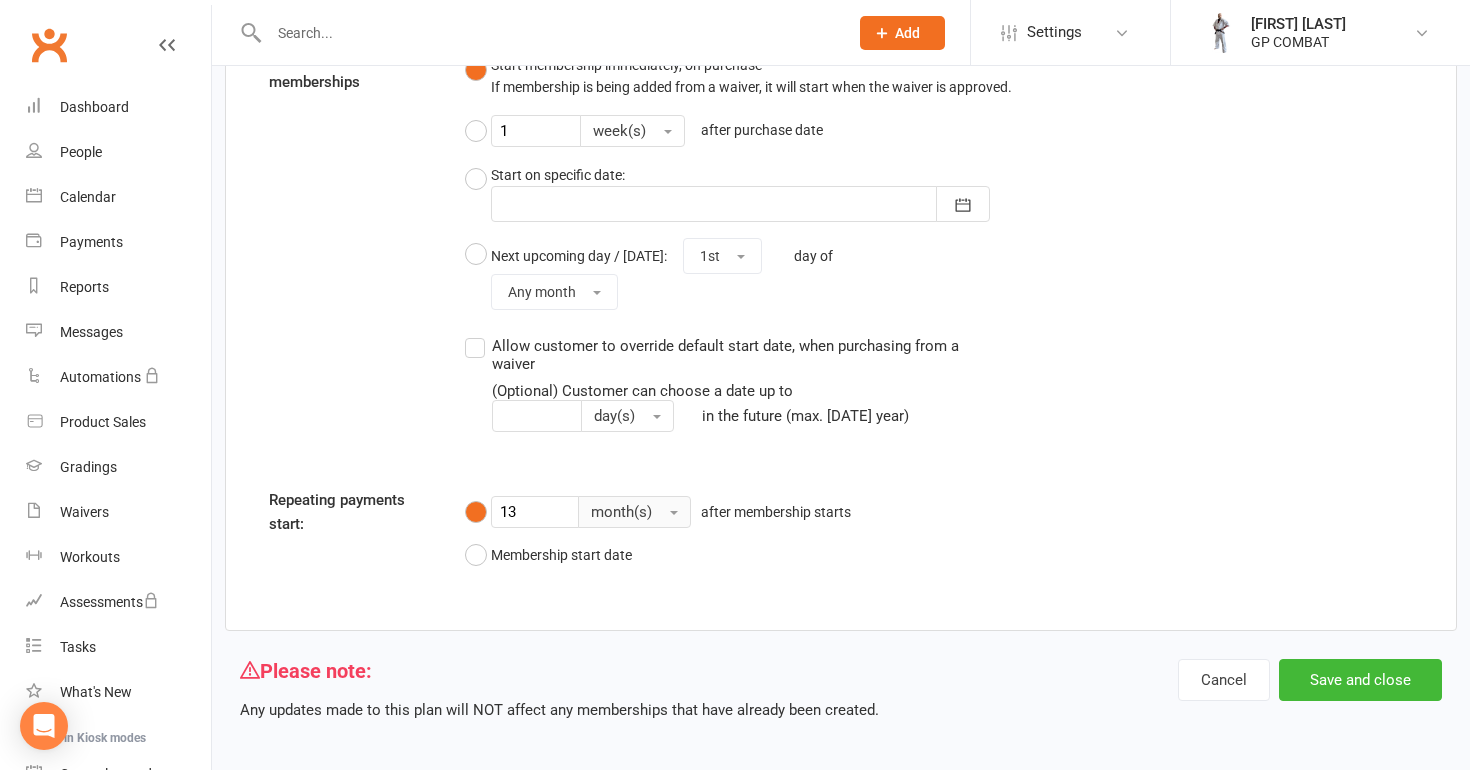 click on "month(s)" at bounding box center (621, 512) 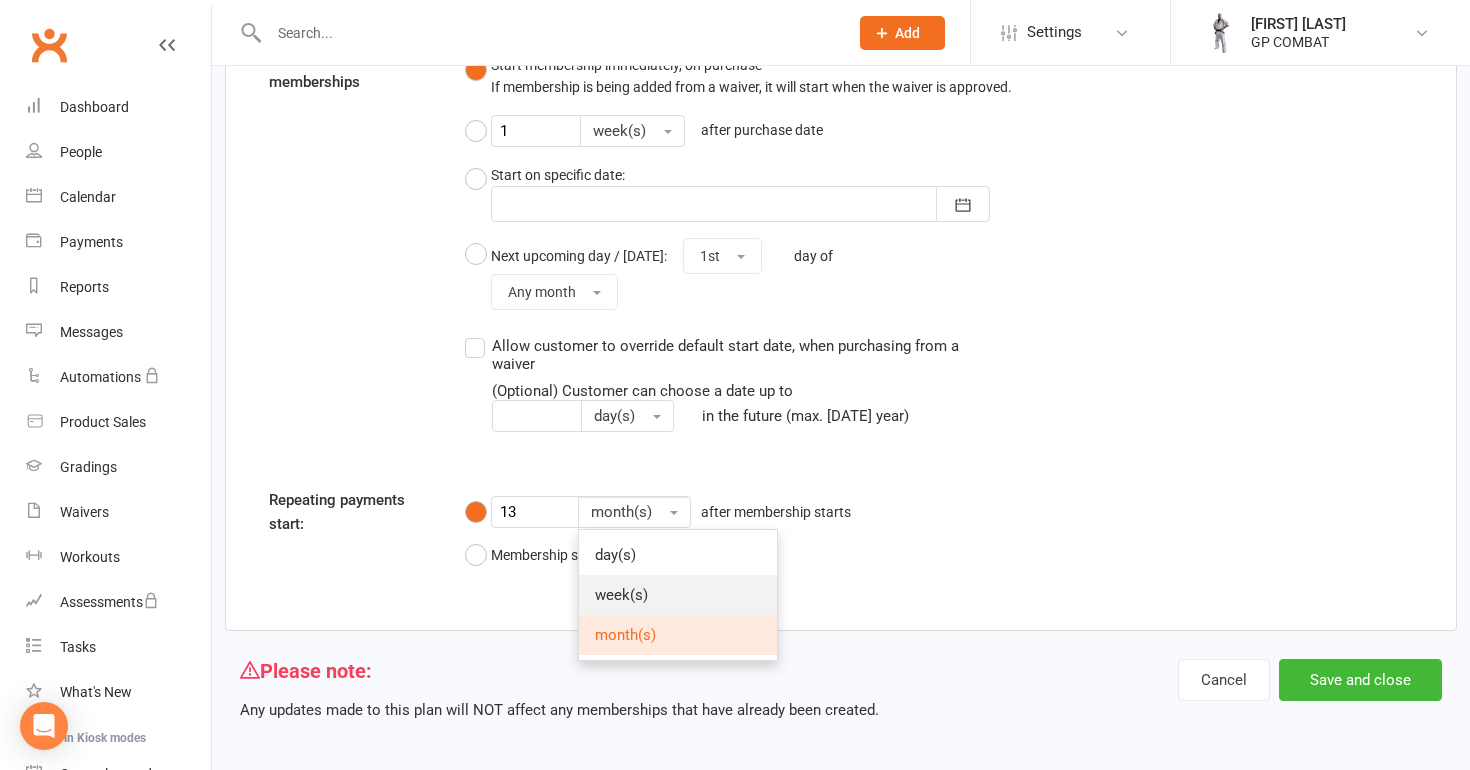 click on "week(s)" at bounding box center (678, 595) 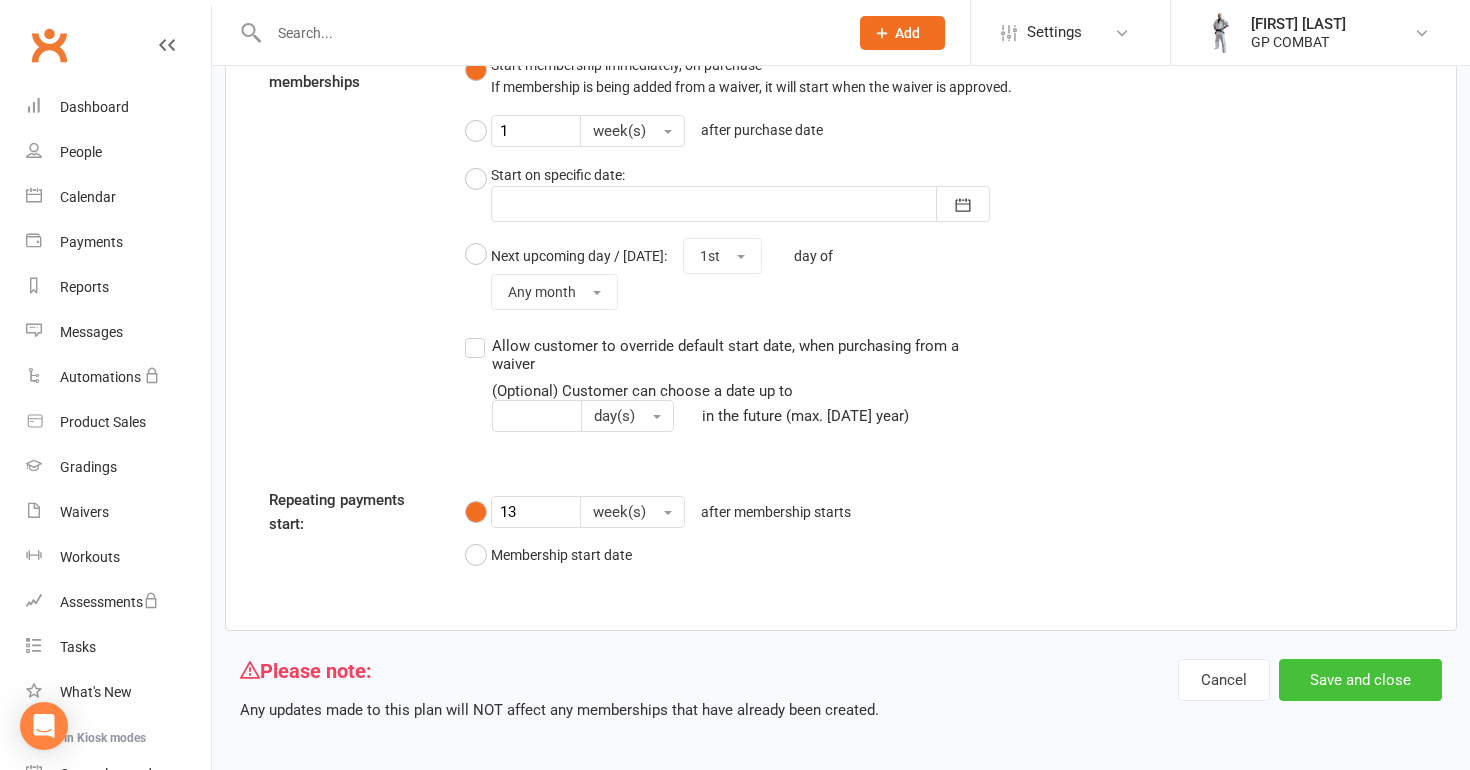 click on "Save and close" at bounding box center (1360, 680) 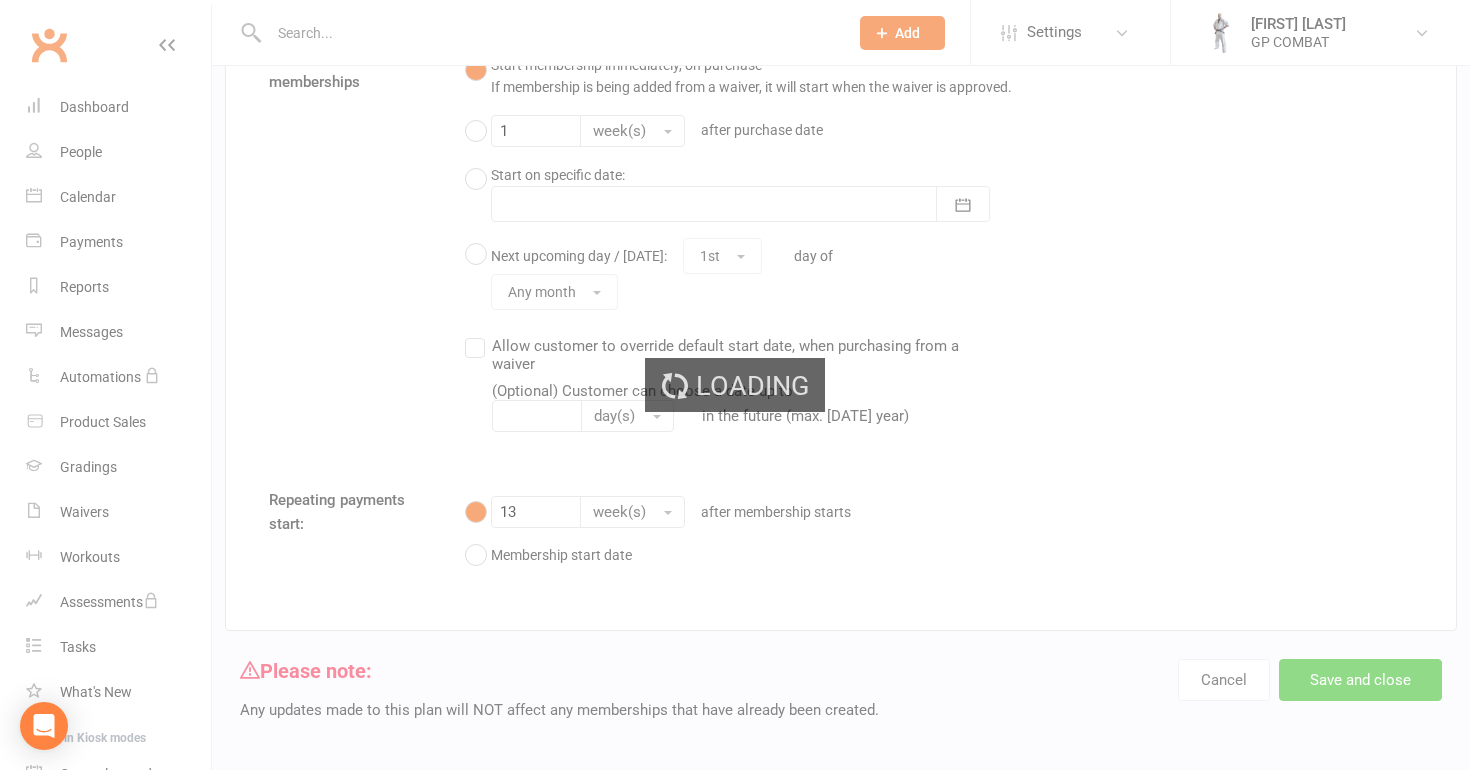 scroll, scrollTop: 0, scrollLeft: 0, axis: both 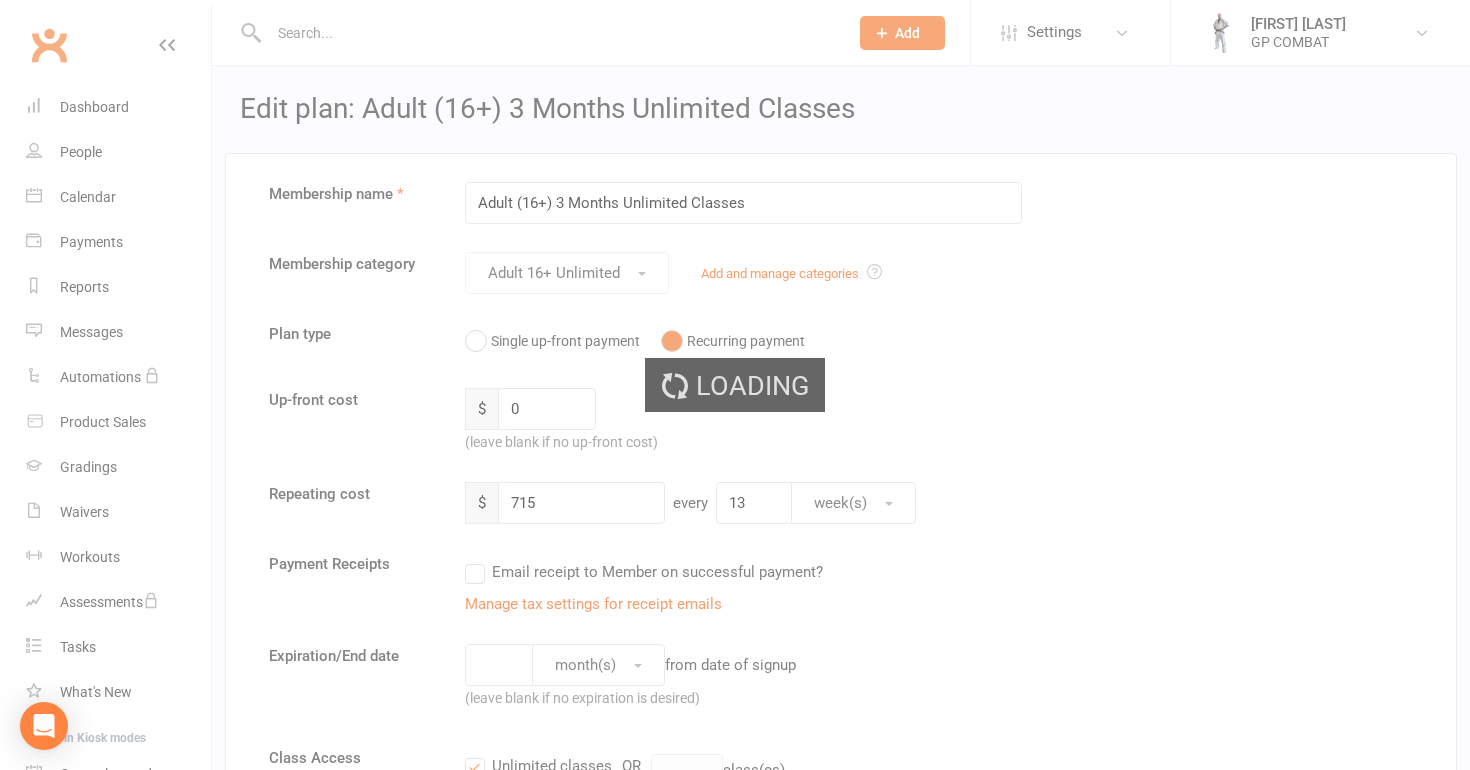 select on "50" 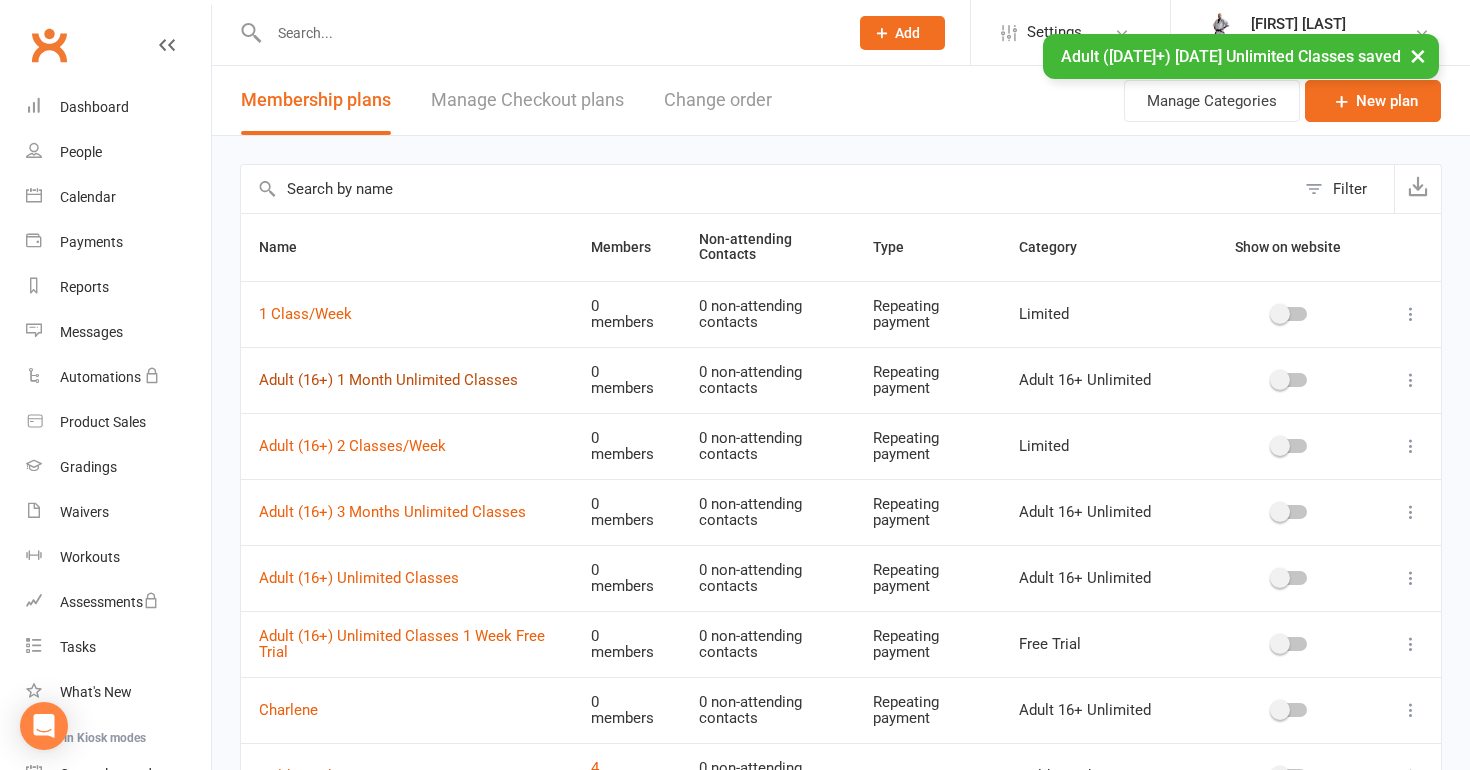 click on "Adult (16+) 1 Month Unlimited Classes" at bounding box center [388, 380] 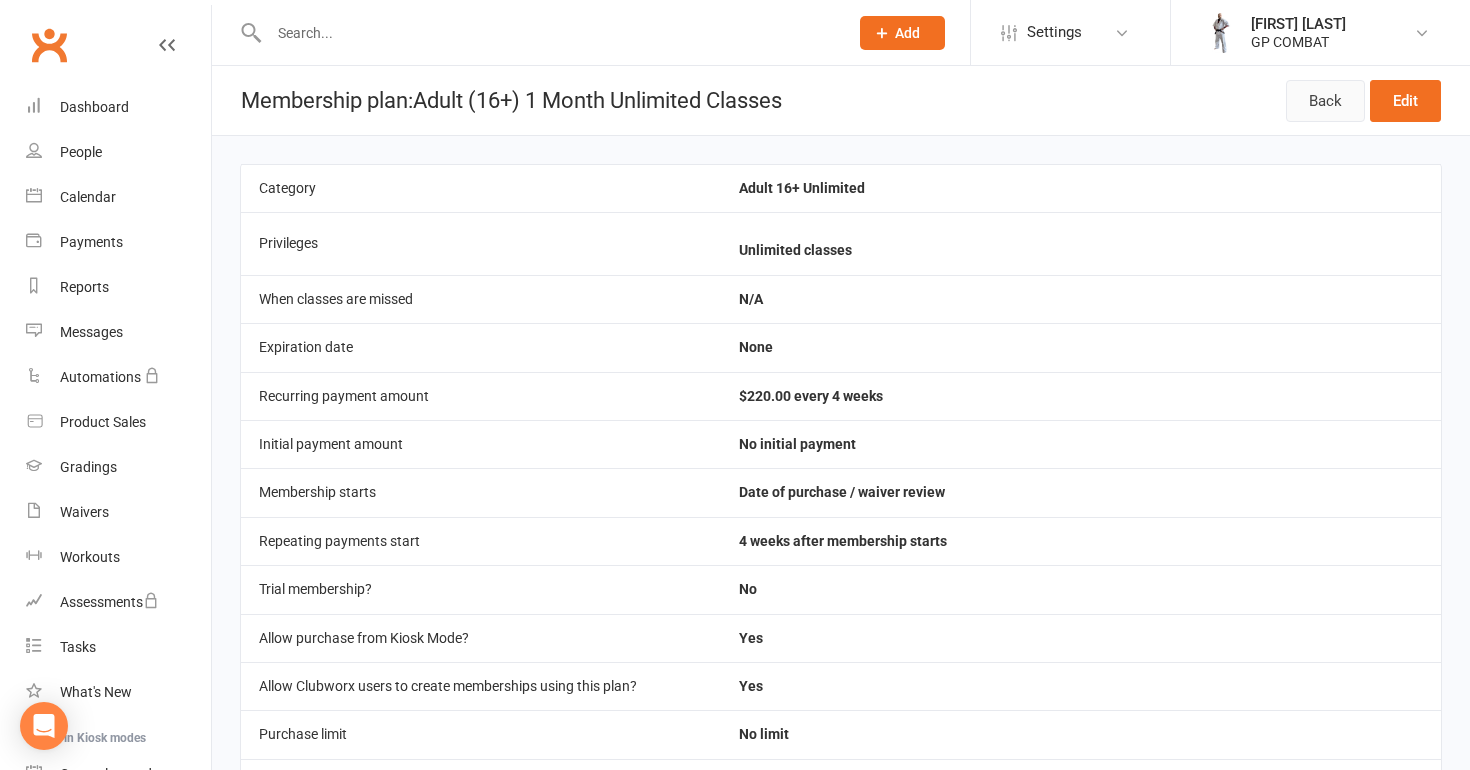 click on "Back" at bounding box center [1325, 101] 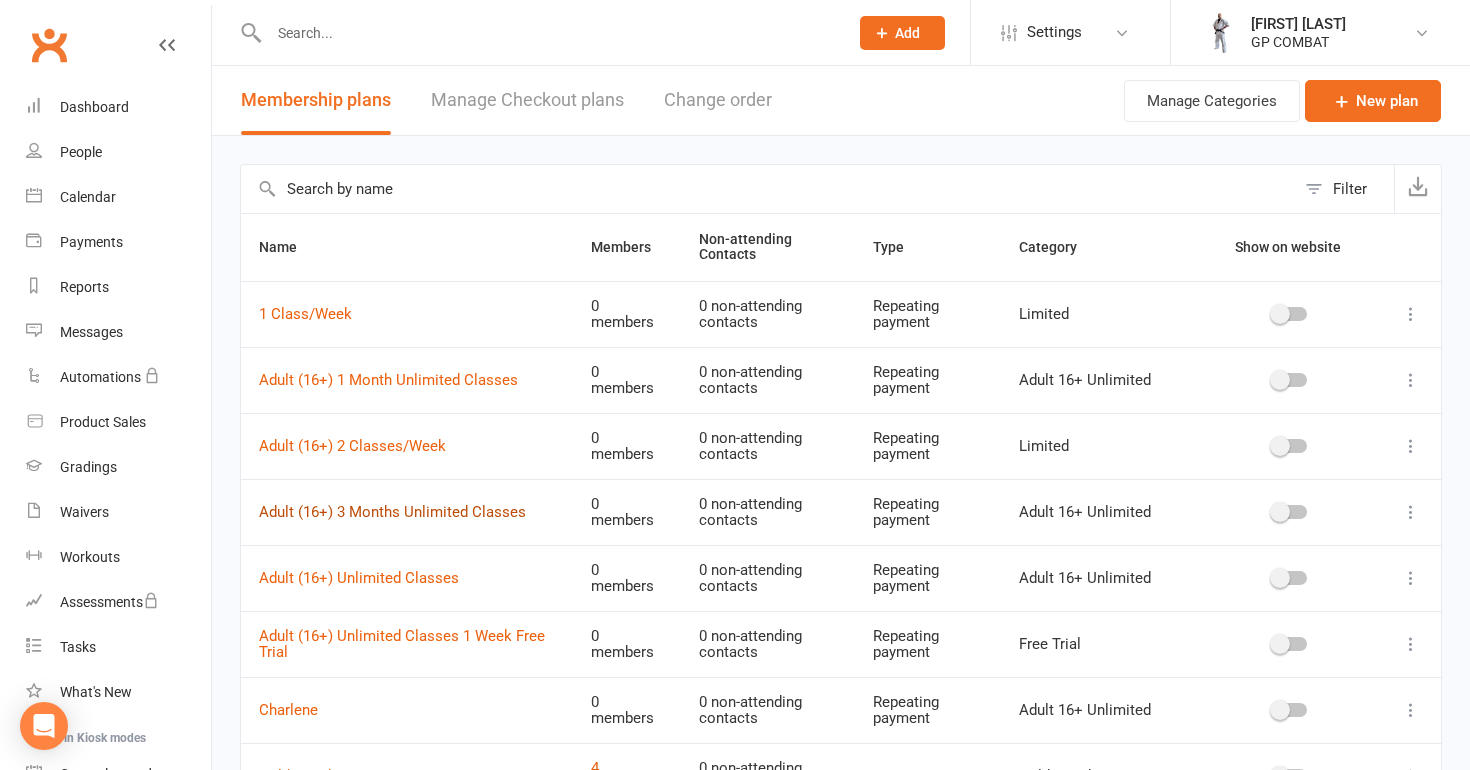 click on "Adult (16+) 3 Months Unlimited Classes" at bounding box center (392, 512) 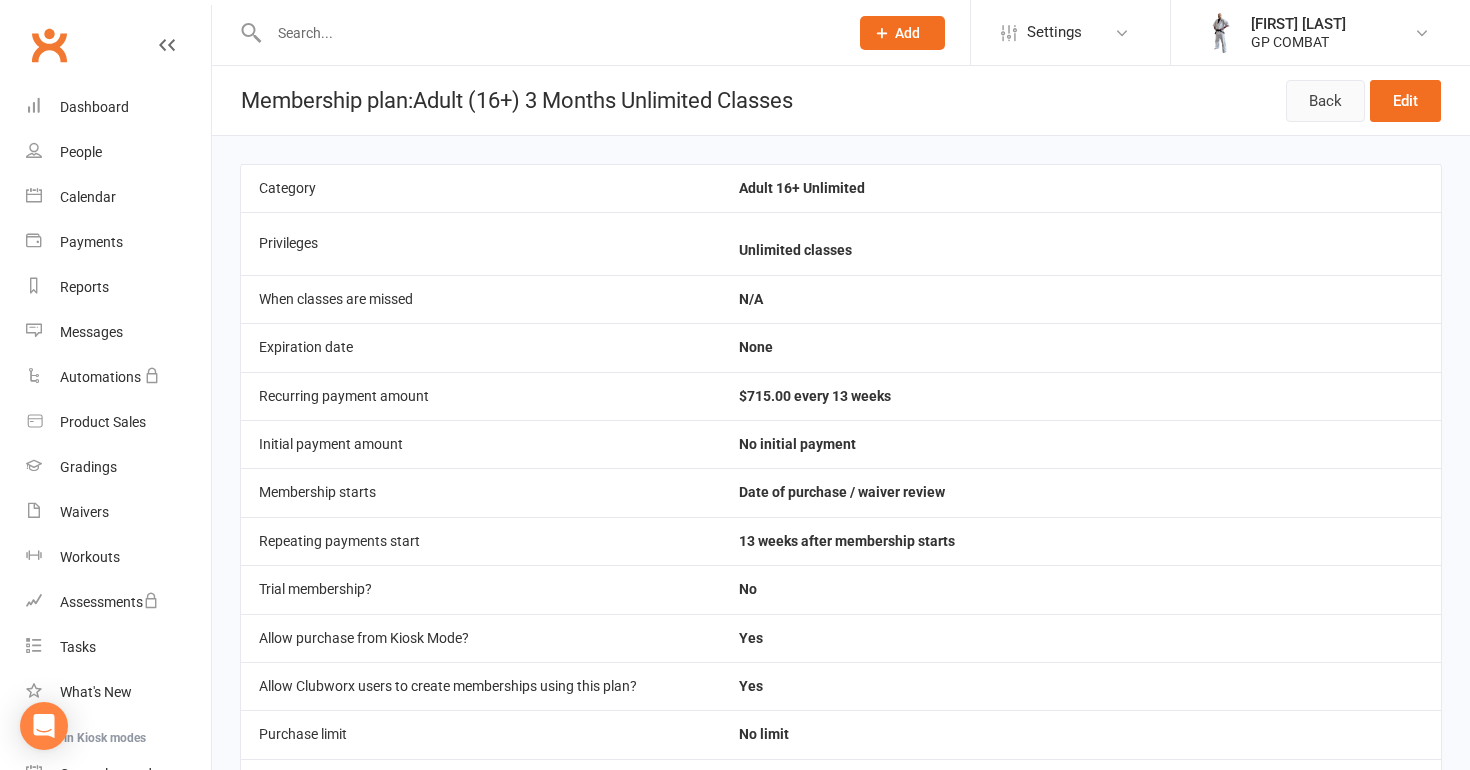 click on "Back" at bounding box center [1325, 101] 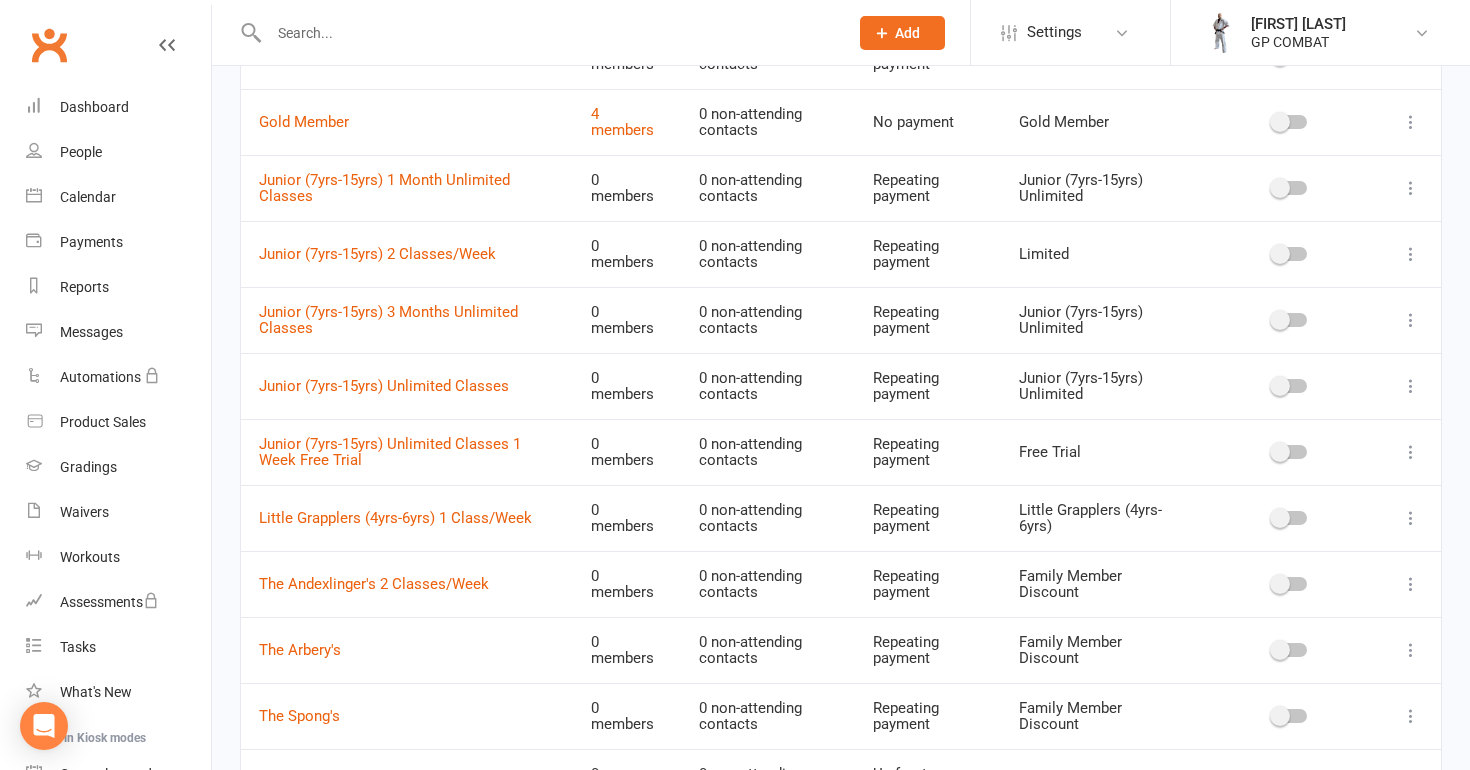 scroll, scrollTop: 675, scrollLeft: 0, axis: vertical 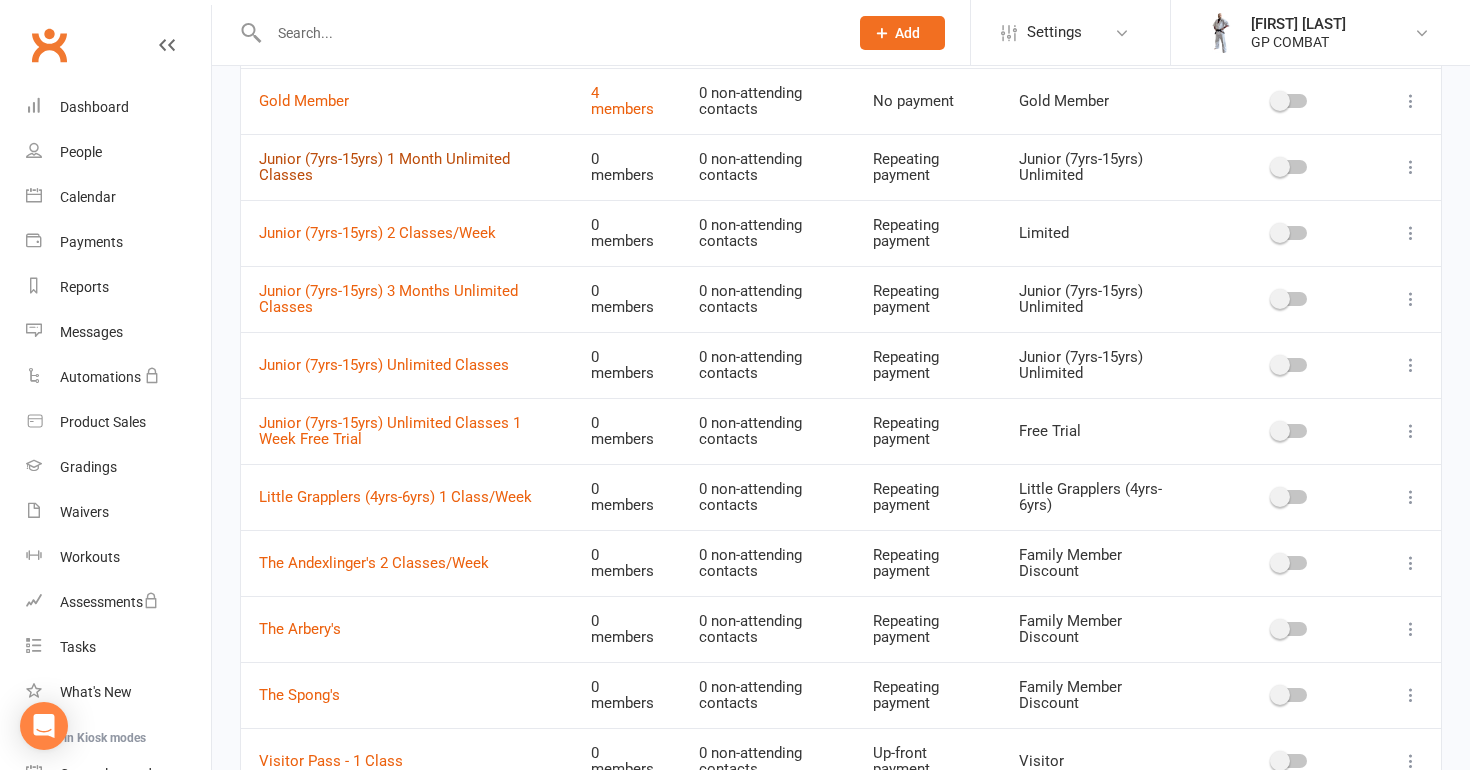 click on "Junior (7yrs-15yrs) 1 Month Unlimited Classes" at bounding box center (384, 167) 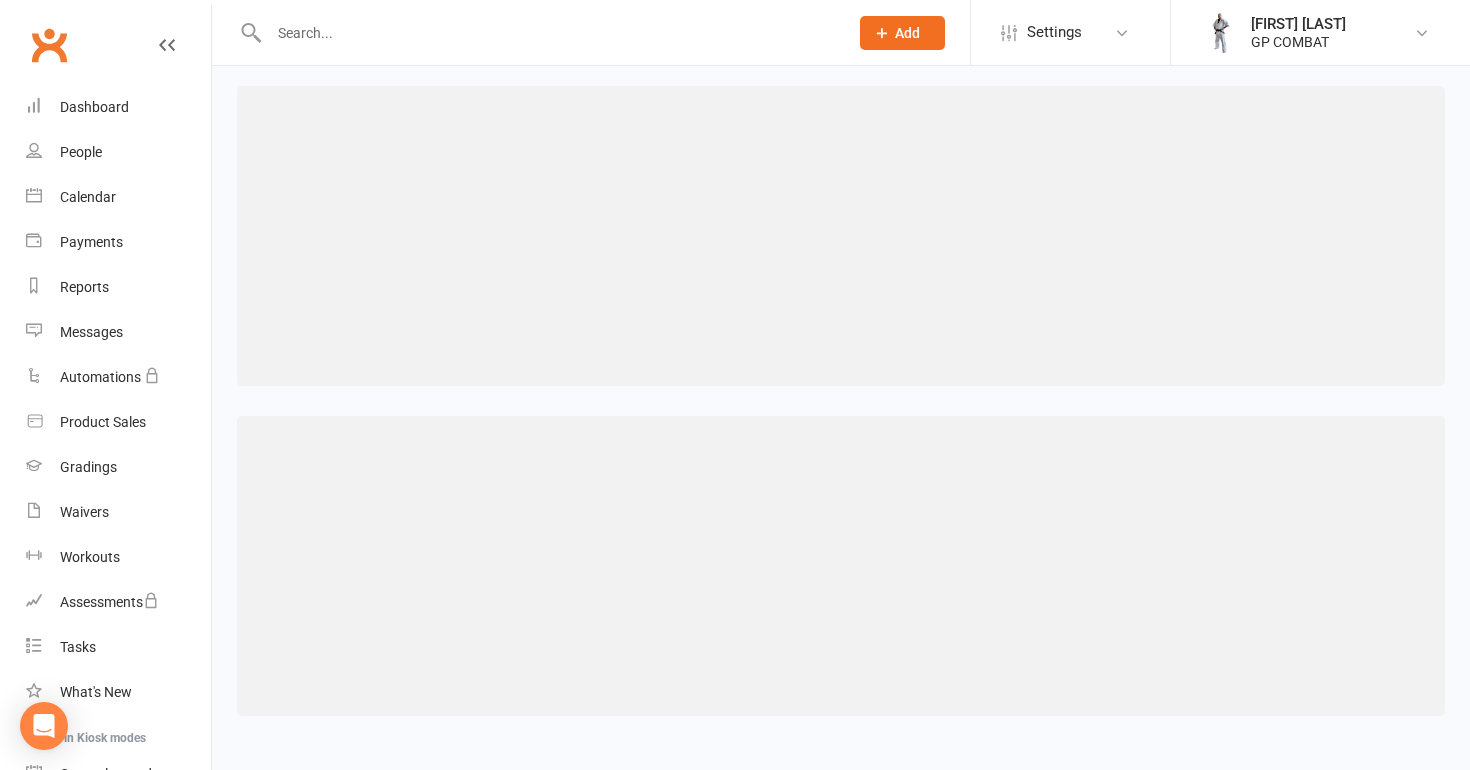 scroll, scrollTop: 0, scrollLeft: 0, axis: both 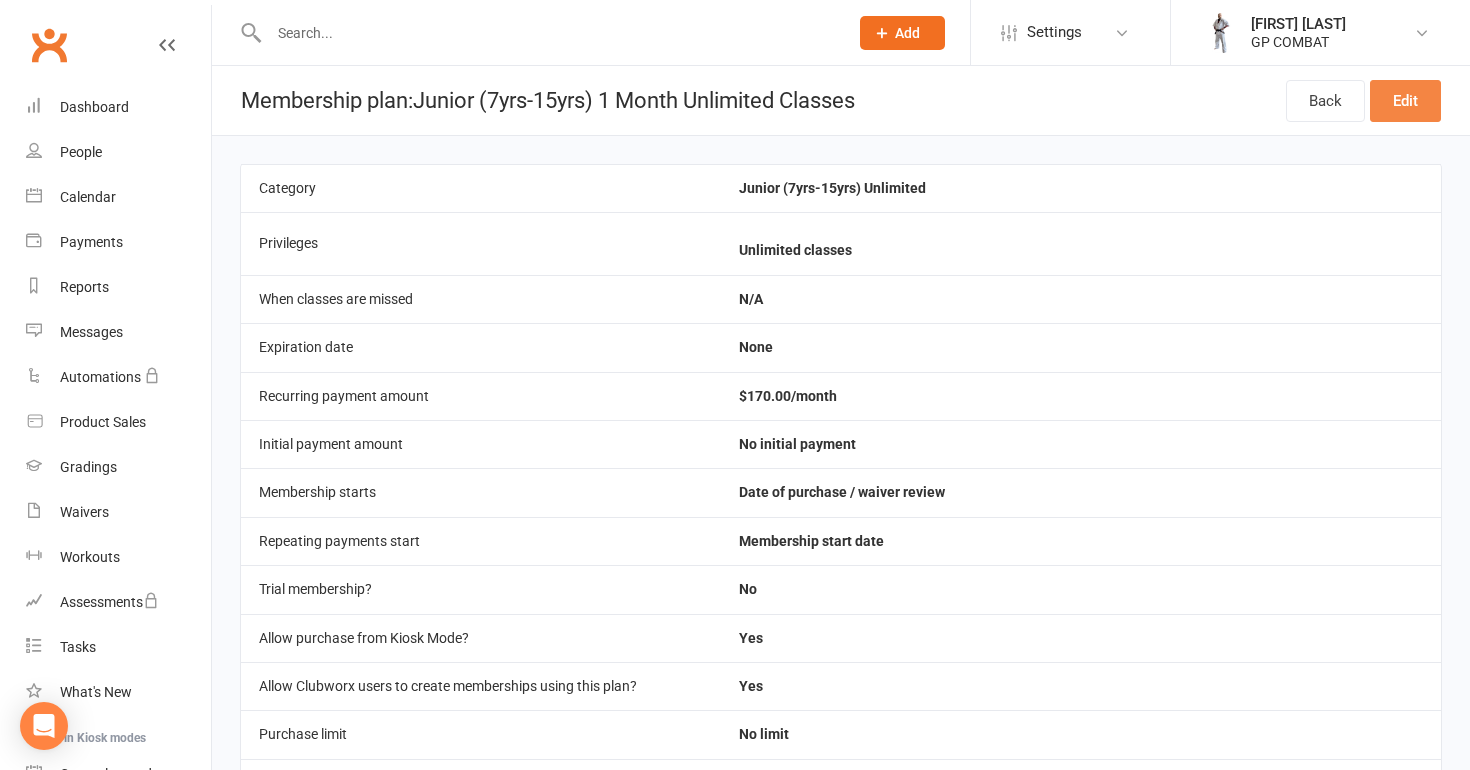 click on "Edit" at bounding box center [1405, 101] 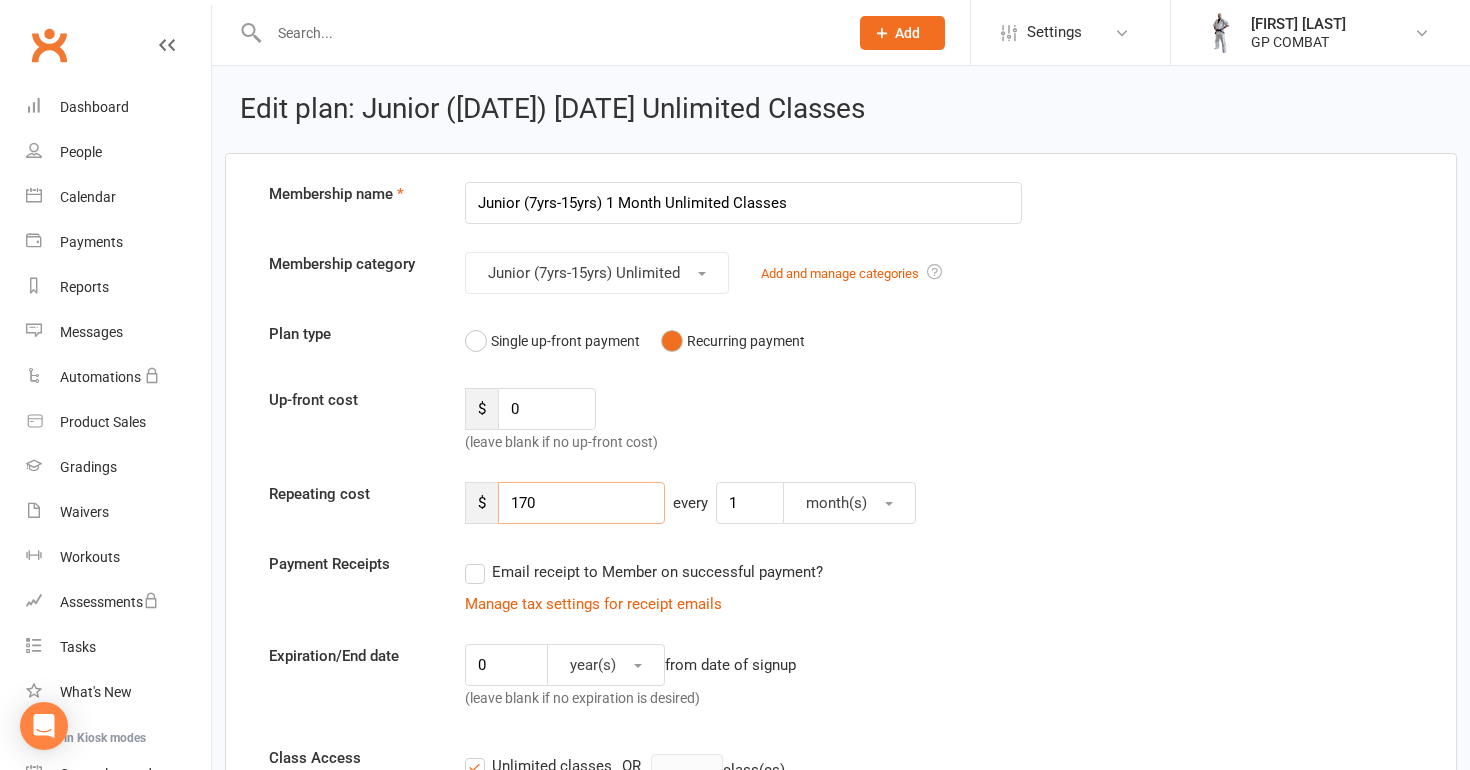 click on "170" at bounding box center [581, 503] 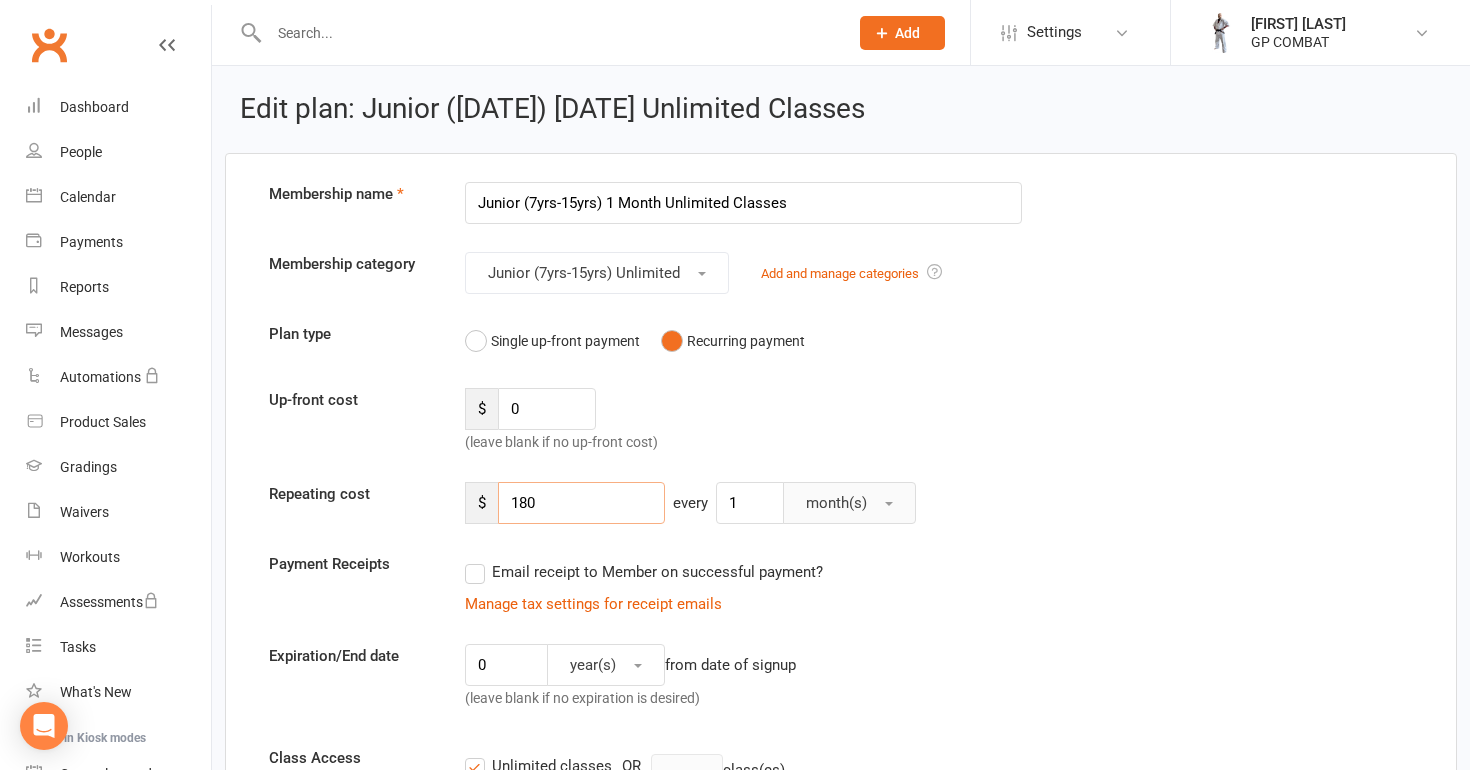 type on "180" 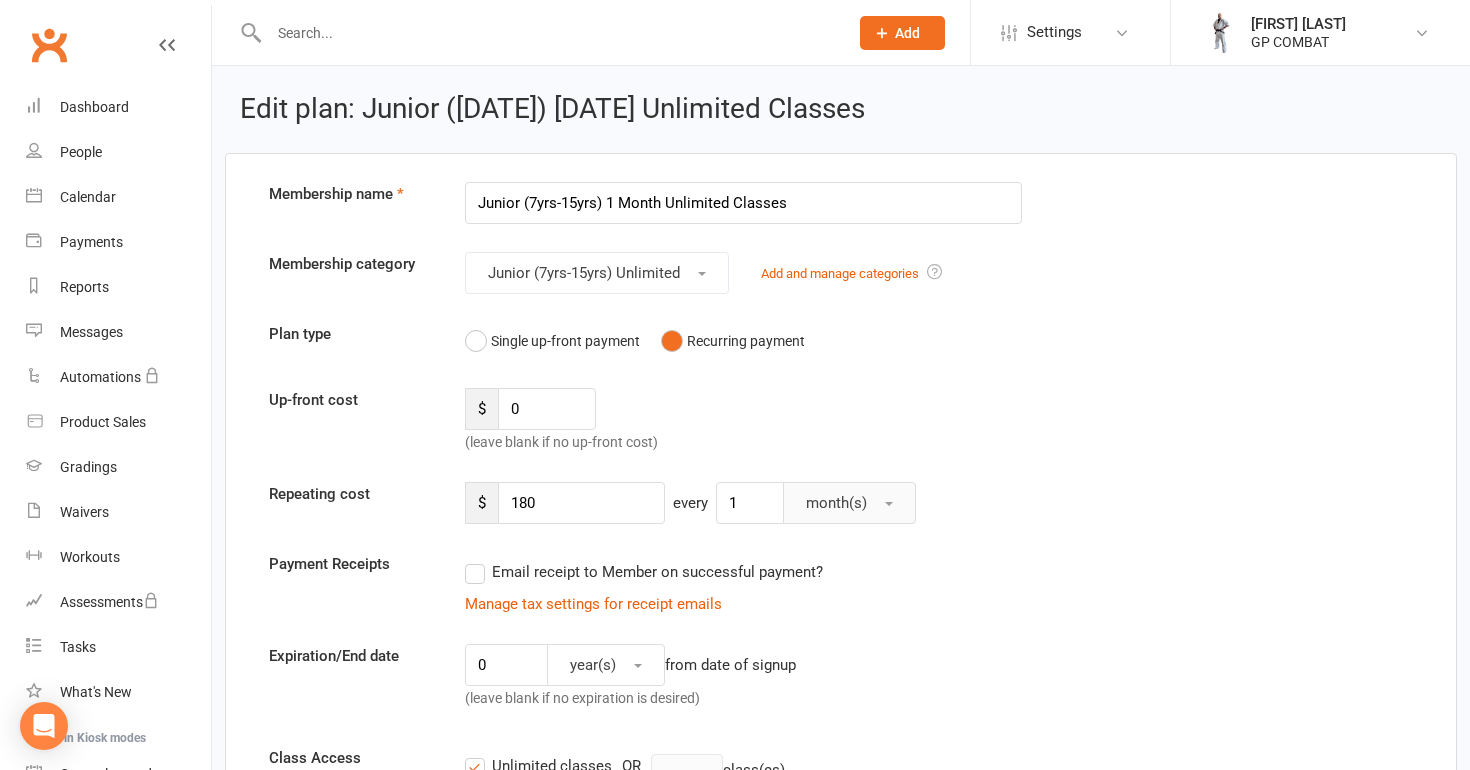 click on "month(s)" at bounding box center (836, 503) 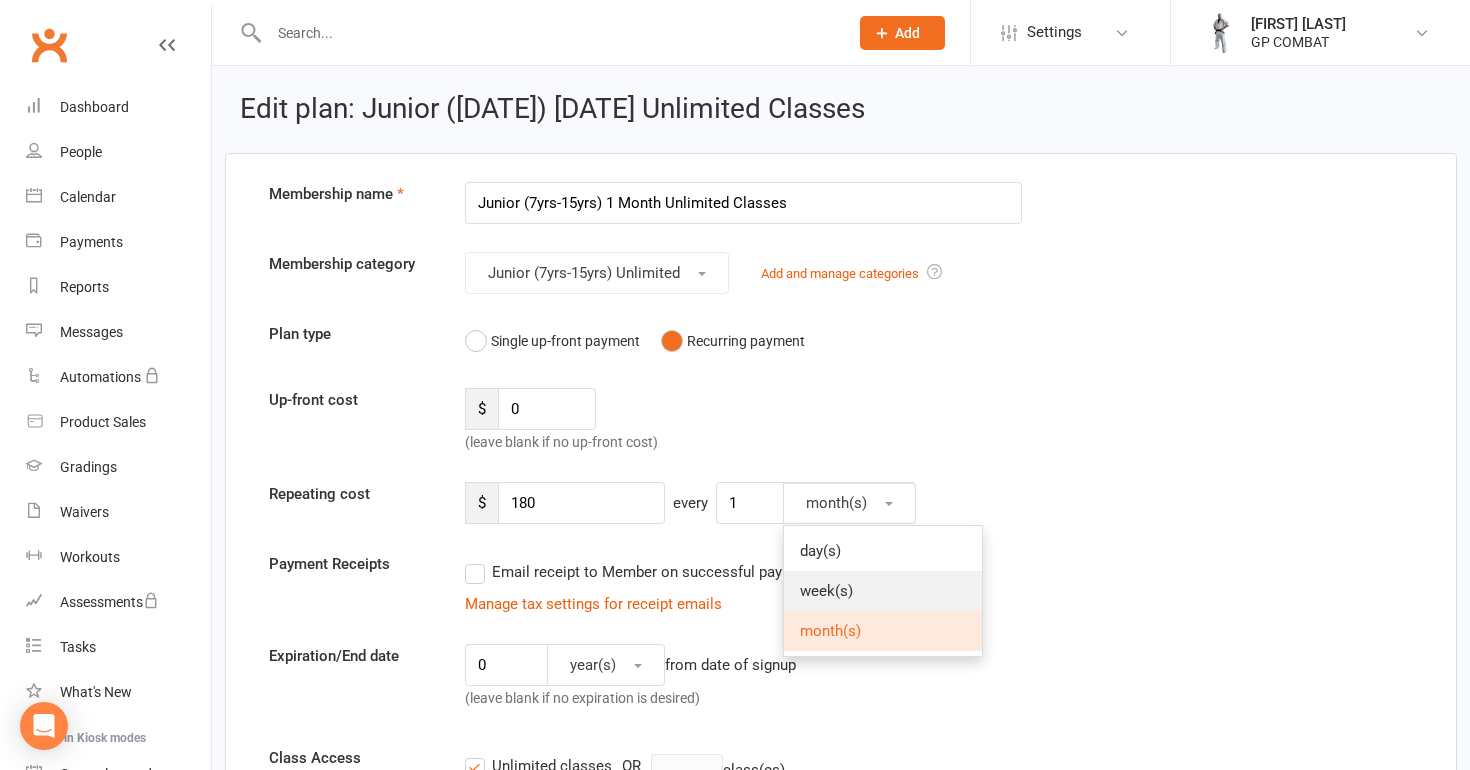 click on "week(s)" at bounding box center (826, 591) 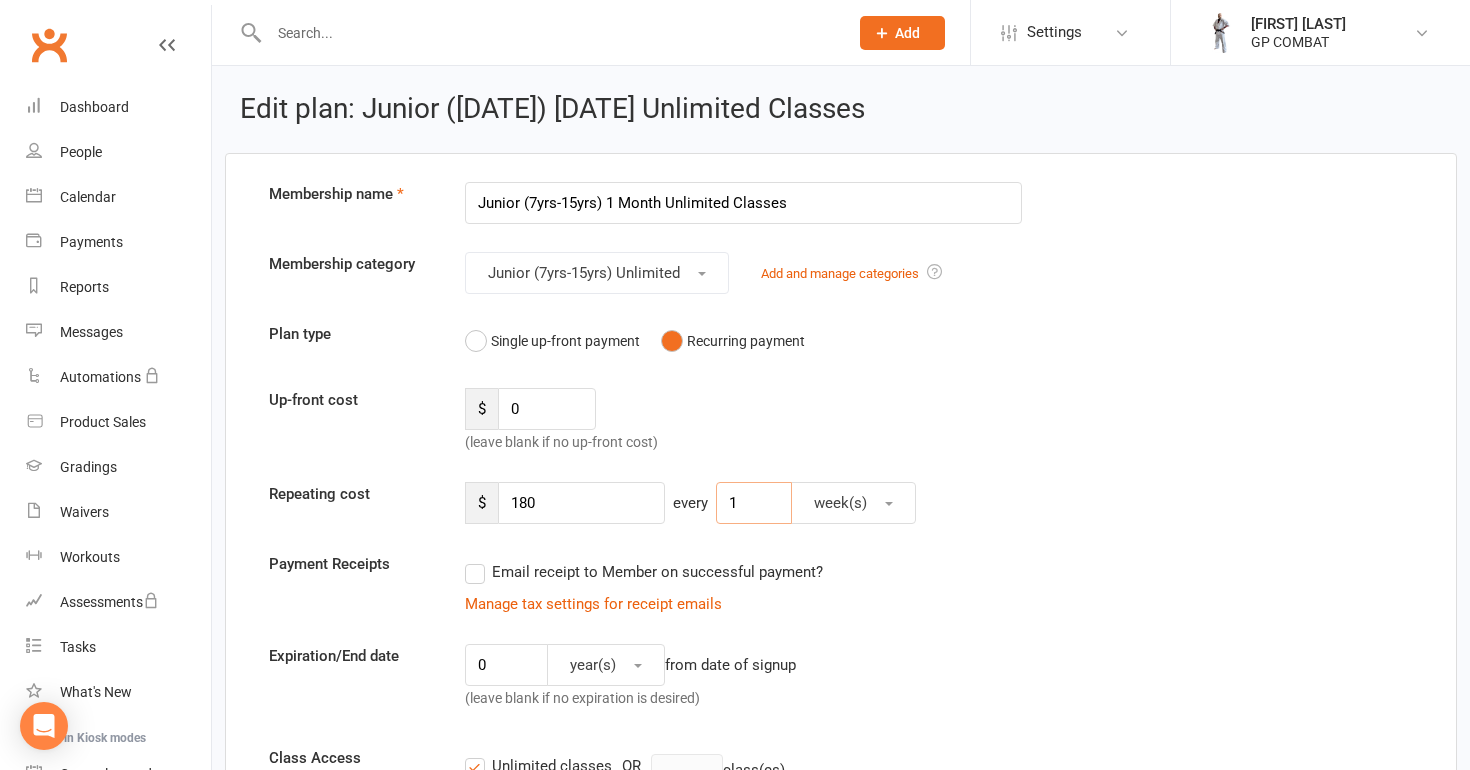 click on "1" at bounding box center [754, 503] 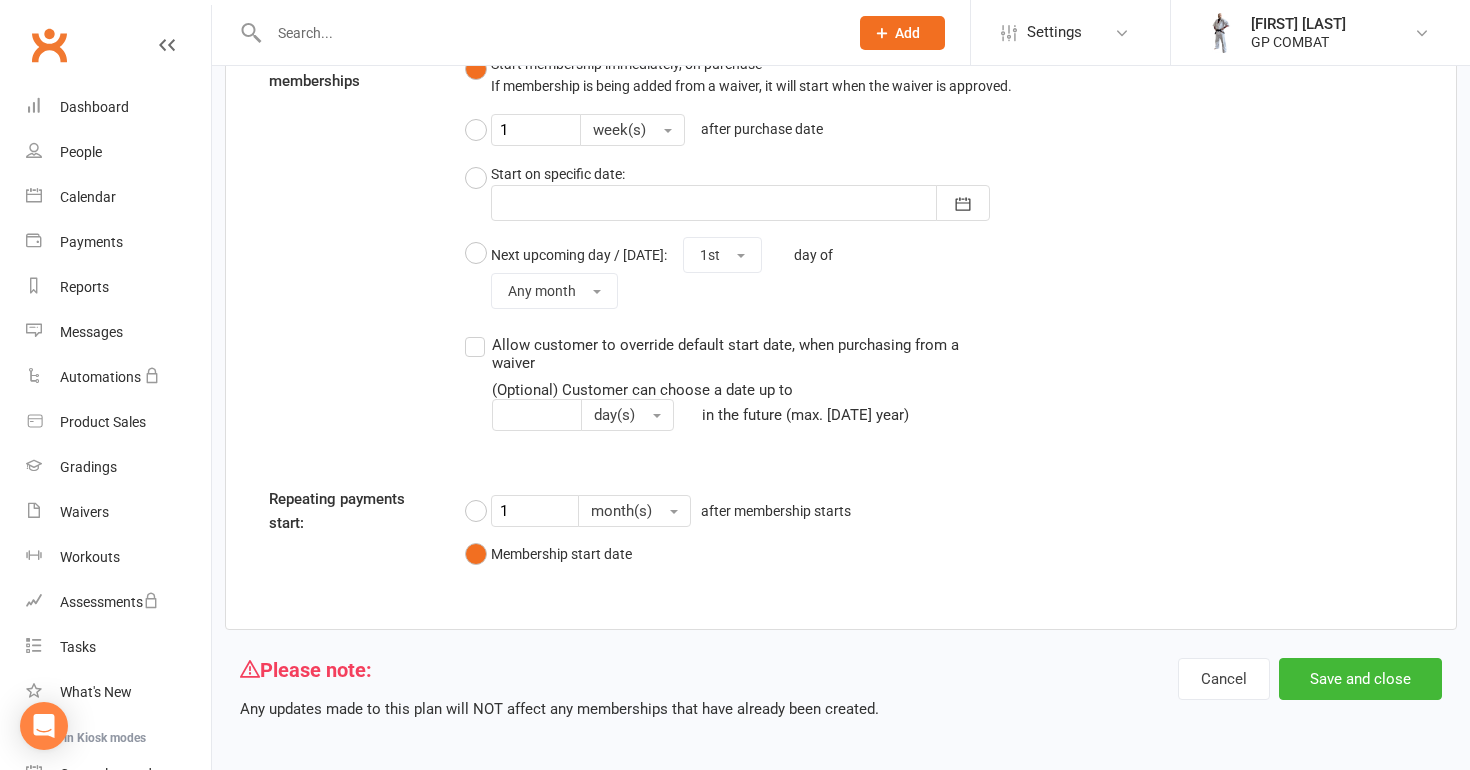 scroll, scrollTop: 1691, scrollLeft: 0, axis: vertical 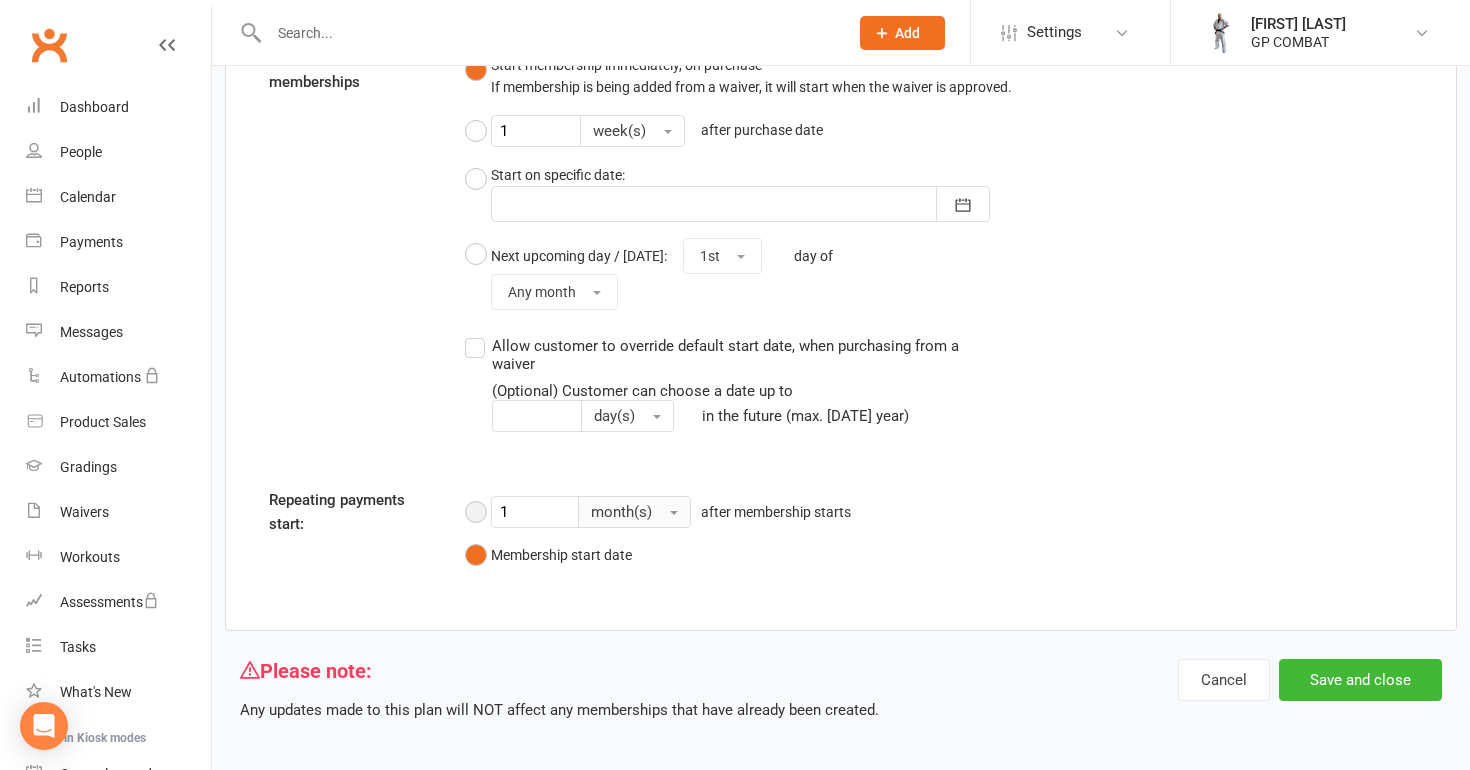 type on "4" 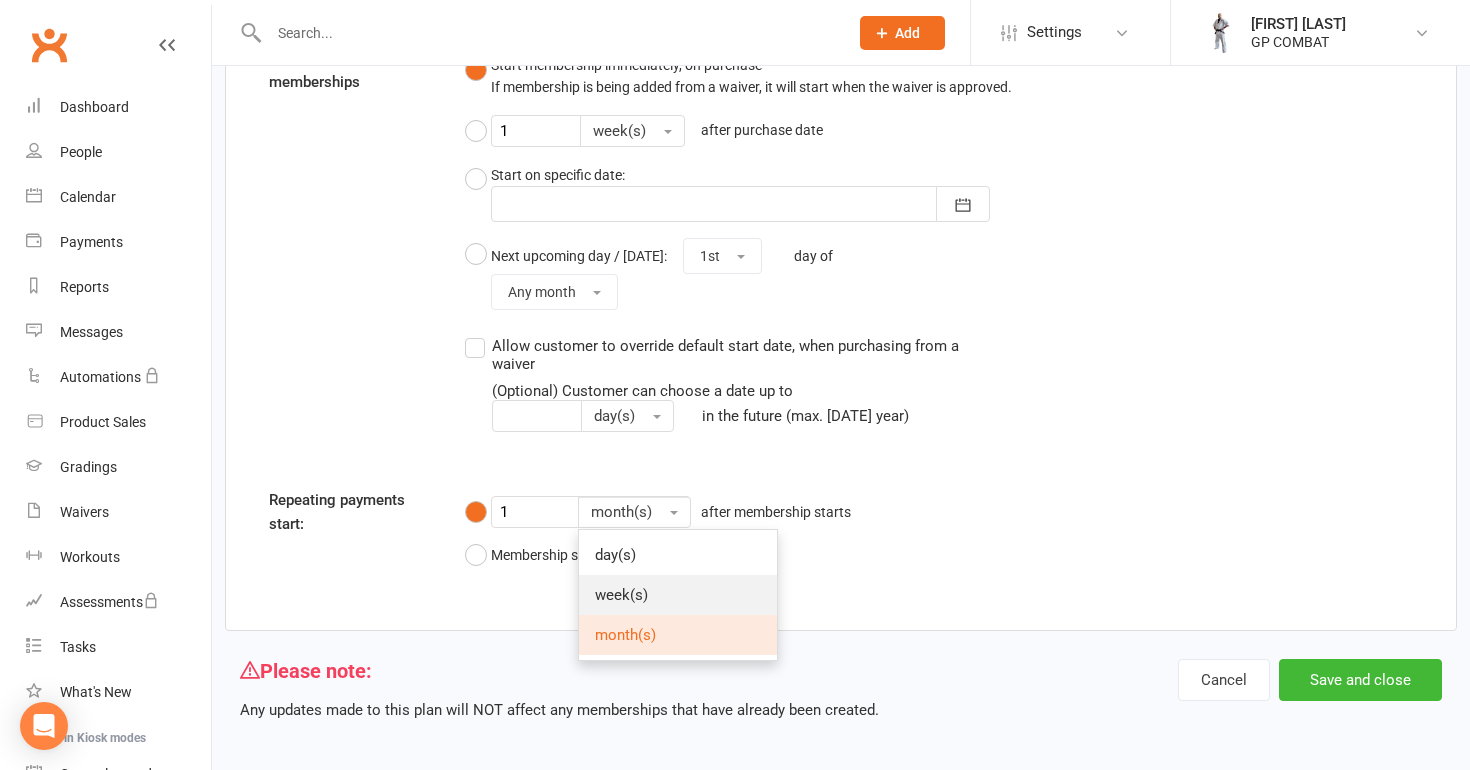 click on "week(s)" at bounding box center (621, 595) 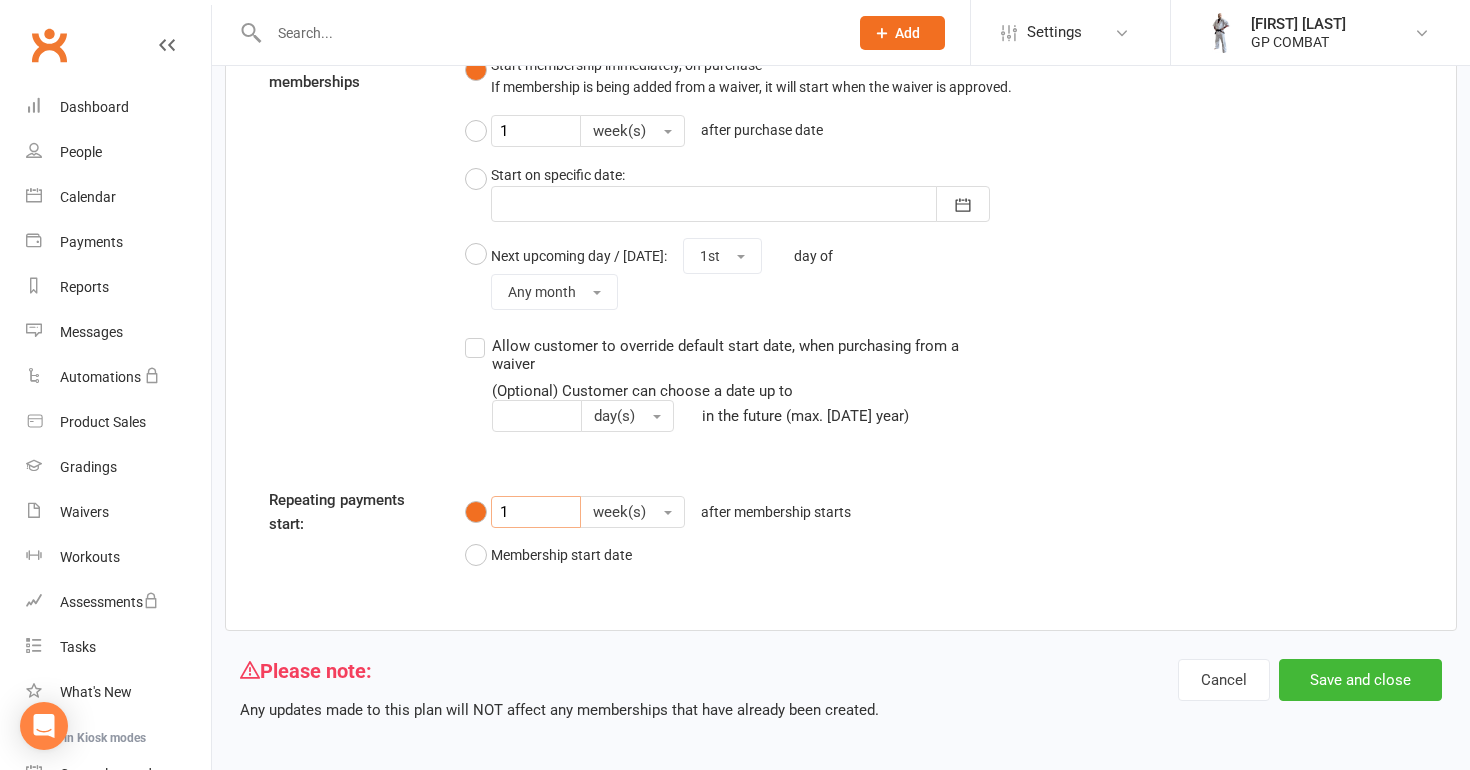 click on "1" at bounding box center (536, 512) 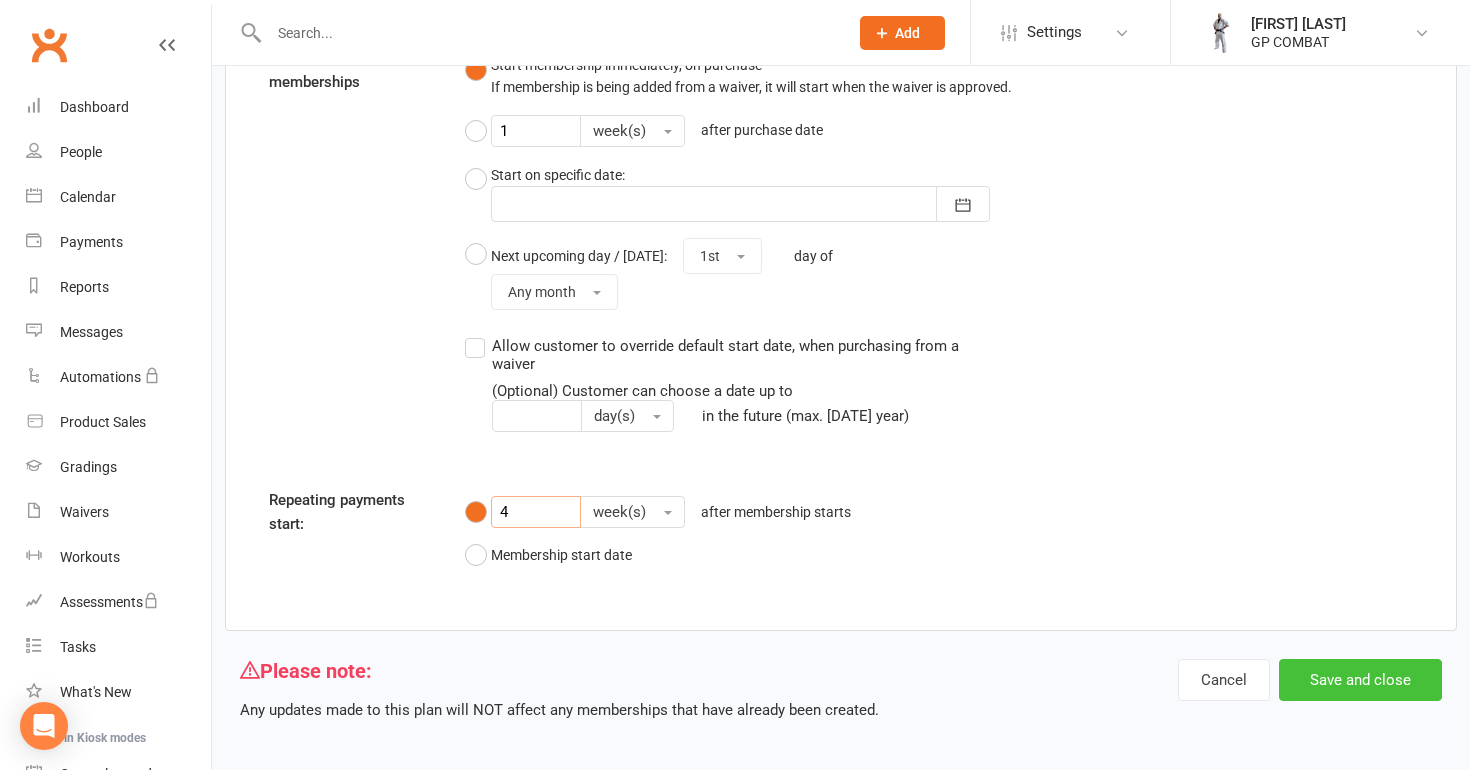 type on "4" 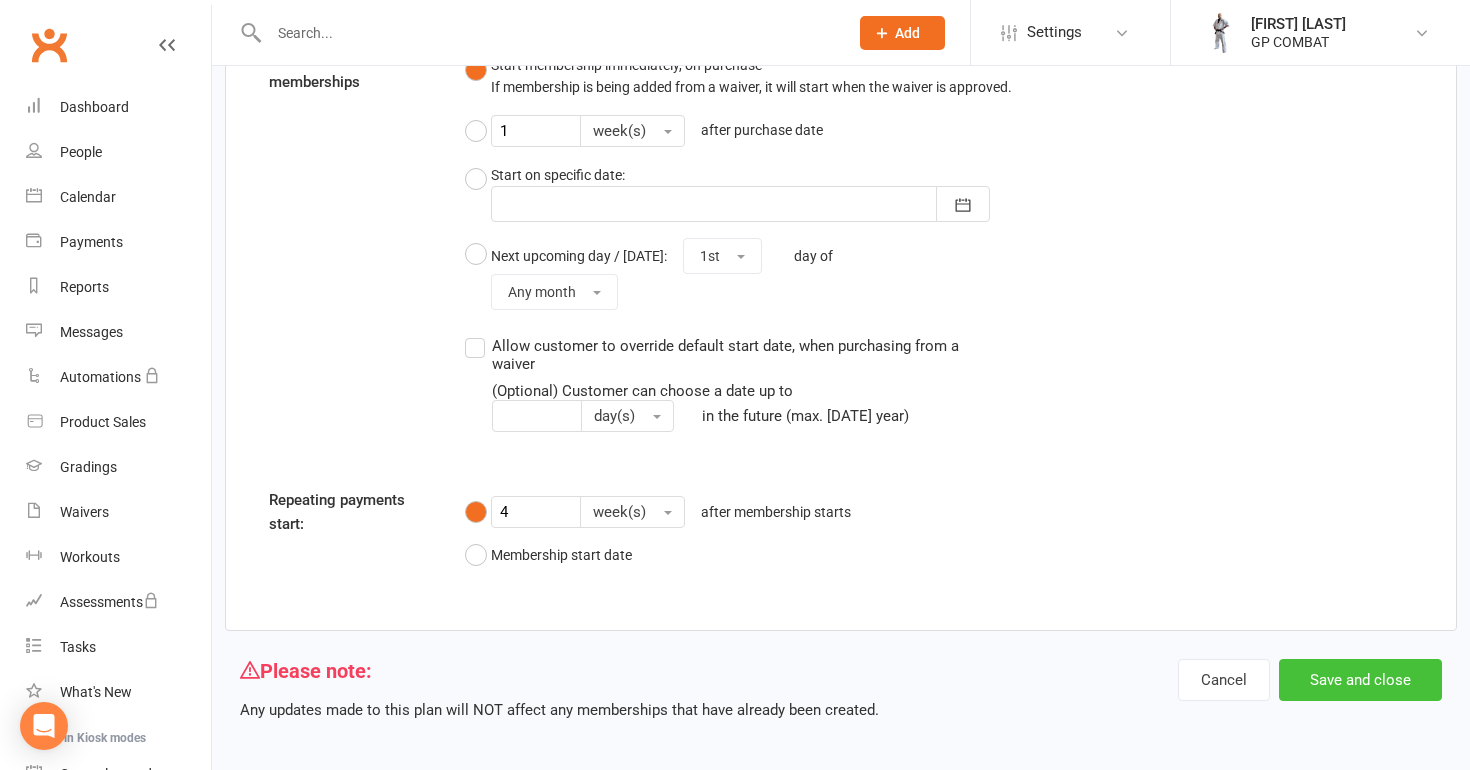 click on "Save and close" at bounding box center (1360, 680) 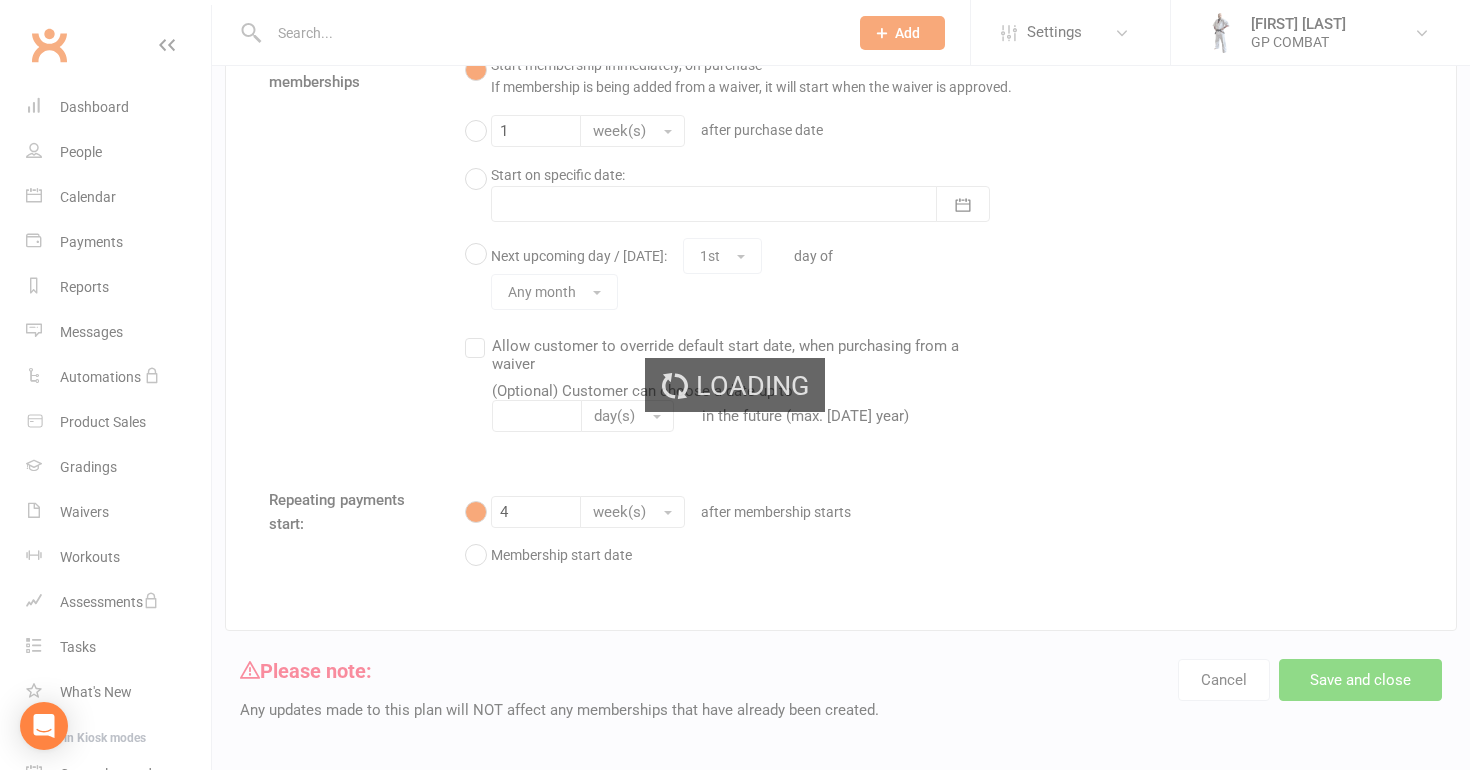 scroll, scrollTop: 0, scrollLeft: 0, axis: both 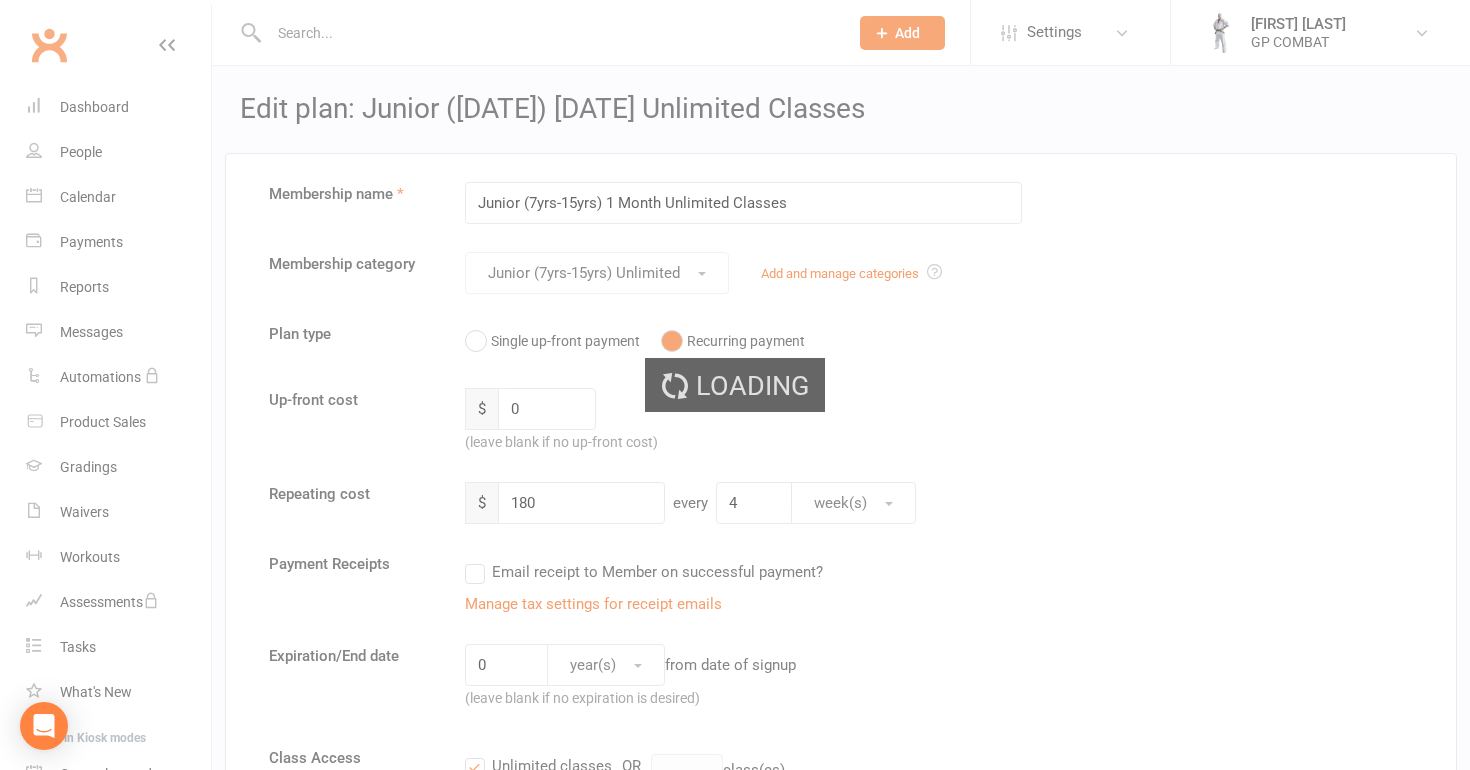 select on "50" 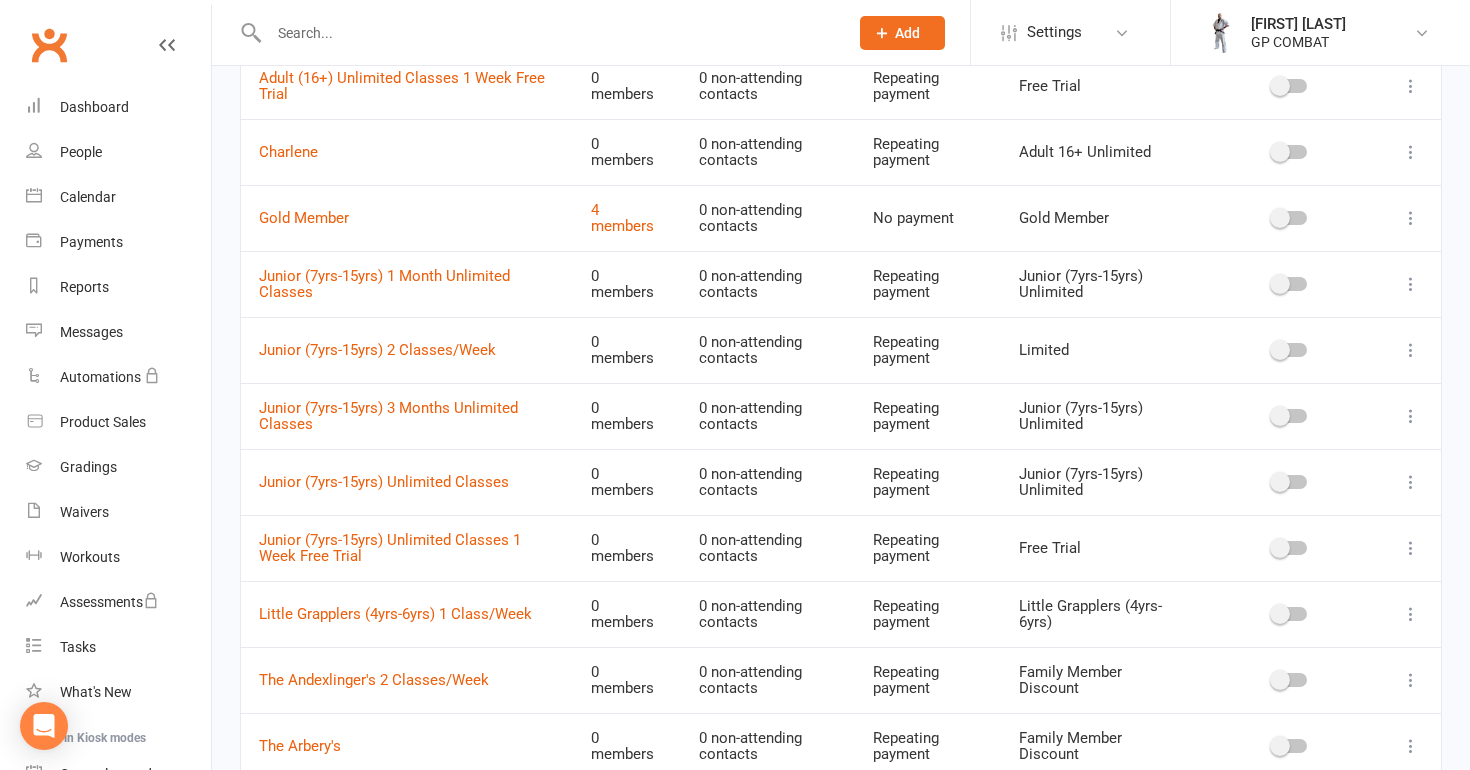 scroll, scrollTop: 626, scrollLeft: 0, axis: vertical 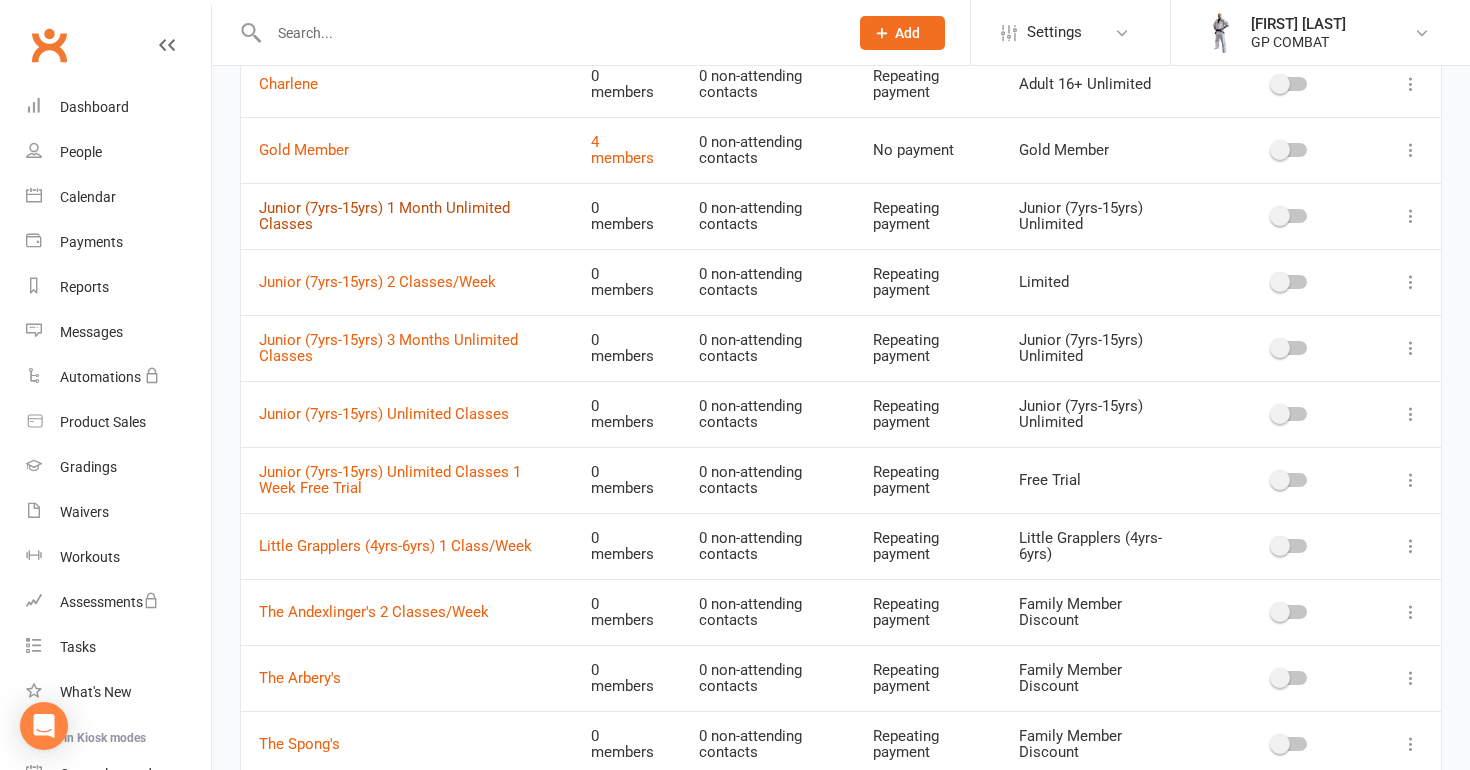 click on "Junior (7yrs-15yrs) 1 Month Unlimited Classes" at bounding box center [384, 216] 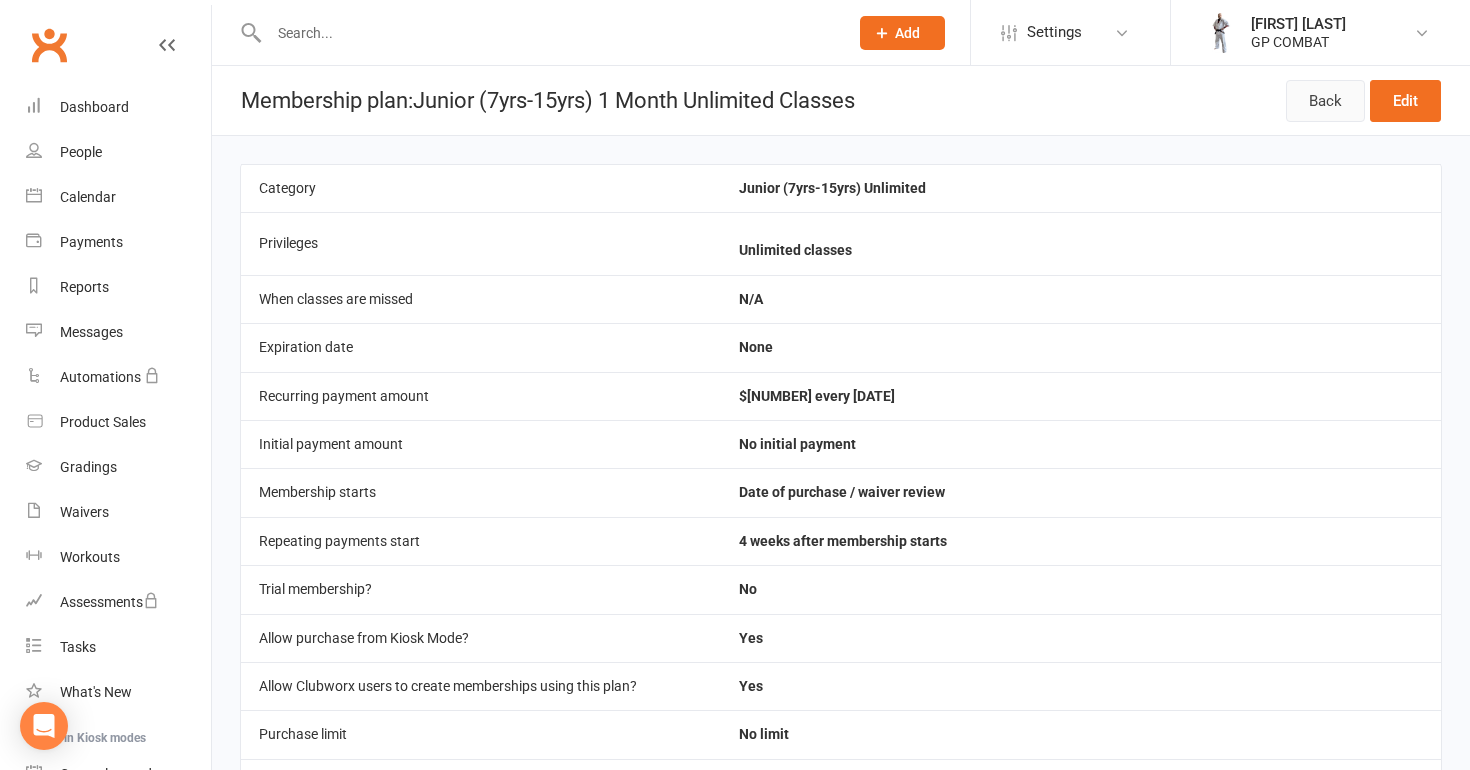 scroll, scrollTop: 0, scrollLeft: 0, axis: both 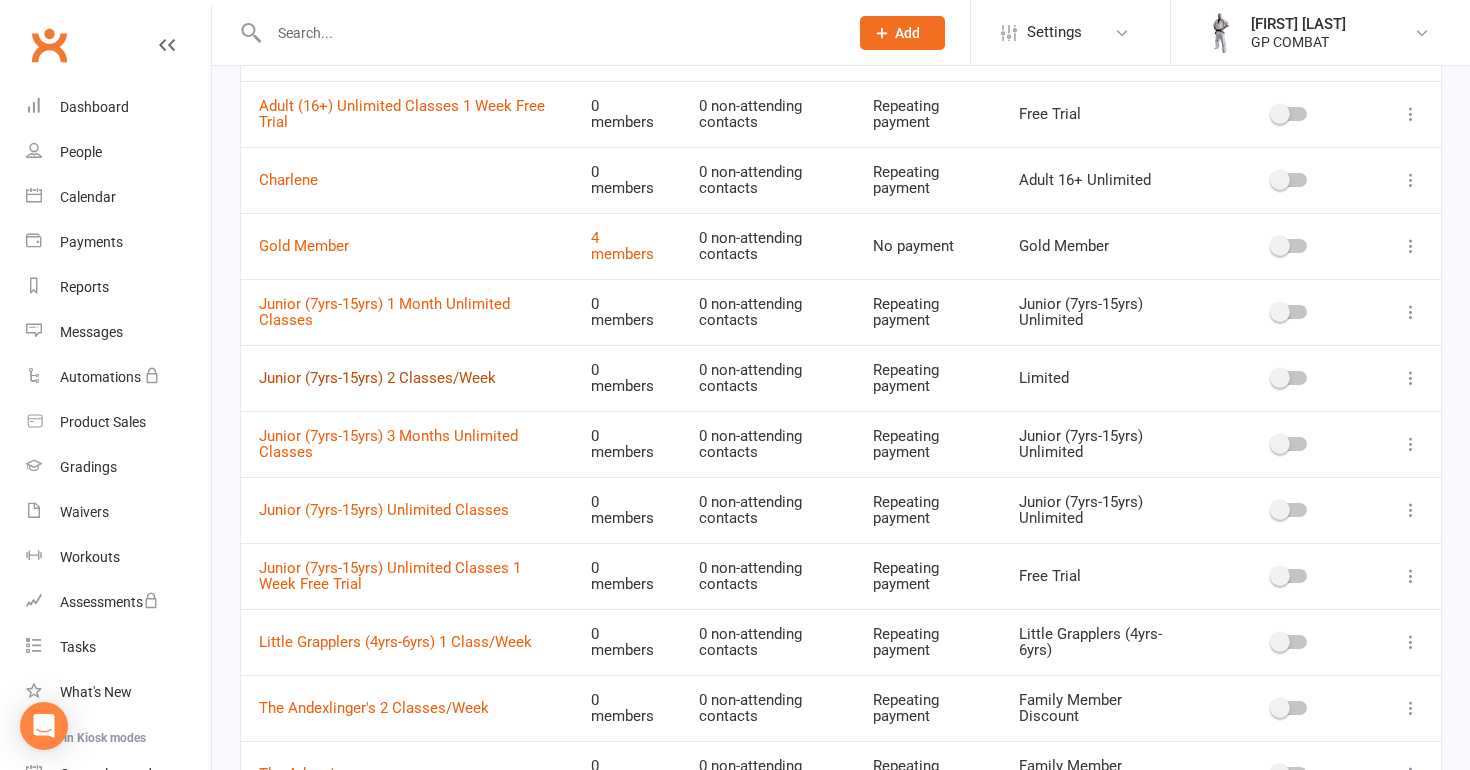 click on "Junior (7yrs-15yrs) 2 Classes/Week" at bounding box center (377, 378) 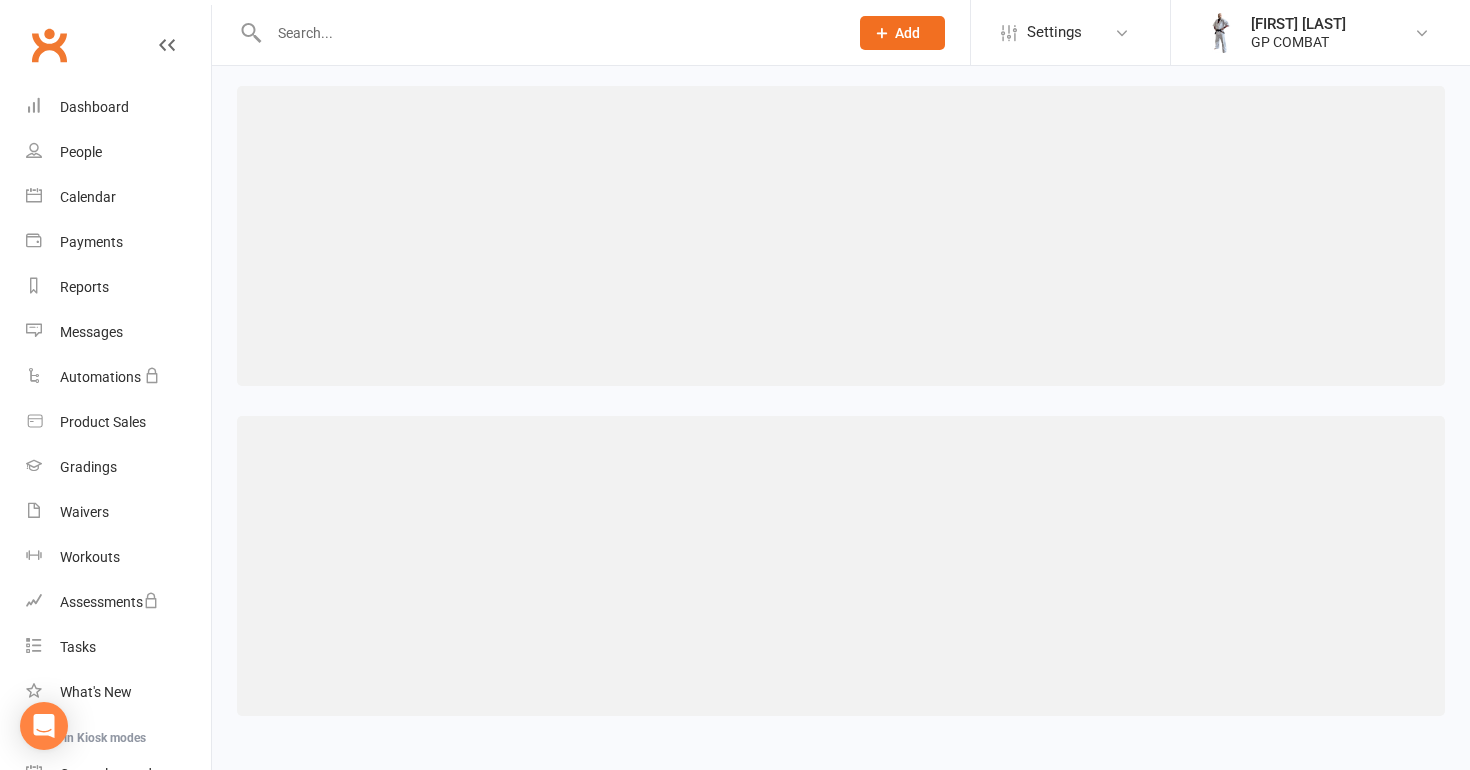scroll, scrollTop: 0, scrollLeft: 0, axis: both 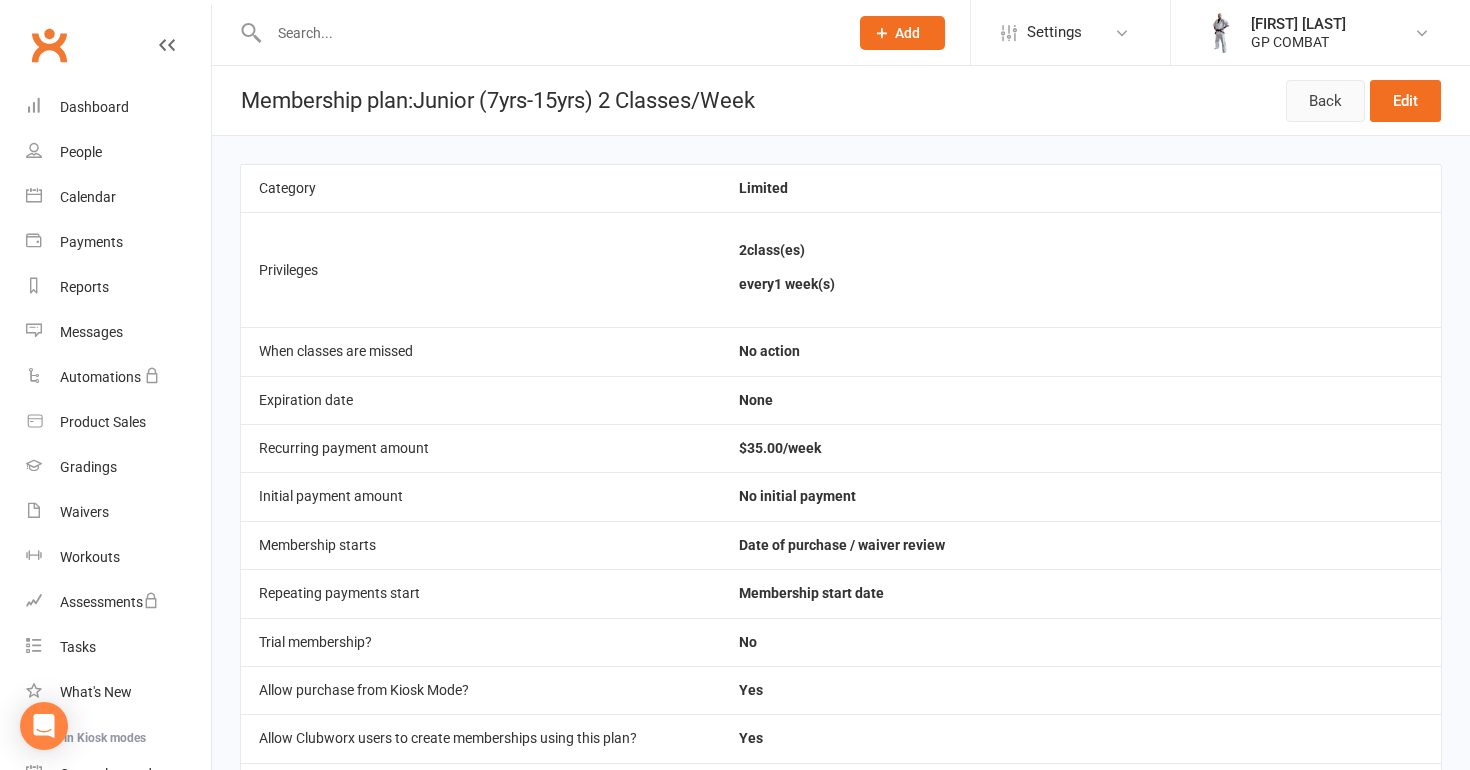 click on "Back" at bounding box center [1325, 101] 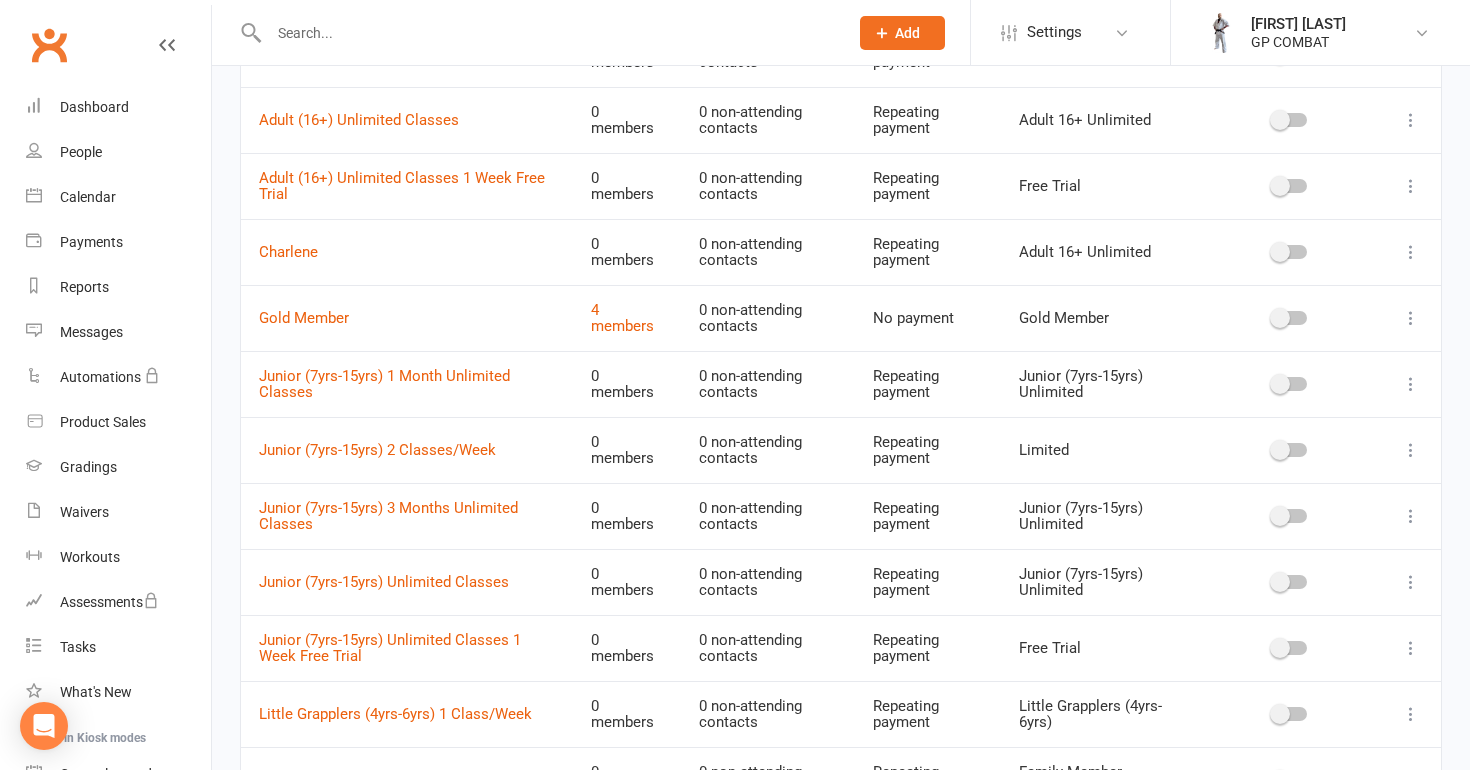scroll, scrollTop: 494, scrollLeft: 0, axis: vertical 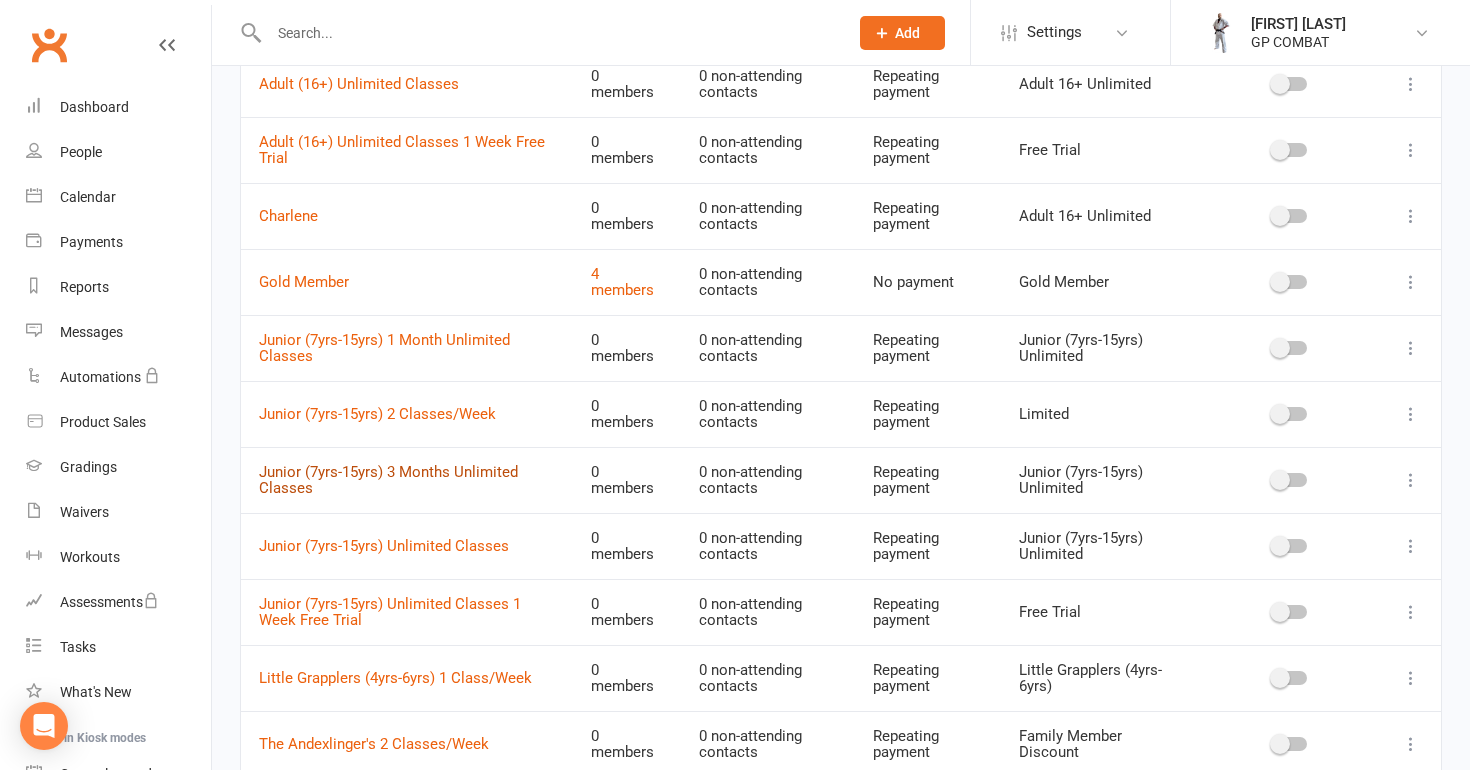 click on "Junior (7yrs-15yrs) 3 Months Unlimited Classes" at bounding box center (388, 480) 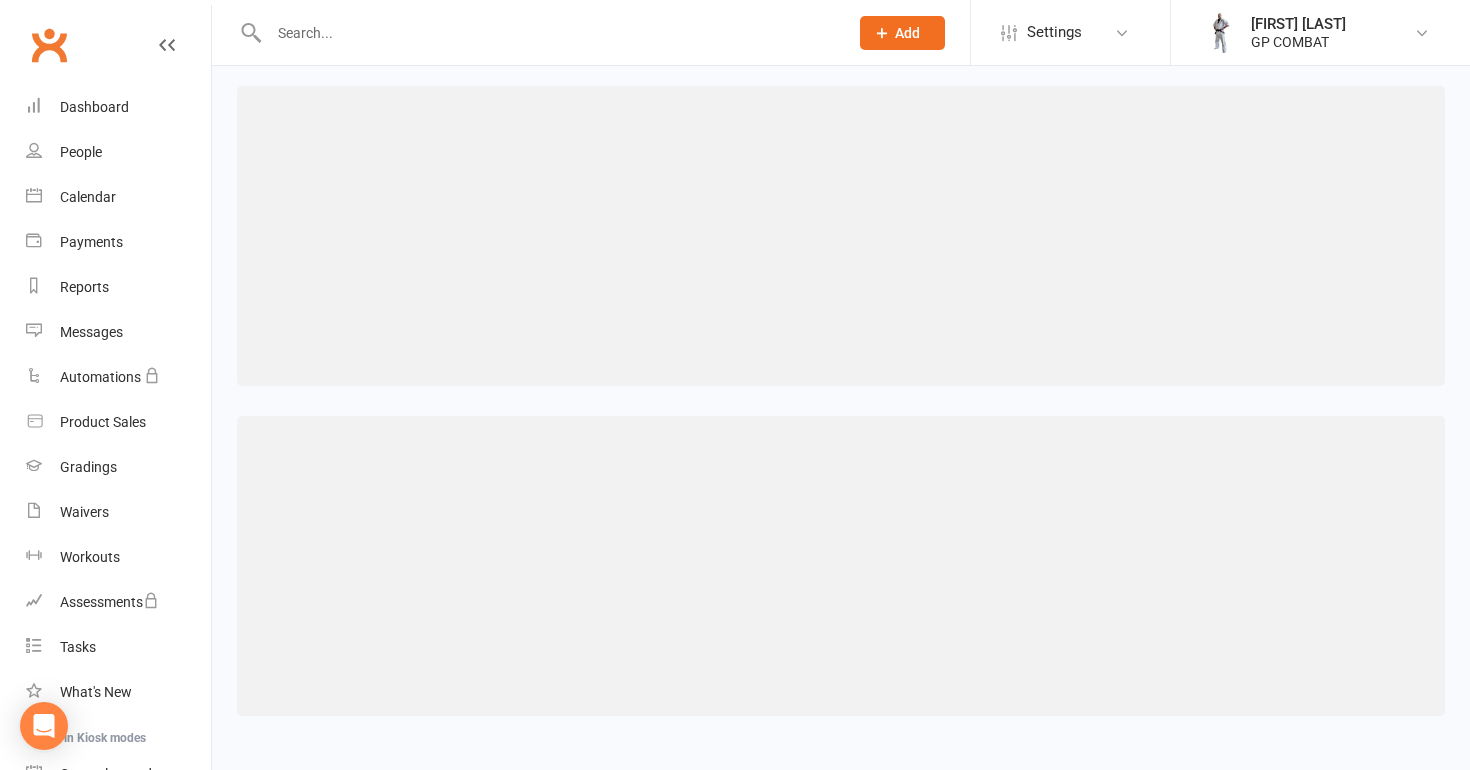 scroll, scrollTop: 0, scrollLeft: 0, axis: both 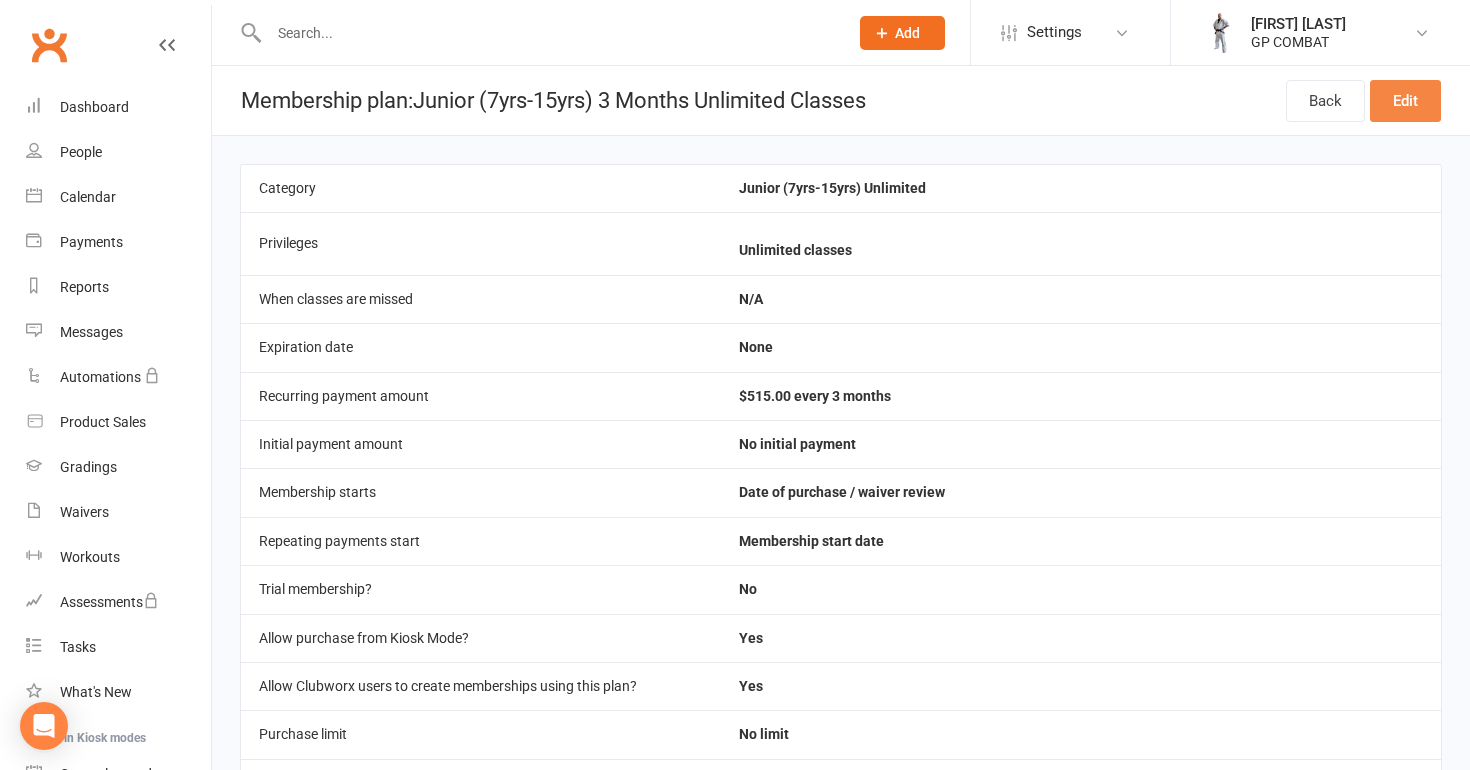 click on "Edit" at bounding box center [1405, 101] 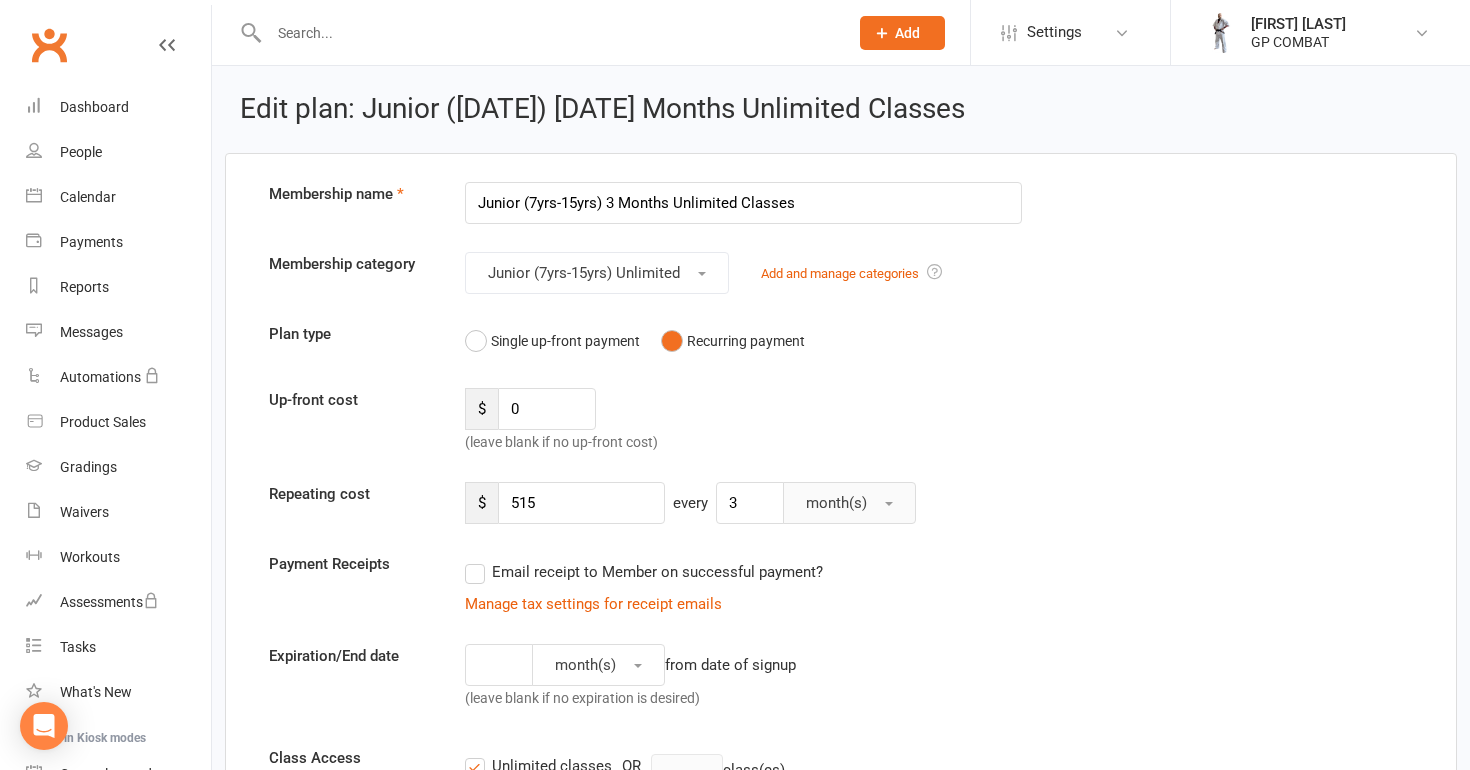 click on "month(s)" at bounding box center [836, 503] 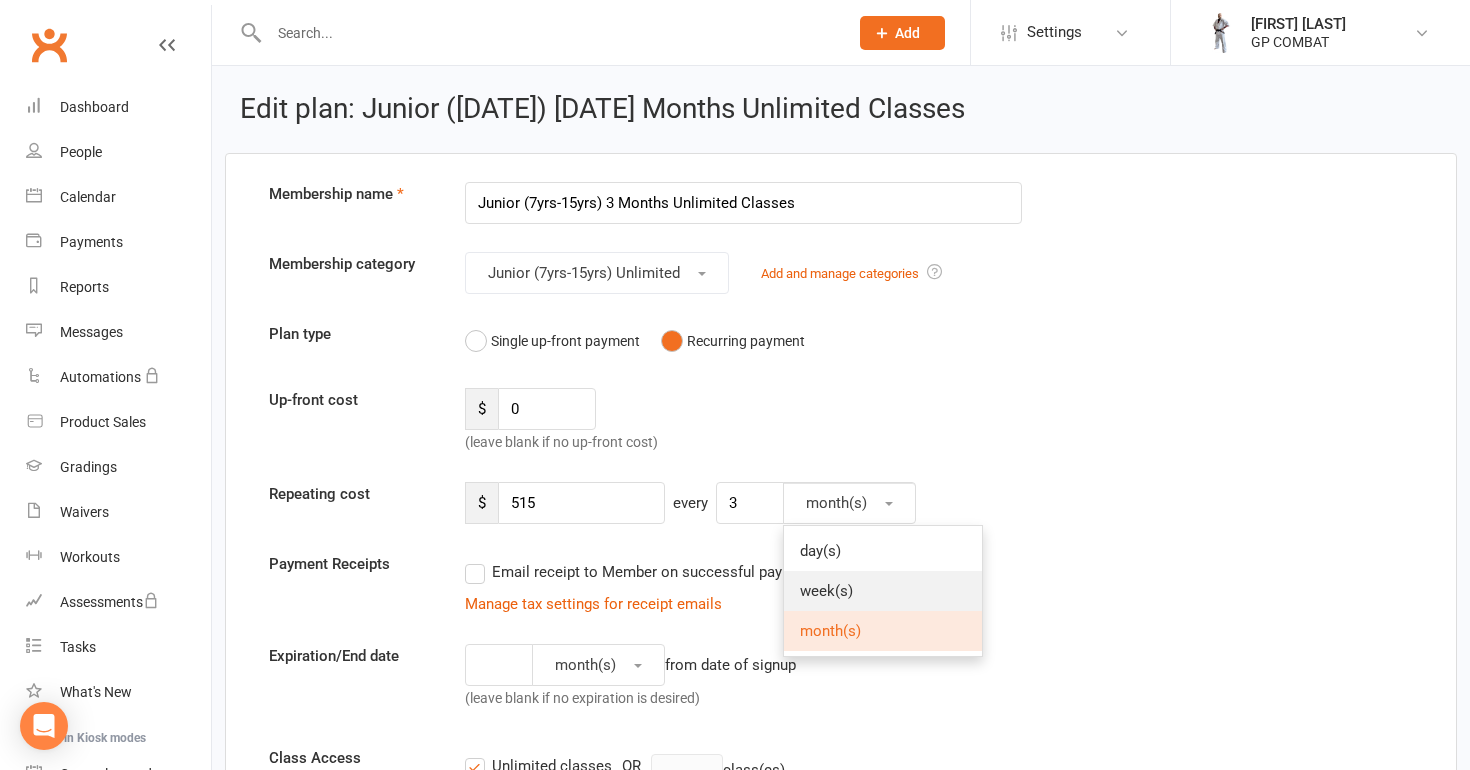 click on "week(s)" at bounding box center (826, 591) 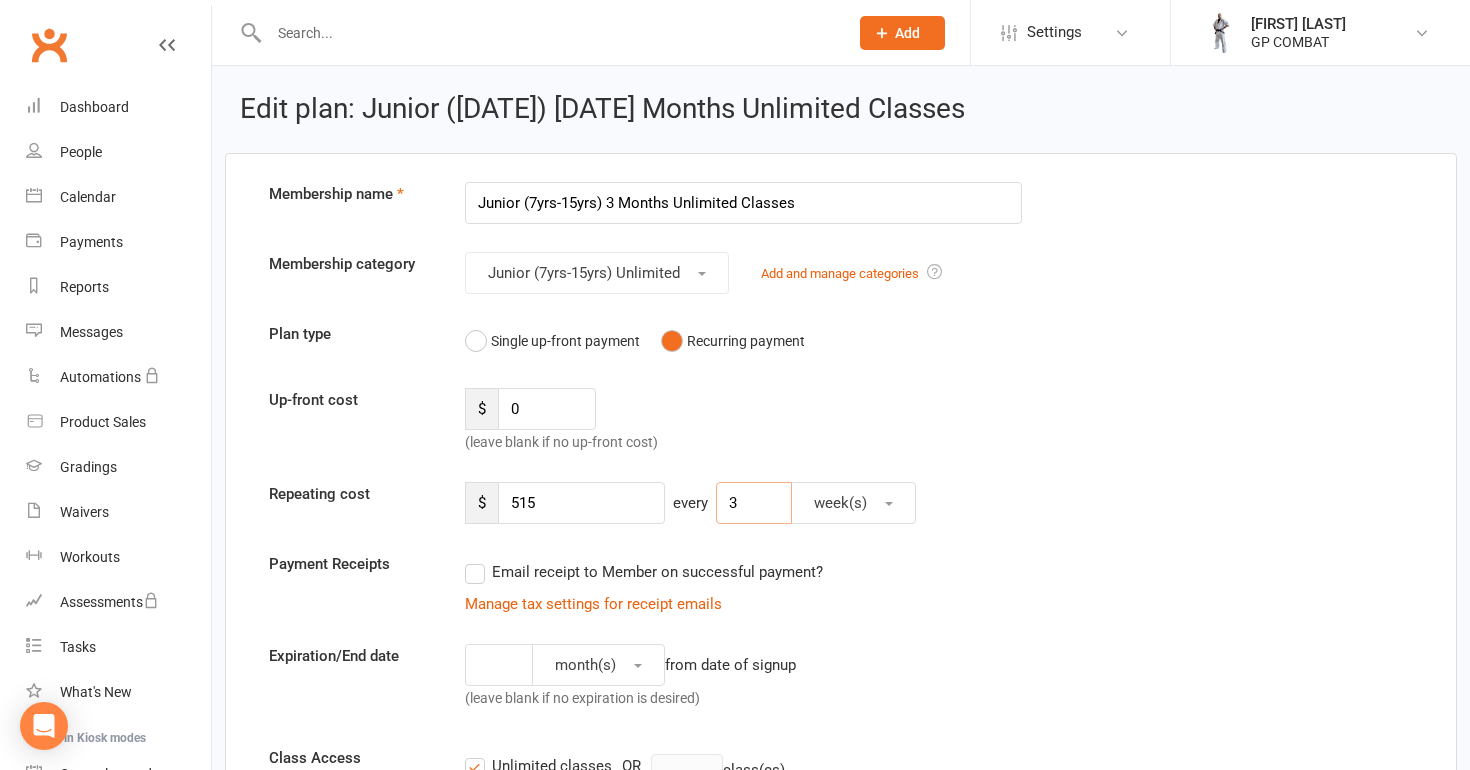 click on "3" at bounding box center (754, 503) 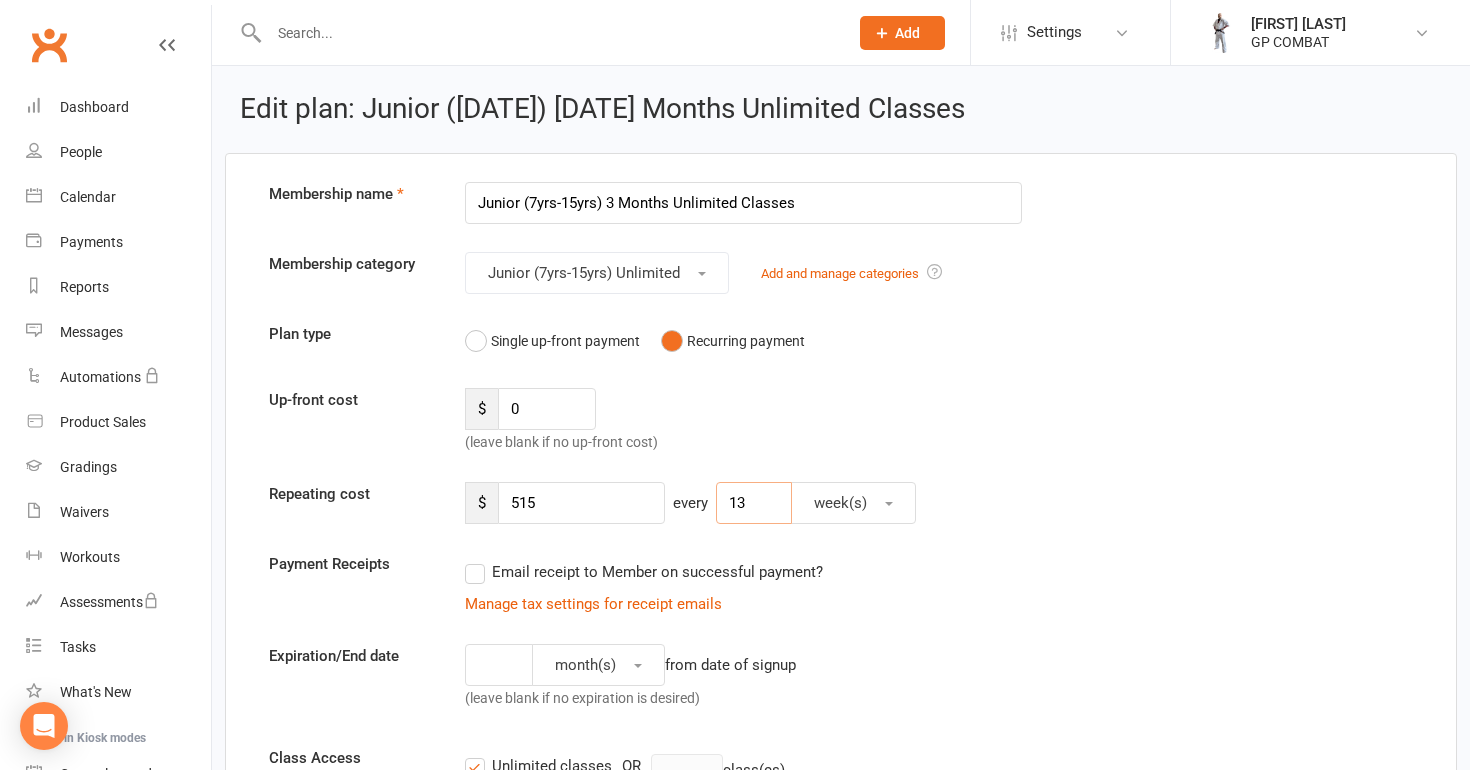 type on "13" 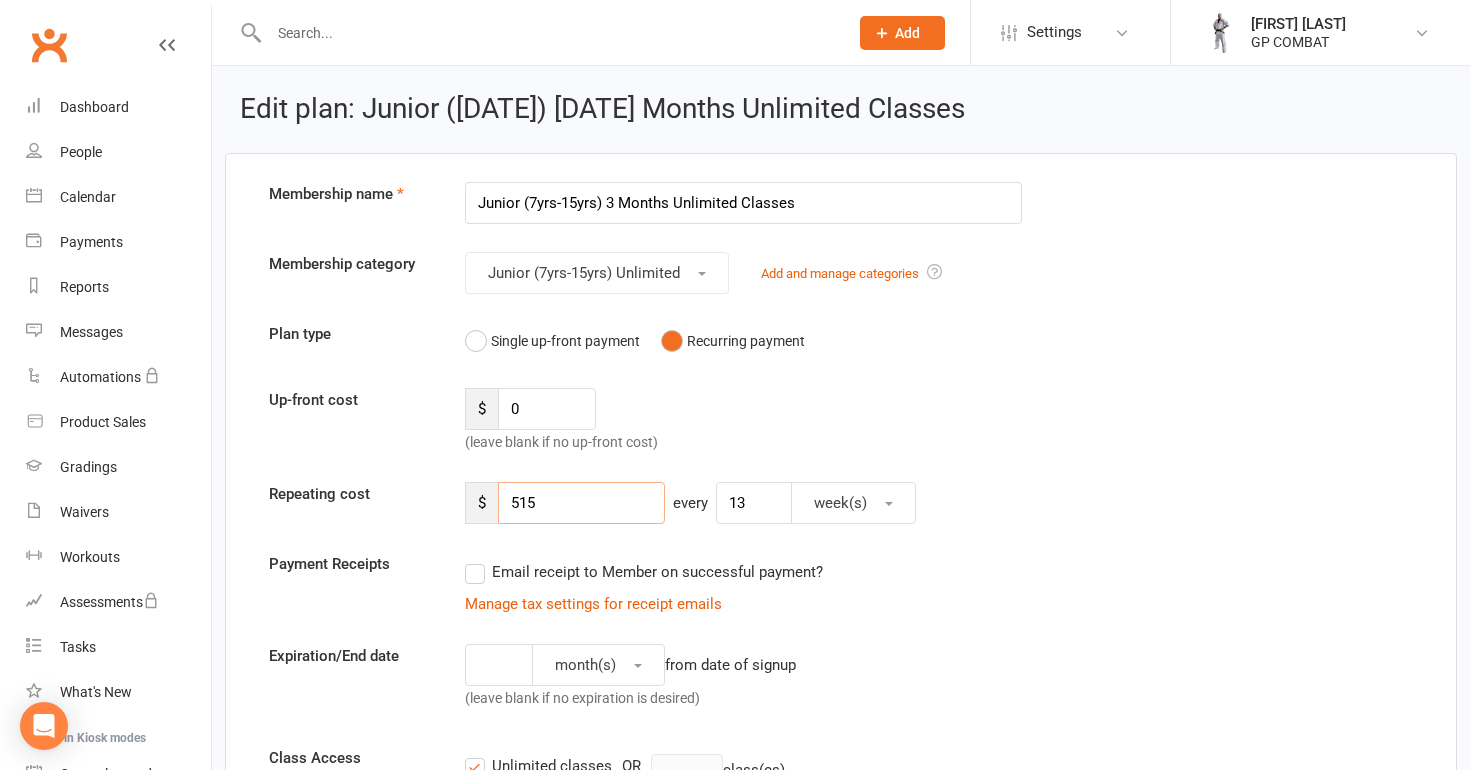 click on "515" at bounding box center [581, 503] 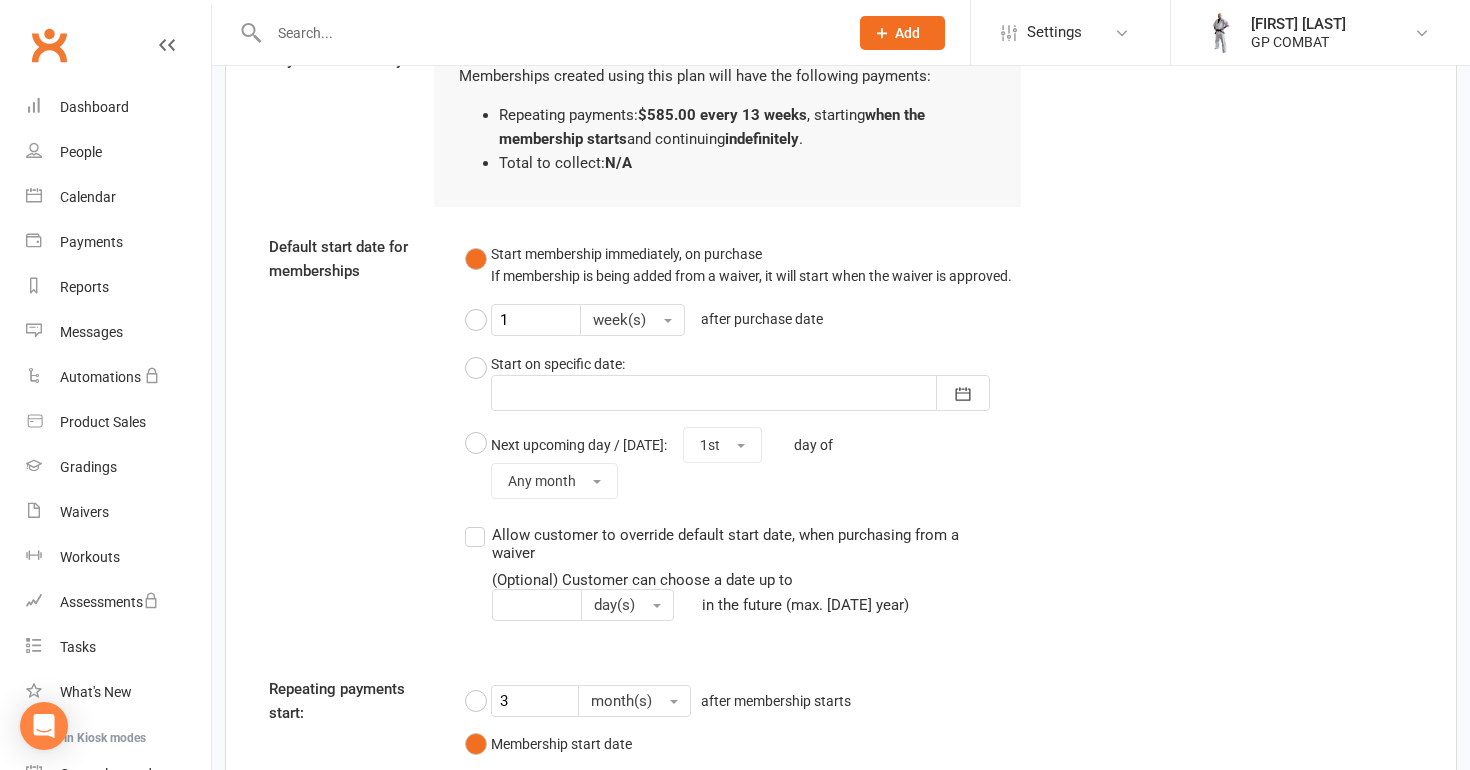 scroll, scrollTop: 1658, scrollLeft: 0, axis: vertical 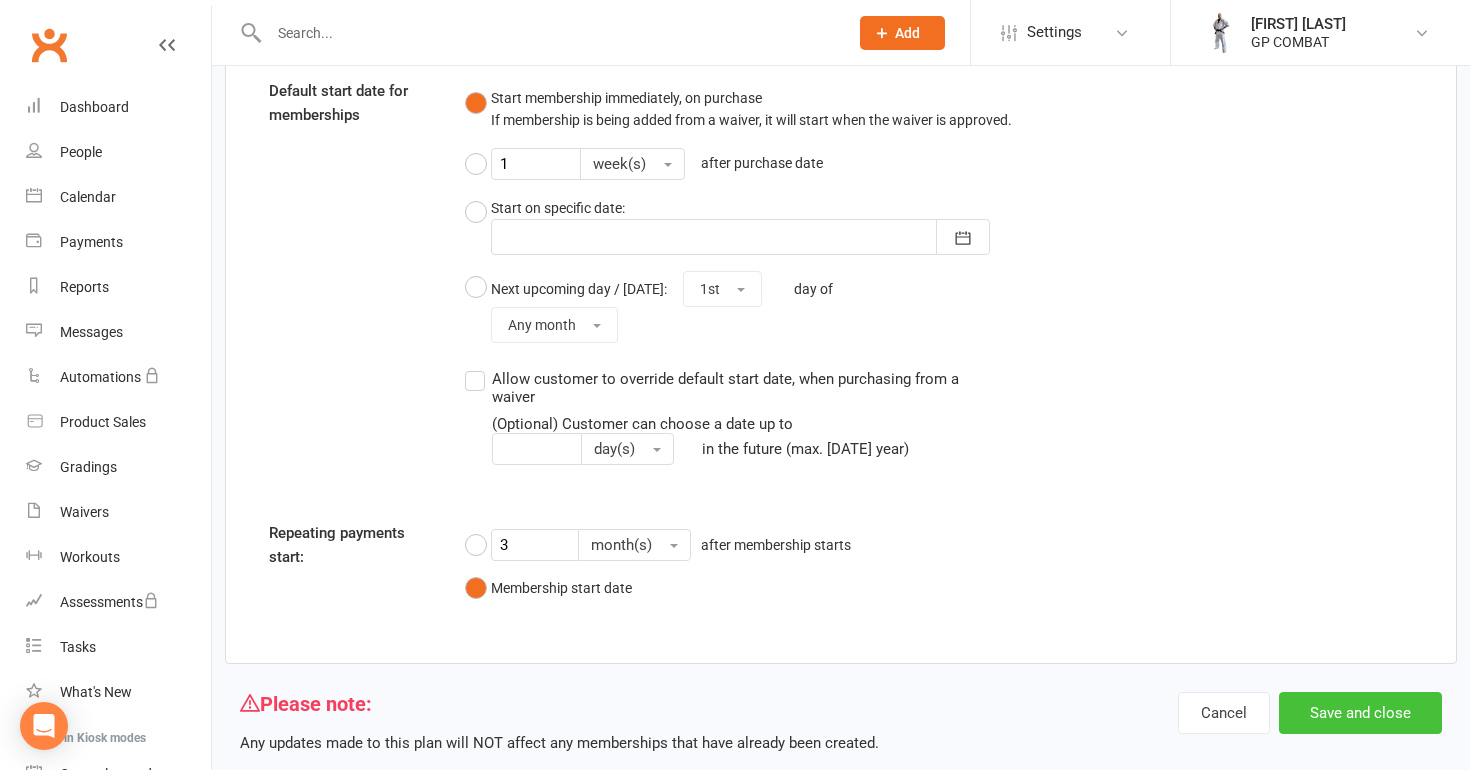 type on "585" 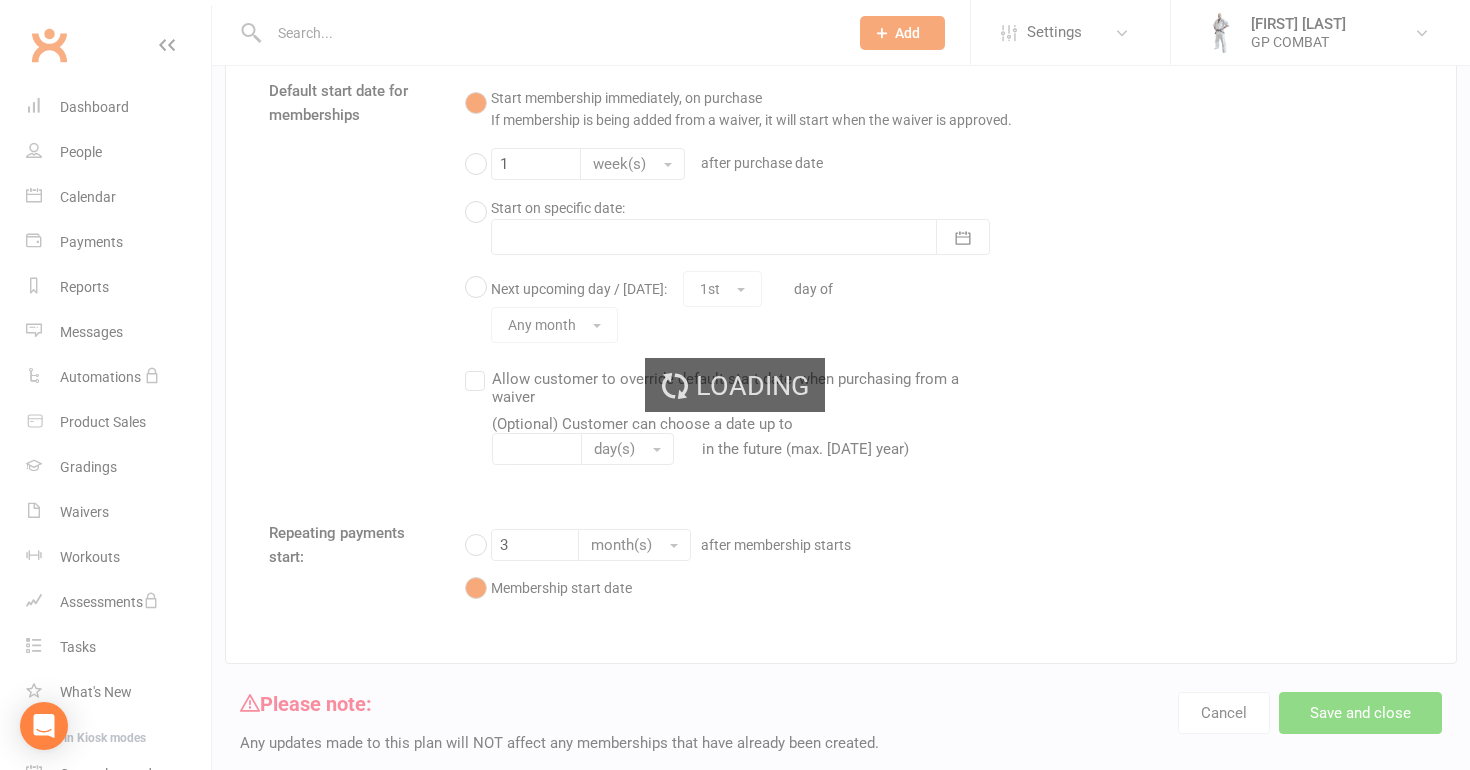 scroll, scrollTop: 0, scrollLeft: 0, axis: both 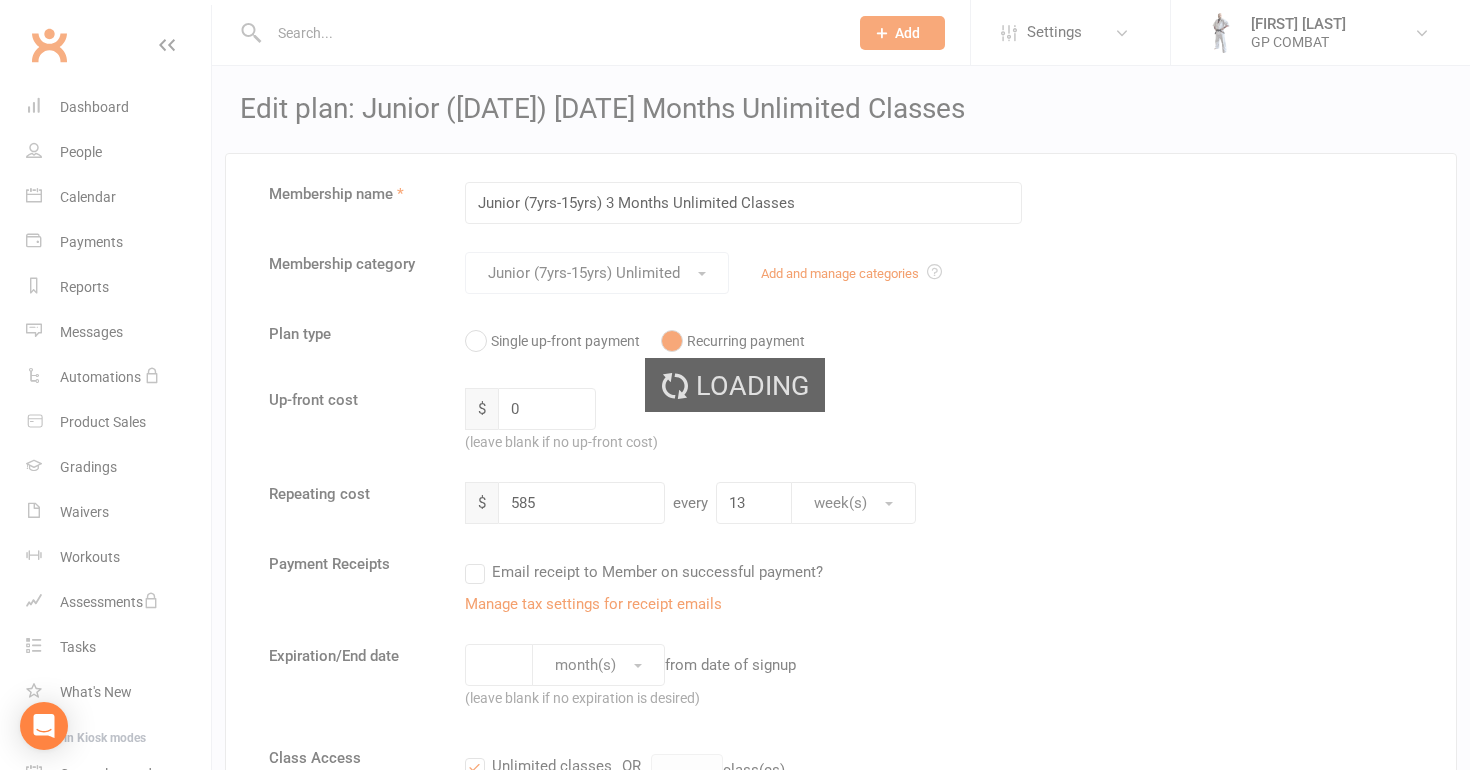 select on "50" 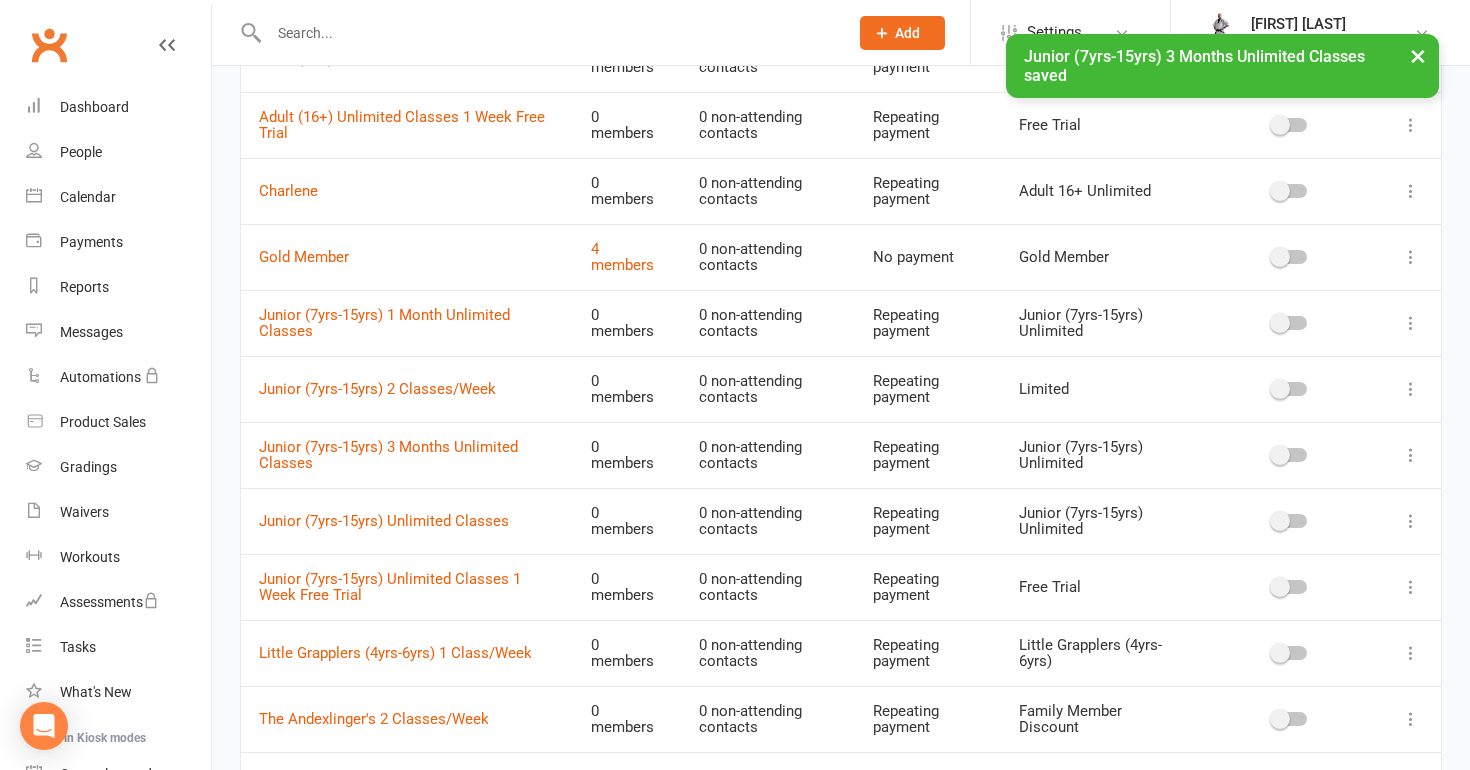 scroll, scrollTop: 520, scrollLeft: 0, axis: vertical 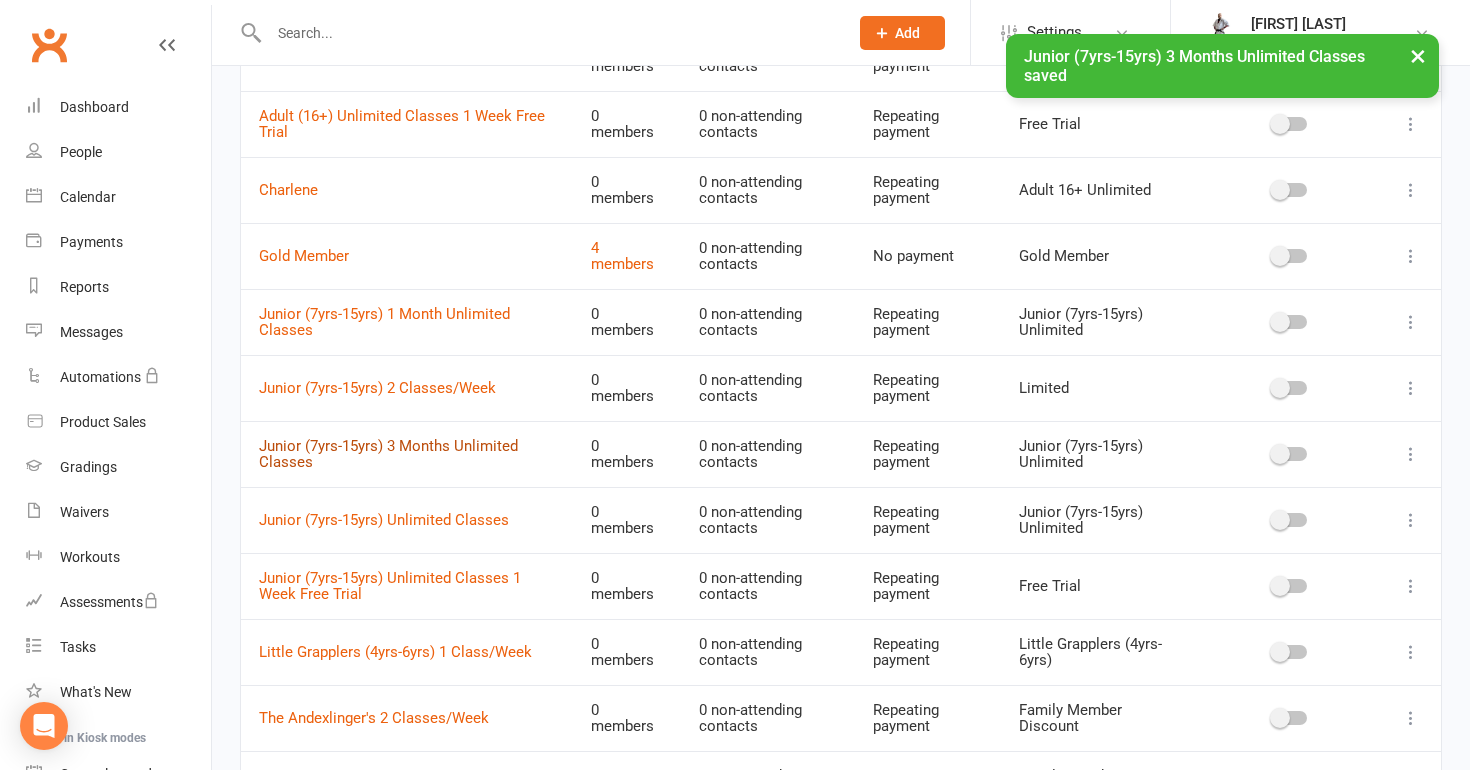 click on "Junior (7yrs-15yrs) 3 Months Unlimited Classes" at bounding box center (388, 454) 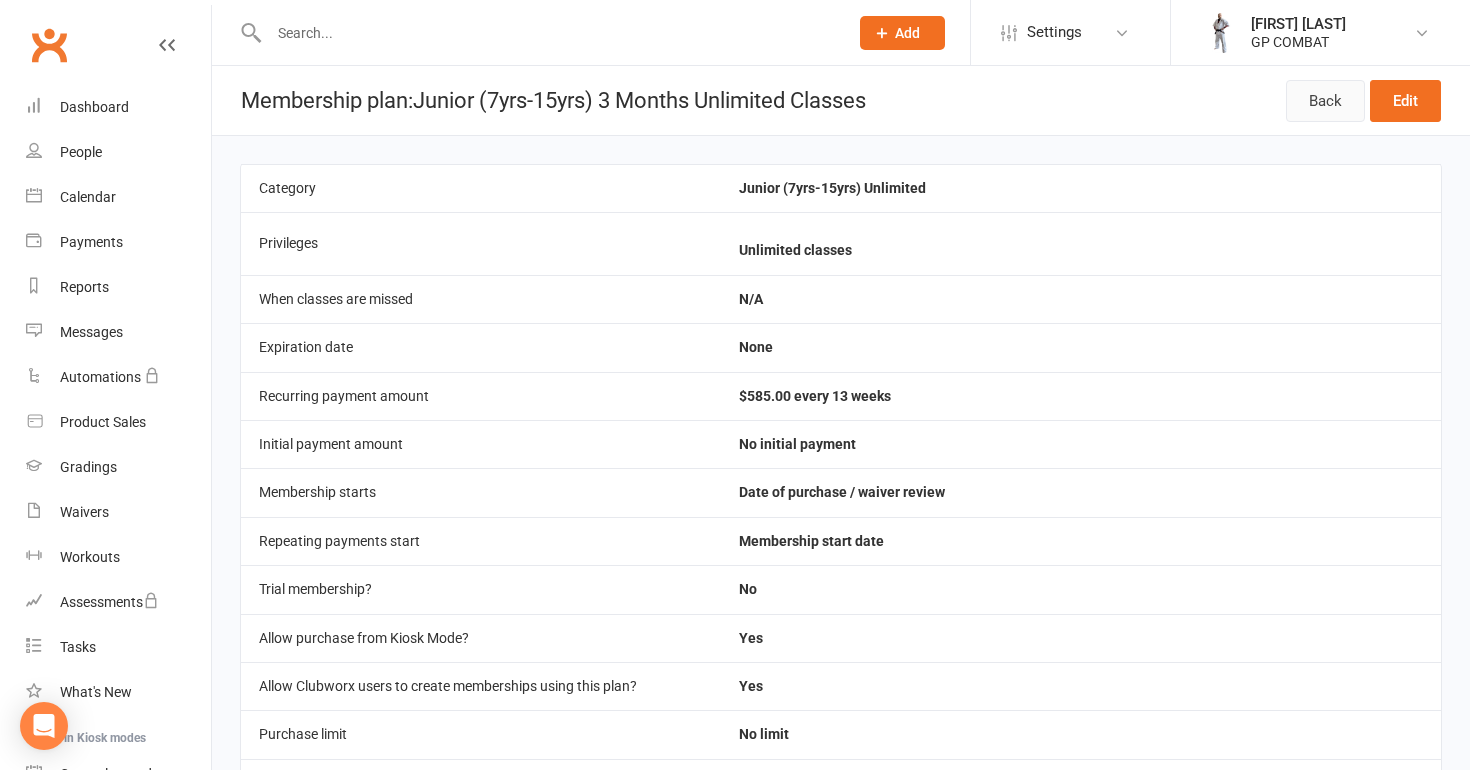 scroll, scrollTop: 0, scrollLeft: 0, axis: both 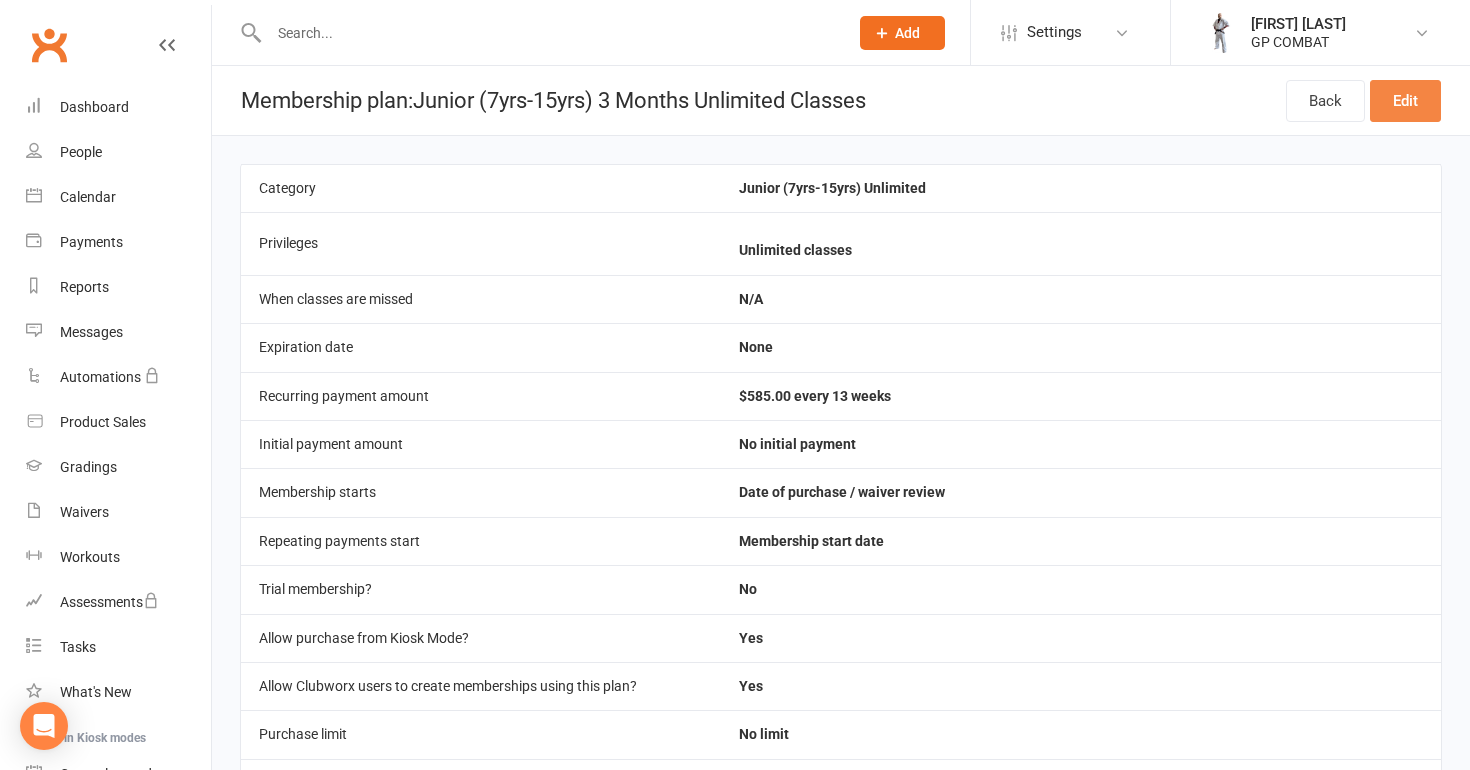 click on "Edit" at bounding box center [1405, 101] 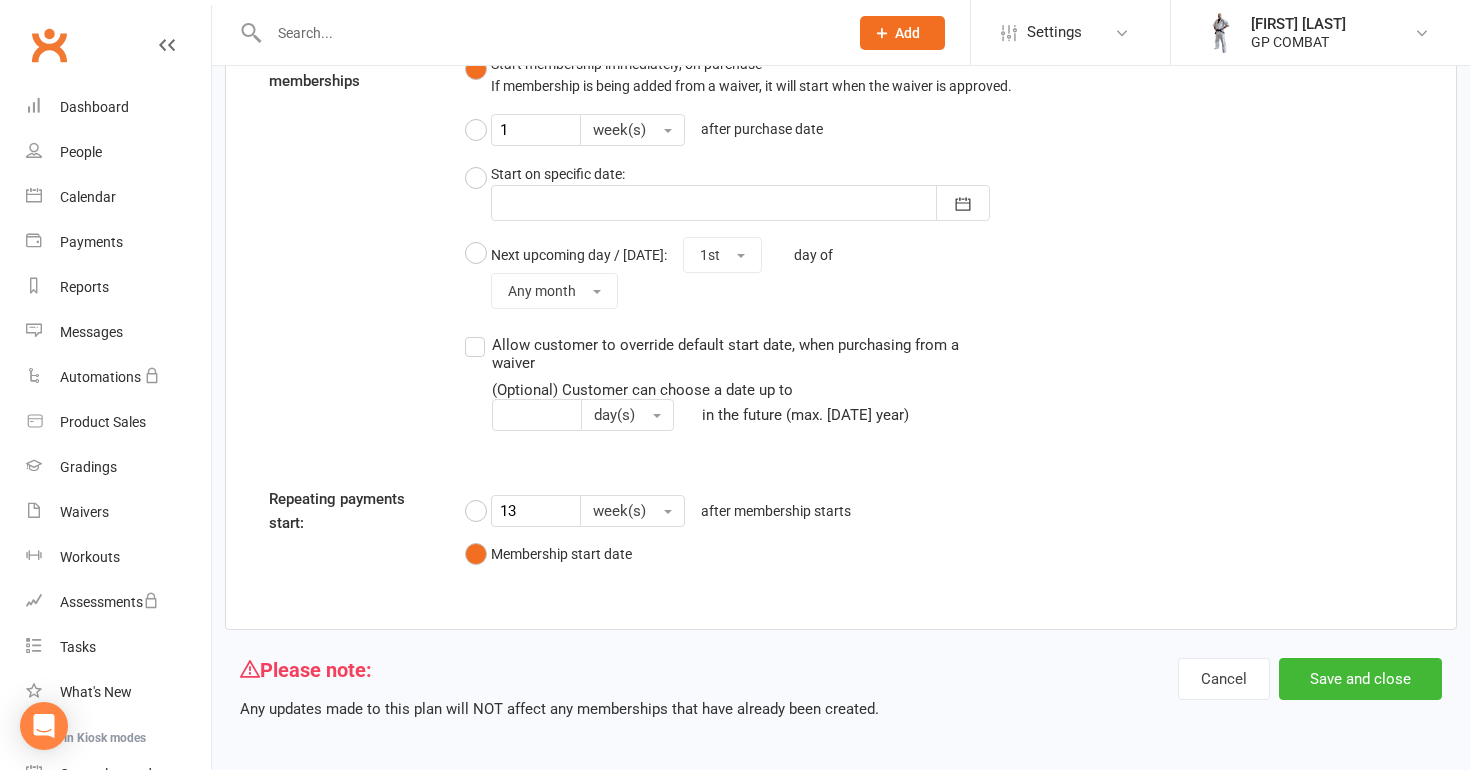 scroll, scrollTop: 1691, scrollLeft: 0, axis: vertical 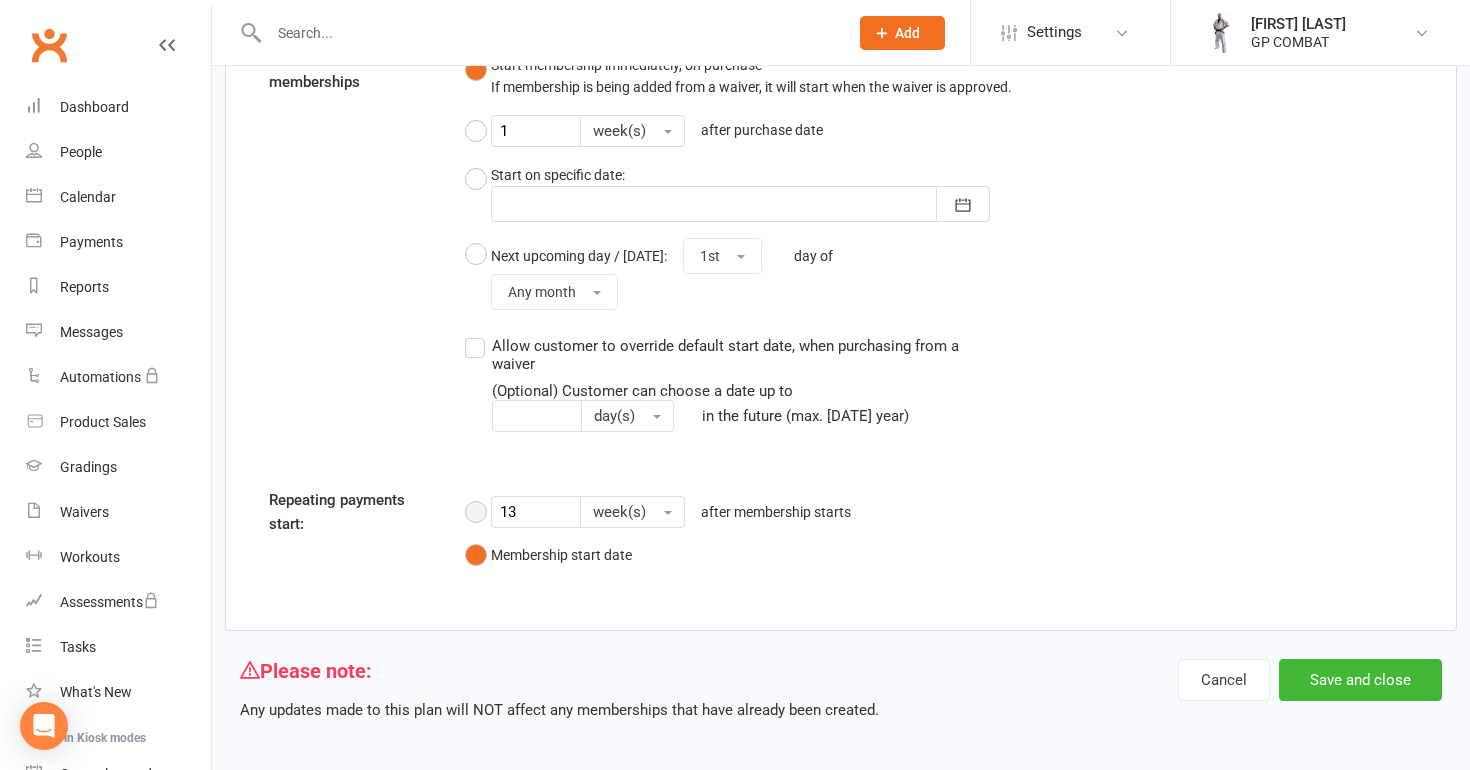 click on "13
week(s)
after membership starts" at bounding box center [663, 512] 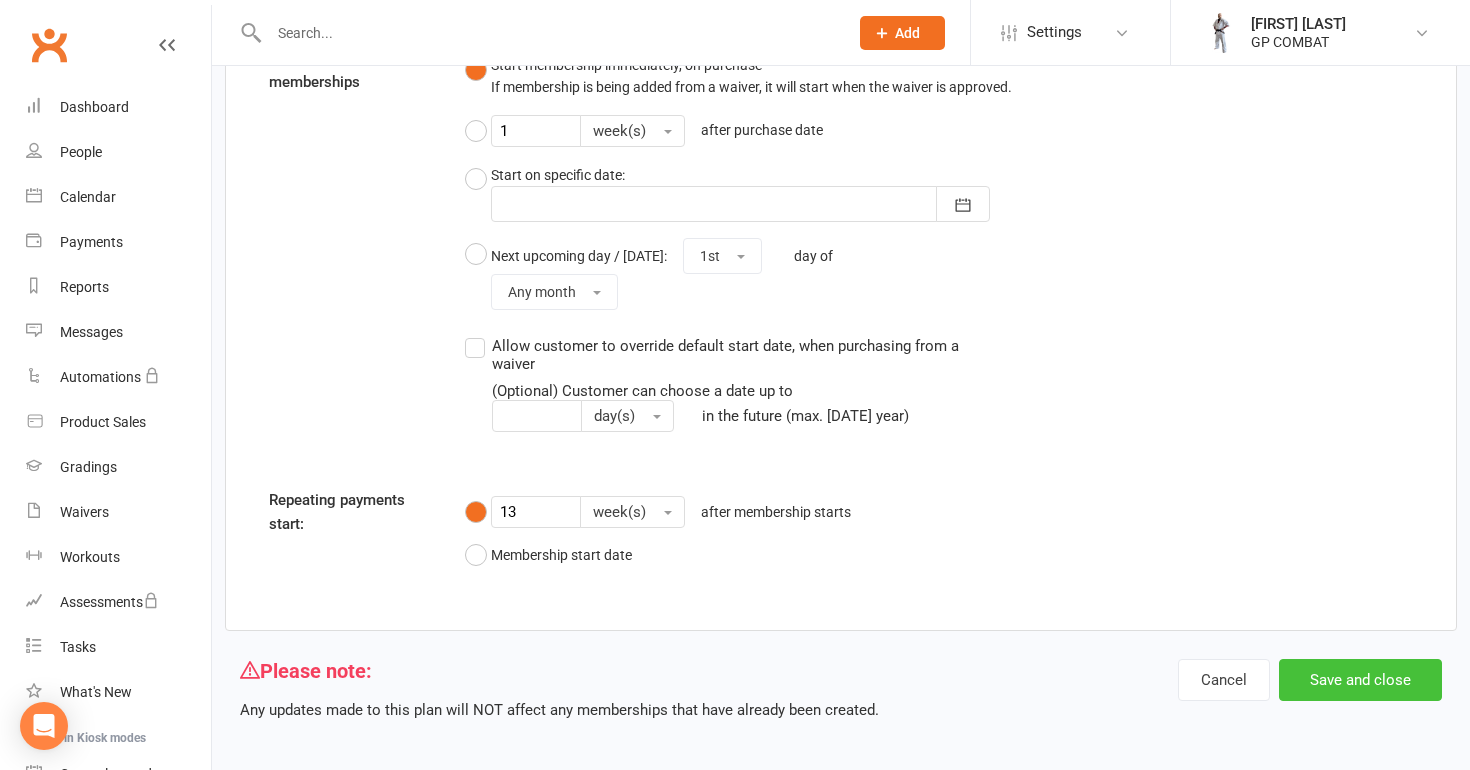 click on "Save and close" at bounding box center (1360, 680) 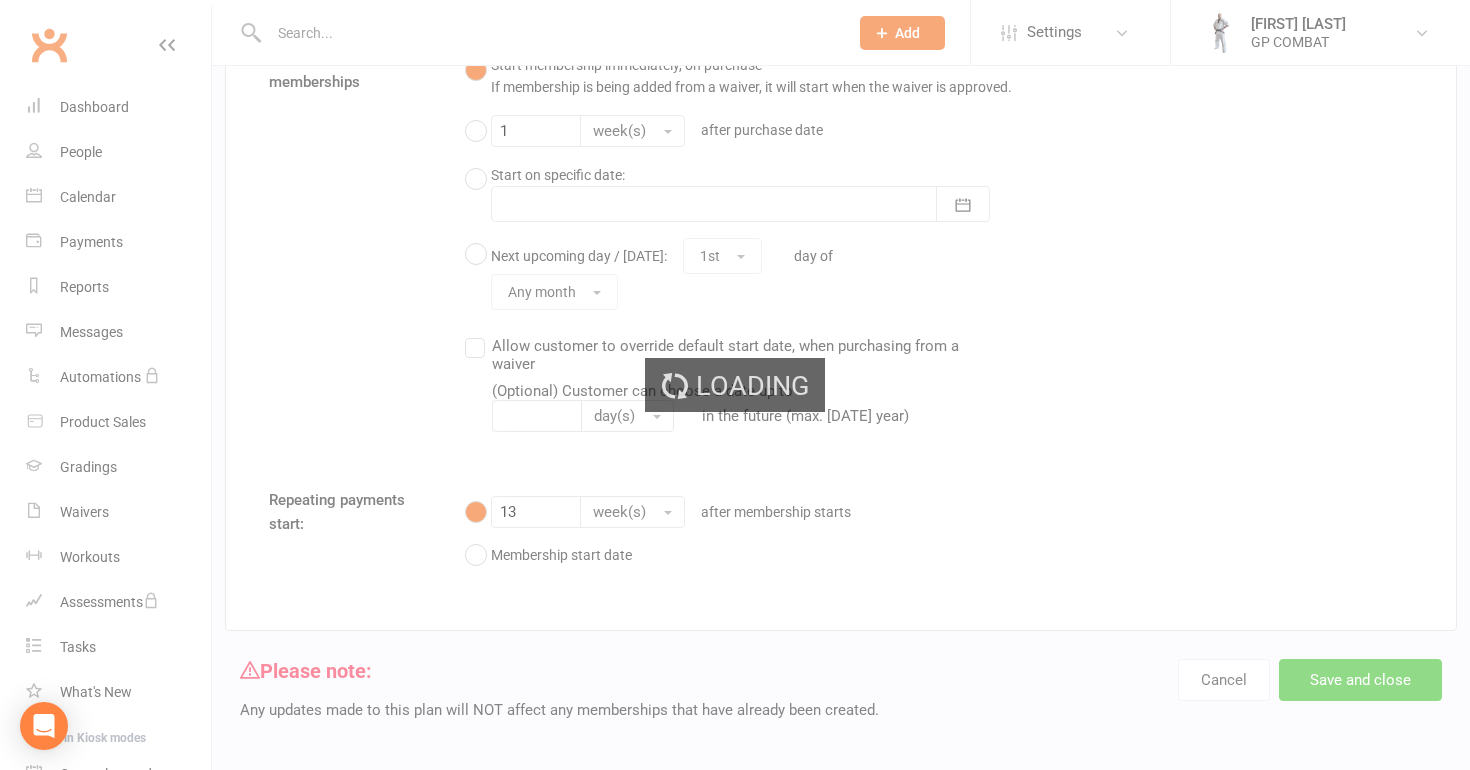 scroll, scrollTop: 0, scrollLeft: 0, axis: both 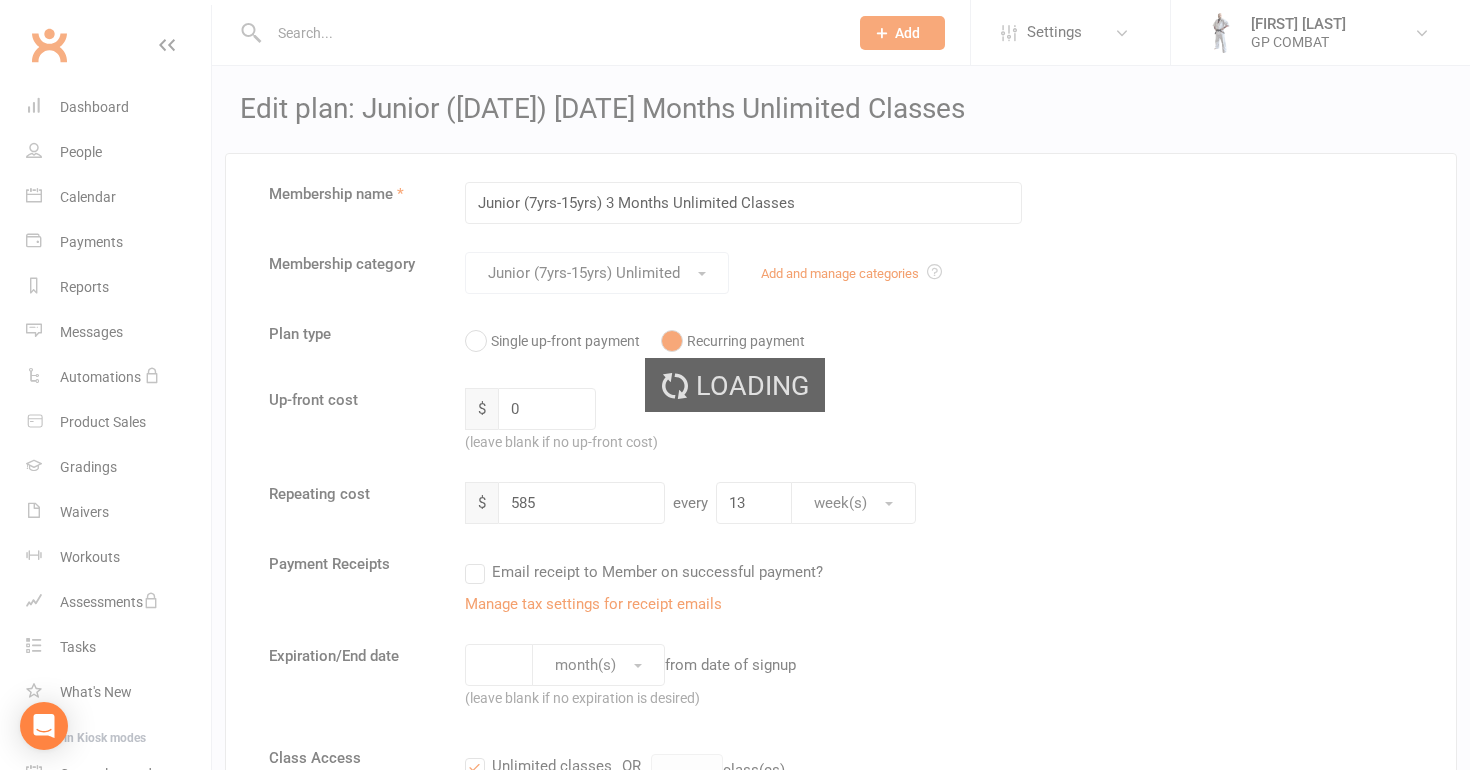 select on "50" 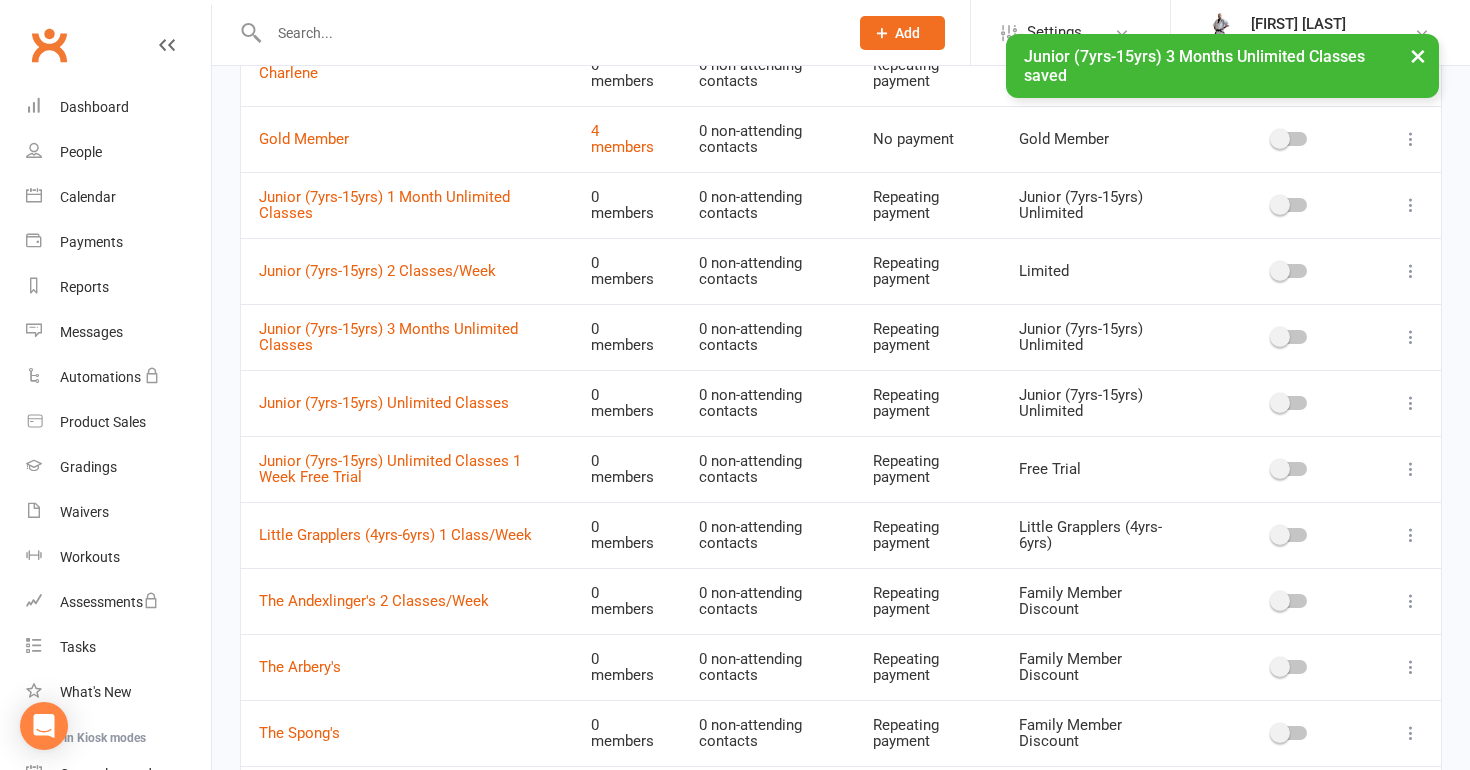 scroll, scrollTop: 637, scrollLeft: 0, axis: vertical 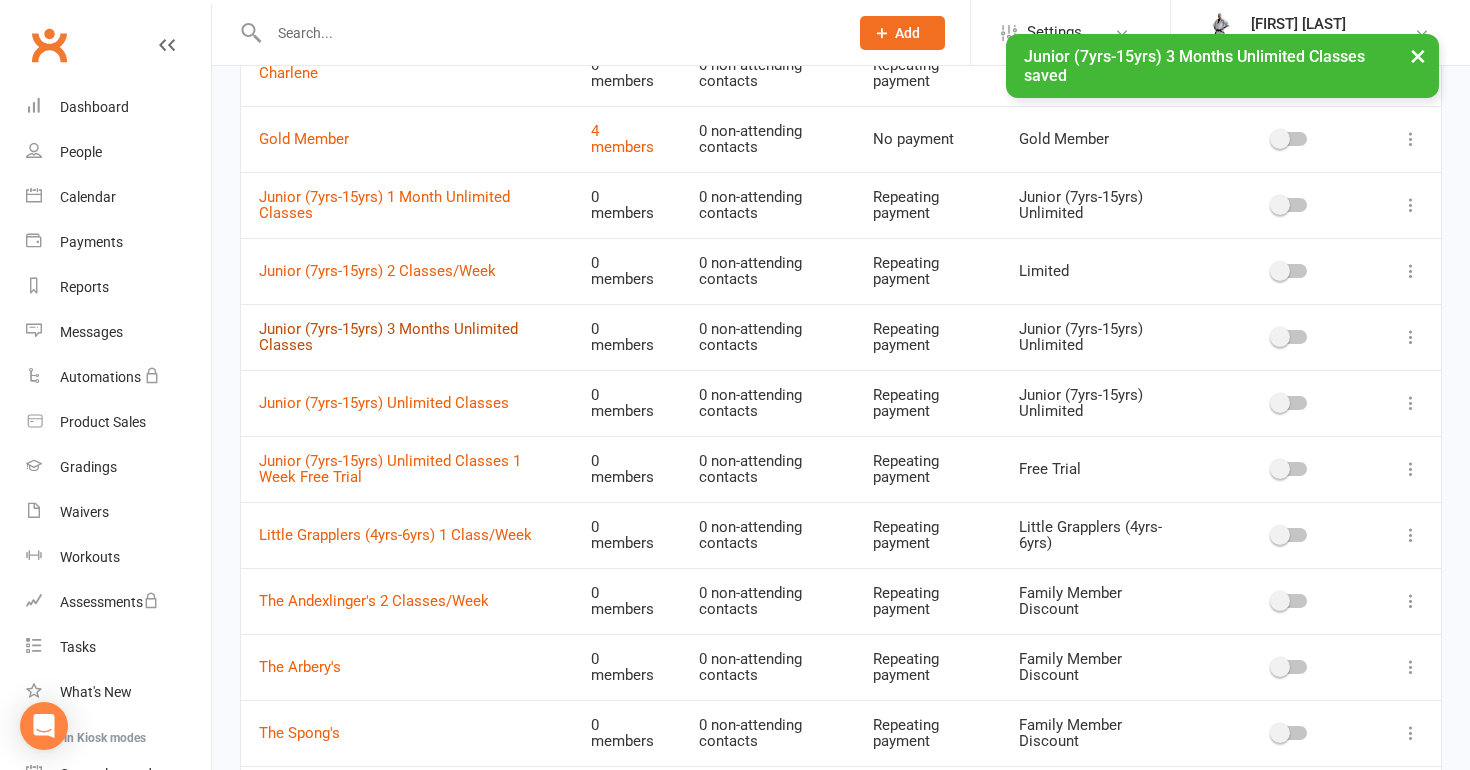 click on "Junior (7yrs-15yrs) 3 Months Unlimited Classes" at bounding box center [388, 337] 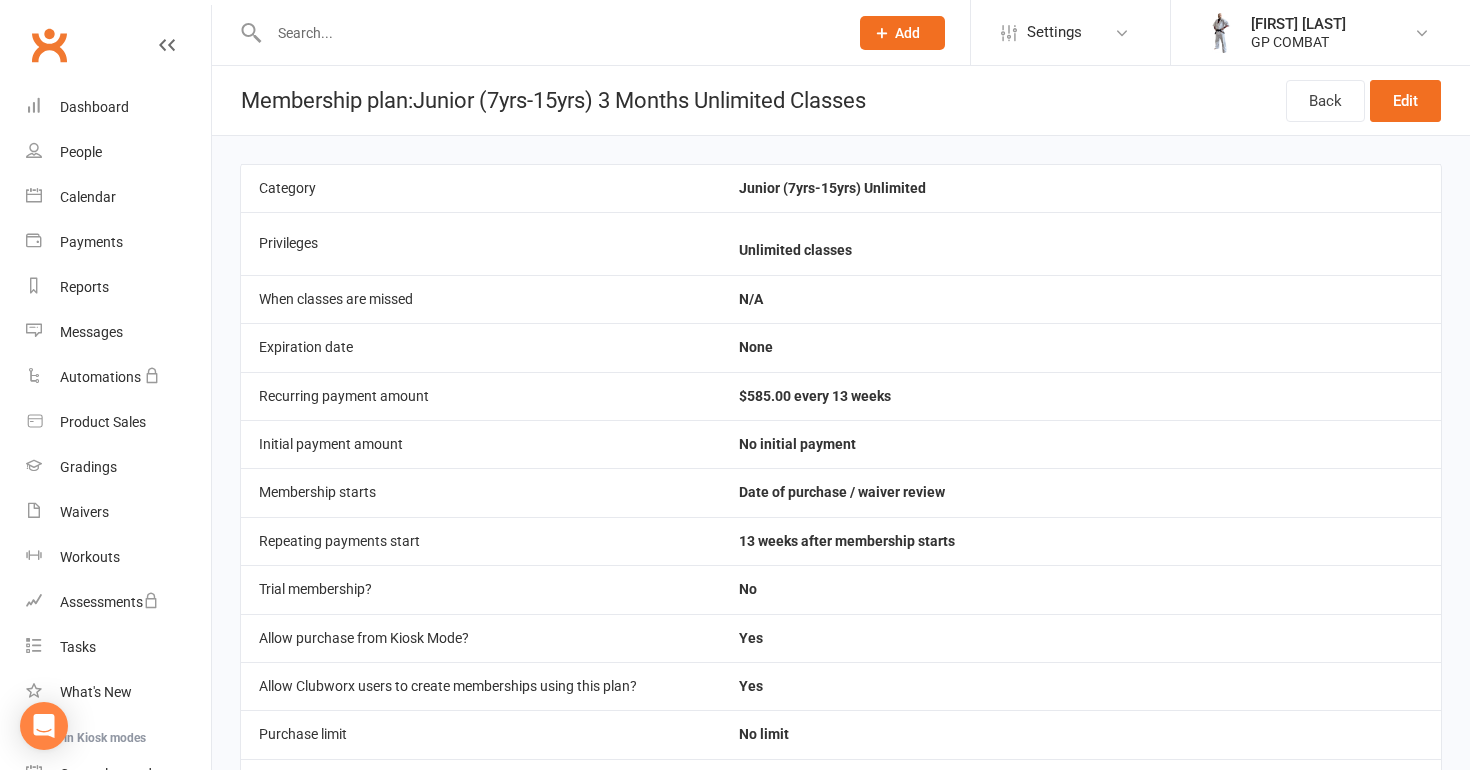 scroll, scrollTop: 0, scrollLeft: 0, axis: both 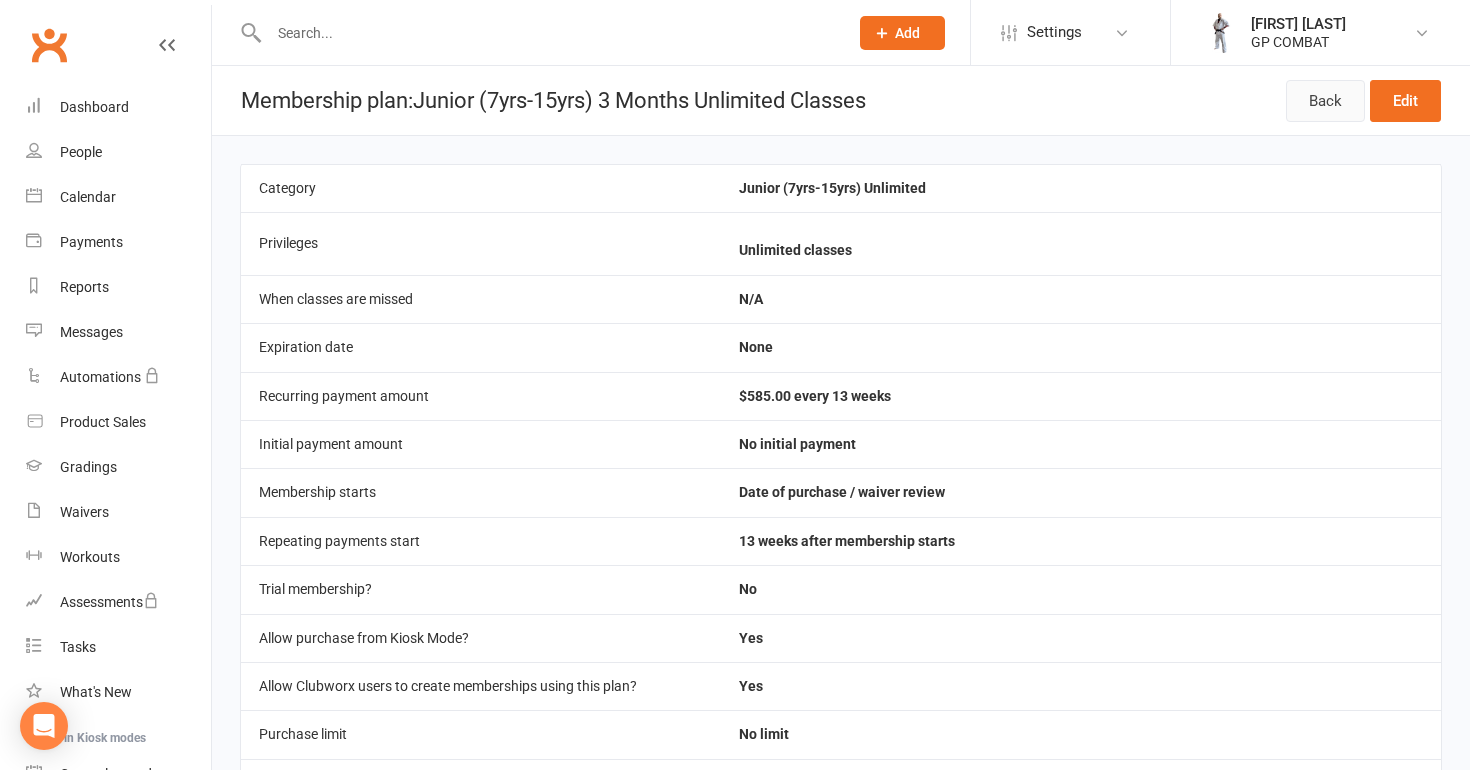 click on "Back" at bounding box center (1325, 101) 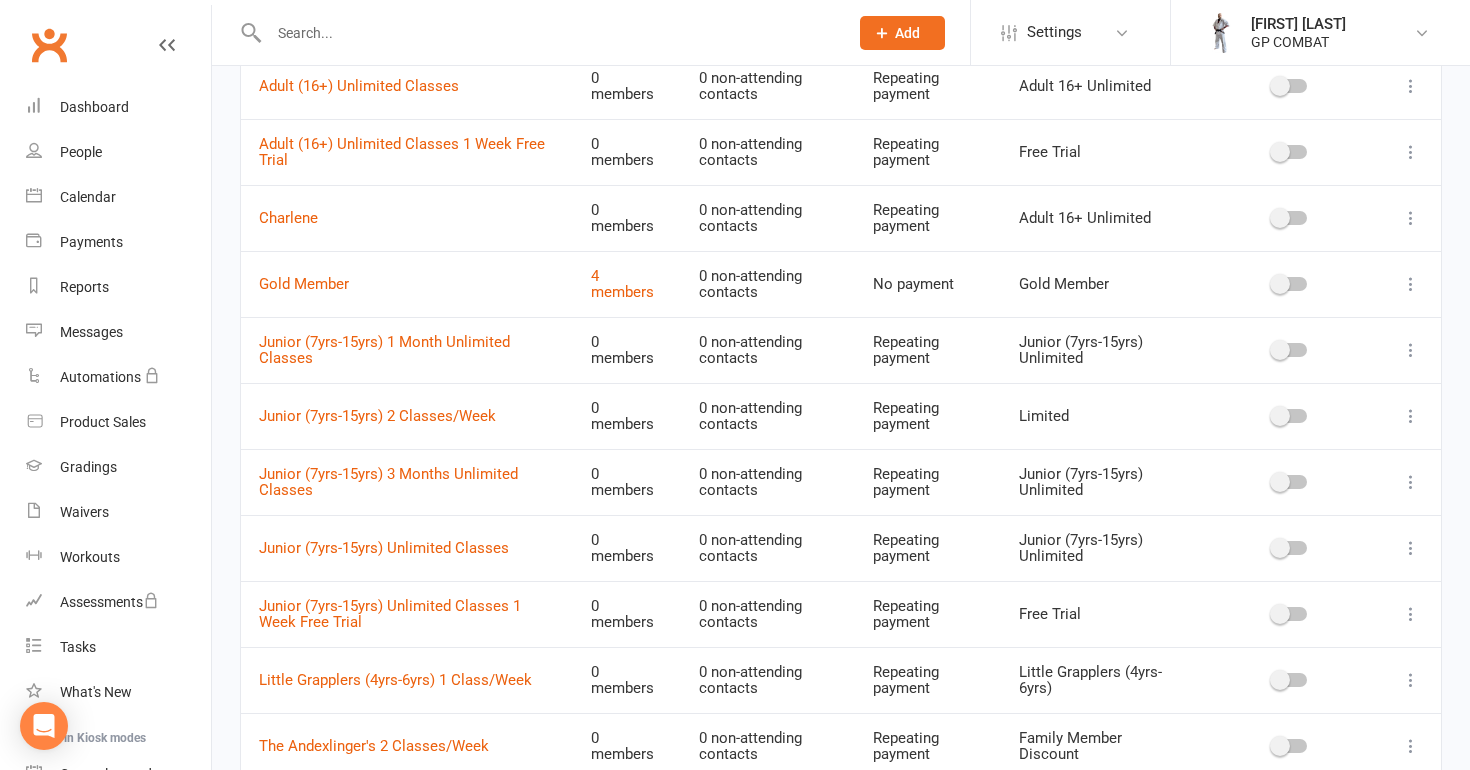 scroll, scrollTop: 493, scrollLeft: 0, axis: vertical 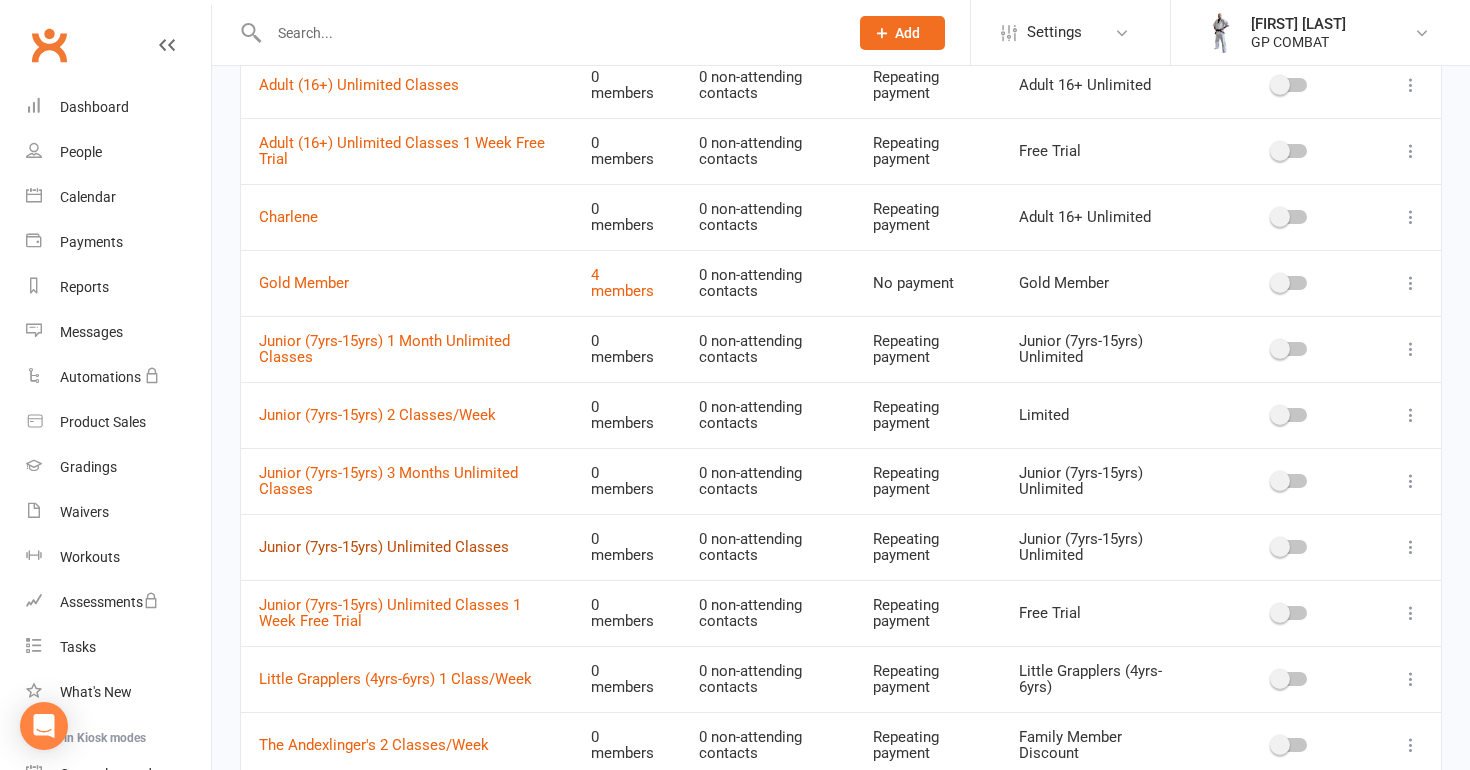 click on "Junior (7yrs-15yrs) Unlimited Classes" at bounding box center (384, 547) 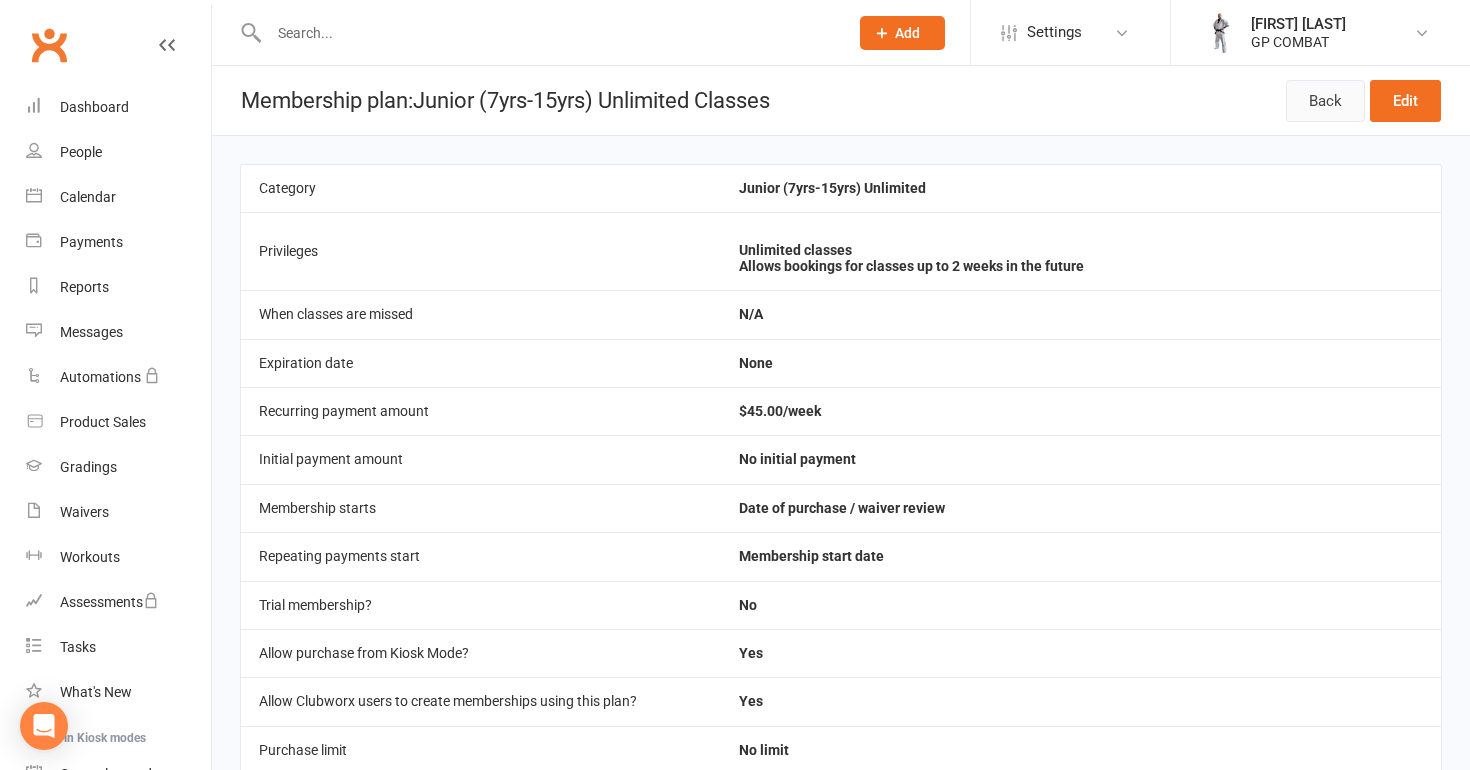 click on "Back" at bounding box center [1325, 101] 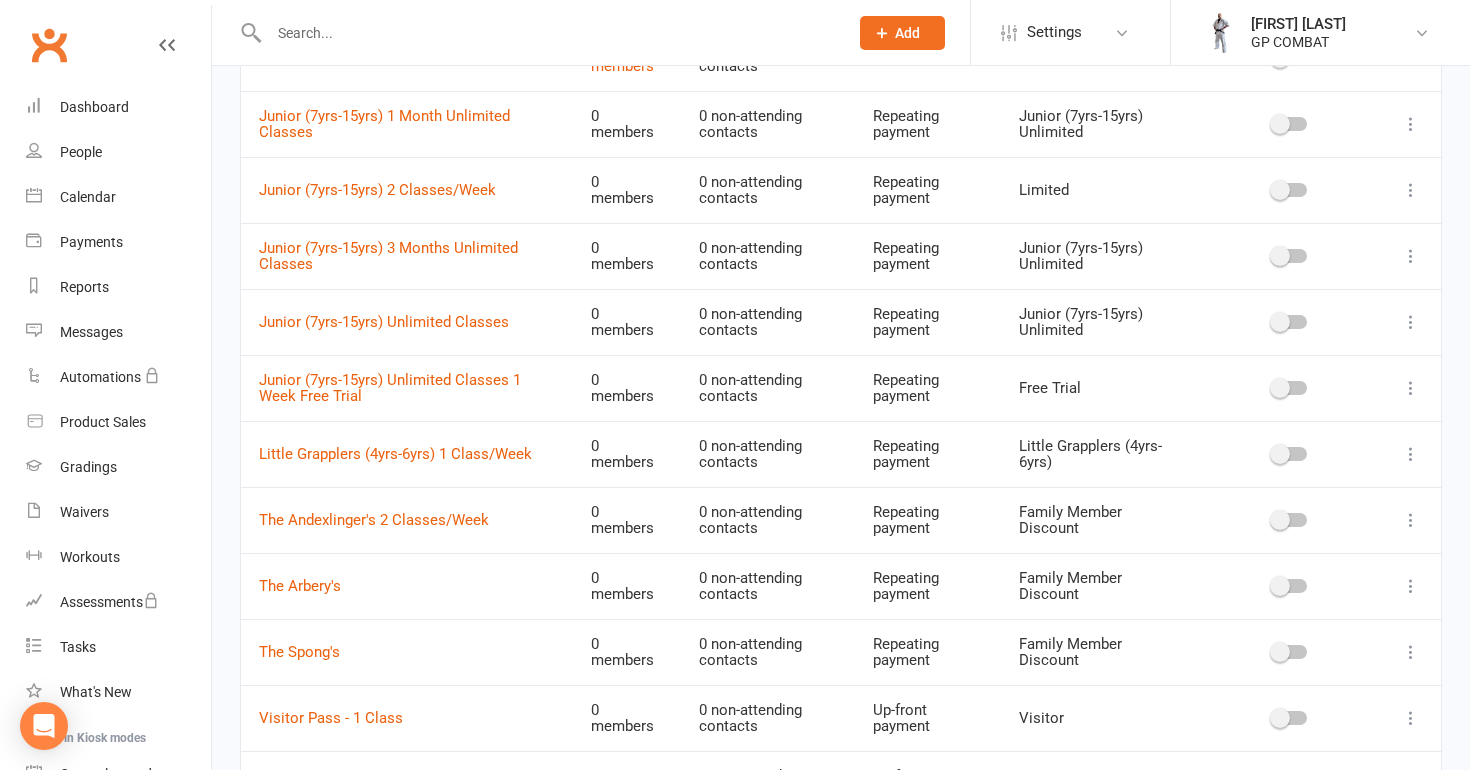 scroll, scrollTop: 719, scrollLeft: 0, axis: vertical 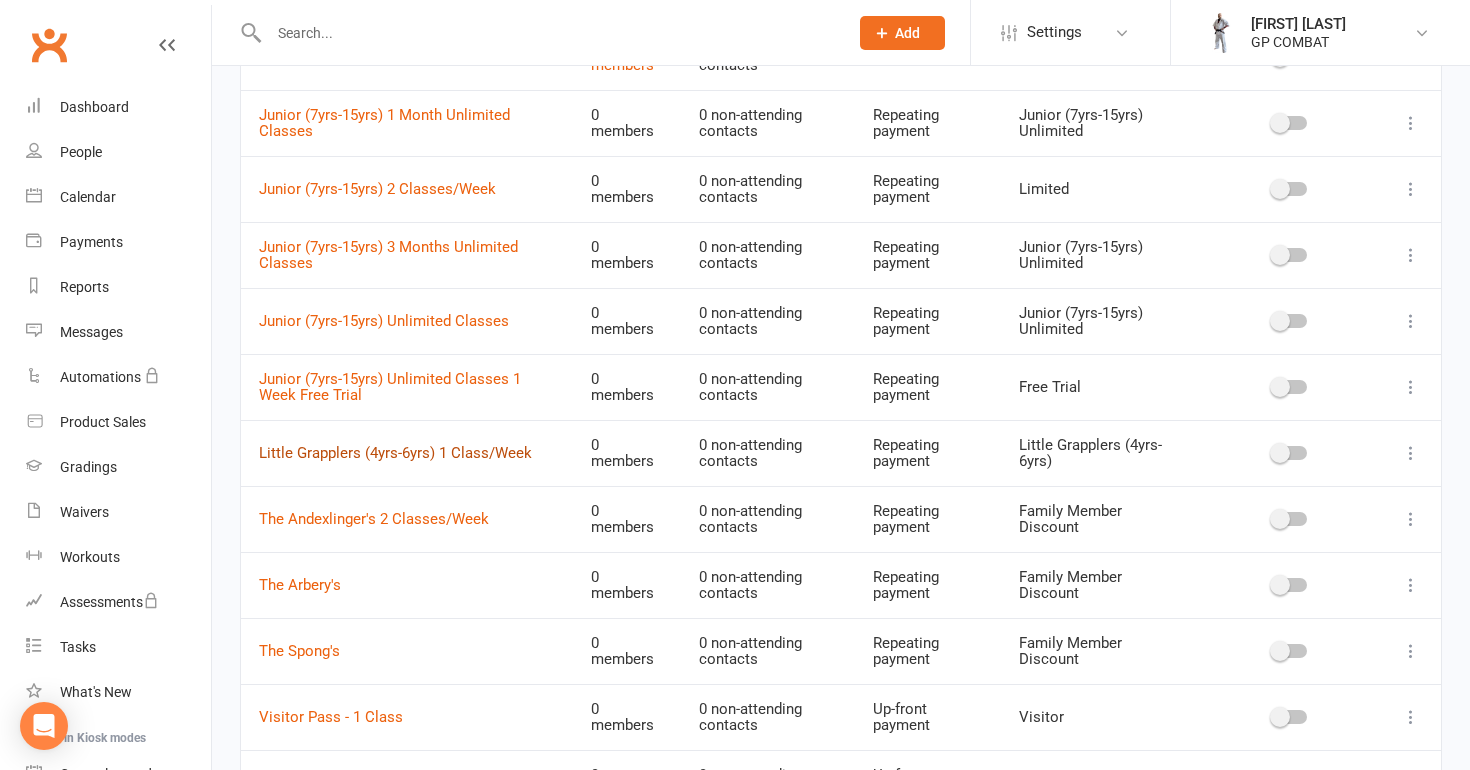 click on "Little Grapplers (4yrs-6yrs) 1 Class/Week" at bounding box center (395, 453) 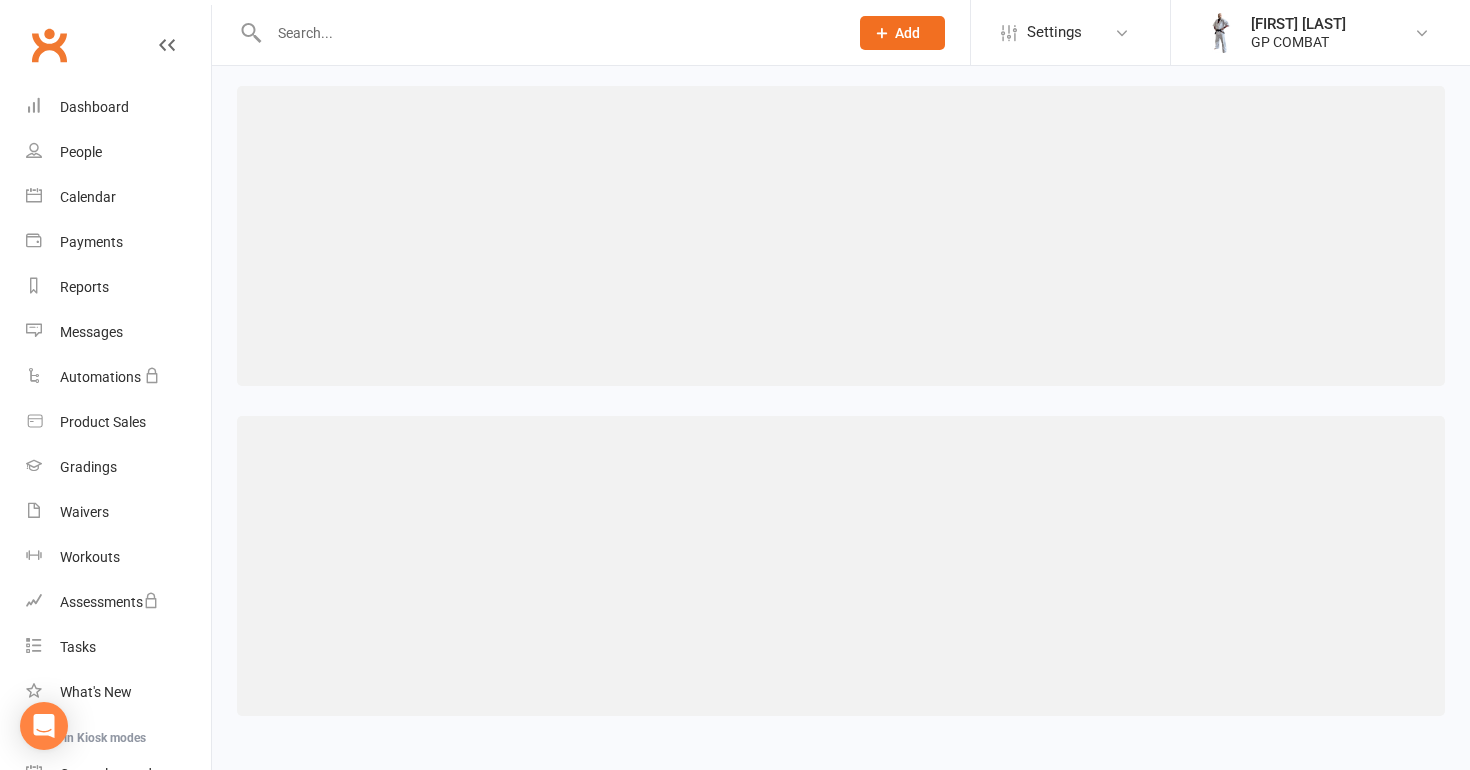 scroll, scrollTop: 0, scrollLeft: 0, axis: both 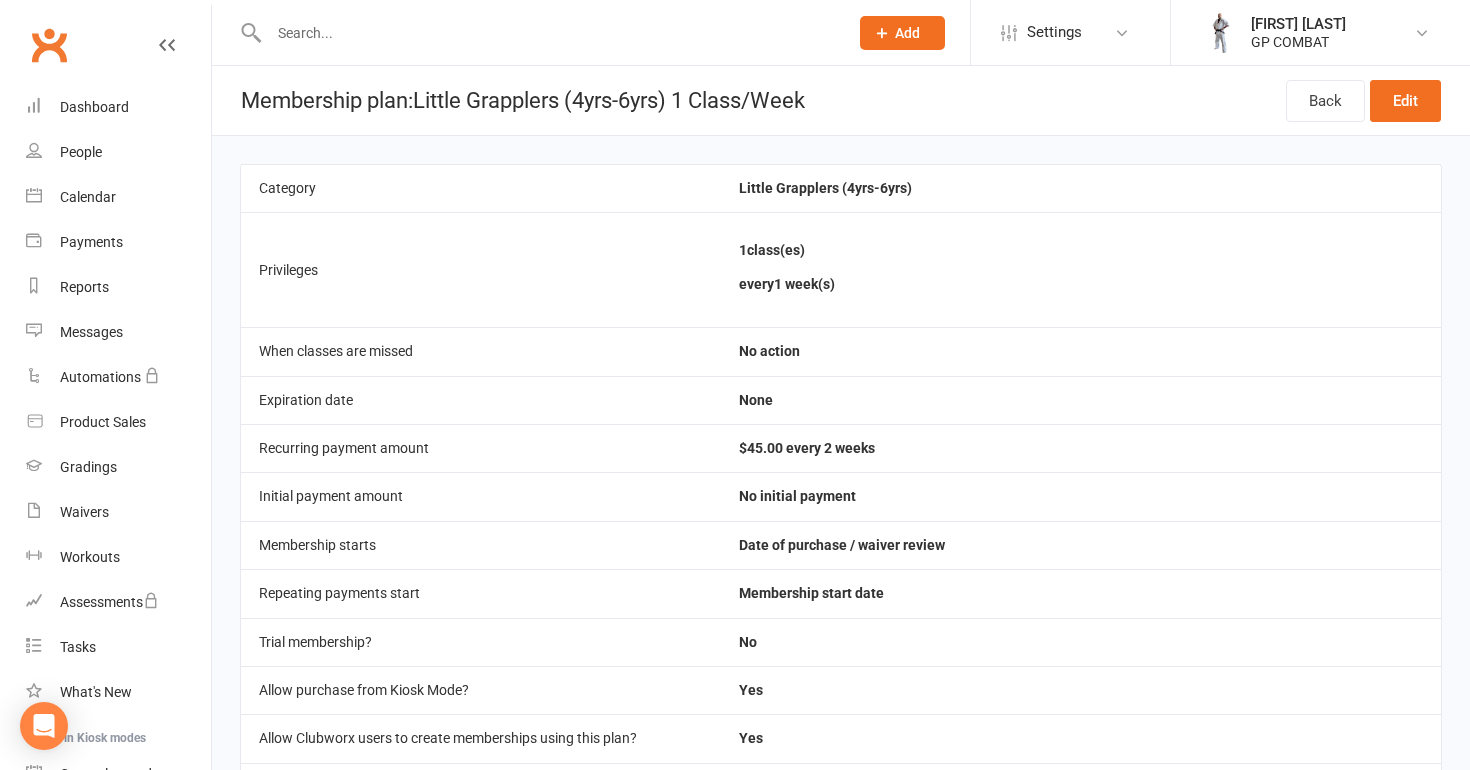 select on "50" 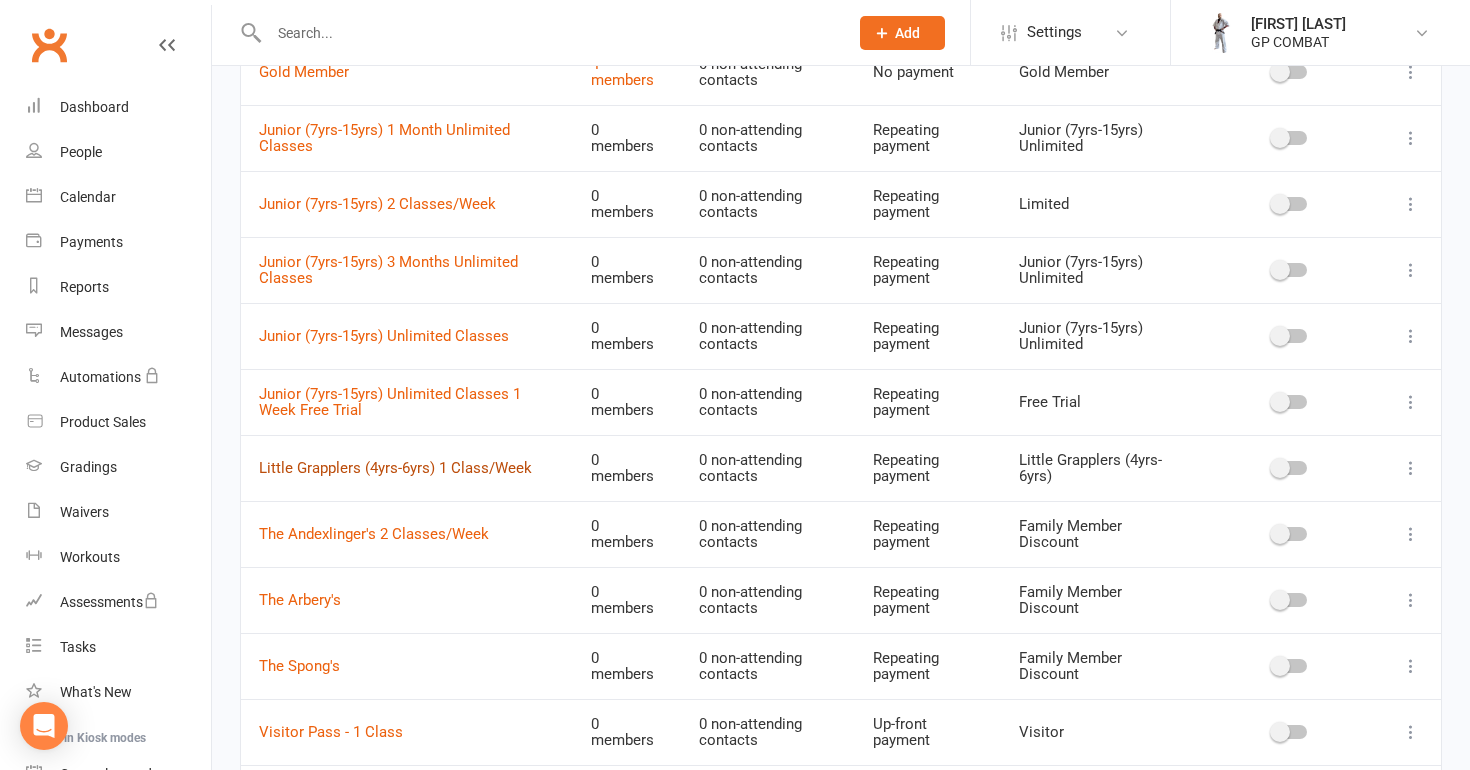 scroll, scrollTop: 707, scrollLeft: 0, axis: vertical 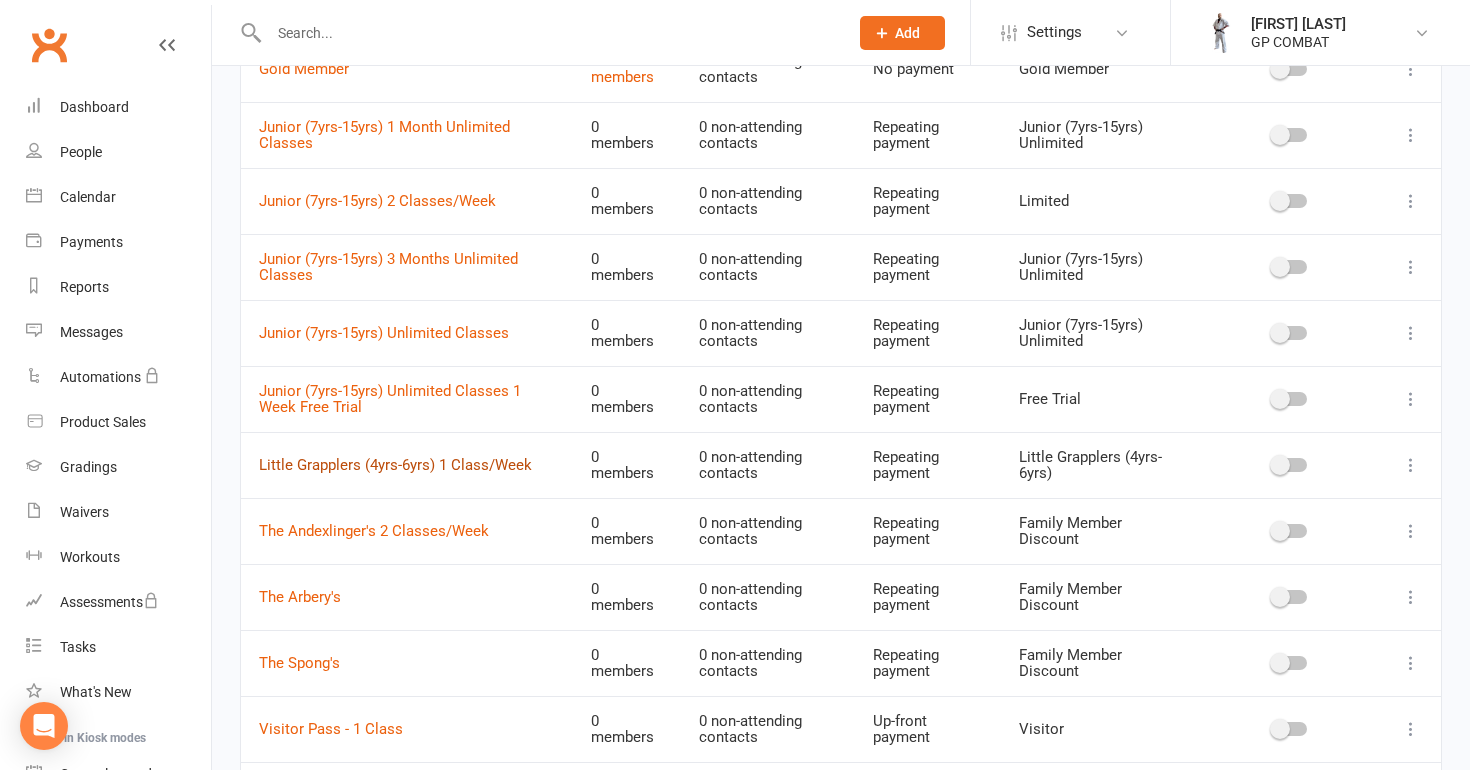 click on "Little Grapplers (4yrs-6yrs) 1 Class/Week" at bounding box center [395, 465] 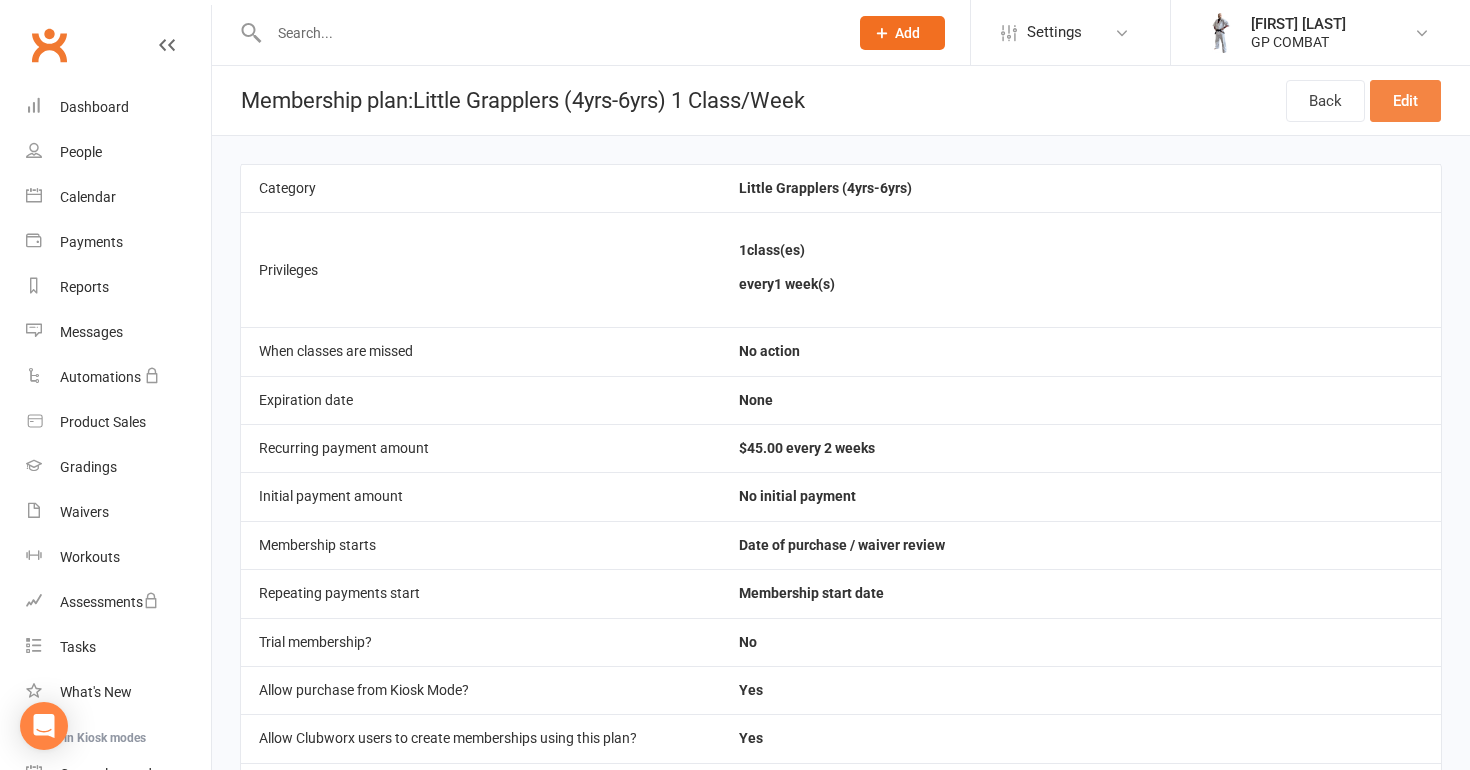 click on "Edit" at bounding box center [1405, 101] 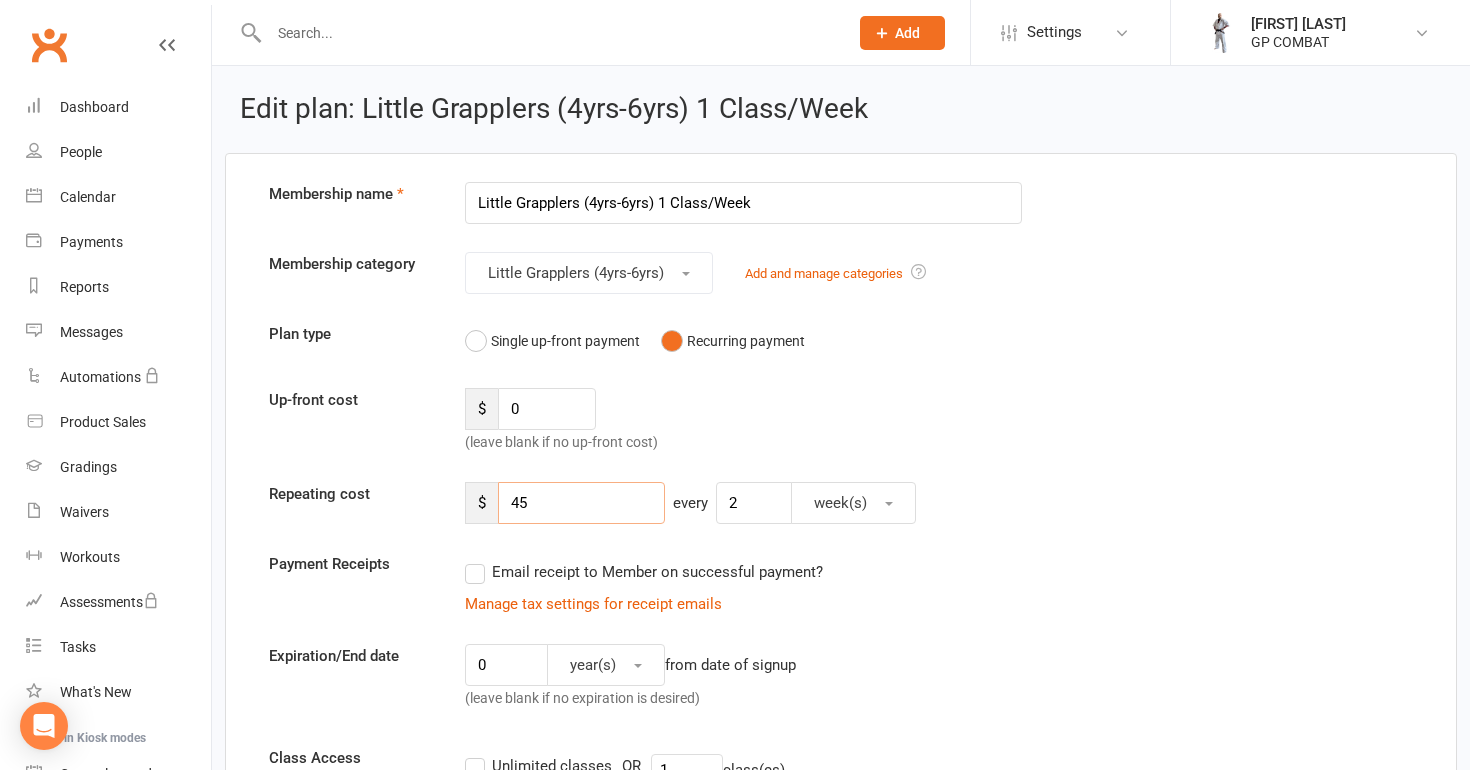 click on "45" at bounding box center (581, 503) 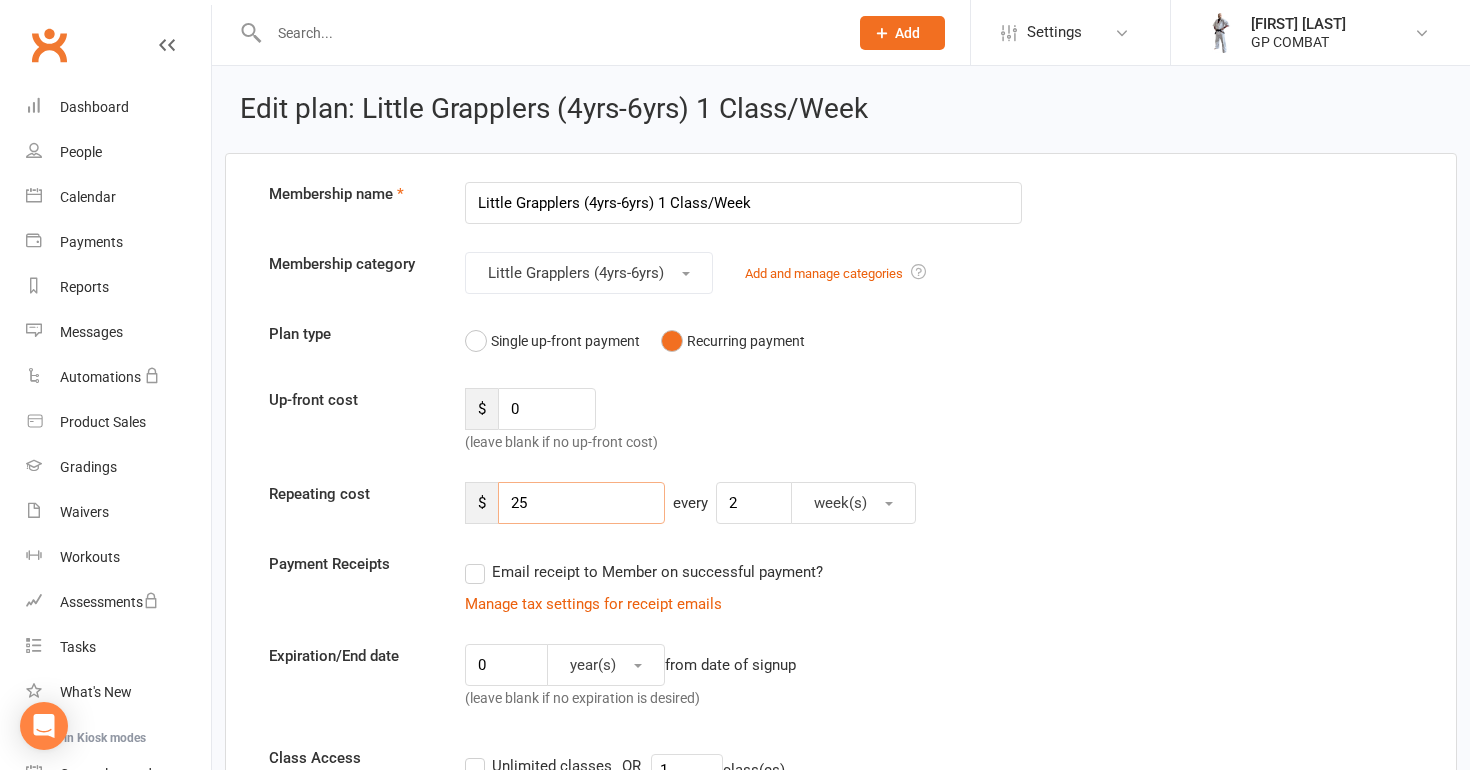 type on "25" 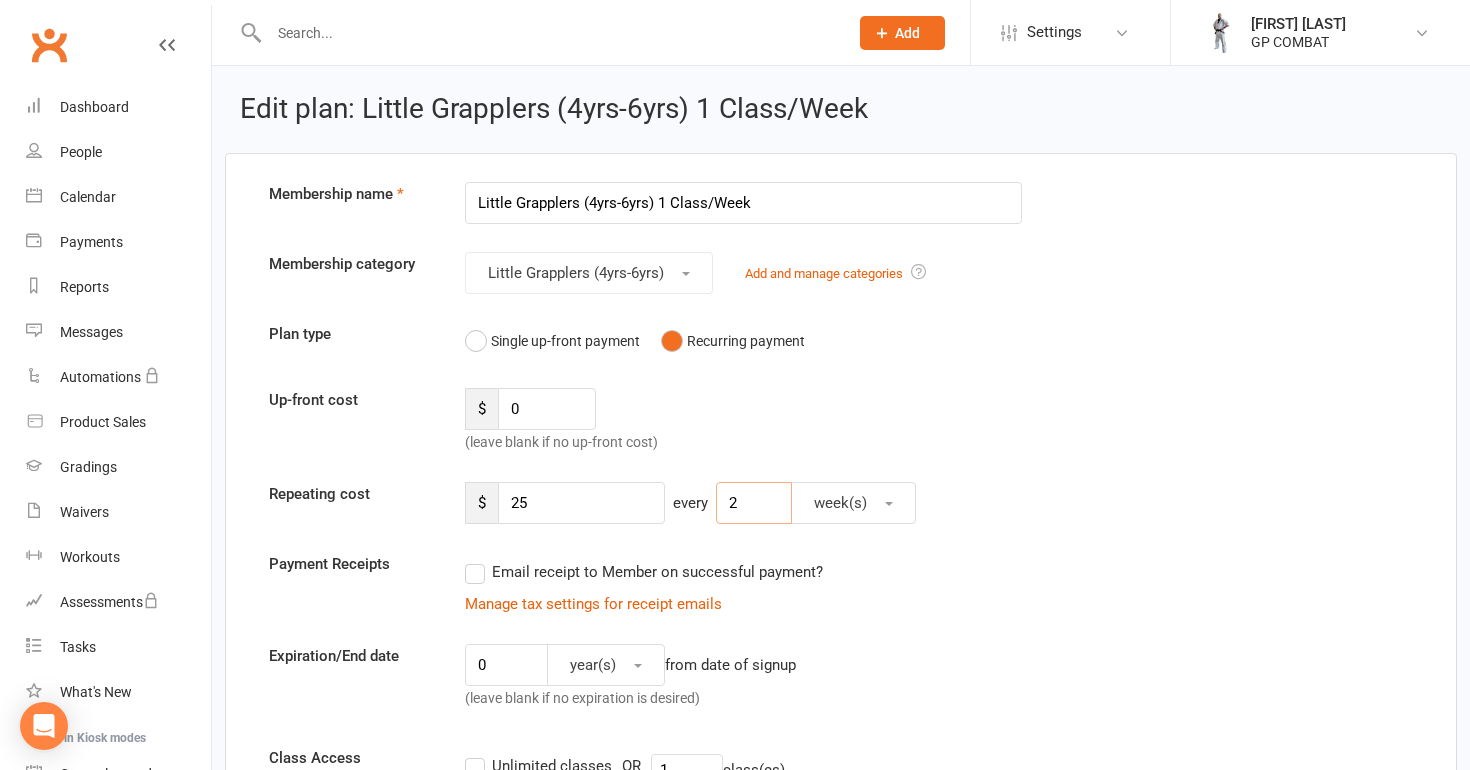 click on "2" at bounding box center (754, 503) 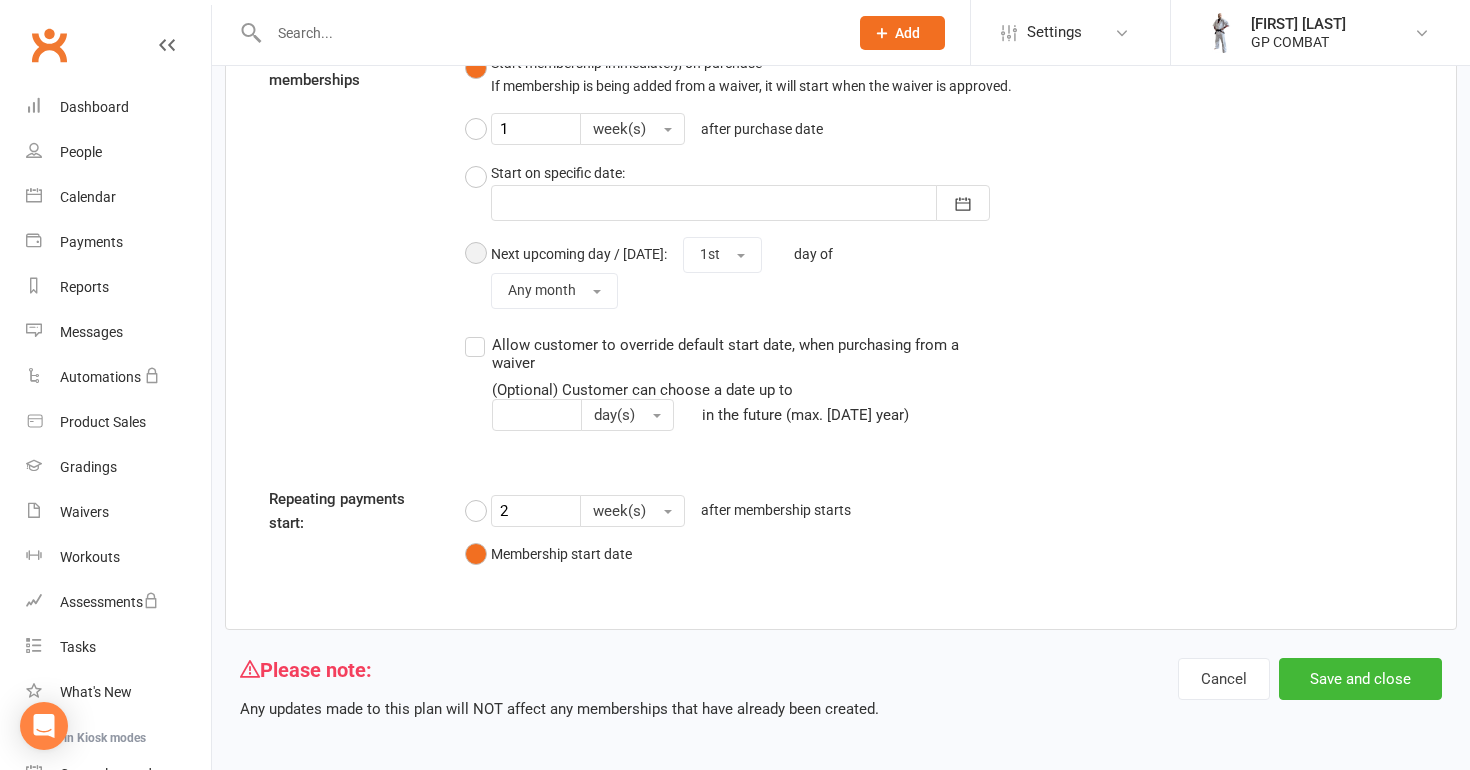 scroll, scrollTop: 2111, scrollLeft: 0, axis: vertical 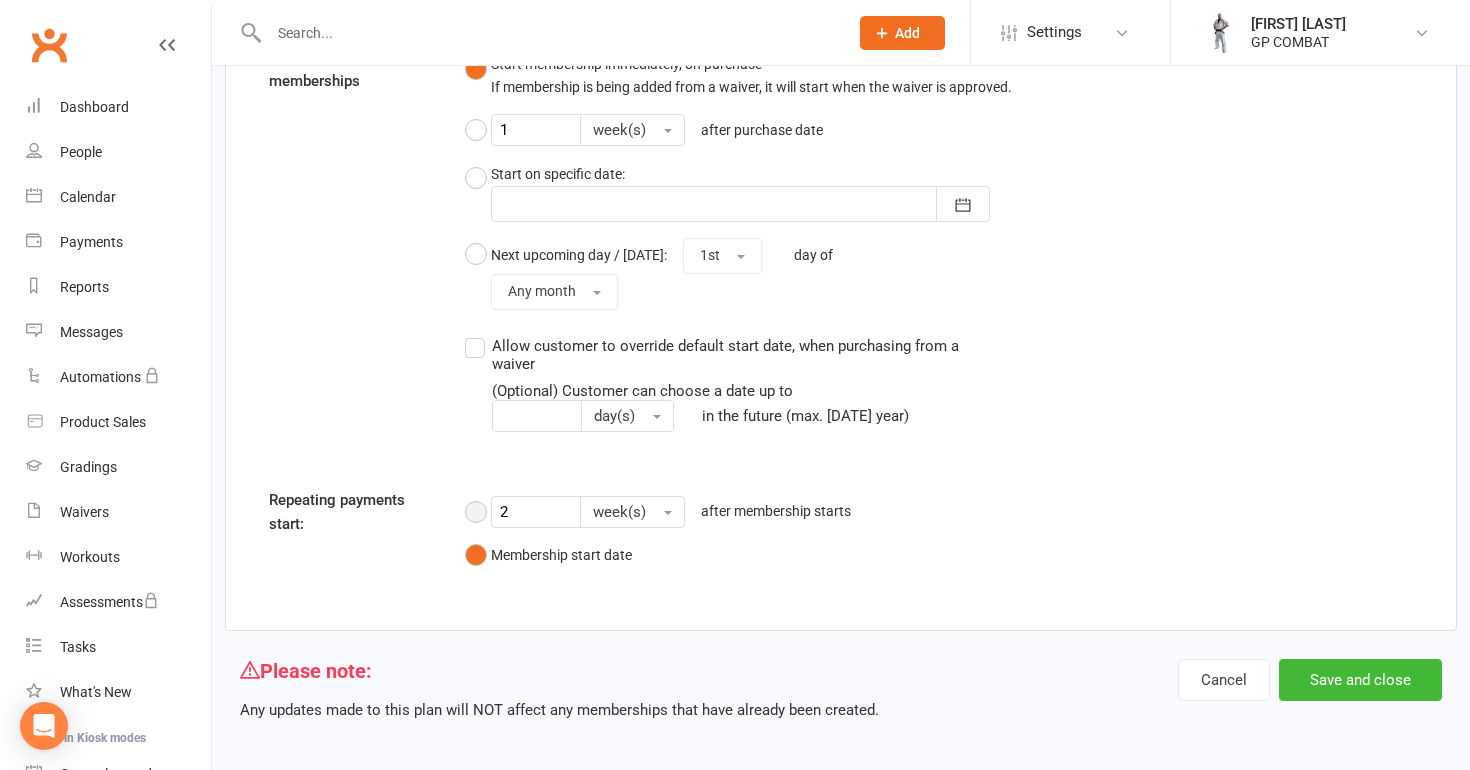 type on "1" 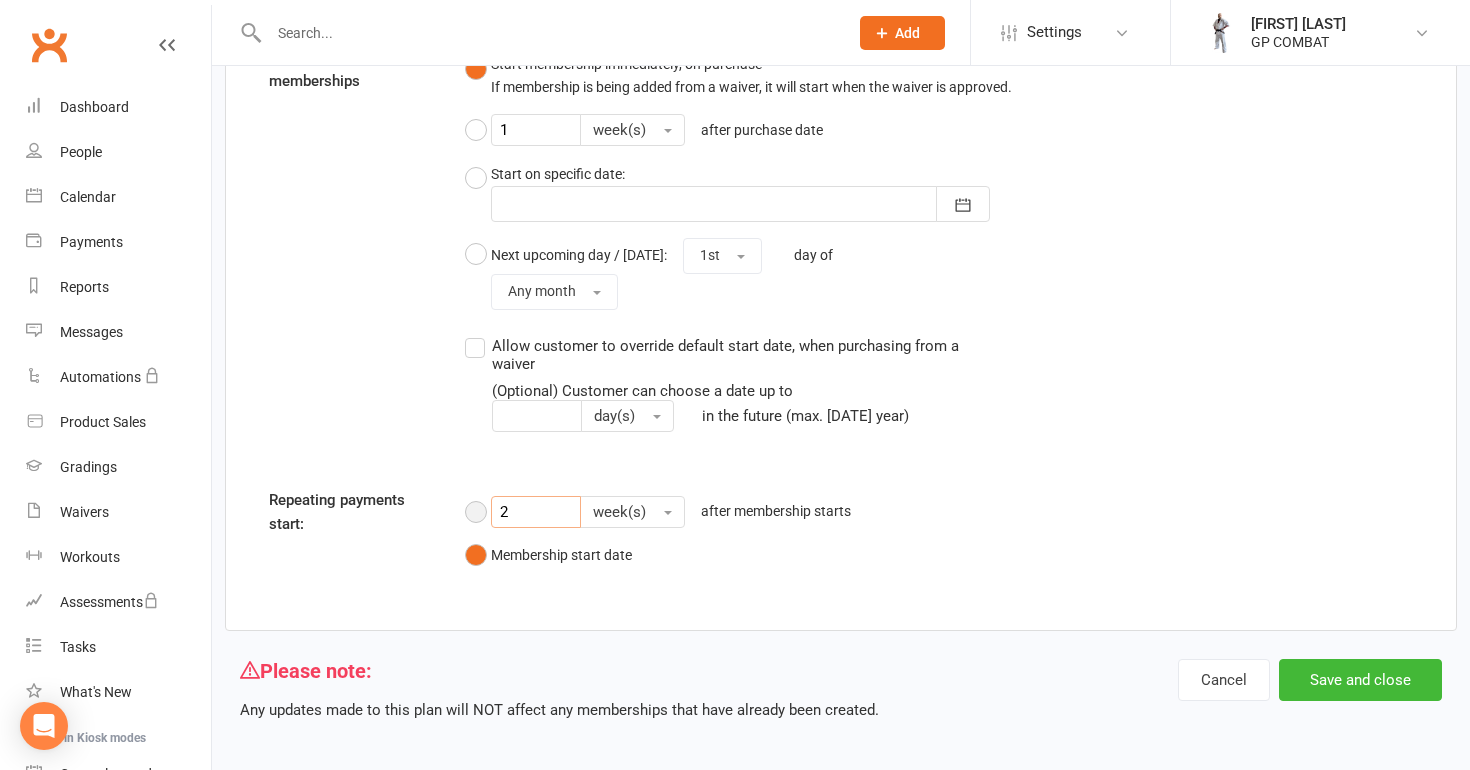 click on "2" at bounding box center (536, 512) 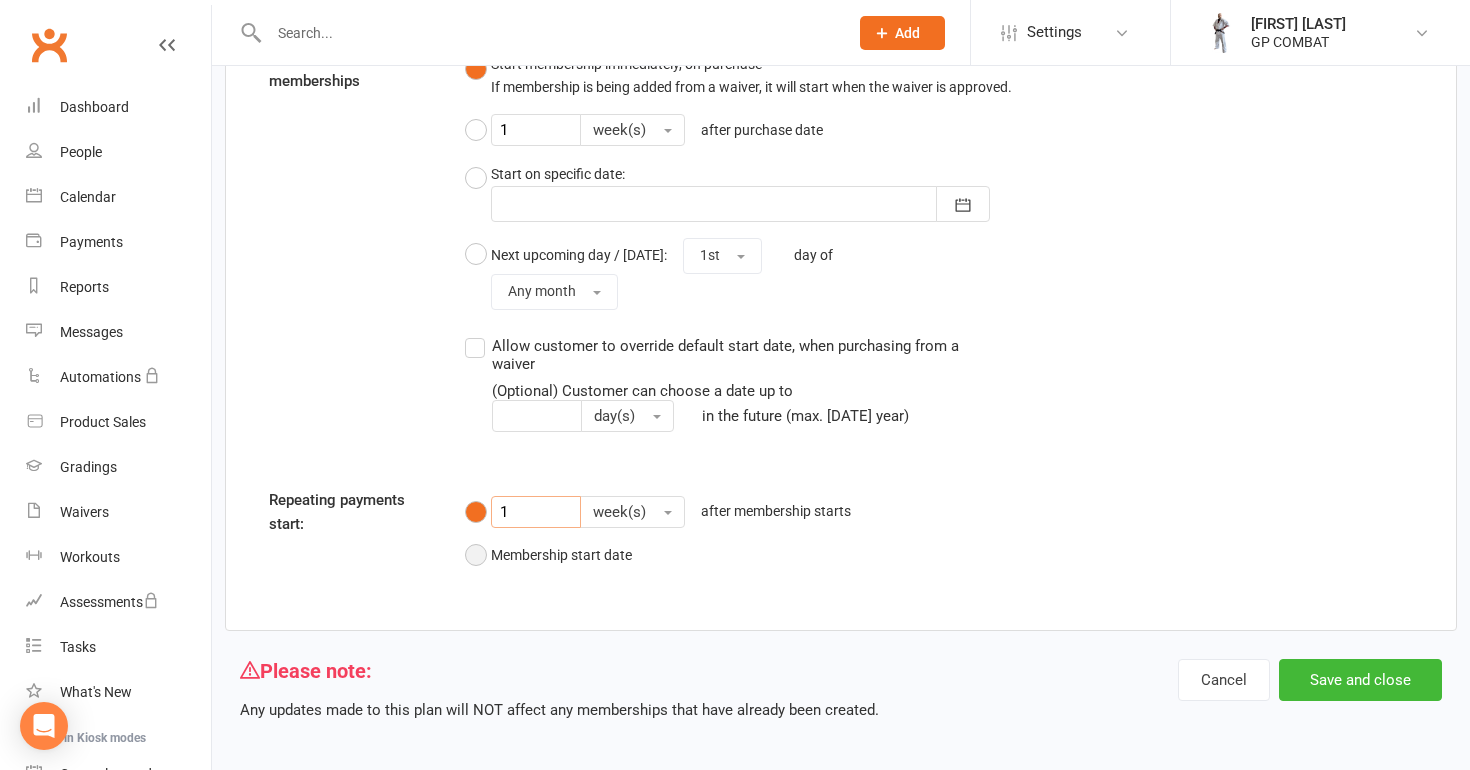 type on "1" 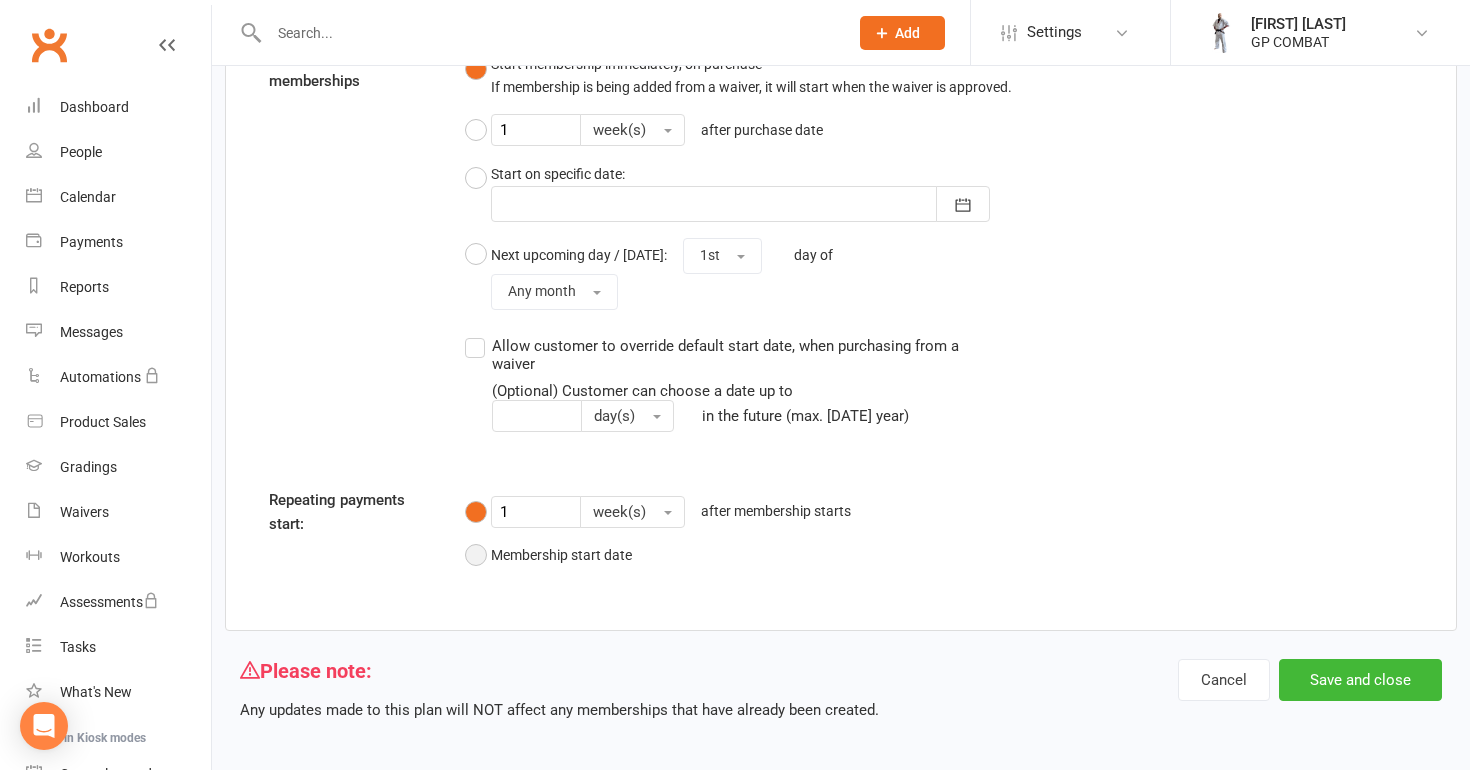 click on "Membership start date" at bounding box center [548, 555] 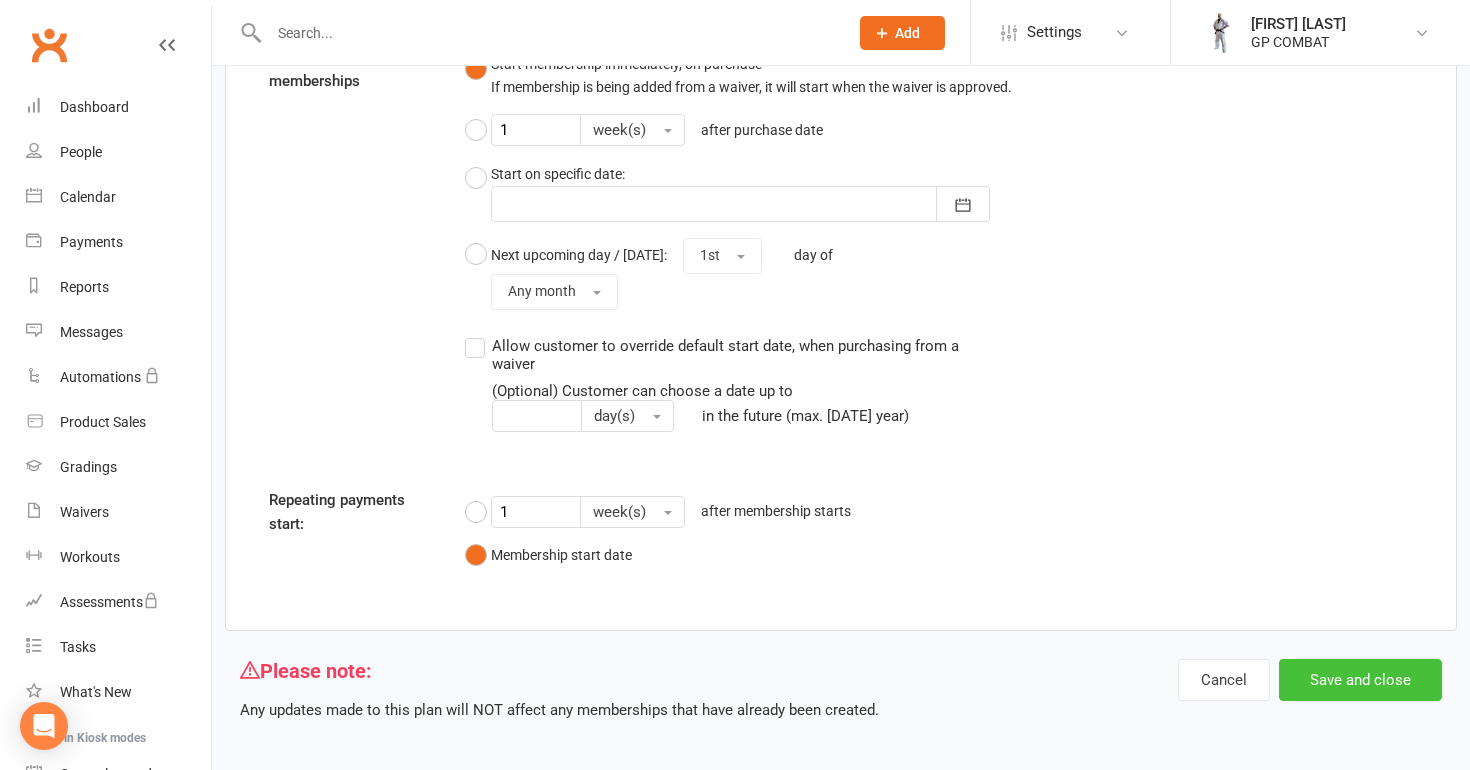click on "Save and close" at bounding box center [1360, 680] 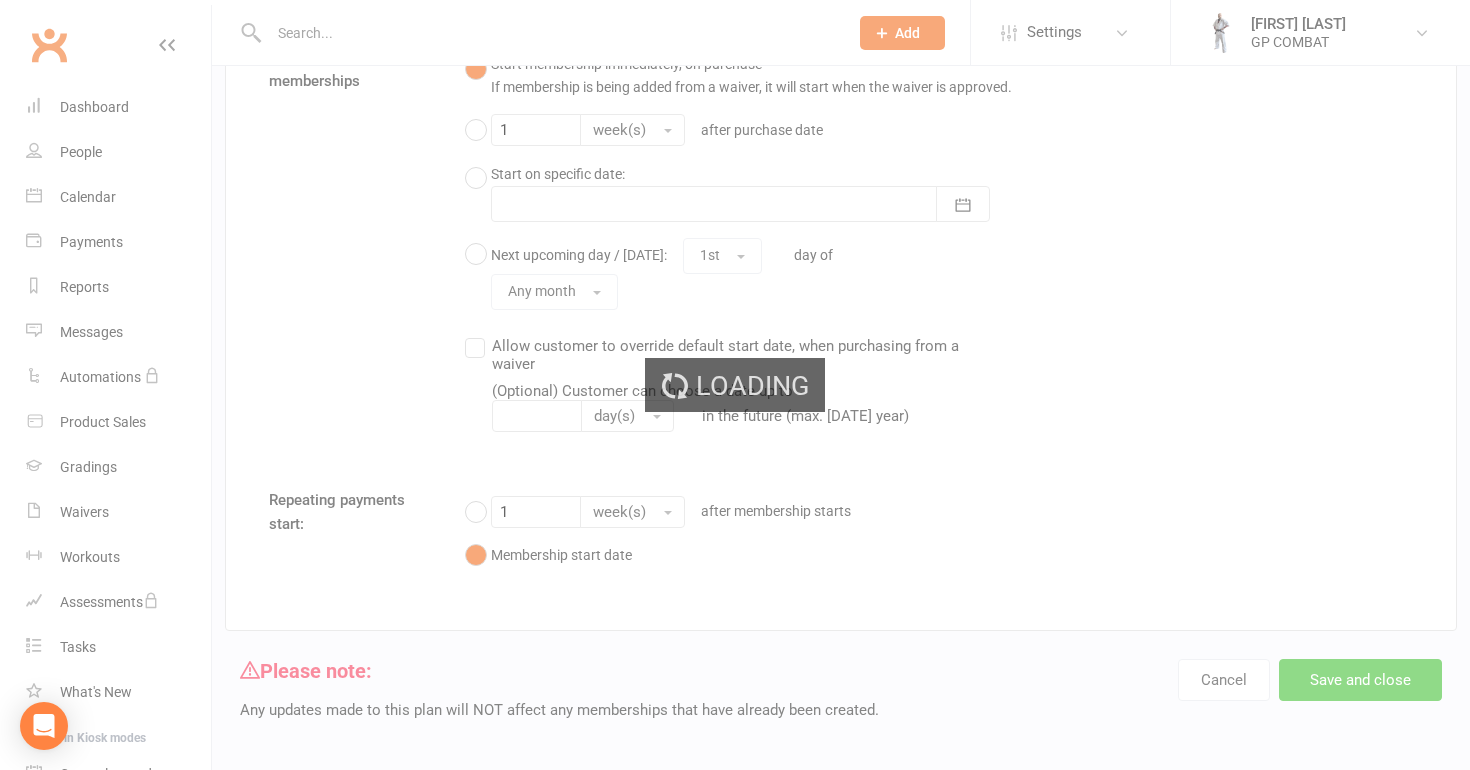 scroll, scrollTop: 0, scrollLeft: 0, axis: both 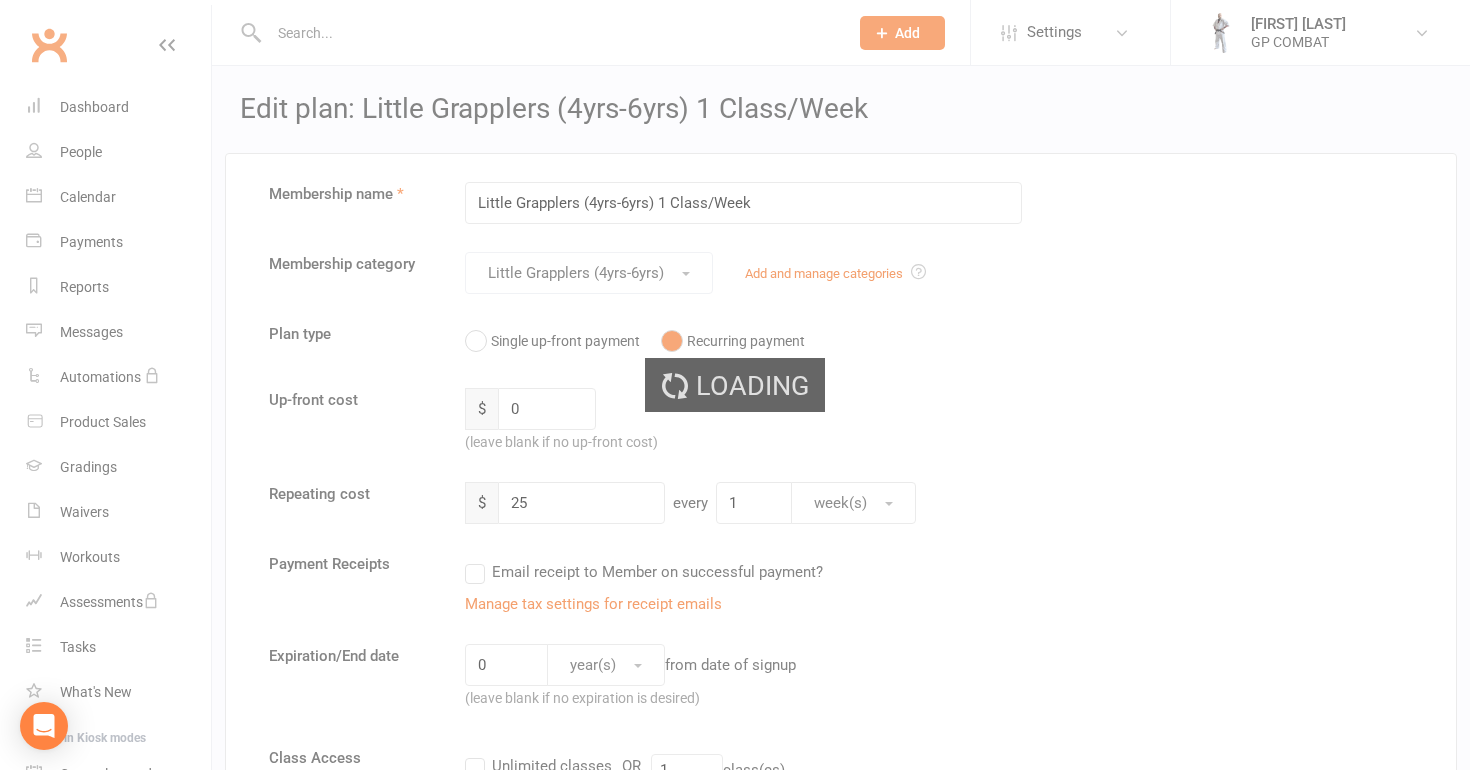 select on "50" 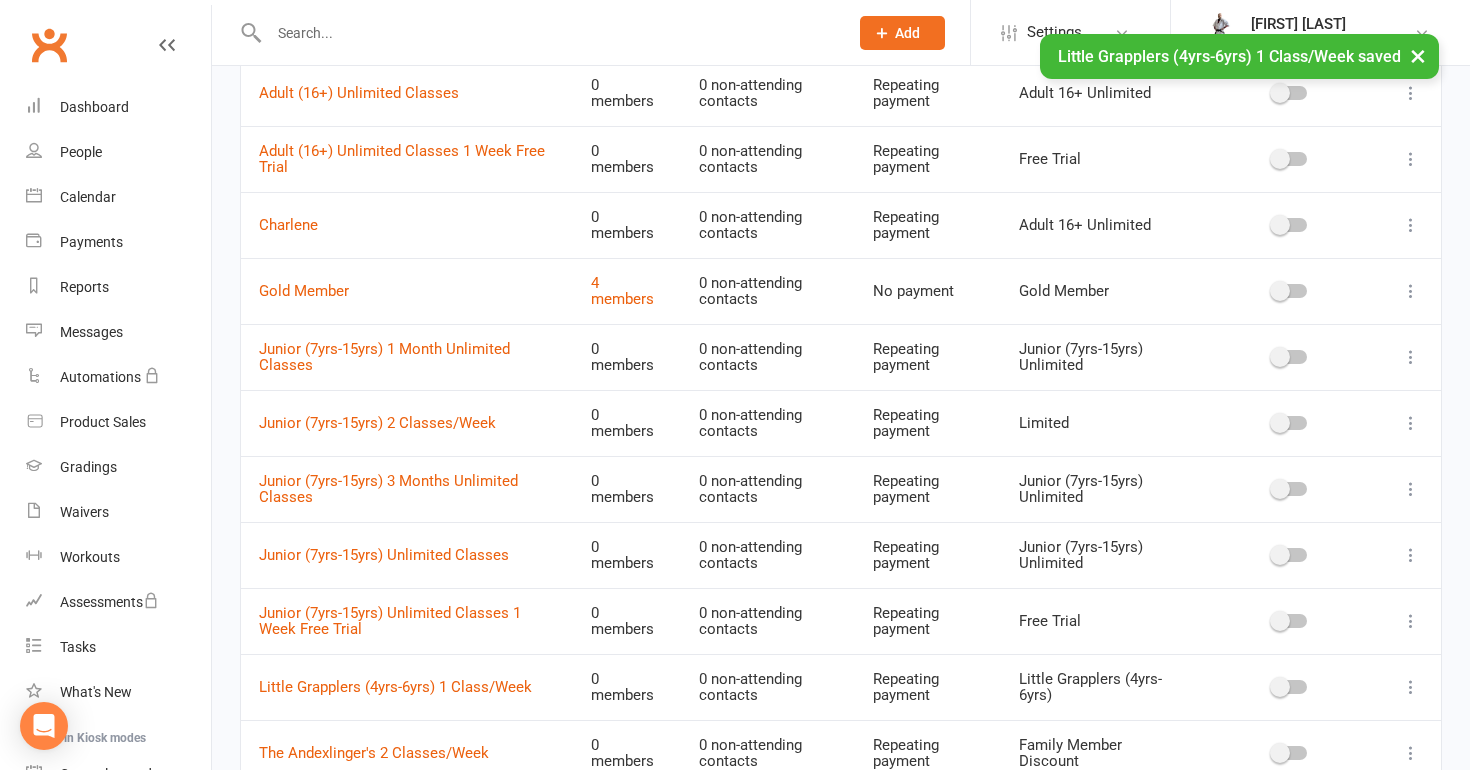 scroll, scrollTop: 831, scrollLeft: 0, axis: vertical 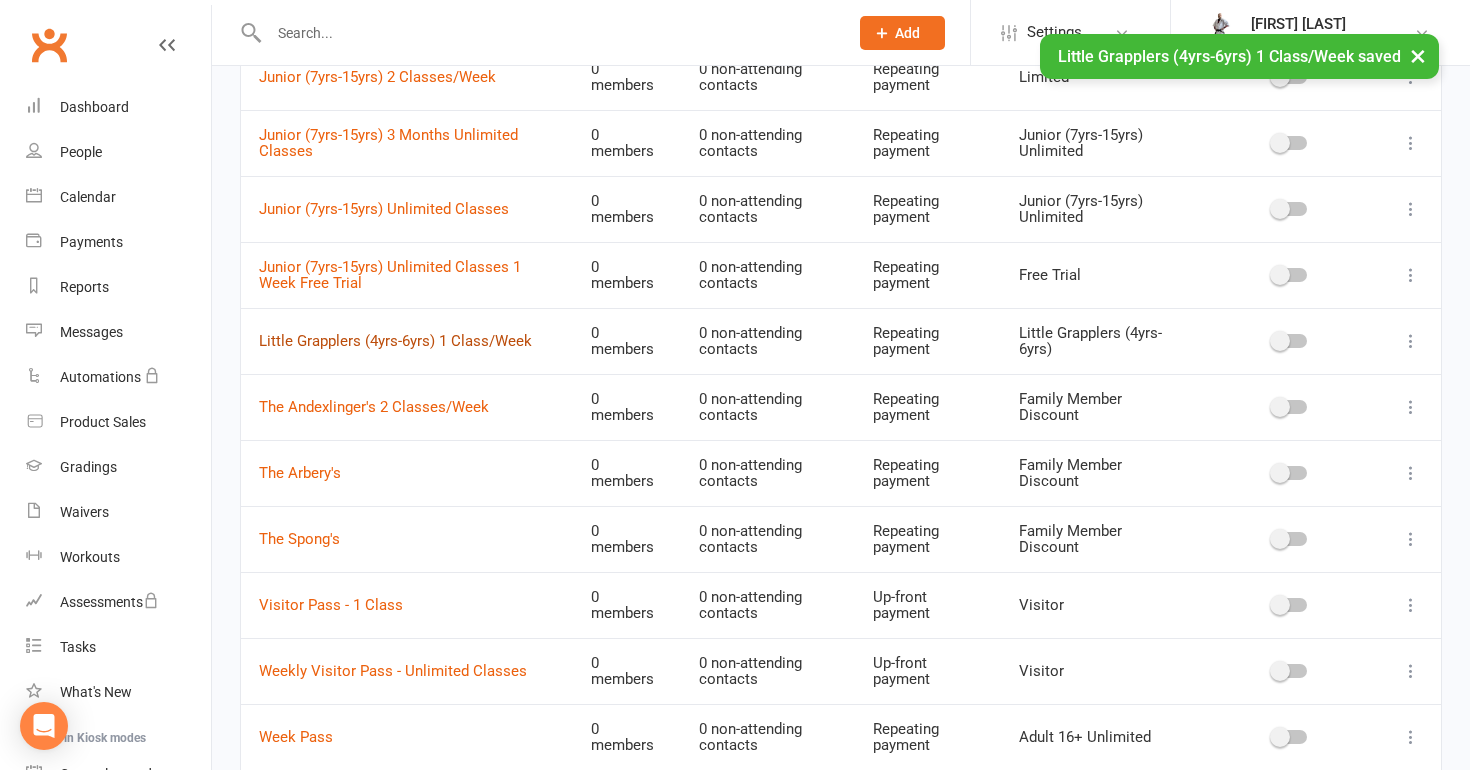 click on "Little Grapplers (4yrs-6yrs) 1 Class/Week" at bounding box center (395, 341) 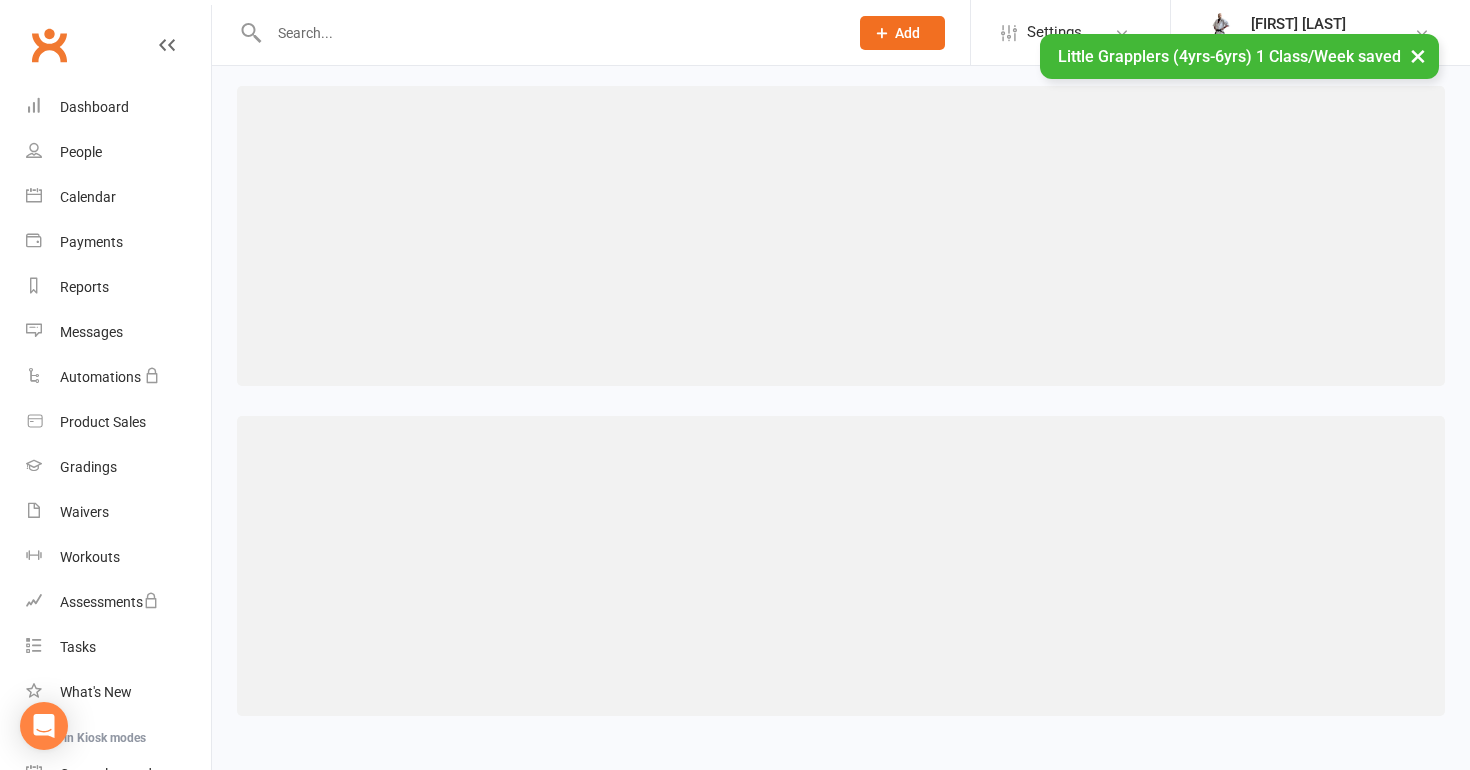 scroll, scrollTop: 0, scrollLeft: 0, axis: both 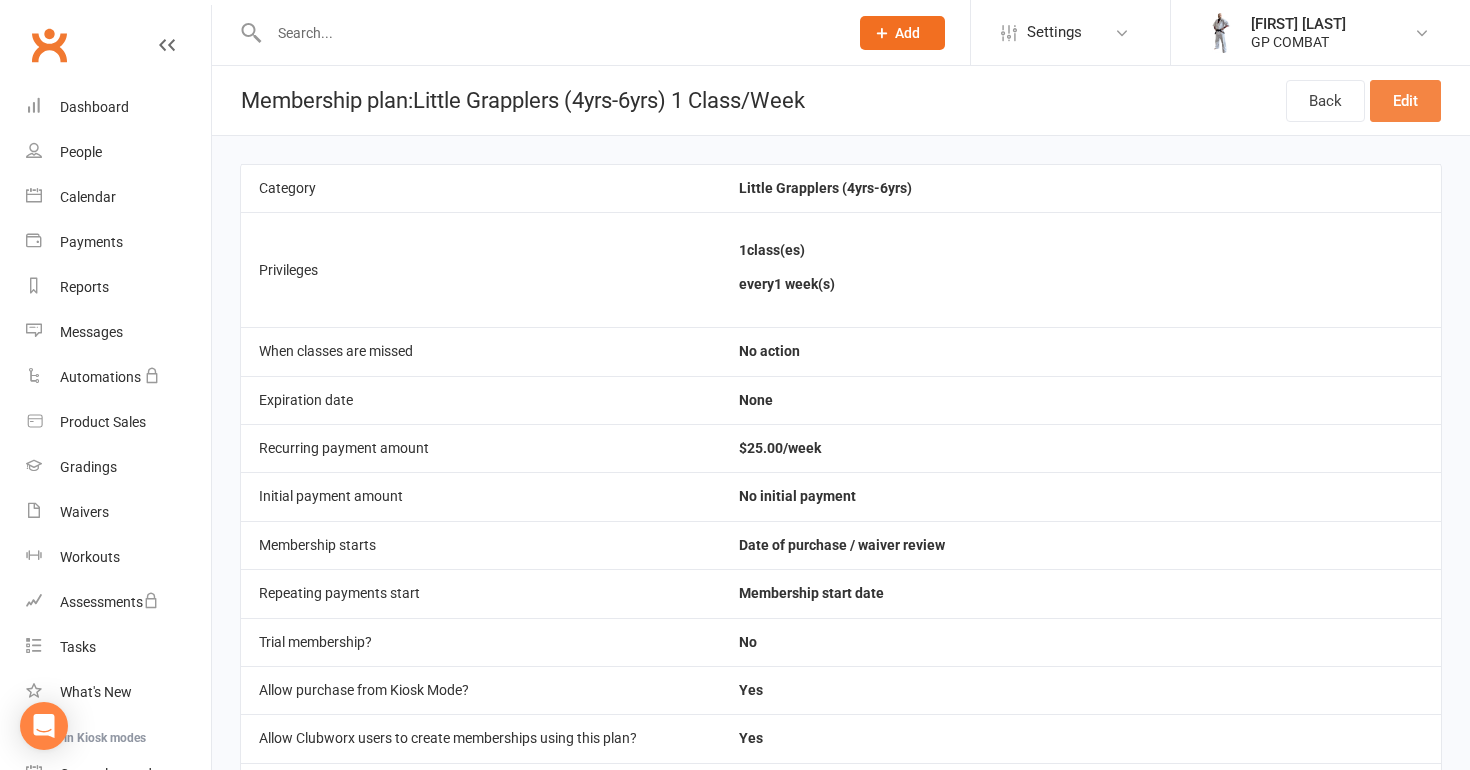 click on "Edit" at bounding box center (1405, 101) 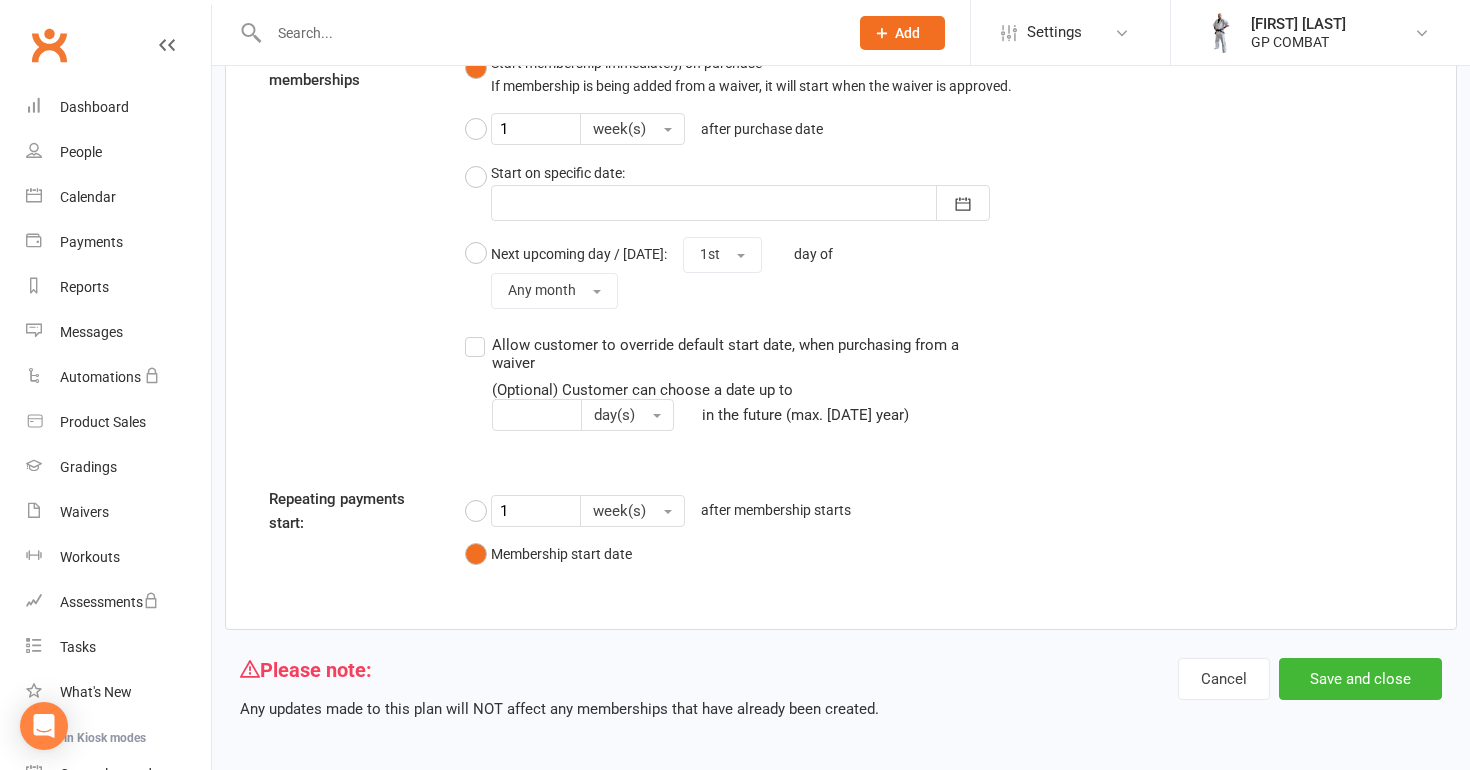 scroll, scrollTop: 2111, scrollLeft: 0, axis: vertical 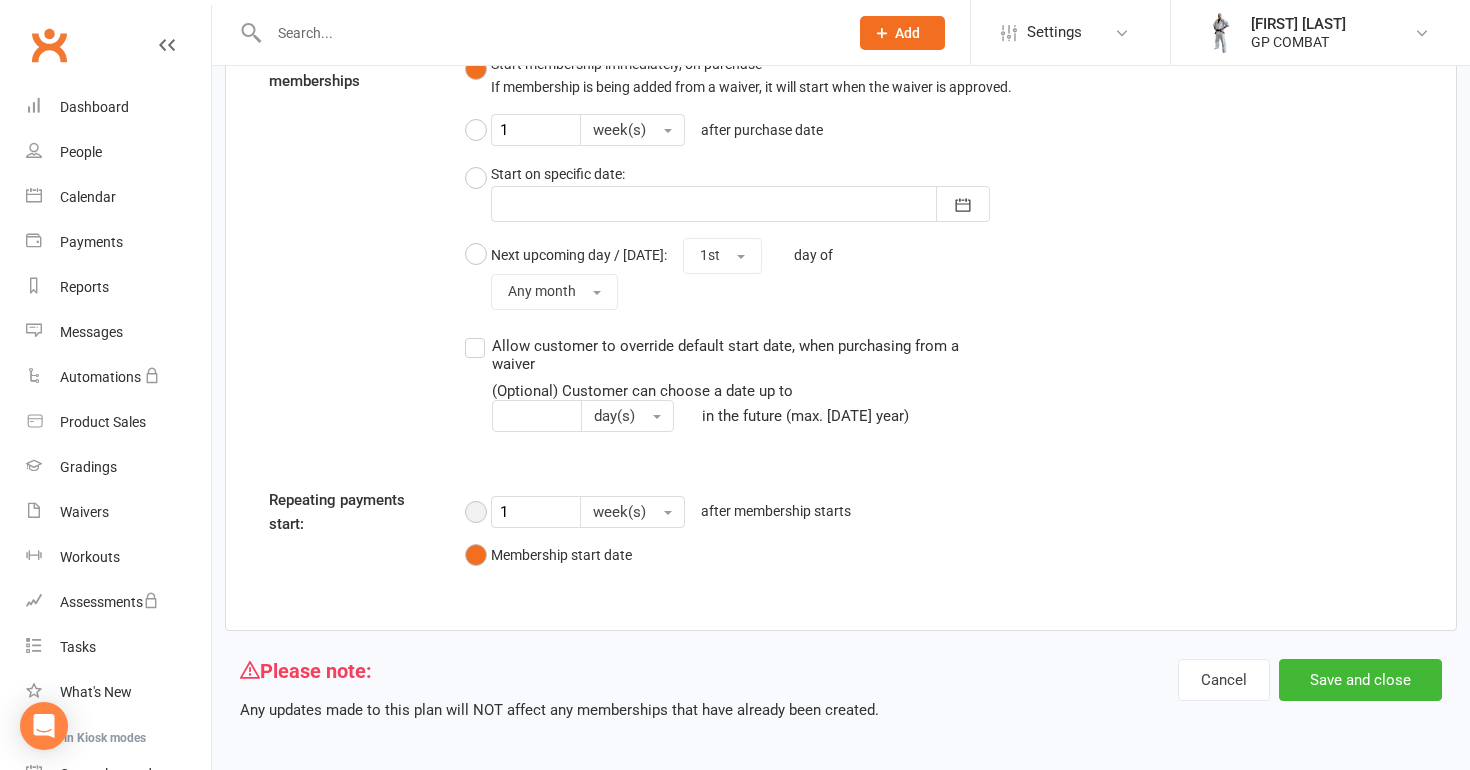 click on "[NUMBER] [unit] after membership starts" at bounding box center [663, 512] 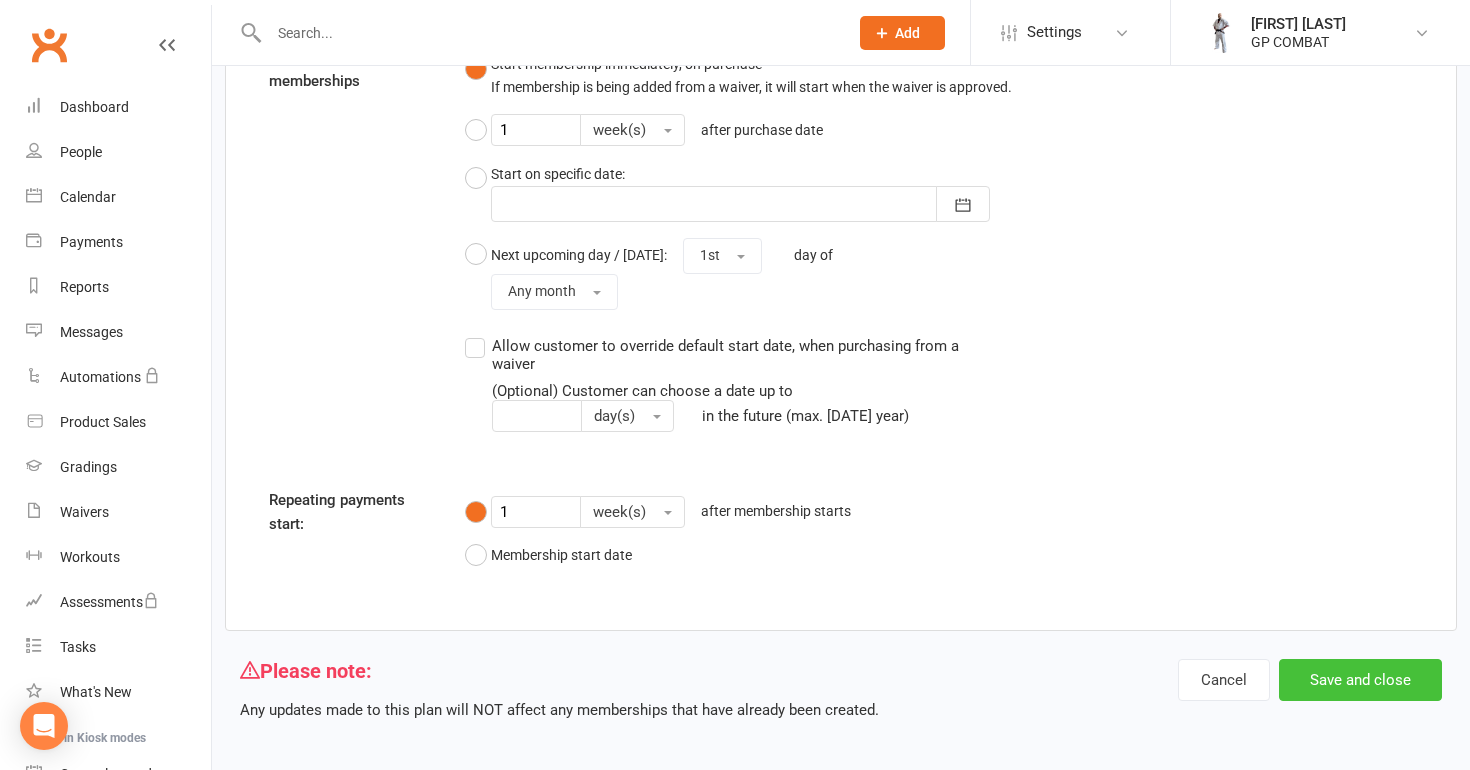 click on "Save and close" at bounding box center [1360, 680] 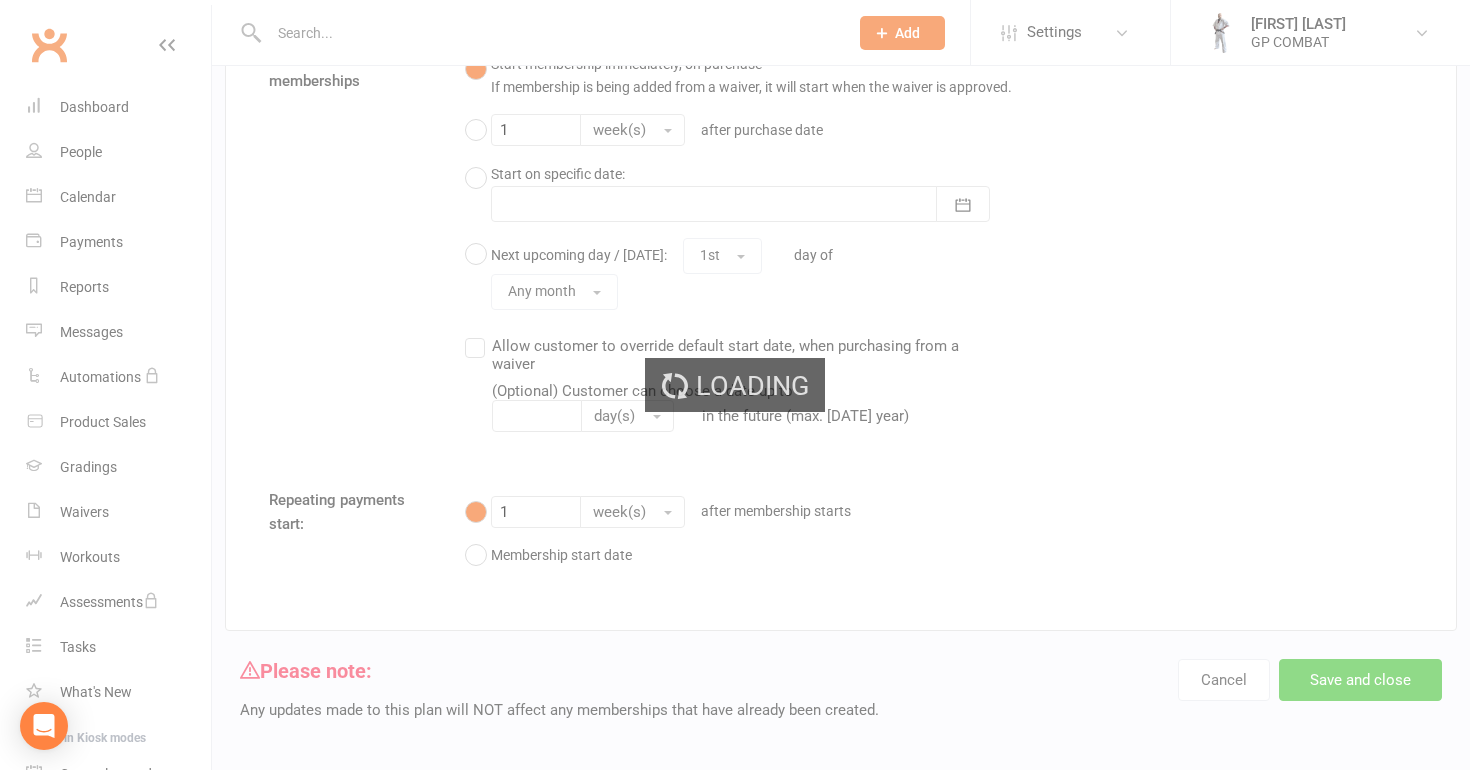 select on "50" 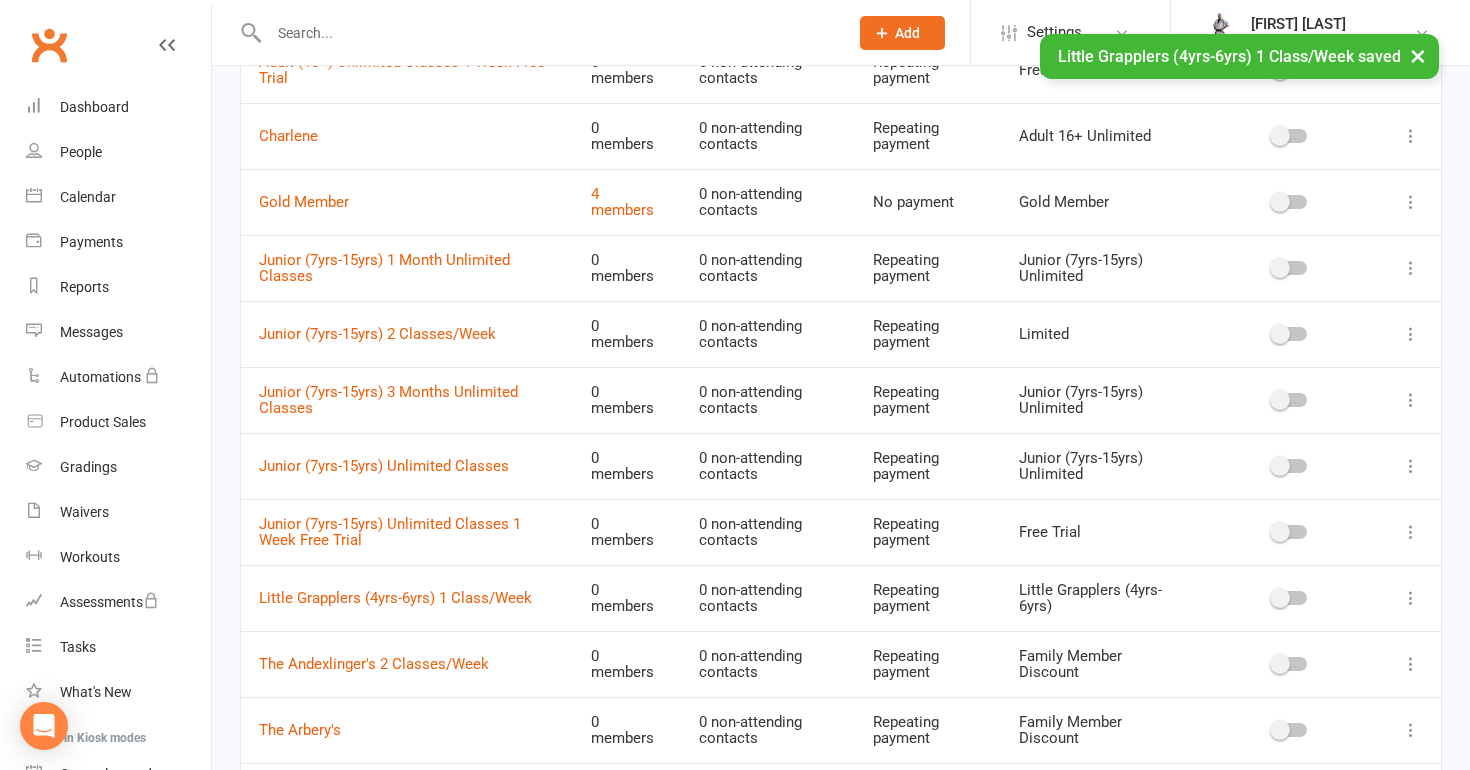 scroll, scrollTop: 586, scrollLeft: 0, axis: vertical 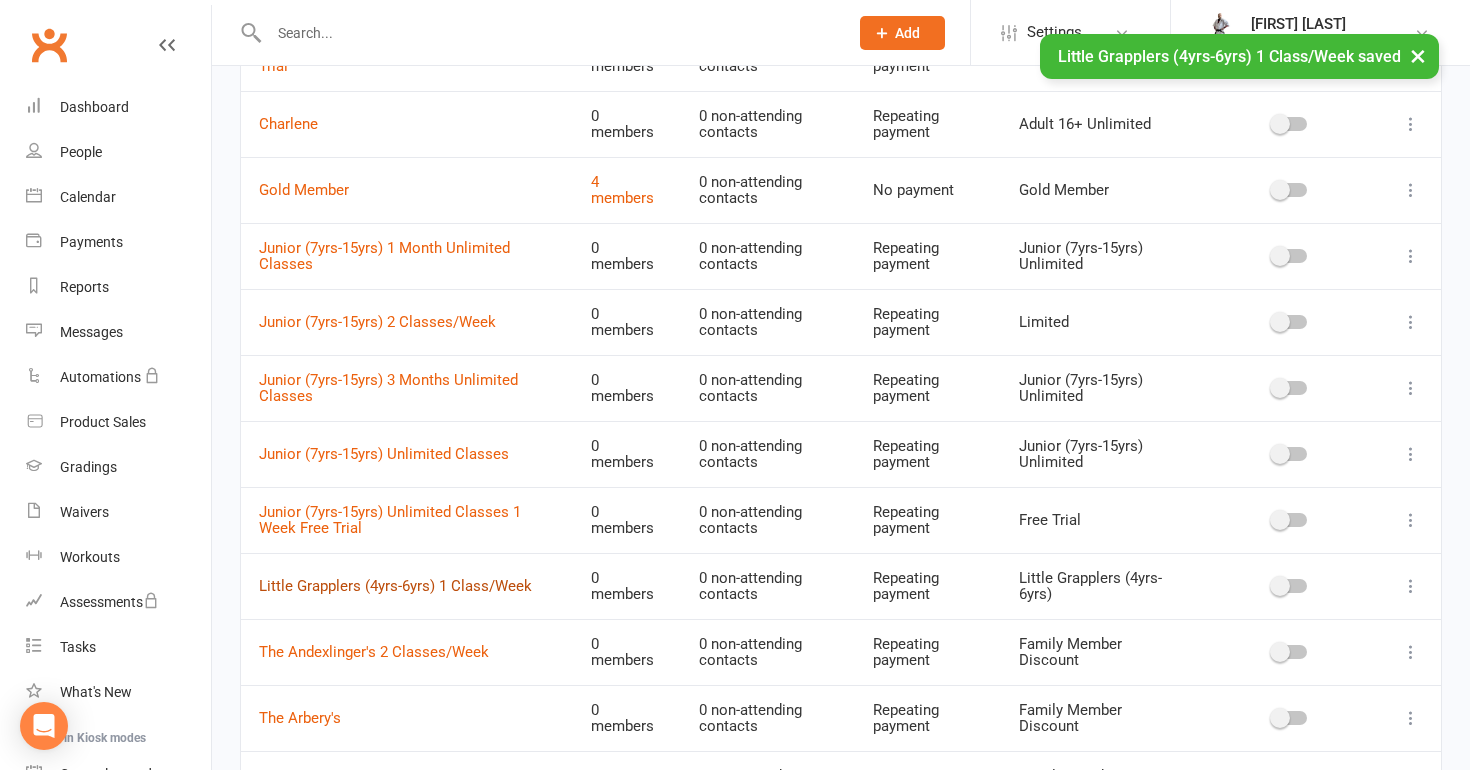 click on "Little Grapplers (4yrs-6yrs) 1 Class/Week" at bounding box center (395, 586) 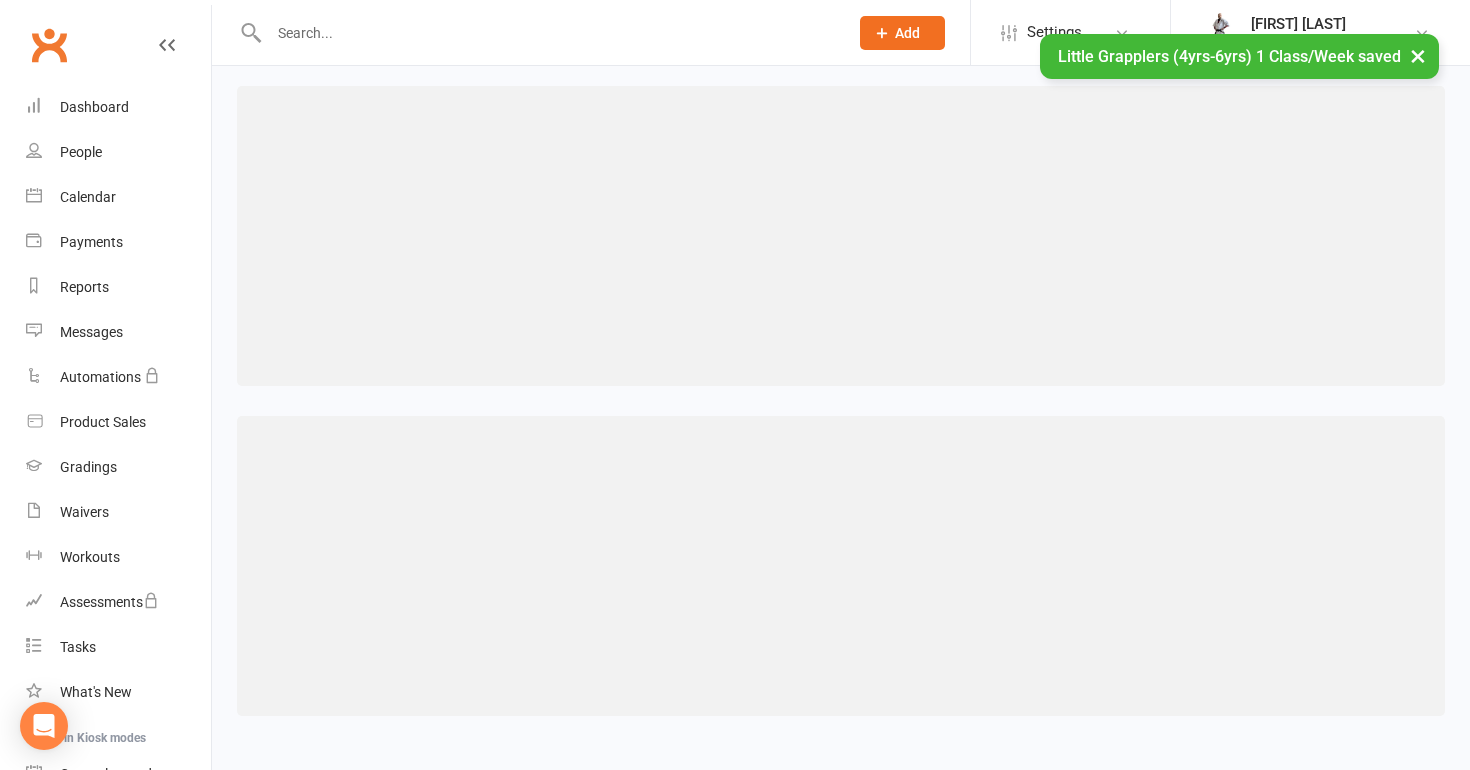 scroll, scrollTop: 0, scrollLeft: 0, axis: both 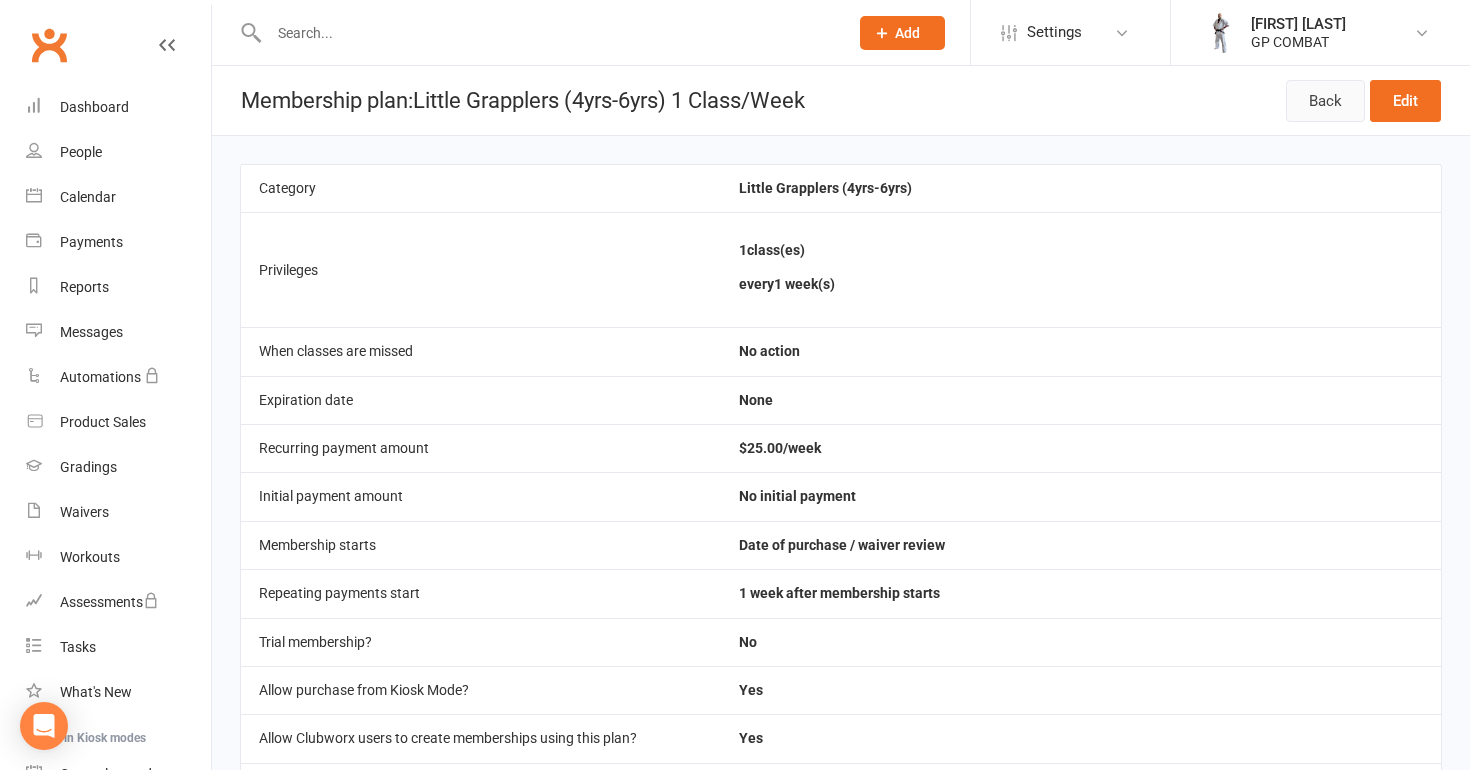 click on "Back" at bounding box center (1325, 101) 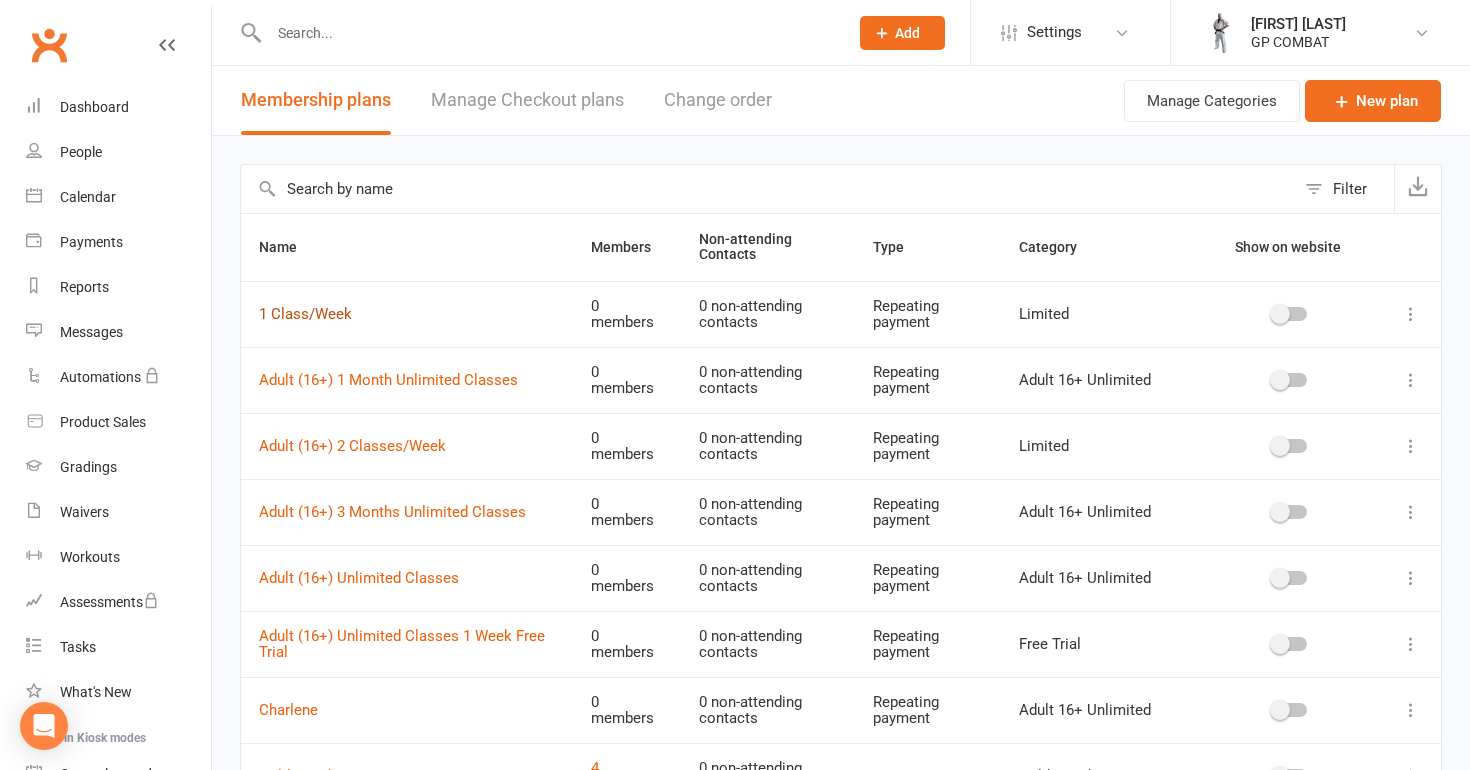 click on "1 Class/Week" at bounding box center [305, 314] 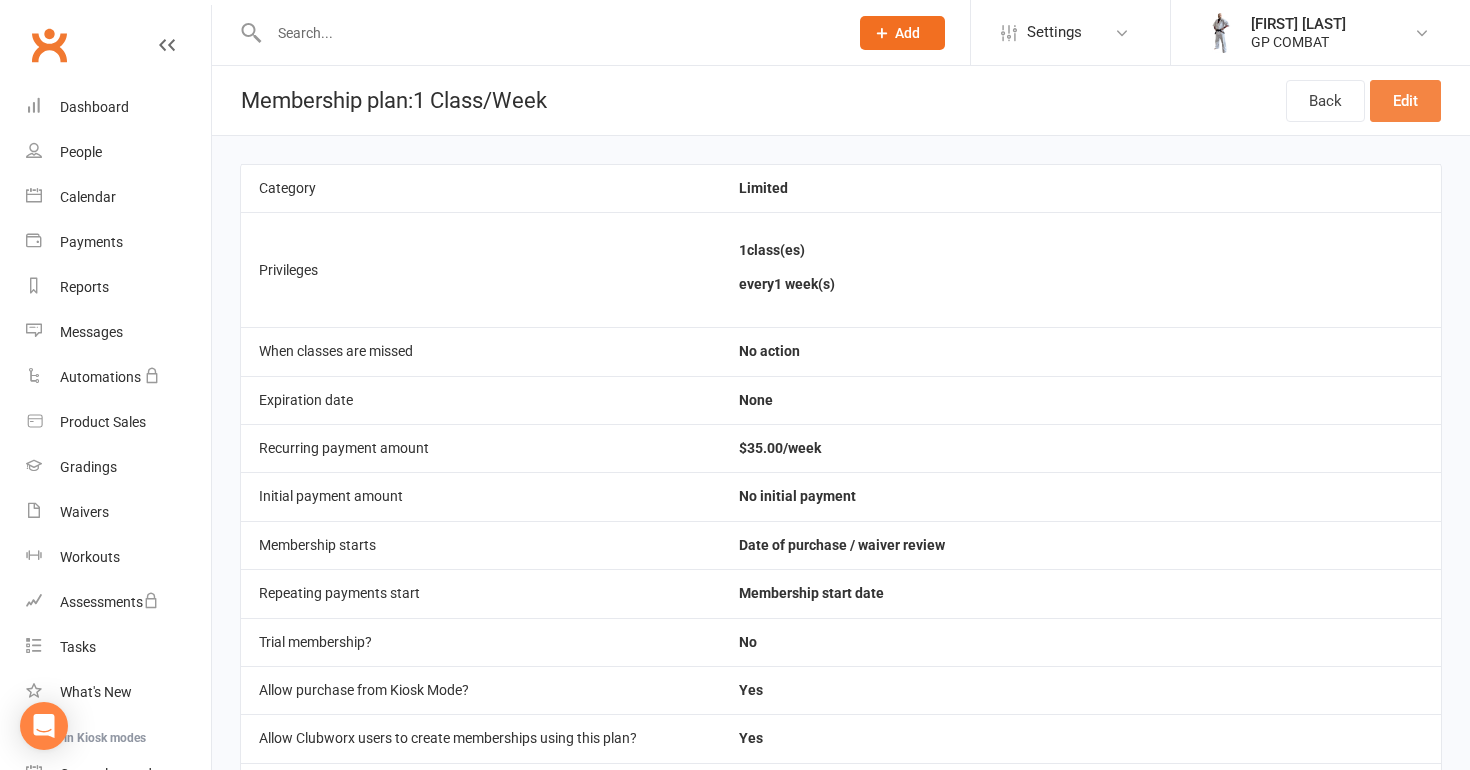 scroll, scrollTop: 0, scrollLeft: 0, axis: both 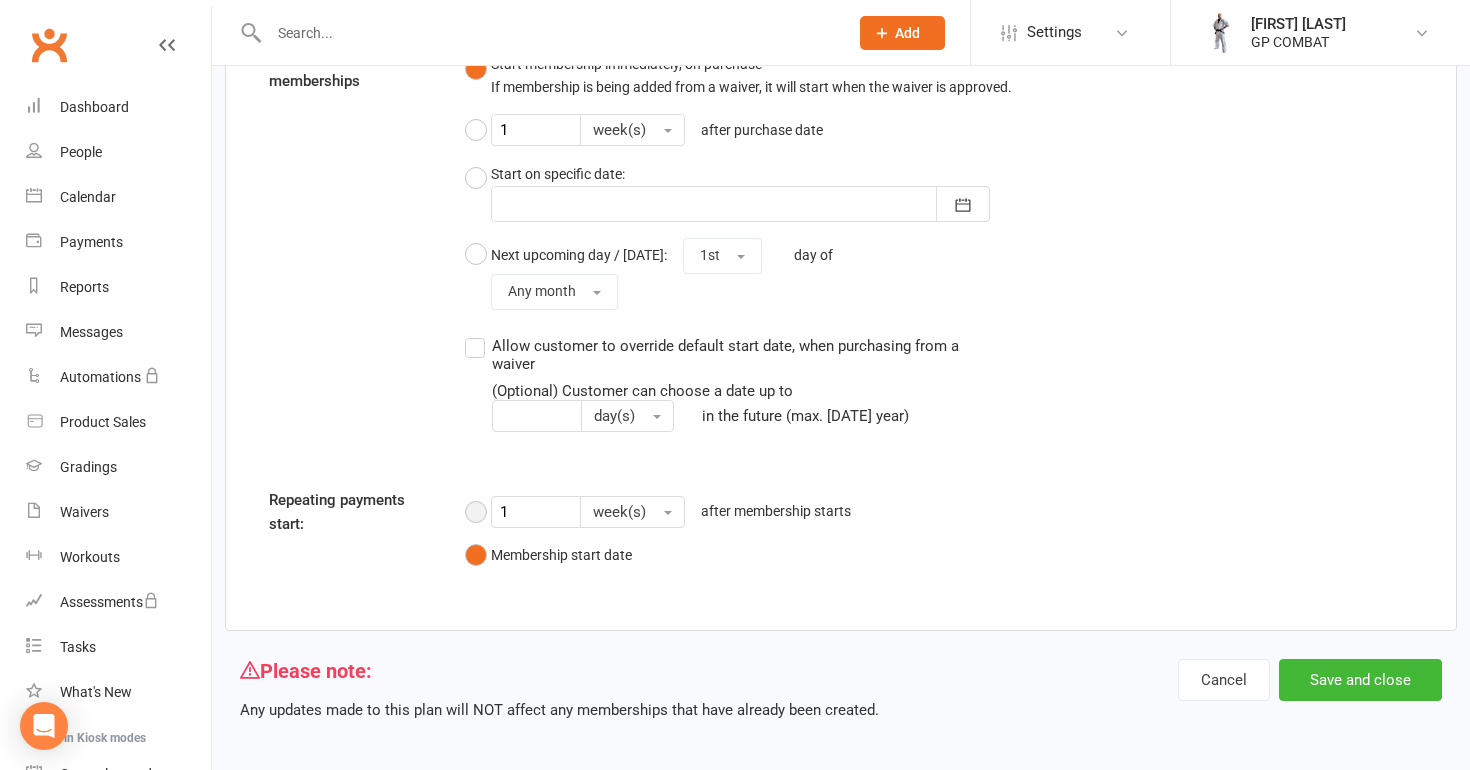 click on "[NUMBER] [unit] after membership starts" at bounding box center (663, 512) 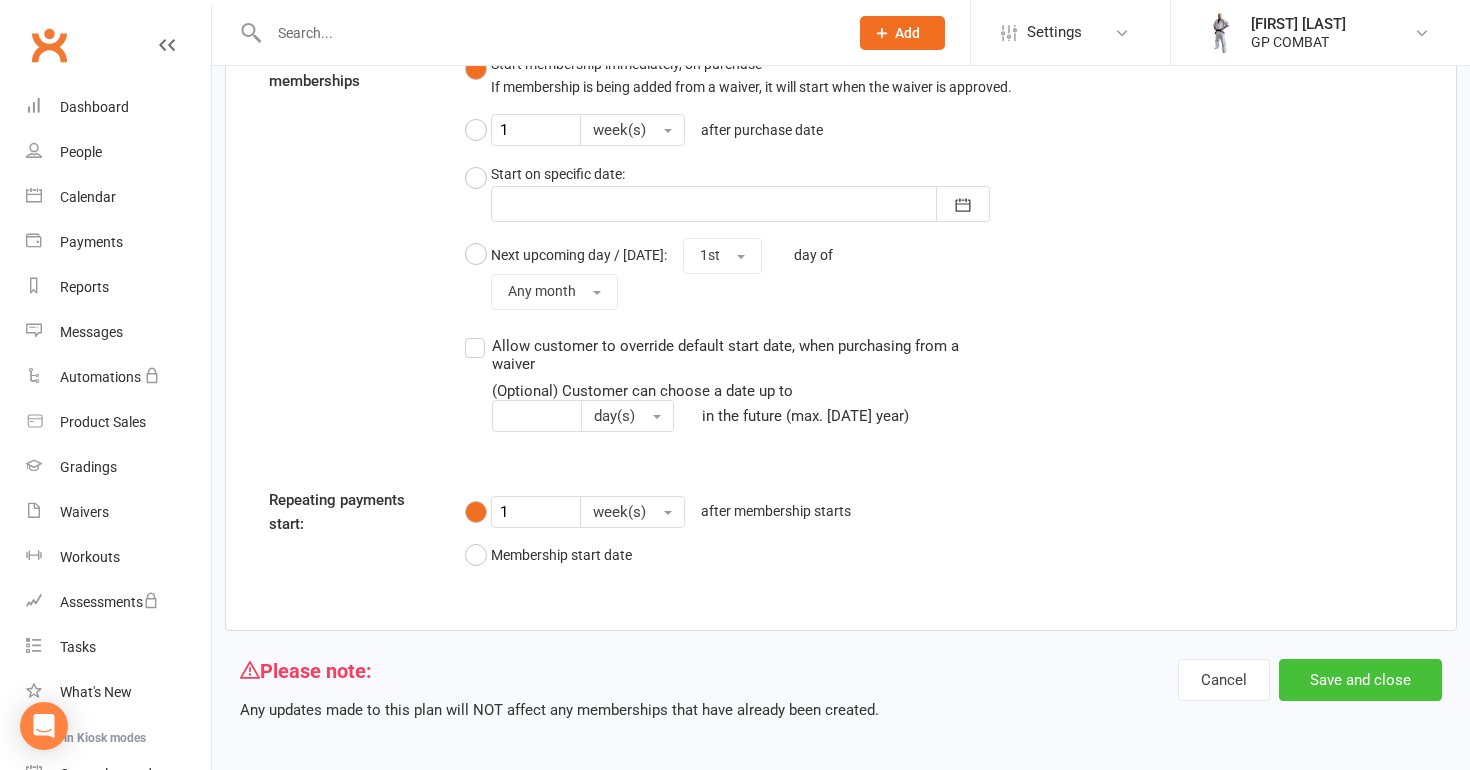 click on "Save and close" at bounding box center (1360, 680) 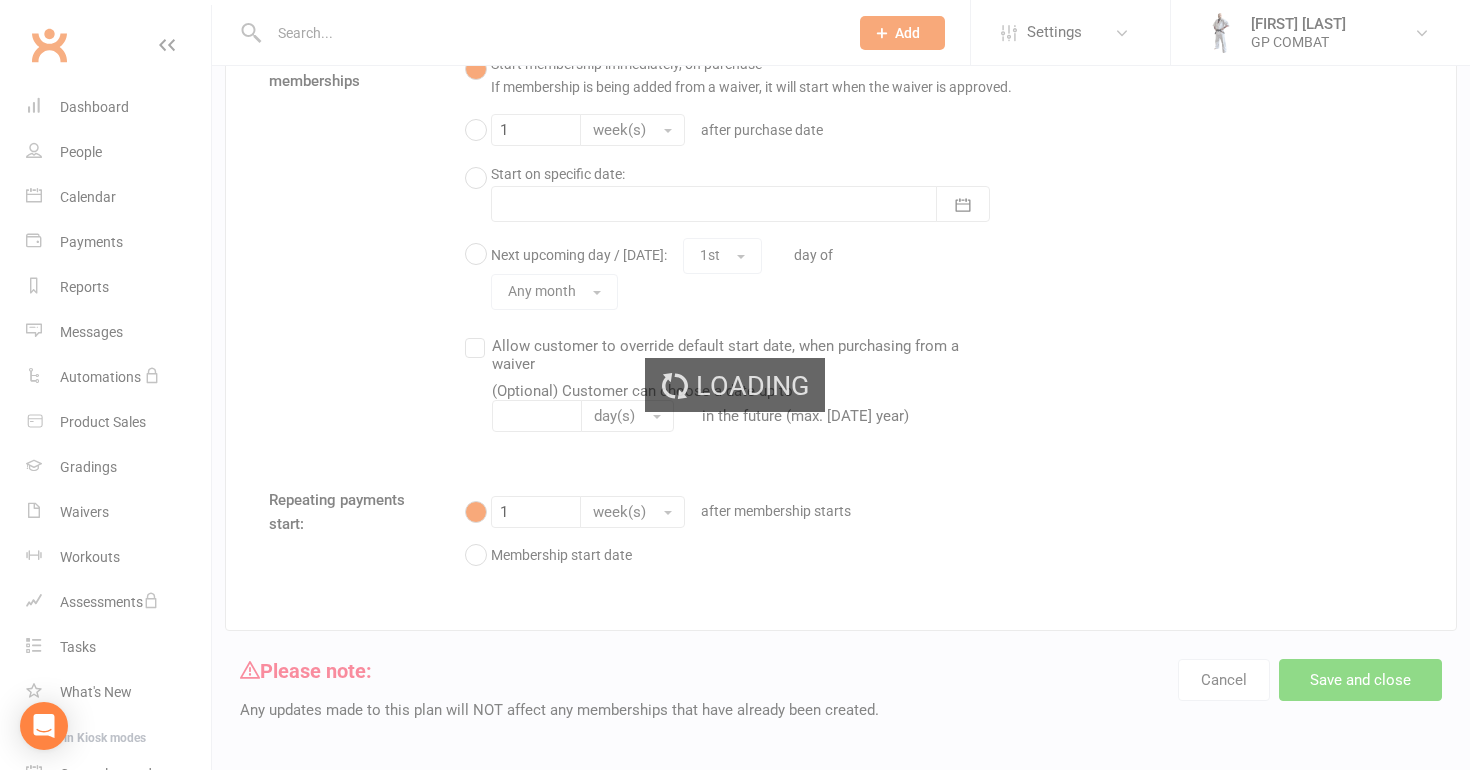 select on "50" 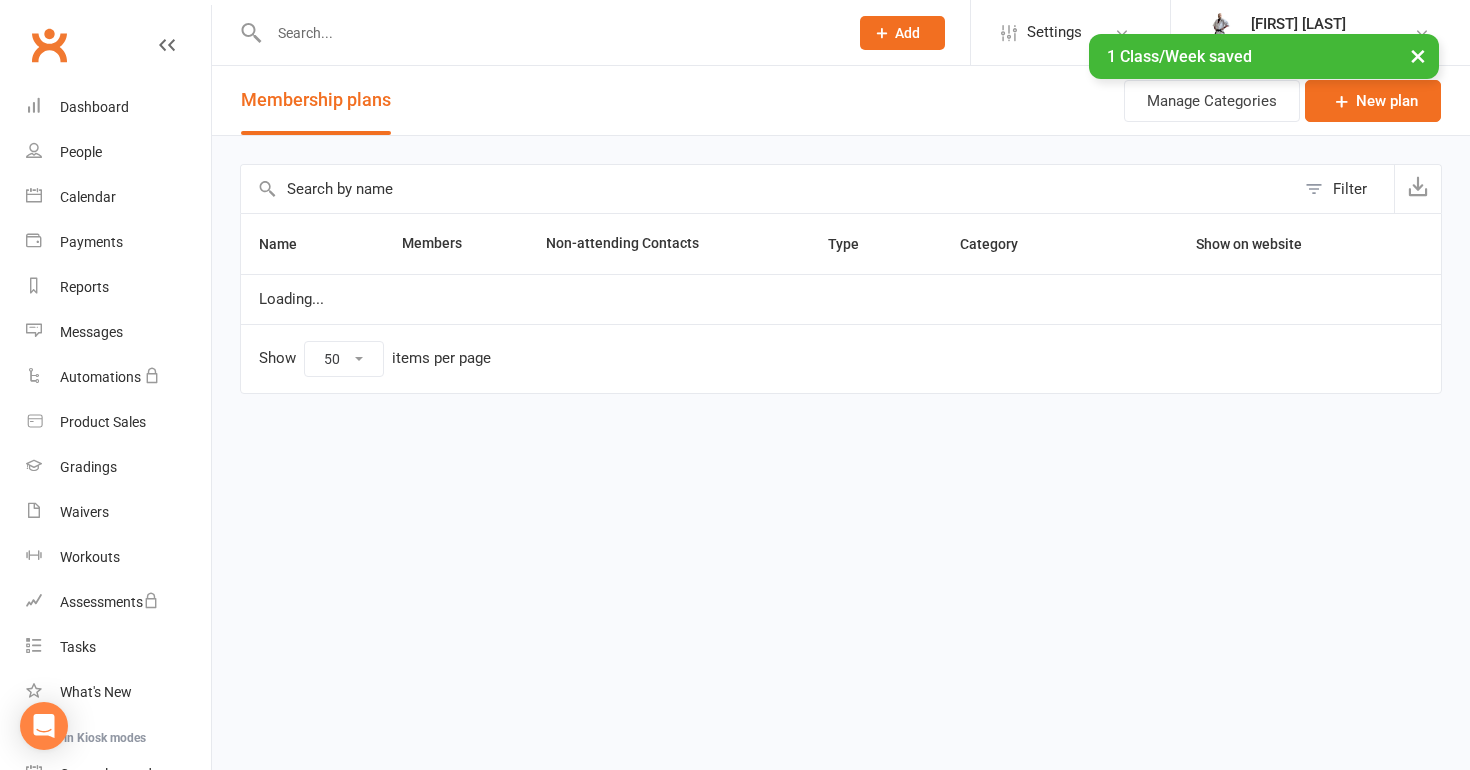 scroll, scrollTop: 0, scrollLeft: 0, axis: both 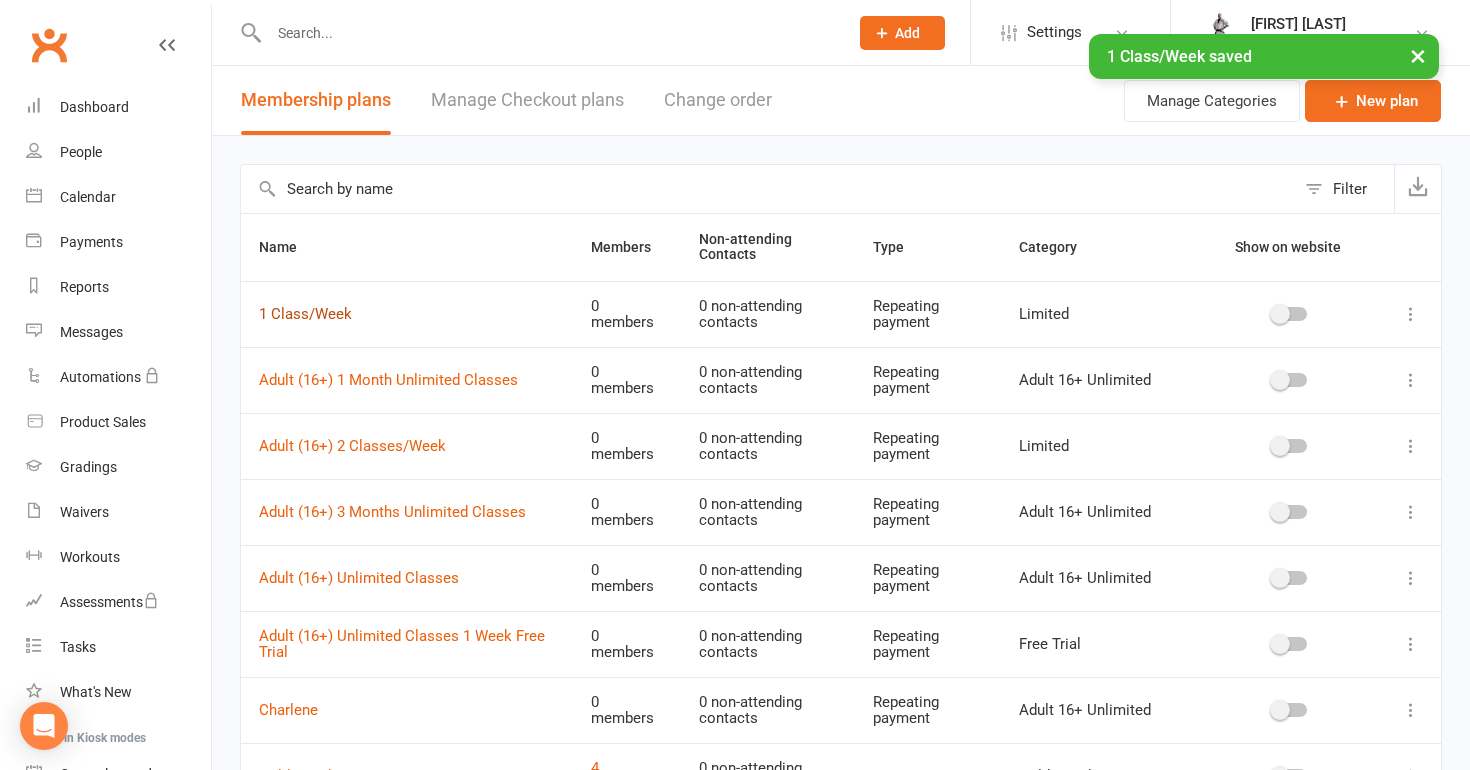 click on "1 Class/Week" at bounding box center [305, 314] 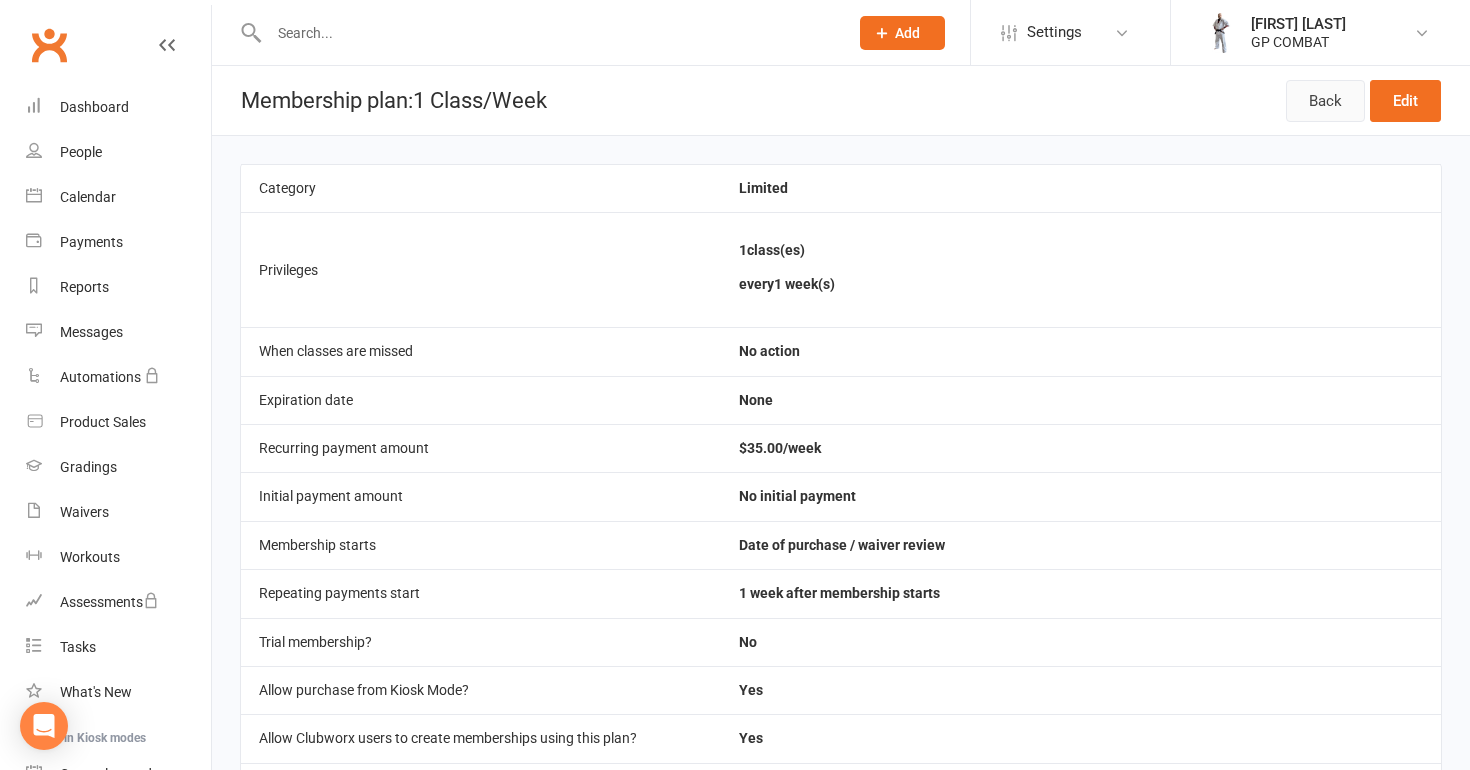 click on "Back" at bounding box center (1325, 101) 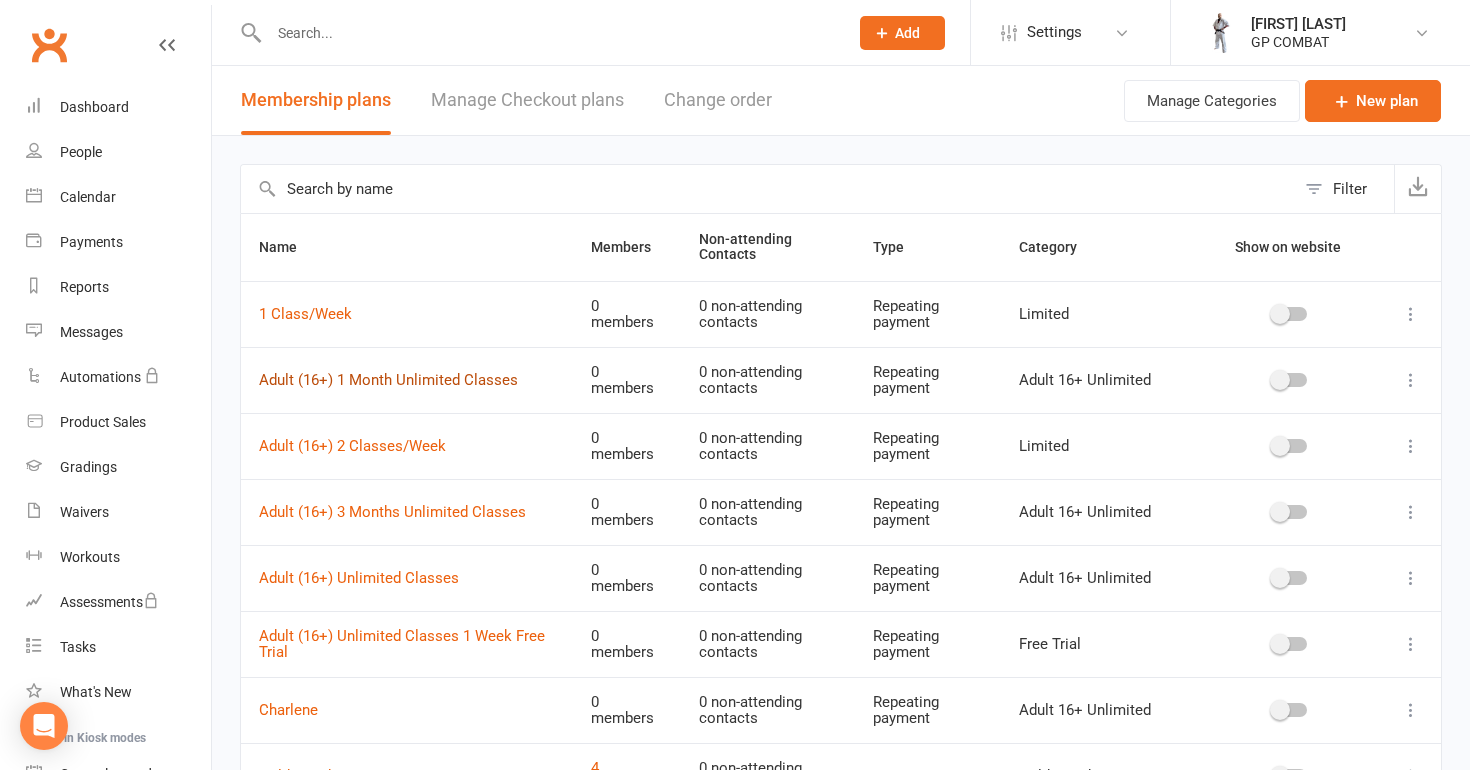 click on "Adult (16+) 1 Month Unlimited Classes" at bounding box center (388, 380) 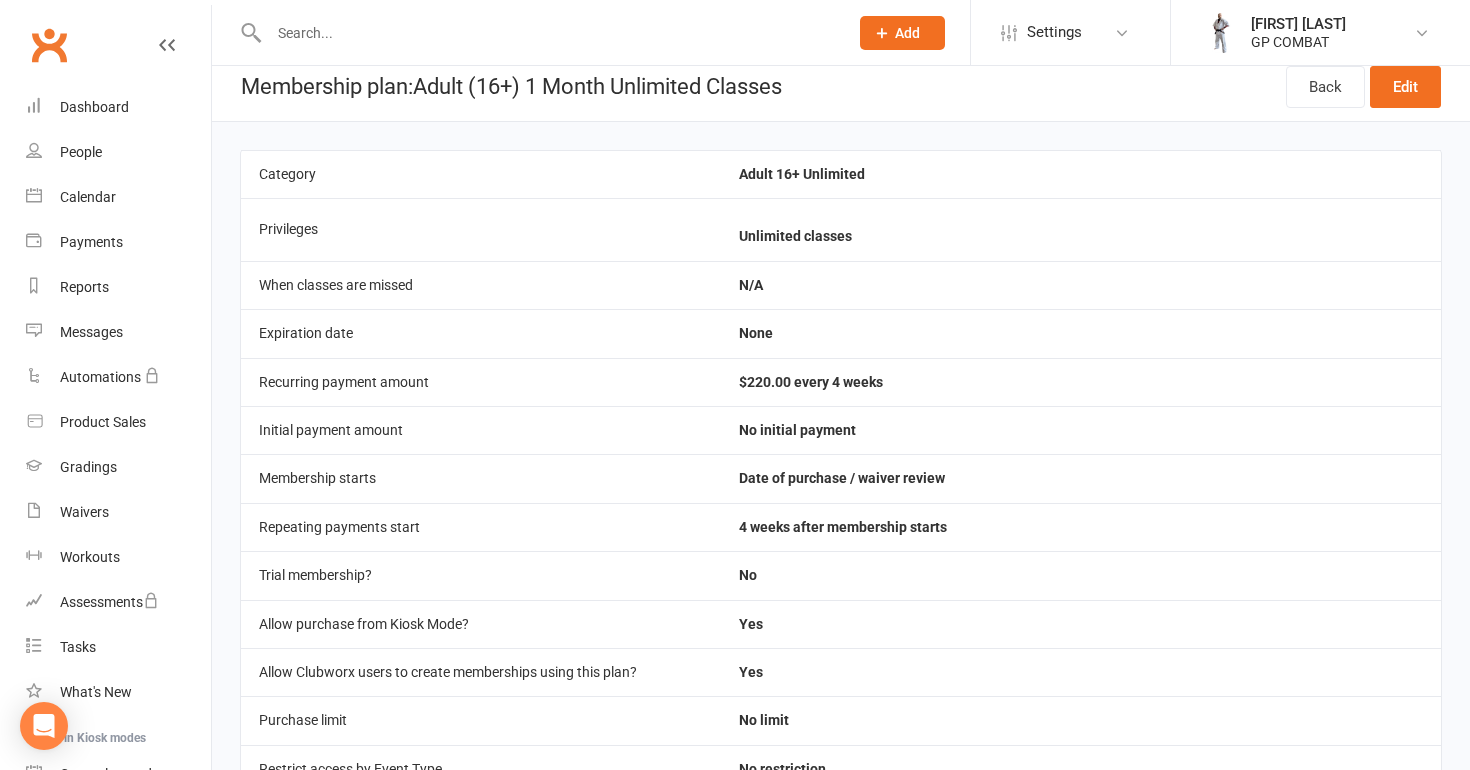 scroll, scrollTop: 20, scrollLeft: 0, axis: vertical 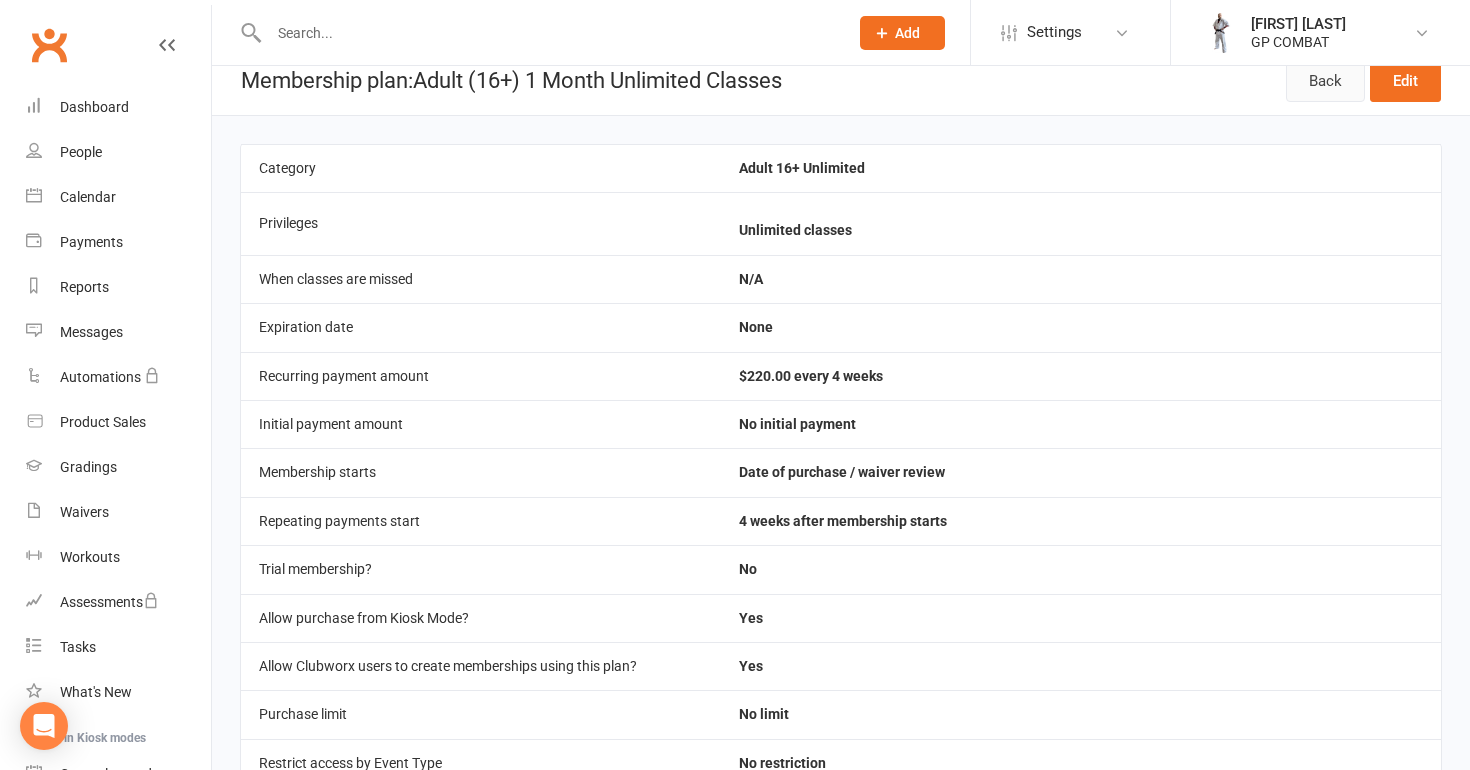 click on "Back" at bounding box center (1325, 81) 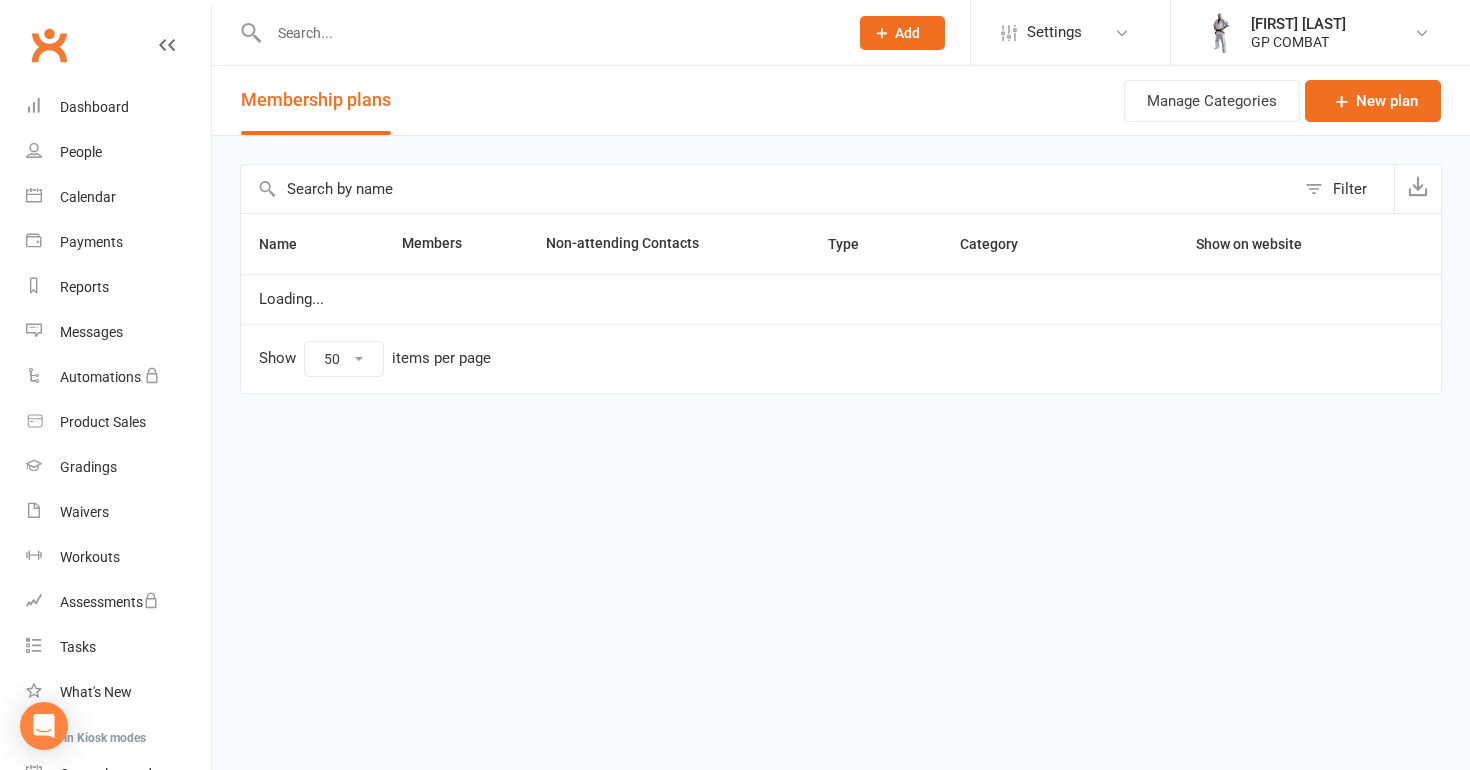 scroll, scrollTop: 0, scrollLeft: 0, axis: both 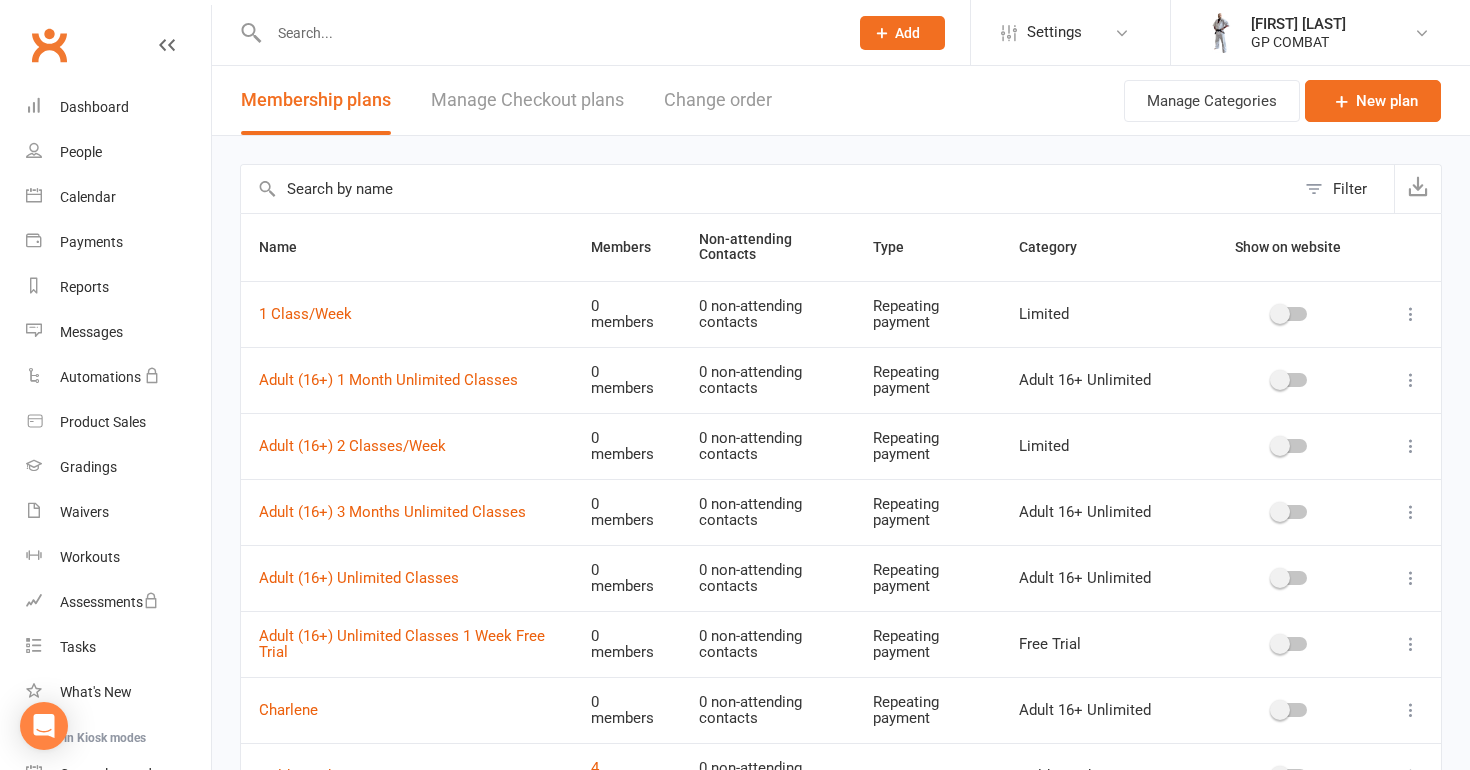 click on "Adult (16+) 2 Classes/Week" at bounding box center [407, 446] 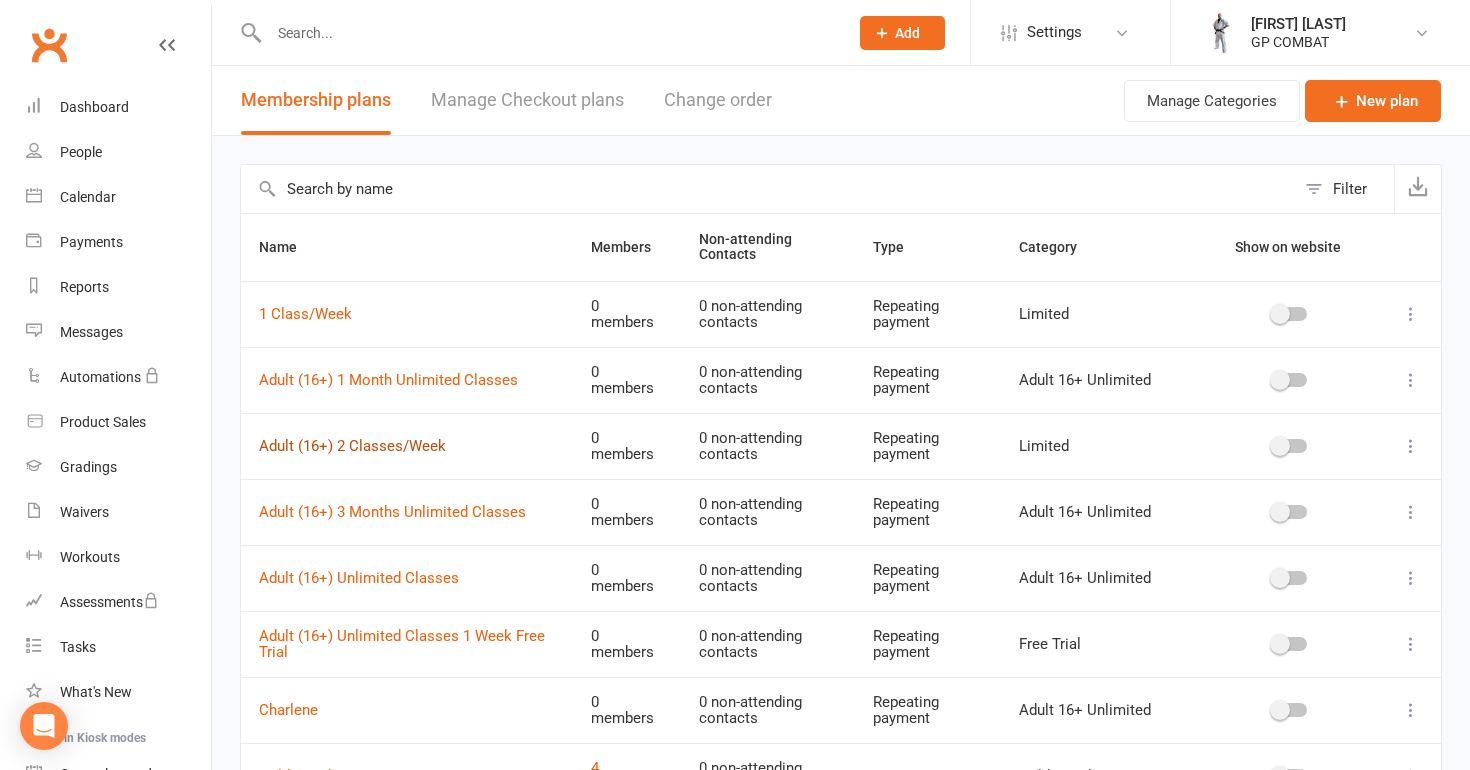 click on "Adult (16+) 2 Classes/Week" at bounding box center [352, 446] 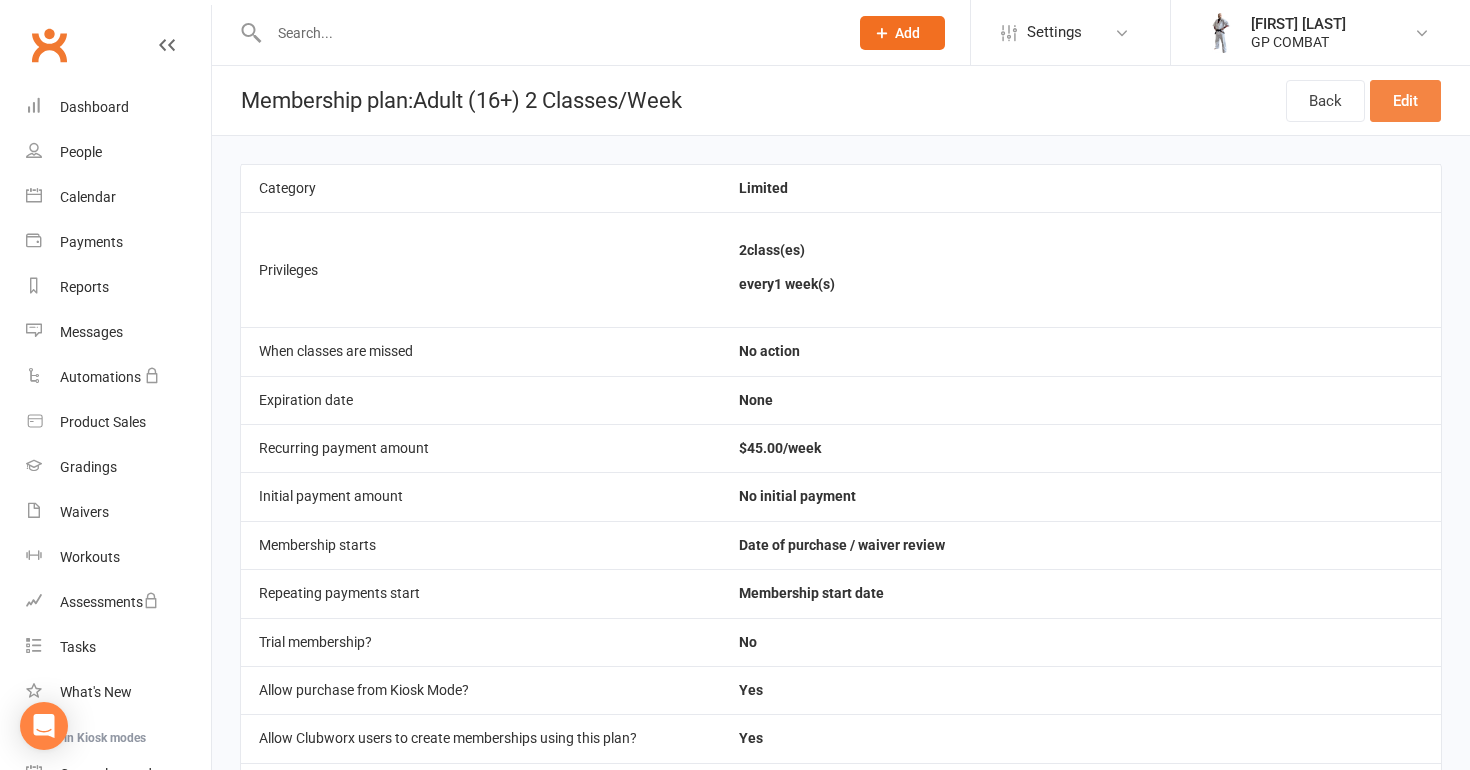 click on "Edit" at bounding box center [1405, 101] 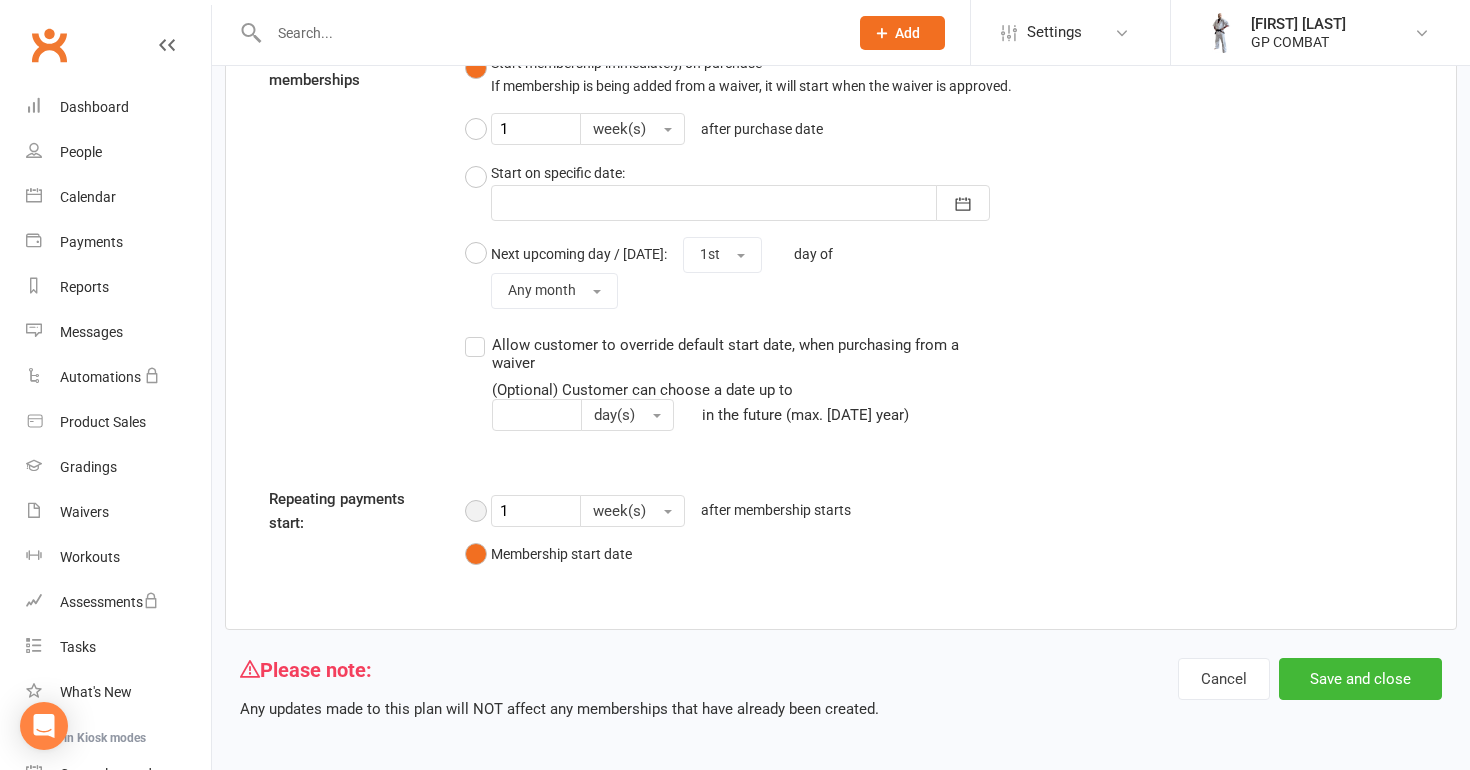 scroll, scrollTop: 2649, scrollLeft: 0, axis: vertical 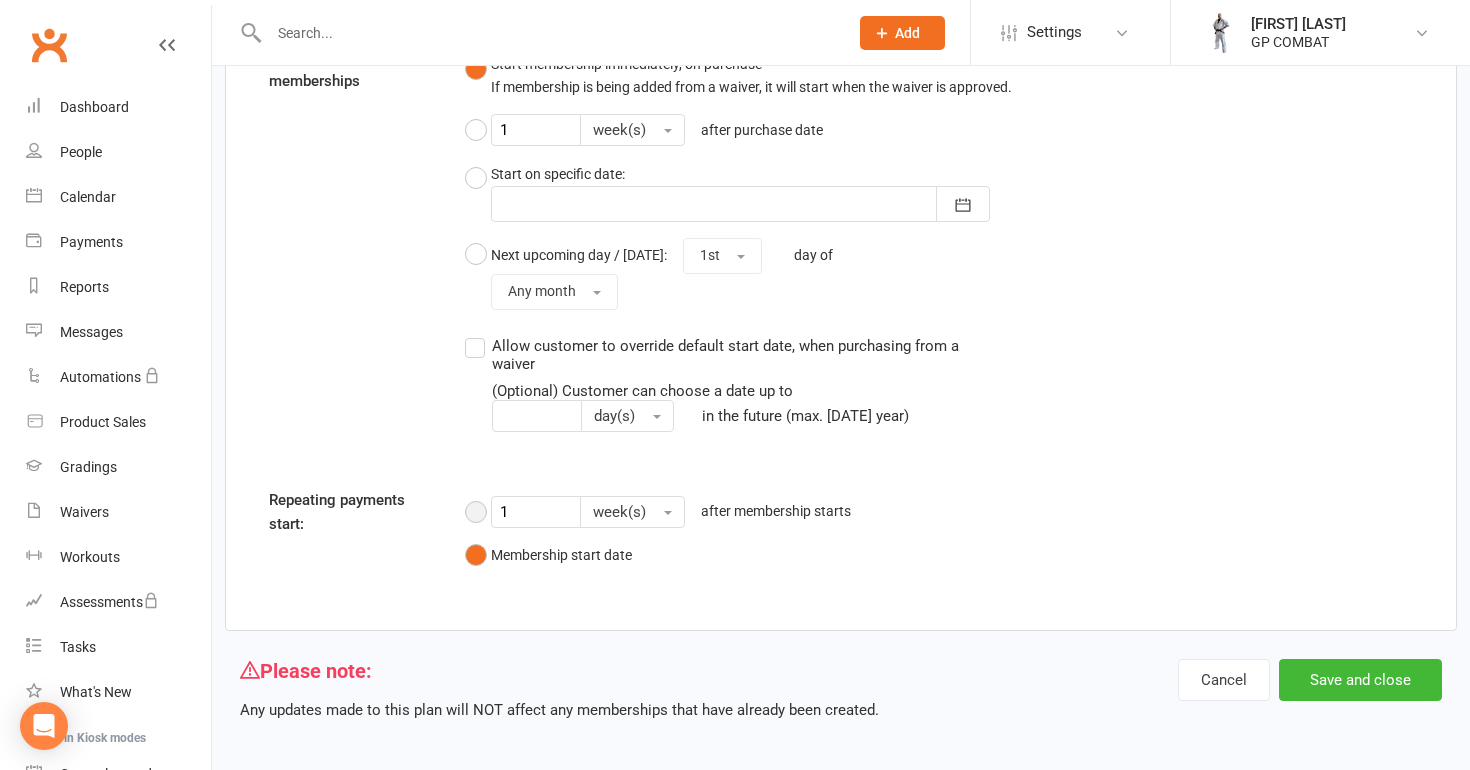 click on "[NUMBER] [unit] after membership starts" at bounding box center (663, 512) 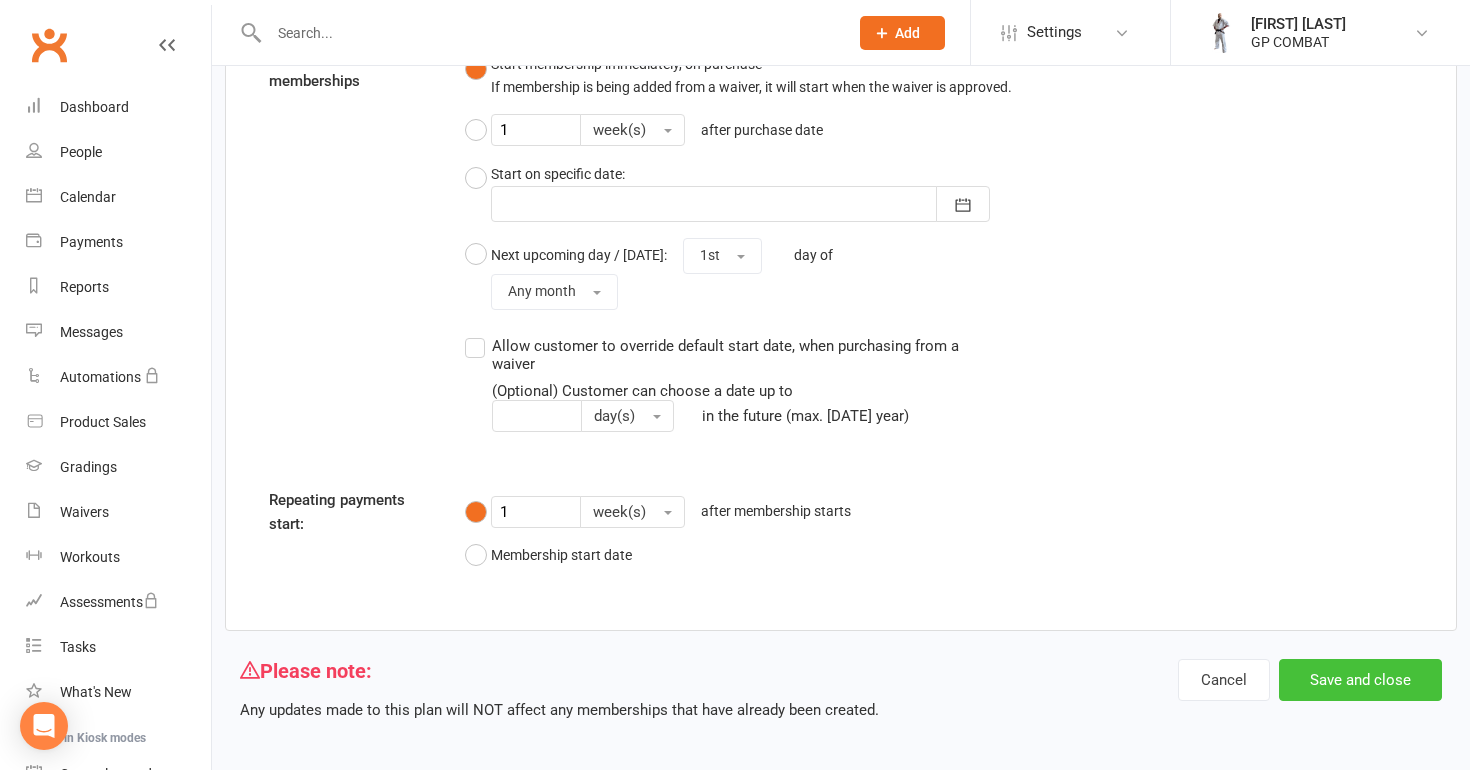 click on "Save and close" at bounding box center (1360, 680) 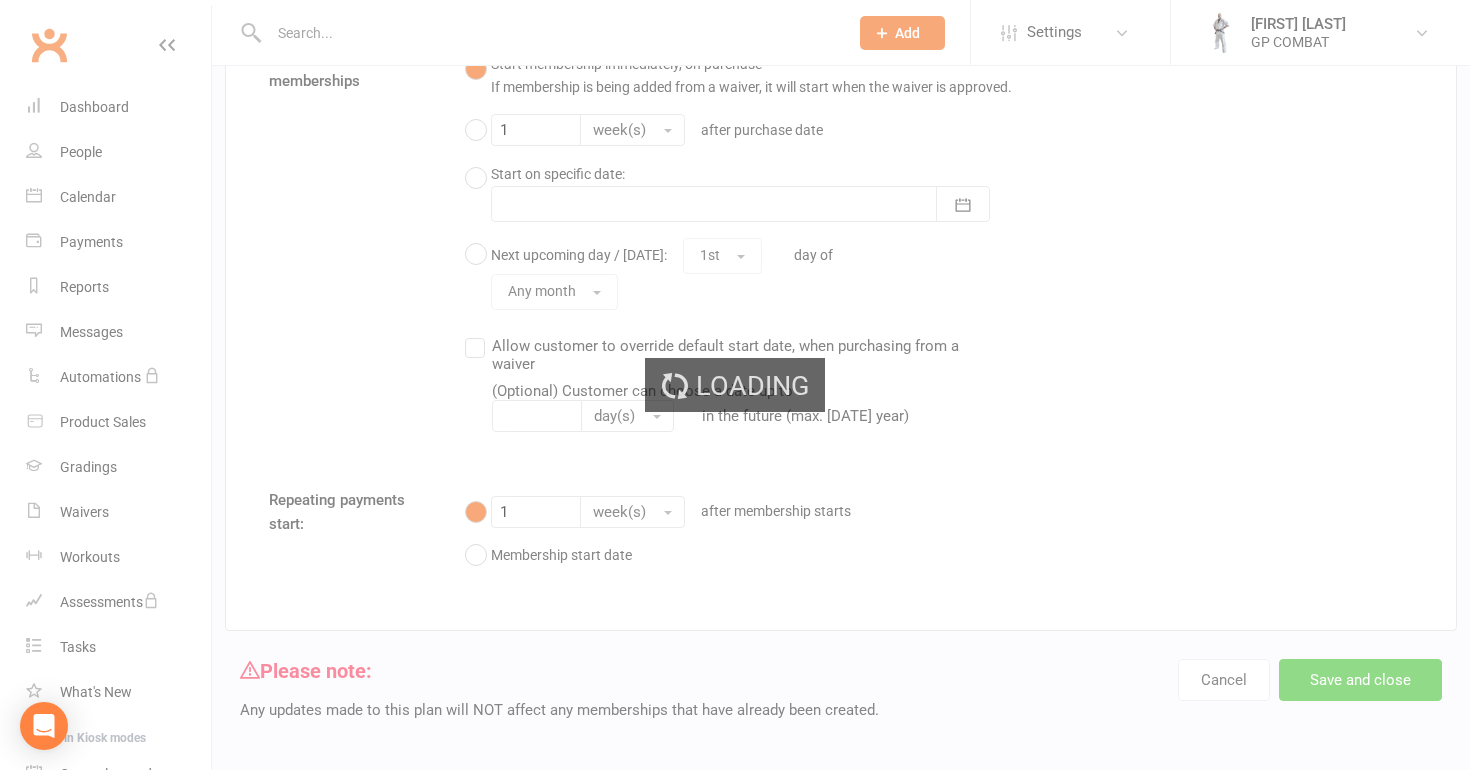 scroll, scrollTop: 0, scrollLeft: 0, axis: both 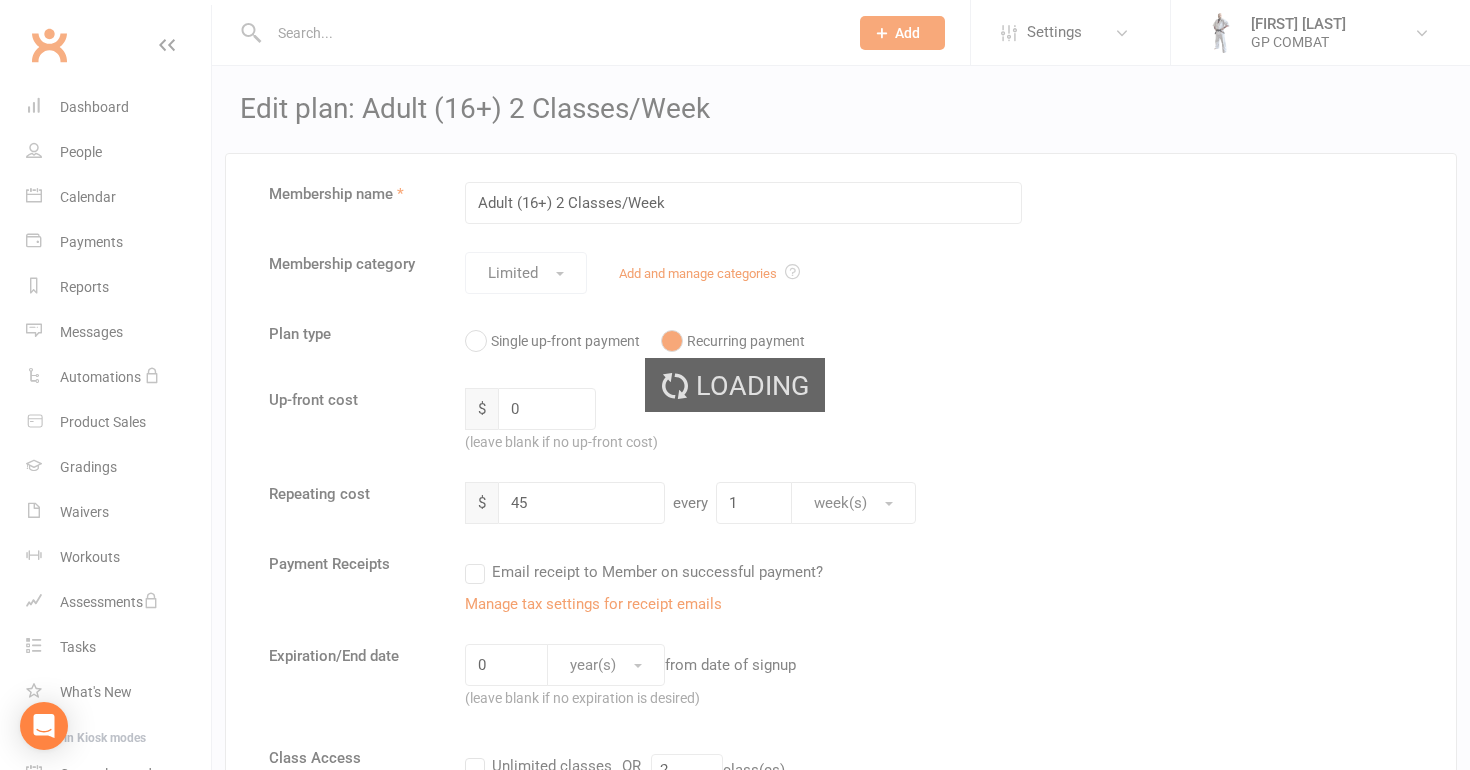 select on "50" 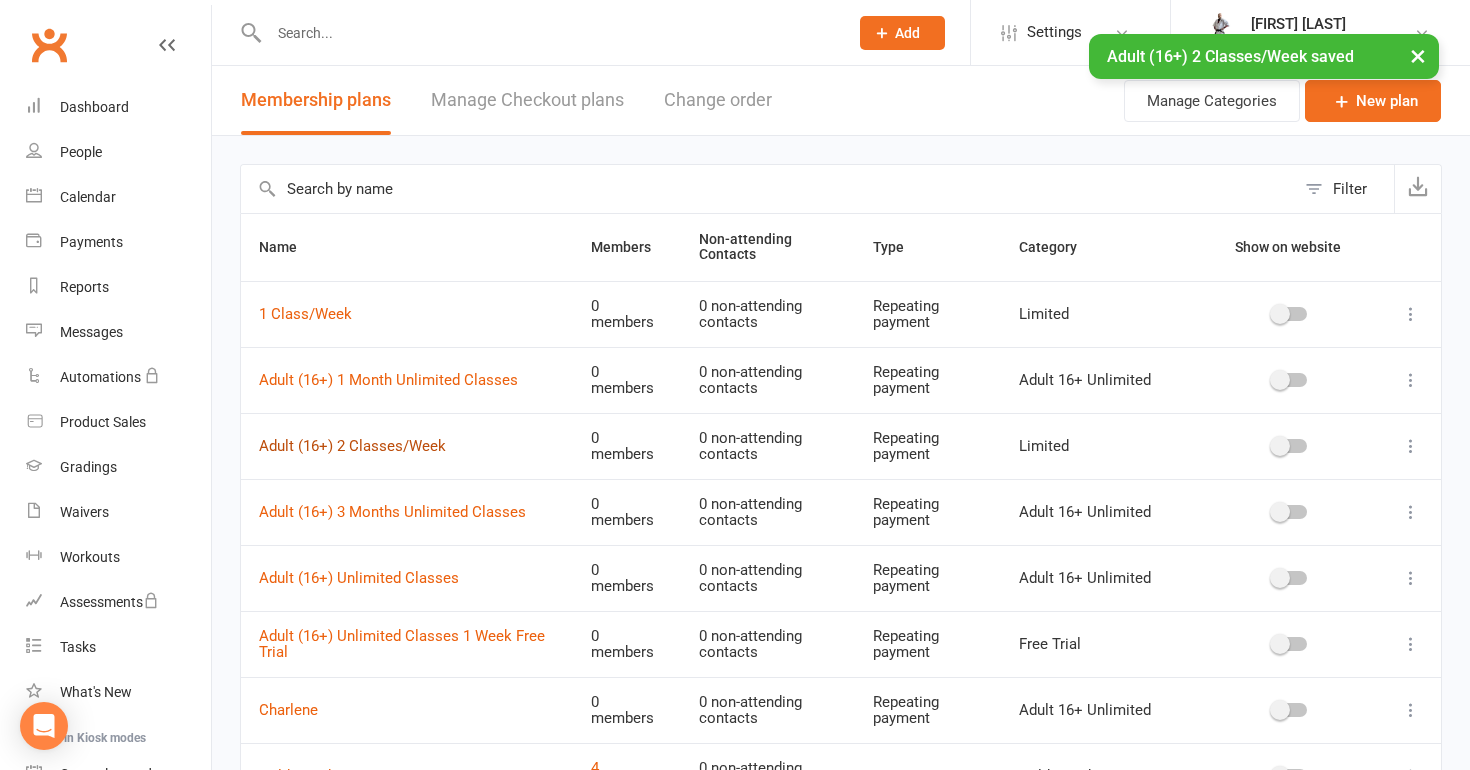 click on "Adult (16+) 2 Classes/Week" at bounding box center [352, 446] 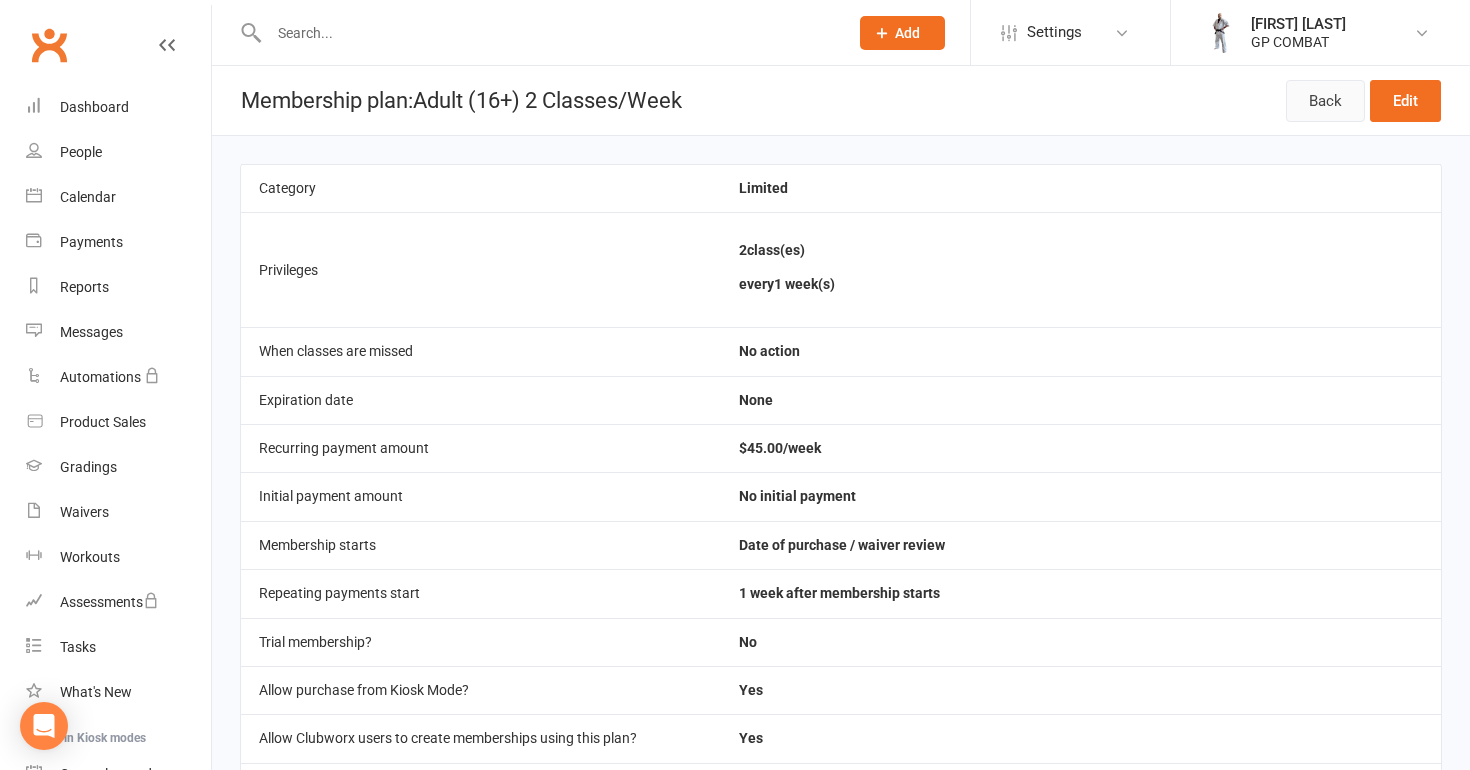 click on "Back" at bounding box center (1325, 101) 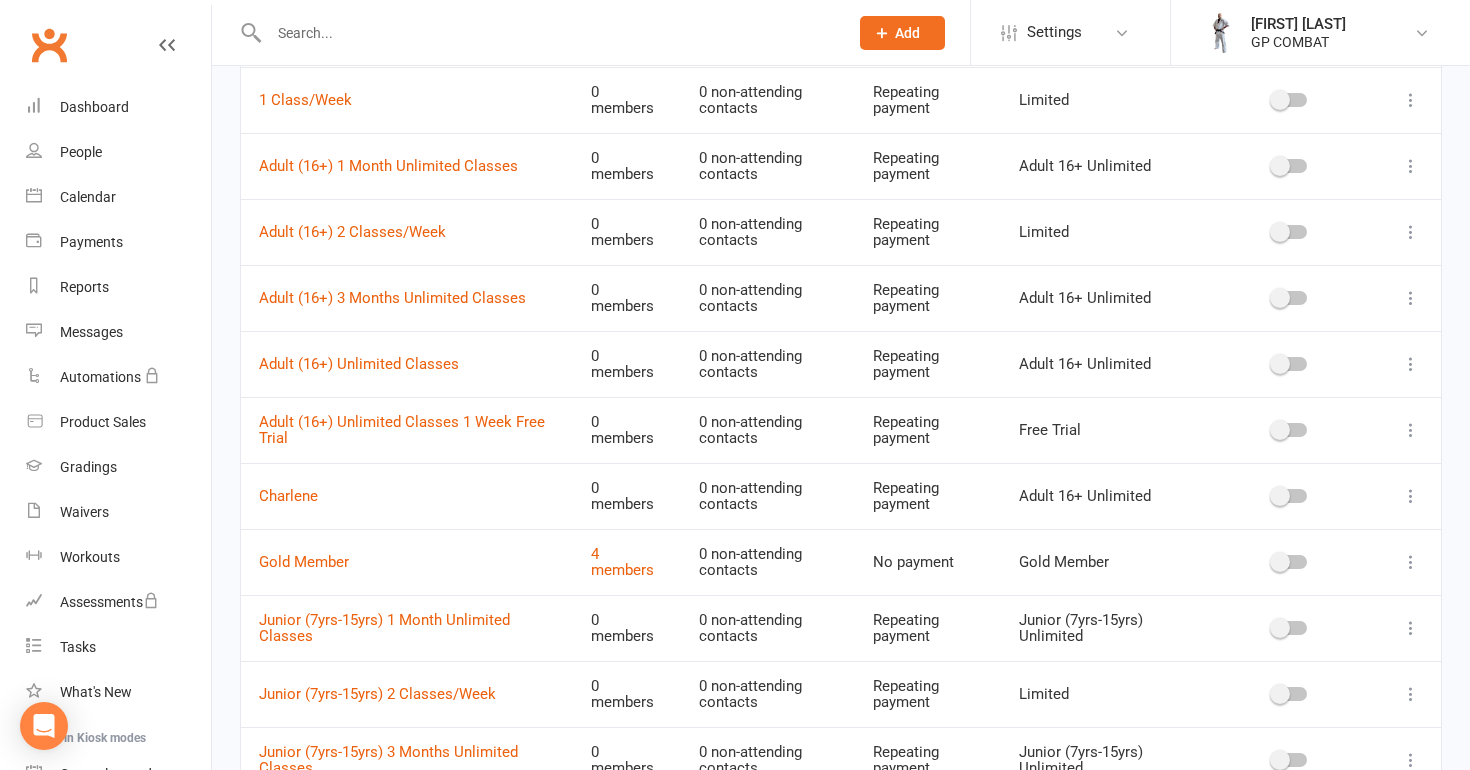 scroll, scrollTop: 220, scrollLeft: 0, axis: vertical 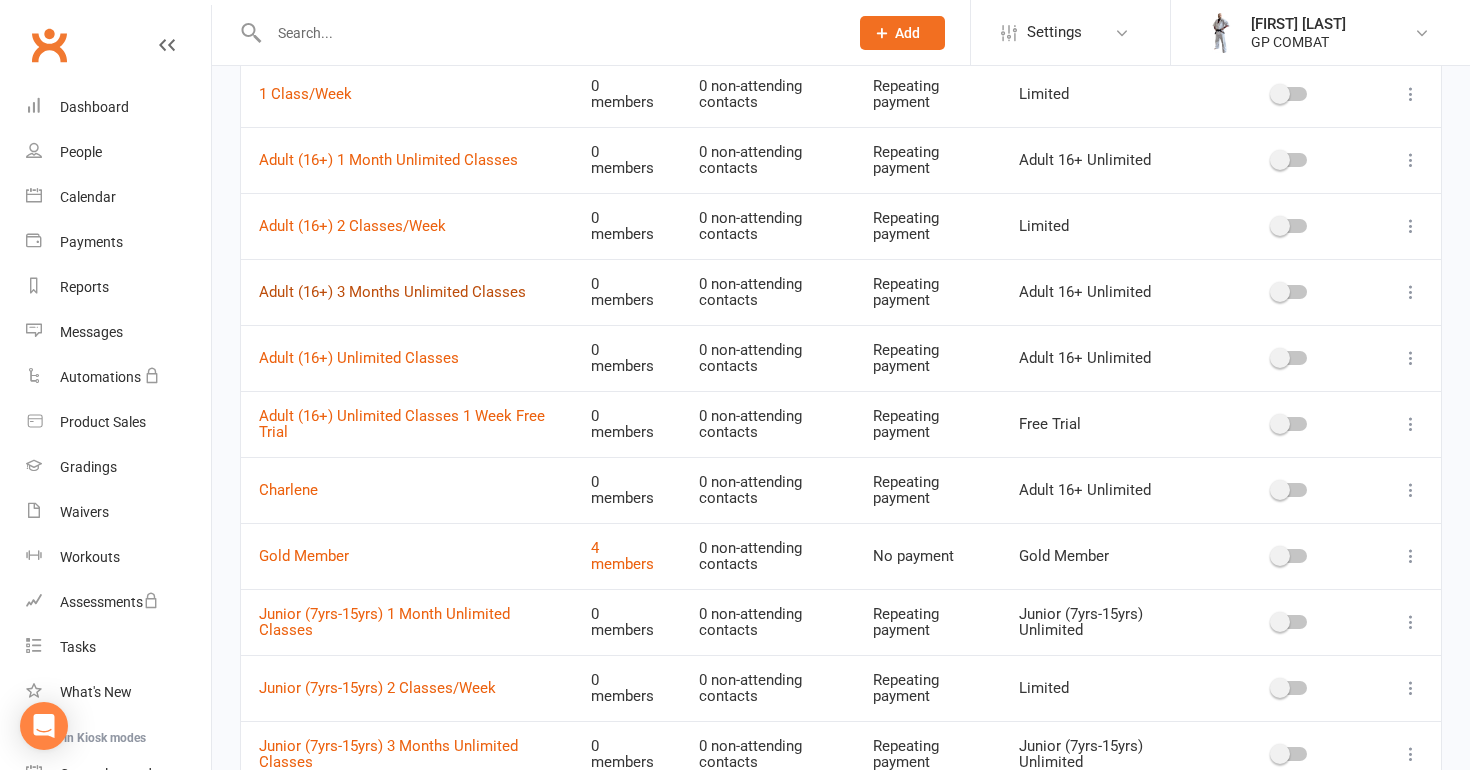 click on "Adult (16+) 3 Months Unlimited Classes" at bounding box center [392, 292] 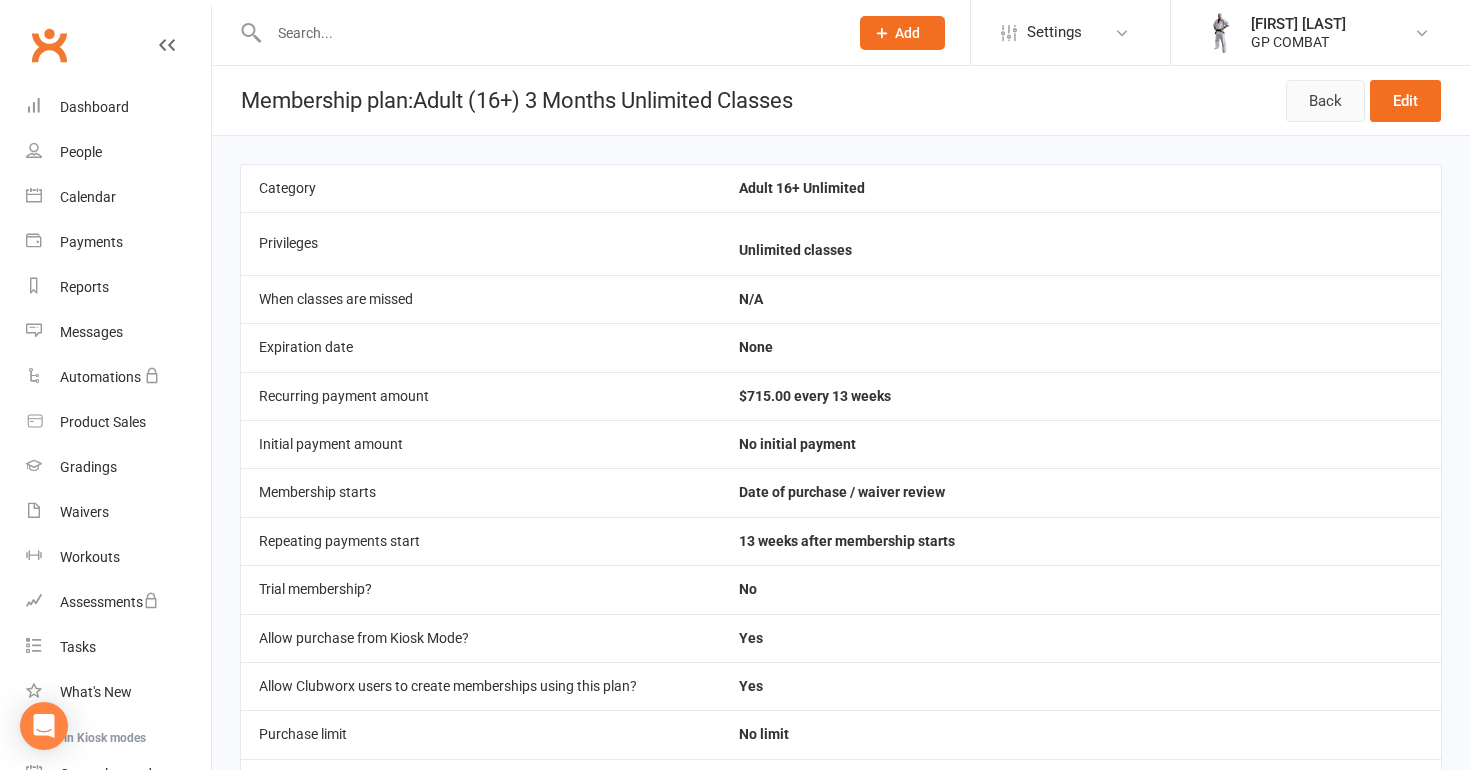 click on "Back" at bounding box center [1325, 101] 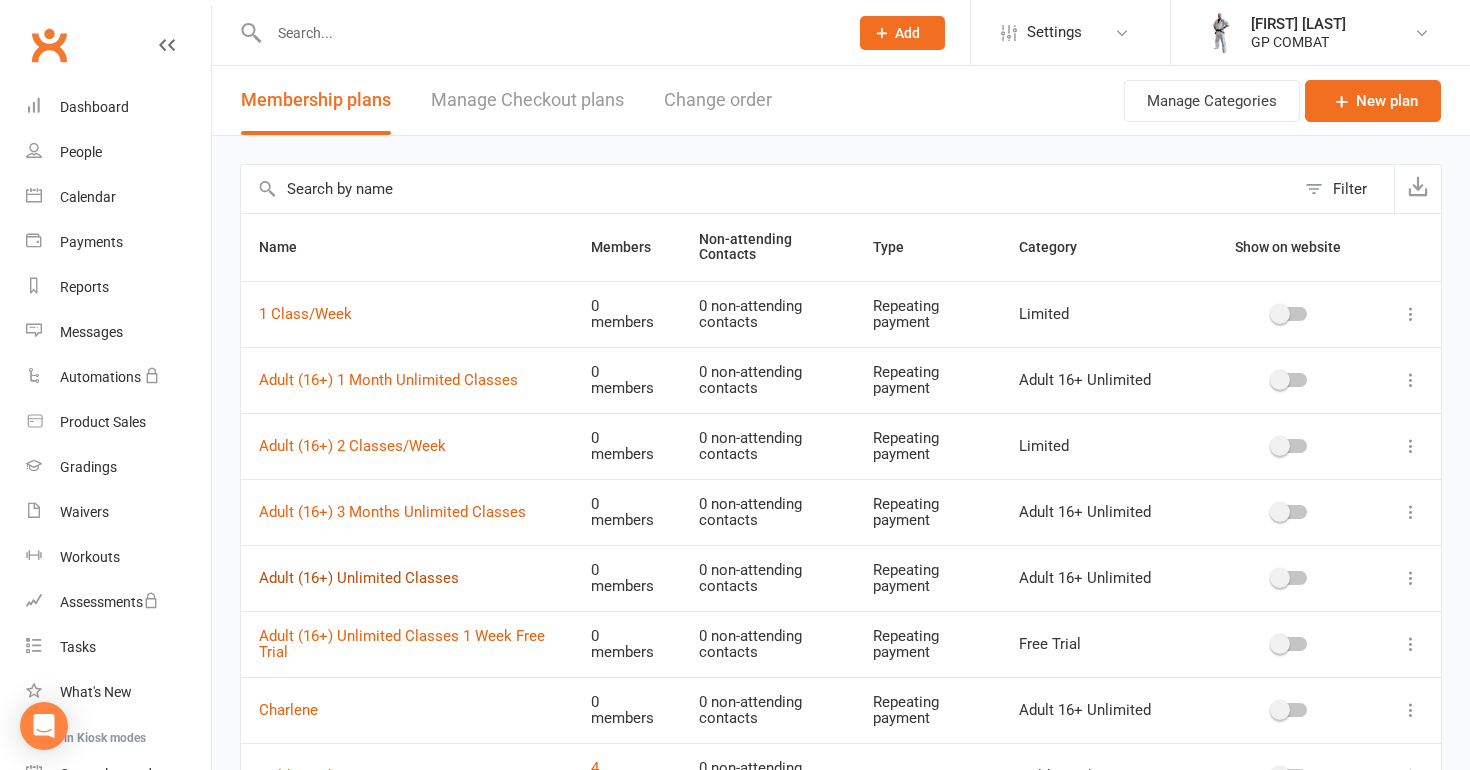 click on "Adult (16+) Unlimited Classes" at bounding box center [359, 578] 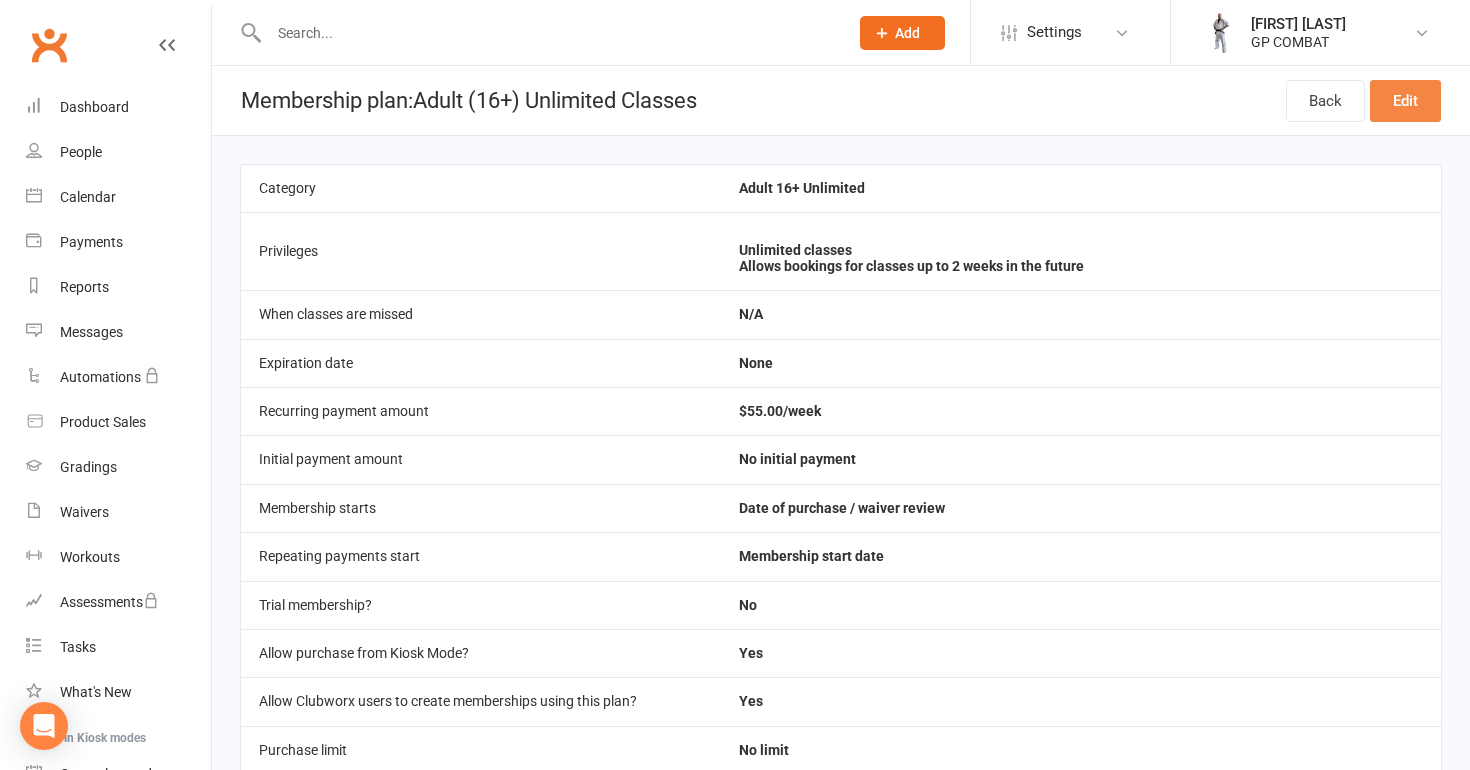 click on "Edit" at bounding box center (1405, 101) 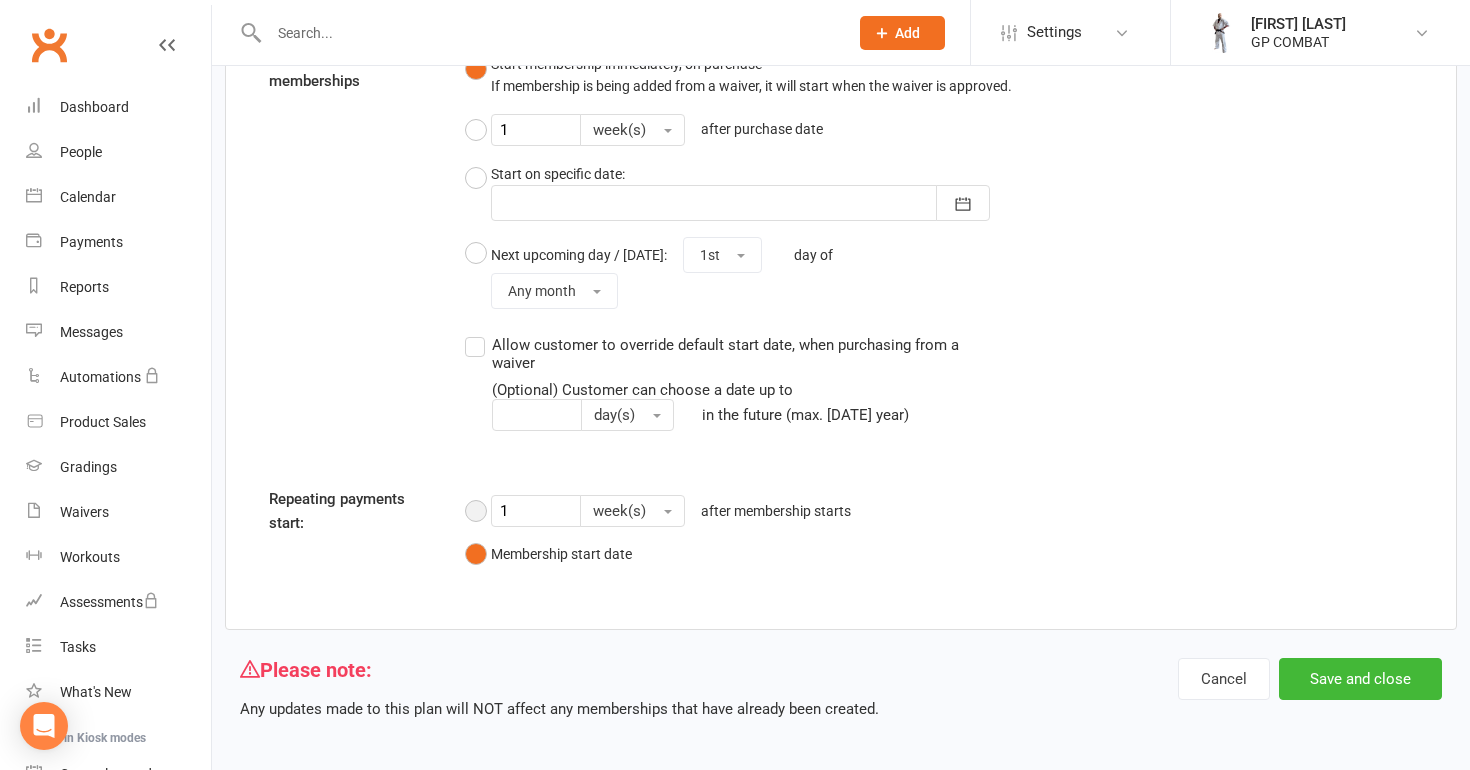 scroll, scrollTop: 1731, scrollLeft: 0, axis: vertical 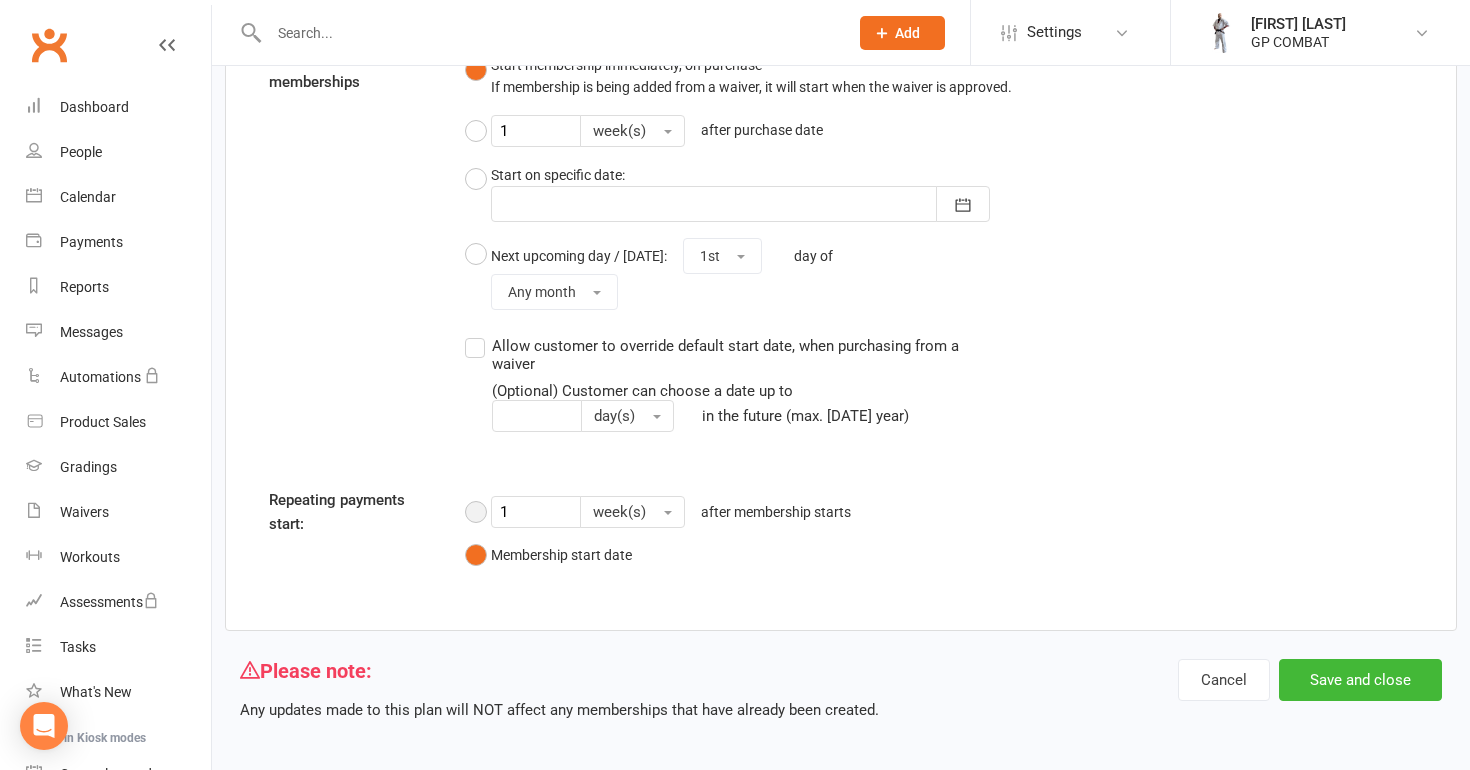 click on "[NUMBER] [unit] after membership starts" at bounding box center (663, 512) 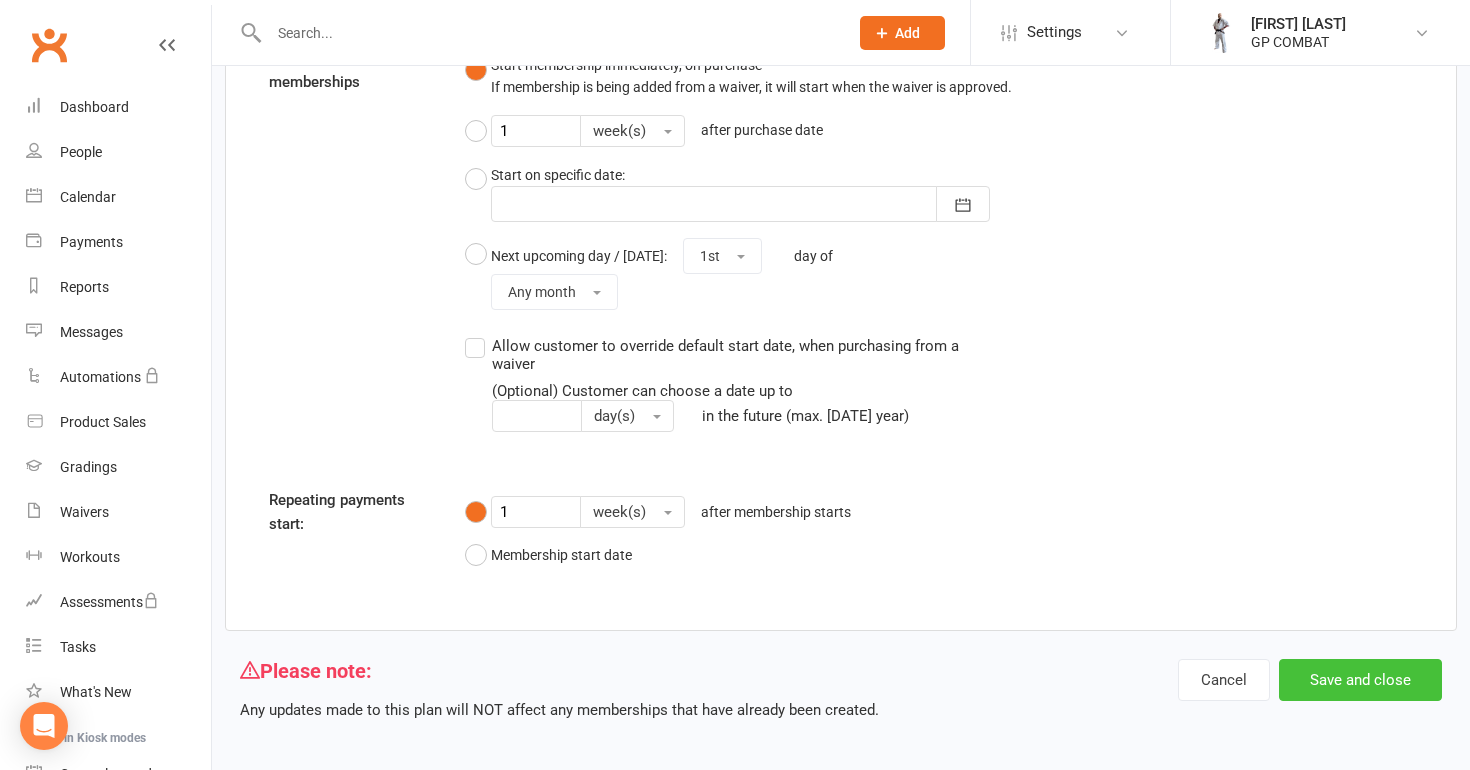 click on "Save and close" at bounding box center (1360, 680) 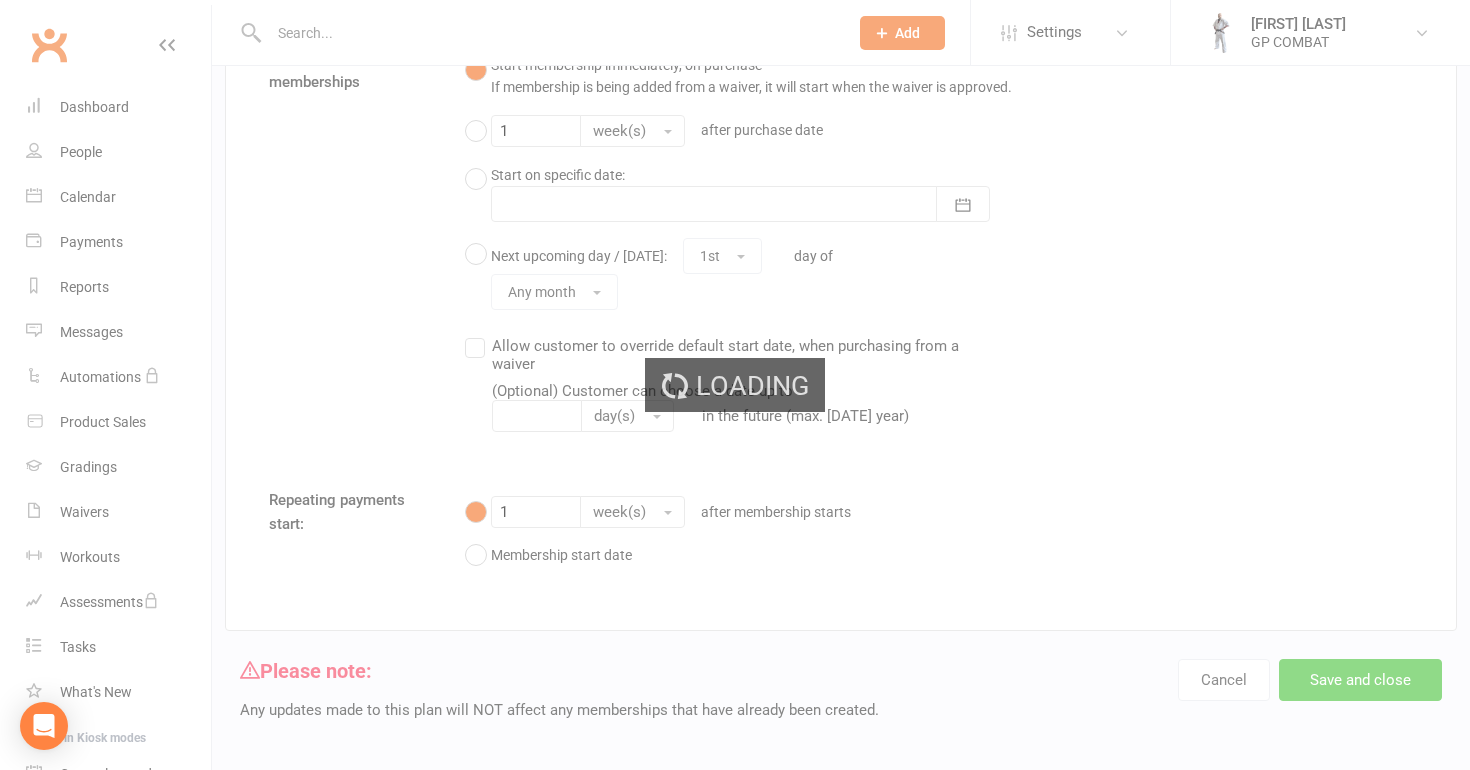select on "50" 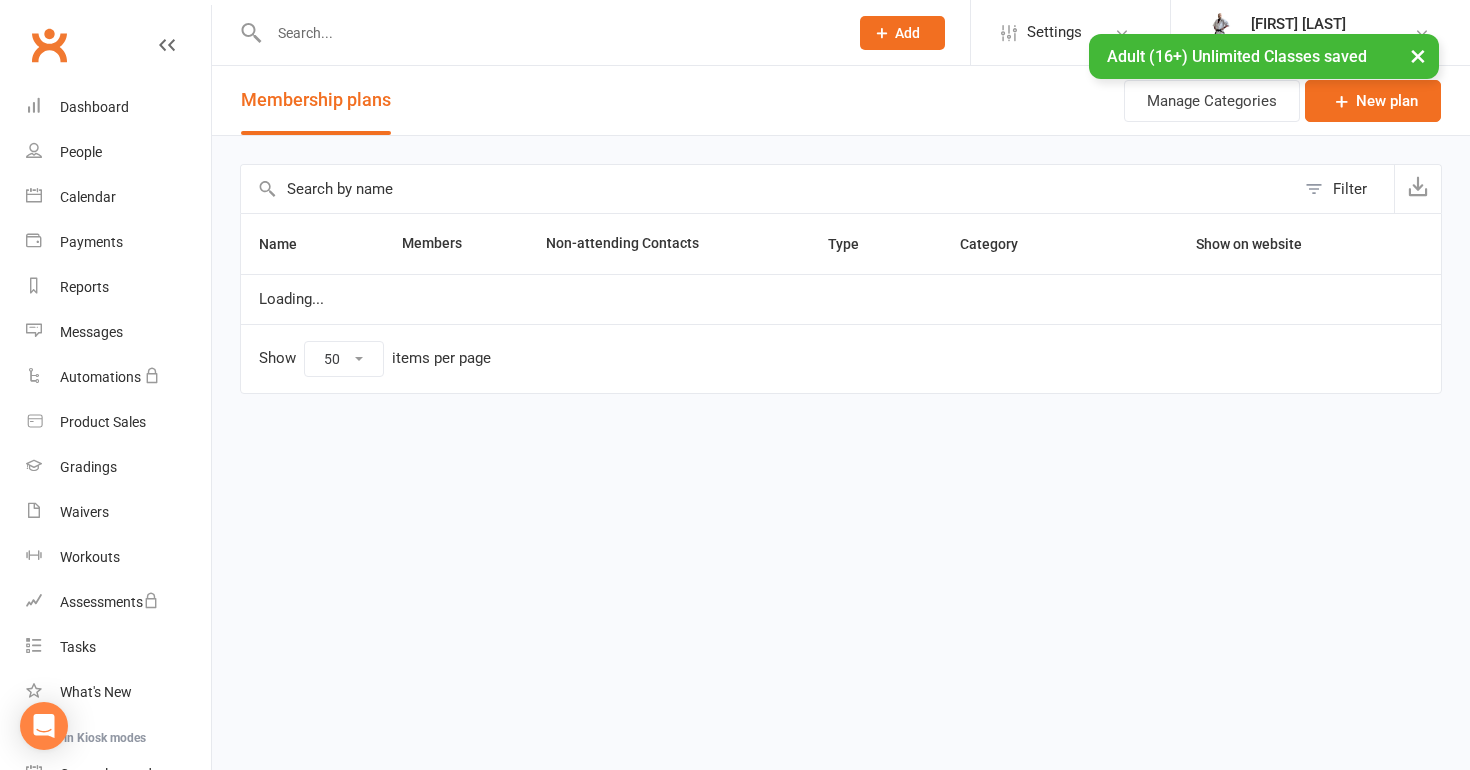 scroll, scrollTop: 0, scrollLeft: 0, axis: both 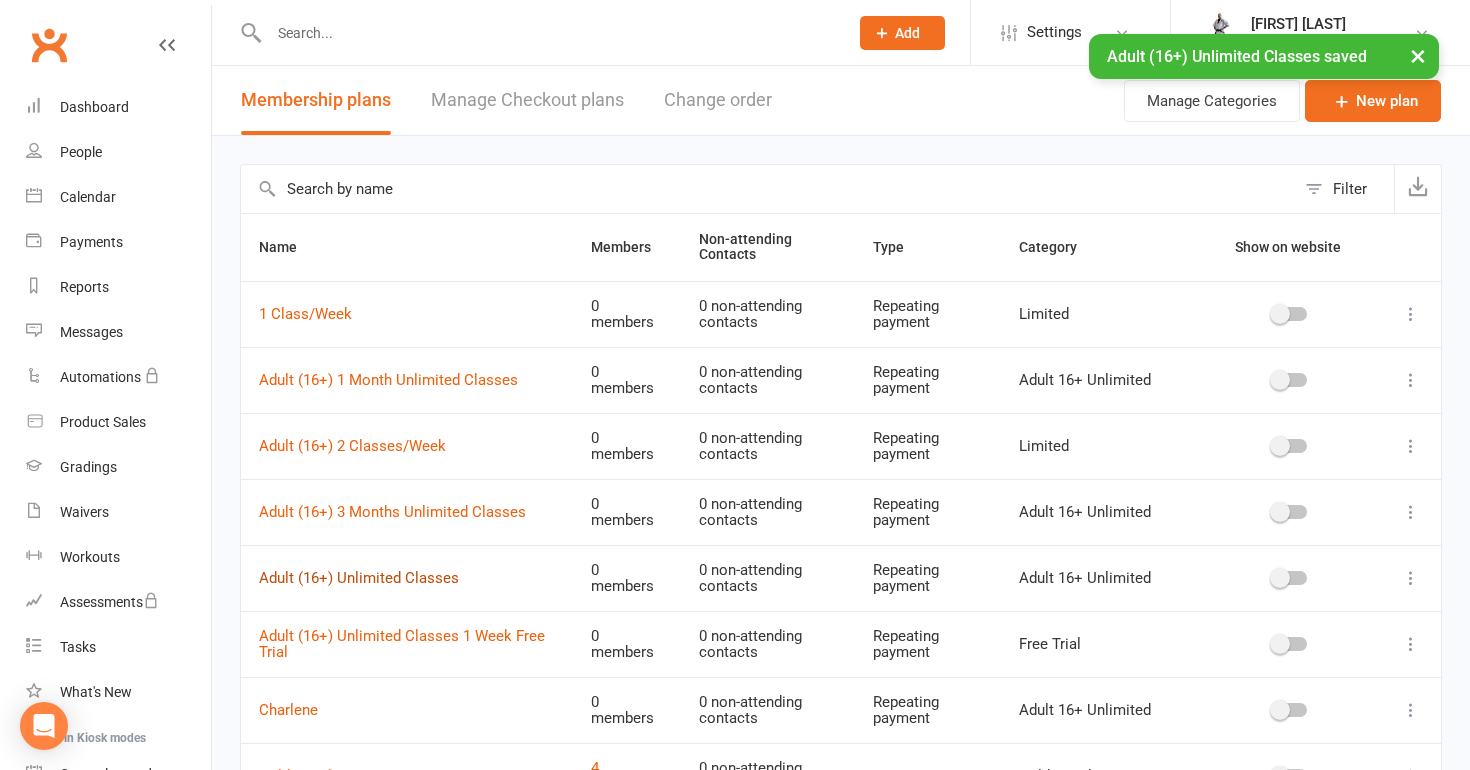 click on "Adult (16+) Unlimited Classes" at bounding box center (359, 578) 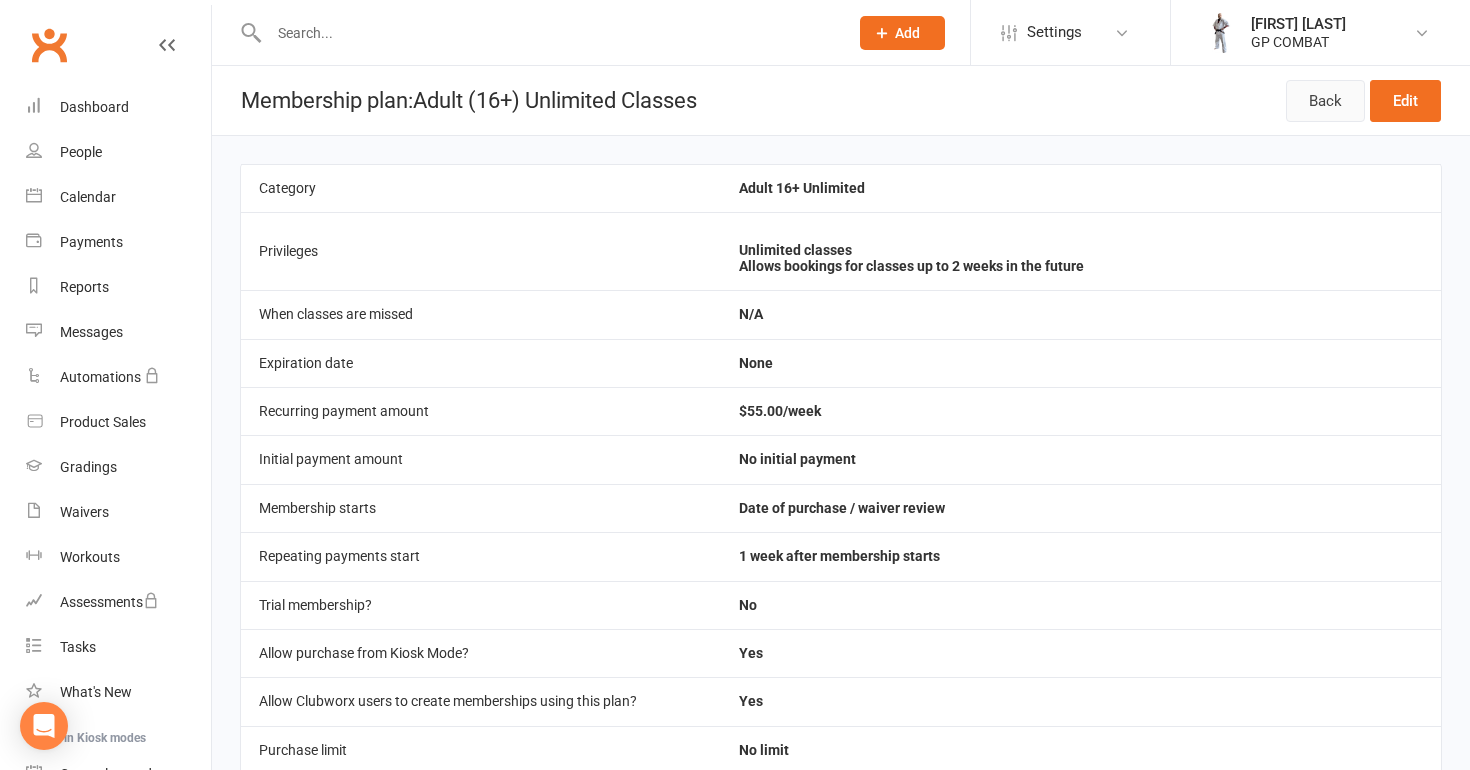 click on "Back" at bounding box center [1325, 101] 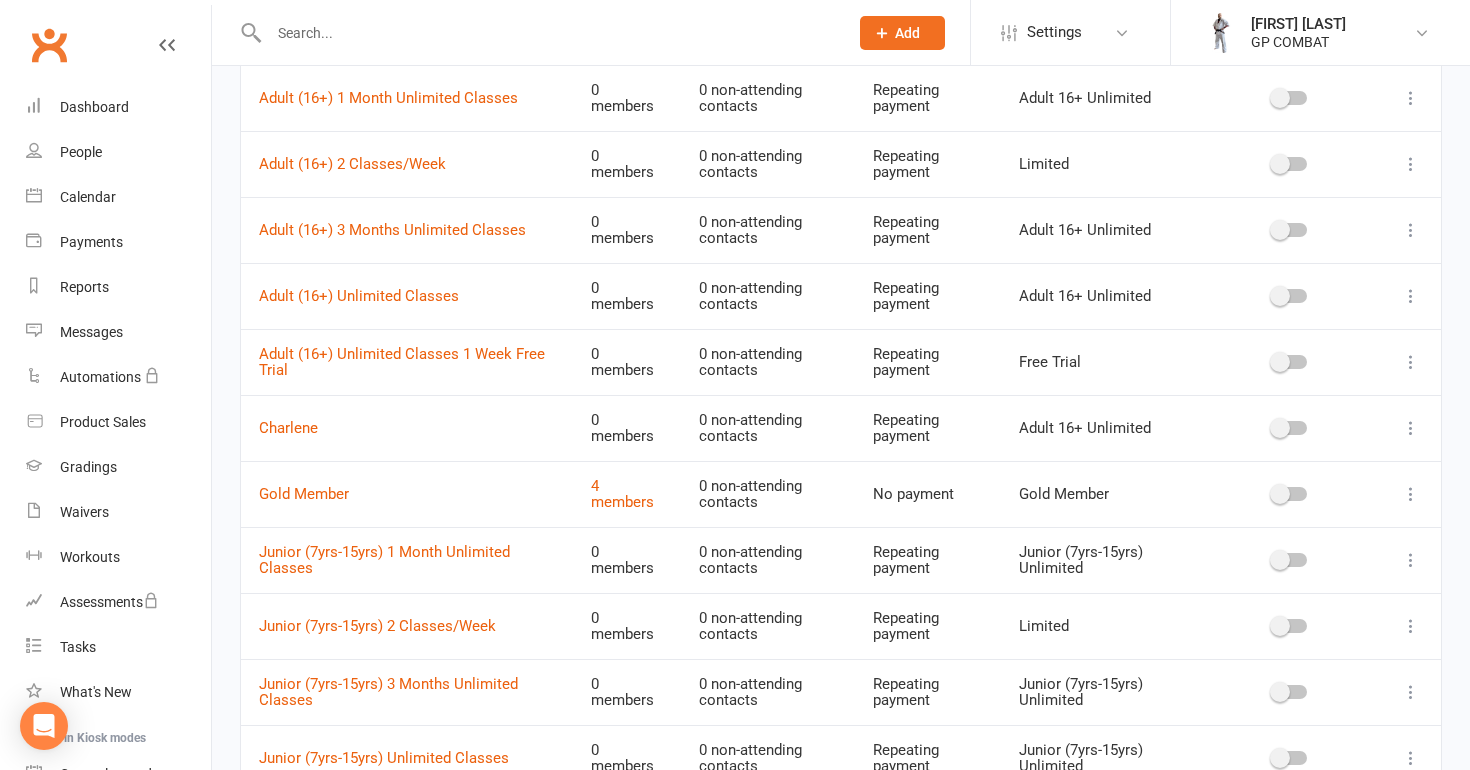 scroll, scrollTop: 290, scrollLeft: 0, axis: vertical 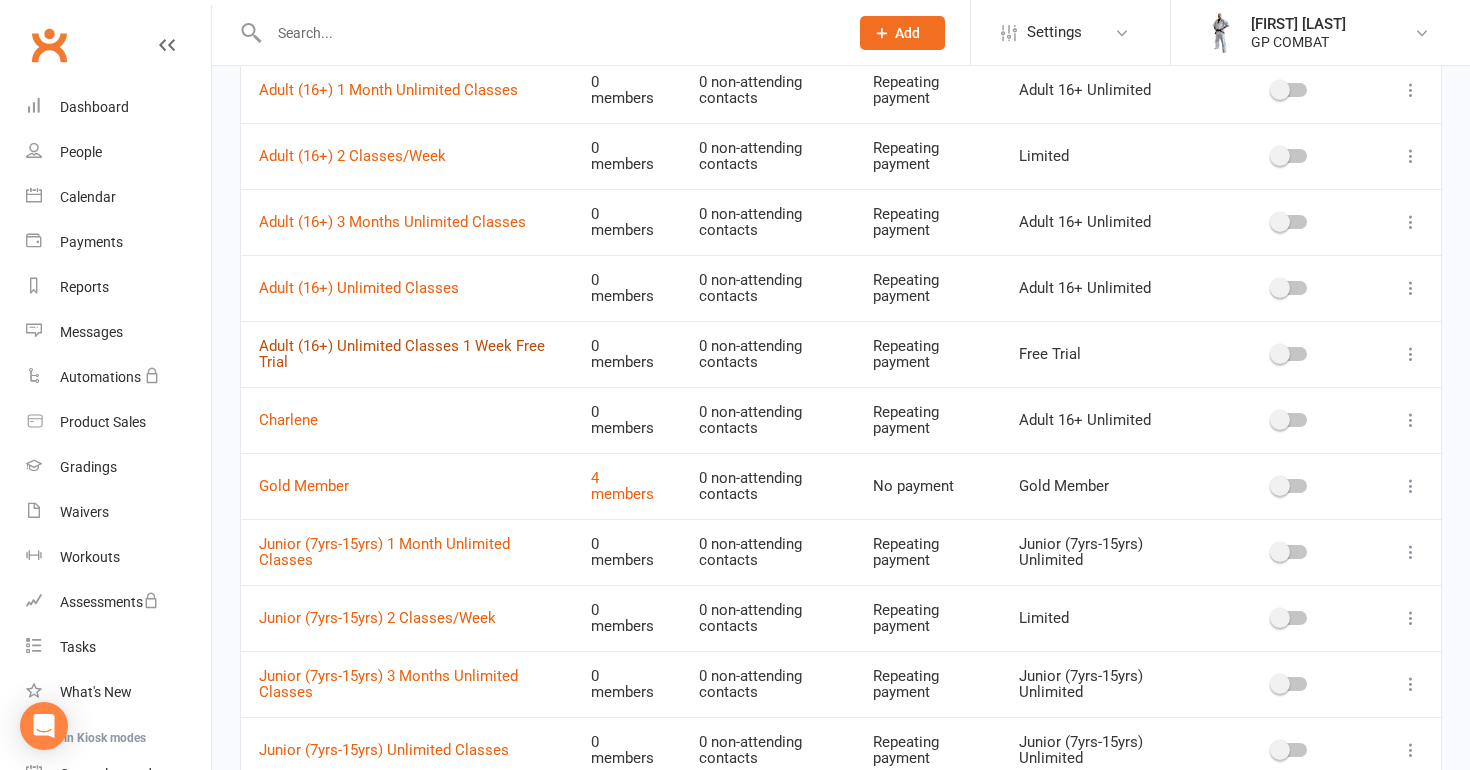 click on "Adult (16+) Unlimited Classes 1 Week Free Trial" at bounding box center [402, 354] 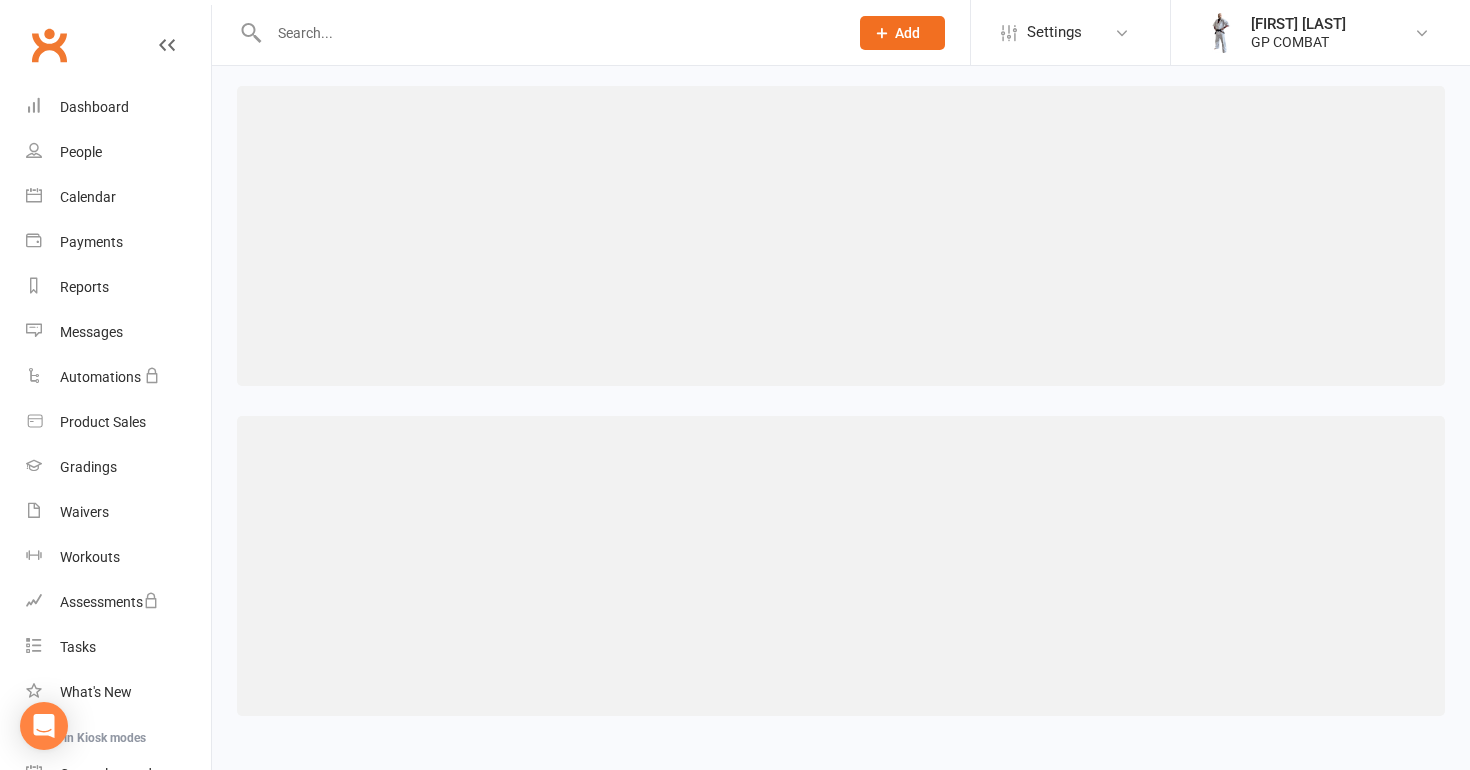 scroll, scrollTop: 0, scrollLeft: 0, axis: both 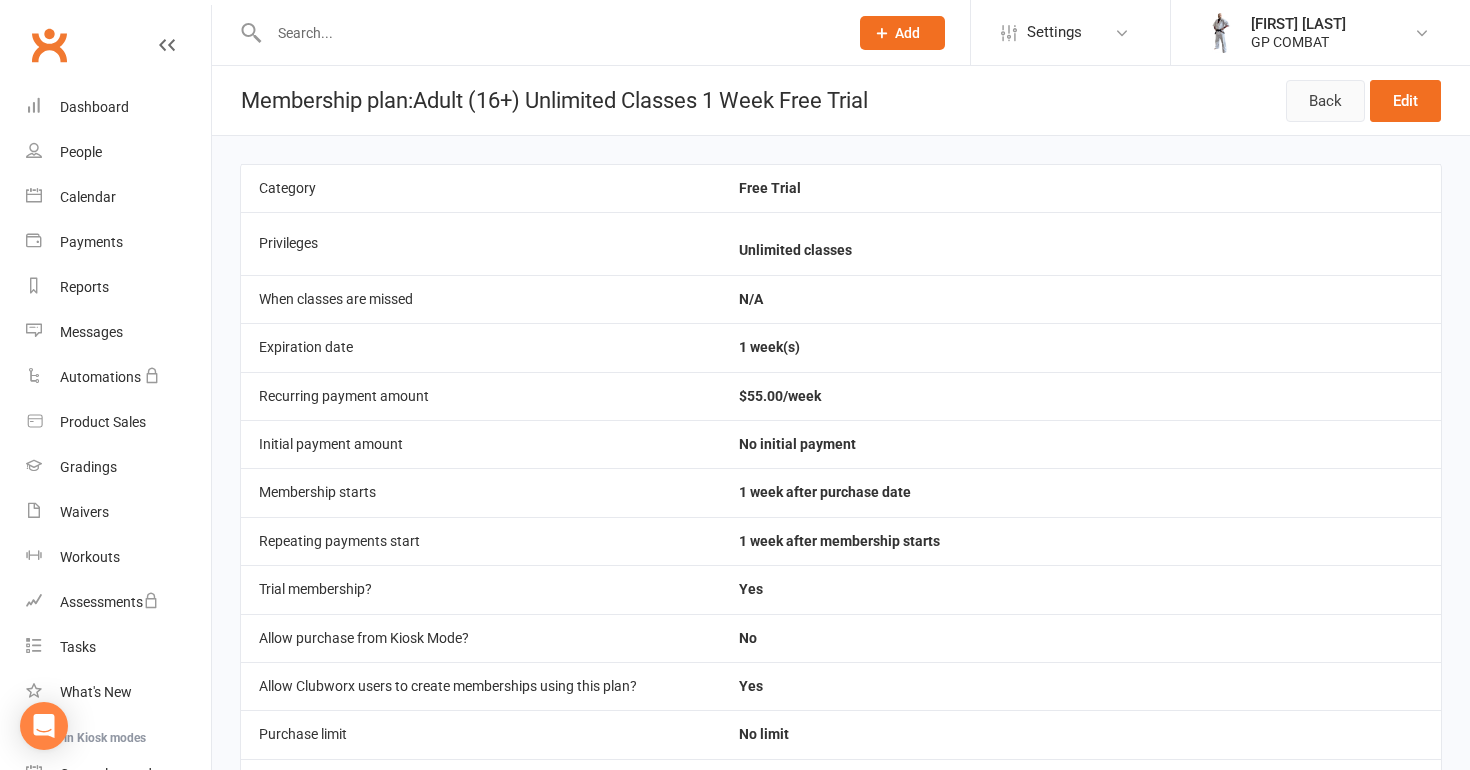 click on "Back" at bounding box center (1325, 101) 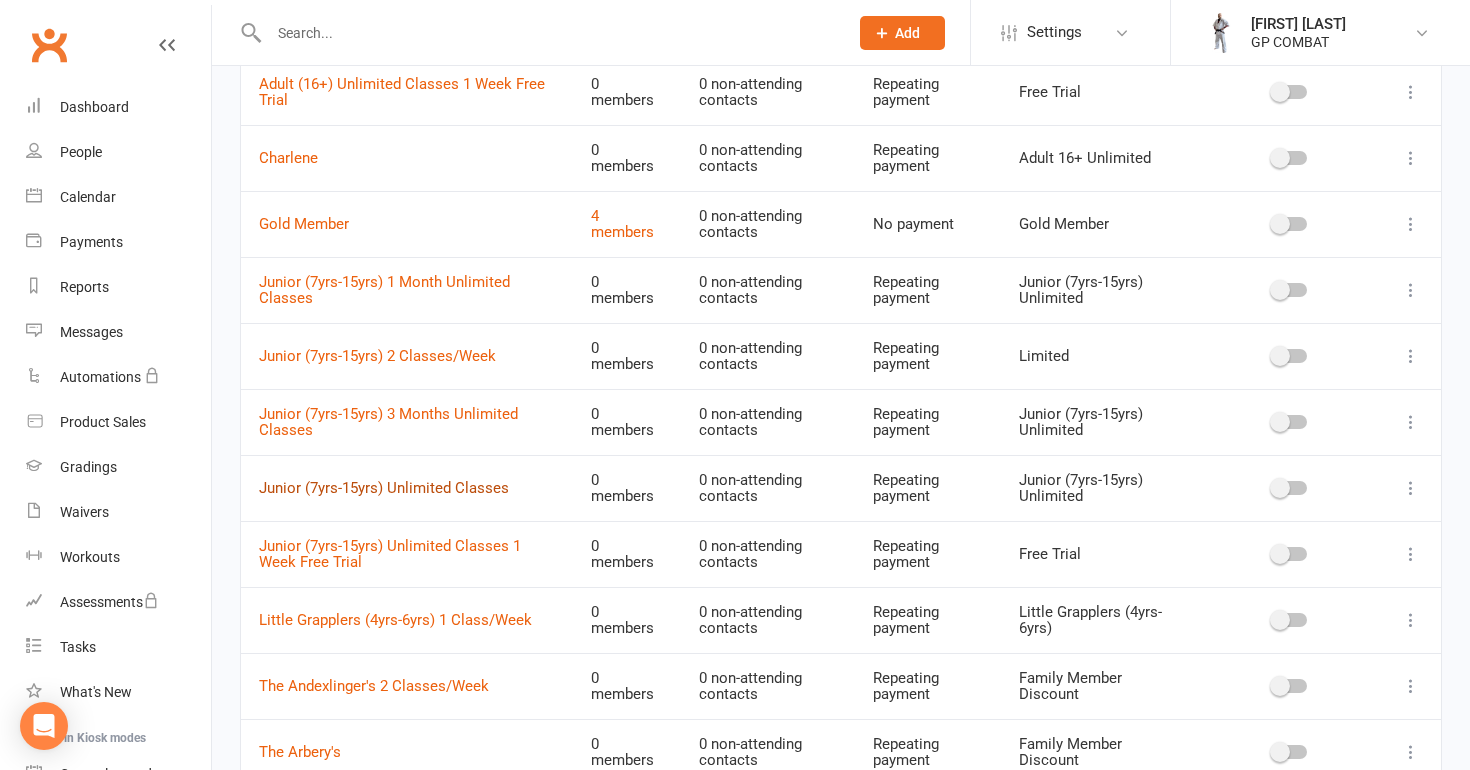 scroll, scrollTop: 573, scrollLeft: 0, axis: vertical 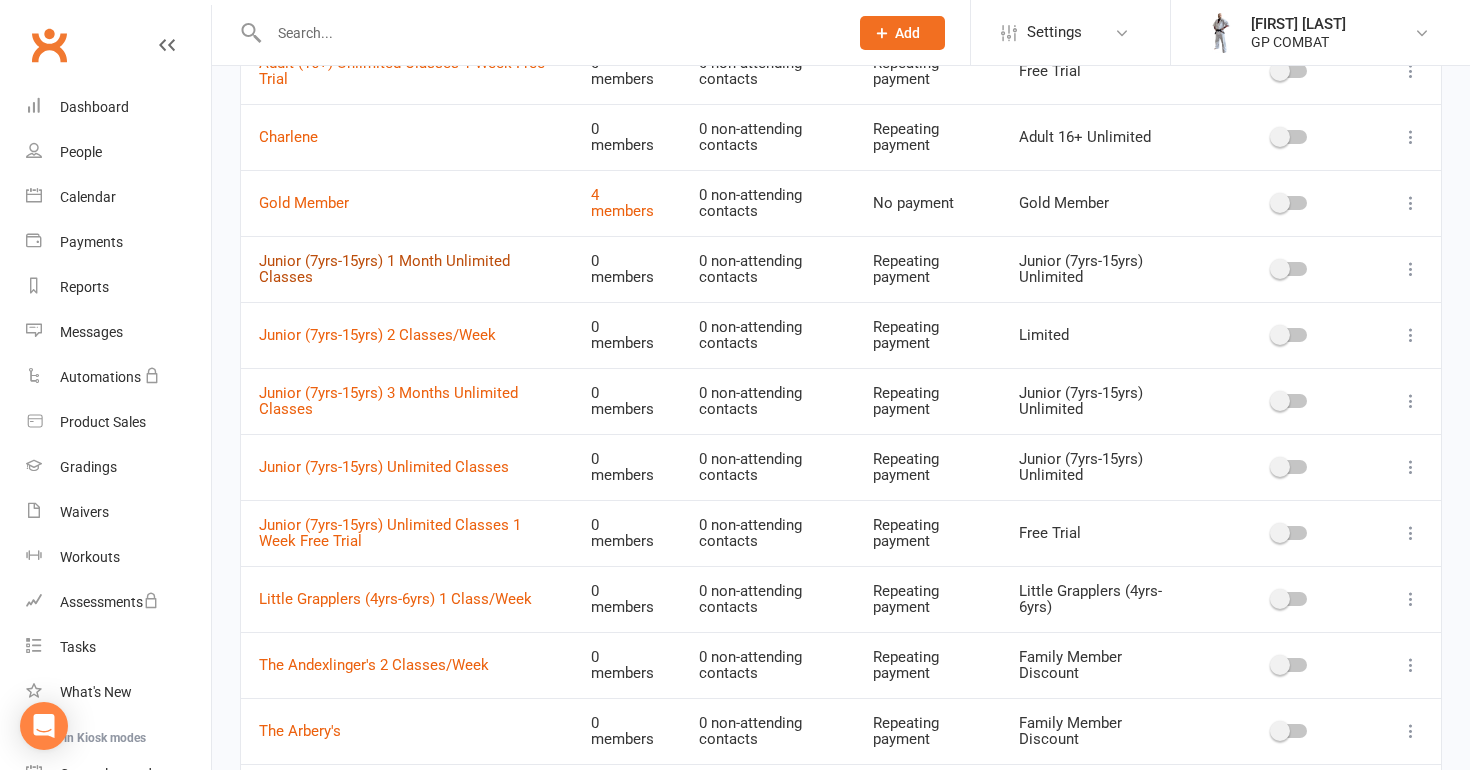 click on "Junior (7yrs-15yrs) 1 Month Unlimited Classes" at bounding box center (384, 269) 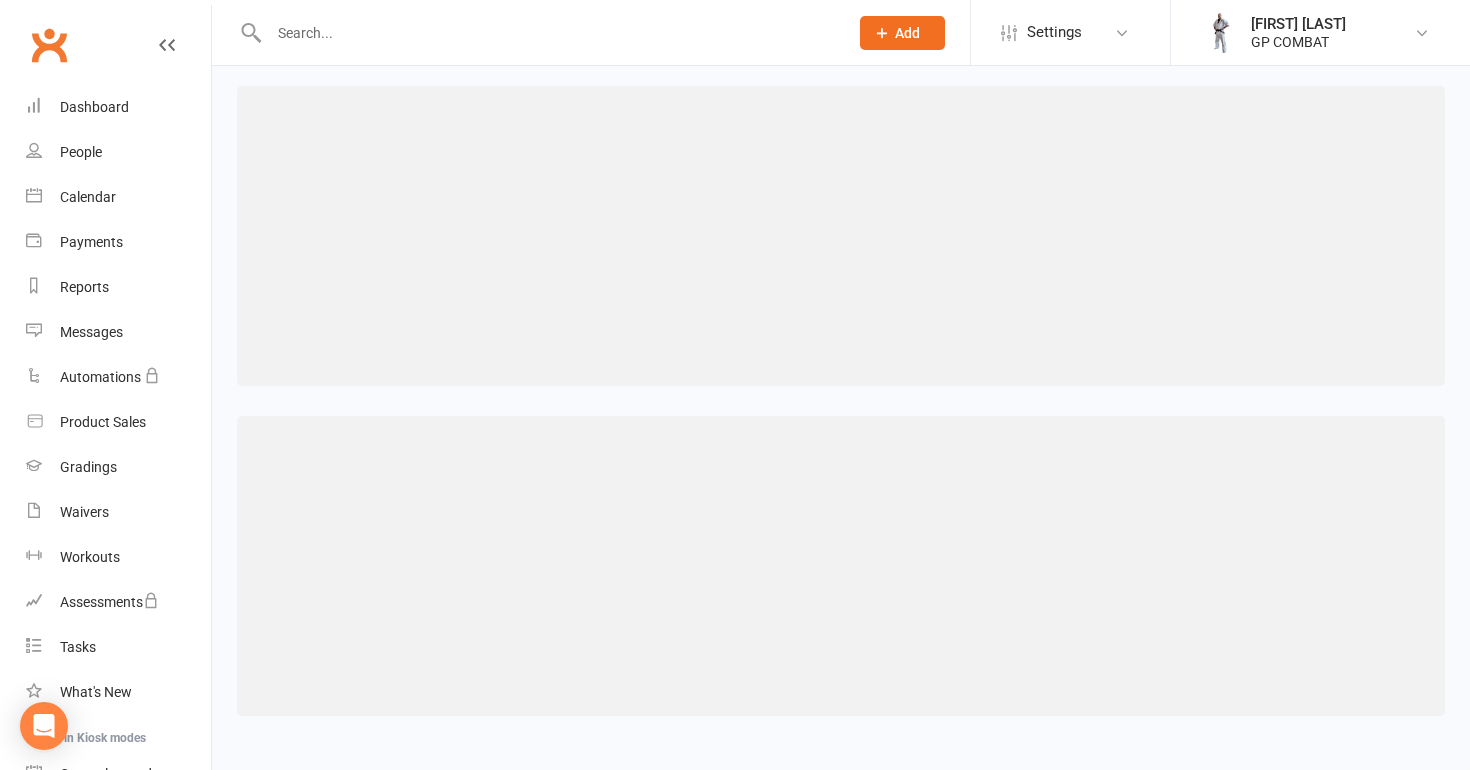 scroll, scrollTop: 0, scrollLeft: 0, axis: both 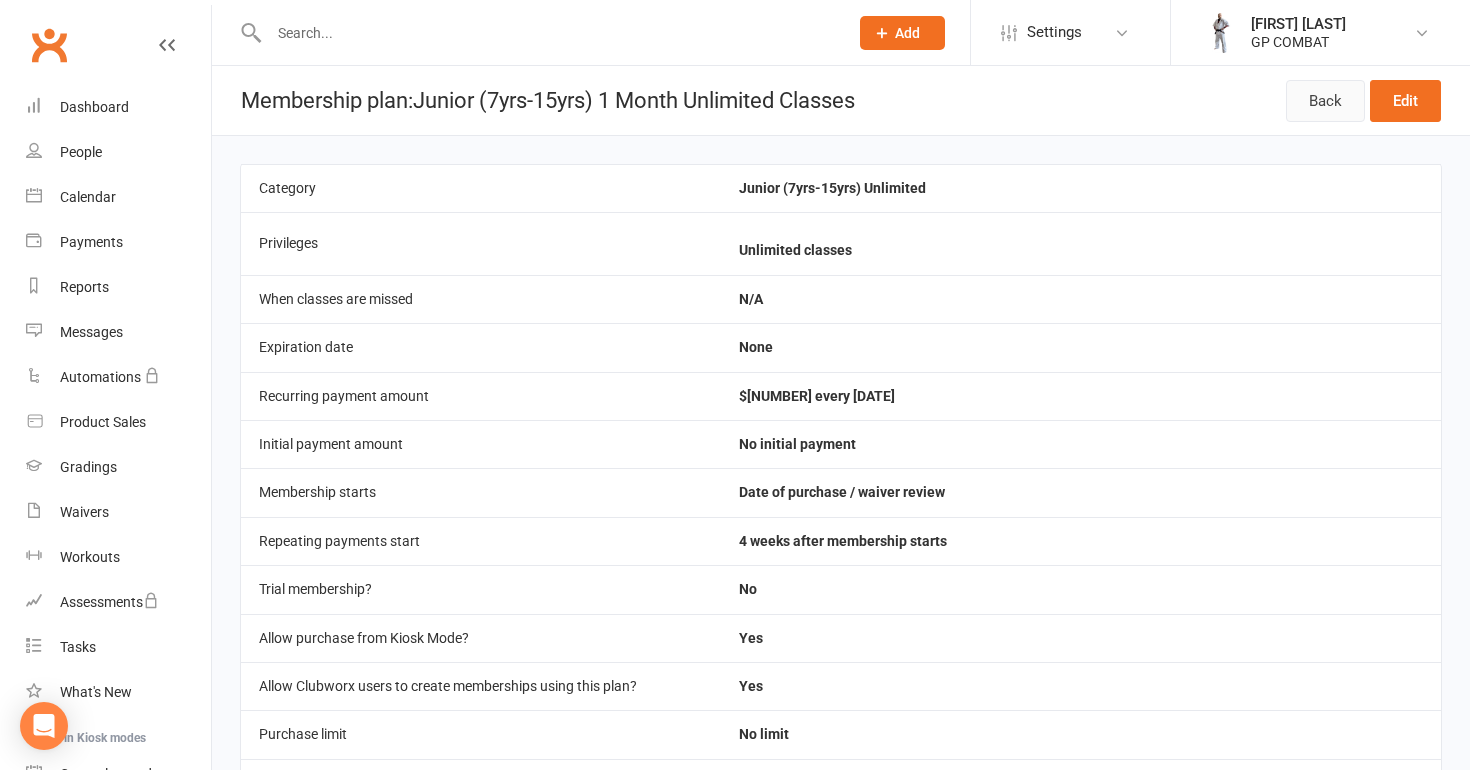click on "Back" at bounding box center (1325, 101) 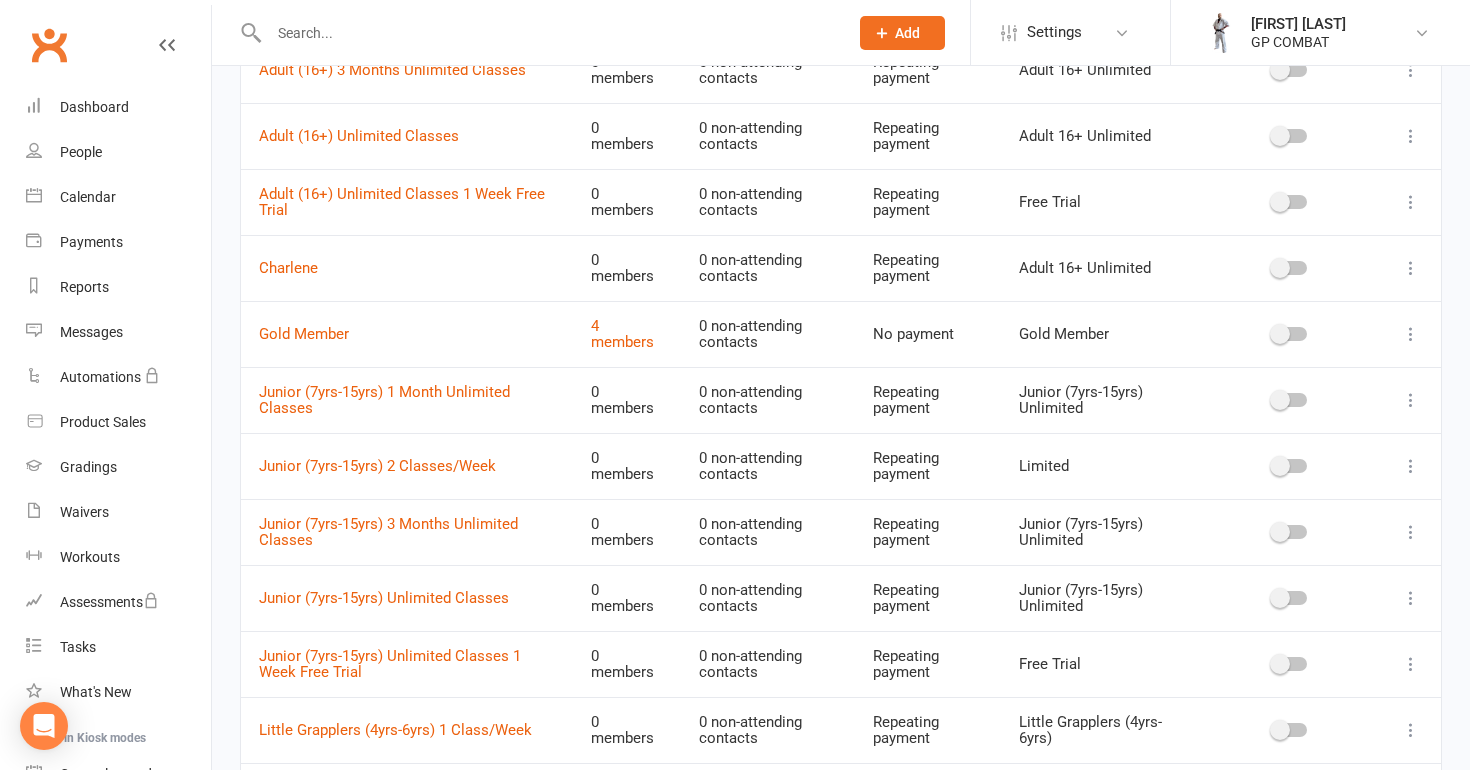 scroll, scrollTop: 450, scrollLeft: 0, axis: vertical 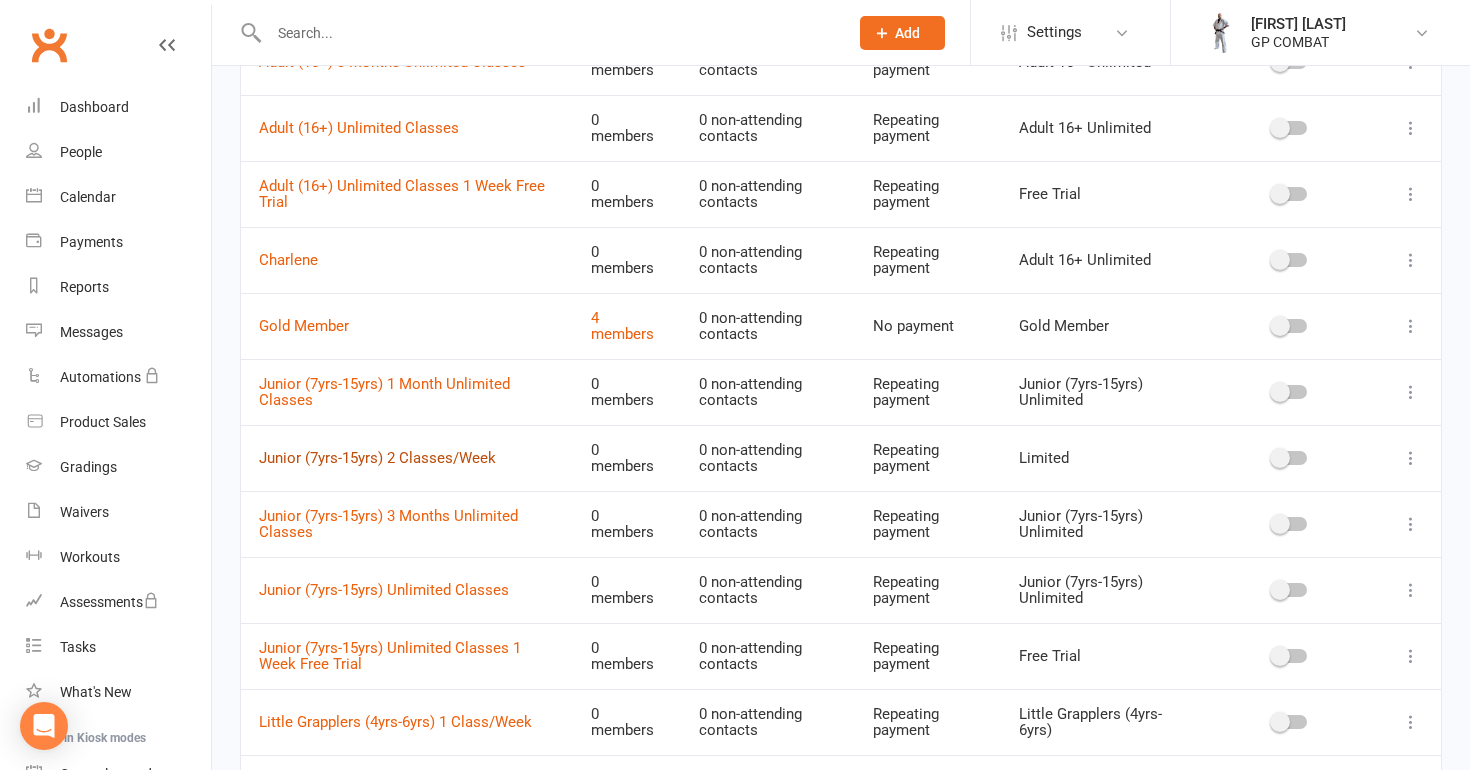click on "Junior (7yrs-15yrs) 2 Classes/Week" at bounding box center [377, 458] 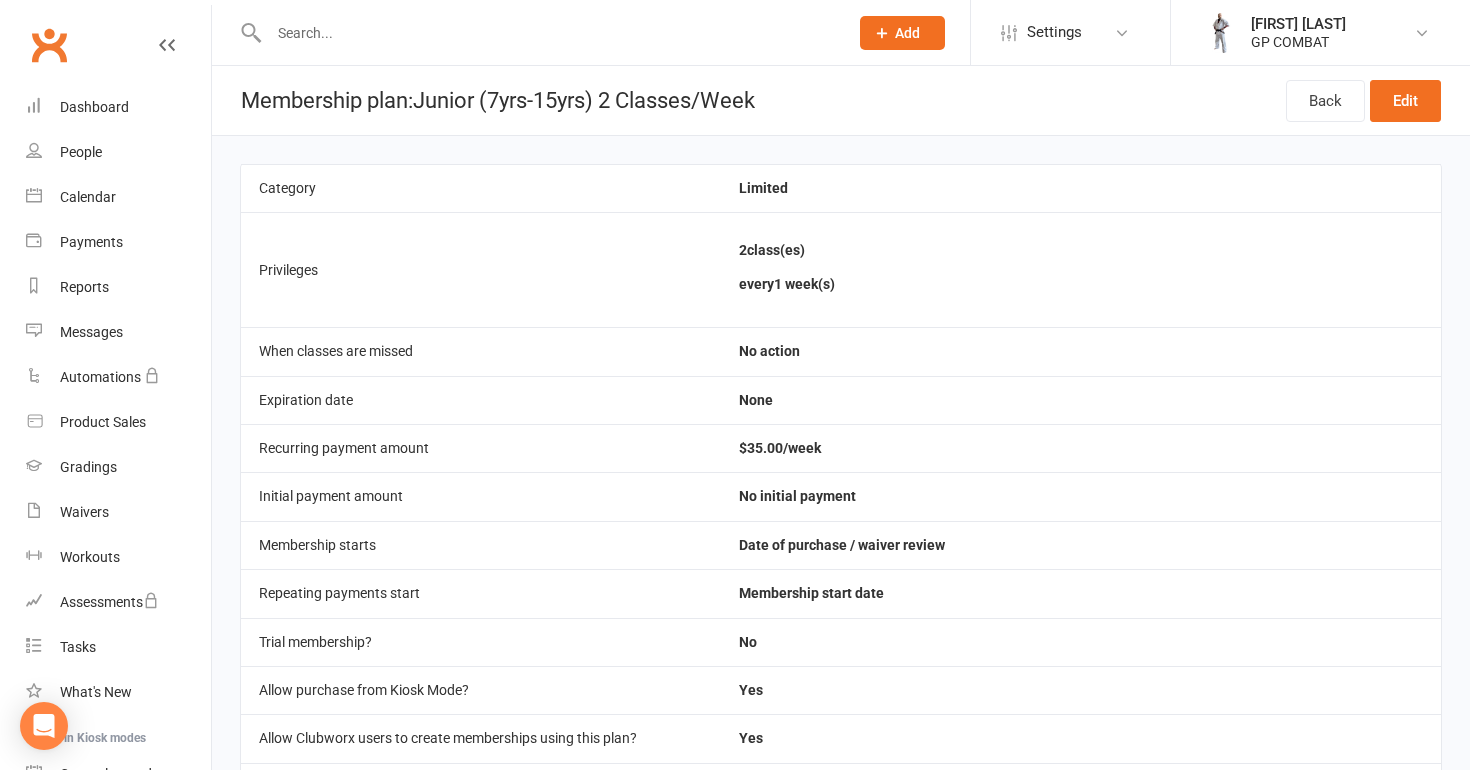 scroll, scrollTop: 0, scrollLeft: 0, axis: both 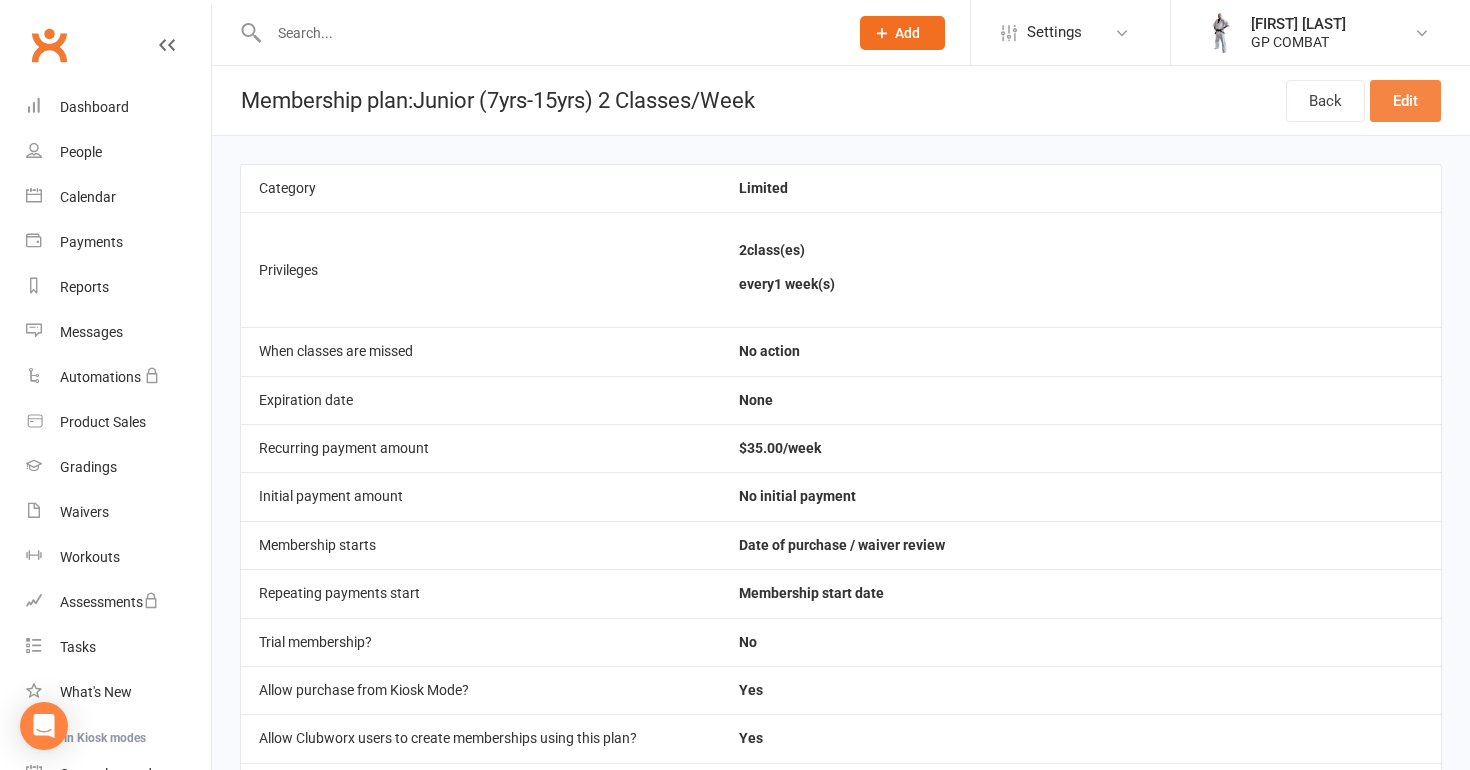 click on "Edit" at bounding box center (1405, 101) 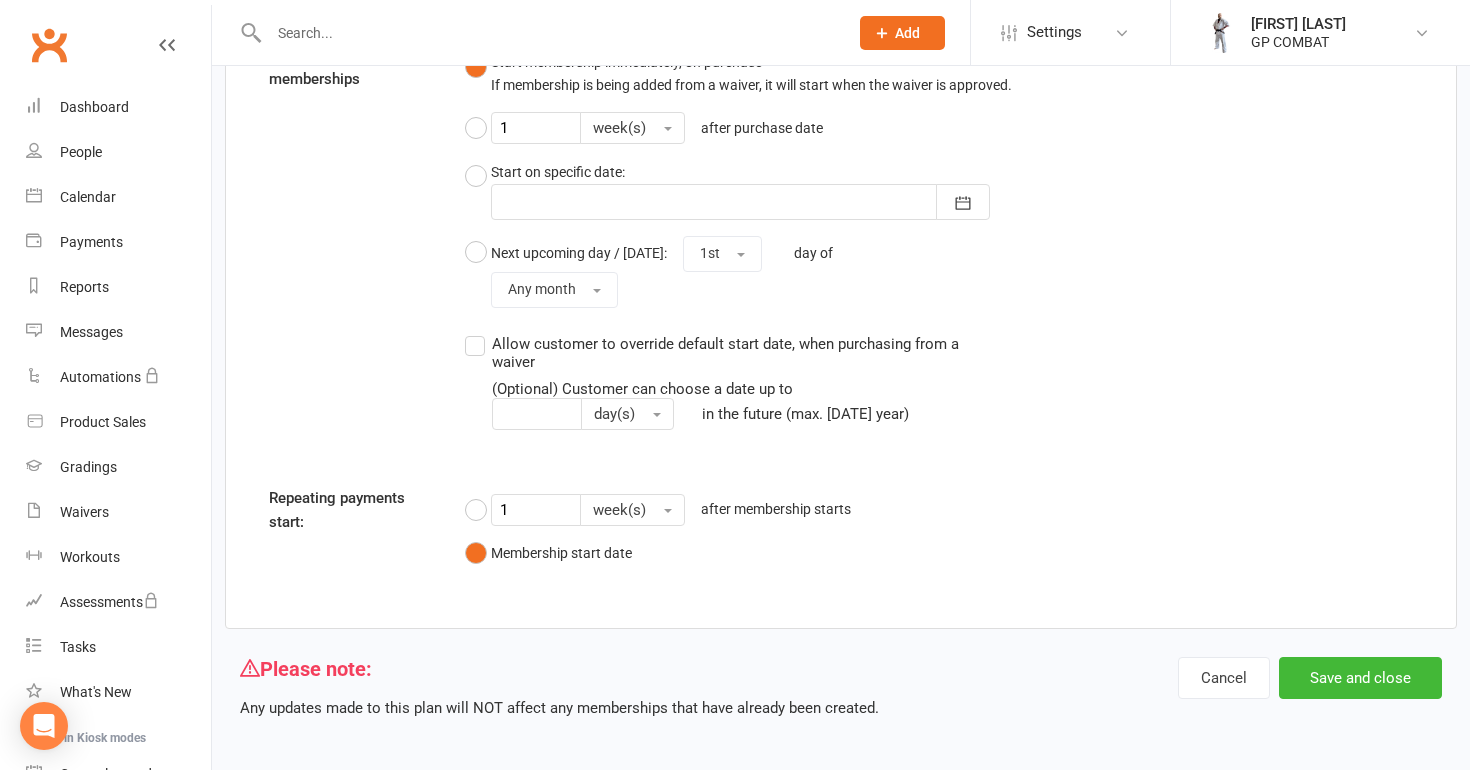 scroll, scrollTop: 2689, scrollLeft: 0, axis: vertical 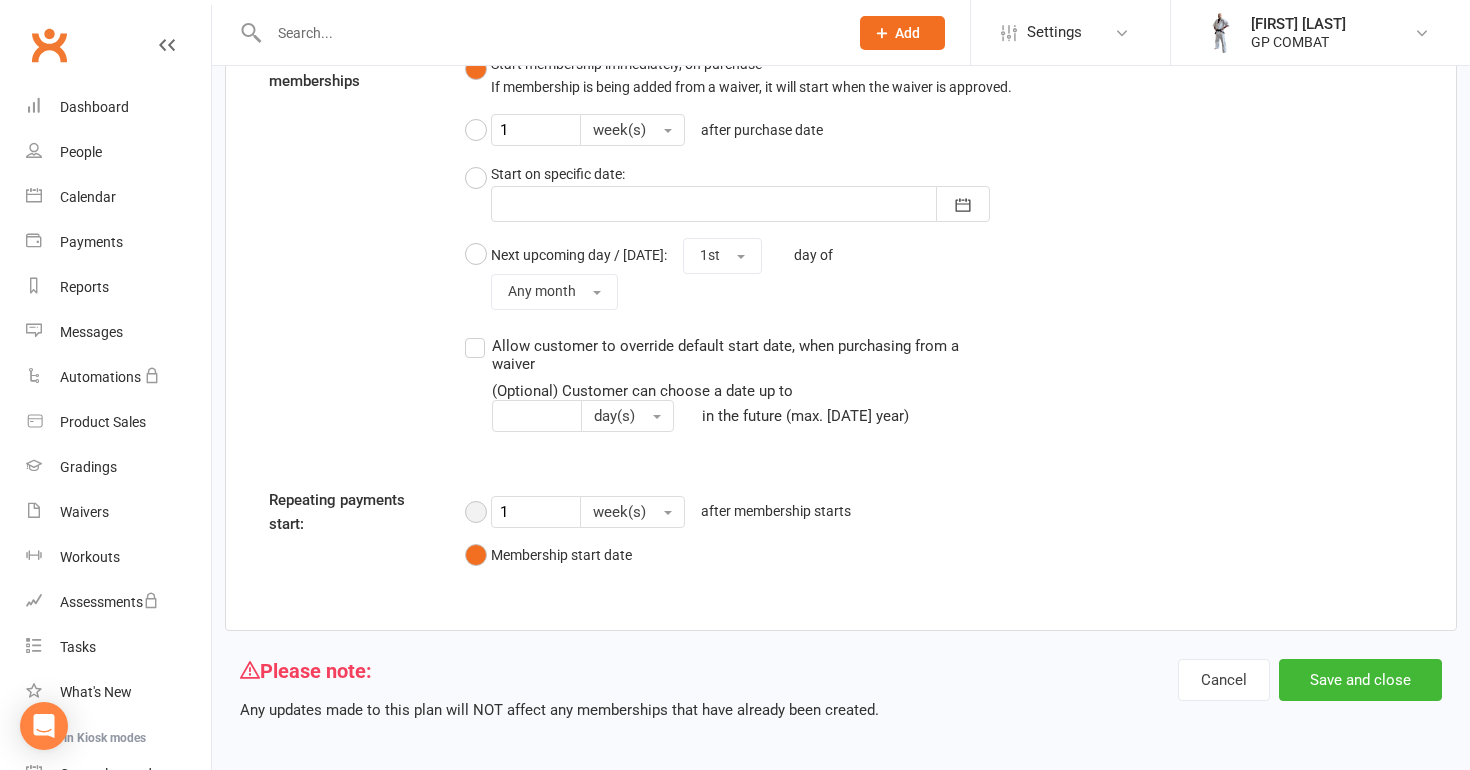 click on "[NUMBER] [unit] after membership starts" at bounding box center (663, 512) 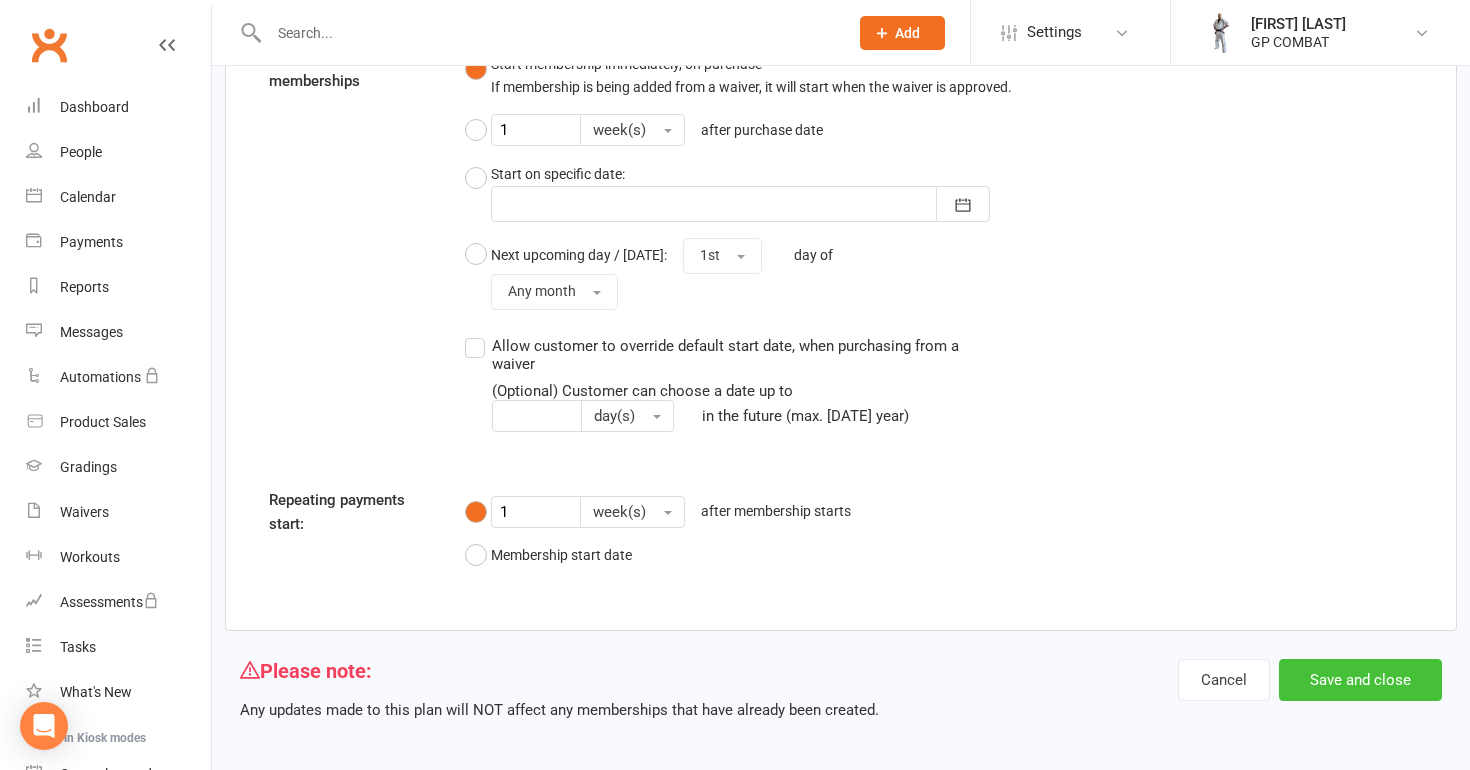 click on "Save and close" at bounding box center (1360, 680) 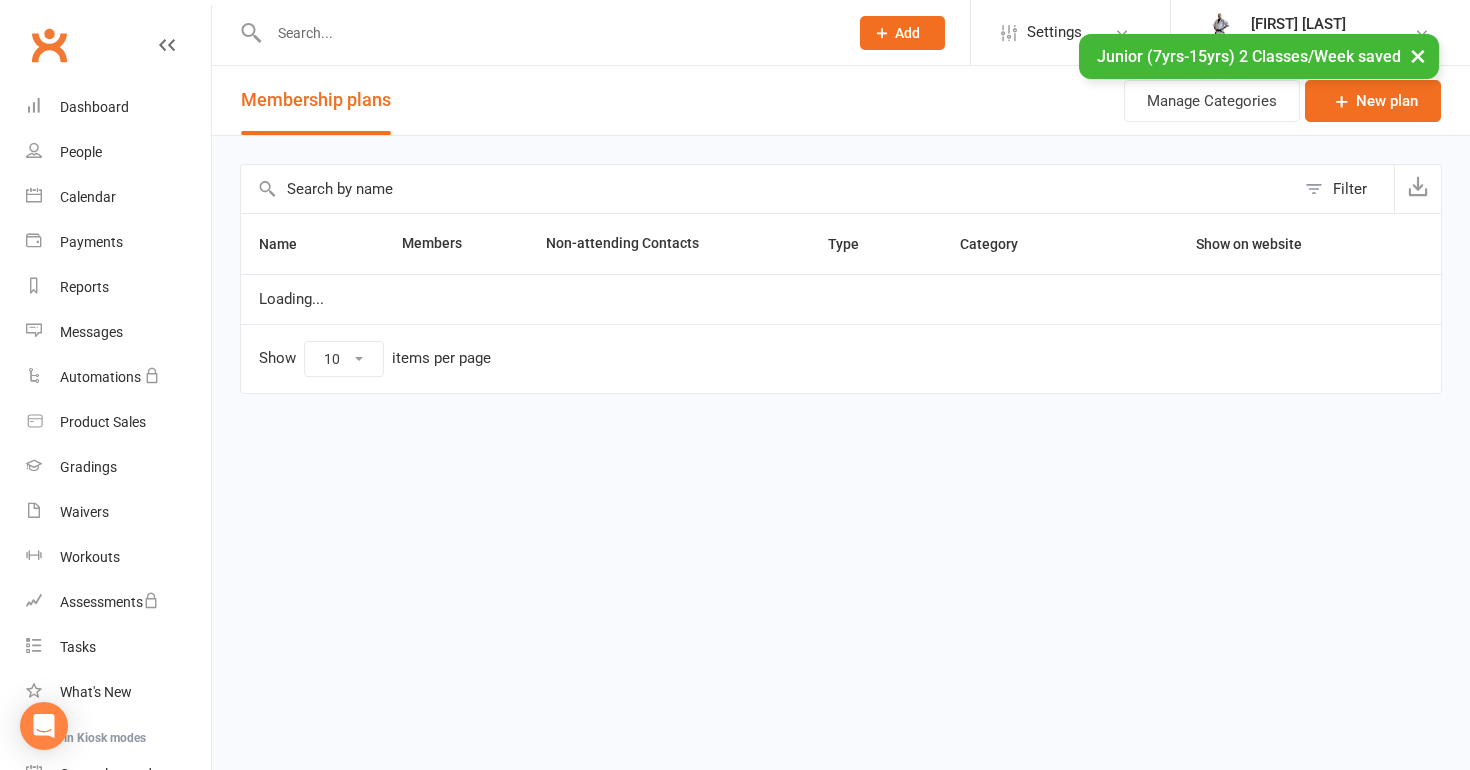 select on "50" 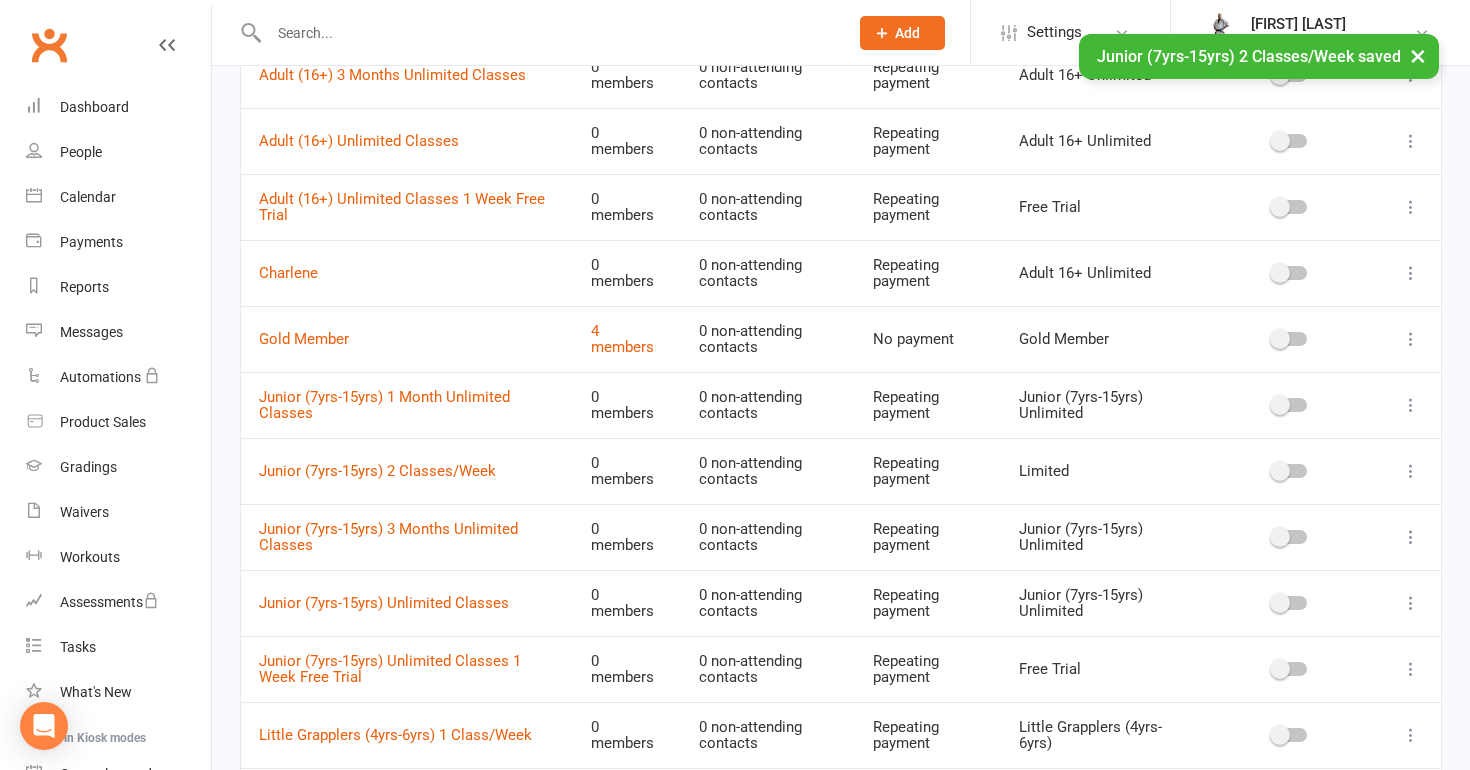 scroll, scrollTop: 461, scrollLeft: 0, axis: vertical 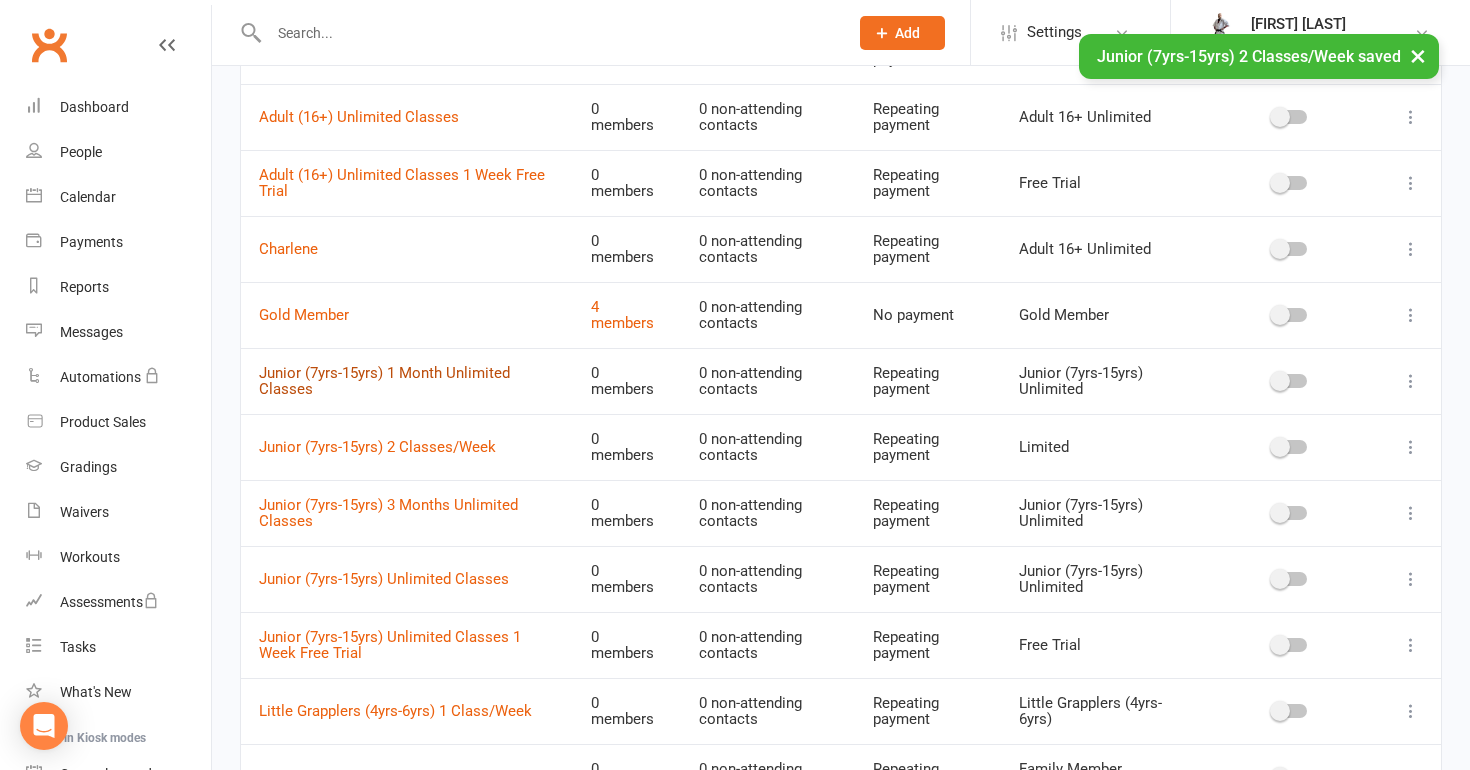 click on "Junior (7yrs-15yrs) 1 Month Unlimited Classes" at bounding box center (384, 381) 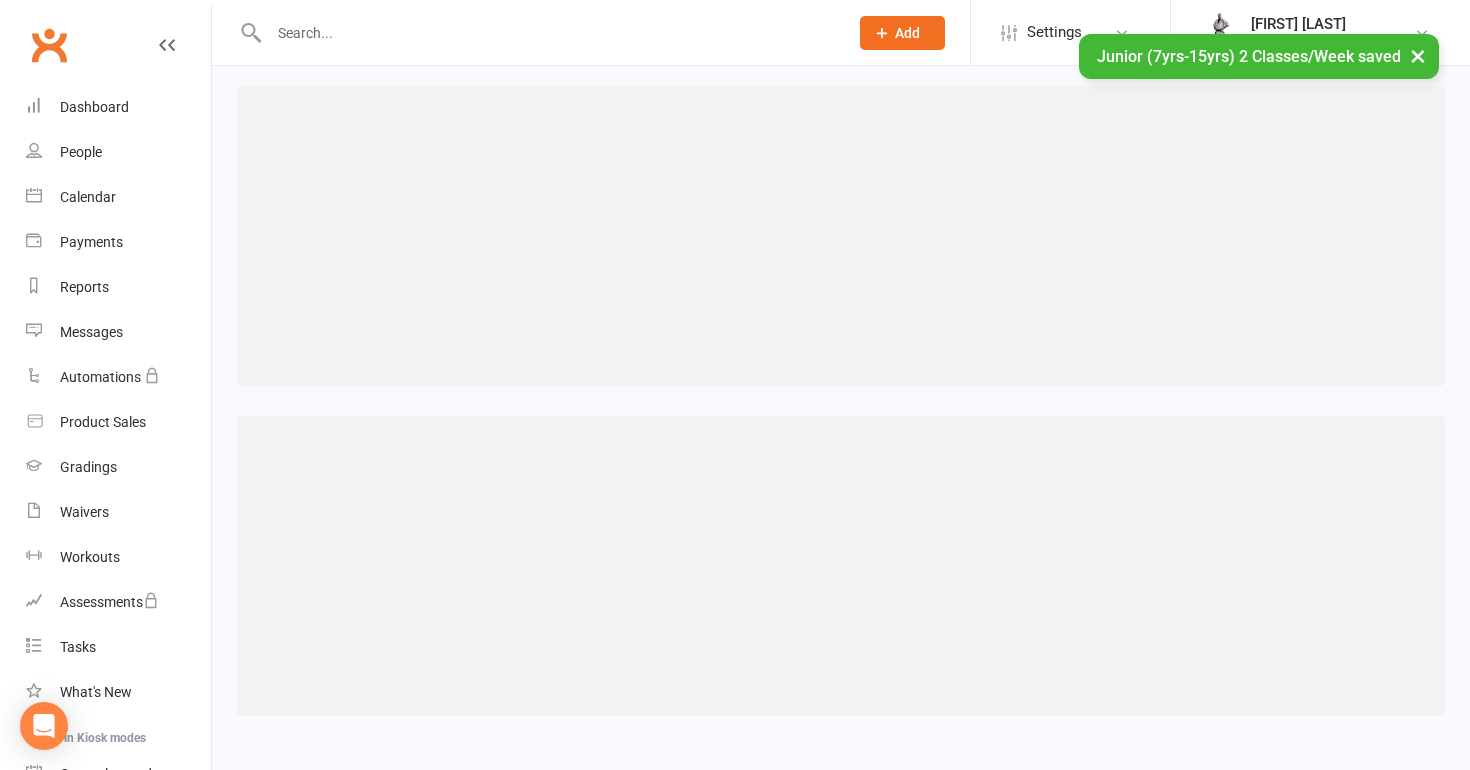 scroll, scrollTop: 0, scrollLeft: 0, axis: both 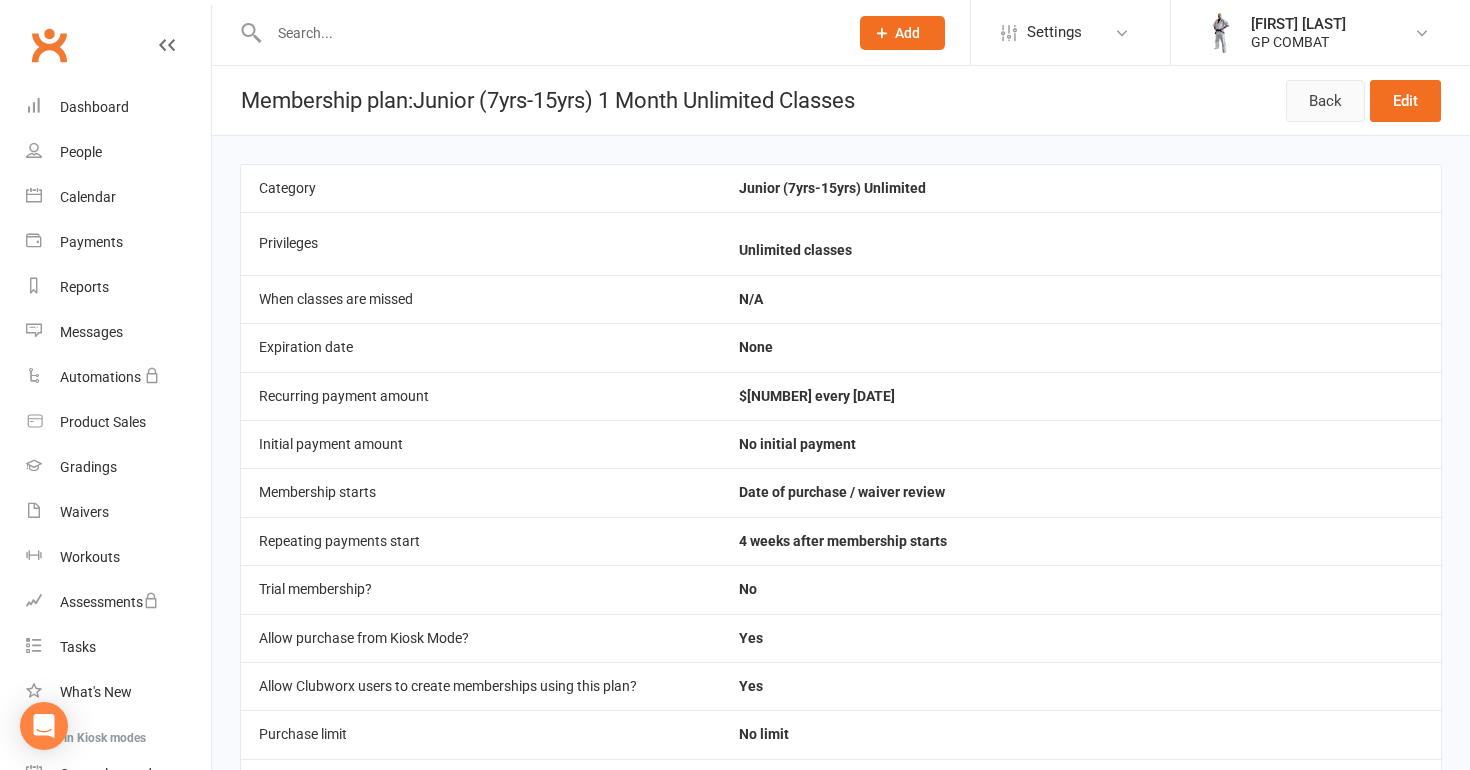click on "Back" at bounding box center (1325, 101) 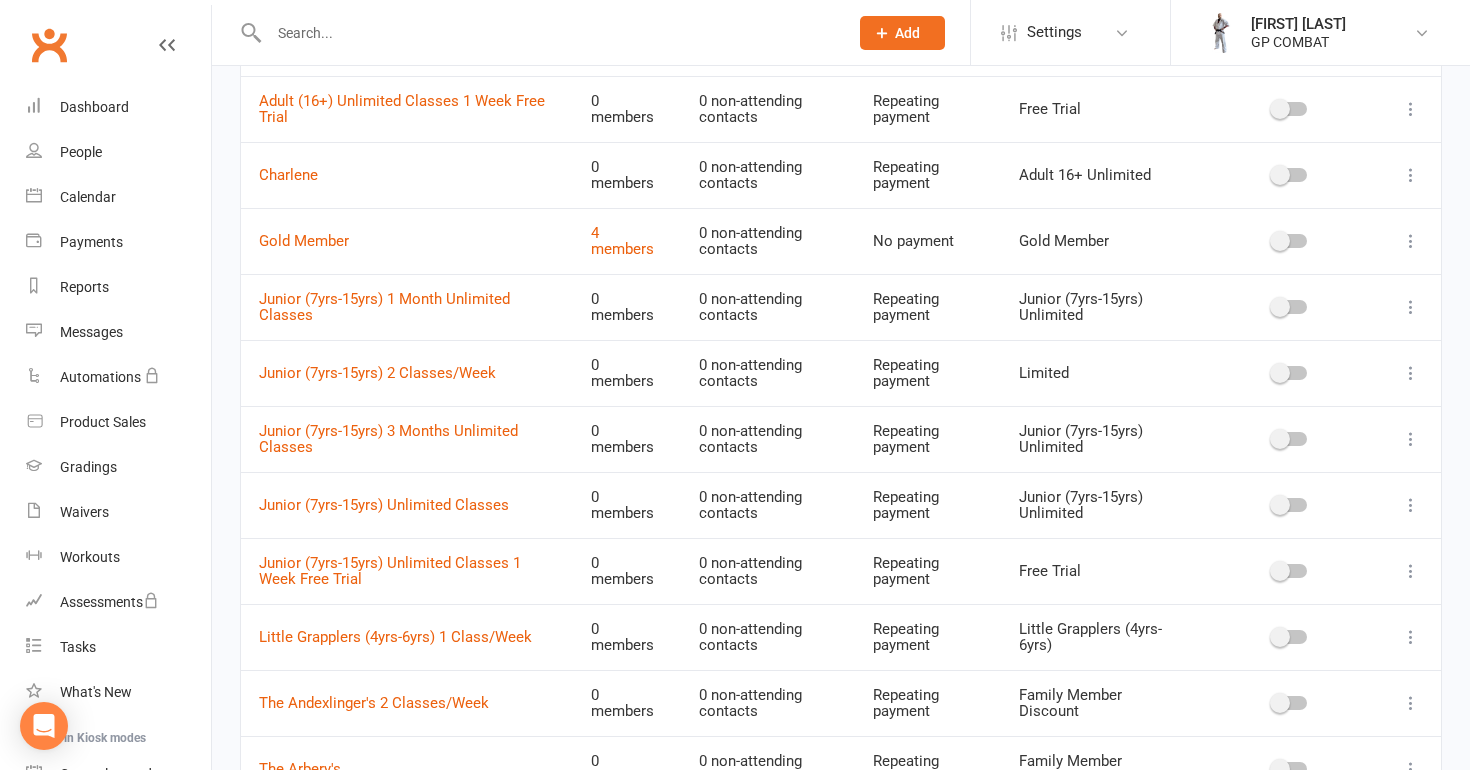 scroll, scrollTop: 527, scrollLeft: 0, axis: vertical 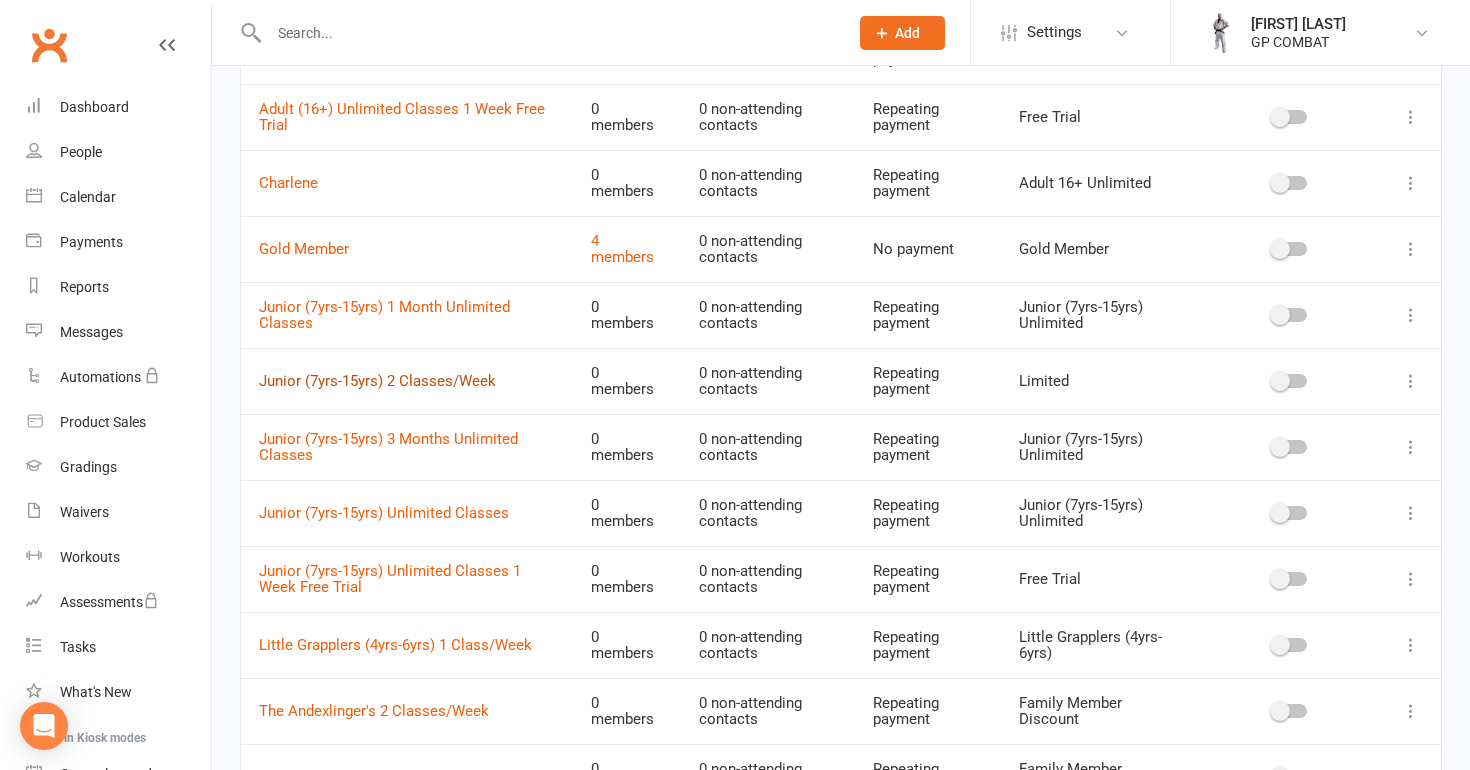 click on "Junior (7yrs-15yrs) 2 Classes/Week" at bounding box center (377, 381) 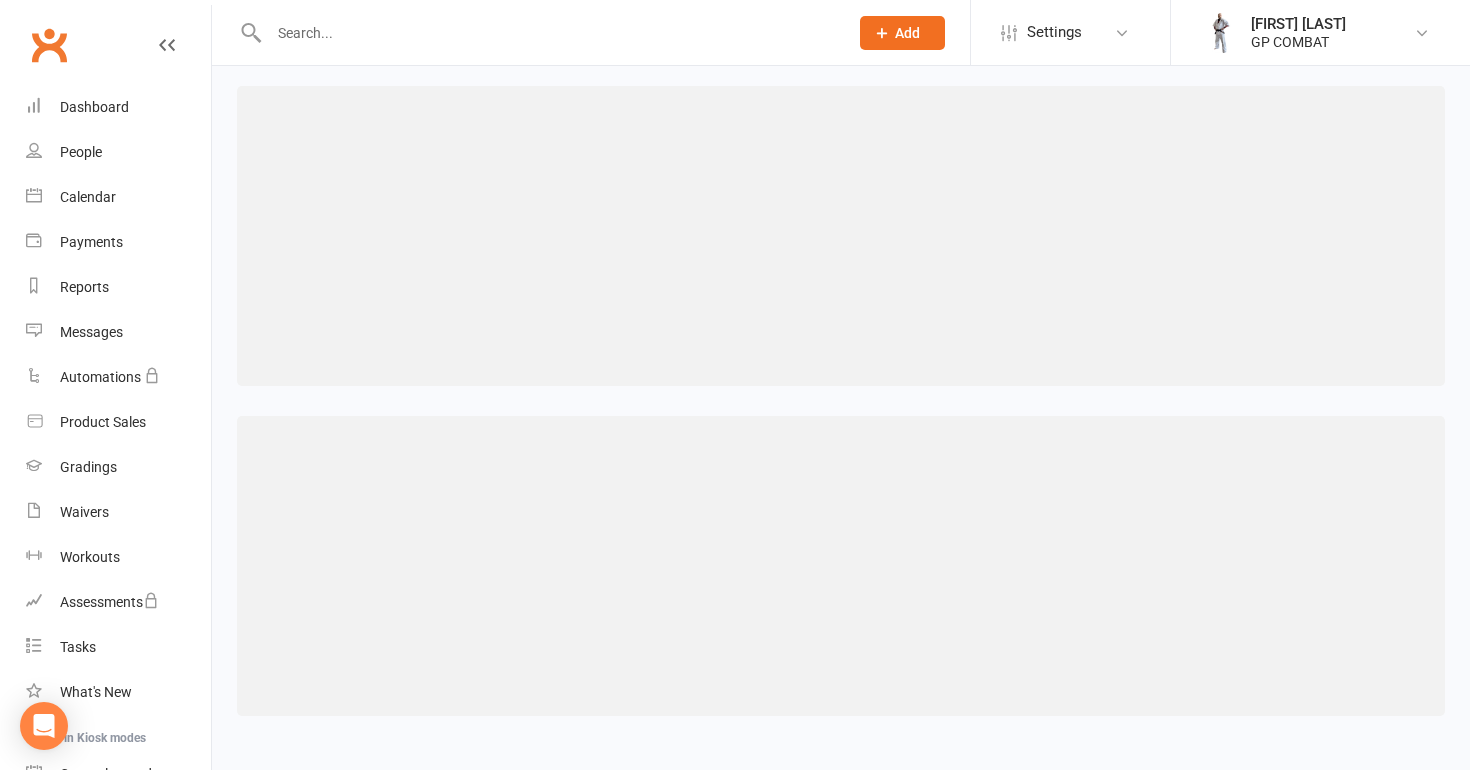 scroll, scrollTop: 0, scrollLeft: 0, axis: both 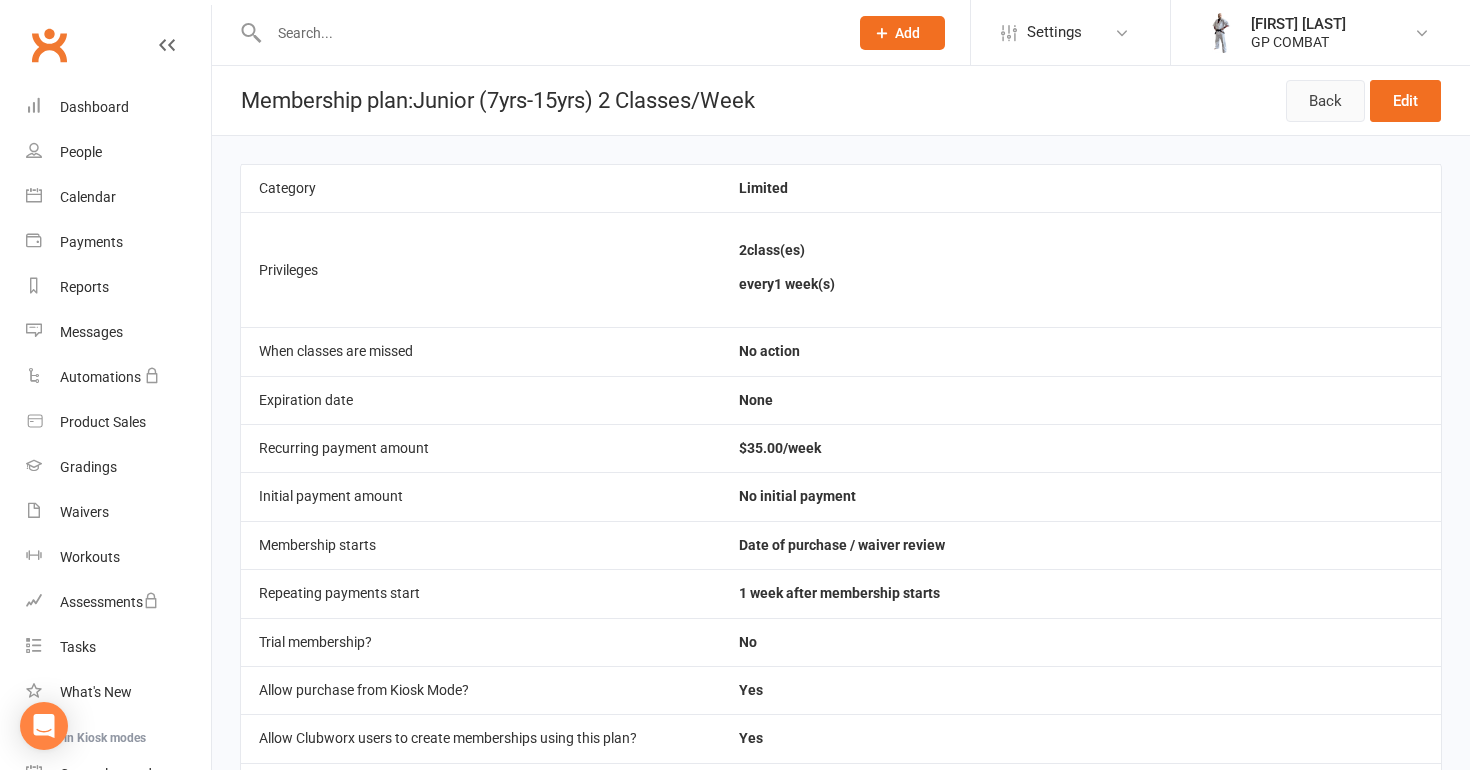 click on "Back" at bounding box center (1325, 101) 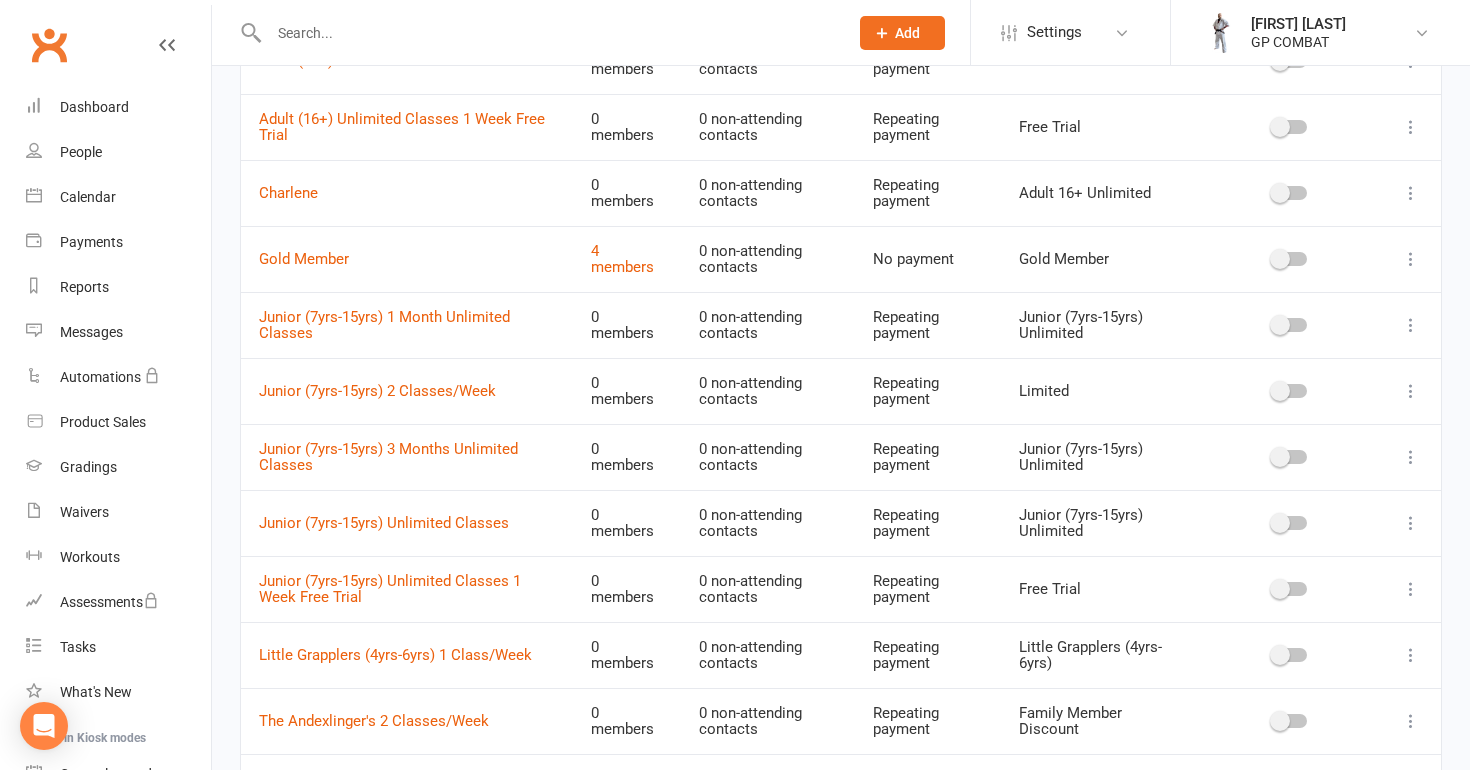 scroll, scrollTop: 533, scrollLeft: 0, axis: vertical 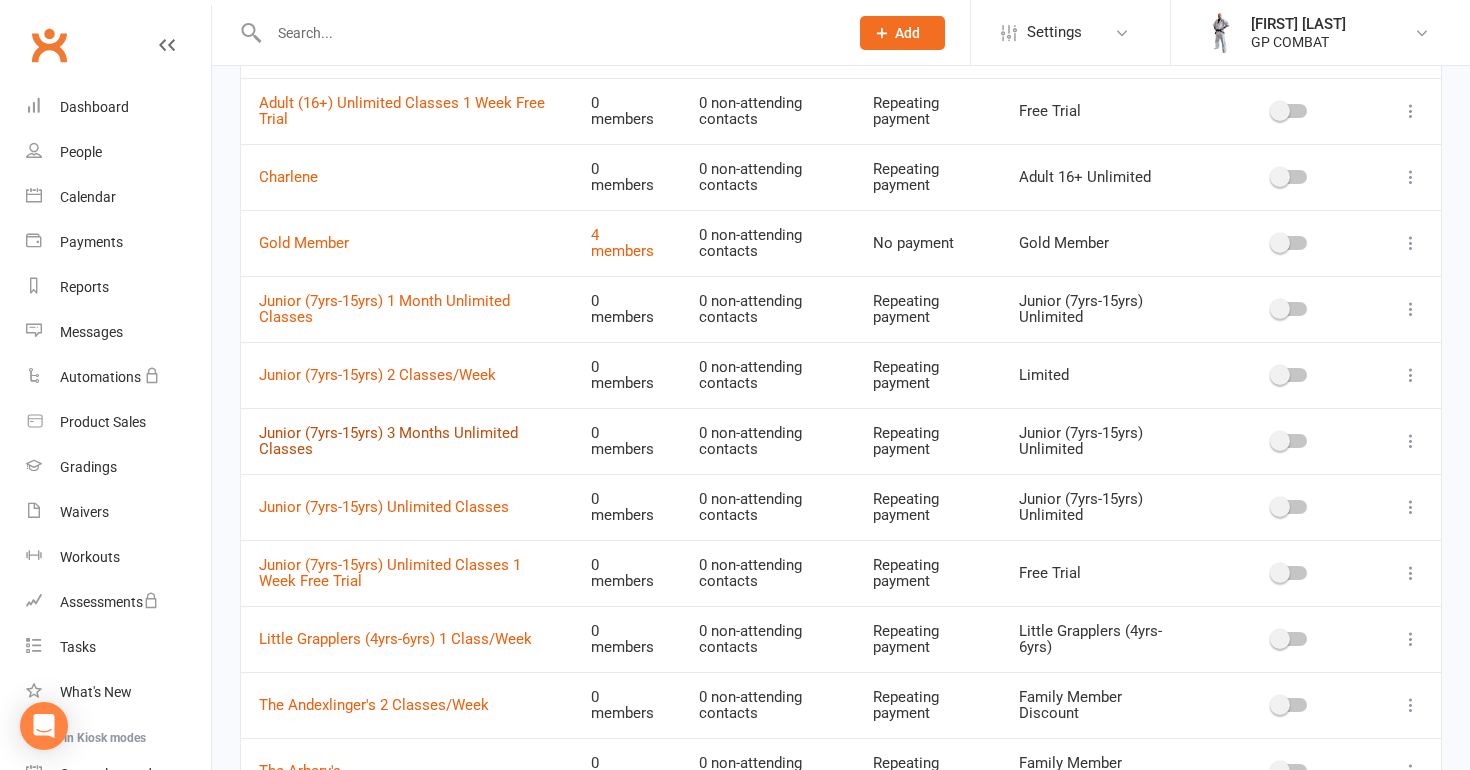 click on "Junior (7yrs-15yrs) 3 Months Unlimited Classes" at bounding box center [388, 441] 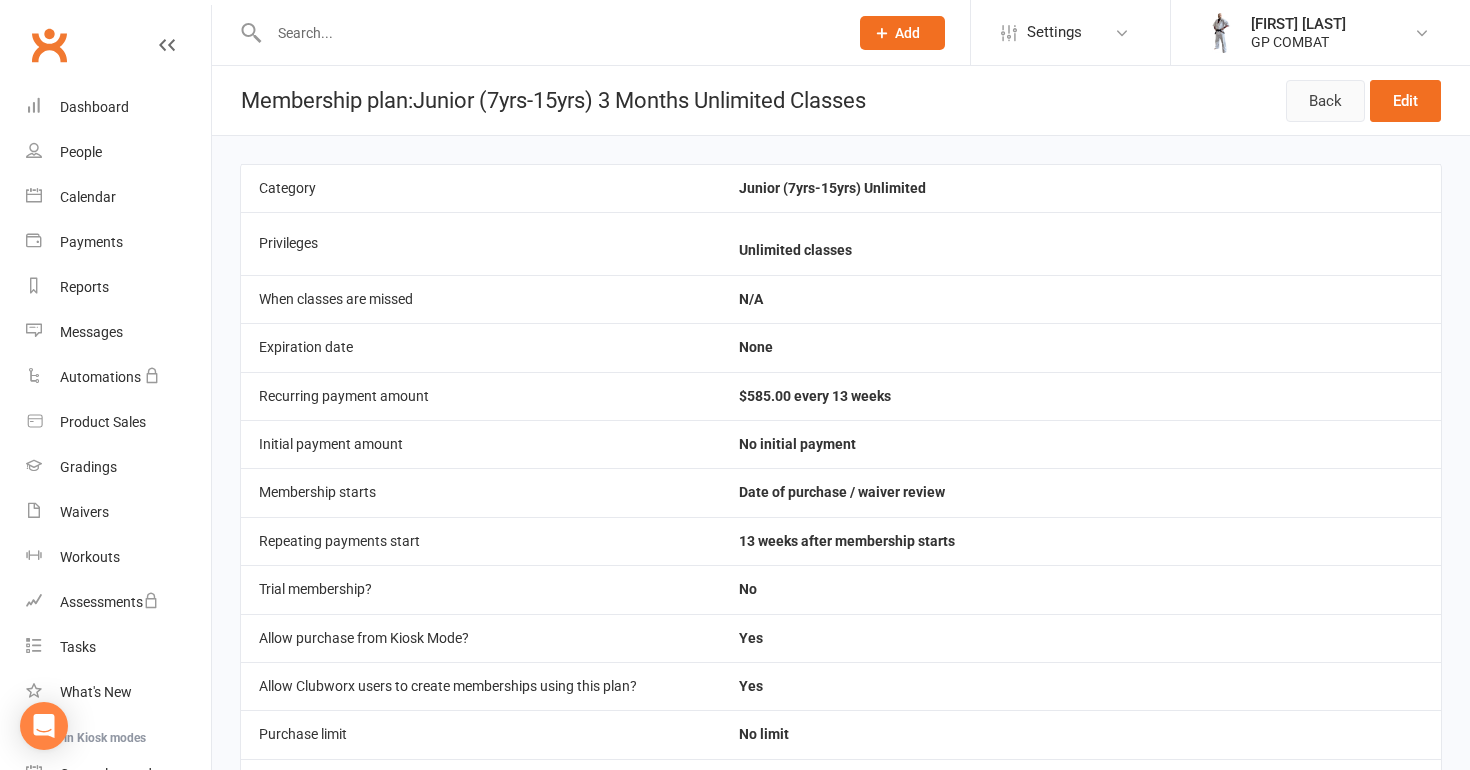 click on "Back" at bounding box center (1325, 101) 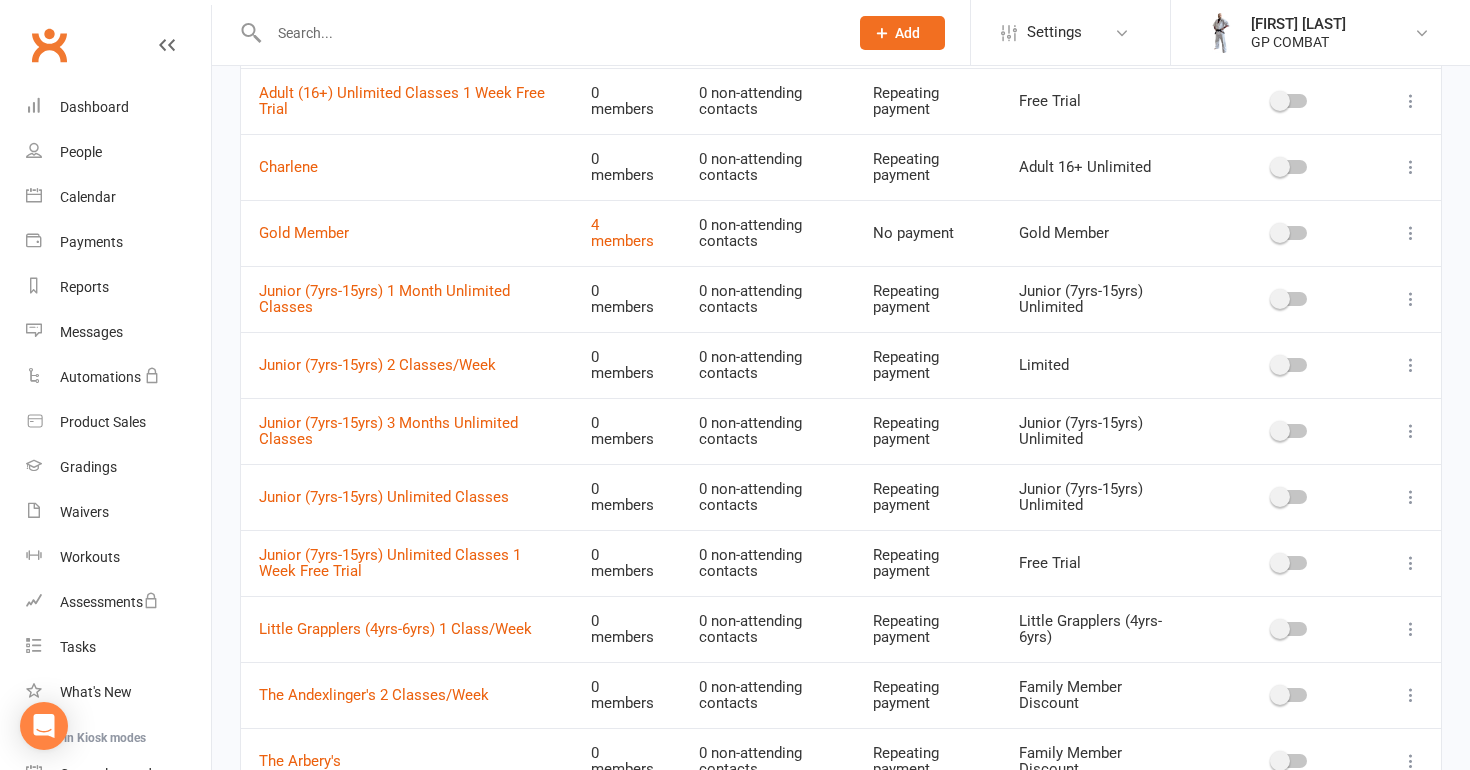 scroll, scrollTop: 555, scrollLeft: 0, axis: vertical 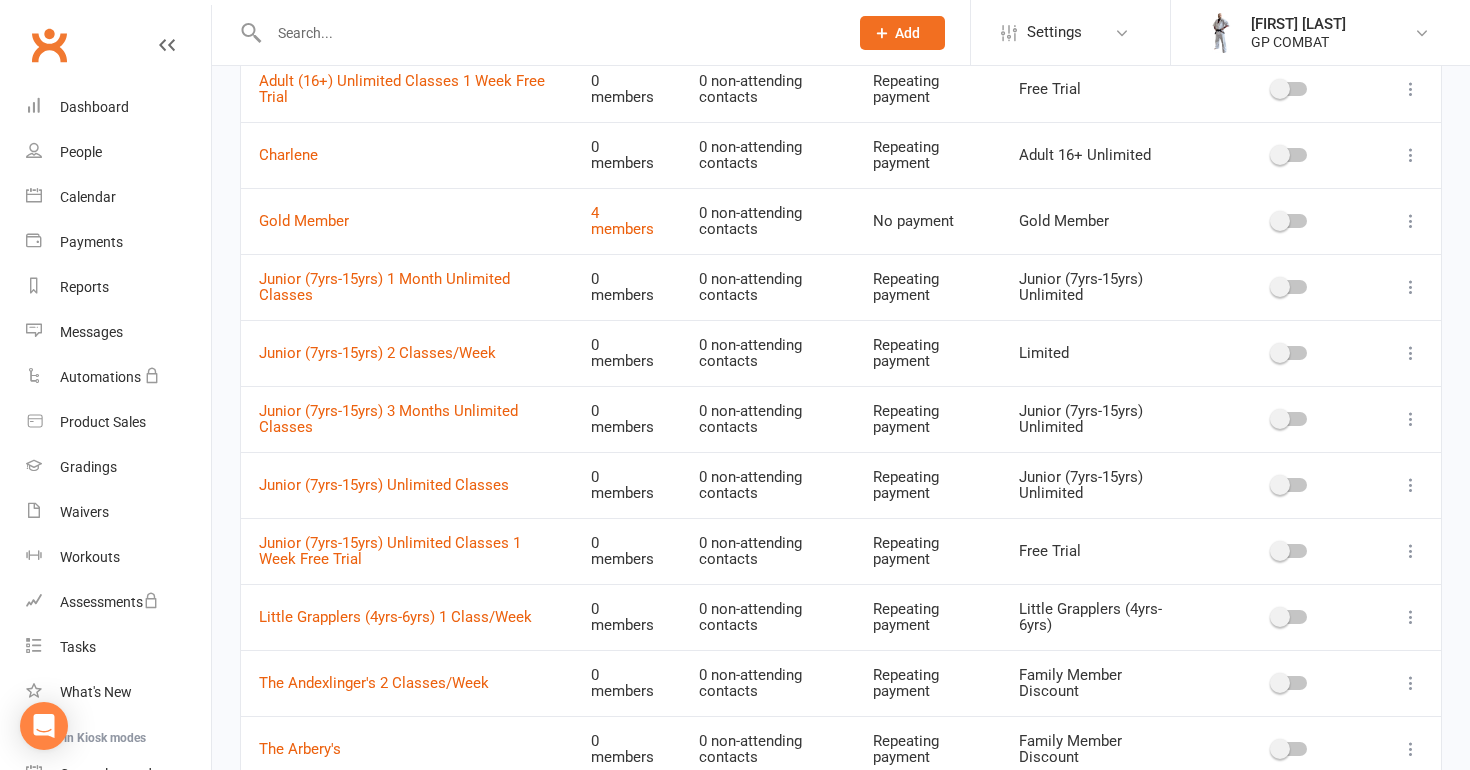 click on "Junior (7yrs-15yrs) Unlimited Classes" at bounding box center (407, 485) 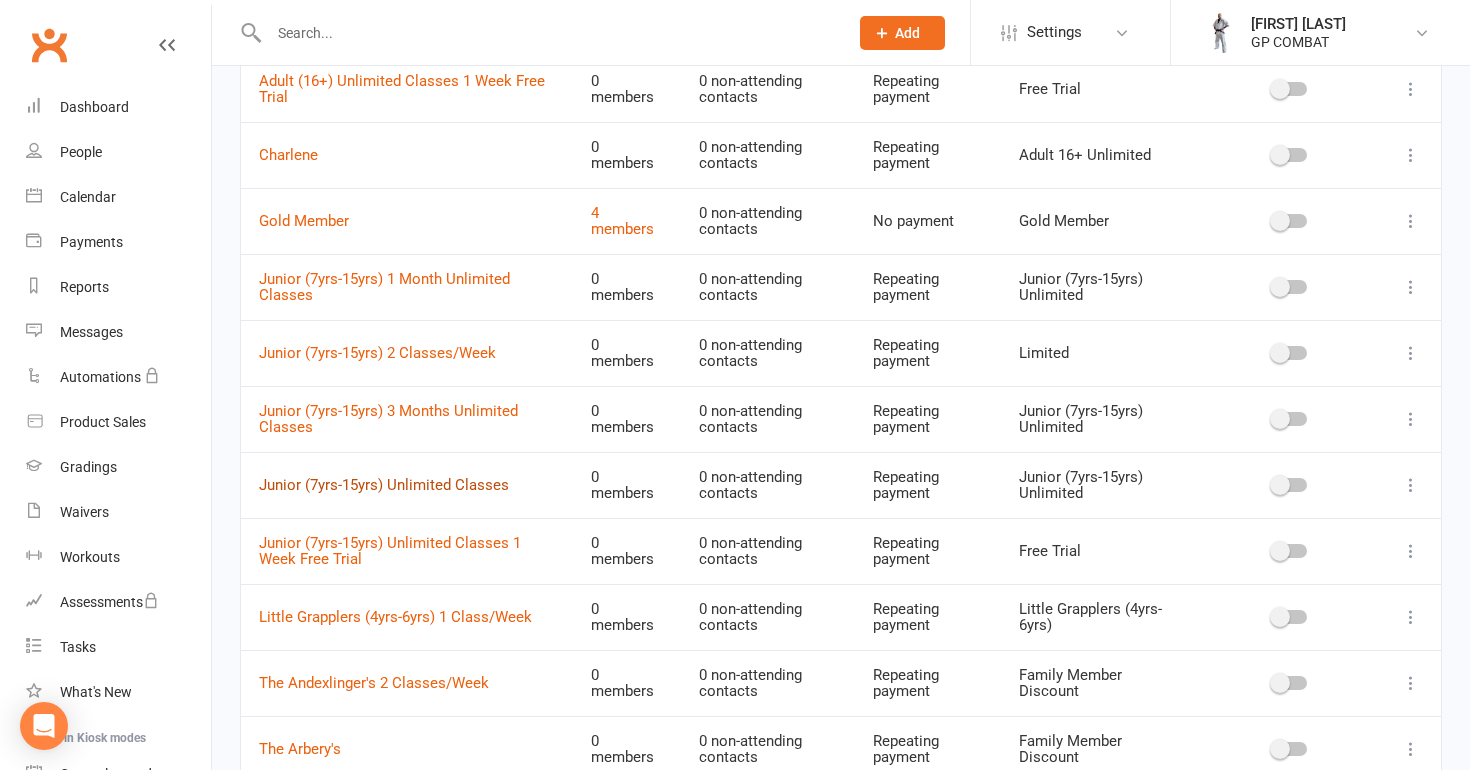 click on "Junior (7yrs-15yrs) Unlimited Classes" at bounding box center [384, 485] 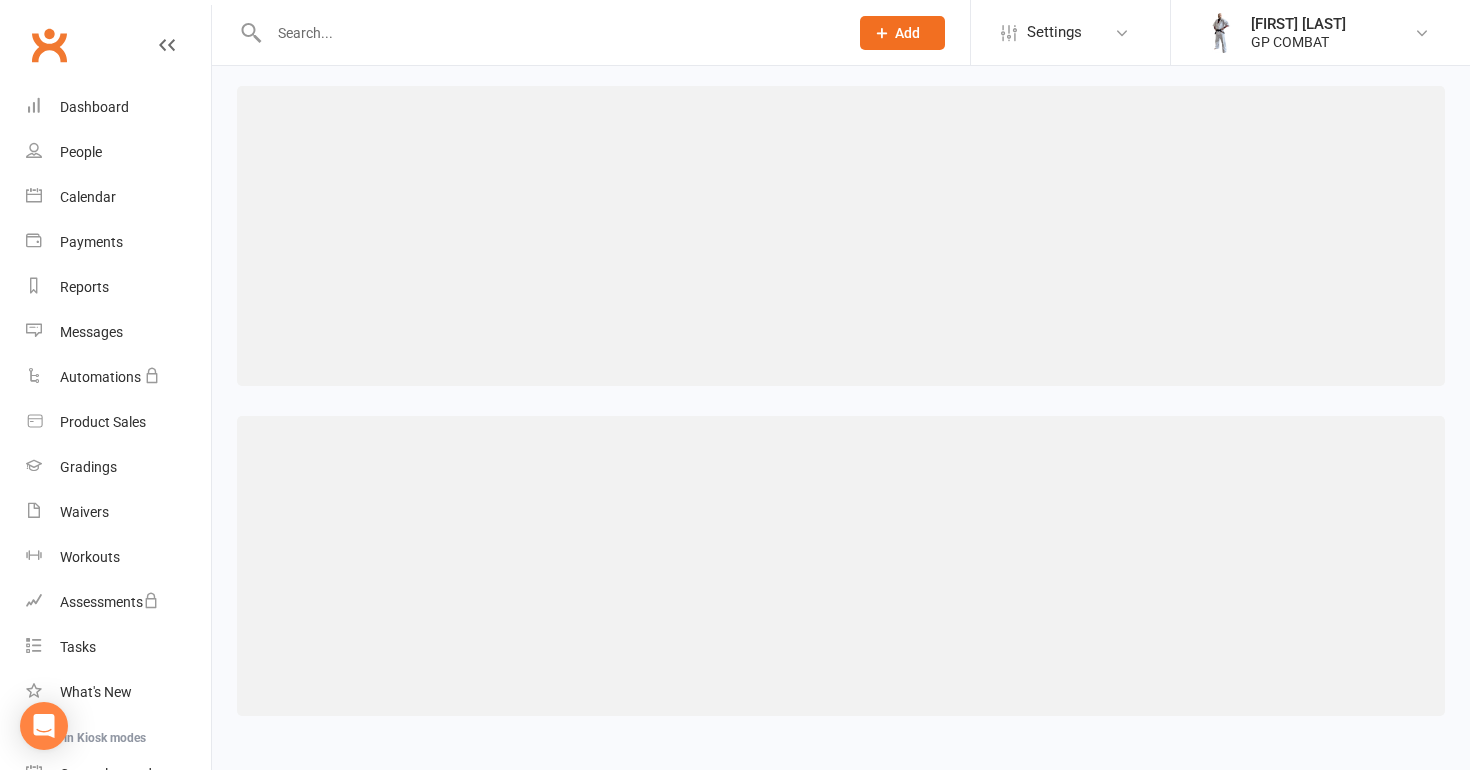 scroll, scrollTop: 0, scrollLeft: 0, axis: both 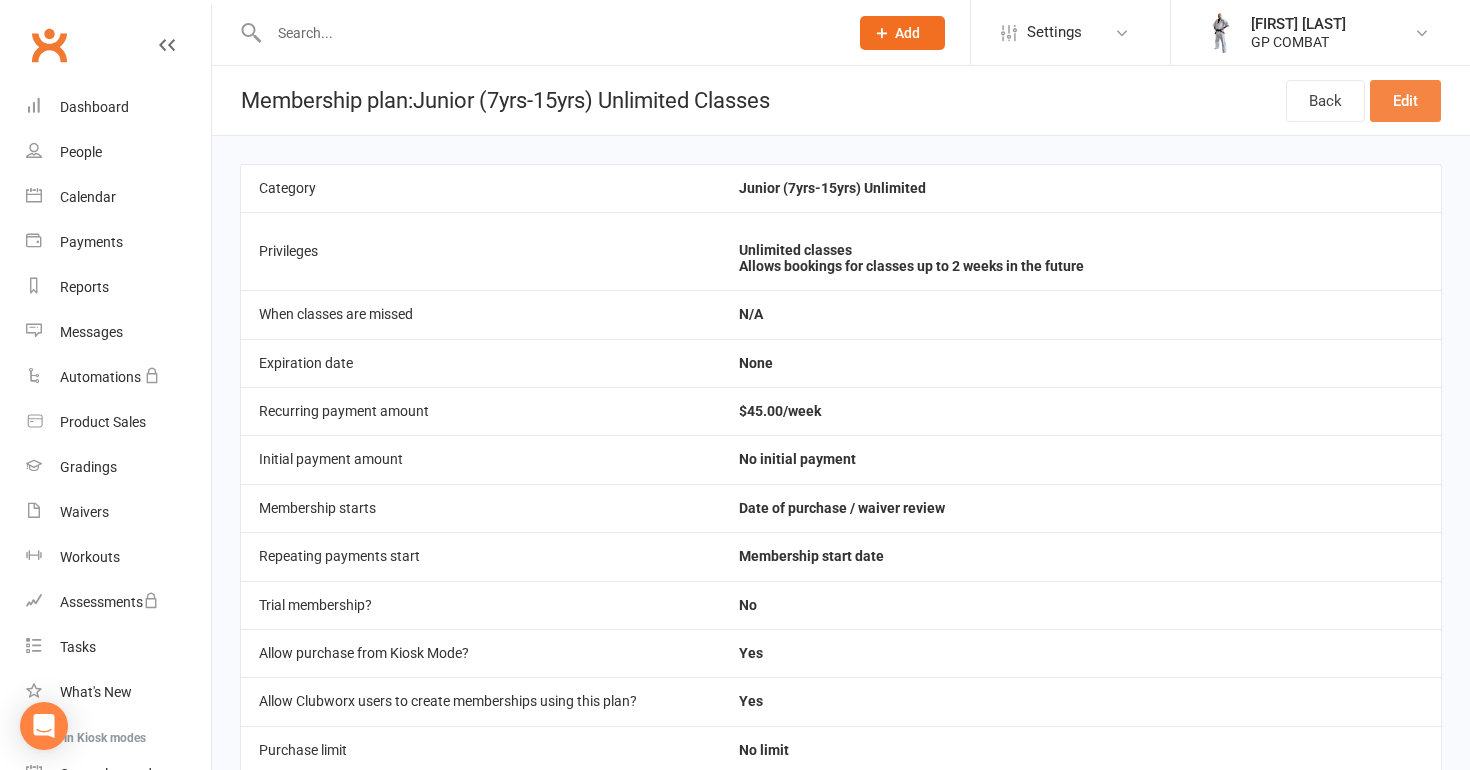 click on "Edit" at bounding box center (1405, 101) 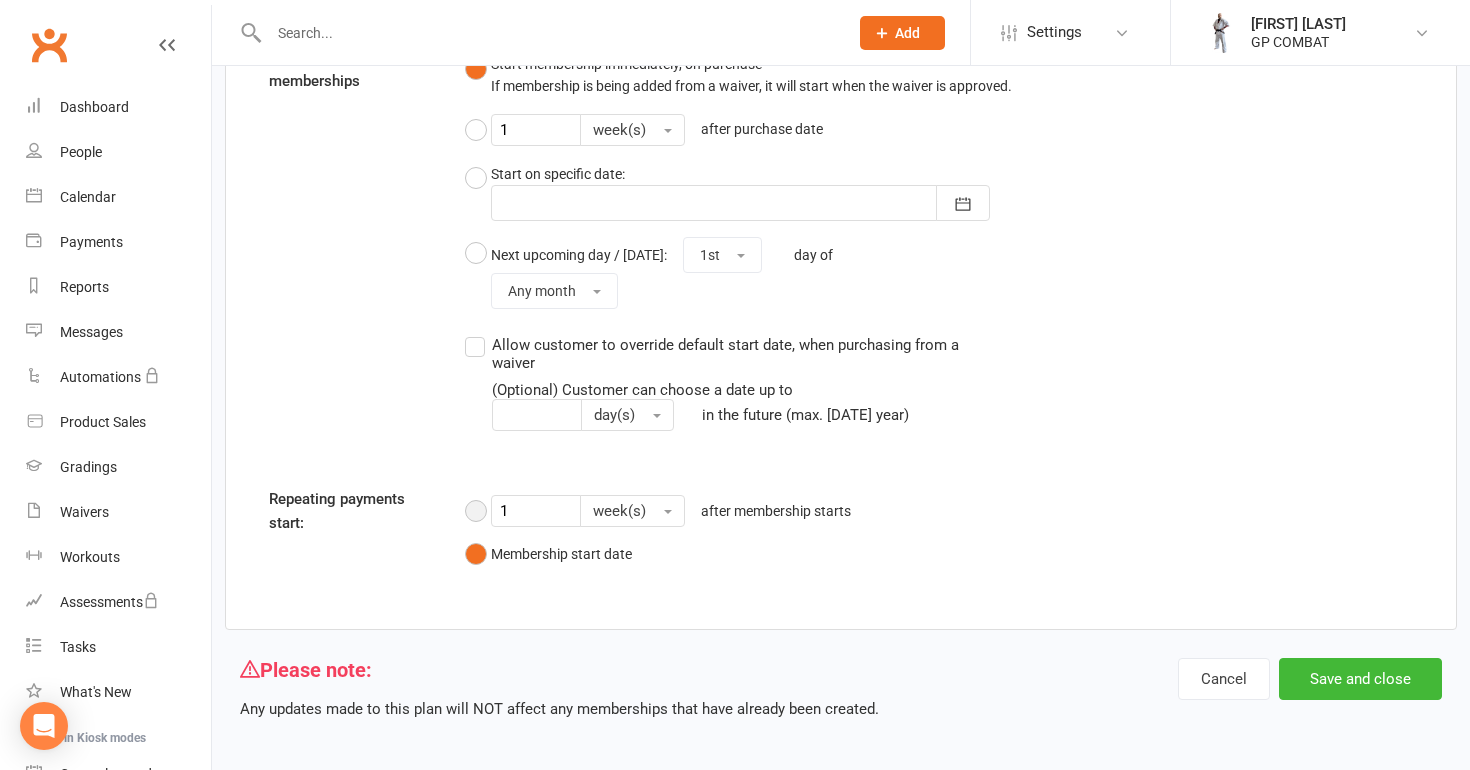 scroll, scrollTop: 1731, scrollLeft: 0, axis: vertical 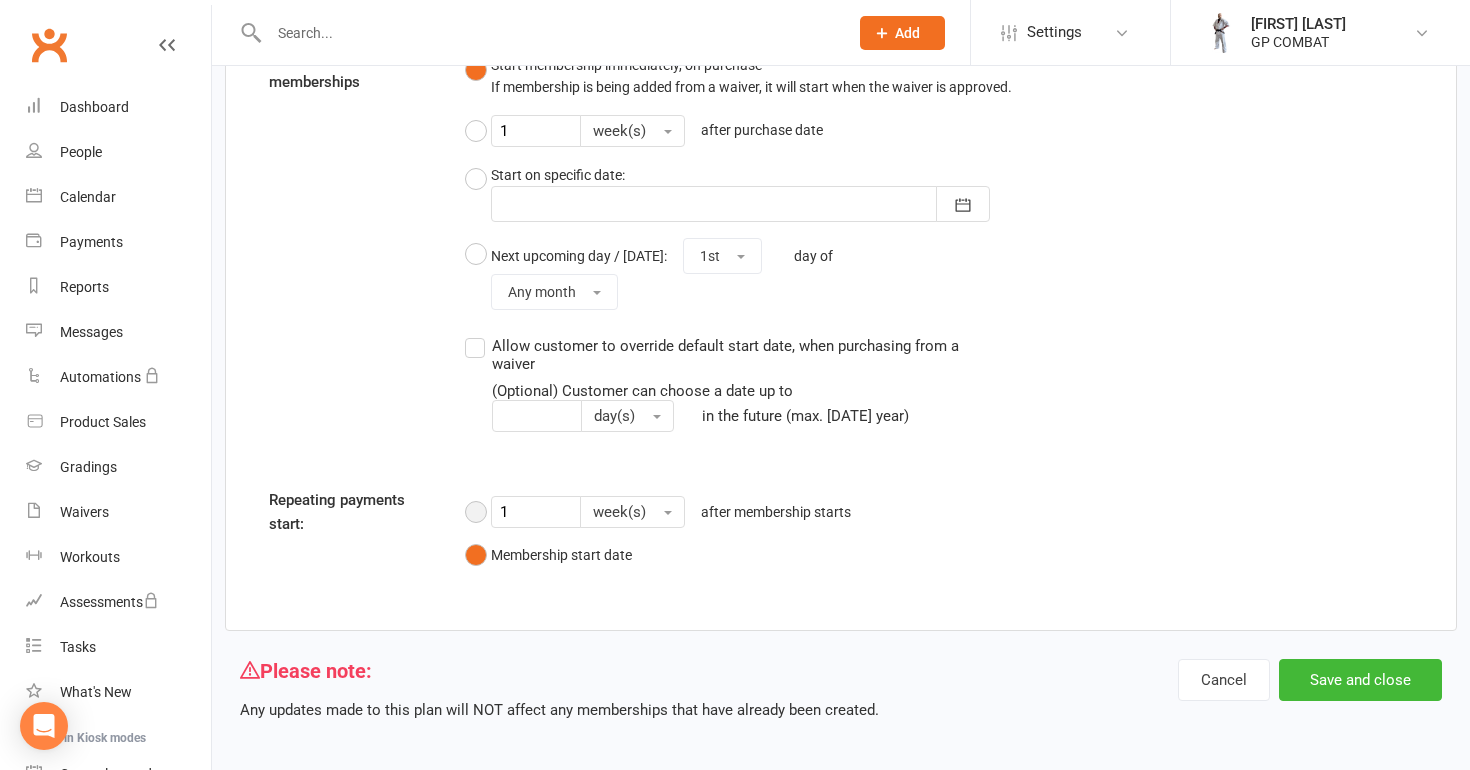 click on "[NUMBER] [unit] after membership starts" at bounding box center (663, 512) 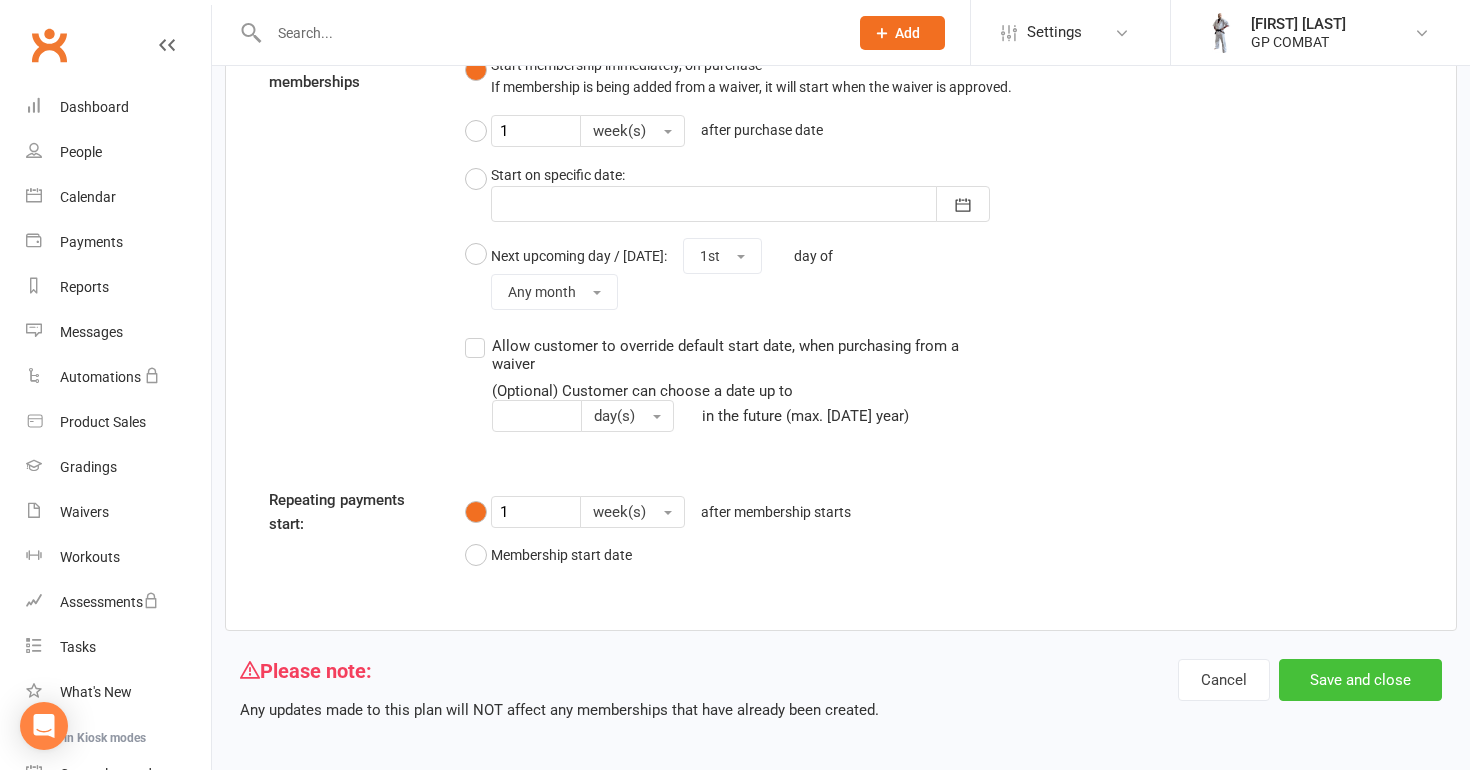 click on "Save and close" at bounding box center [1360, 680] 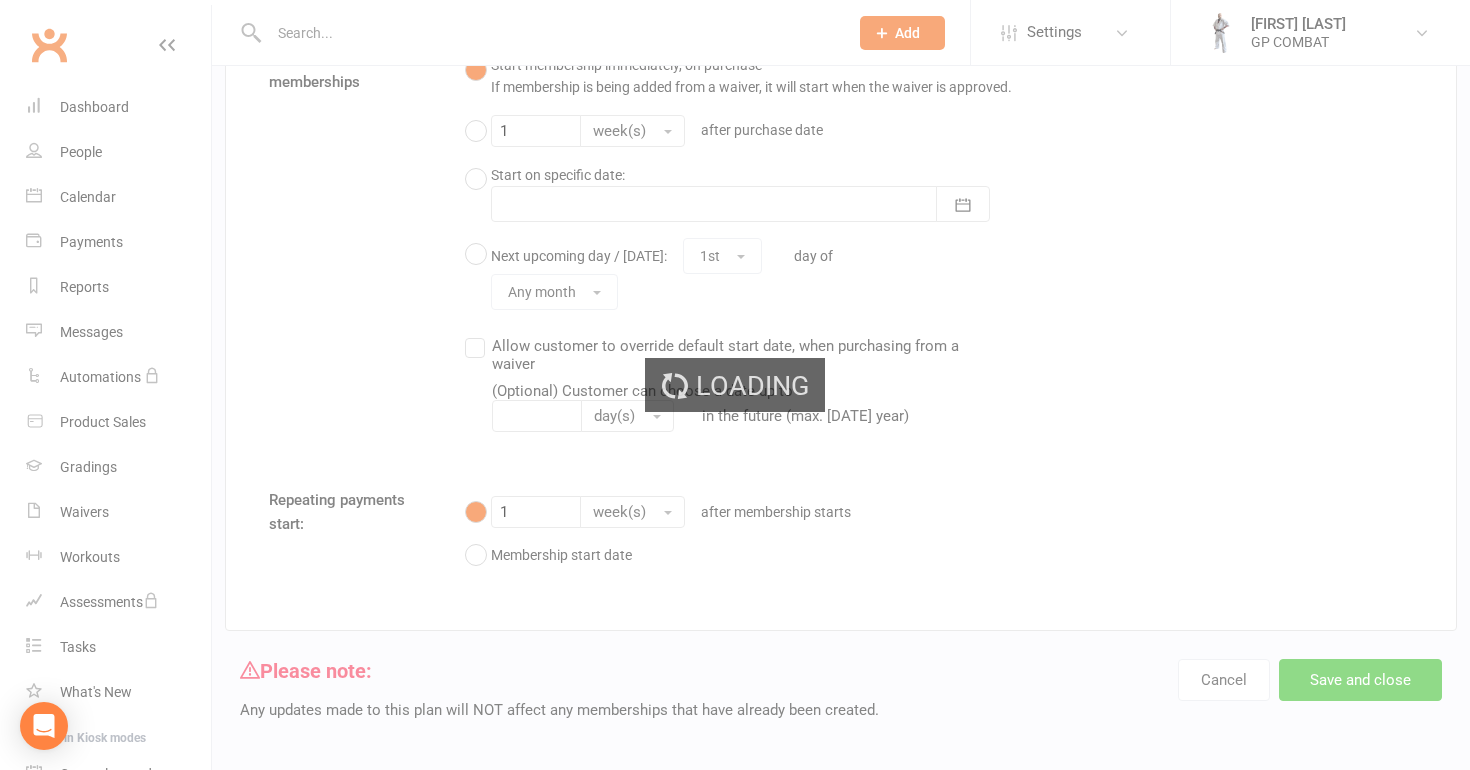 select on "50" 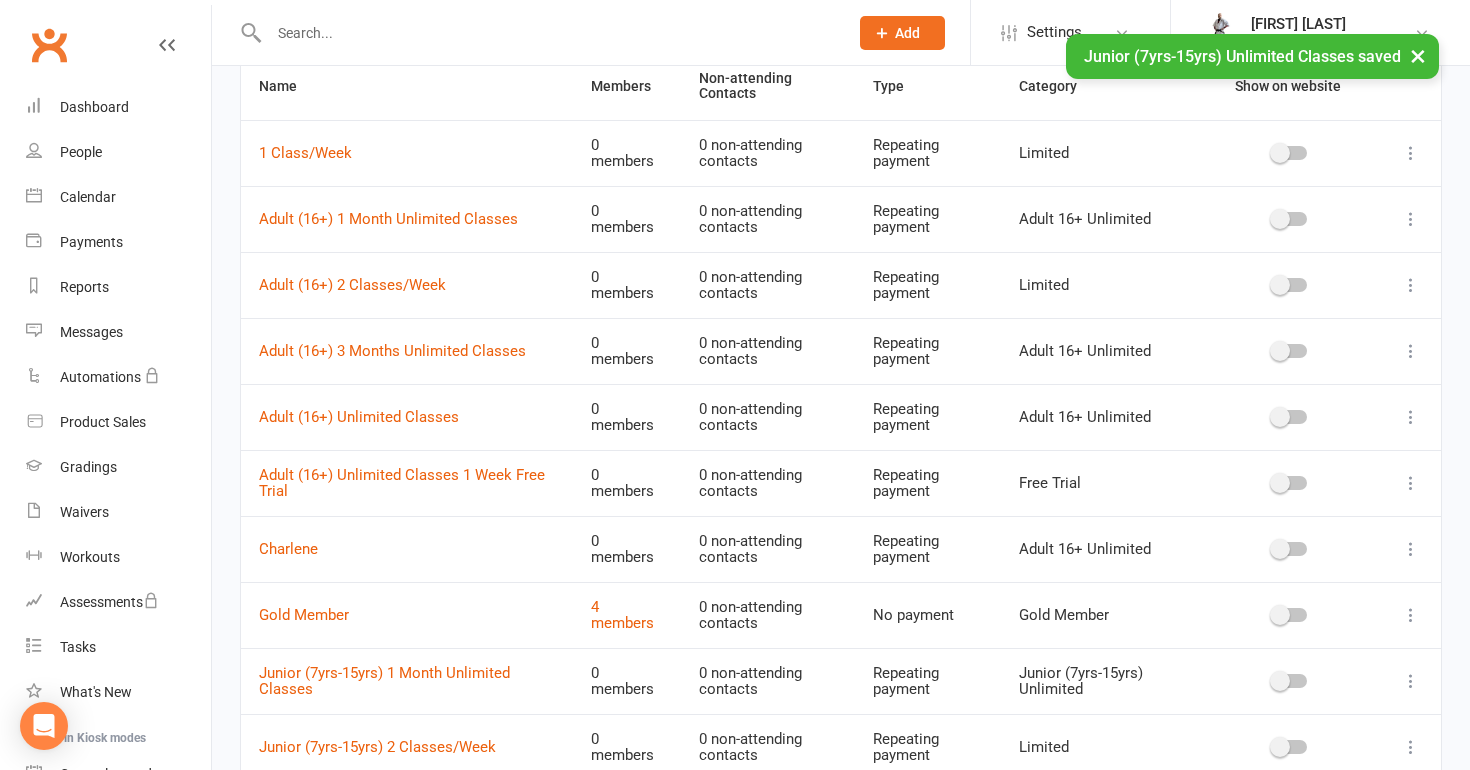 scroll, scrollTop: 150, scrollLeft: 0, axis: vertical 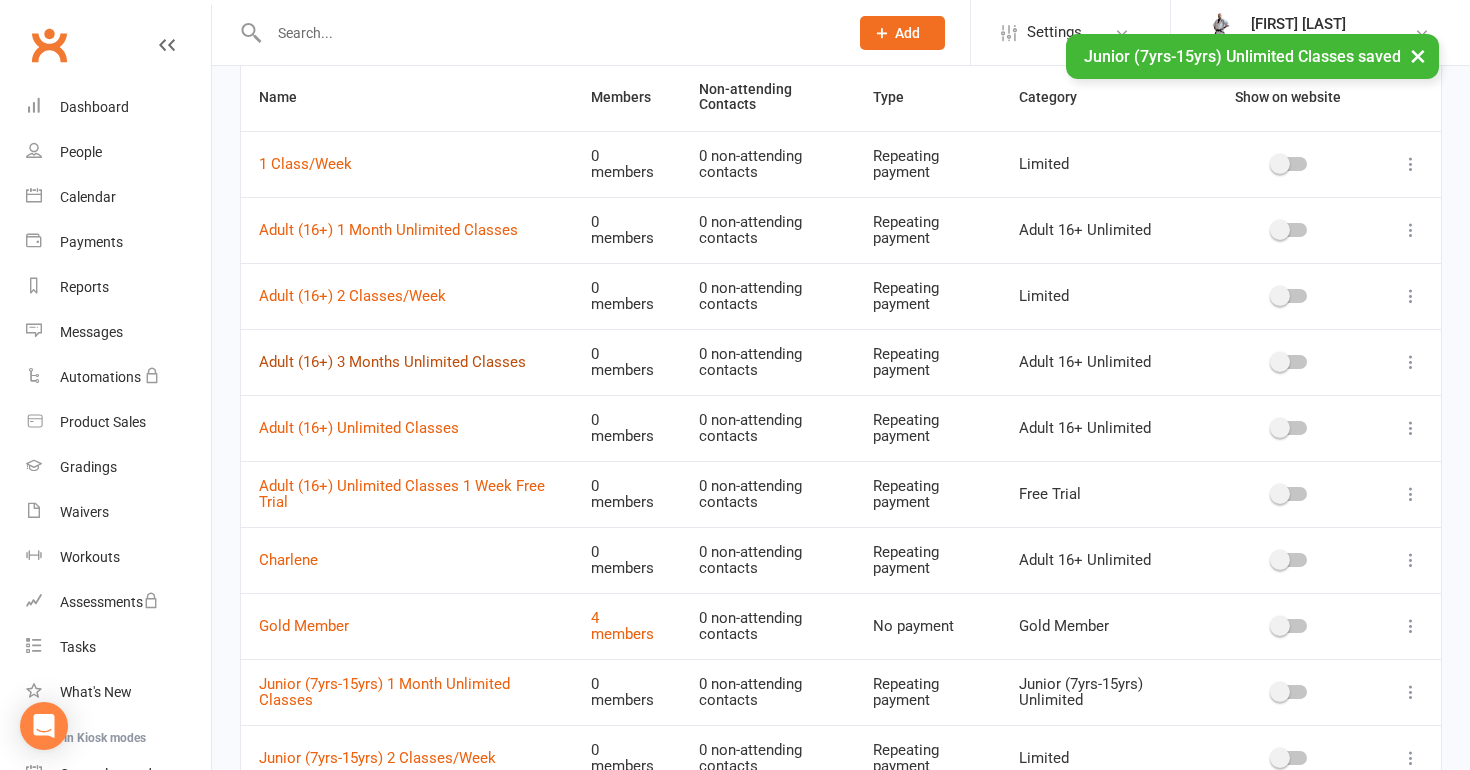 click on "Adult (16+) 3 Months Unlimited Classes" at bounding box center (392, 362) 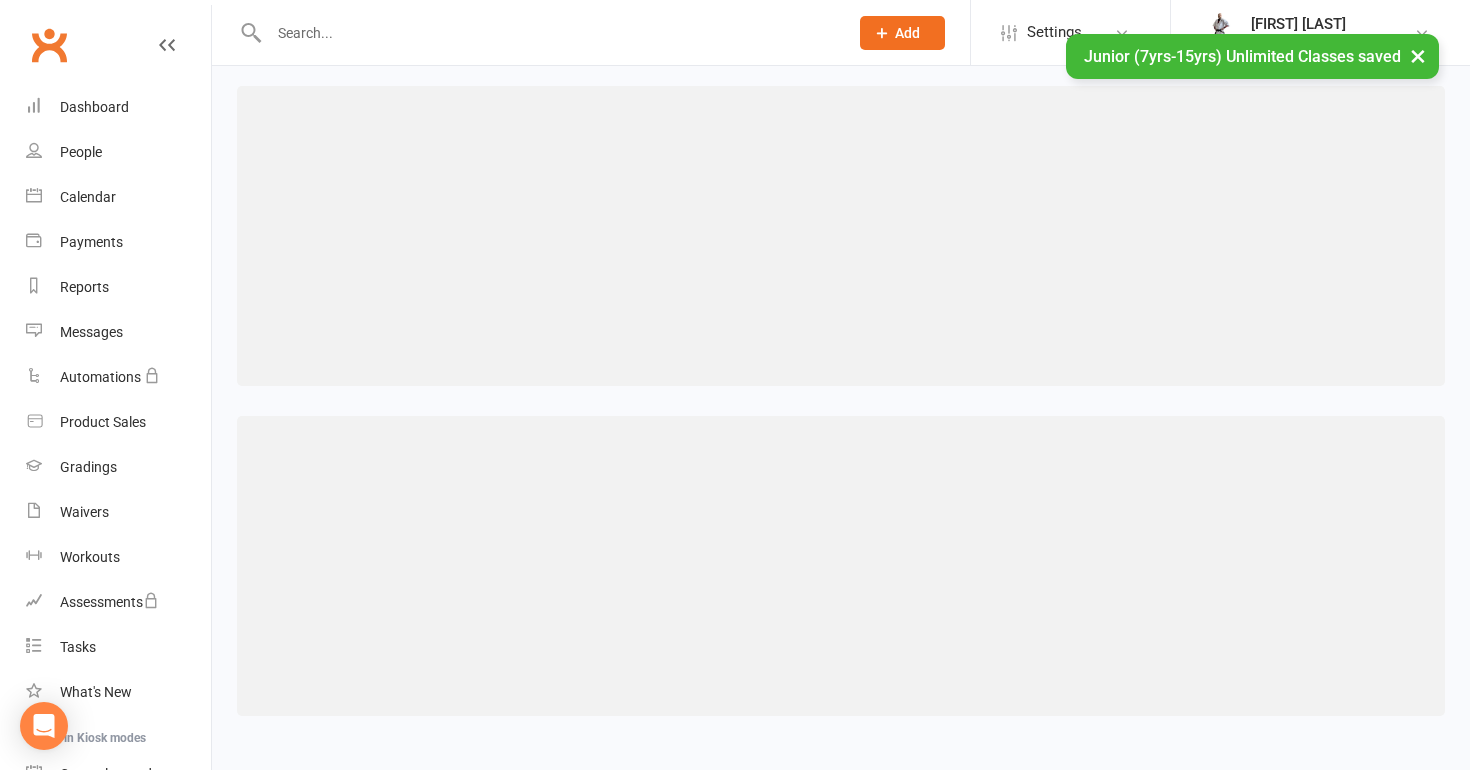 scroll, scrollTop: 0, scrollLeft: 0, axis: both 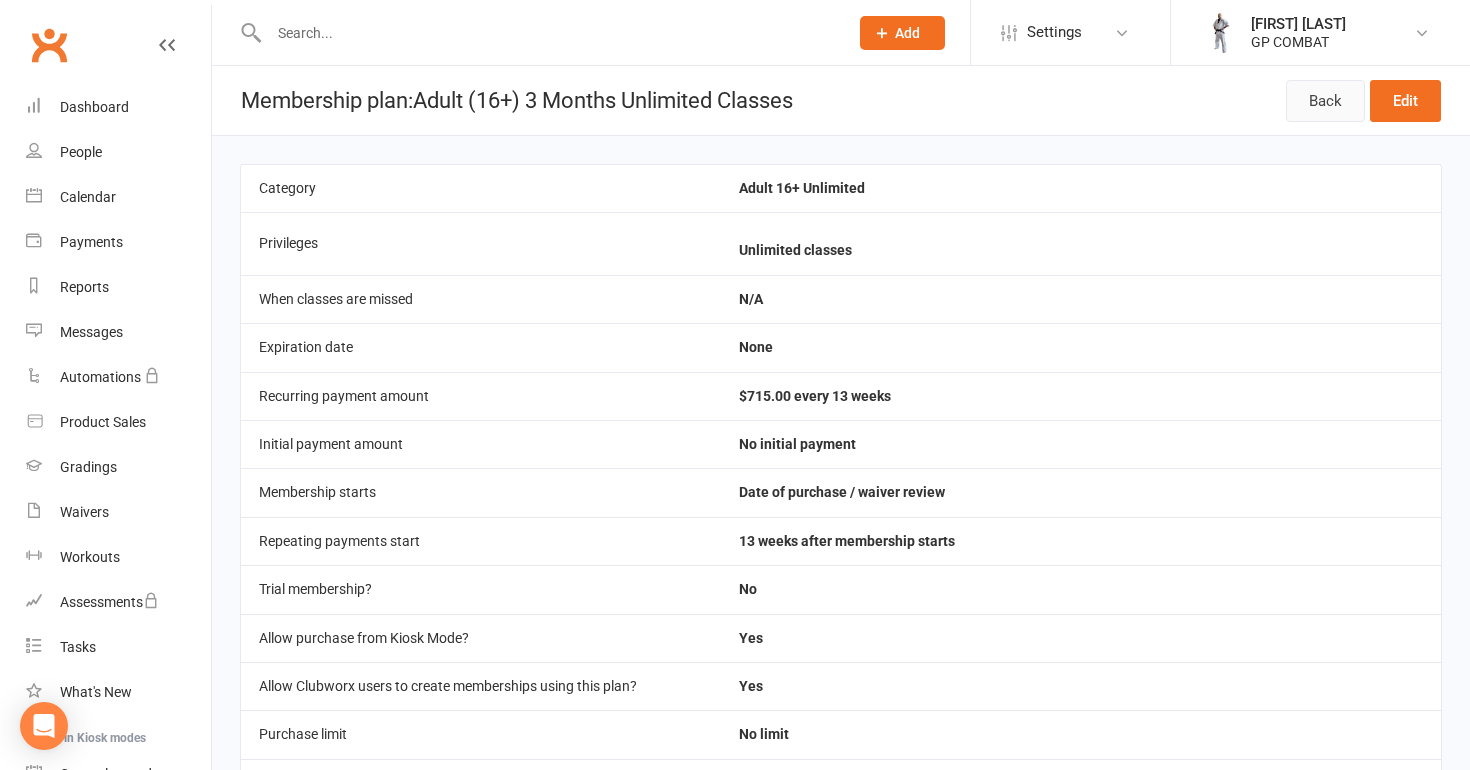 click on "Back" at bounding box center [1325, 101] 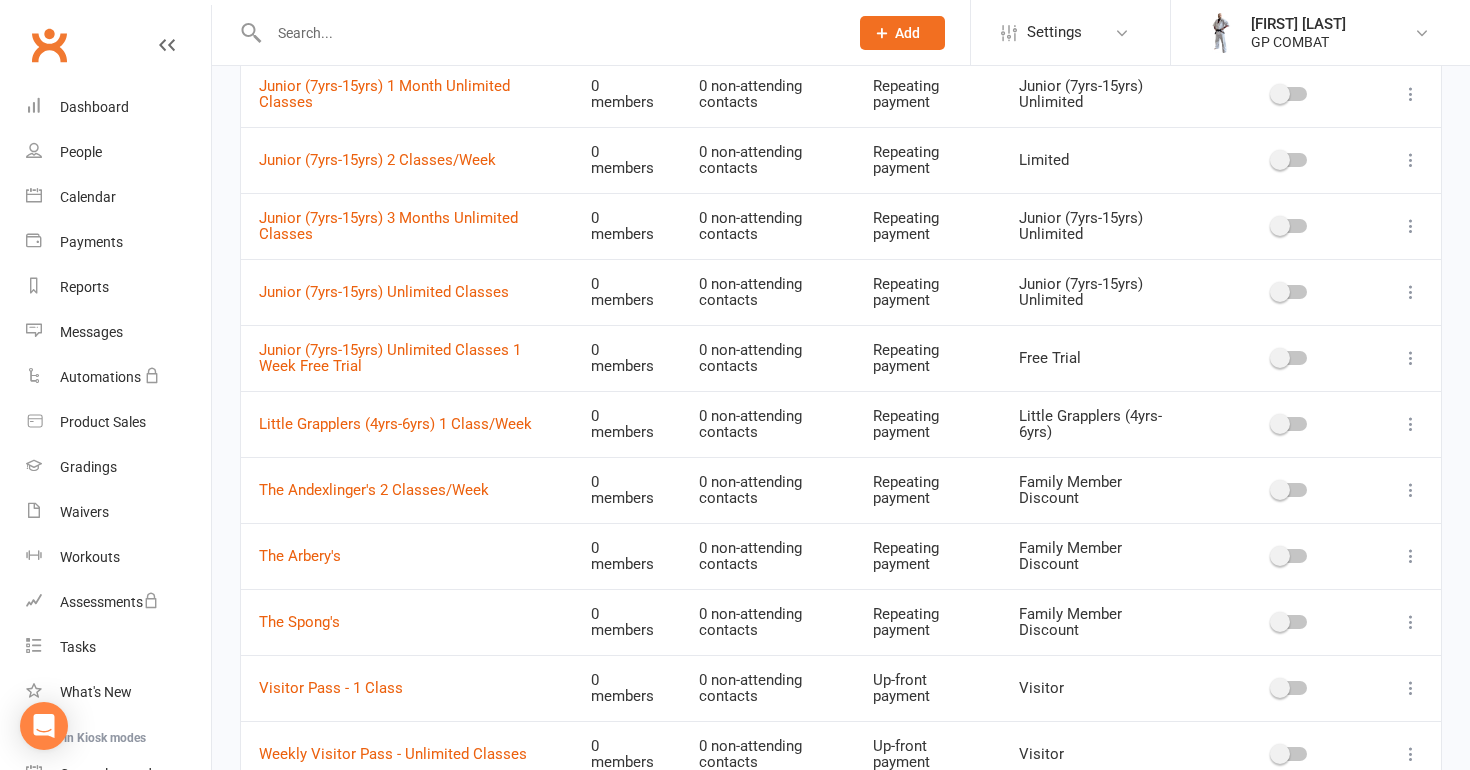 scroll, scrollTop: 754, scrollLeft: 0, axis: vertical 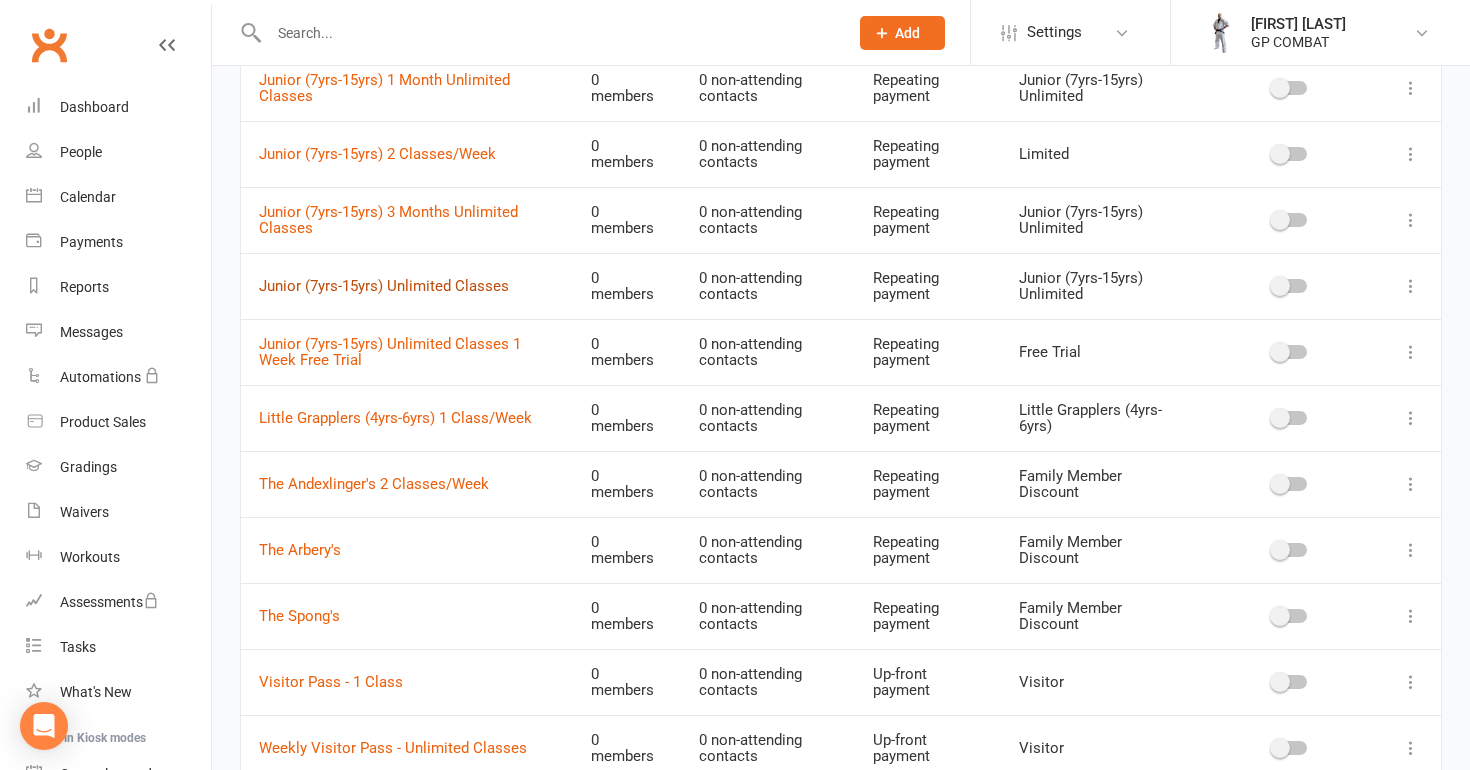 click on "Junior (7yrs-15yrs) Unlimited Classes" at bounding box center (384, 286) 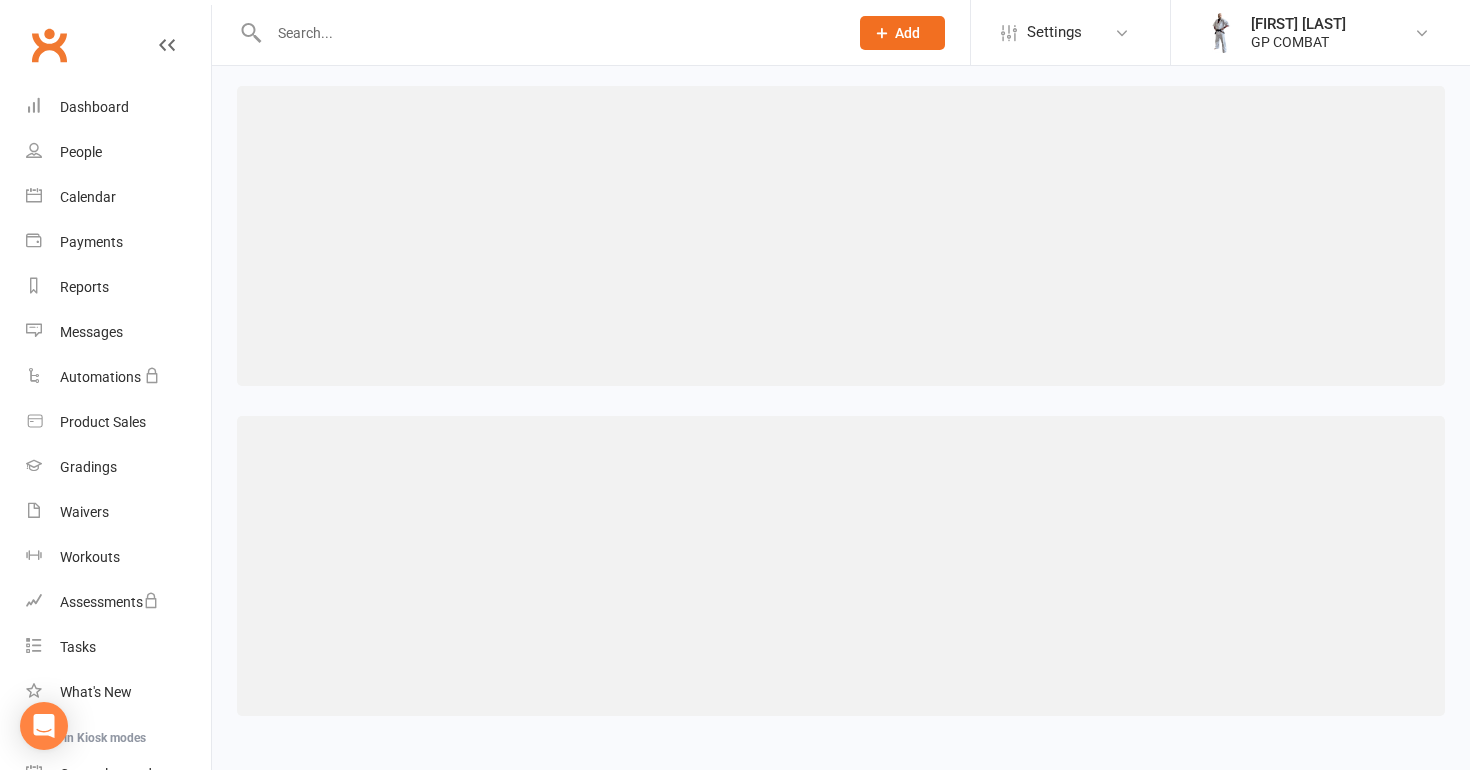 scroll, scrollTop: 0, scrollLeft: 0, axis: both 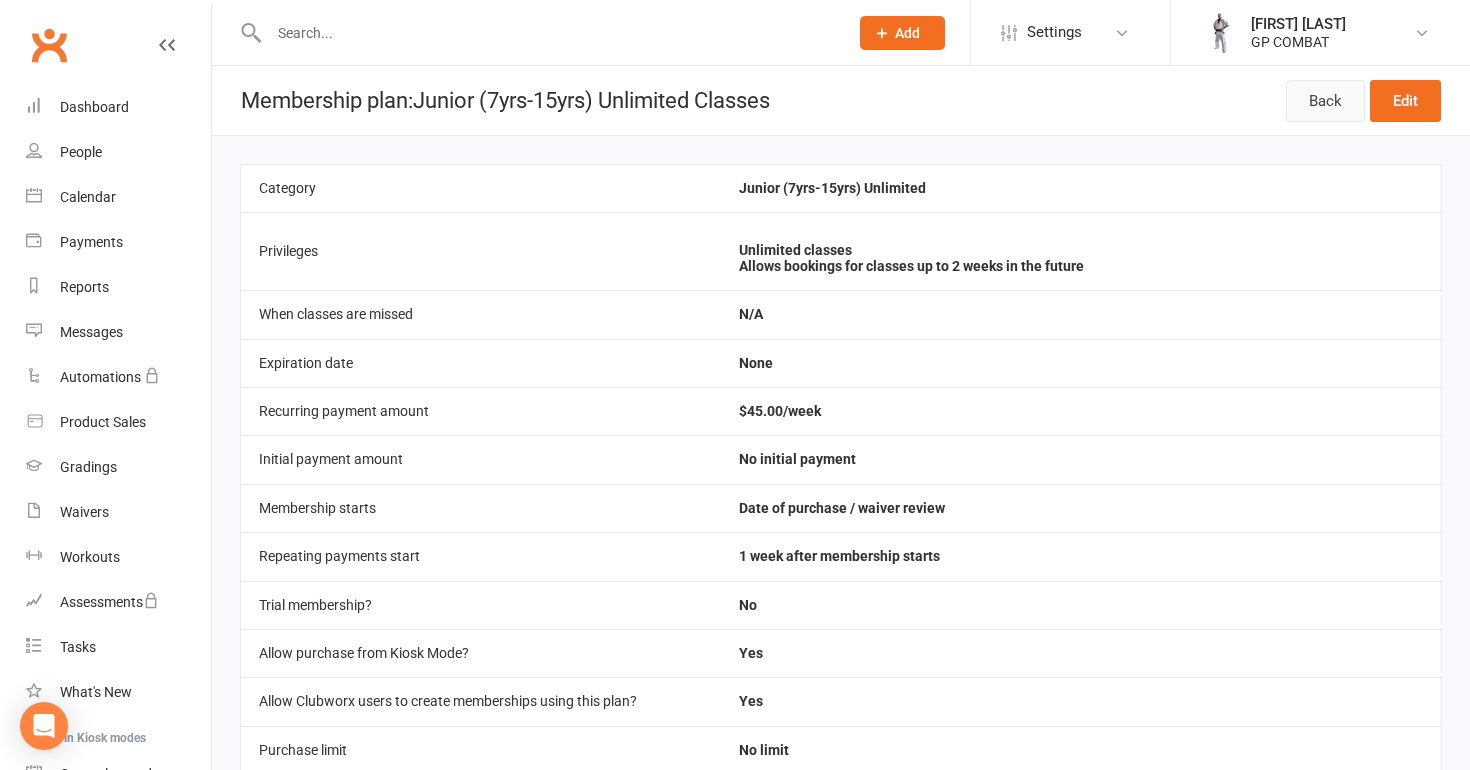 click on "Back" at bounding box center [1325, 101] 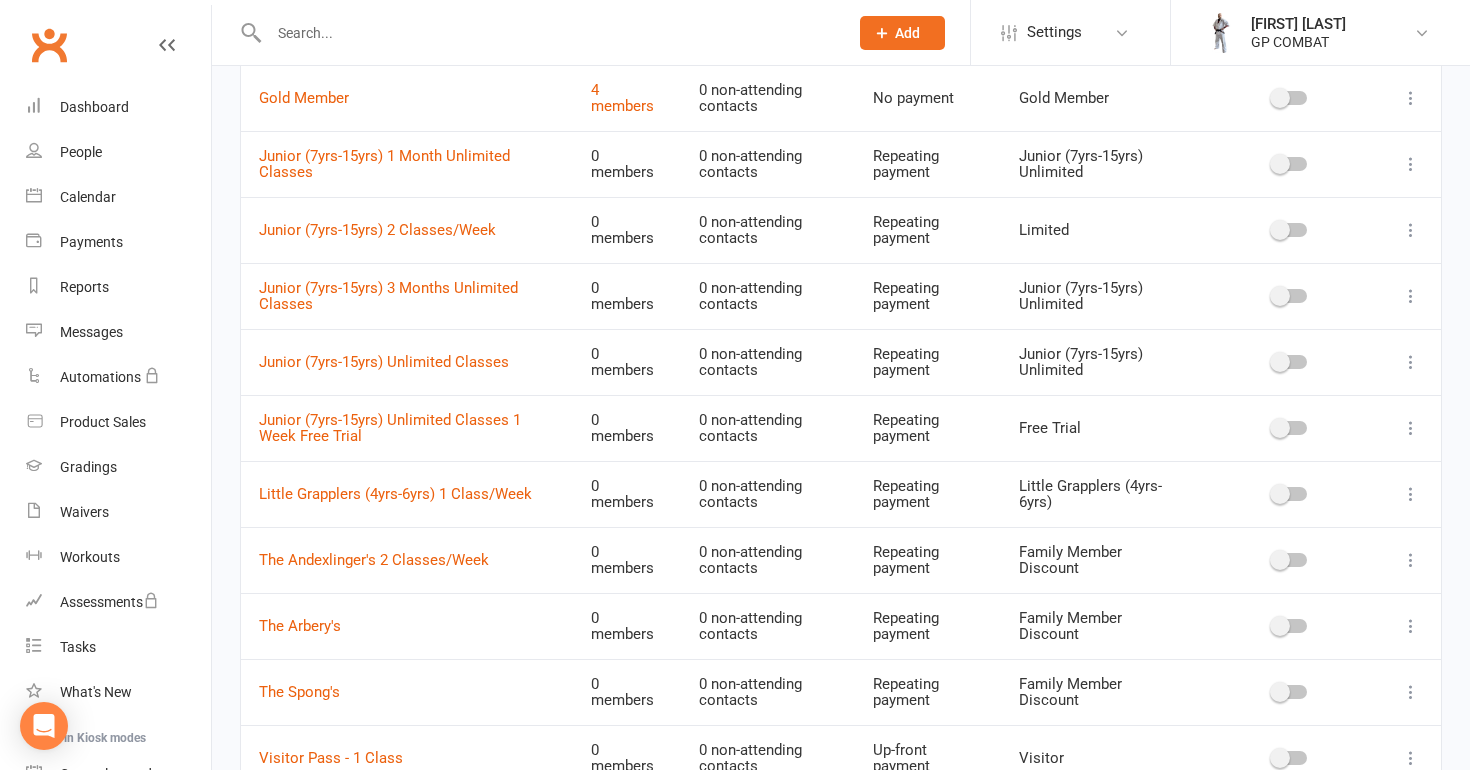scroll, scrollTop: 680, scrollLeft: 0, axis: vertical 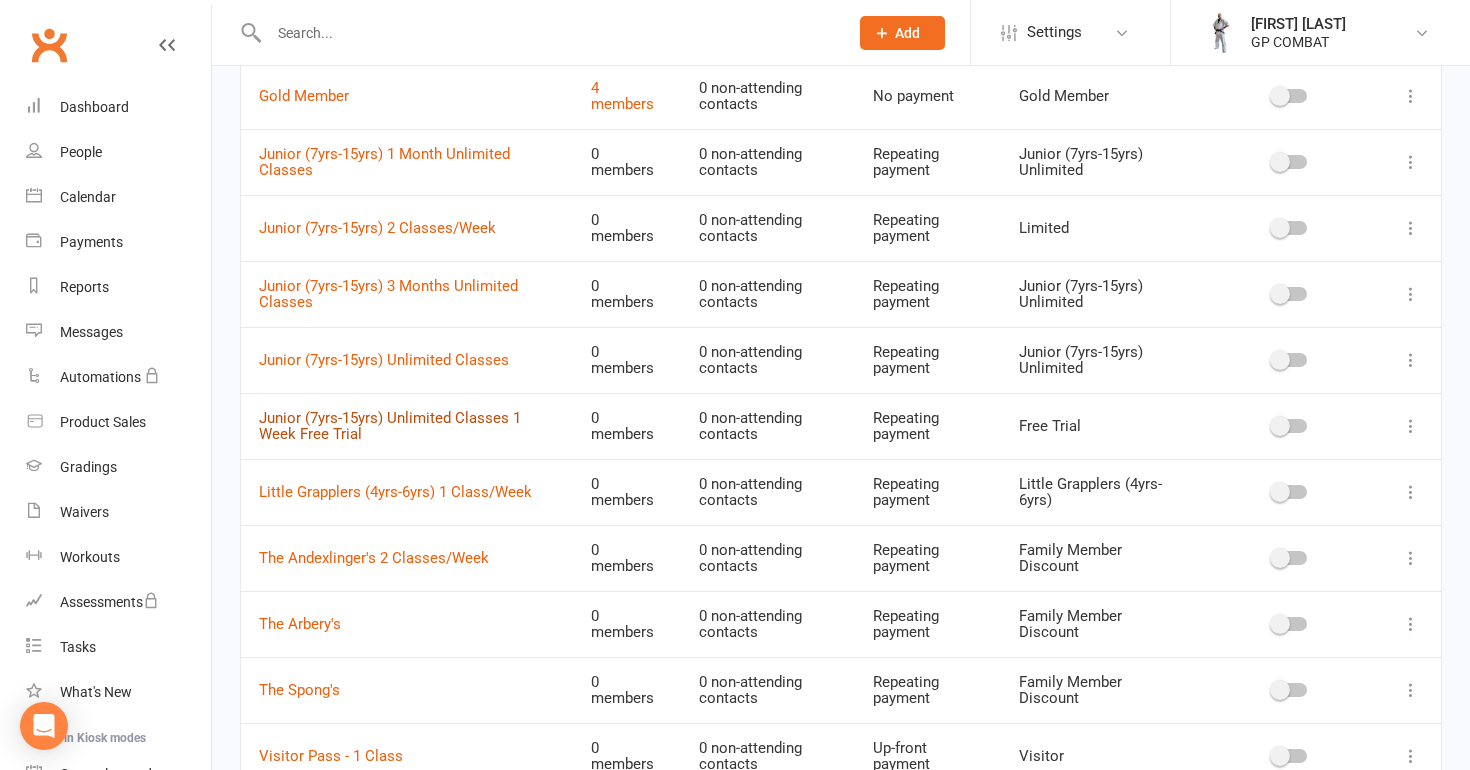 click on "Junior (7yrs-15yrs) Unlimited Classes 1 Week Free Trial" at bounding box center (390, 426) 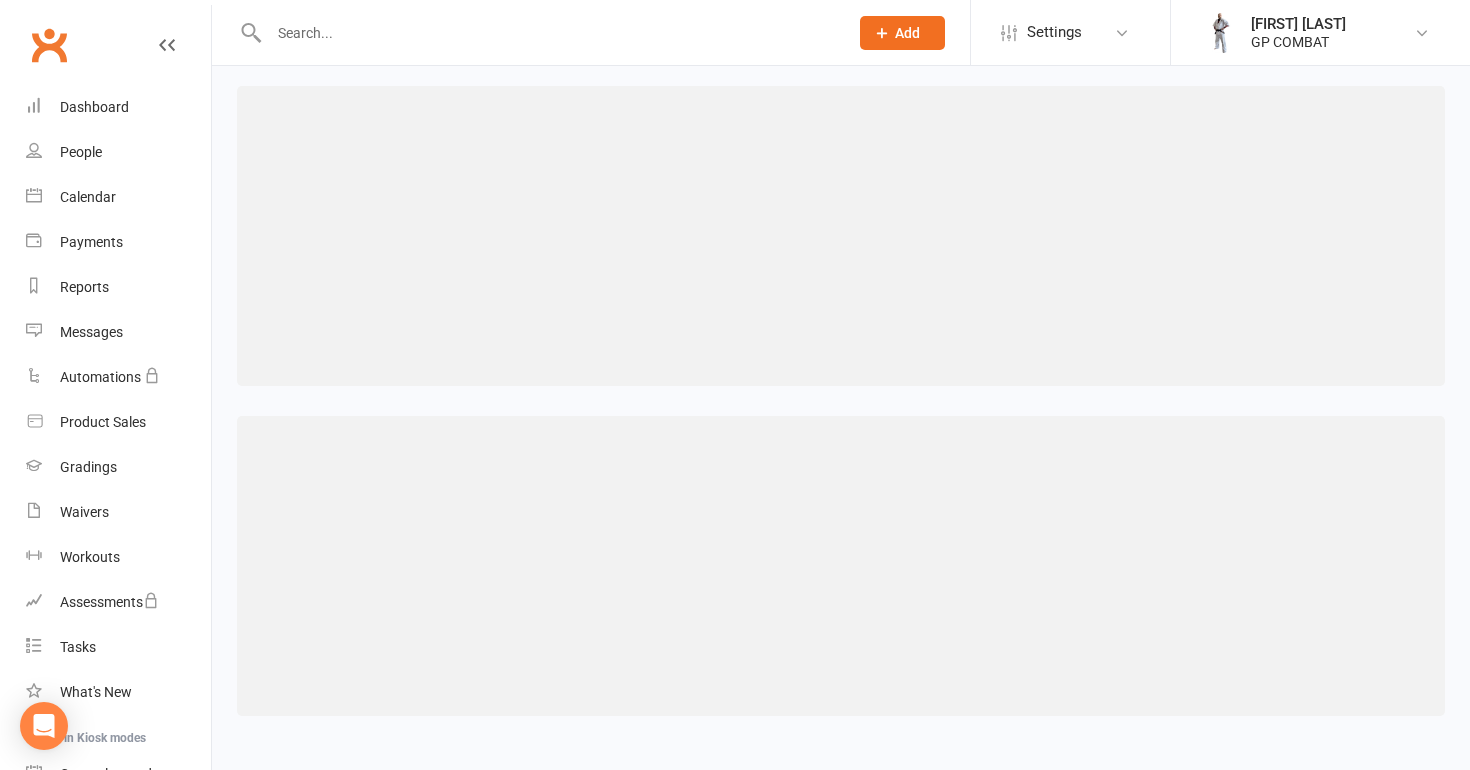 scroll, scrollTop: 0, scrollLeft: 0, axis: both 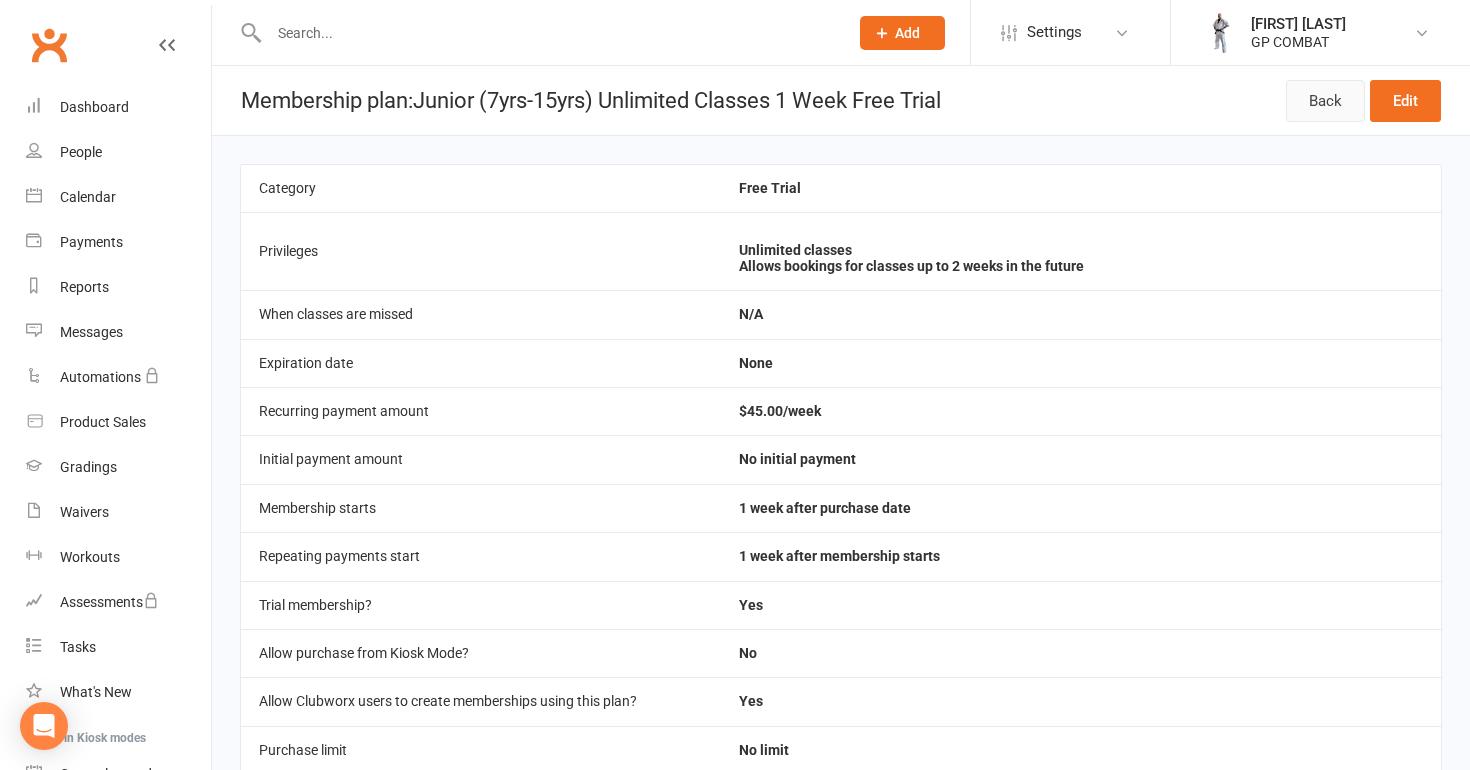 click on "Back" at bounding box center [1325, 101] 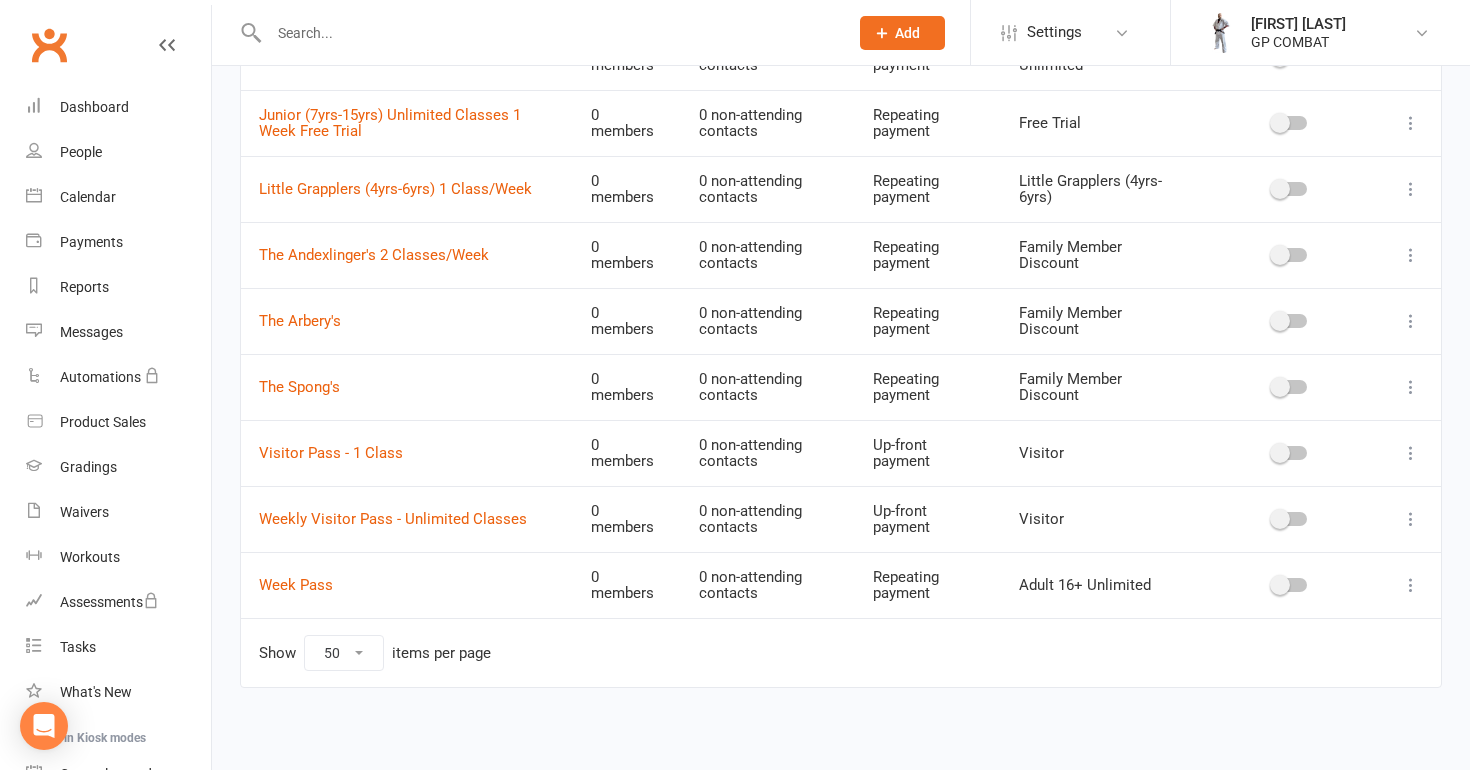 scroll, scrollTop: 982, scrollLeft: 0, axis: vertical 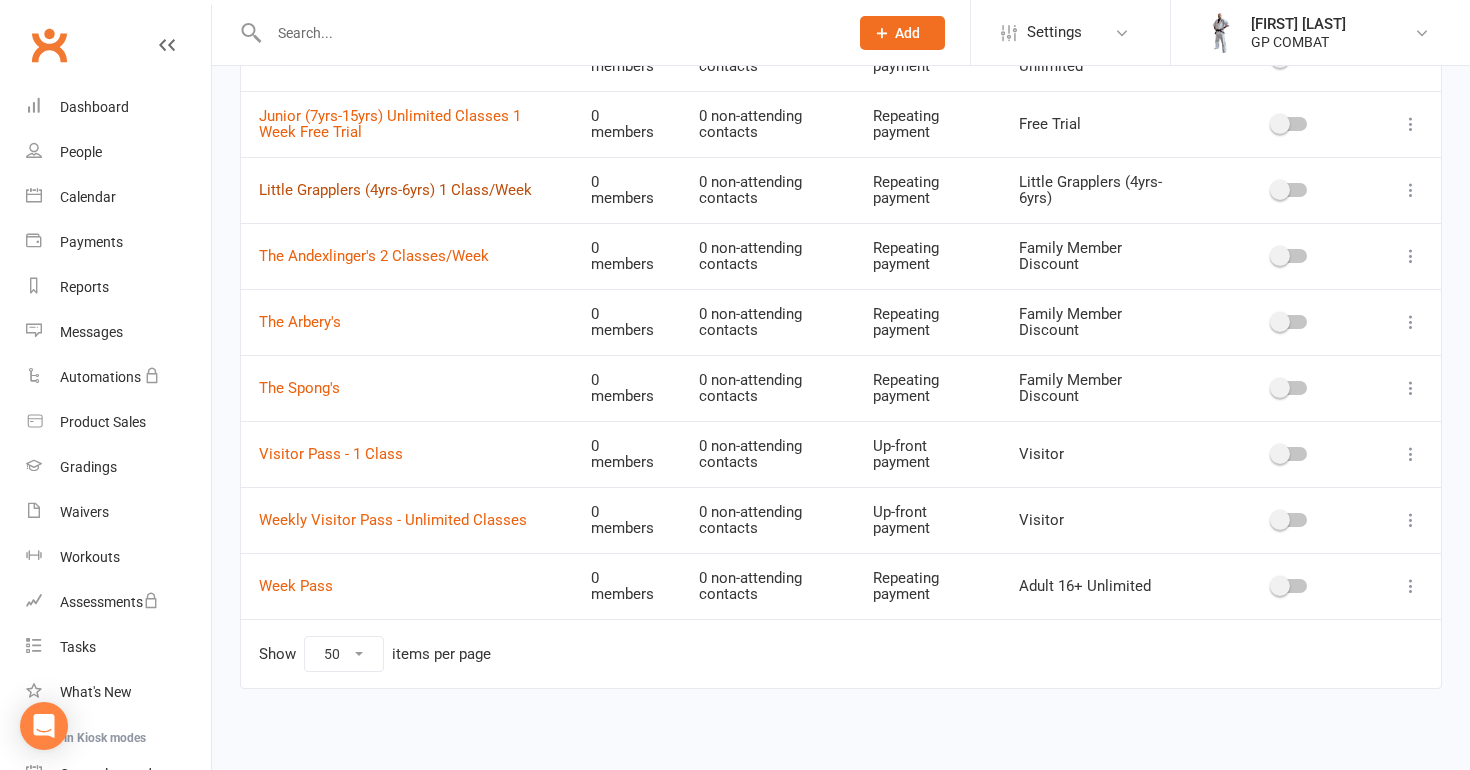 click on "Little Grapplers (4yrs-6yrs) 1 Class/Week" at bounding box center (395, 190) 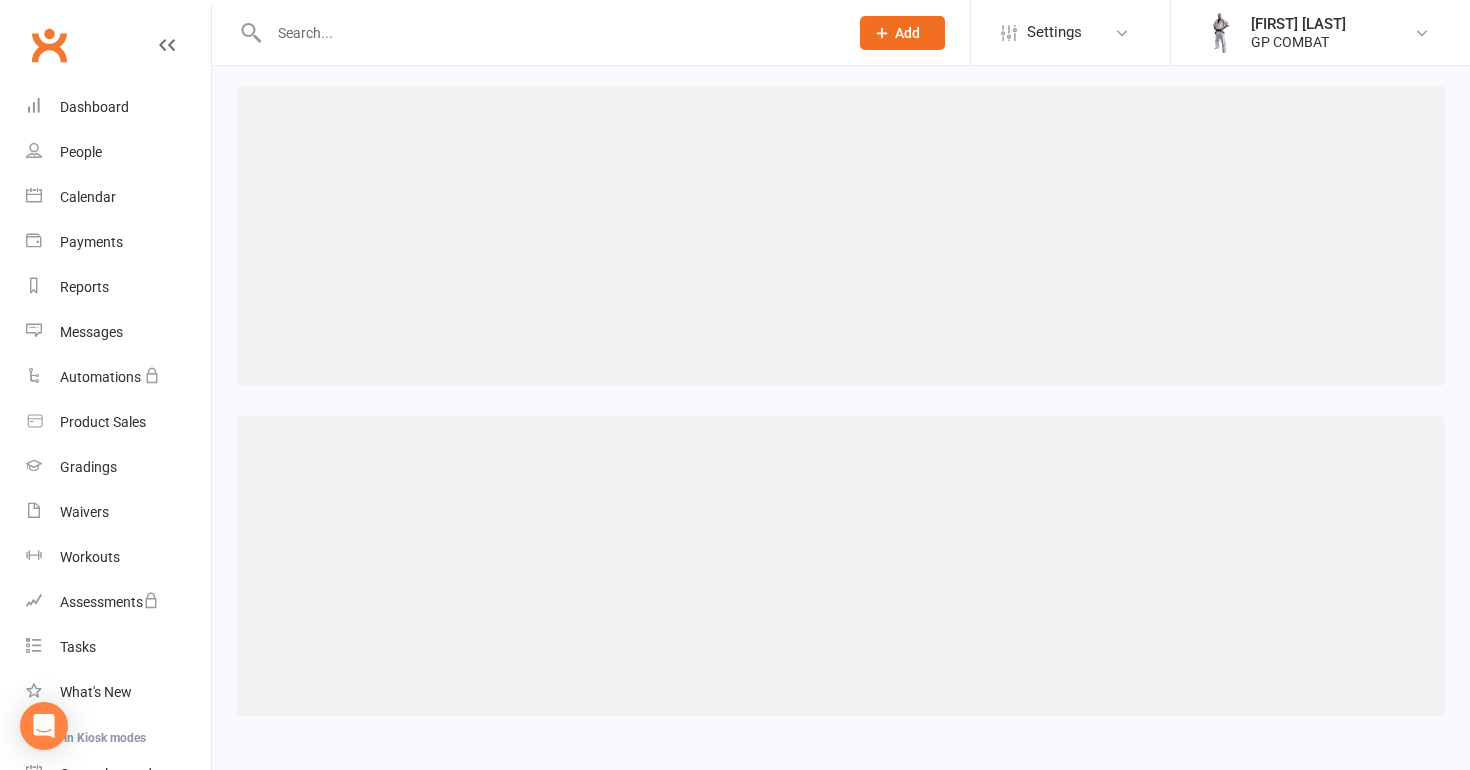 scroll, scrollTop: 0, scrollLeft: 0, axis: both 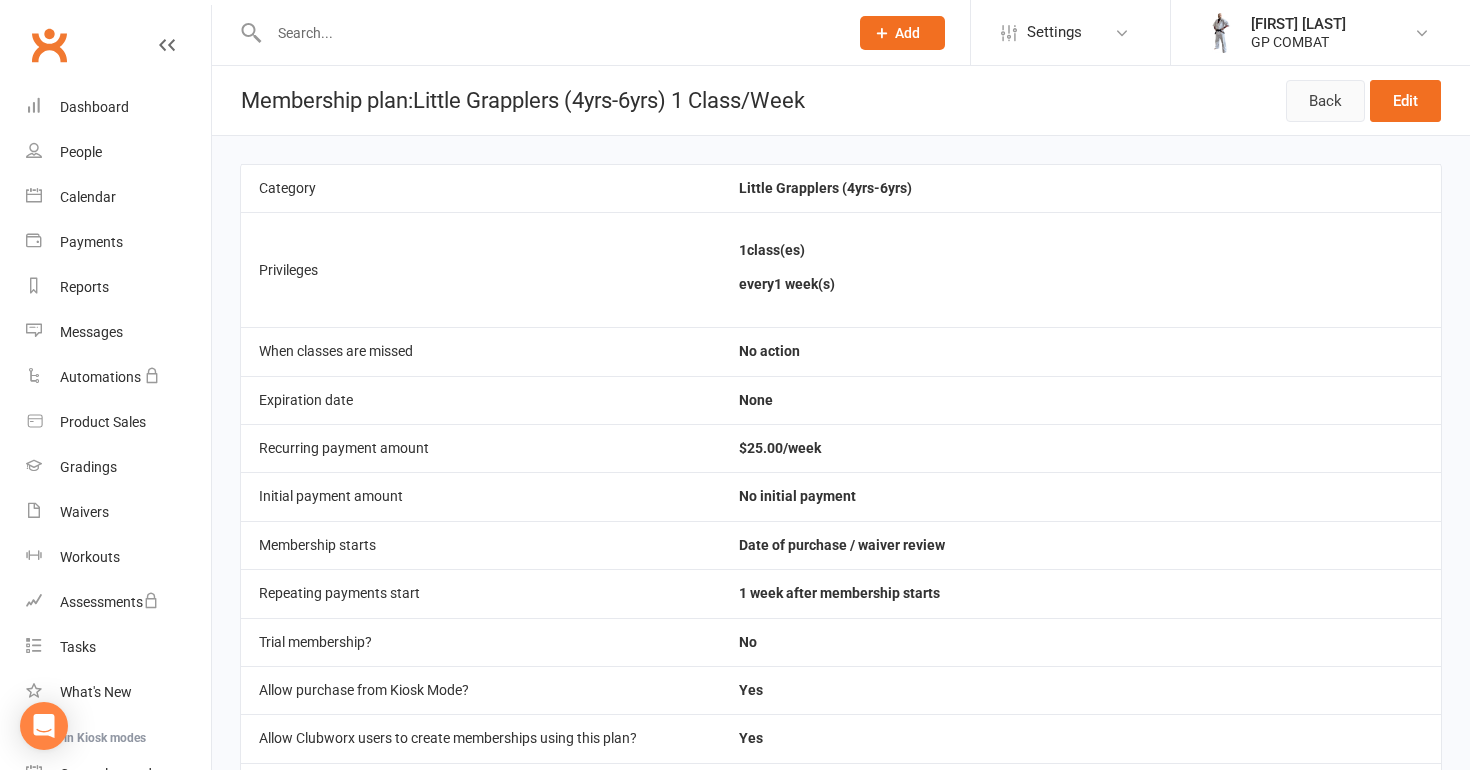 click on "Back" at bounding box center (1325, 101) 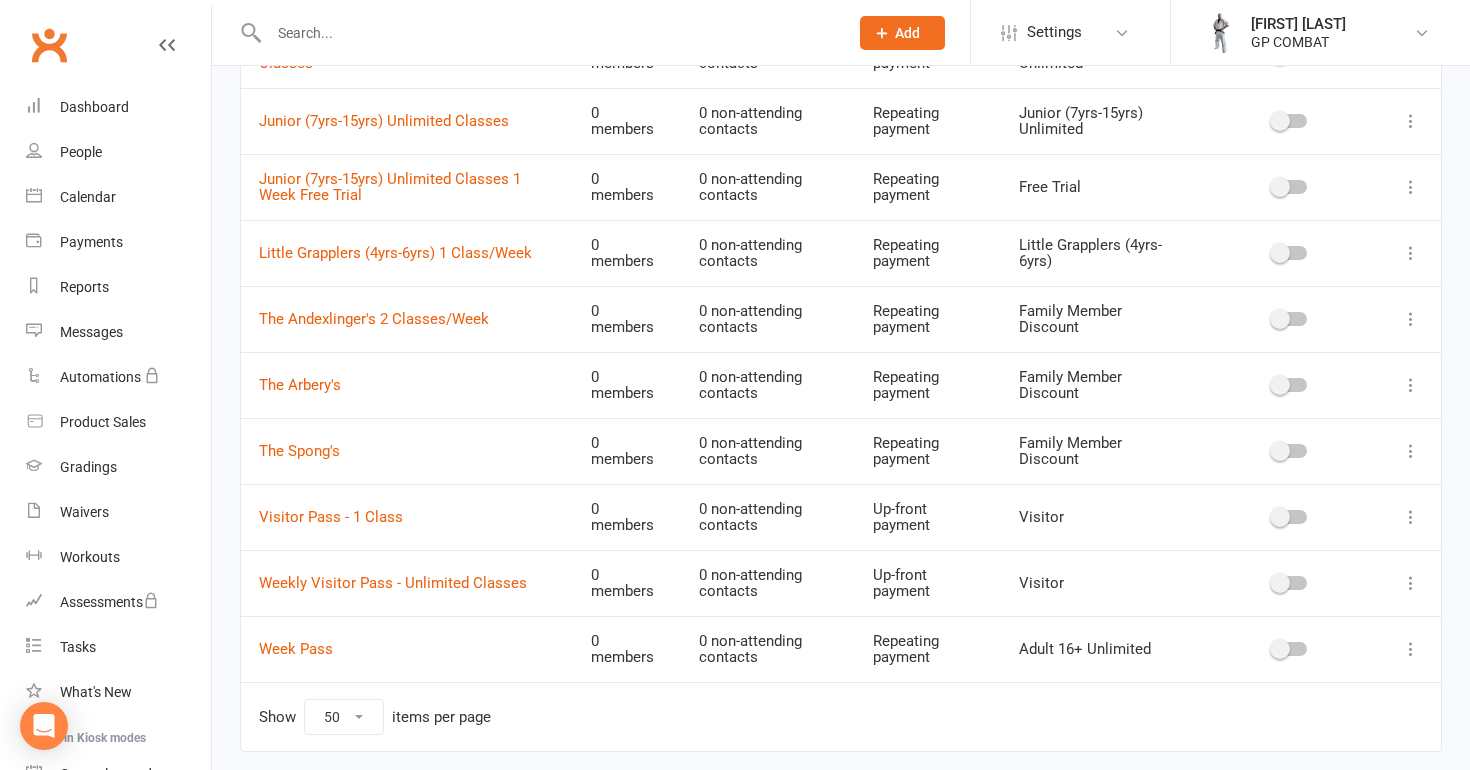 scroll, scrollTop: 959, scrollLeft: 0, axis: vertical 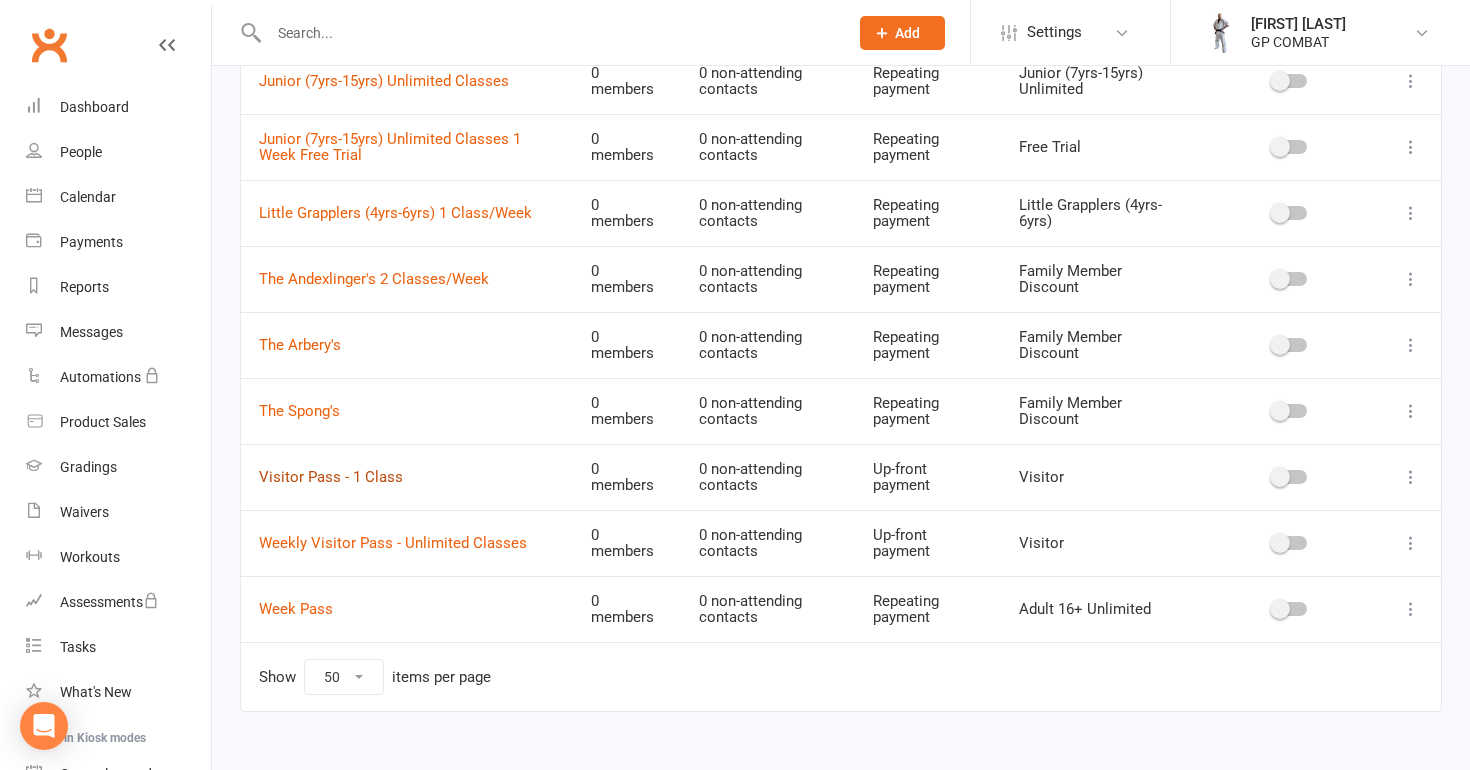 click on "Visitor Pass - 1 Class" at bounding box center [331, 477] 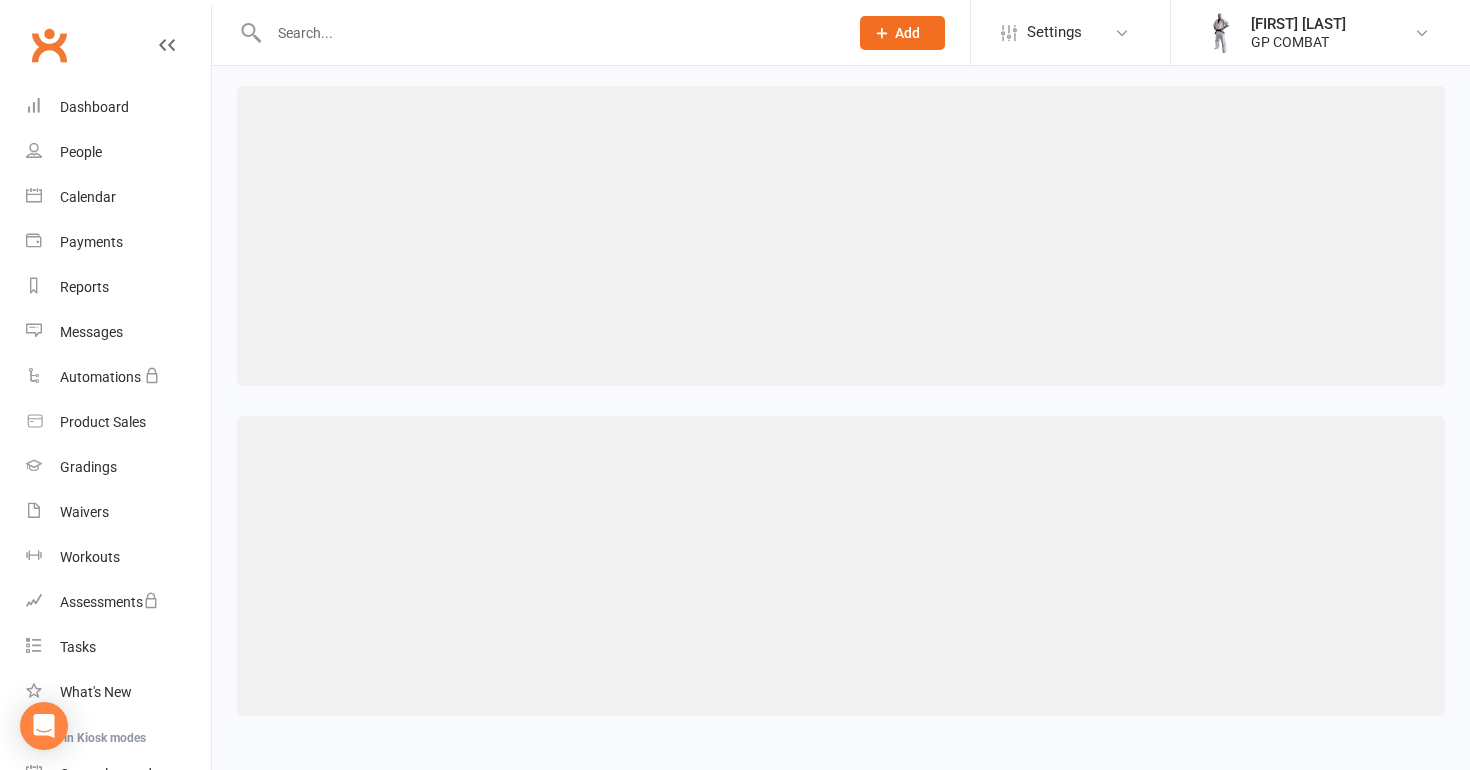 scroll, scrollTop: 0, scrollLeft: 0, axis: both 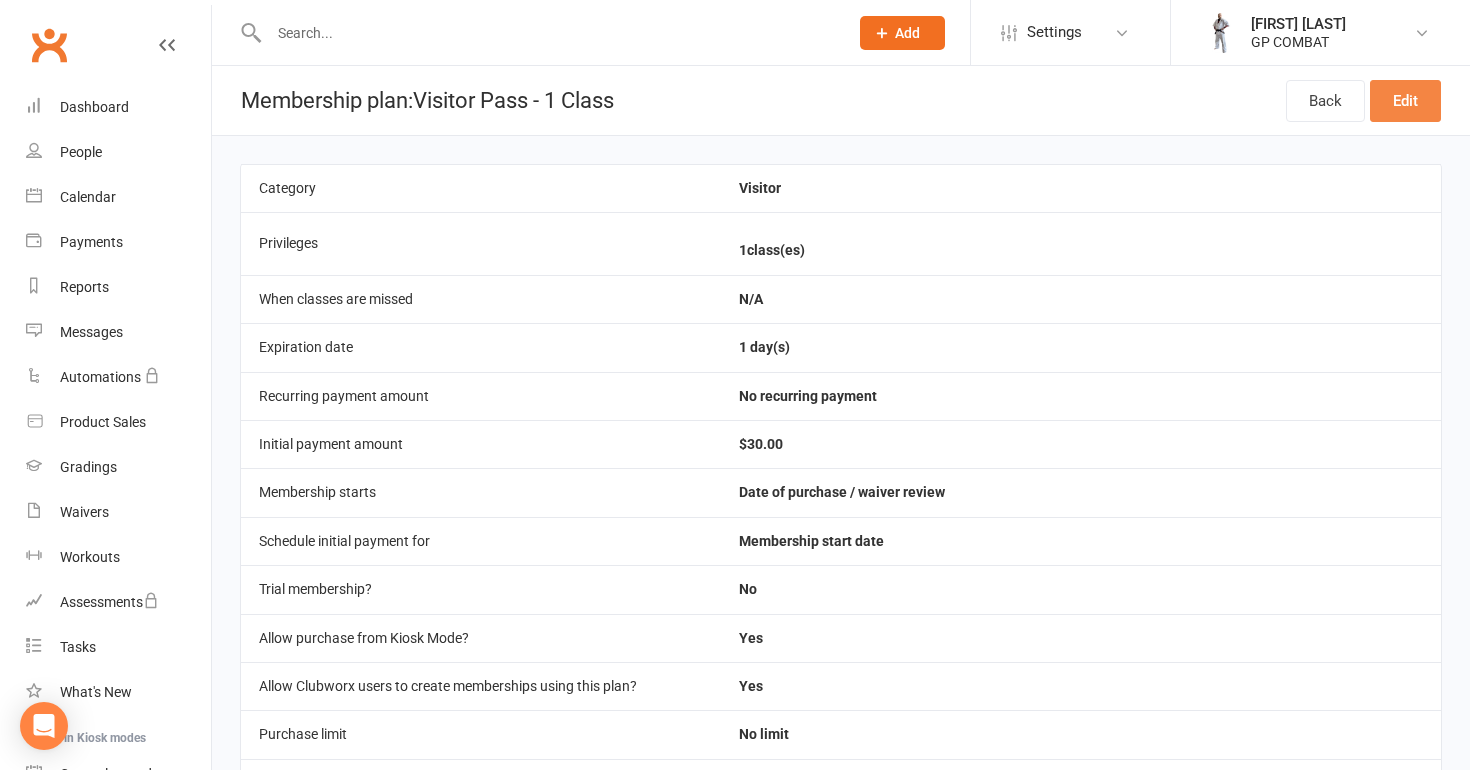 click on "Edit" at bounding box center (1405, 101) 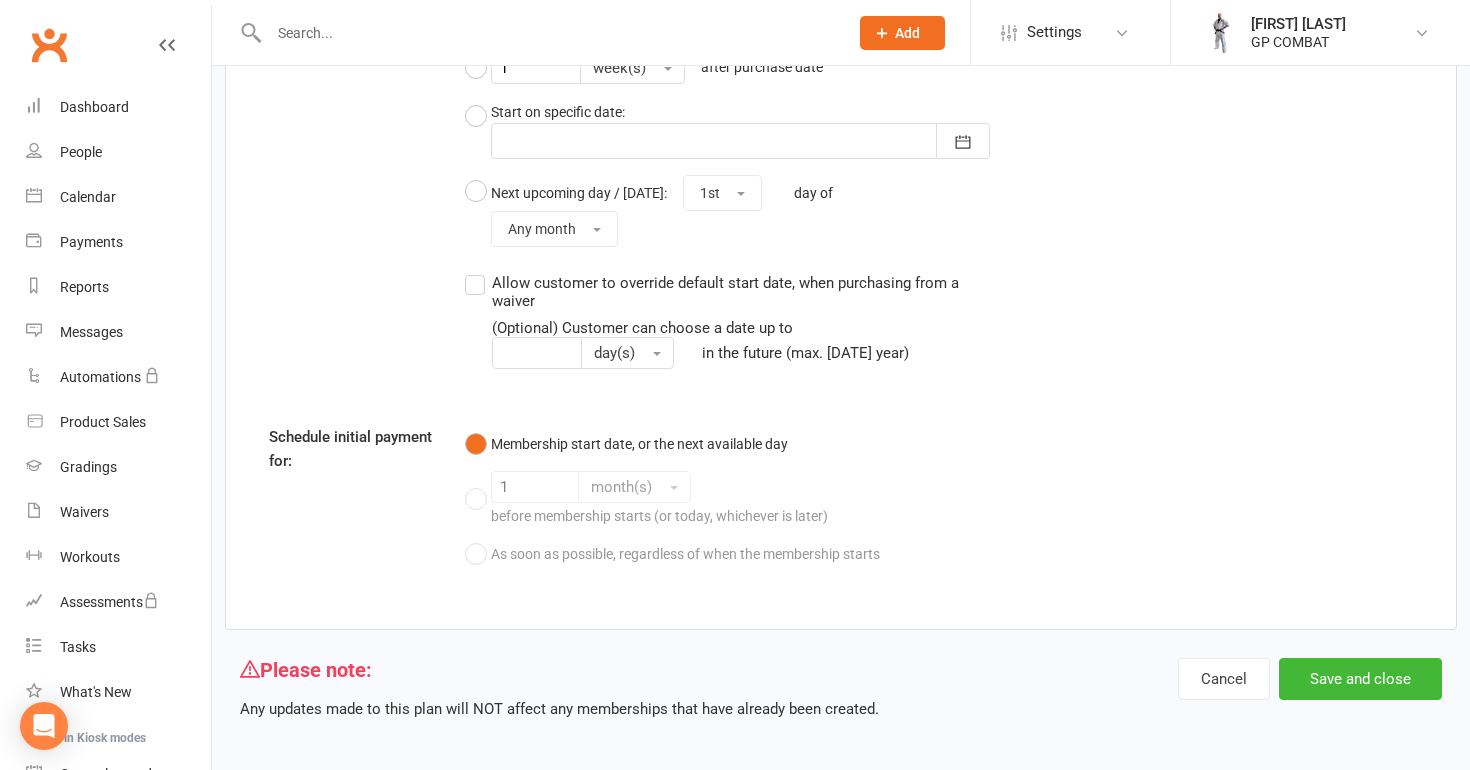 scroll, scrollTop: 2504, scrollLeft: 0, axis: vertical 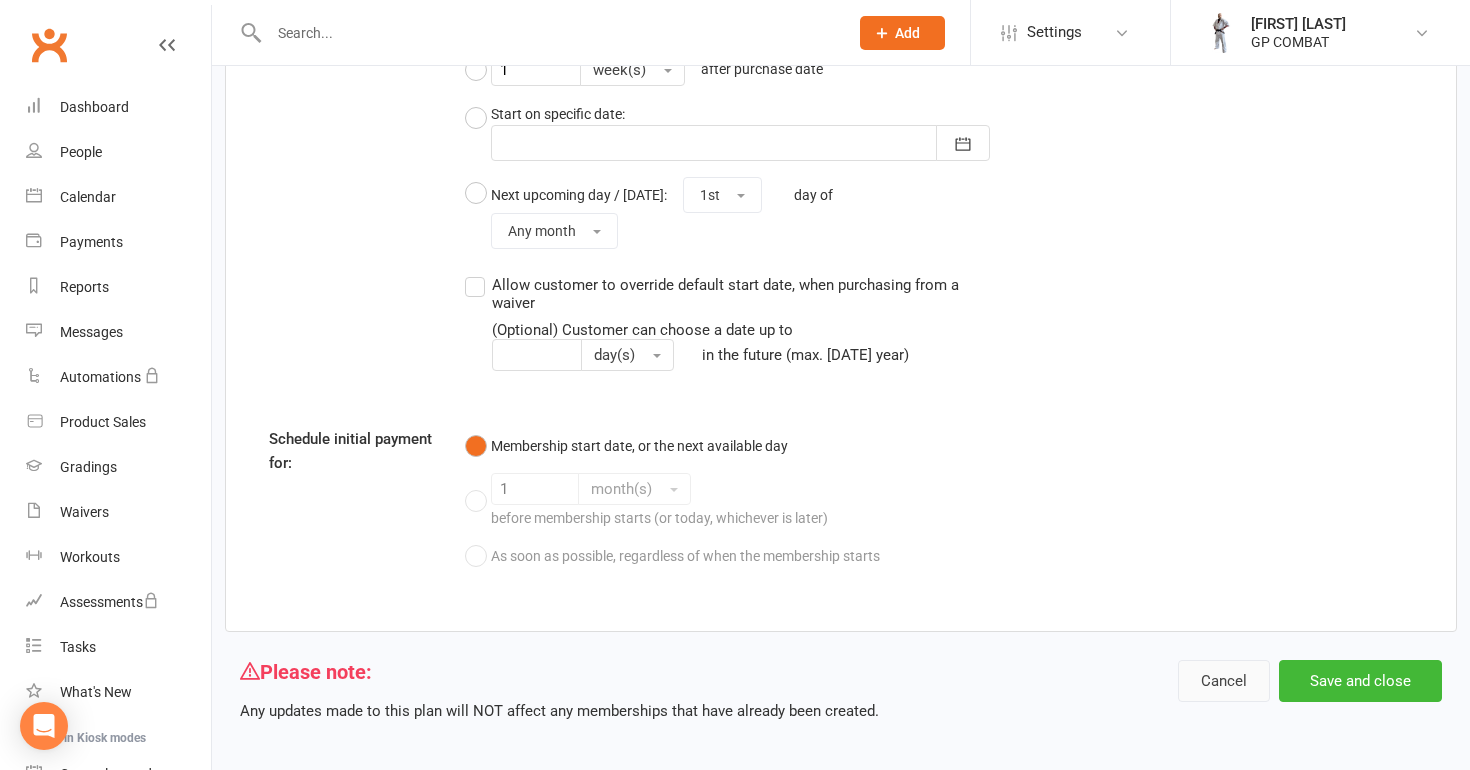 click on "Cancel" at bounding box center [1224, 681] 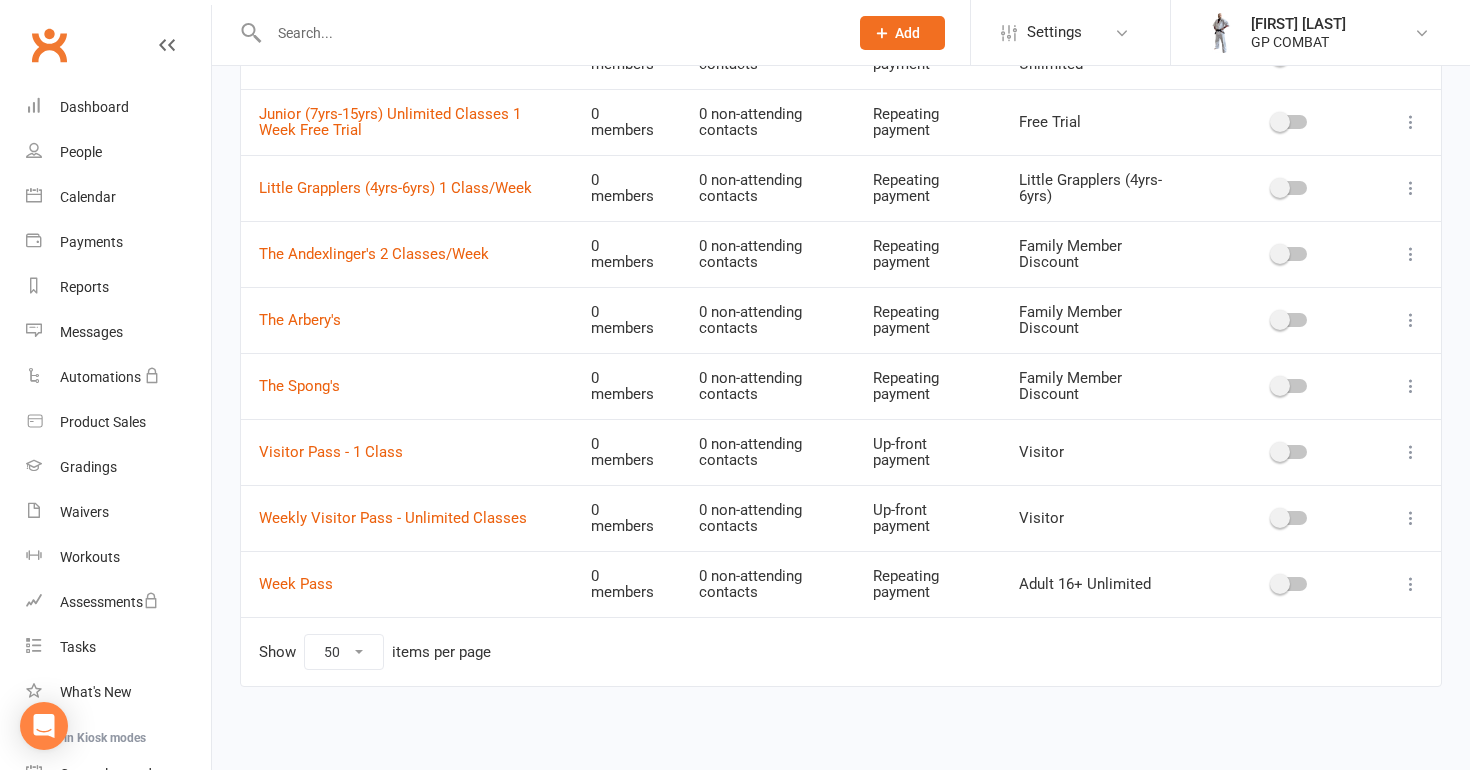 scroll, scrollTop: 982, scrollLeft: 0, axis: vertical 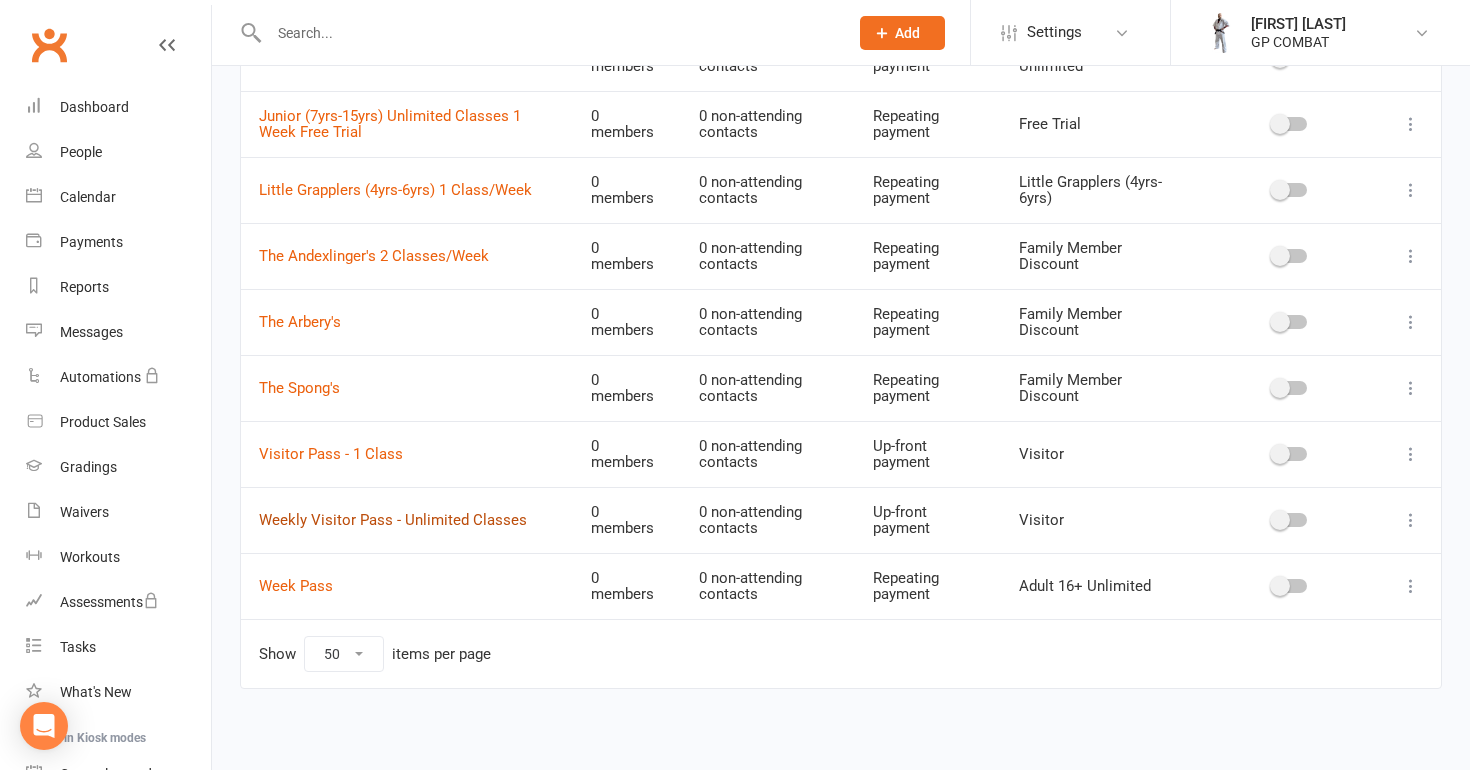 click on "Weekly Visitor Pass - Unlimited Classes" at bounding box center [393, 520] 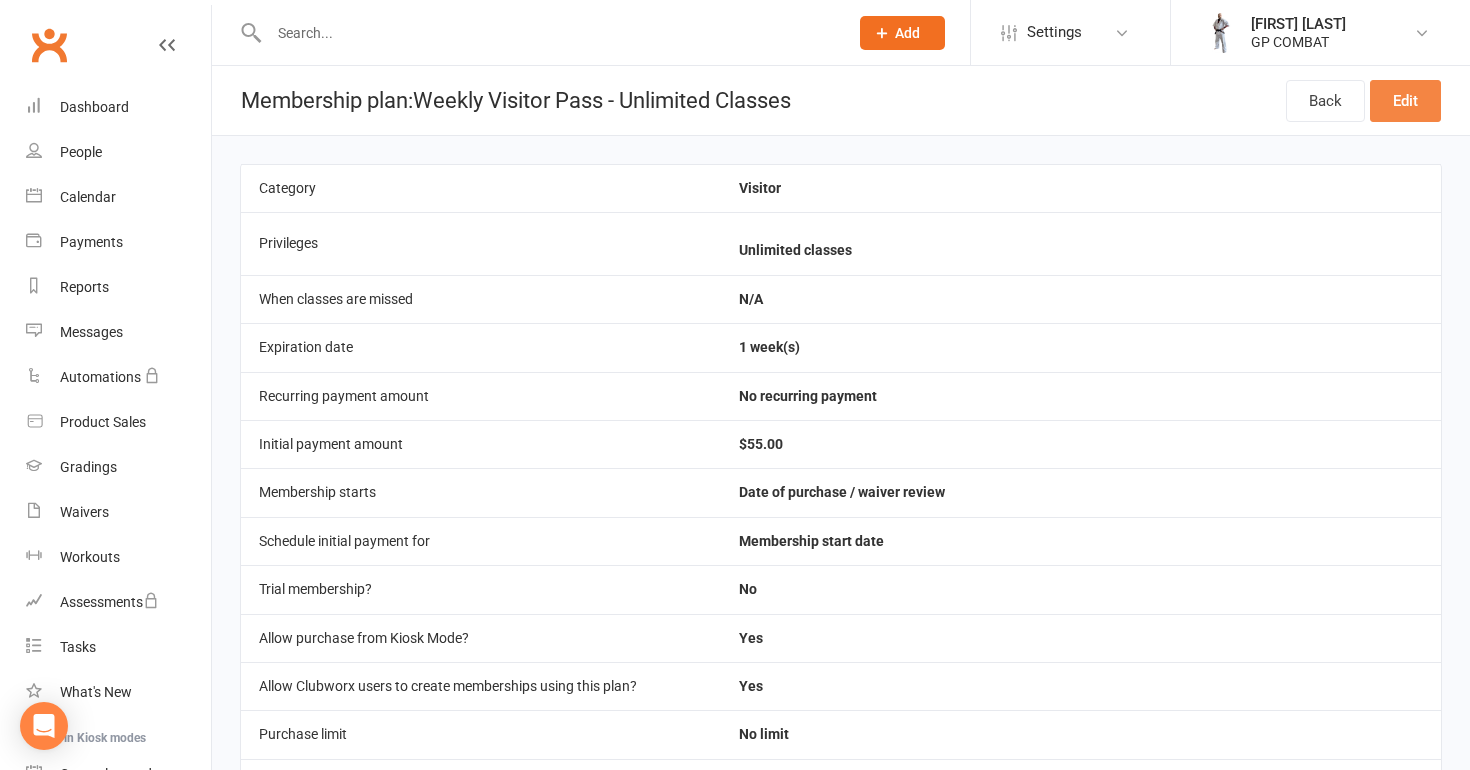 click on "Edit" at bounding box center [1405, 101] 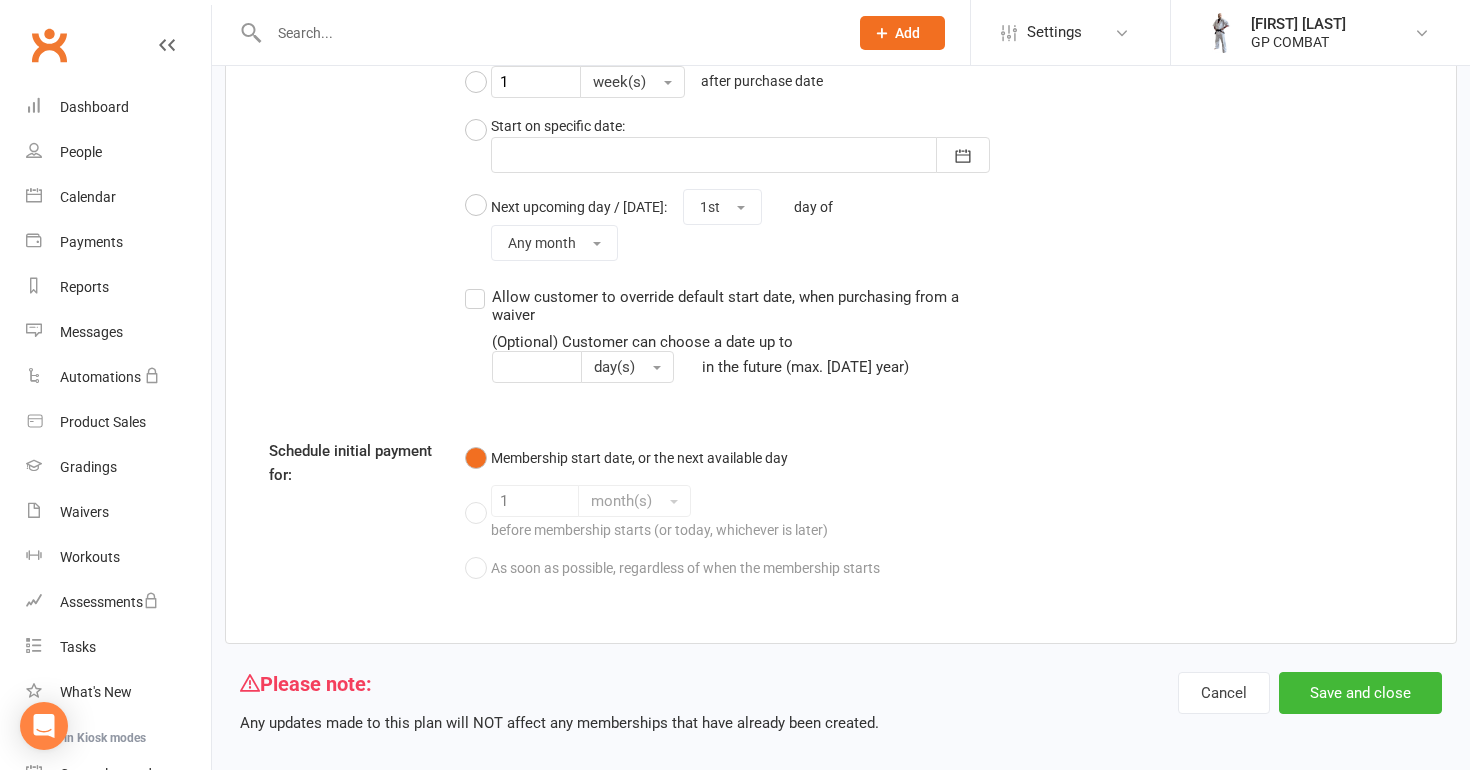 scroll, scrollTop: 1648, scrollLeft: 0, axis: vertical 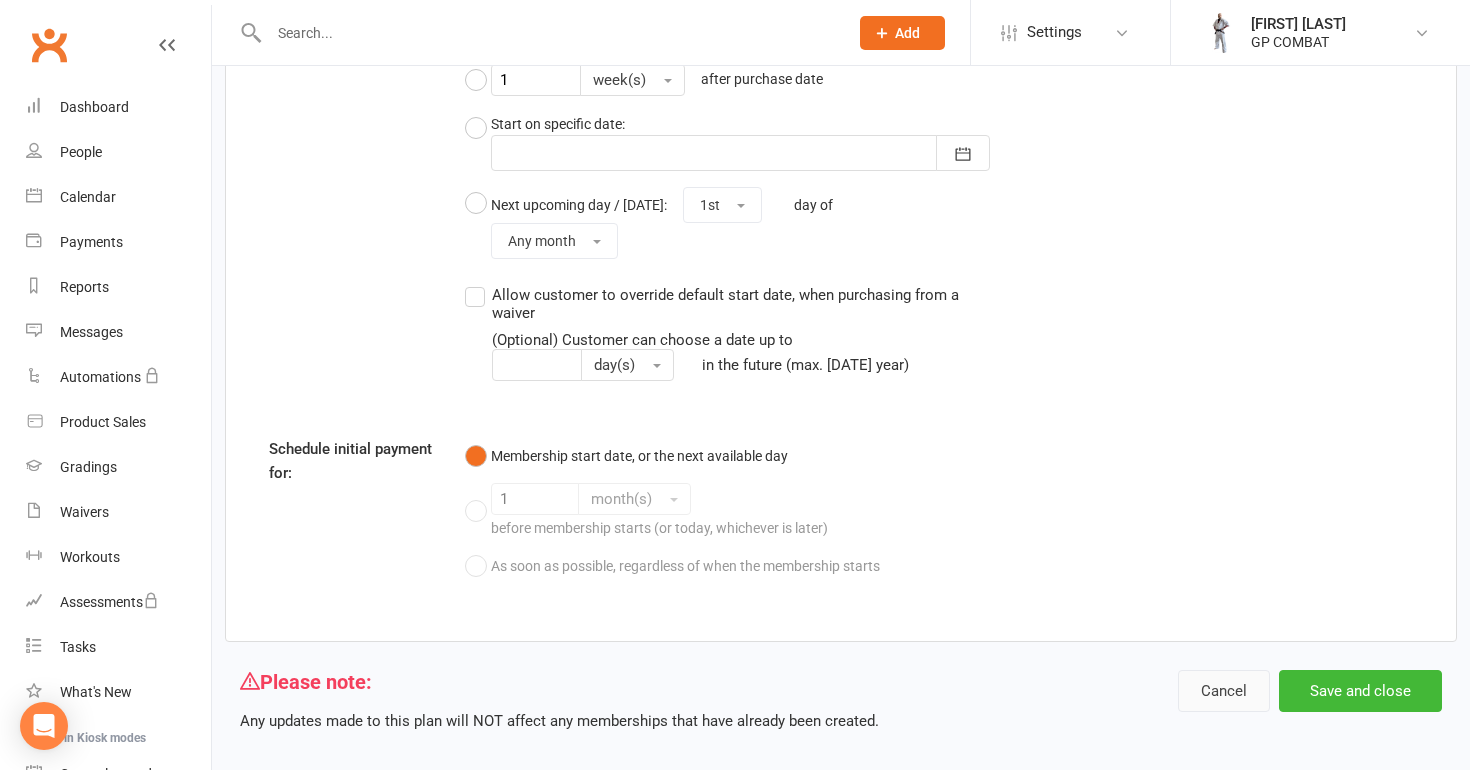click on "Cancel" at bounding box center [1224, 691] 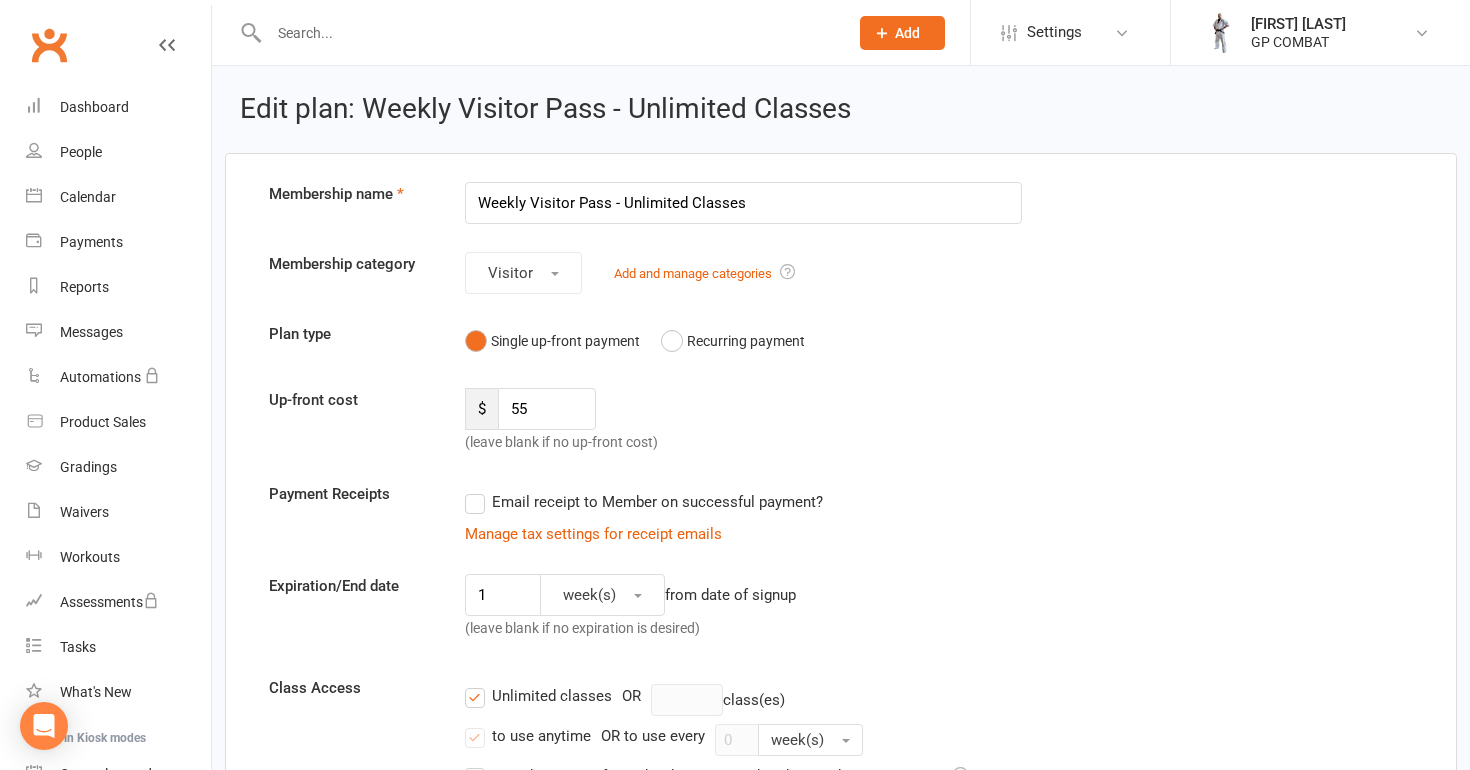 select on "50" 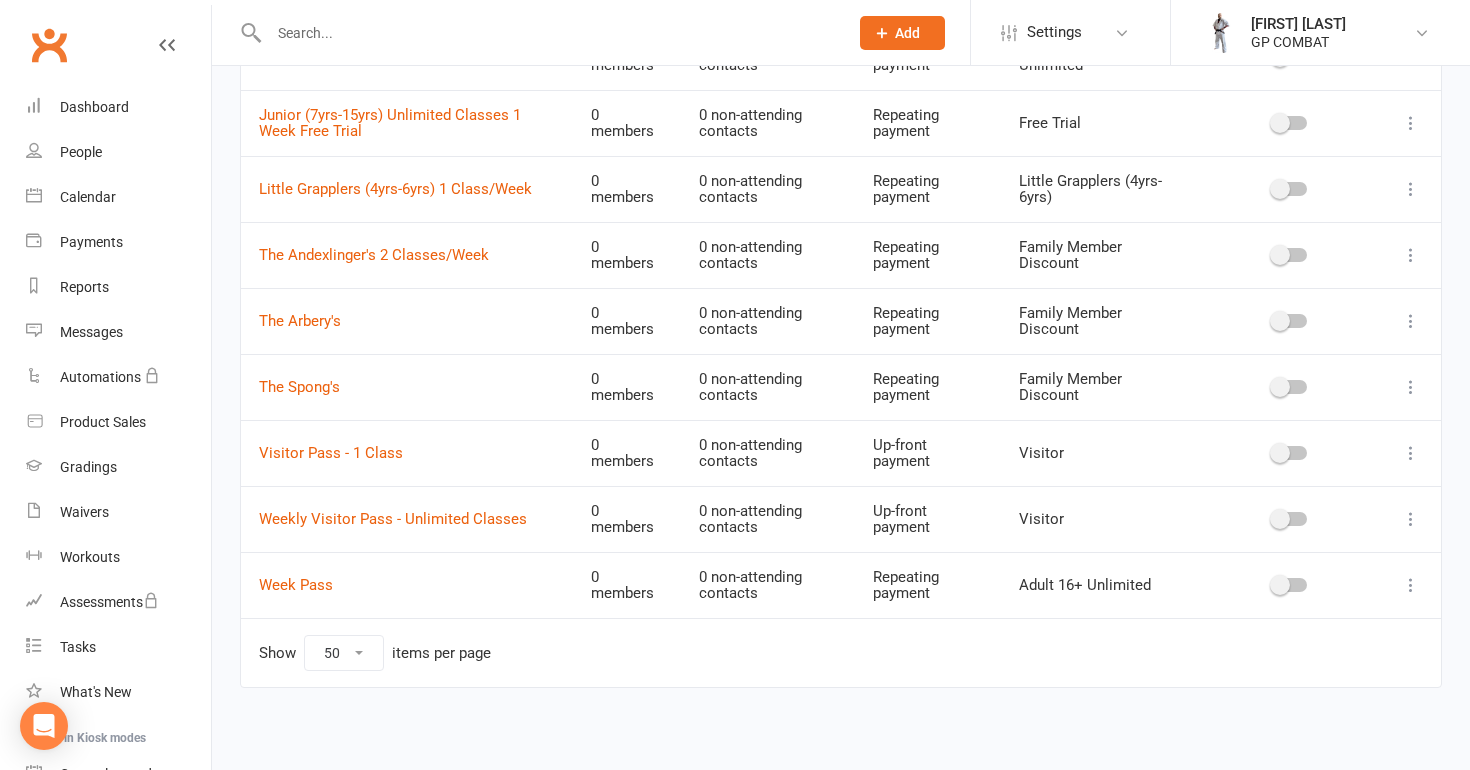 scroll, scrollTop: 982, scrollLeft: 0, axis: vertical 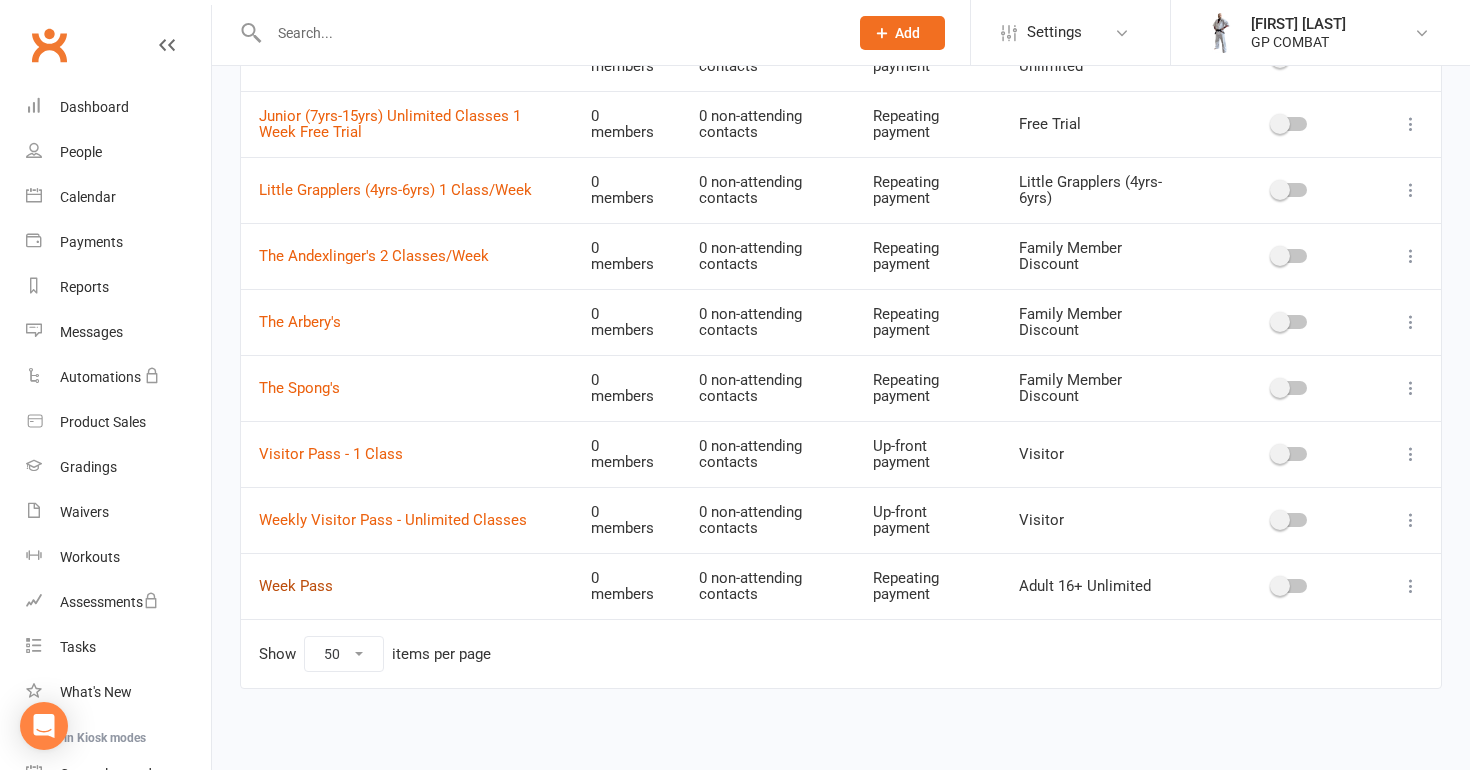 click on "Week Pass" at bounding box center (296, 586) 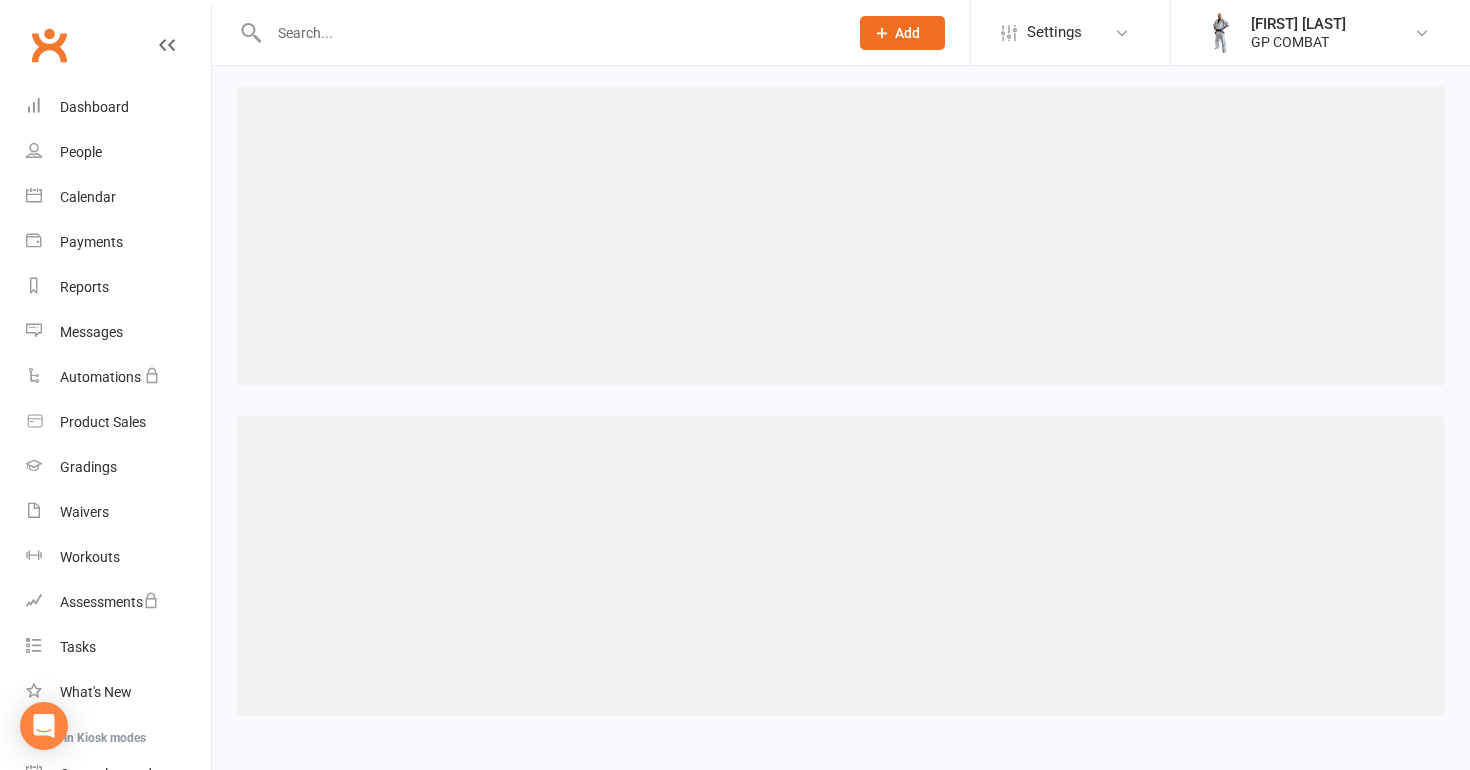 scroll, scrollTop: 0, scrollLeft: 0, axis: both 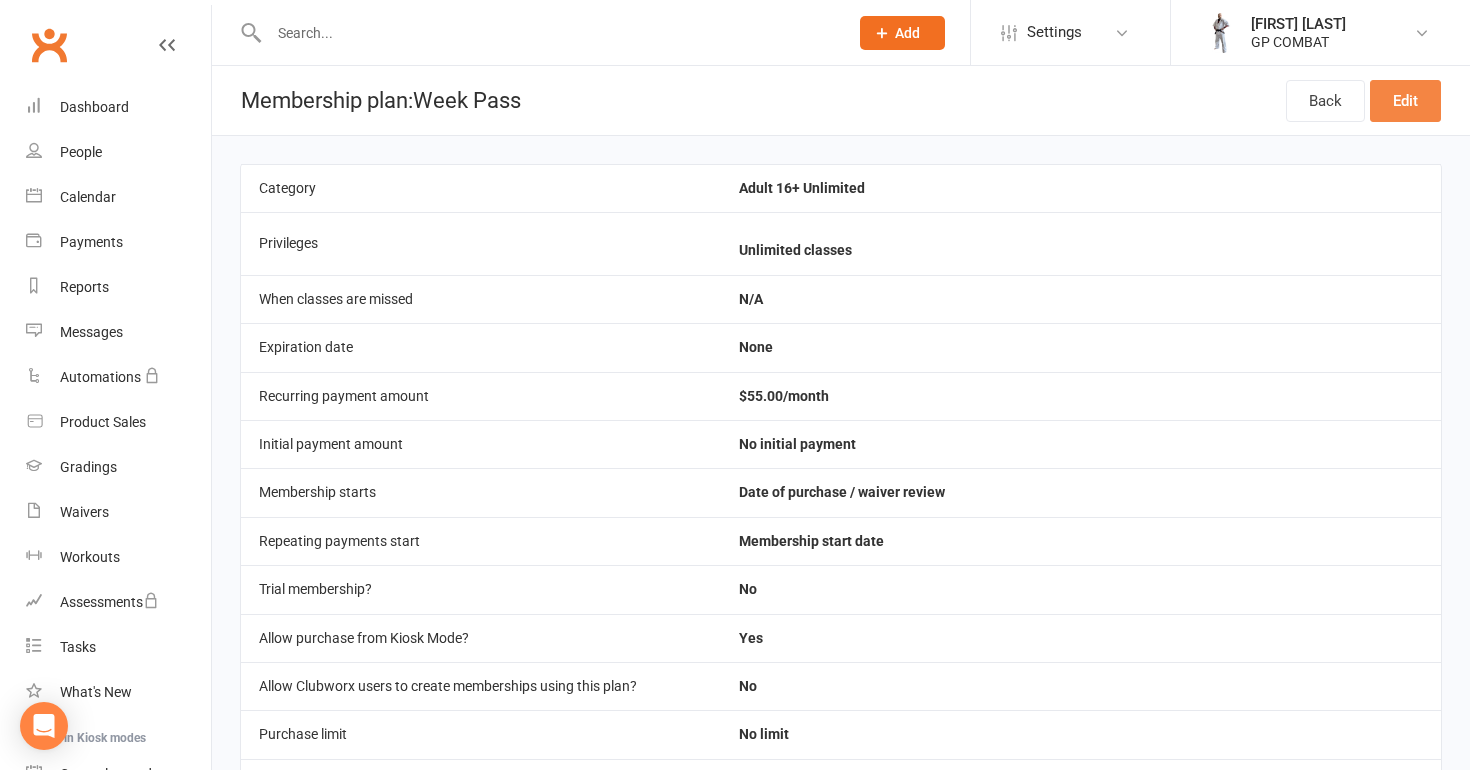 click on "Edit" at bounding box center (1405, 101) 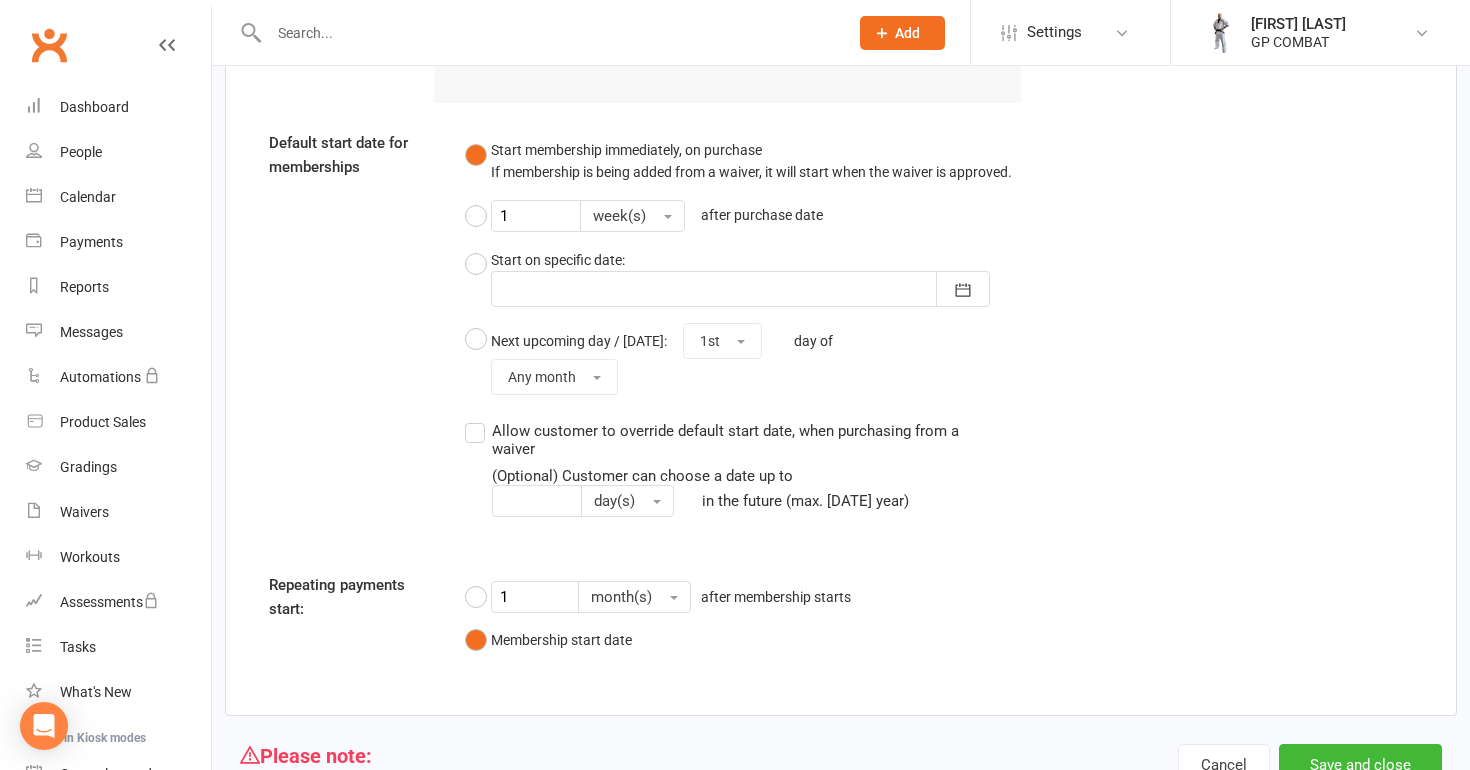 scroll, scrollTop: 1607, scrollLeft: 0, axis: vertical 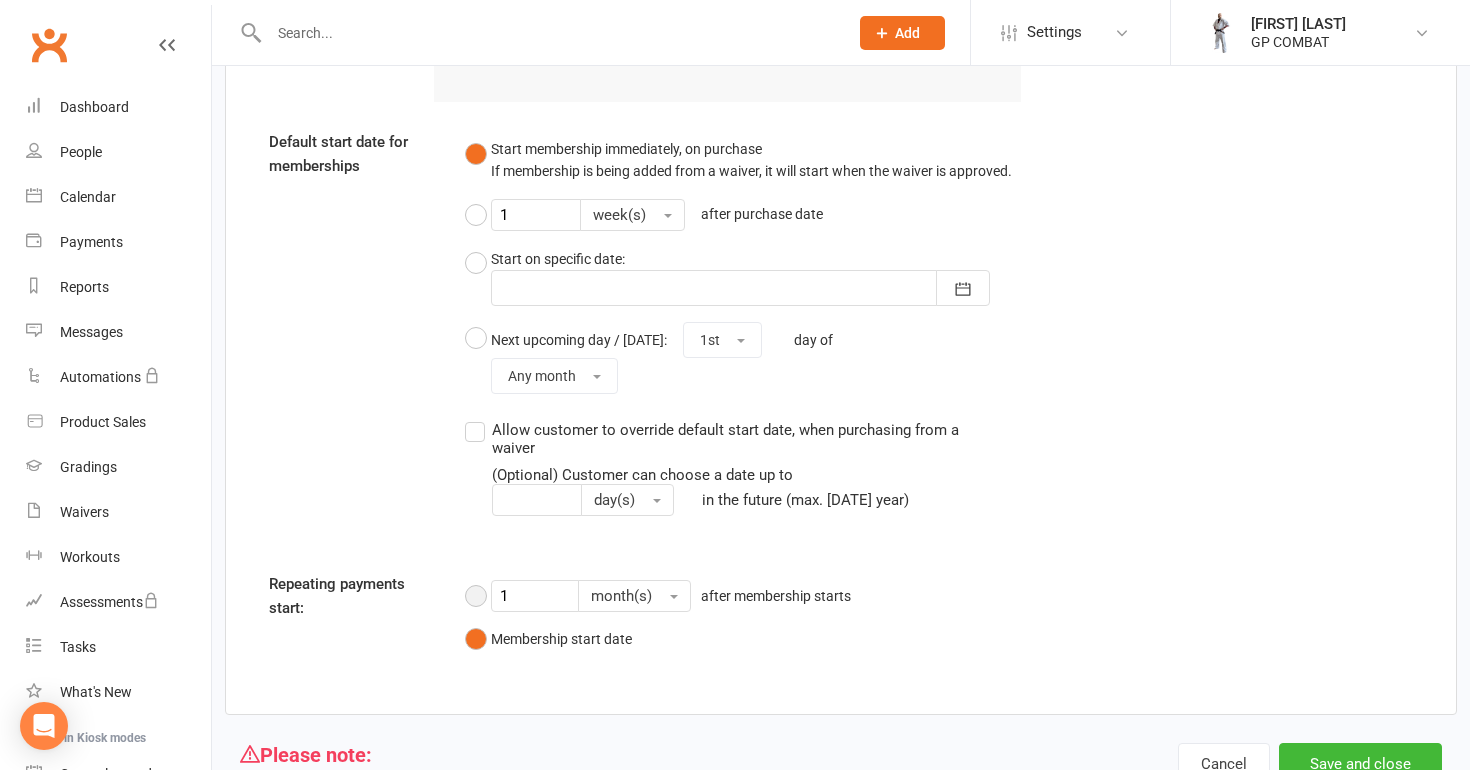 click on "1
month(s)
after membership starts" at bounding box center (663, 596) 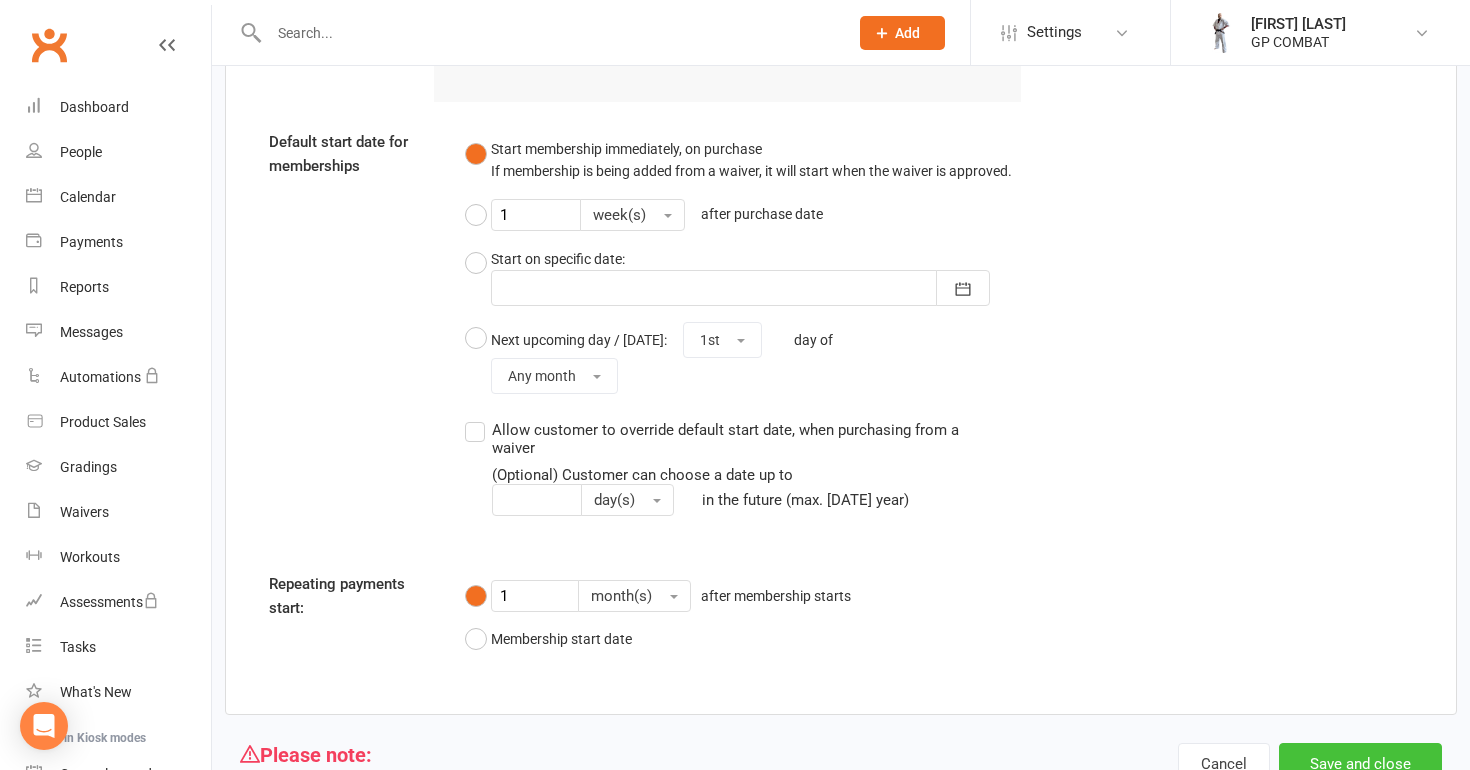 click on "Save and close" at bounding box center (1360, 764) 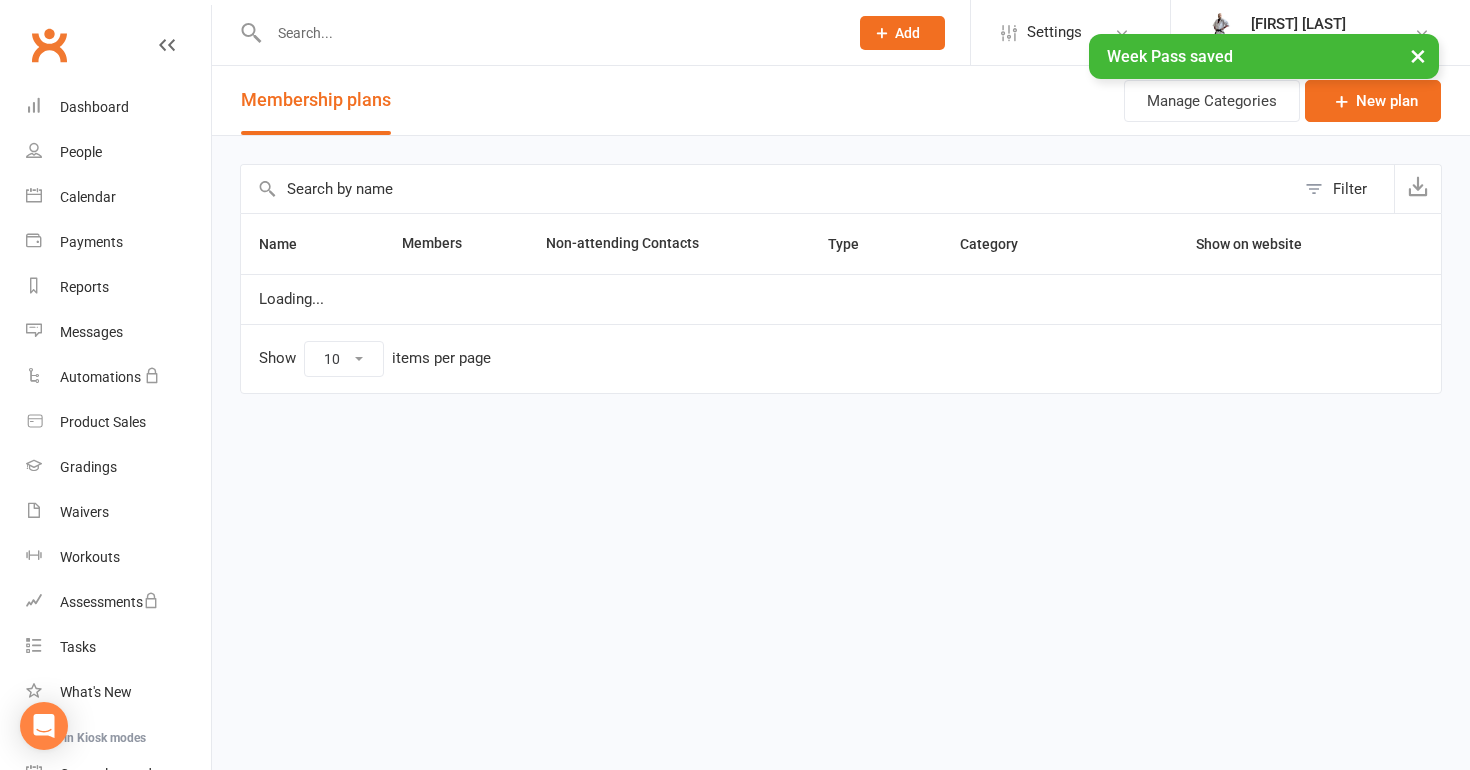select on "50" 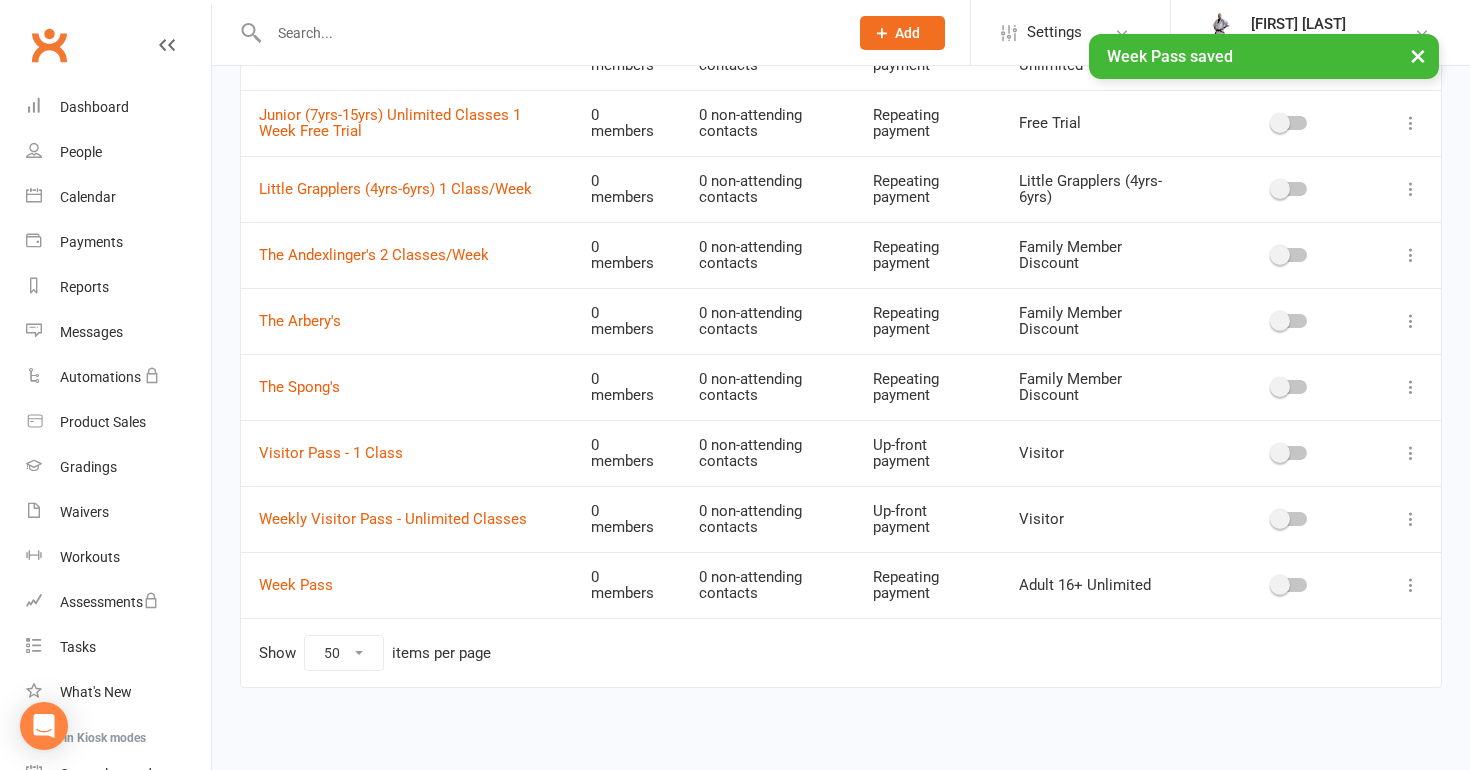 scroll, scrollTop: 982, scrollLeft: 0, axis: vertical 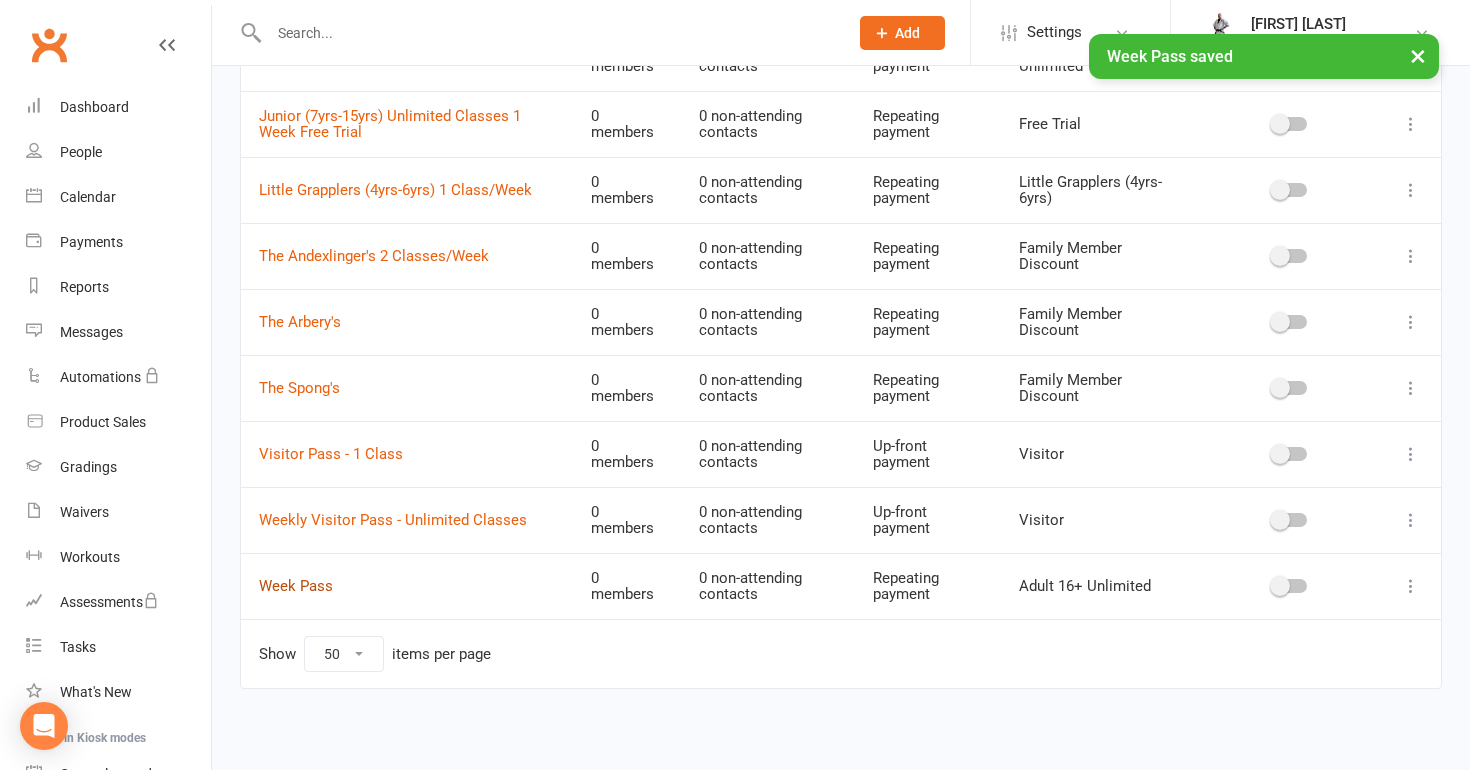 click on "Week Pass" at bounding box center (296, 586) 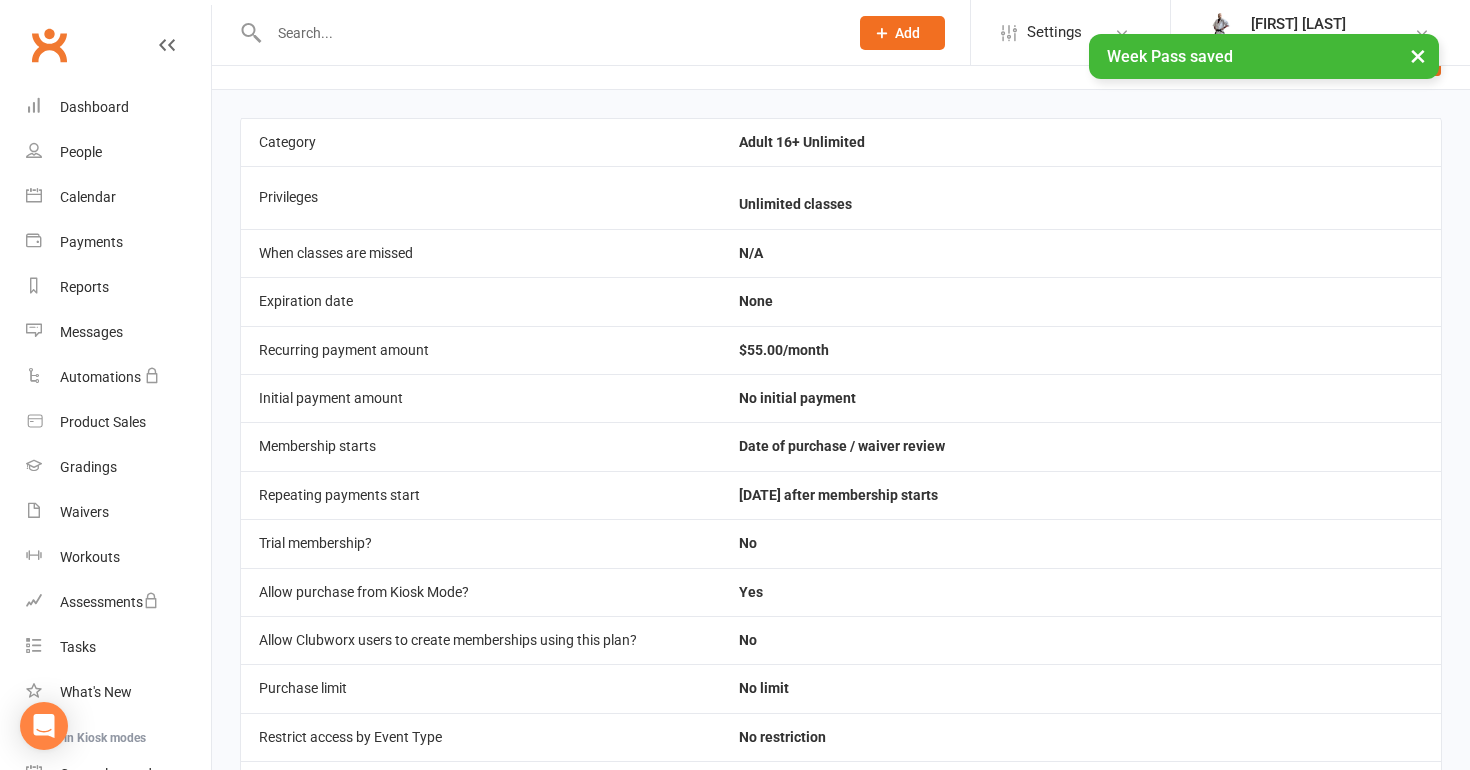 scroll, scrollTop: 3, scrollLeft: 0, axis: vertical 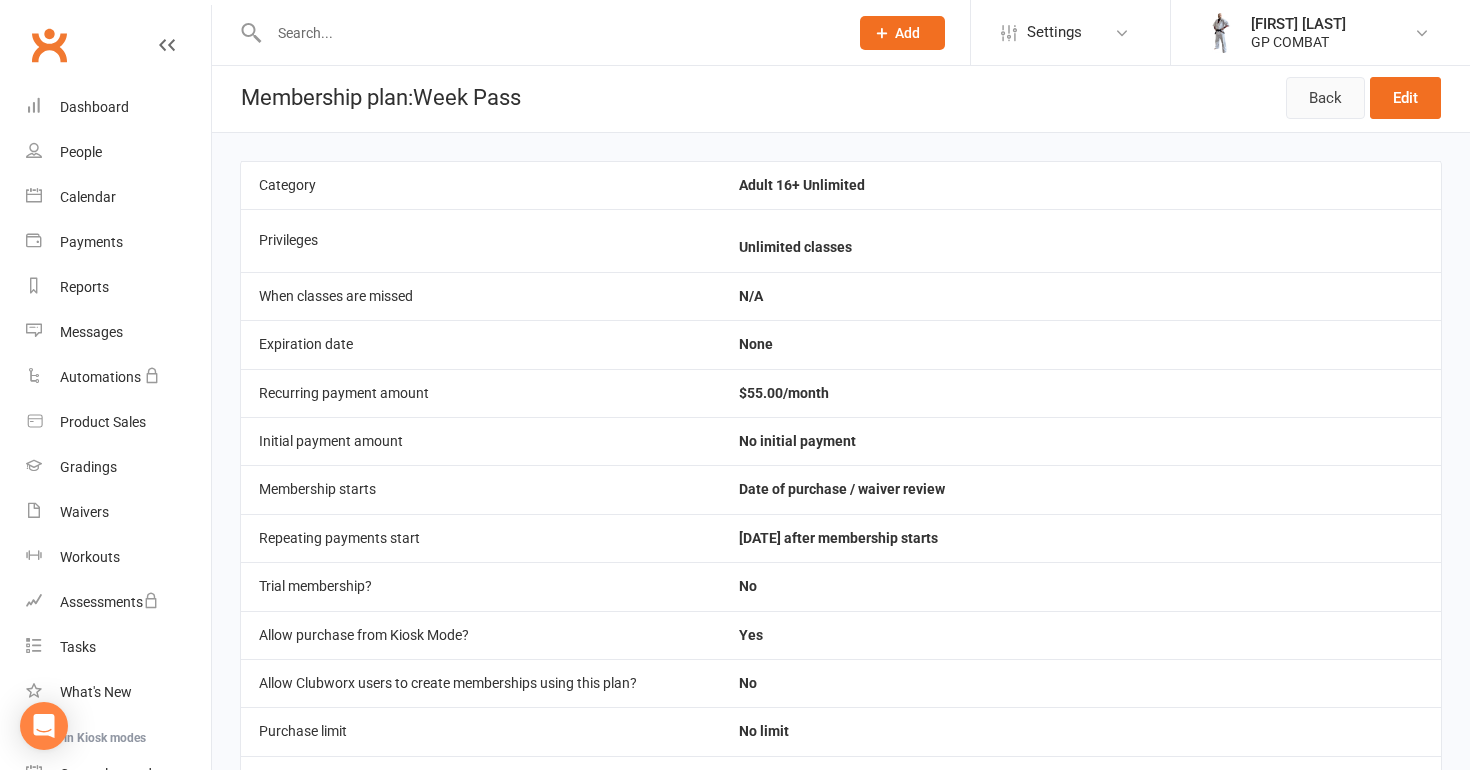 click on "Back" at bounding box center [1325, 98] 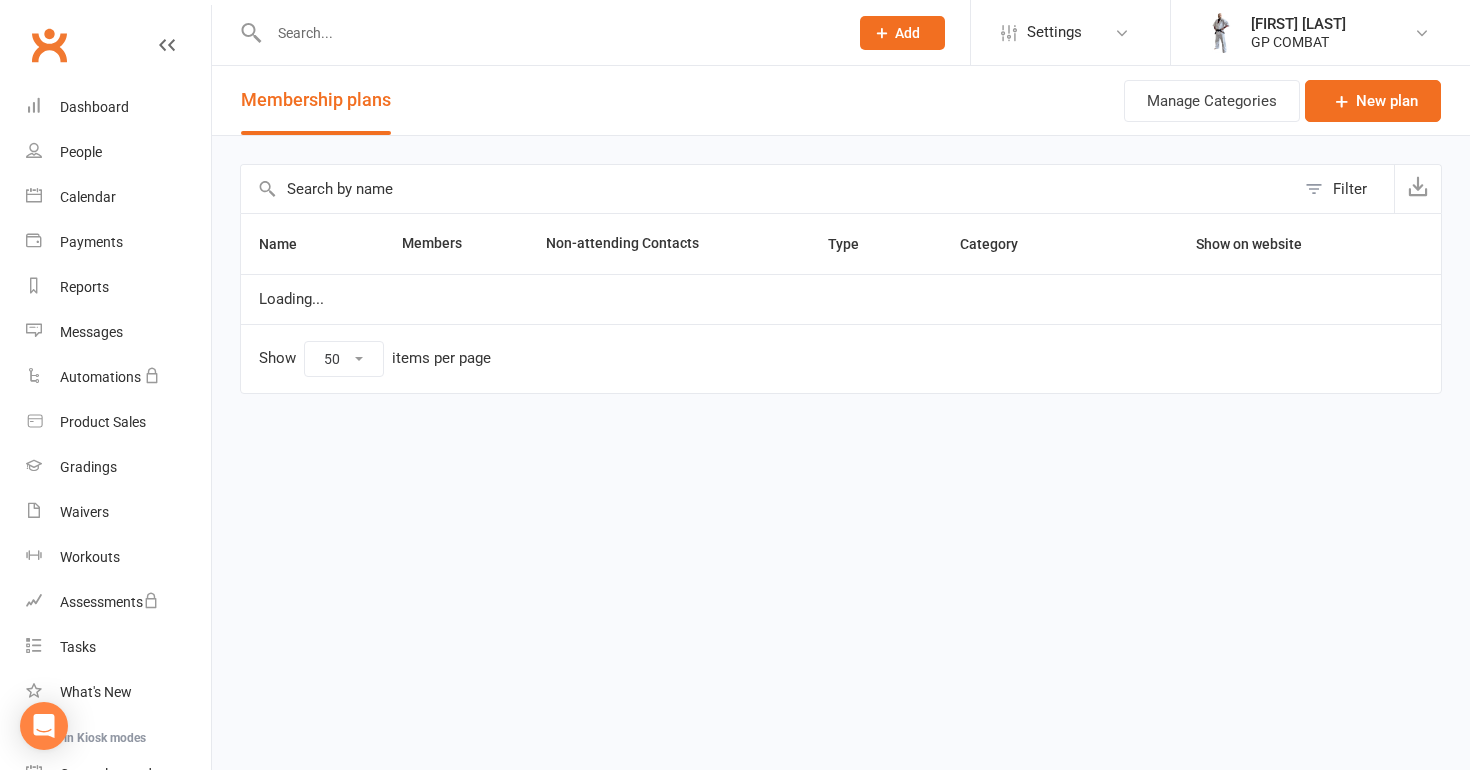 scroll, scrollTop: 0, scrollLeft: 0, axis: both 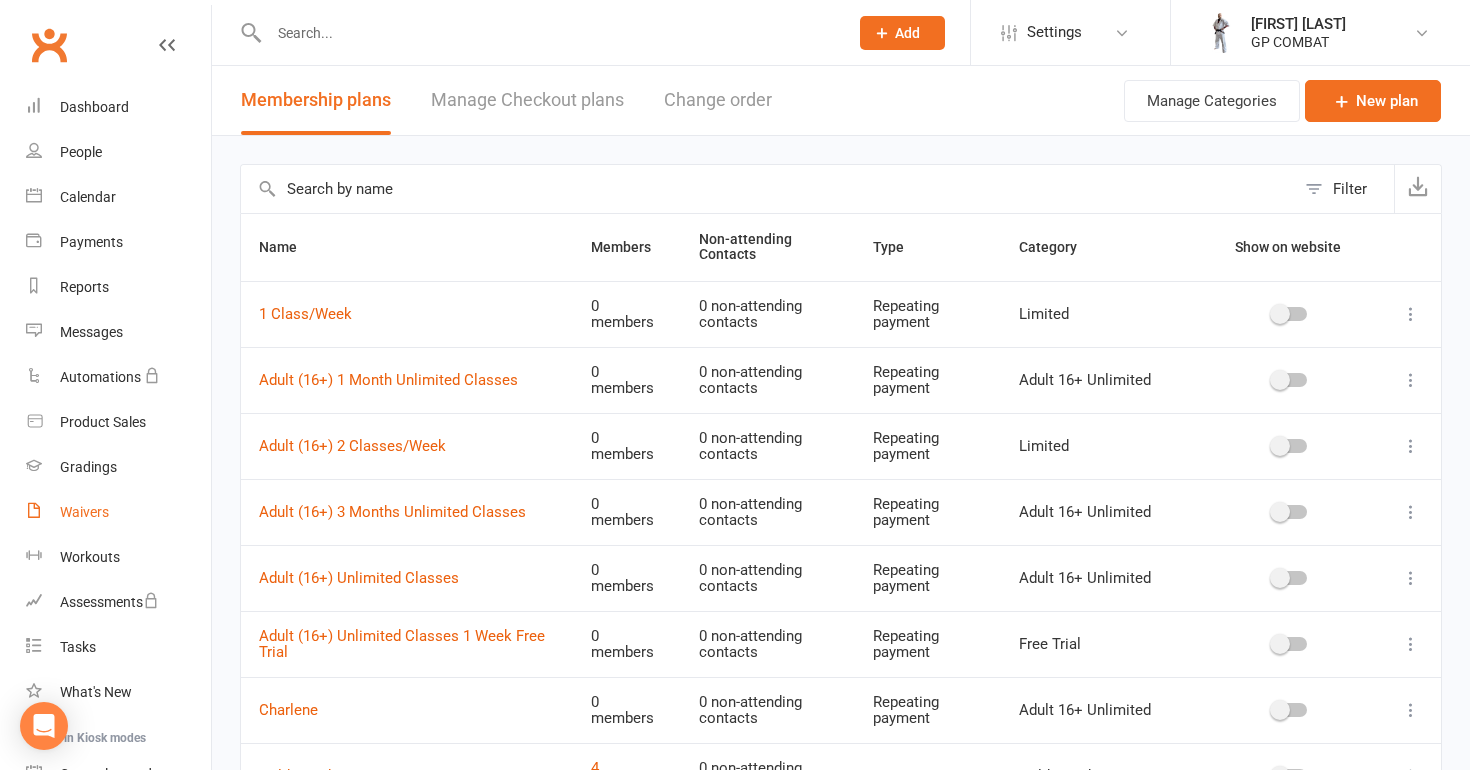 click on "Waivers" at bounding box center (84, 512) 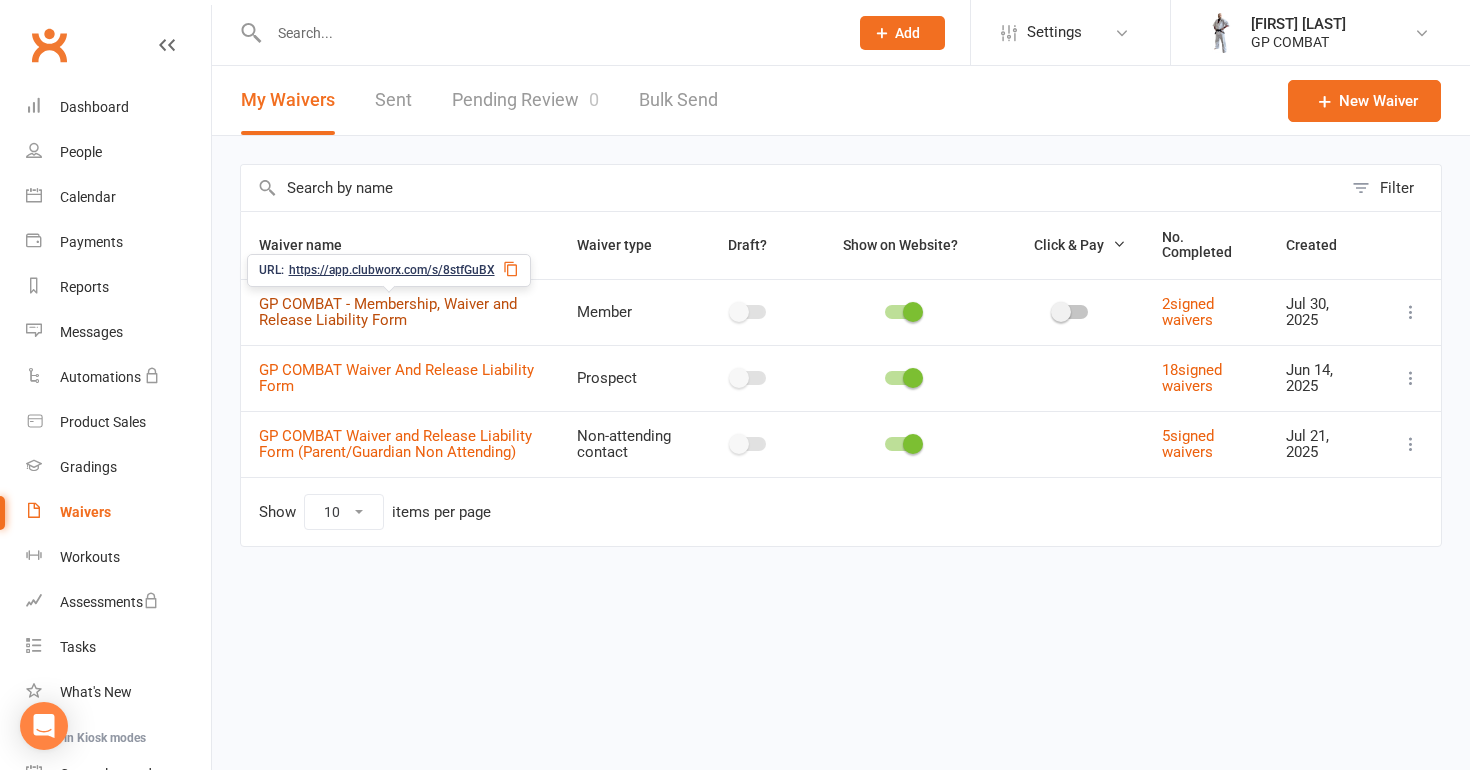 click on "GP COMBAT - Membership, Waiver and Release Liability Form" at bounding box center [388, 312] 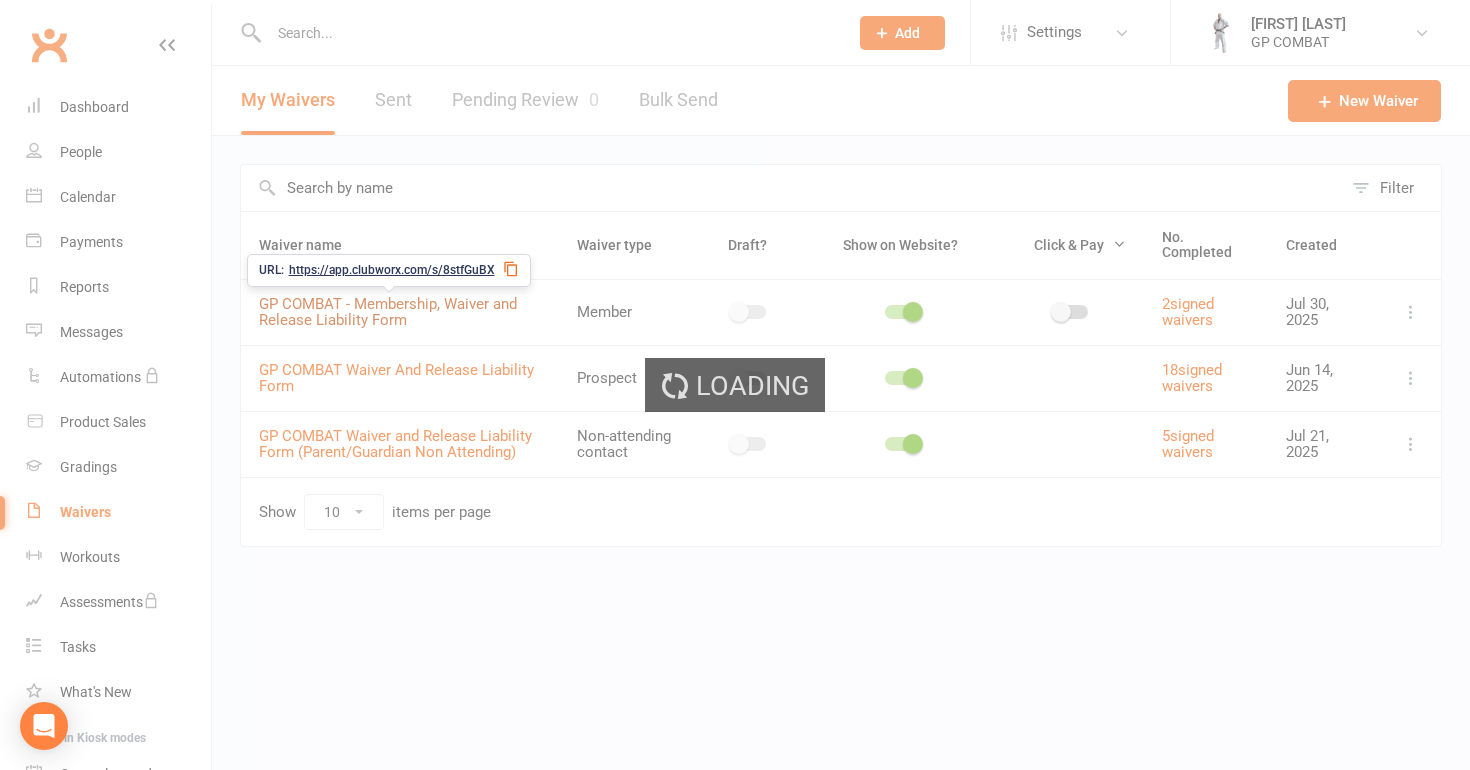 select on "select" 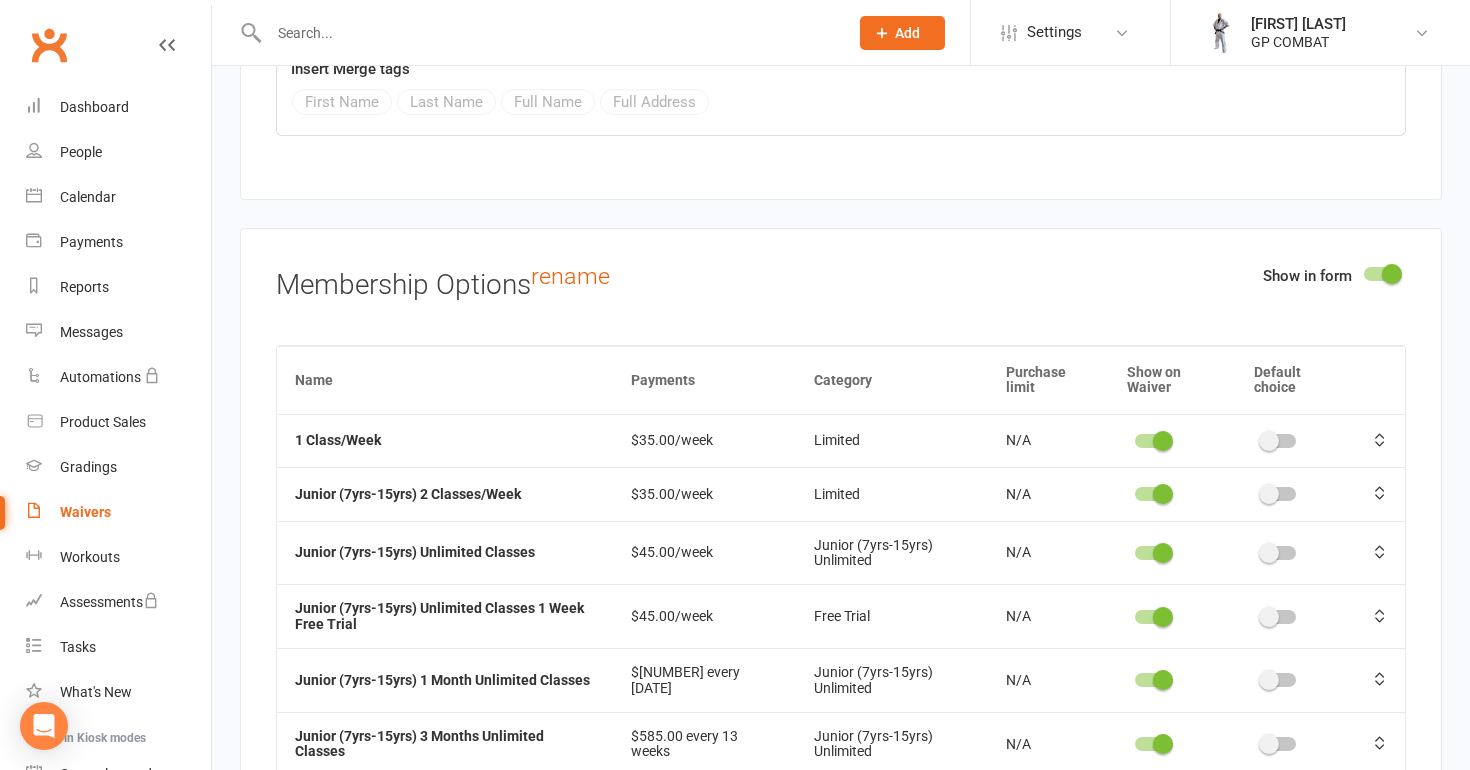 scroll, scrollTop: 10090, scrollLeft: 0, axis: vertical 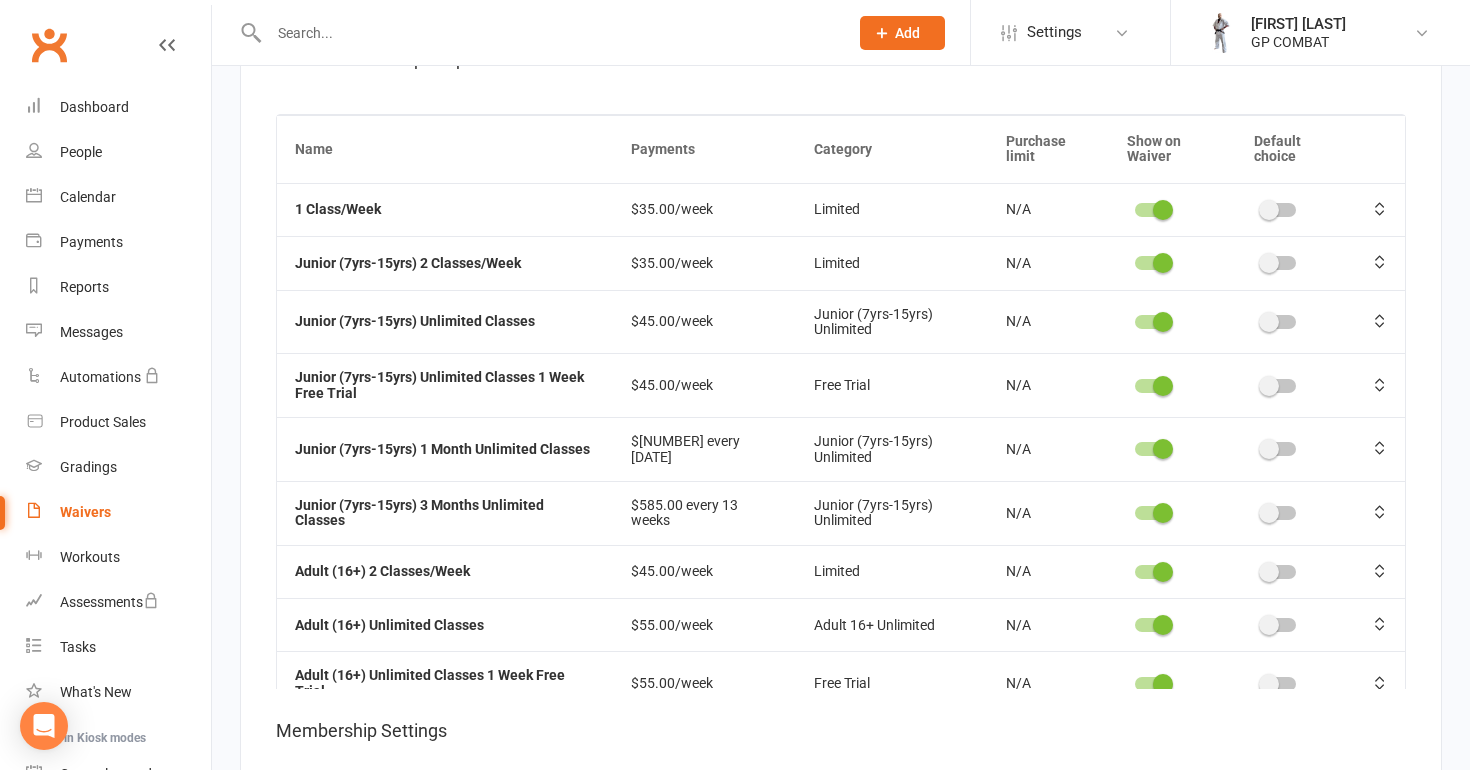 click on "Waivers" at bounding box center [85, 512] 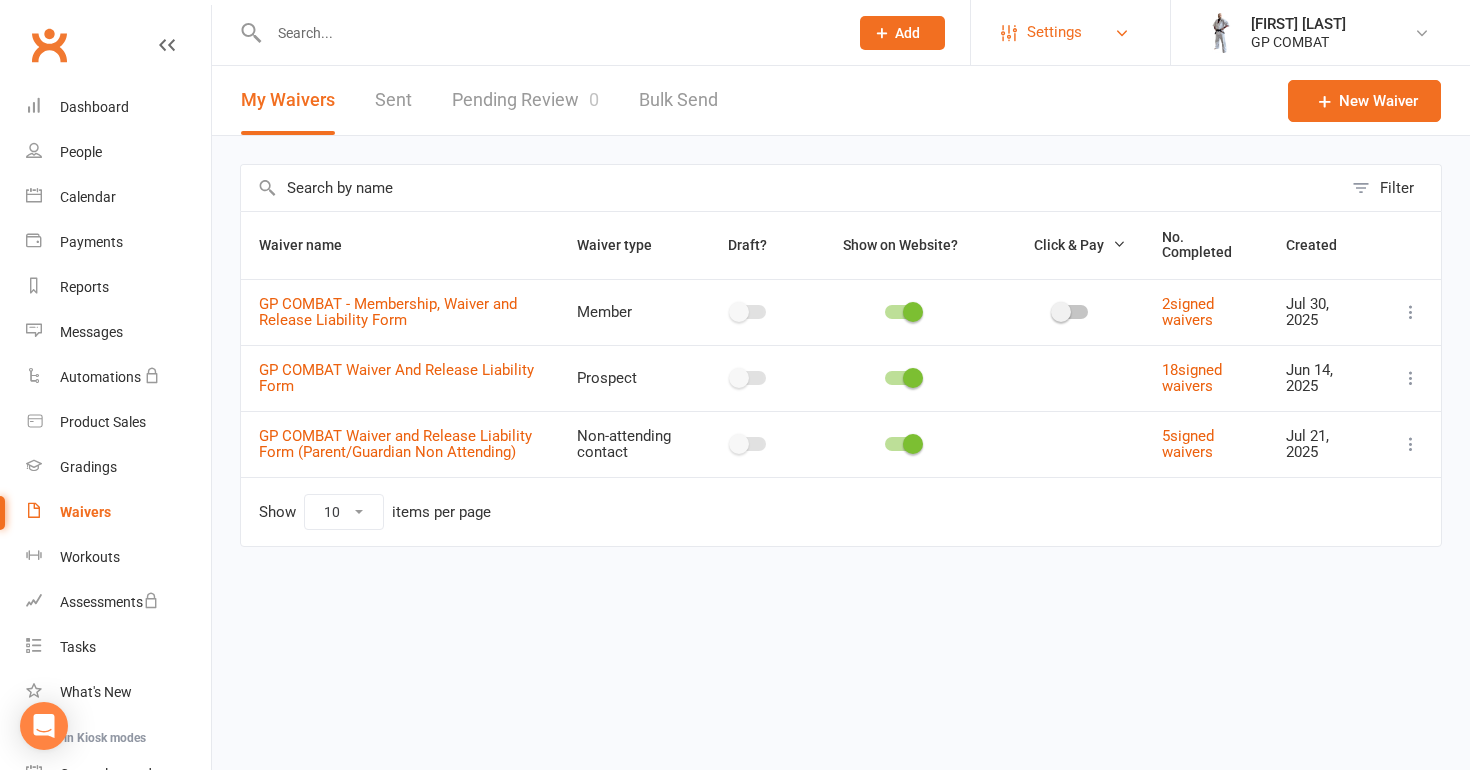 click on "Settings" at bounding box center [1054, 32] 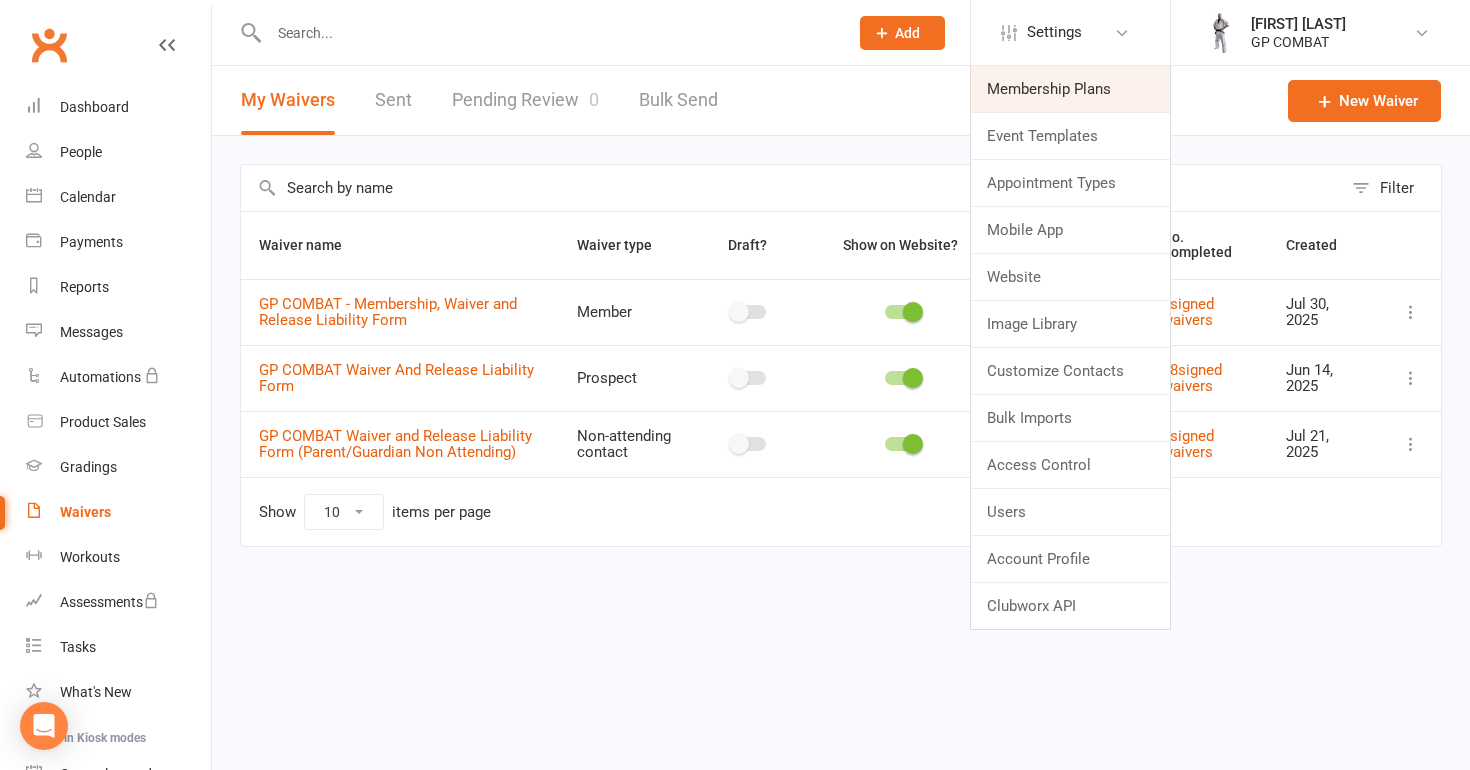 click on "Membership Plans" at bounding box center [1070, 89] 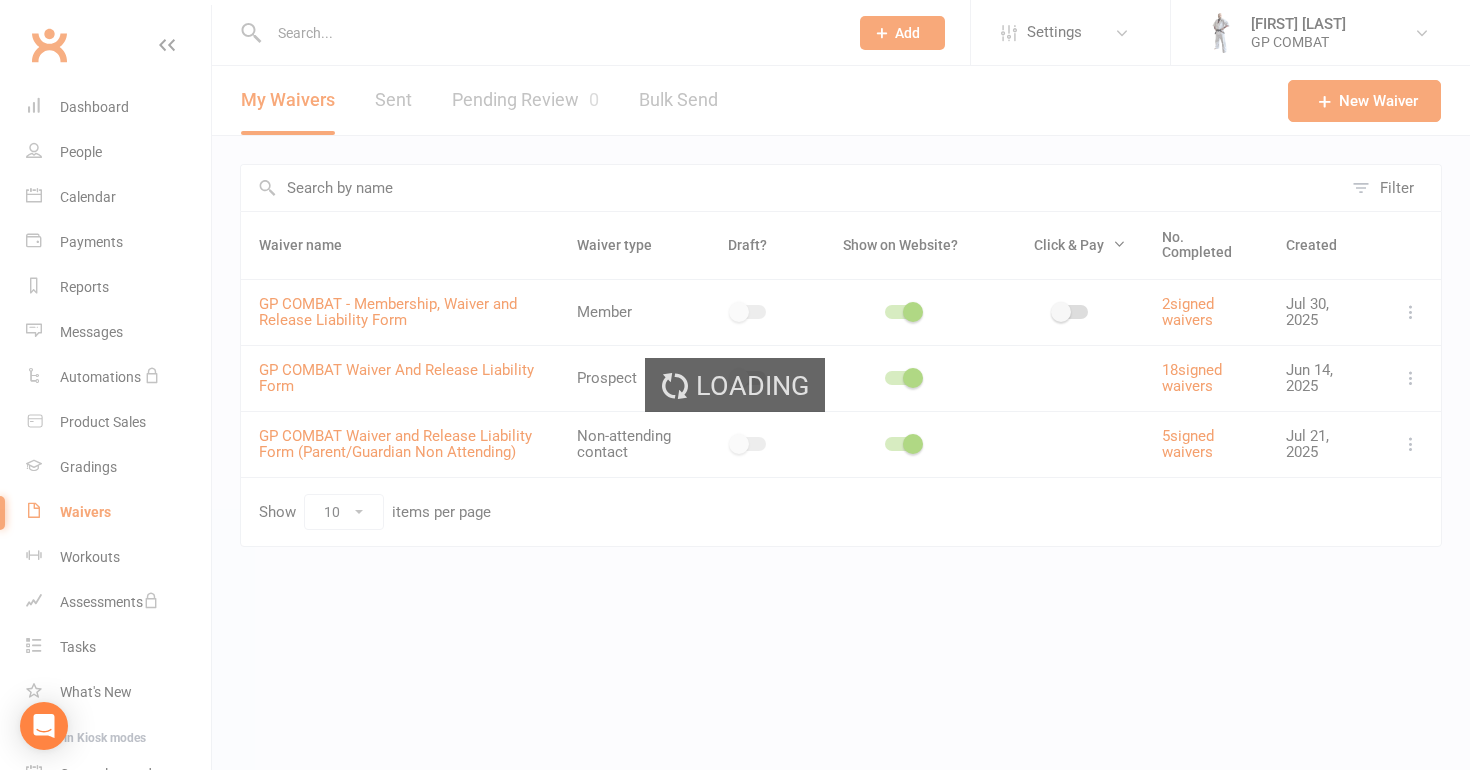 select on "50" 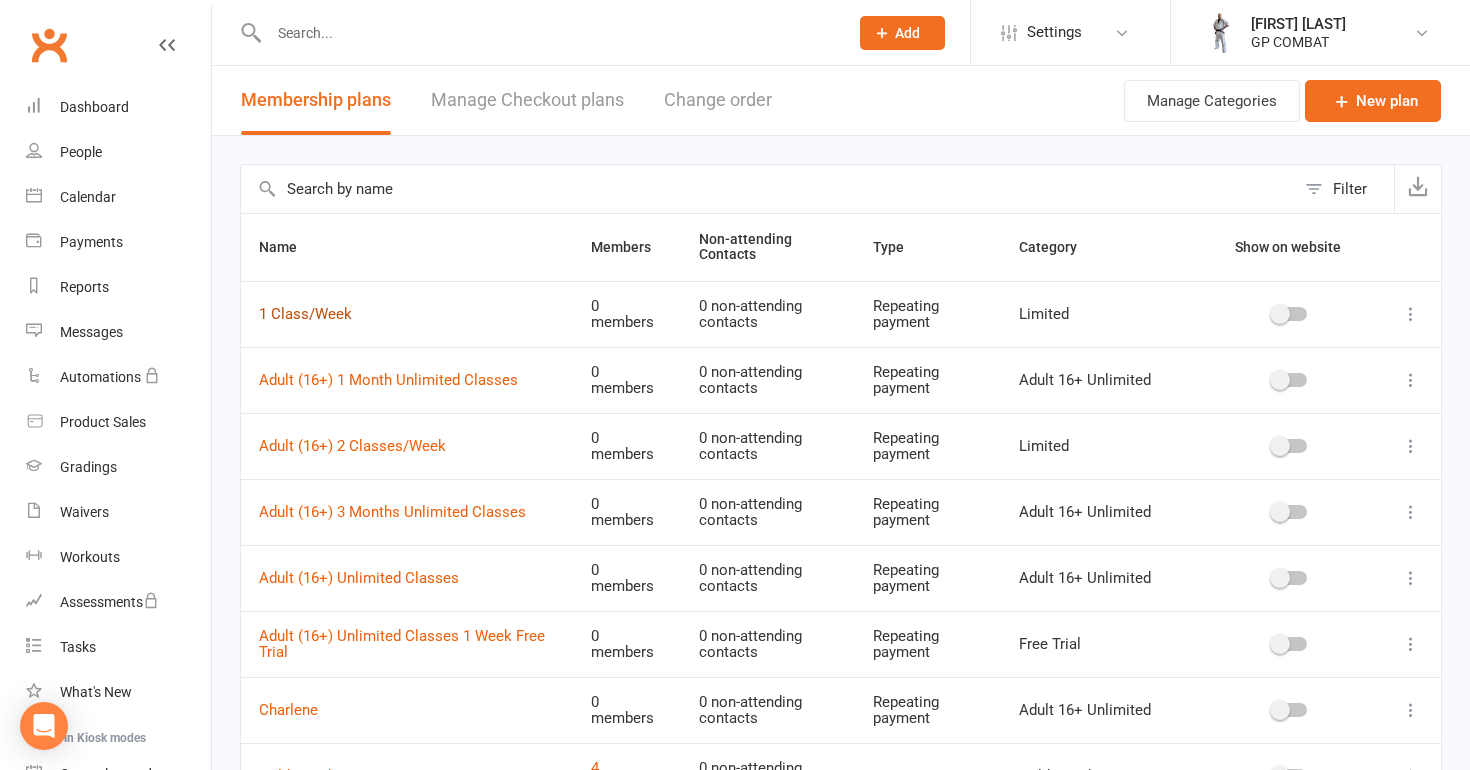 click on "1 Class/Week" at bounding box center (305, 314) 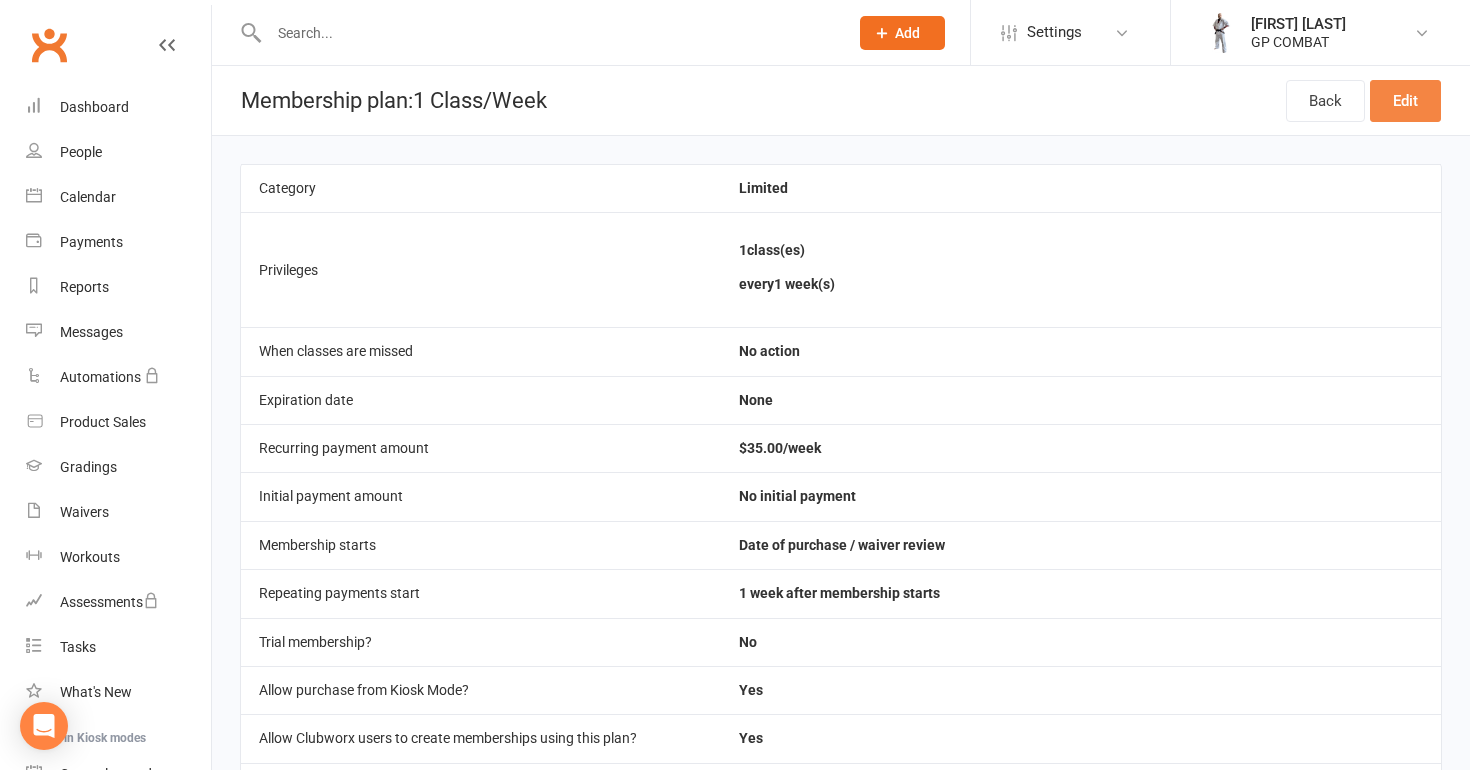 click on "Edit" at bounding box center [1405, 101] 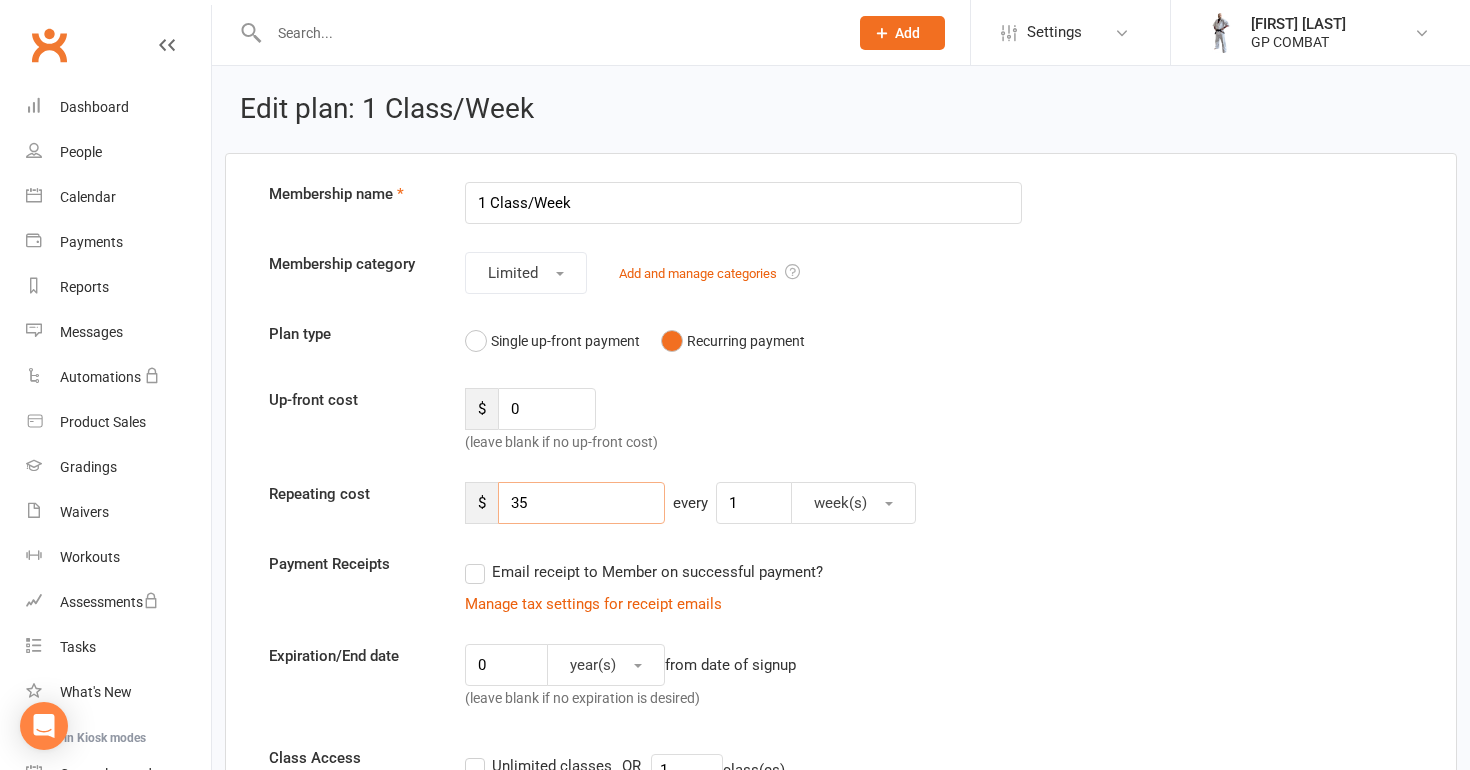 click on "35" at bounding box center (581, 503) 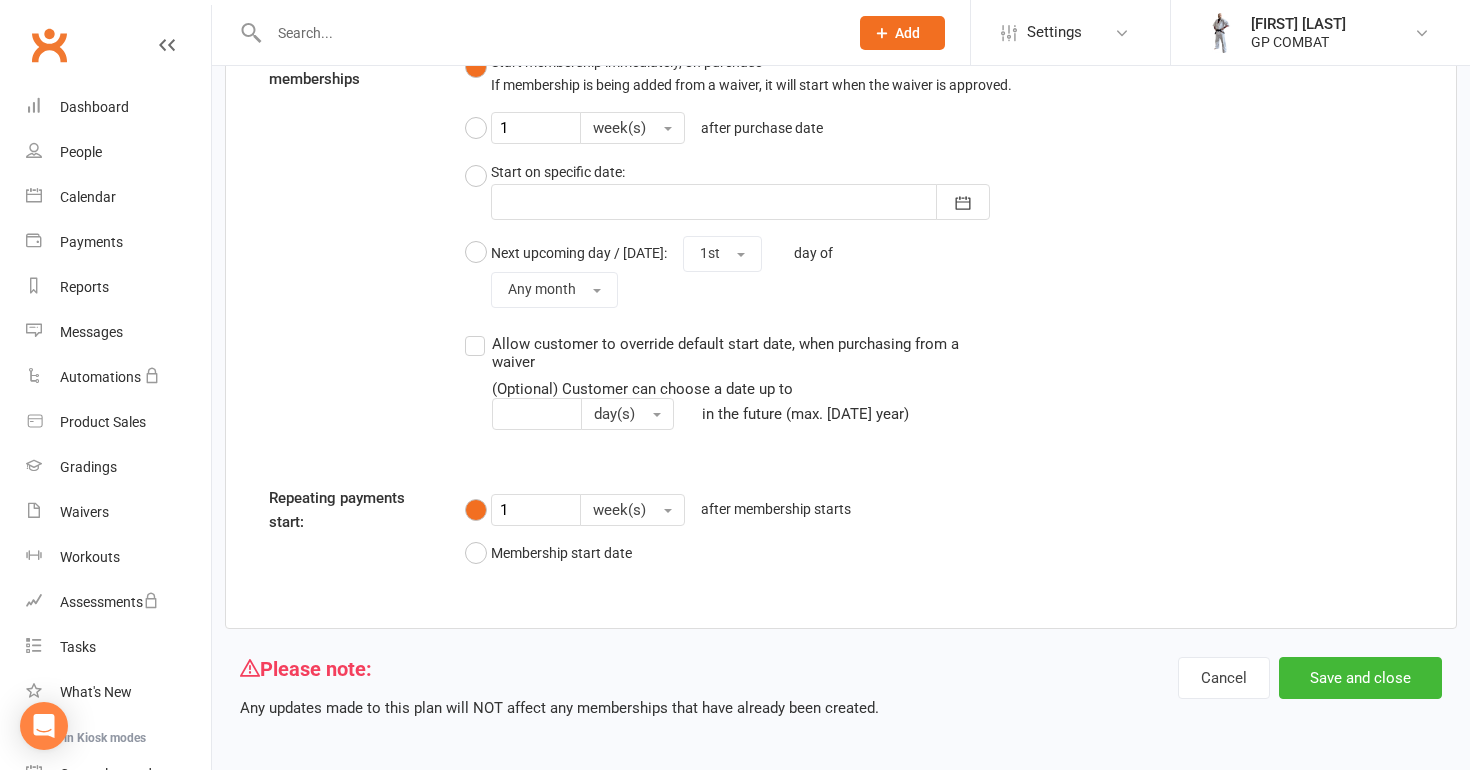 scroll, scrollTop: 1629, scrollLeft: 0, axis: vertical 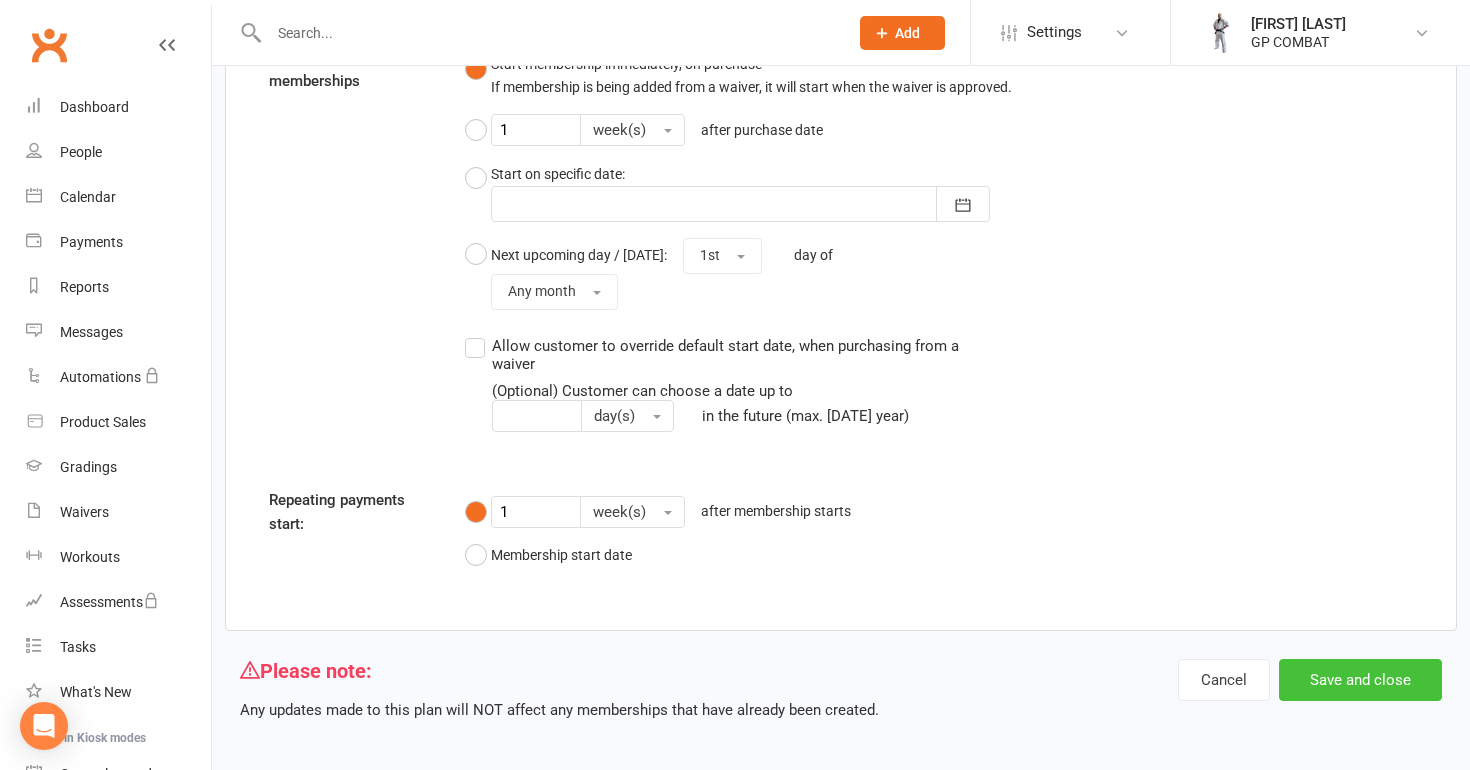 type on "30" 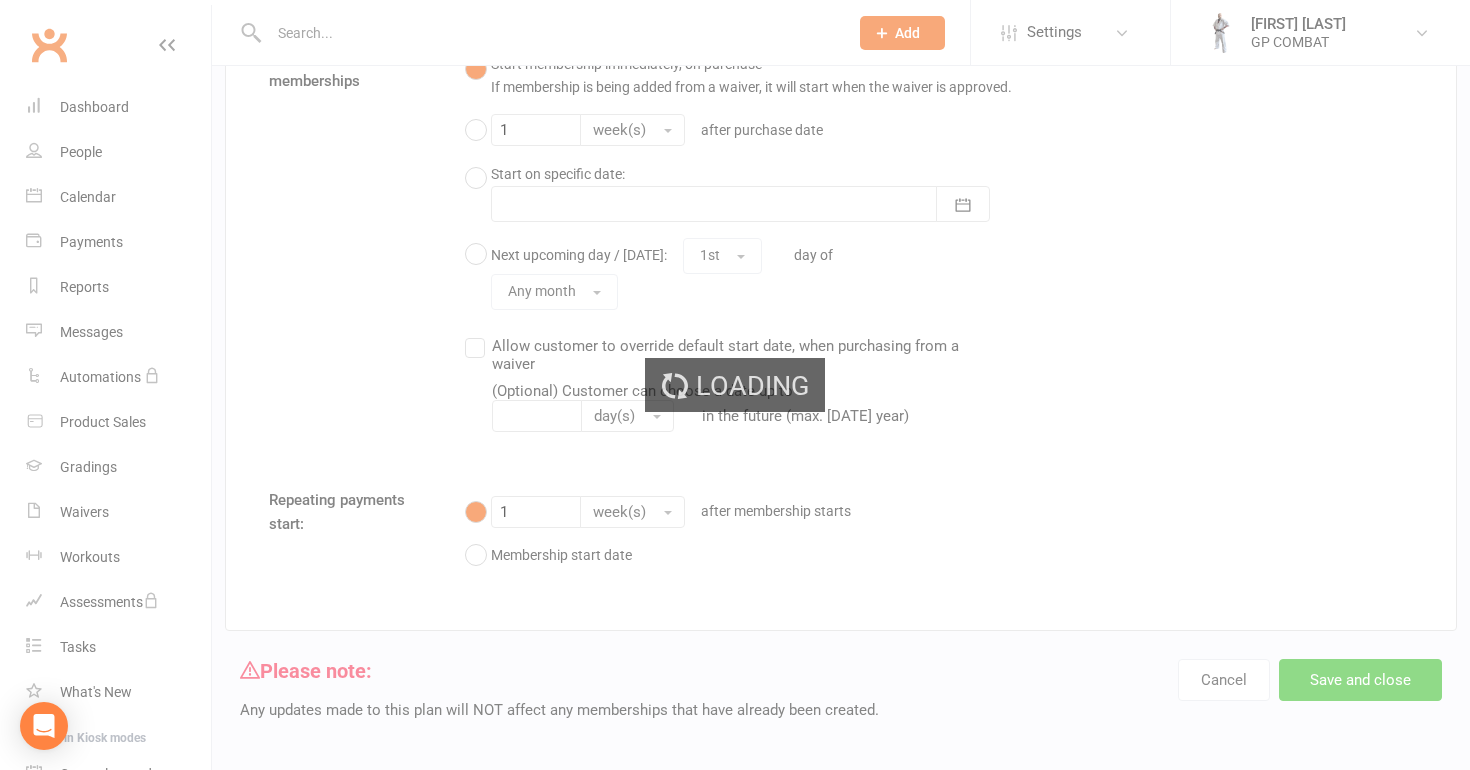 select on "50" 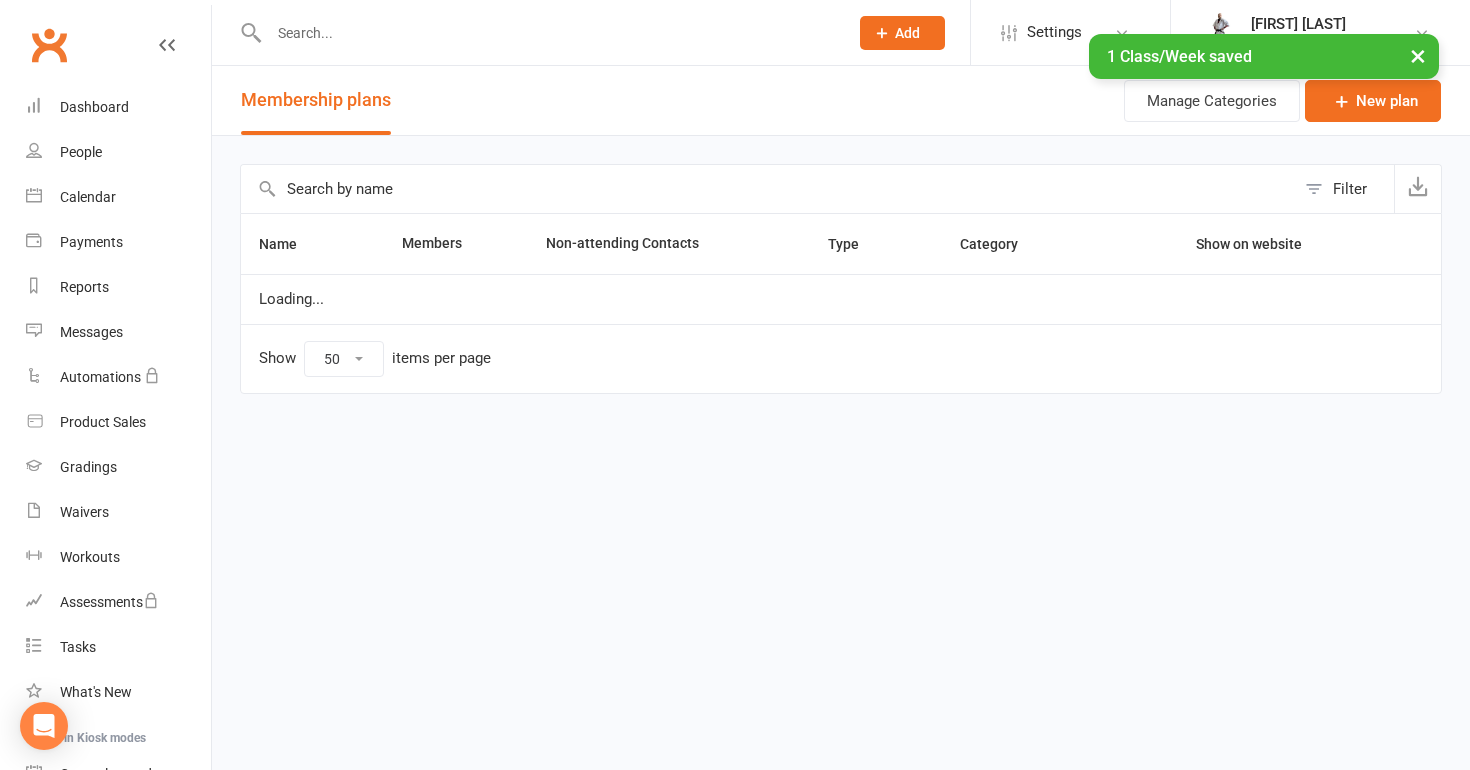 scroll, scrollTop: 0, scrollLeft: 0, axis: both 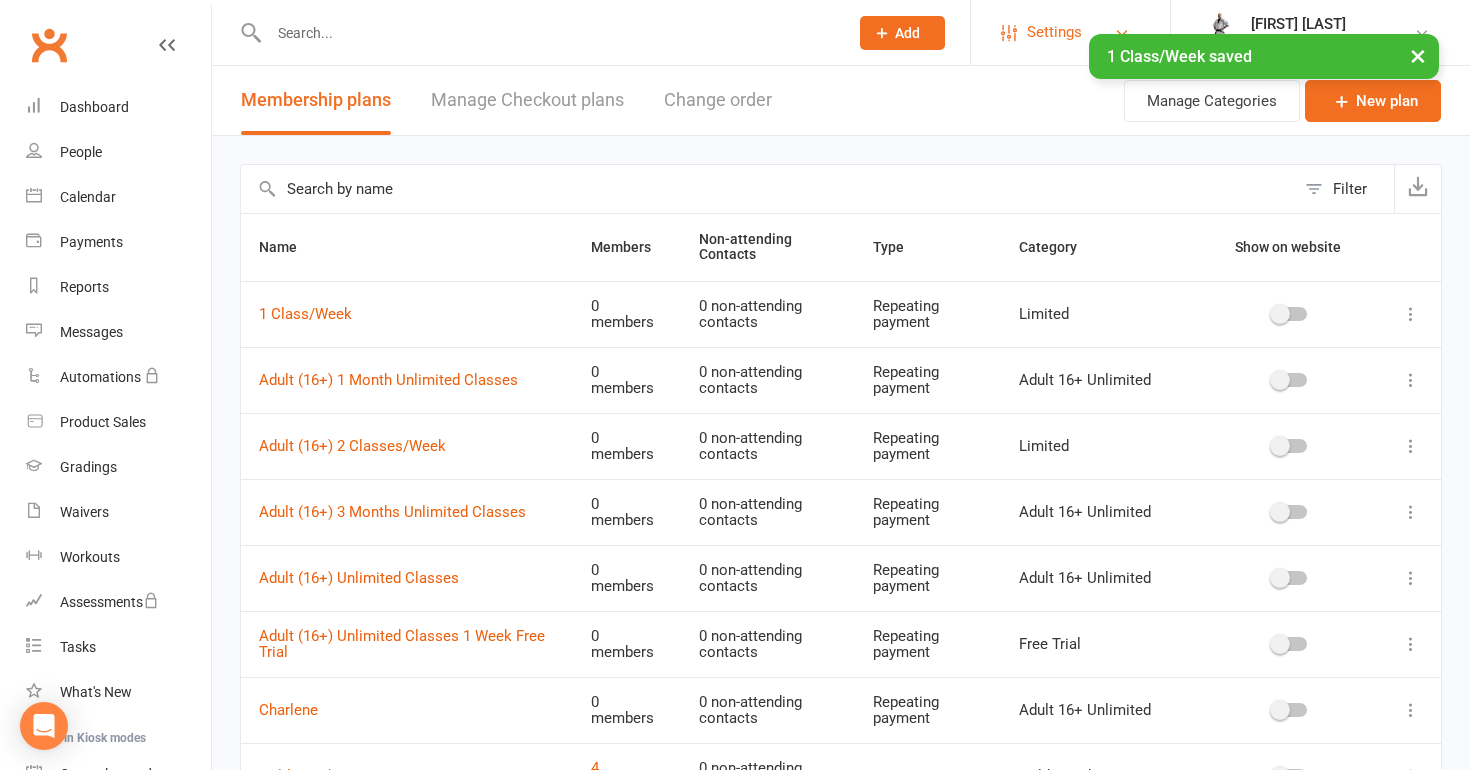 click on "Settings" at bounding box center [1054, 32] 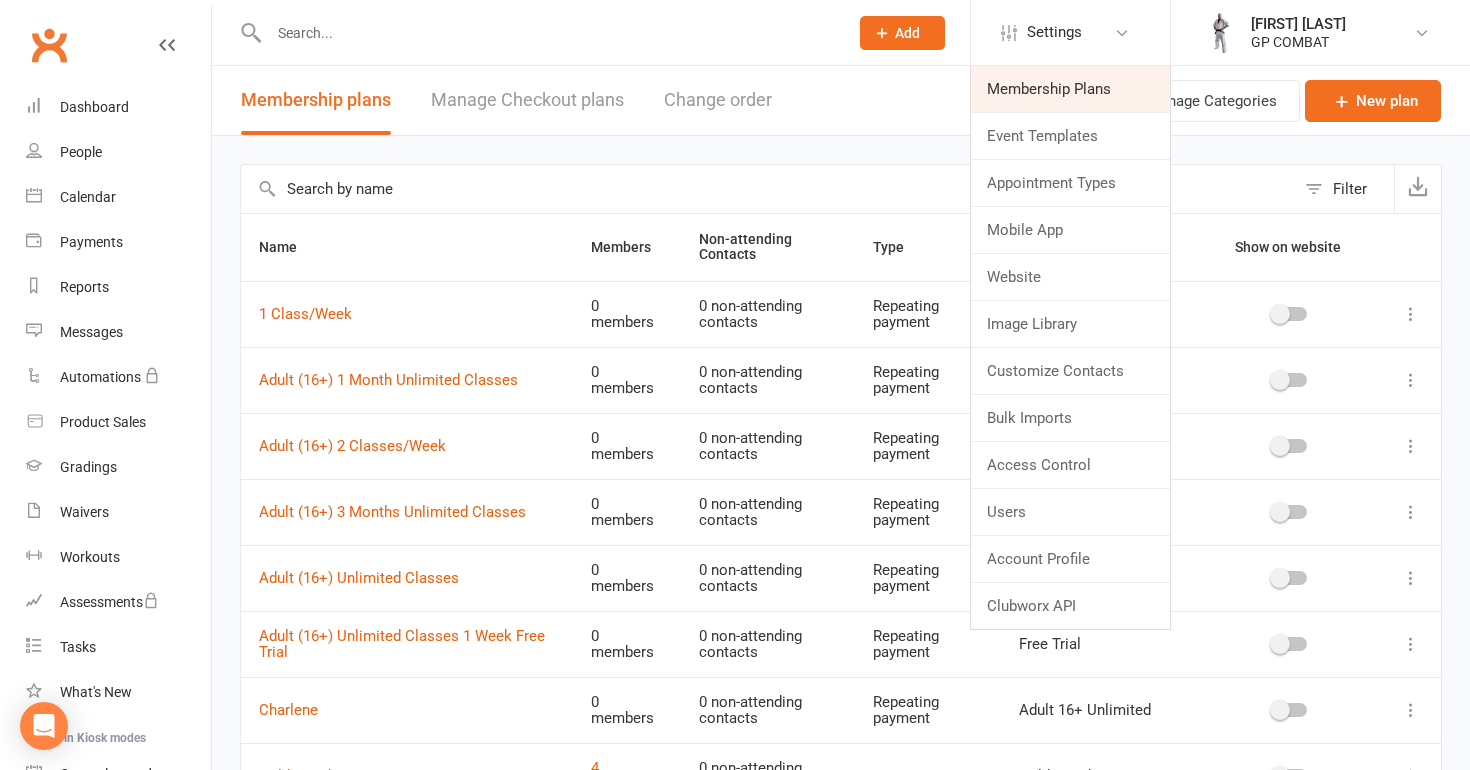 click on "Membership Plans" at bounding box center (1070, 89) 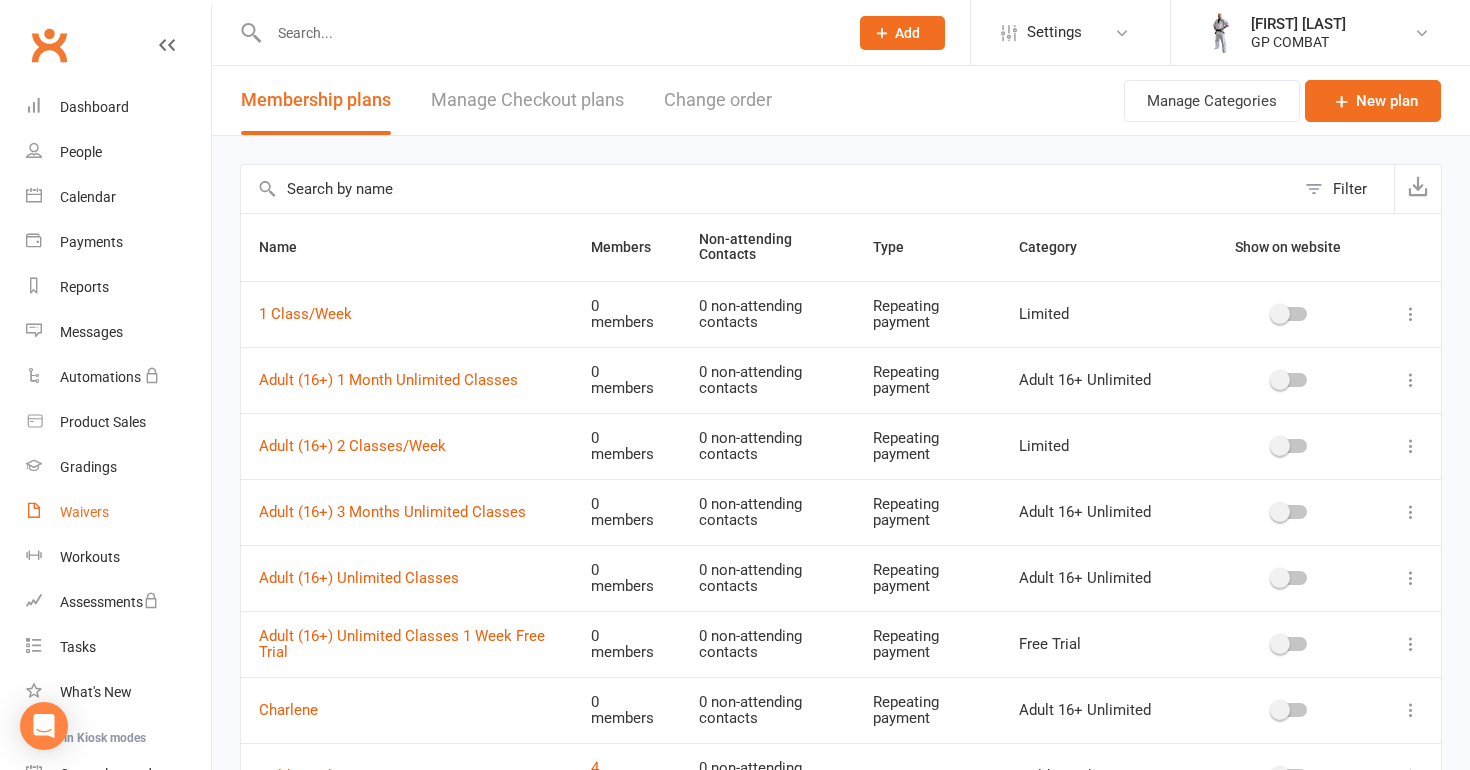 click on "Waivers" at bounding box center [118, 512] 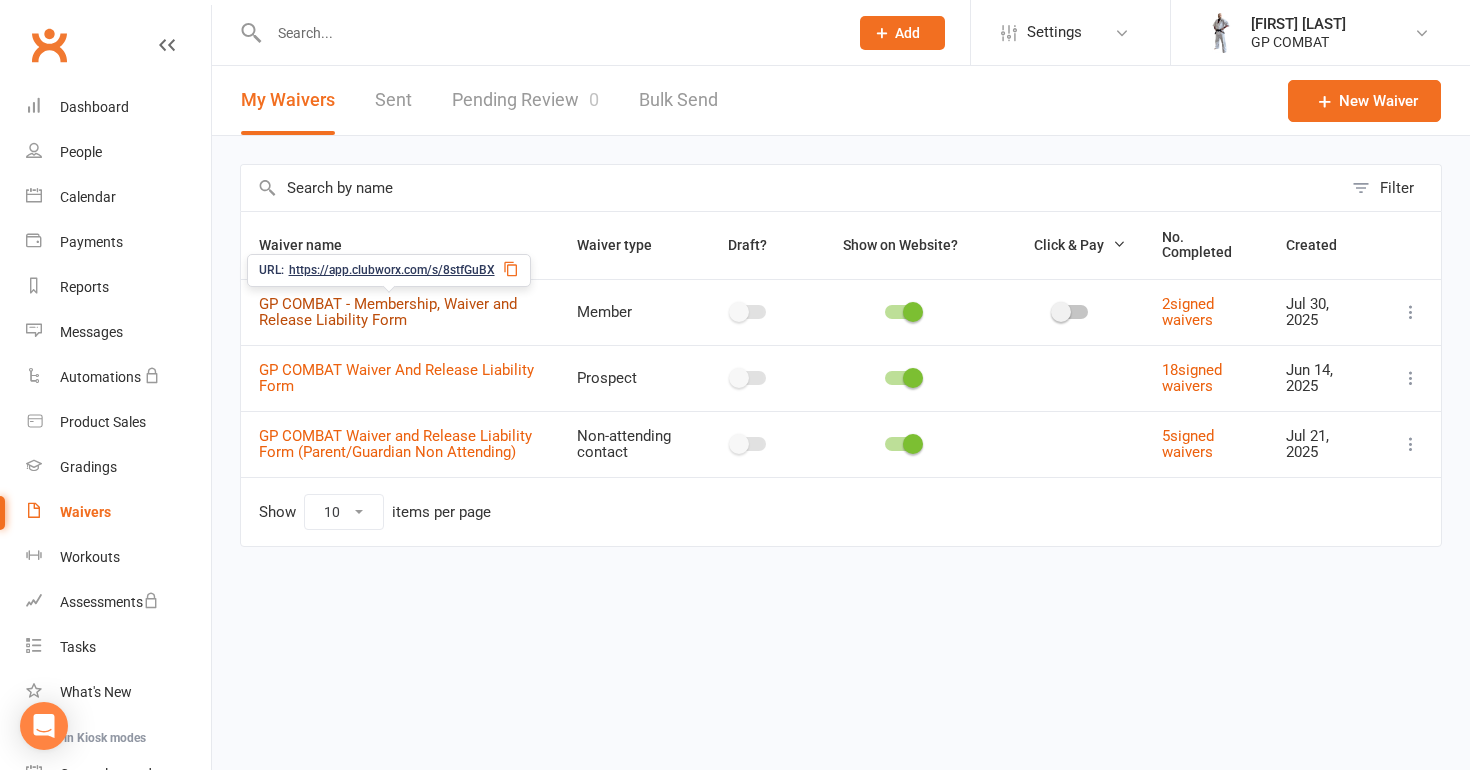 click on "GP COMBAT - Membership, Waiver and Release Liability Form" at bounding box center [388, 312] 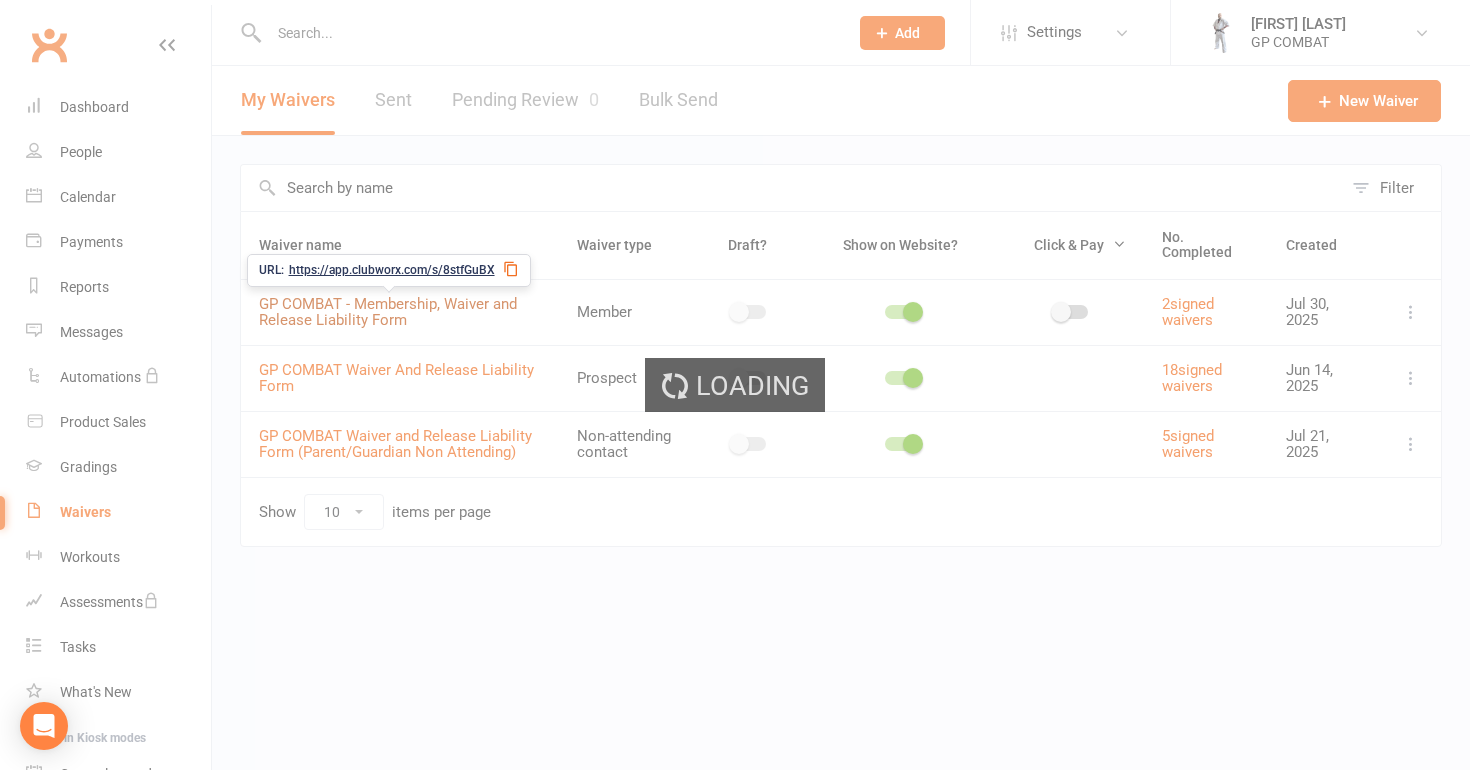 select on "select" 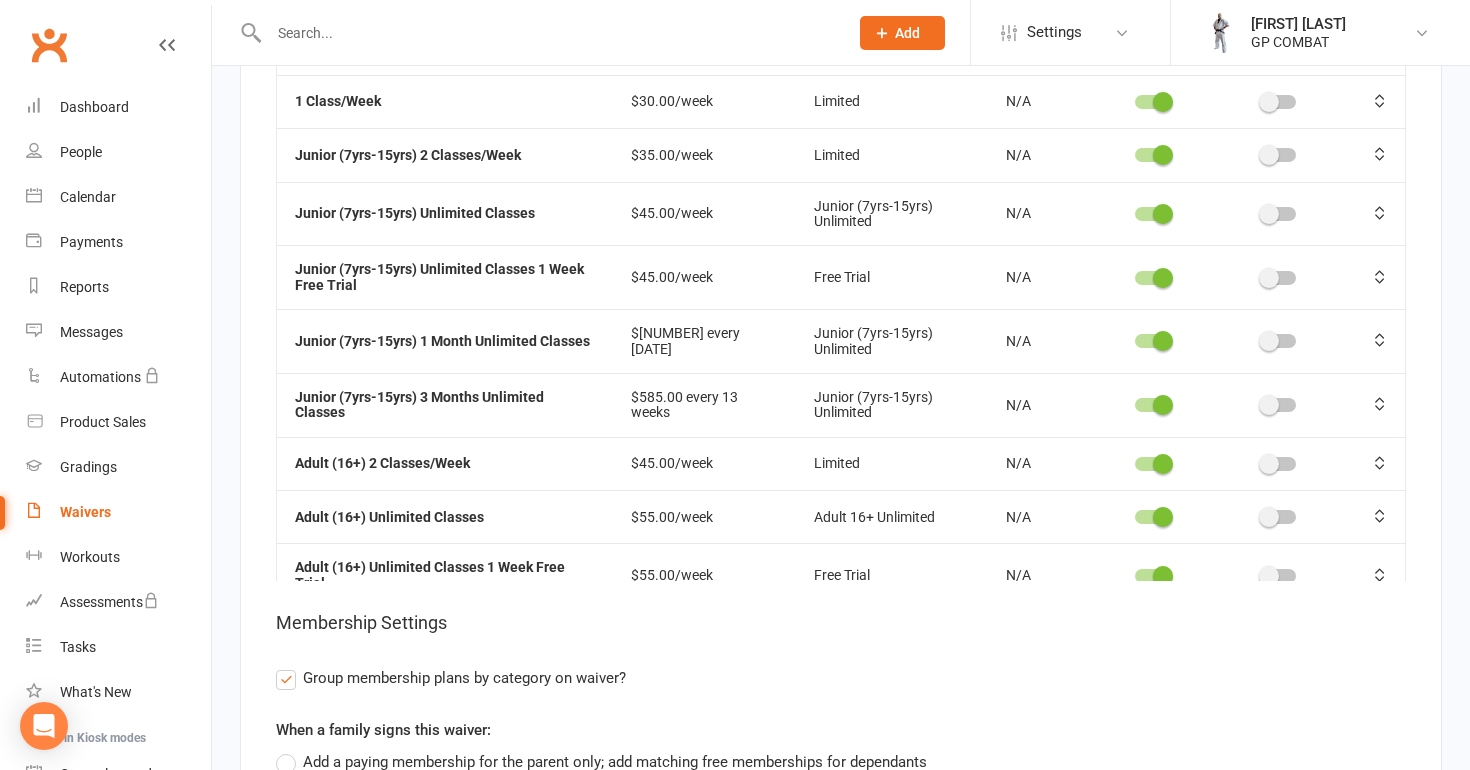 scroll, scrollTop: 10347, scrollLeft: 0, axis: vertical 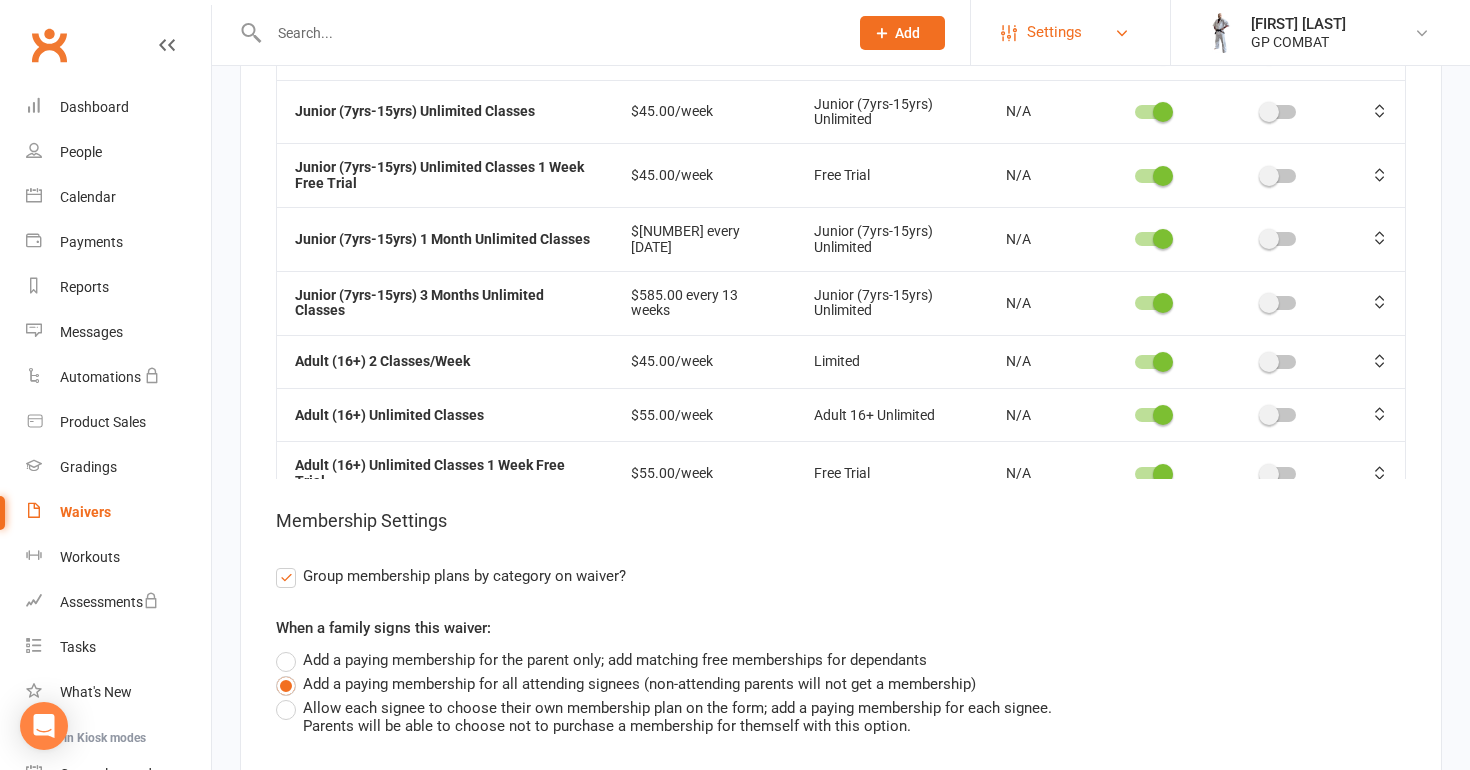 click on "Settings" at bounding box center (1054, 32) 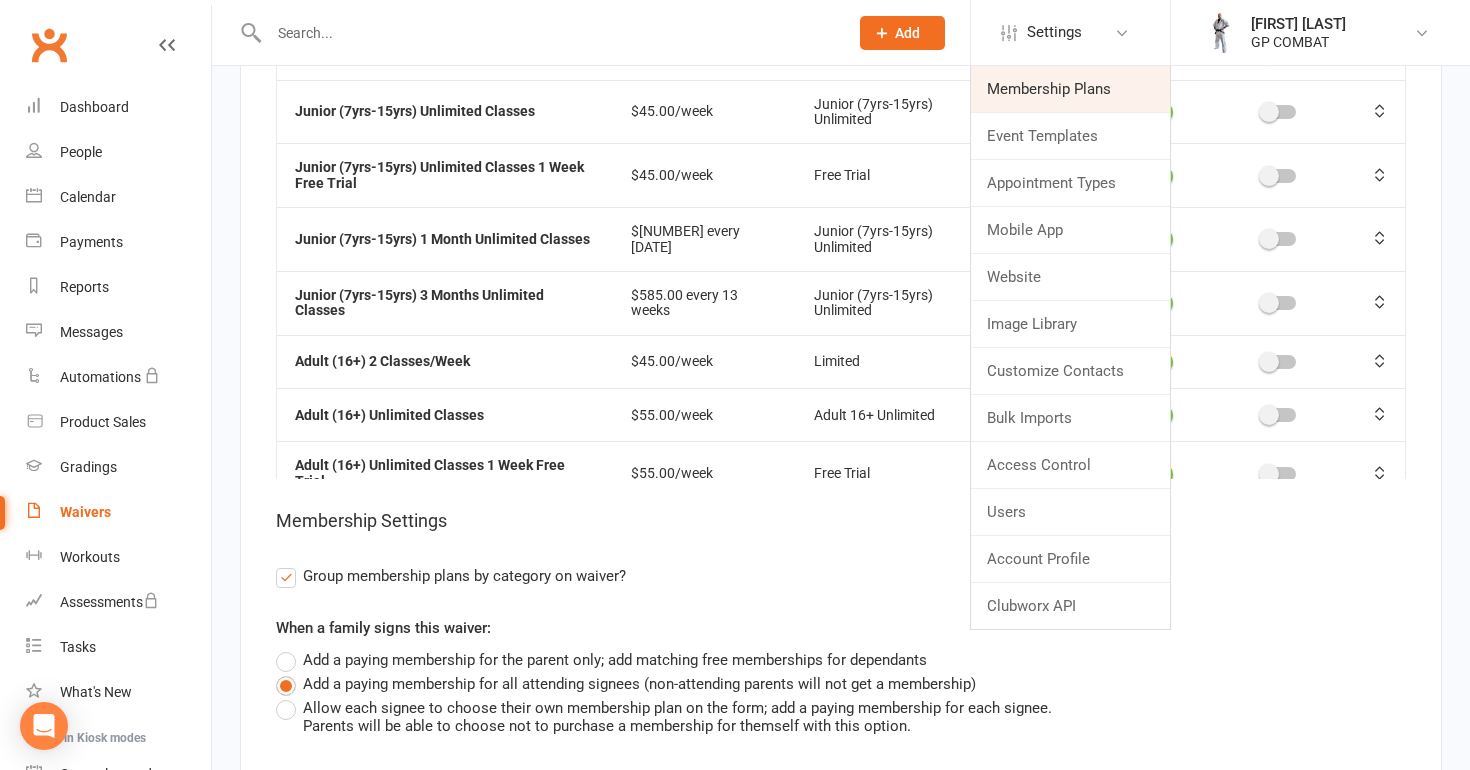 click on "Membership Plans" at bounding box center [1070, 89] 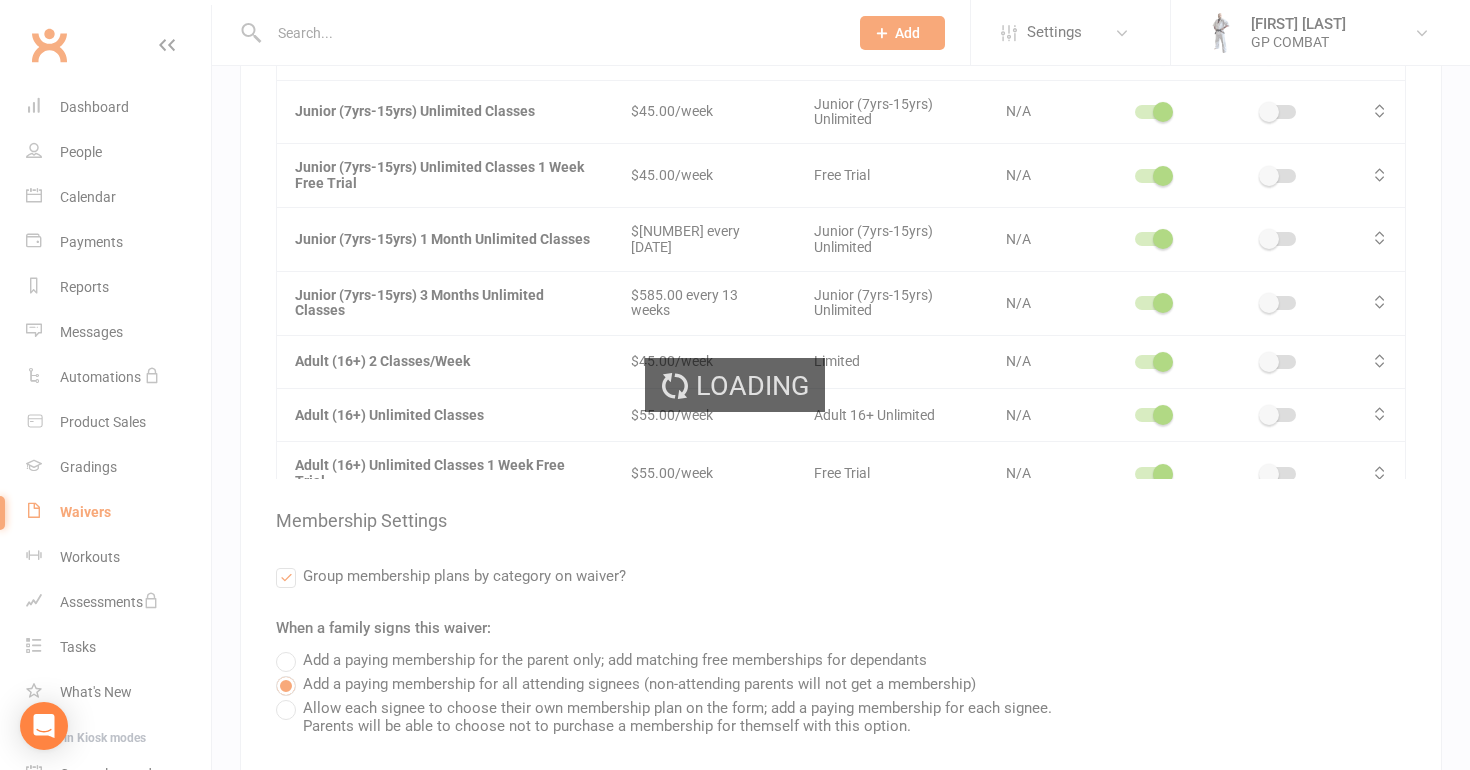 scroll, scrollTop: 0, scrollLeft: 0, axis: both 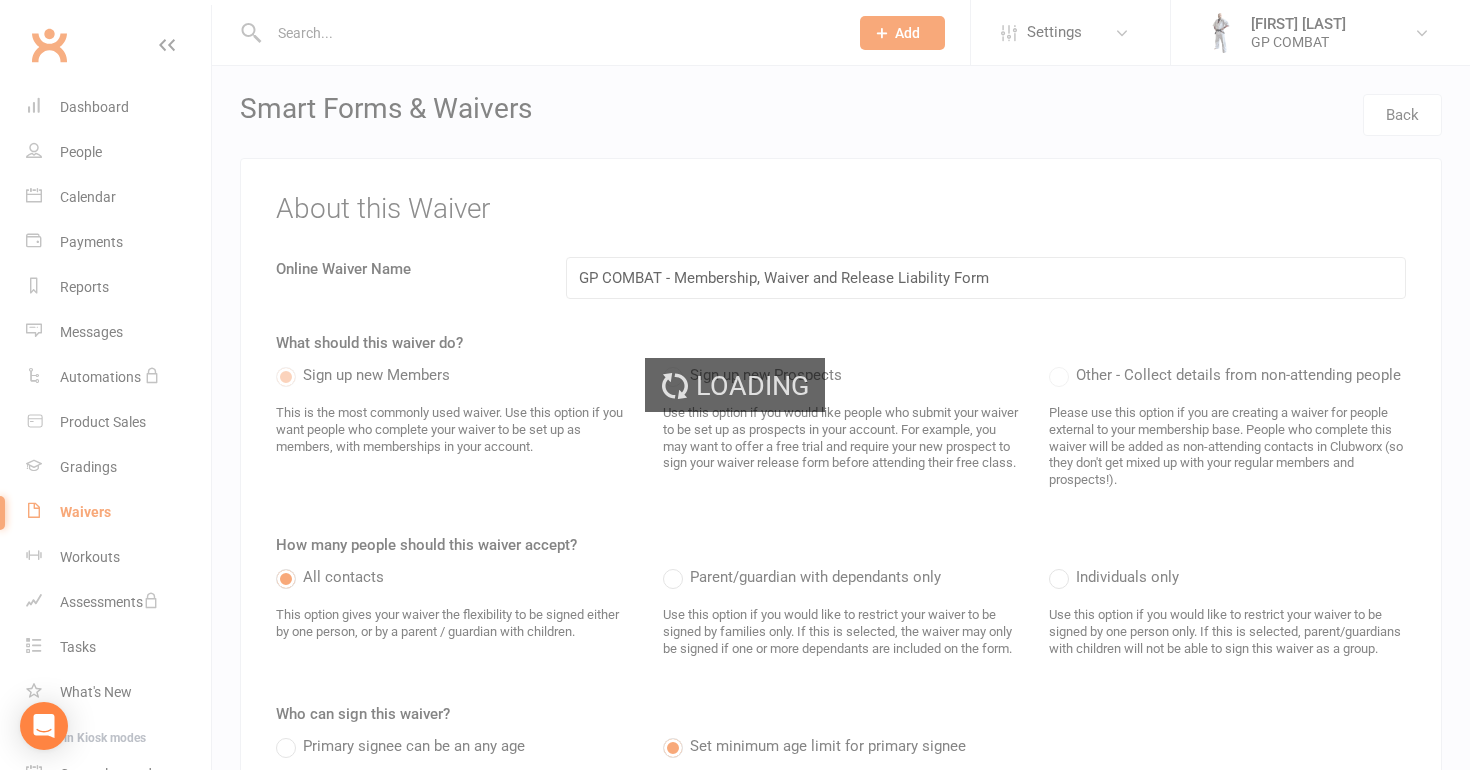 select on "50" 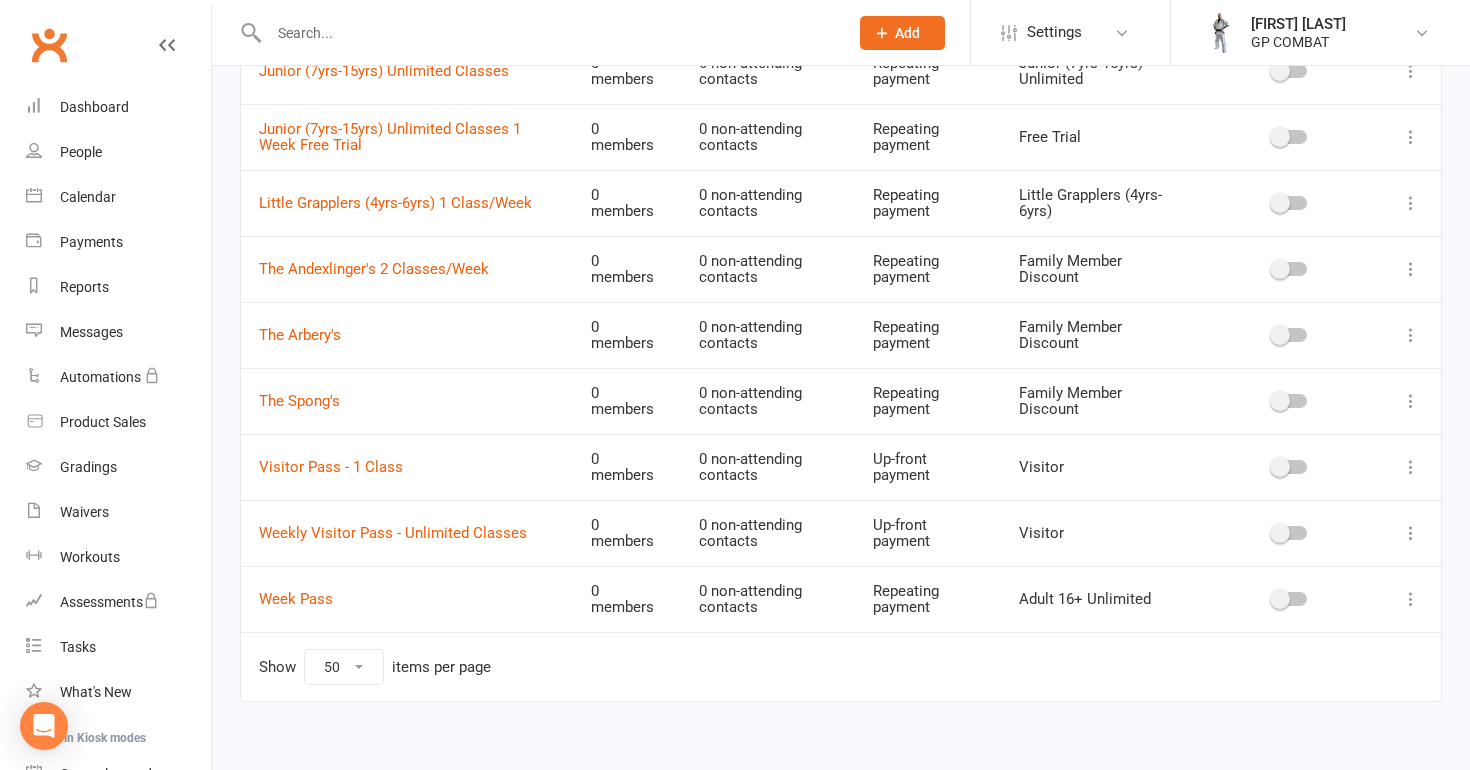 scroll, scrollTop: 970, scrollLeft: 0, axis: vertical 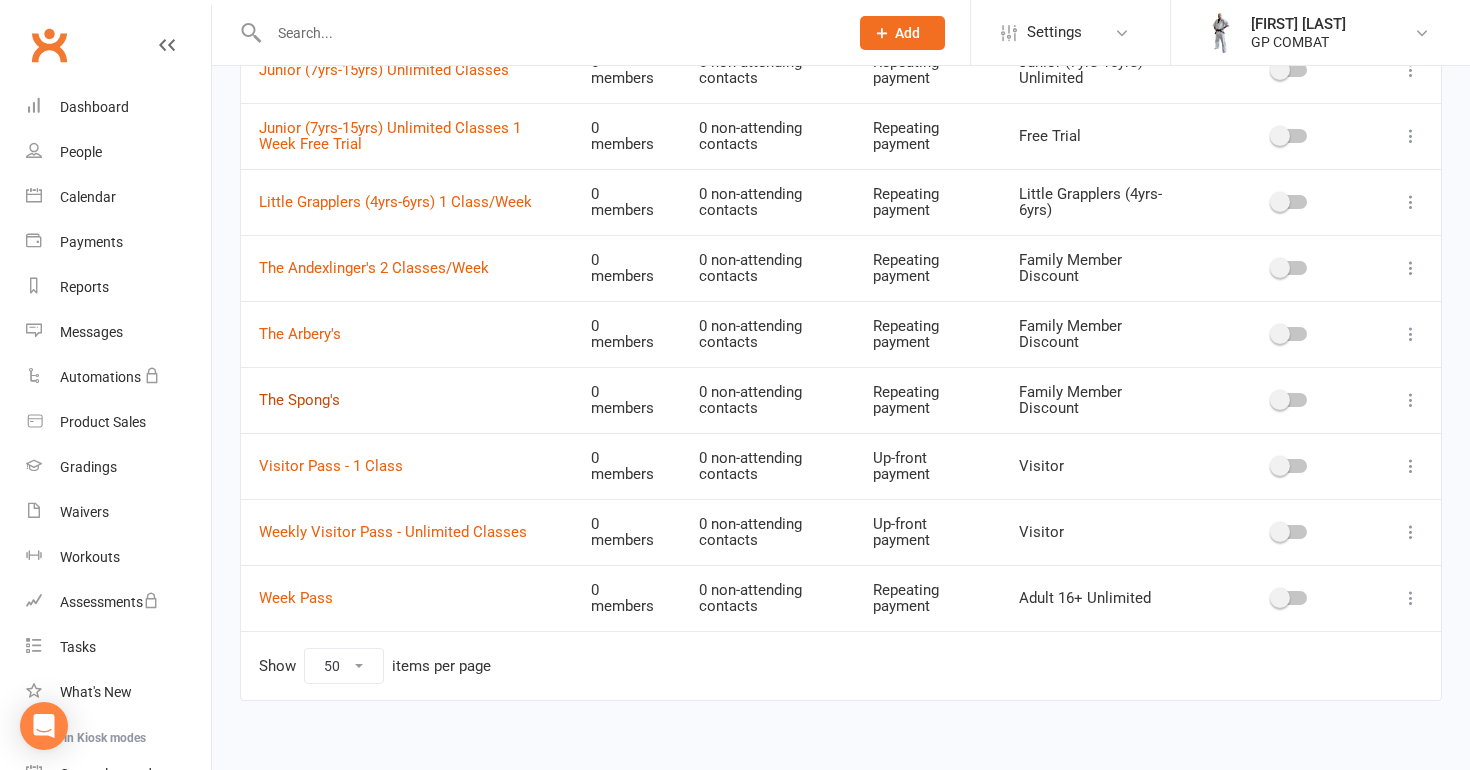 click on "The Spong's" at bounding box center (299, 400) 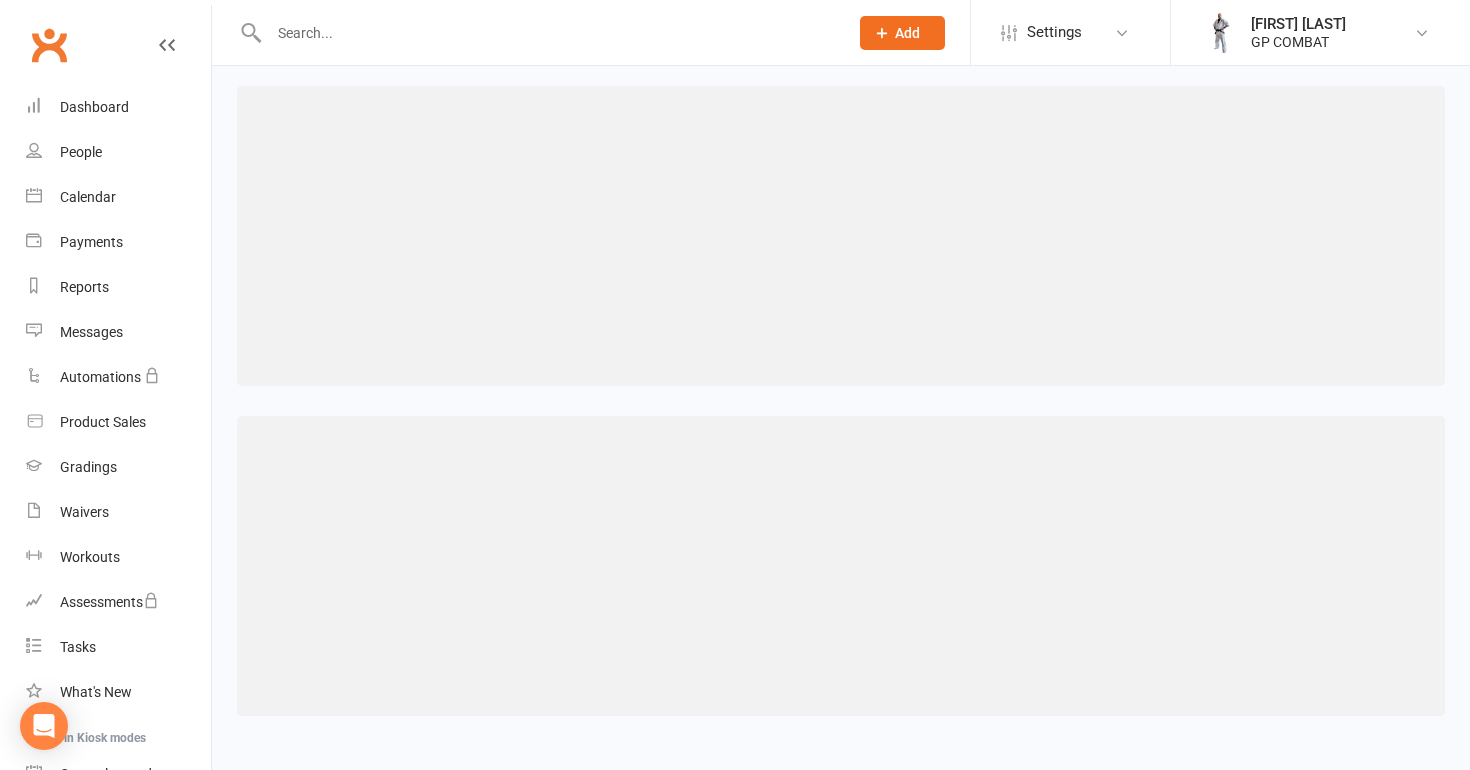 scroll, scrollTop: 0, scrollLeft: 0, axis: both 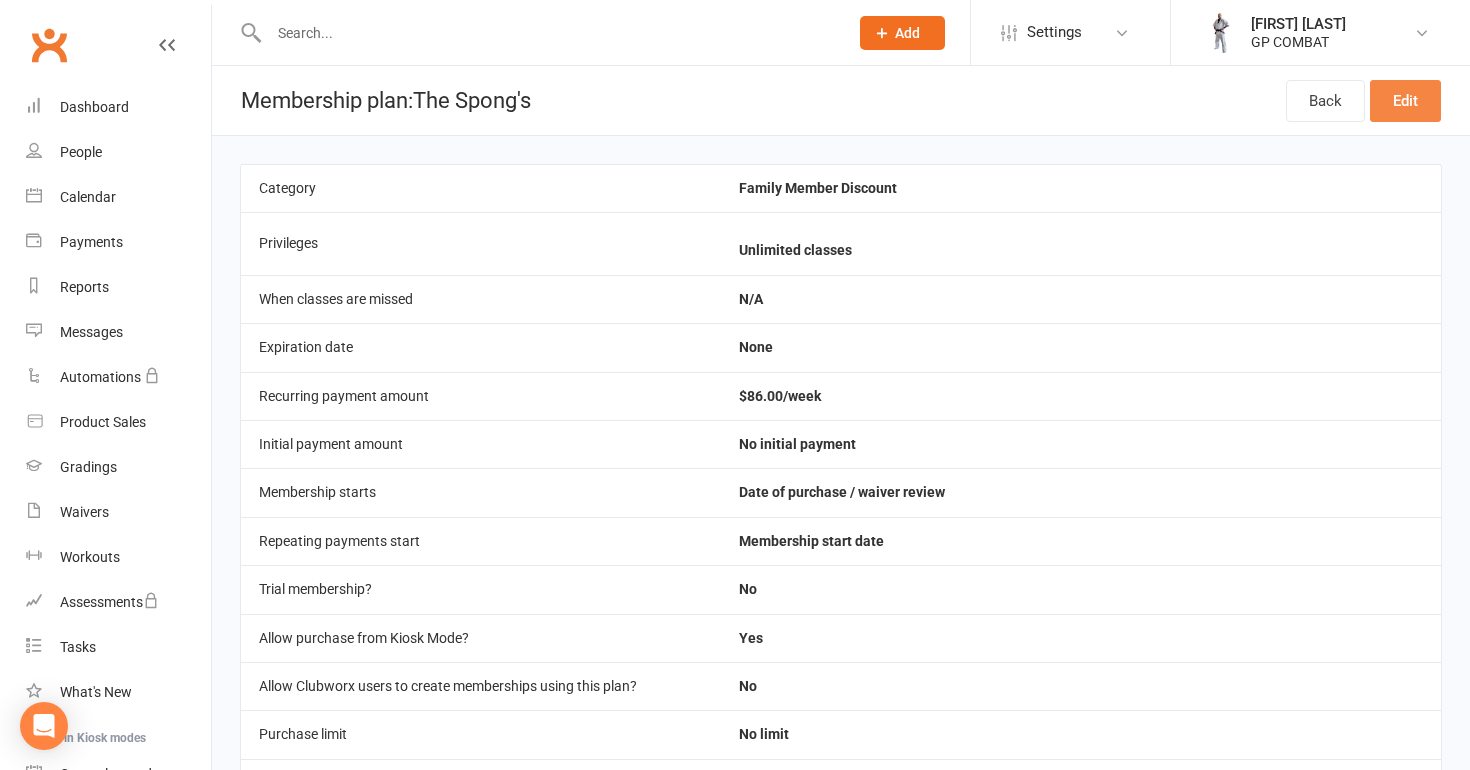 click on "Edit" at bounding box center [1405, 101] 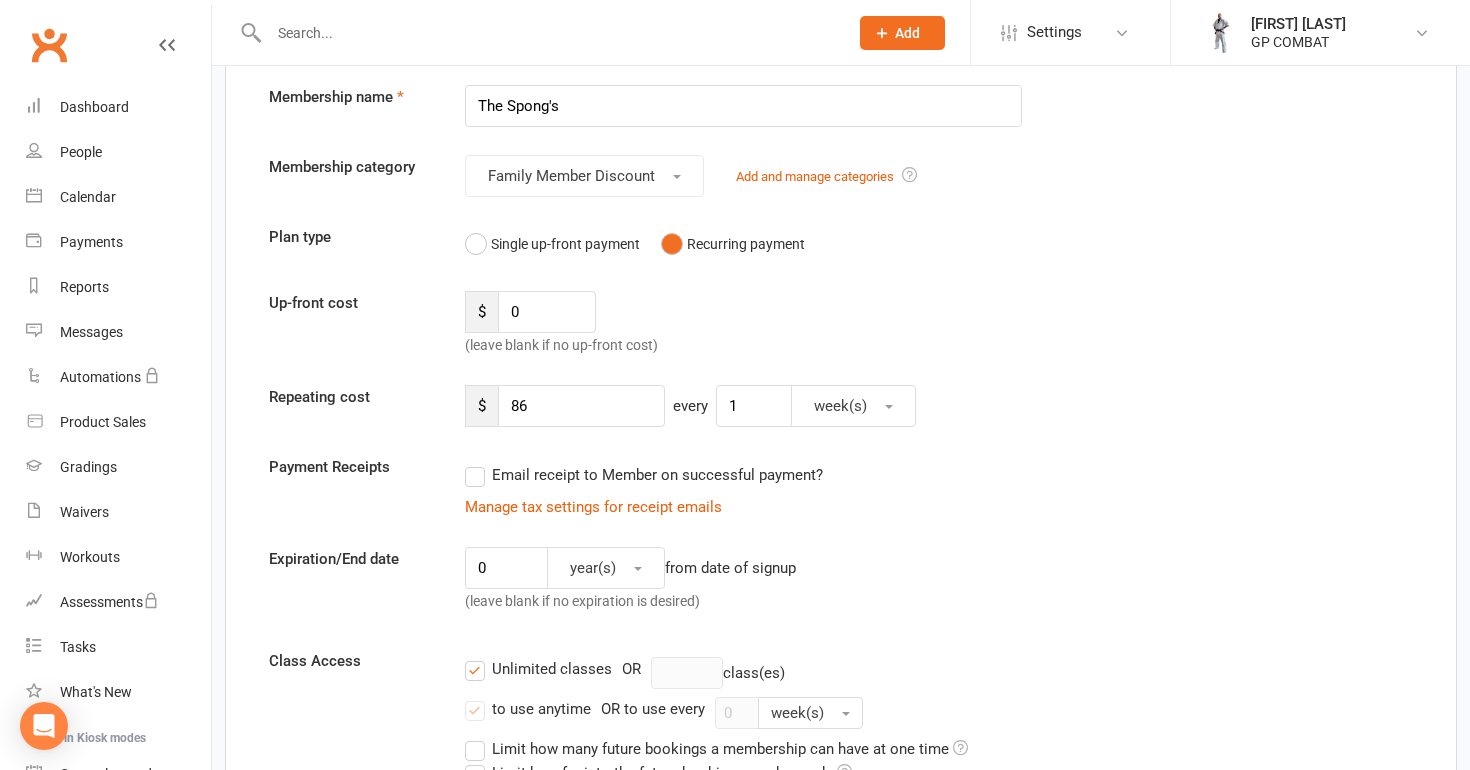 scroll, scrollTop: 106, scrollLeft: 0, axis: vertical 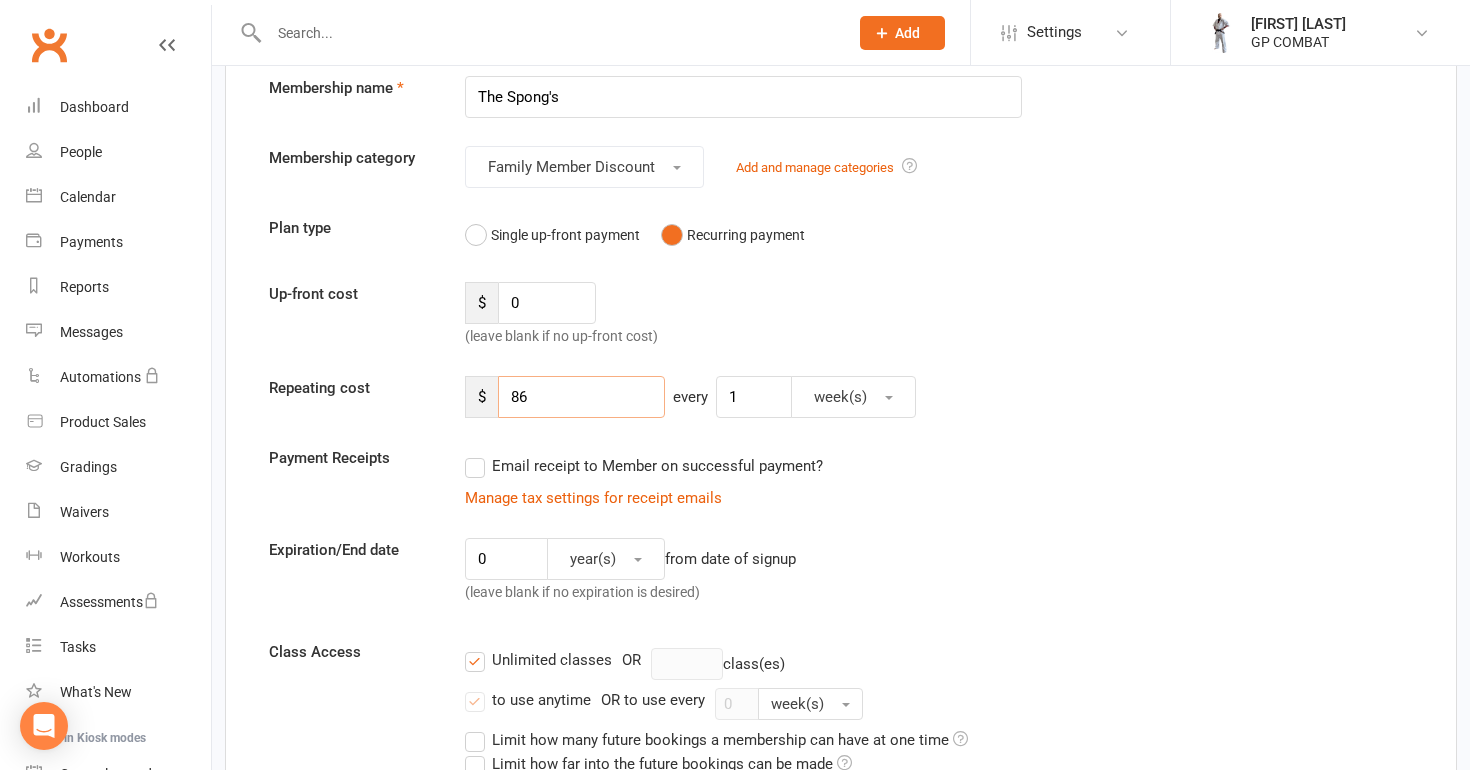click on "86" at bounding box center (581, 397) 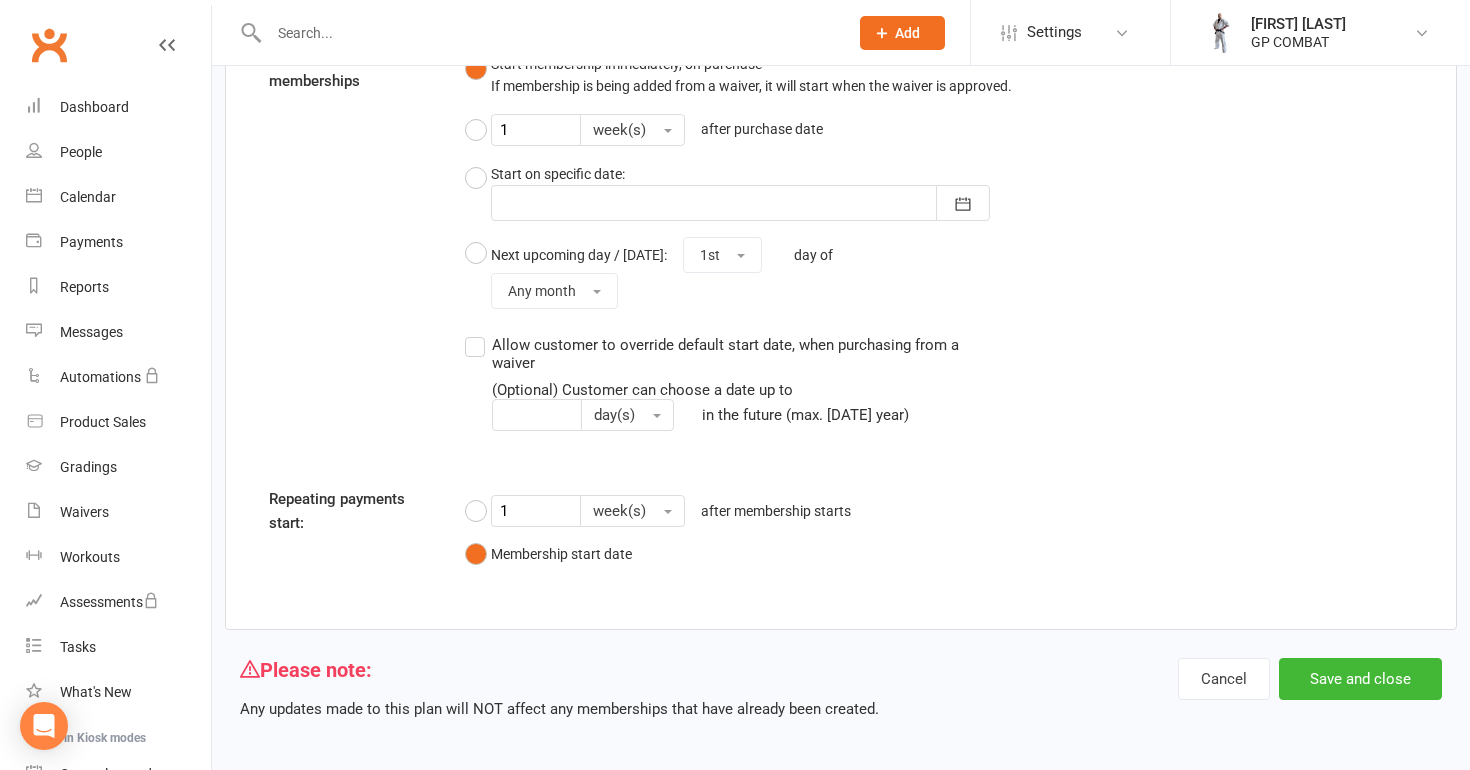 scroll, scrollTop: 1691, scrollLeft: 0, axis: vertical 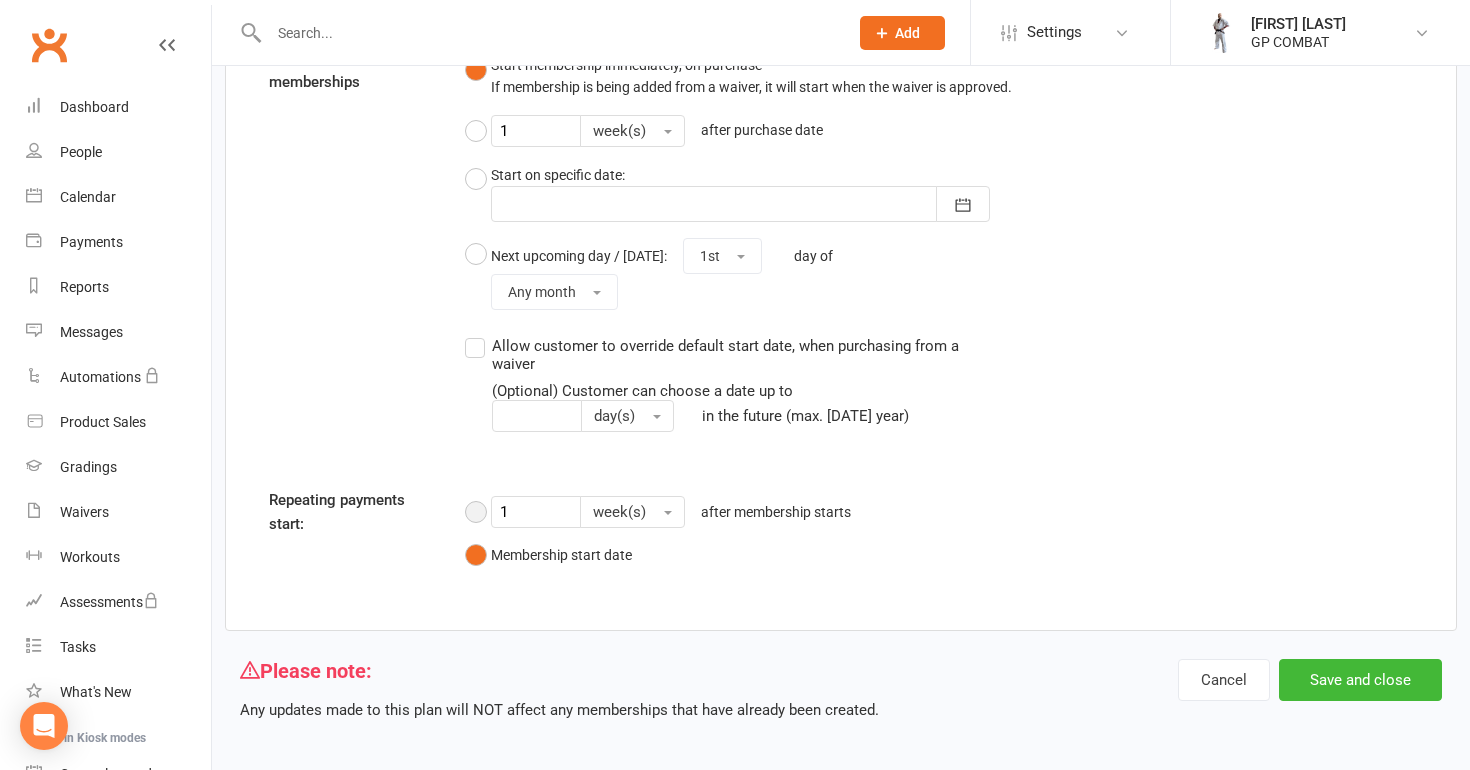 type on "90" 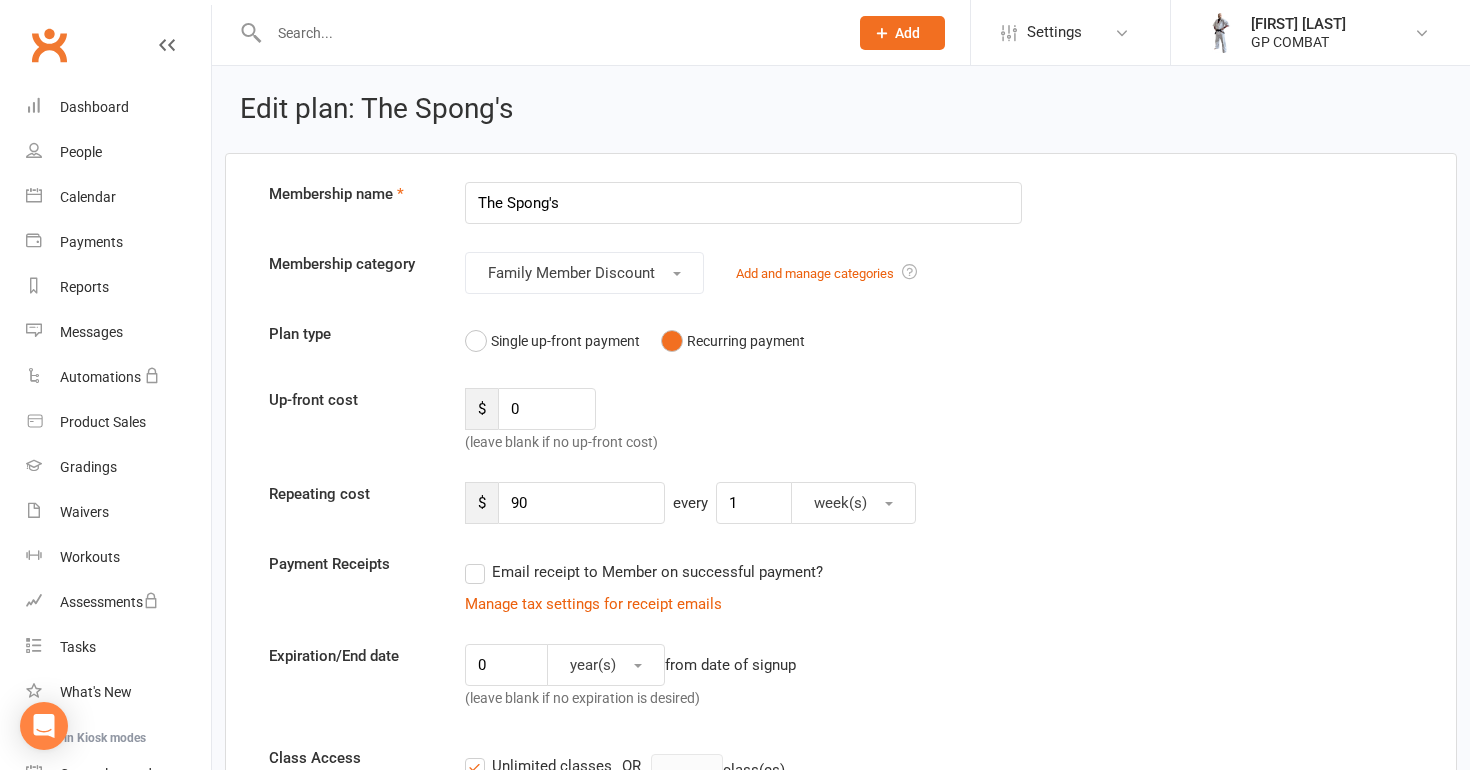 scroll, scrollTop: 0, scrollLeft: 0, axis: both 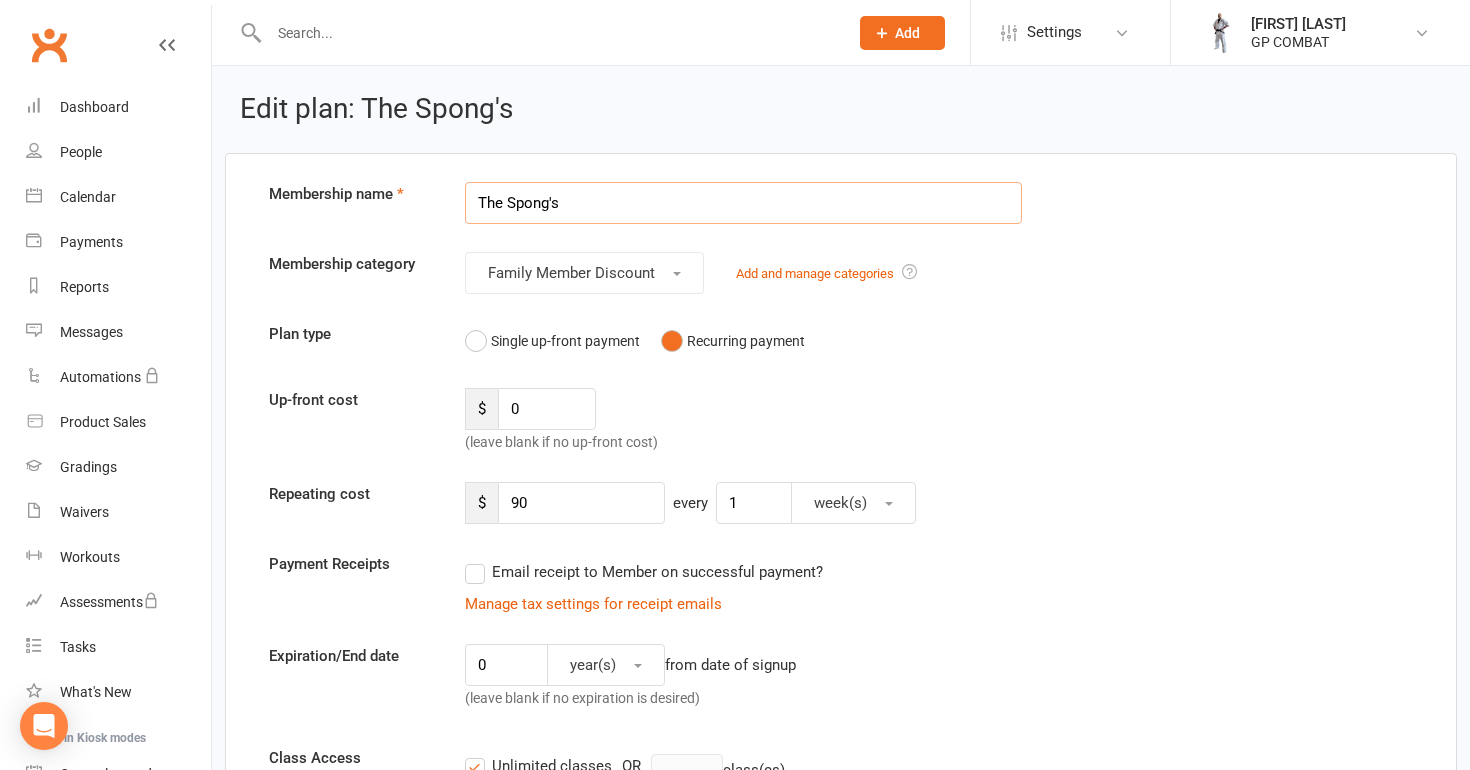 click on "The Spong's" at bounding box center [743, 203] 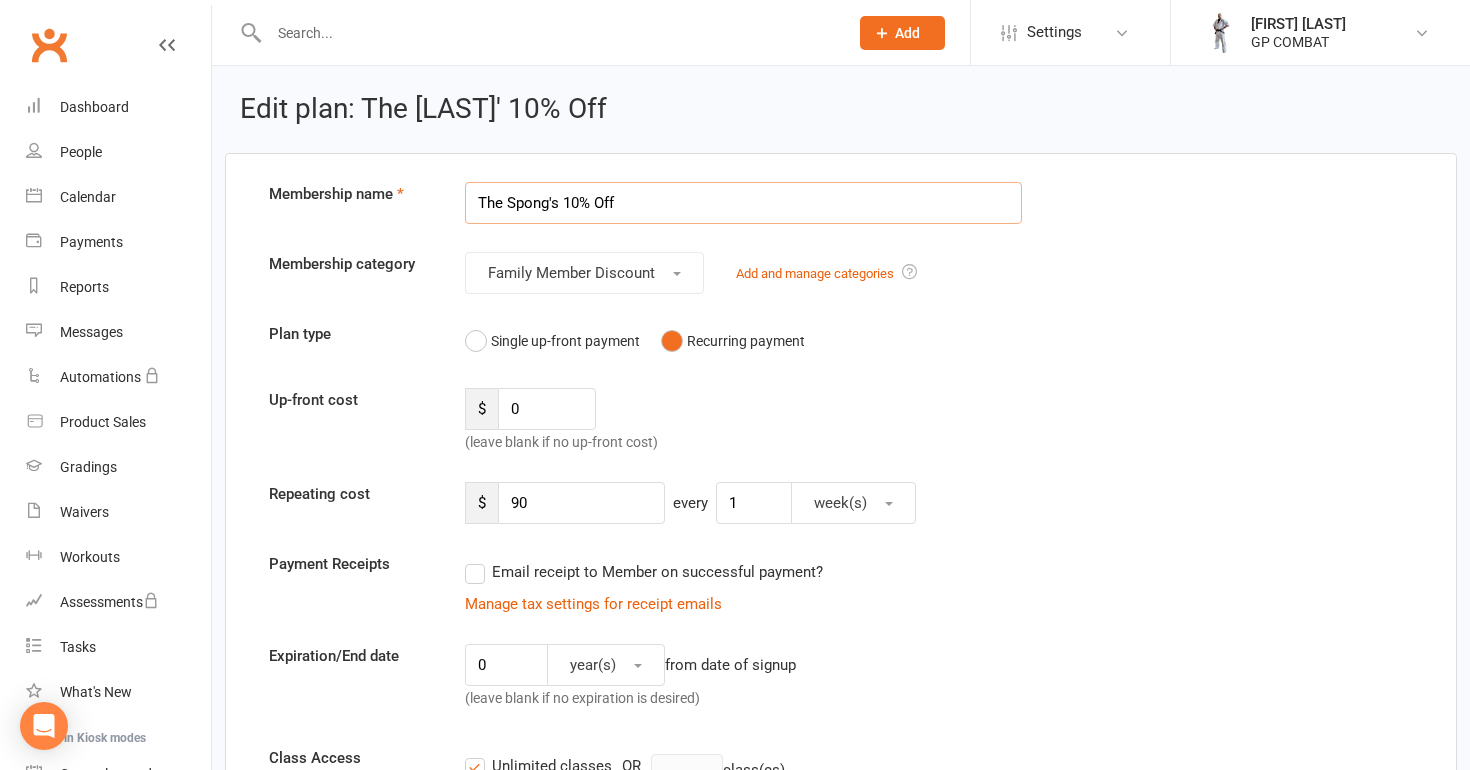 click on "The Spong's 10% Off" at bounding box center (743, 203) 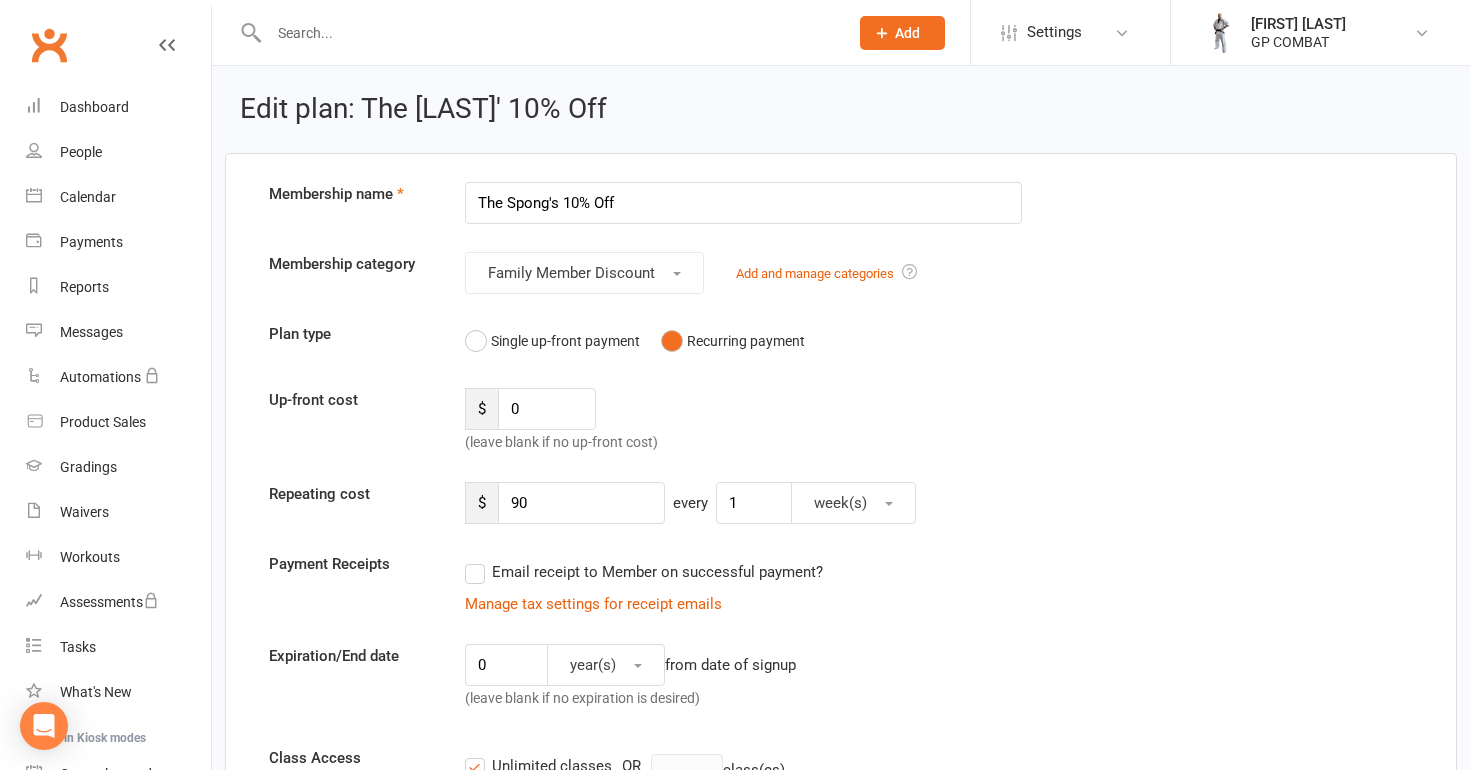 drag, startPoint x: 705, startPoint y: 183, endPoint x: 1089, endPoint y: 299, distance: 401.13837 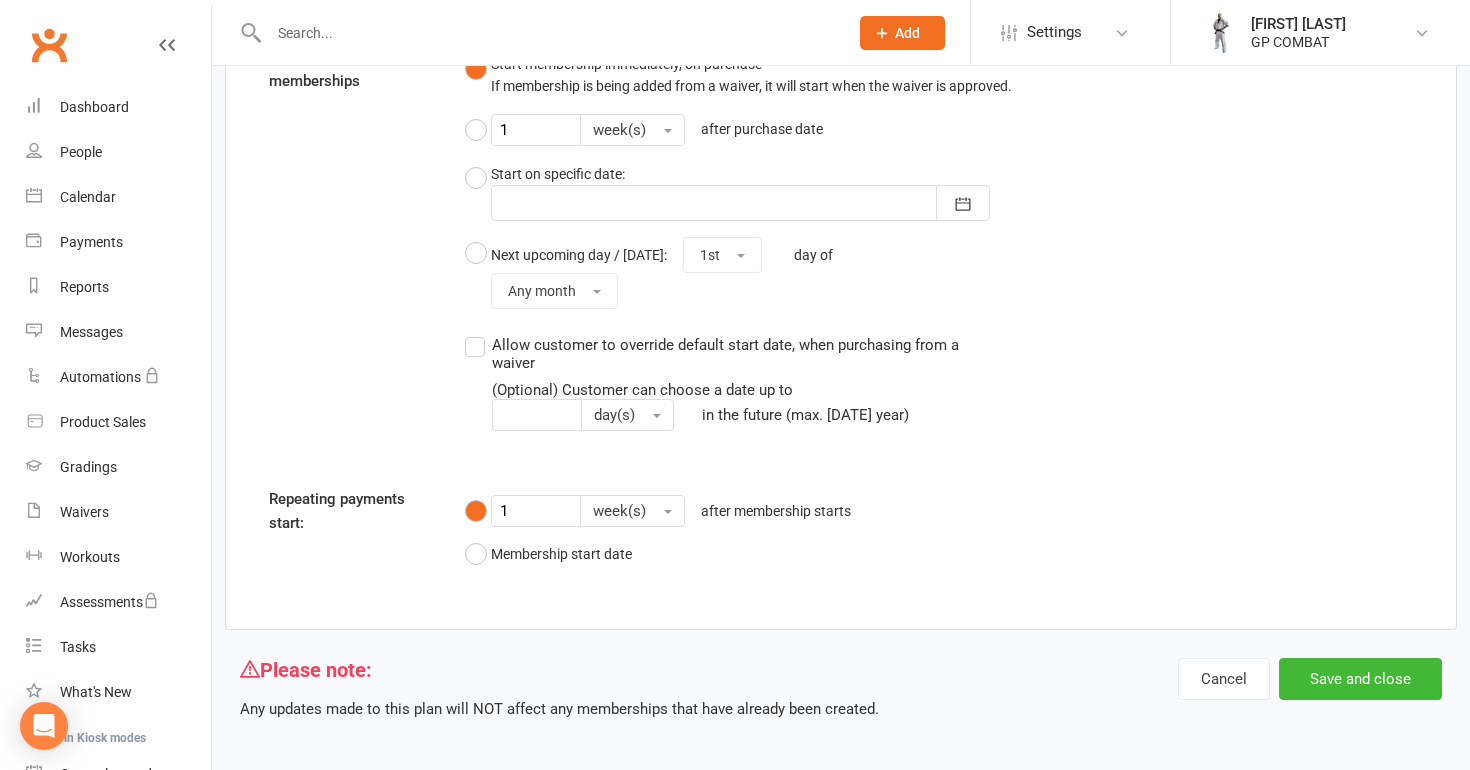 scroll, scrollTop: 1691, scrollLeft: 0, axis: vertical 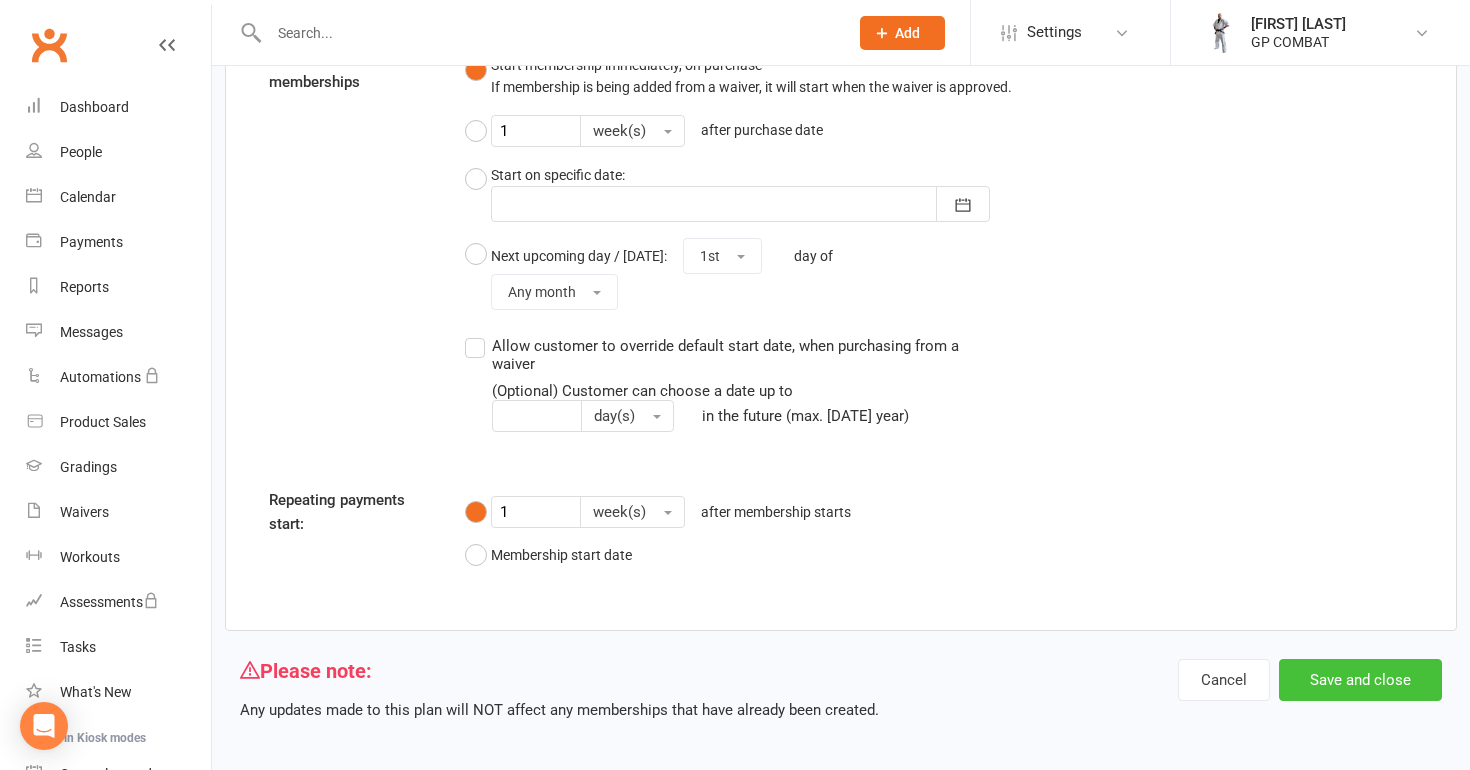 click on "Save and close" at bounding box center [1360, 680] 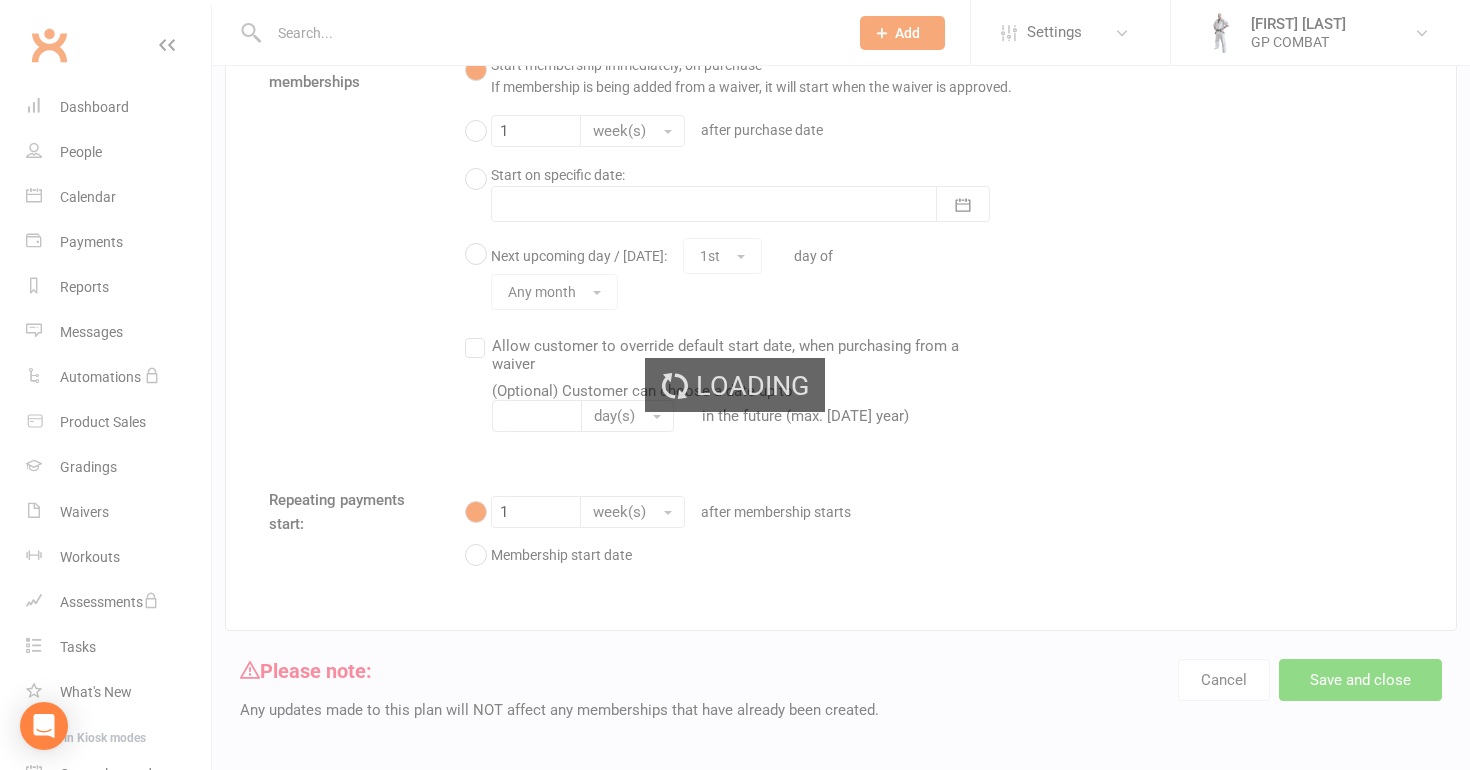 select on "50" 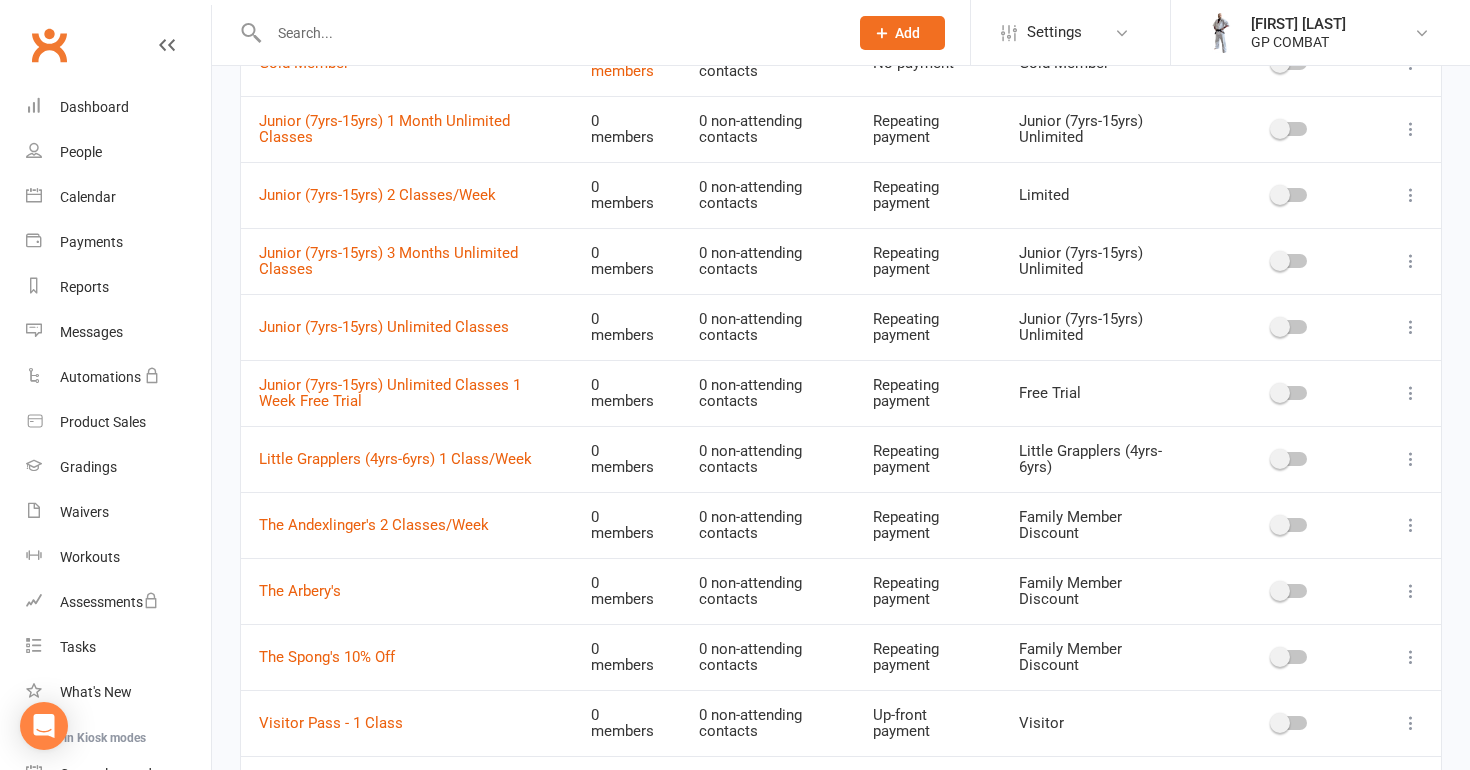 scroll, scrollTop: 714, scrollLeft: 0, axis: vertical 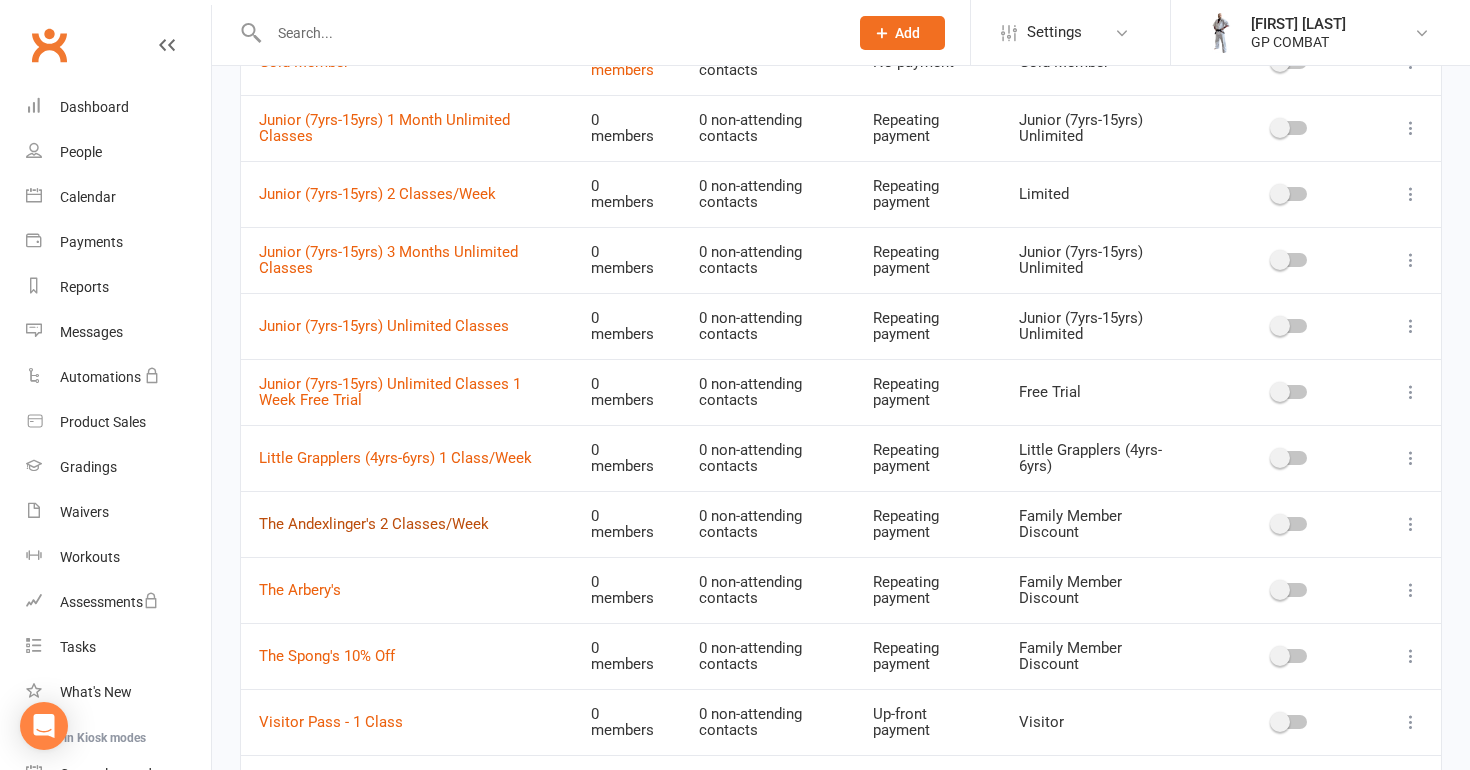 click on "The Andexlinger's 2 Classes/Week" at bounding box center (374, 524) 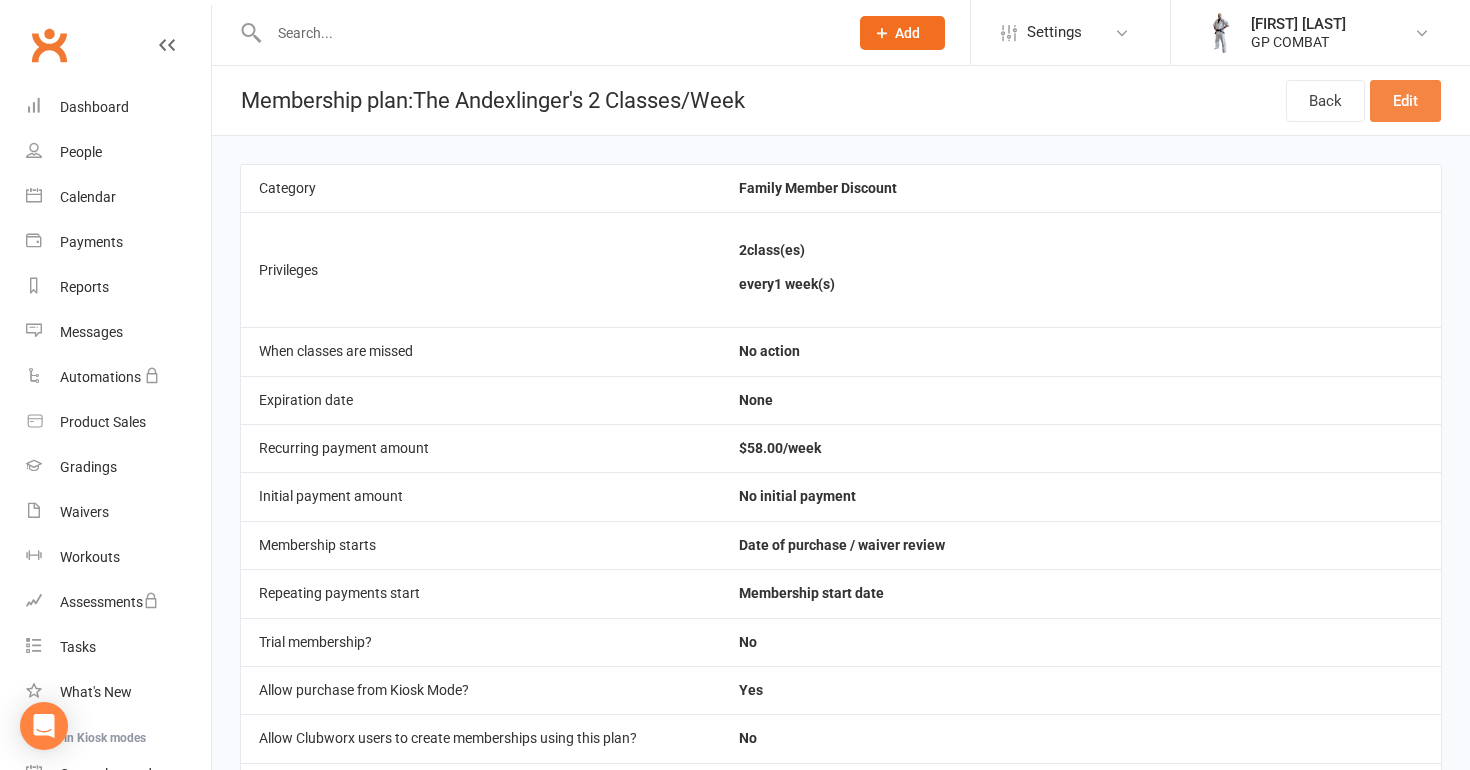 click on "Edit" at bounding box center [1405, 101] 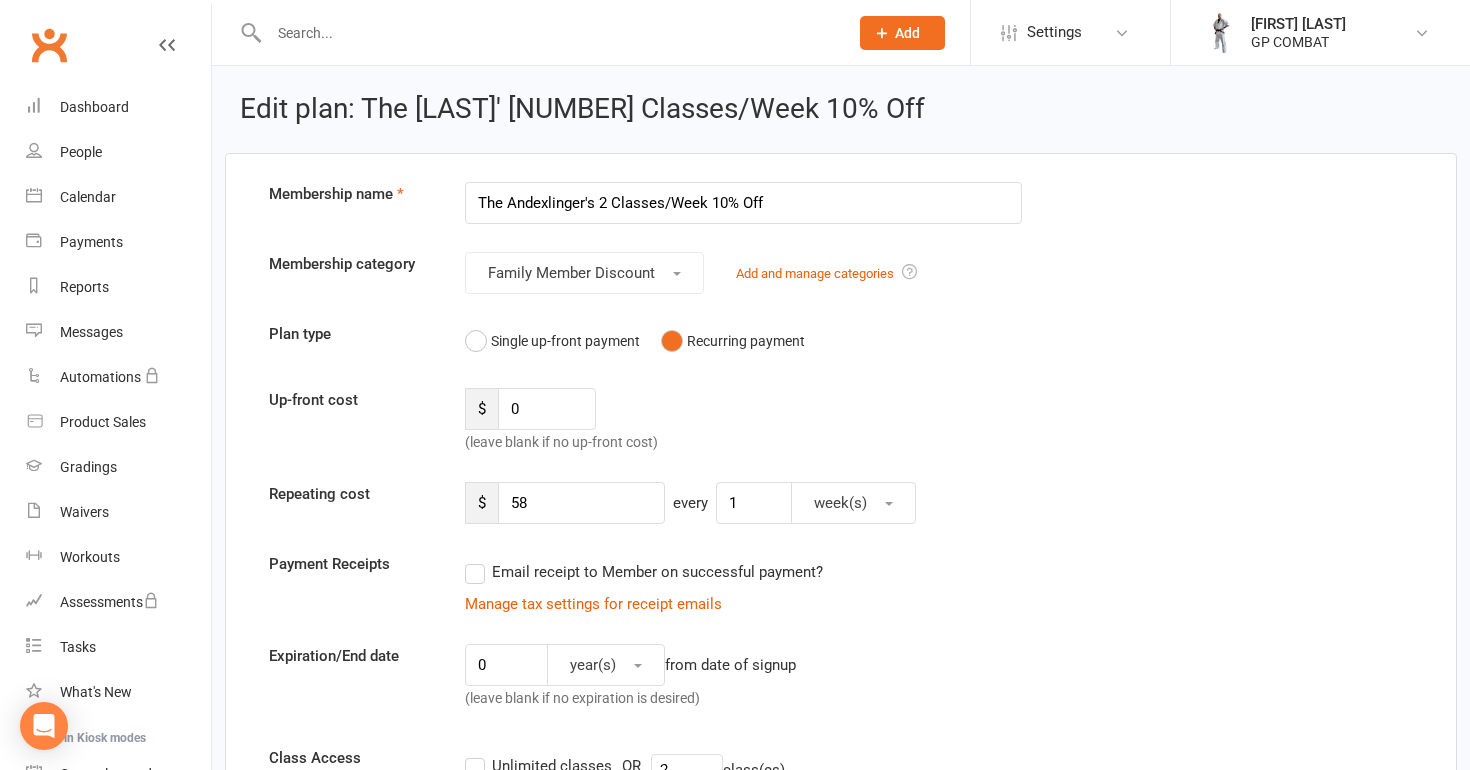 type on "The Andexlinger's 2 Classes/Week 10% Off" 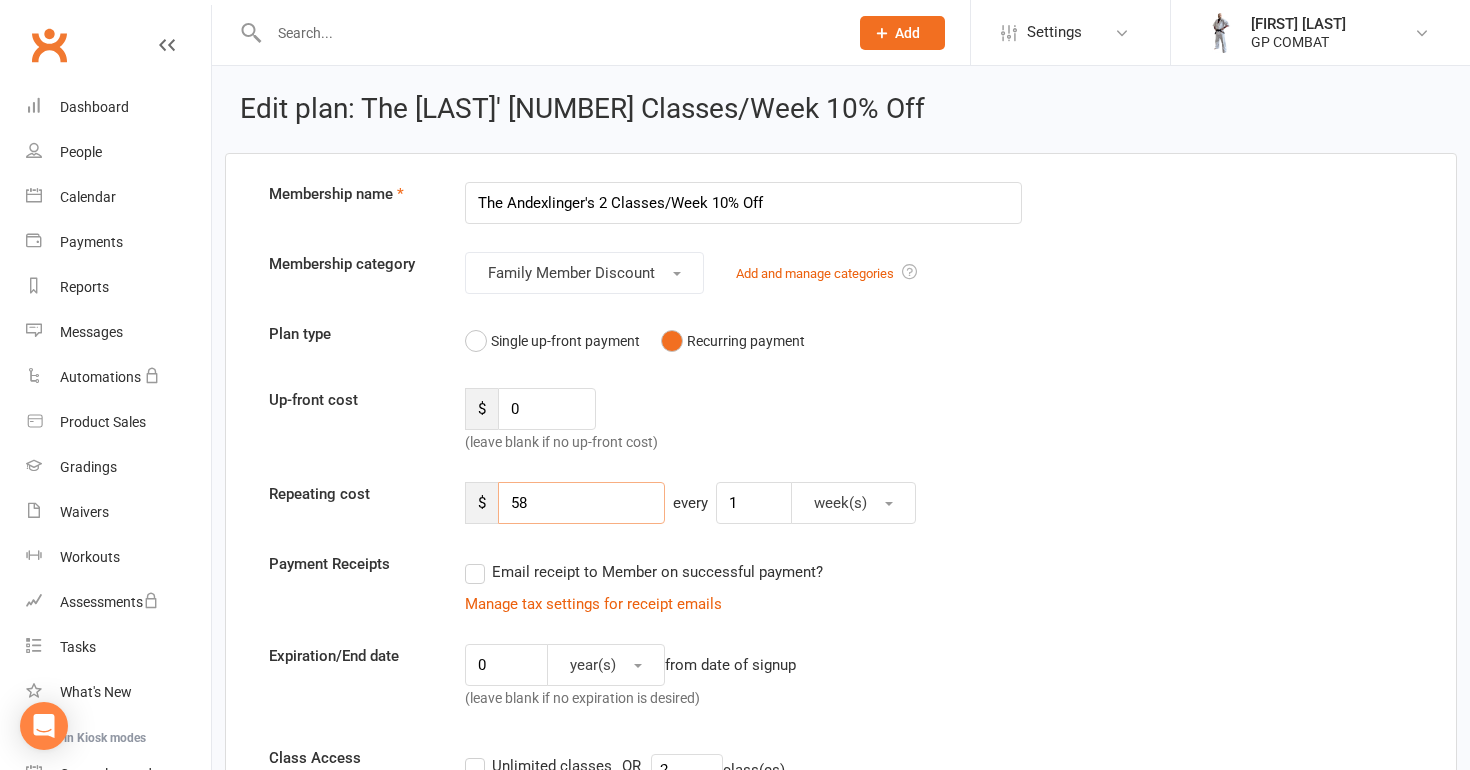 click on "58" at bounding box center [581, 503] 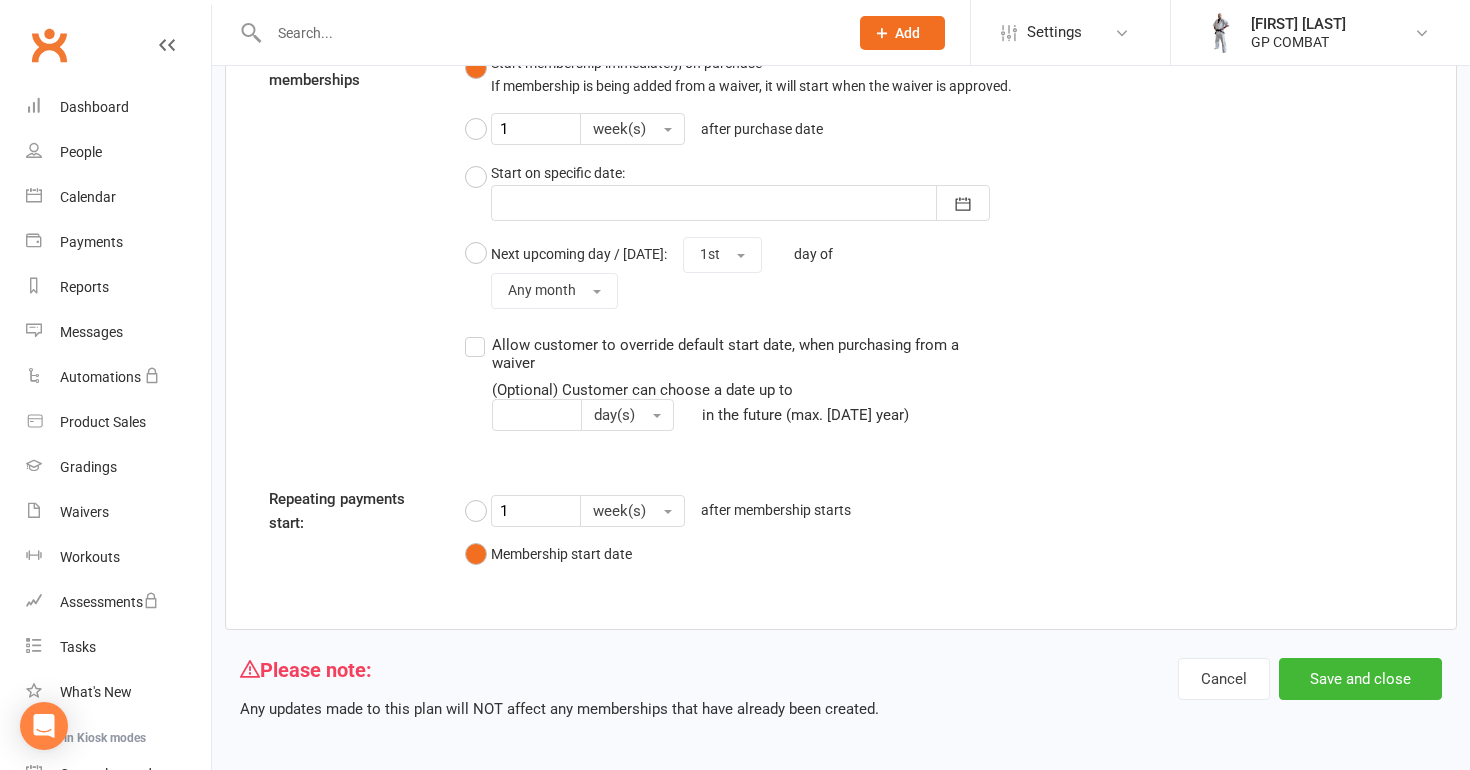 scroll, scrollTop: 2591, scrollLeft: 0, axis: vertical 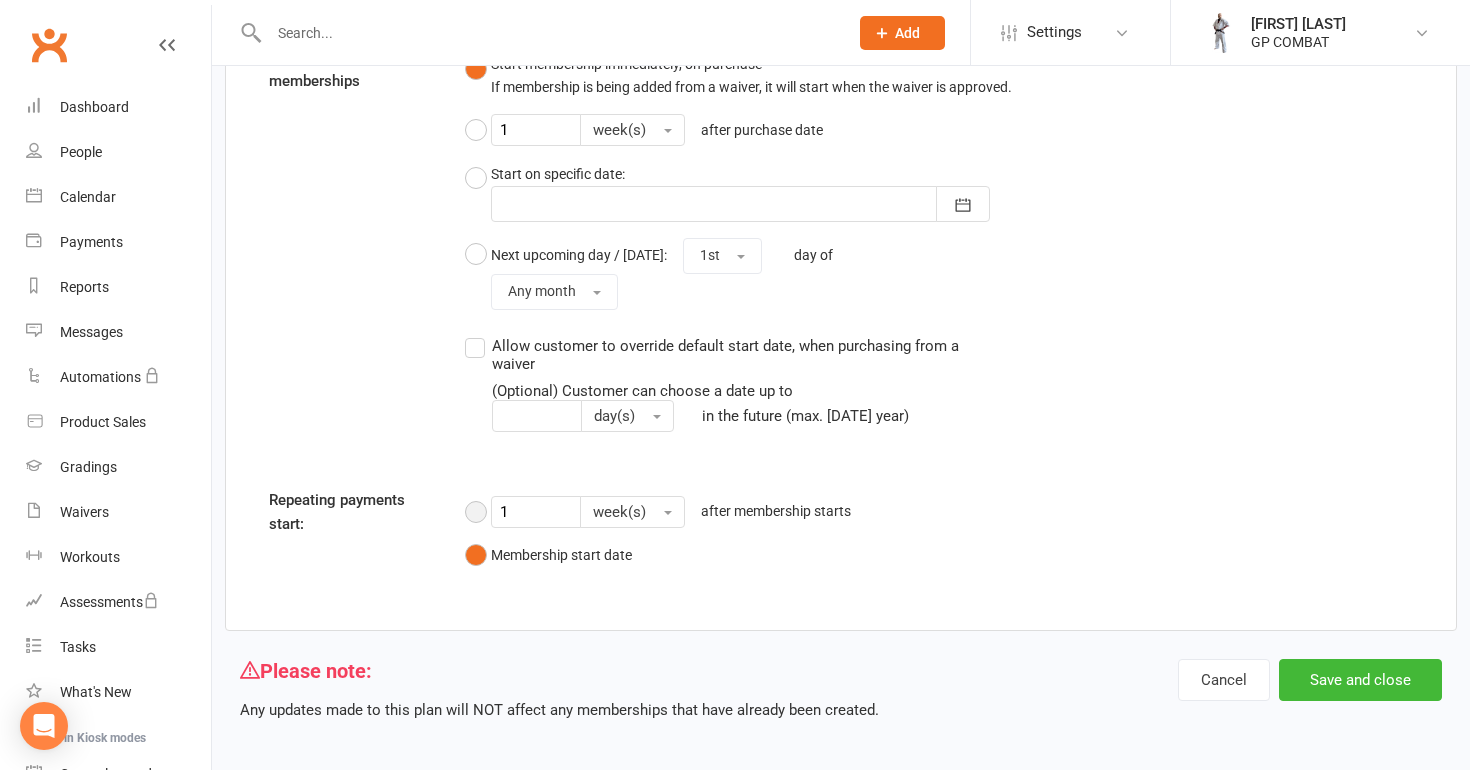 type on "63" 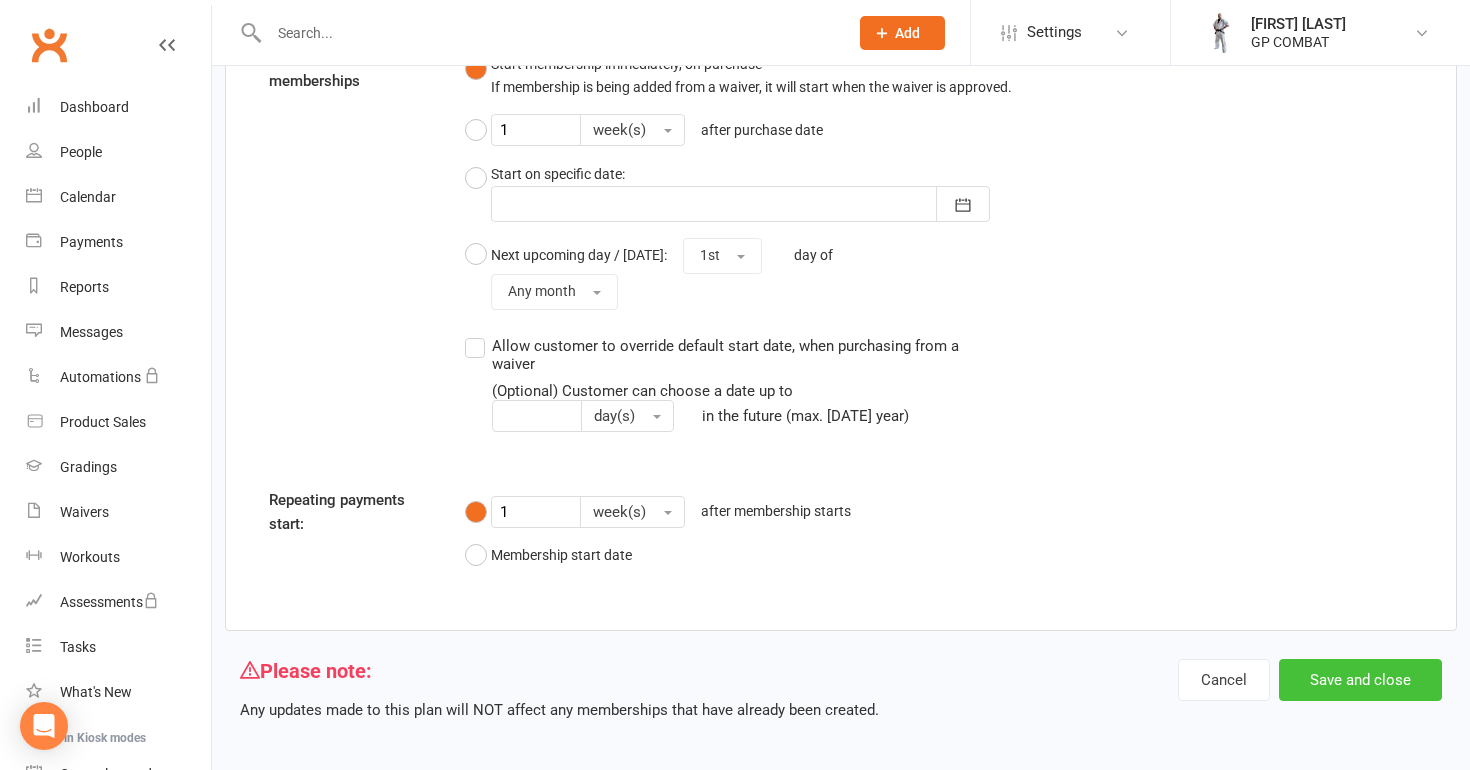 click on "Save and close" at bounding box center (1360, 680) 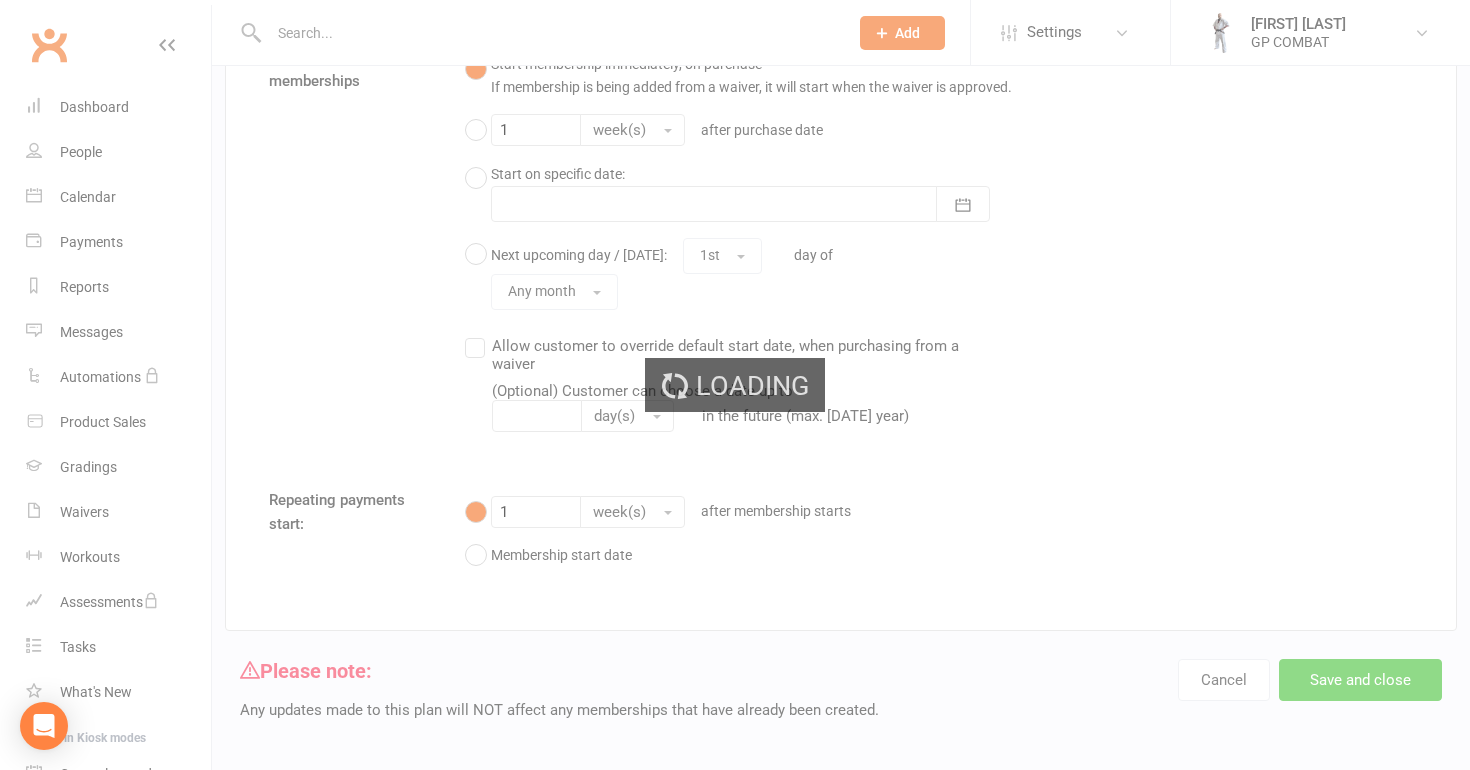 scroll, scrollTop: 0, scrollLeft: 0, axis: both 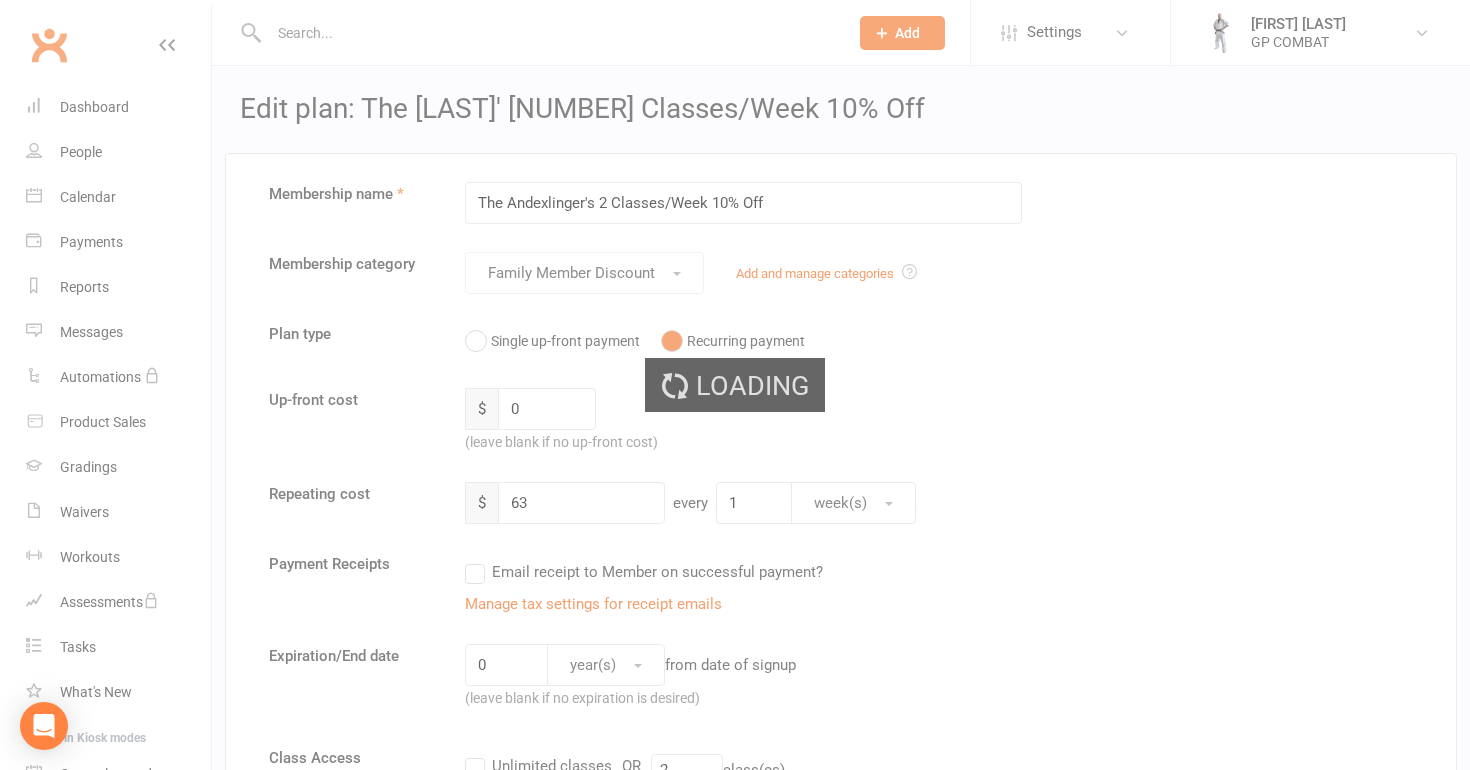 select on "50" 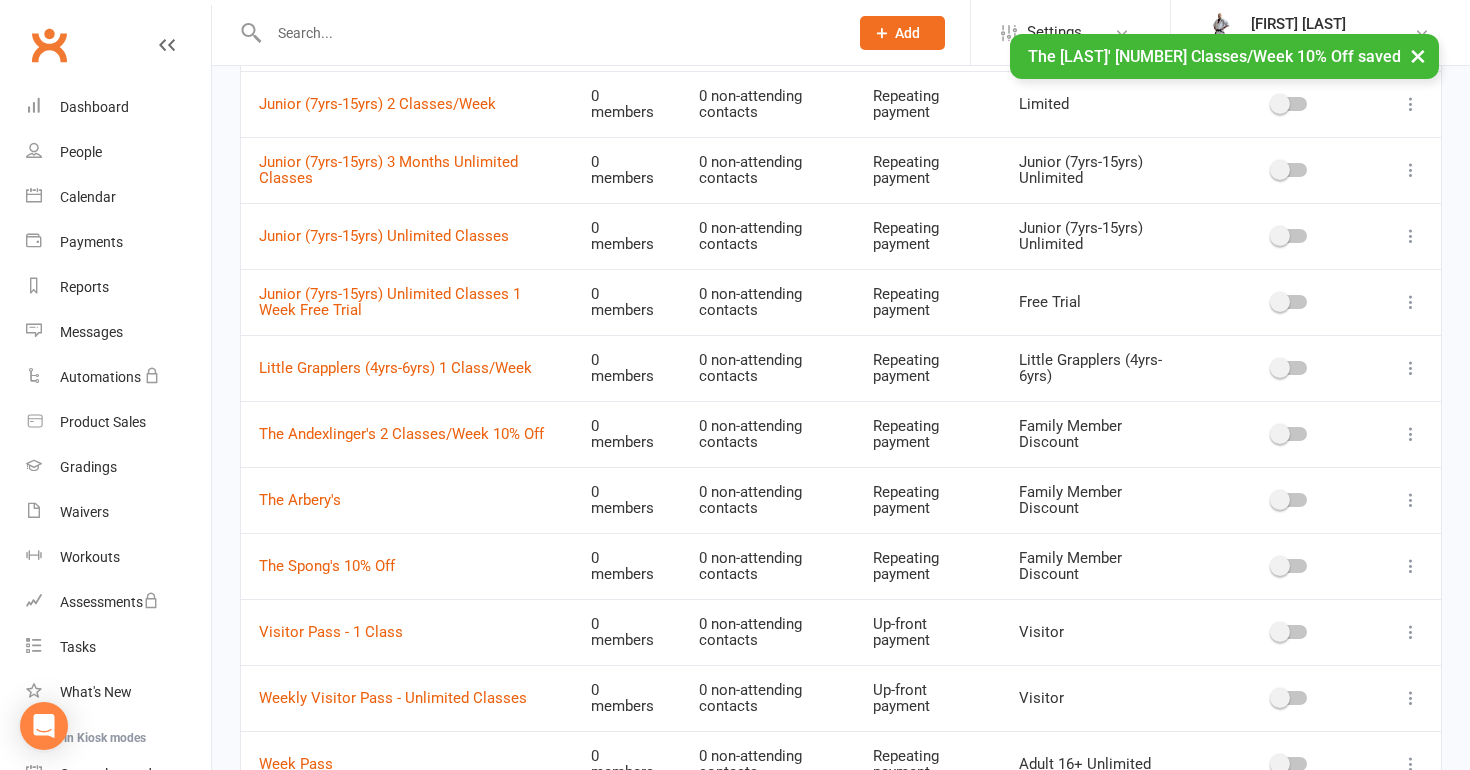 scroll, scrollTop: 813, scrollLeft: 0, axis: vertical 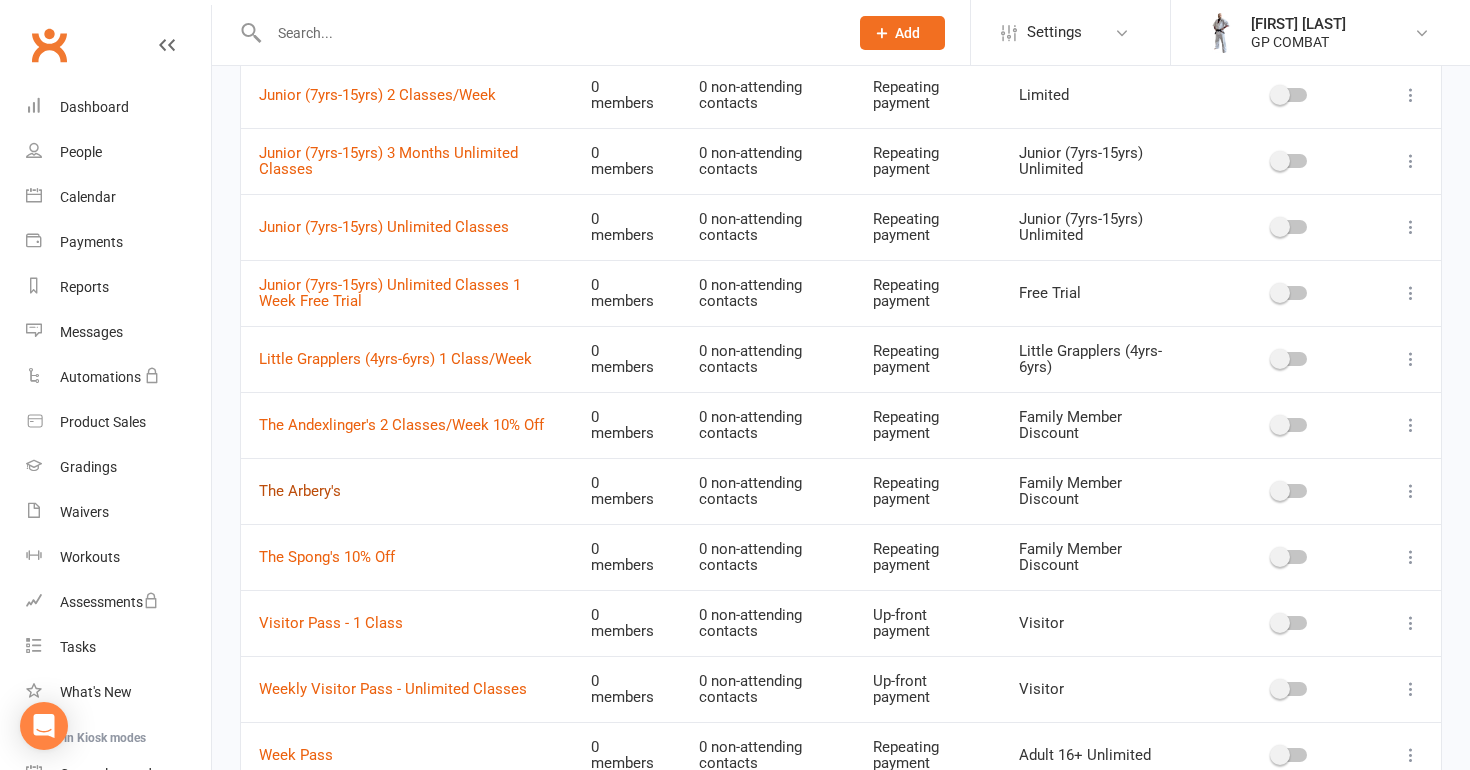 click on "The Arbery's" at bounding box center (300, 491) 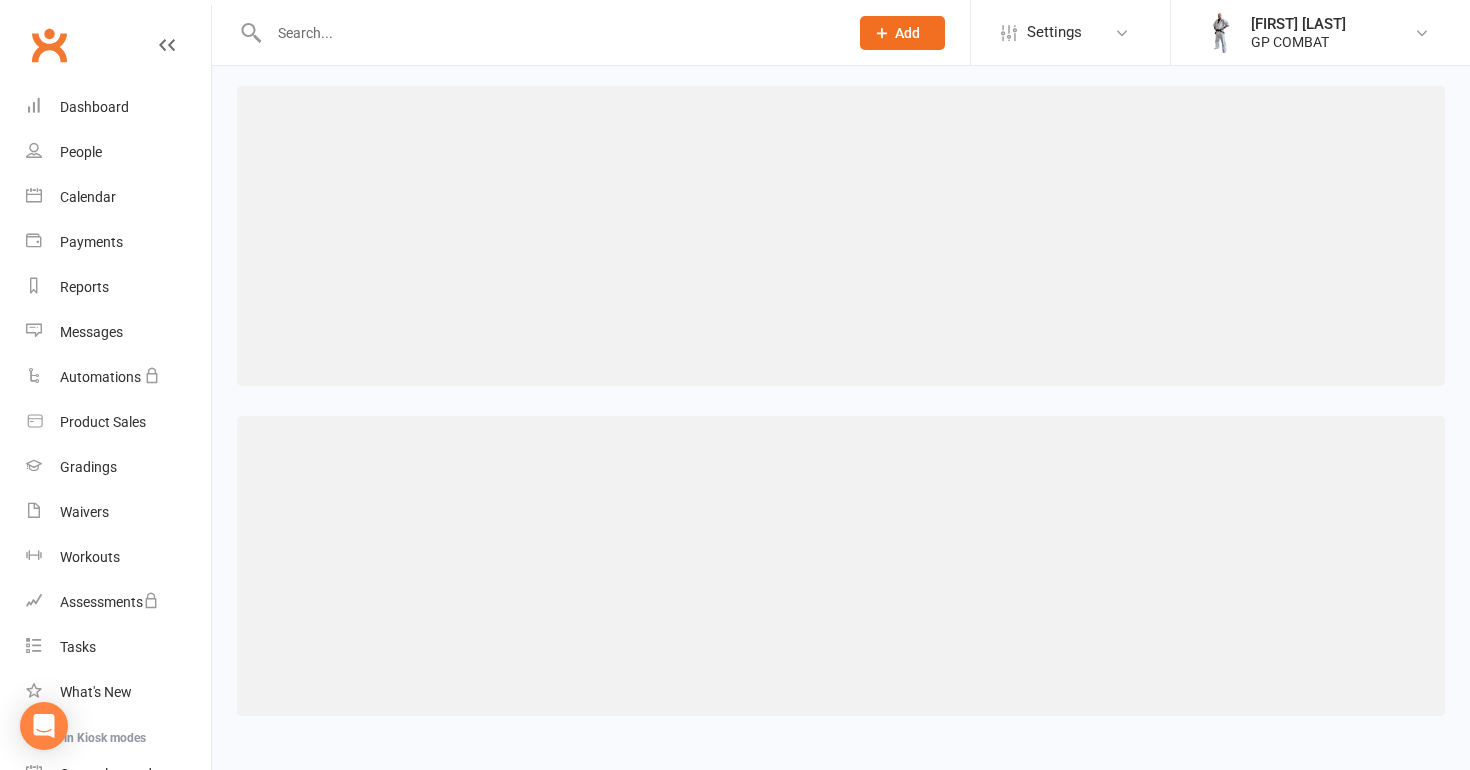 scroll, scrollTop: 0, scrollLeft: 0, axis: both 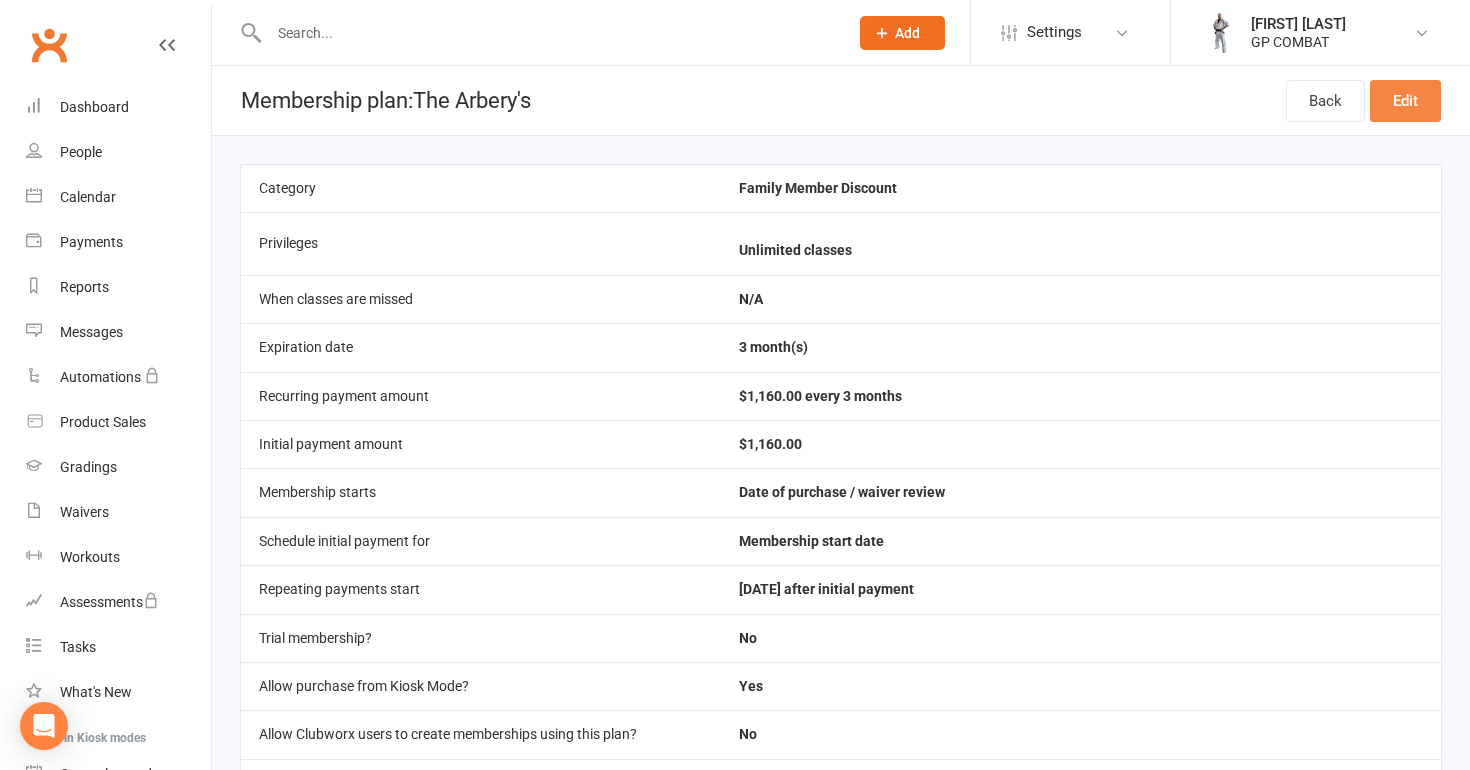 click on "Edit" at bounding box center [1405, 101] 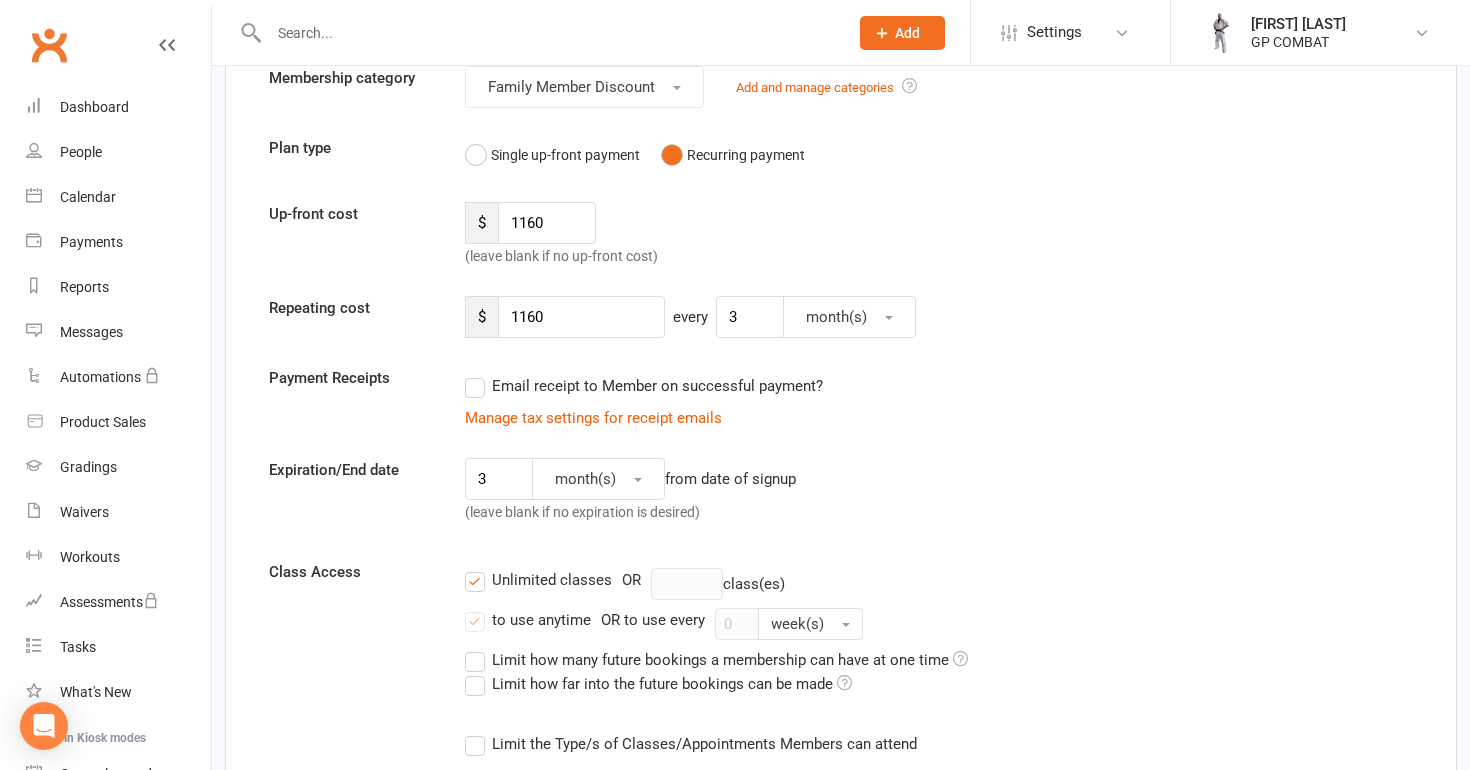 scroll, scrollTop: 220, scrollLeft: 0, axis: vertical 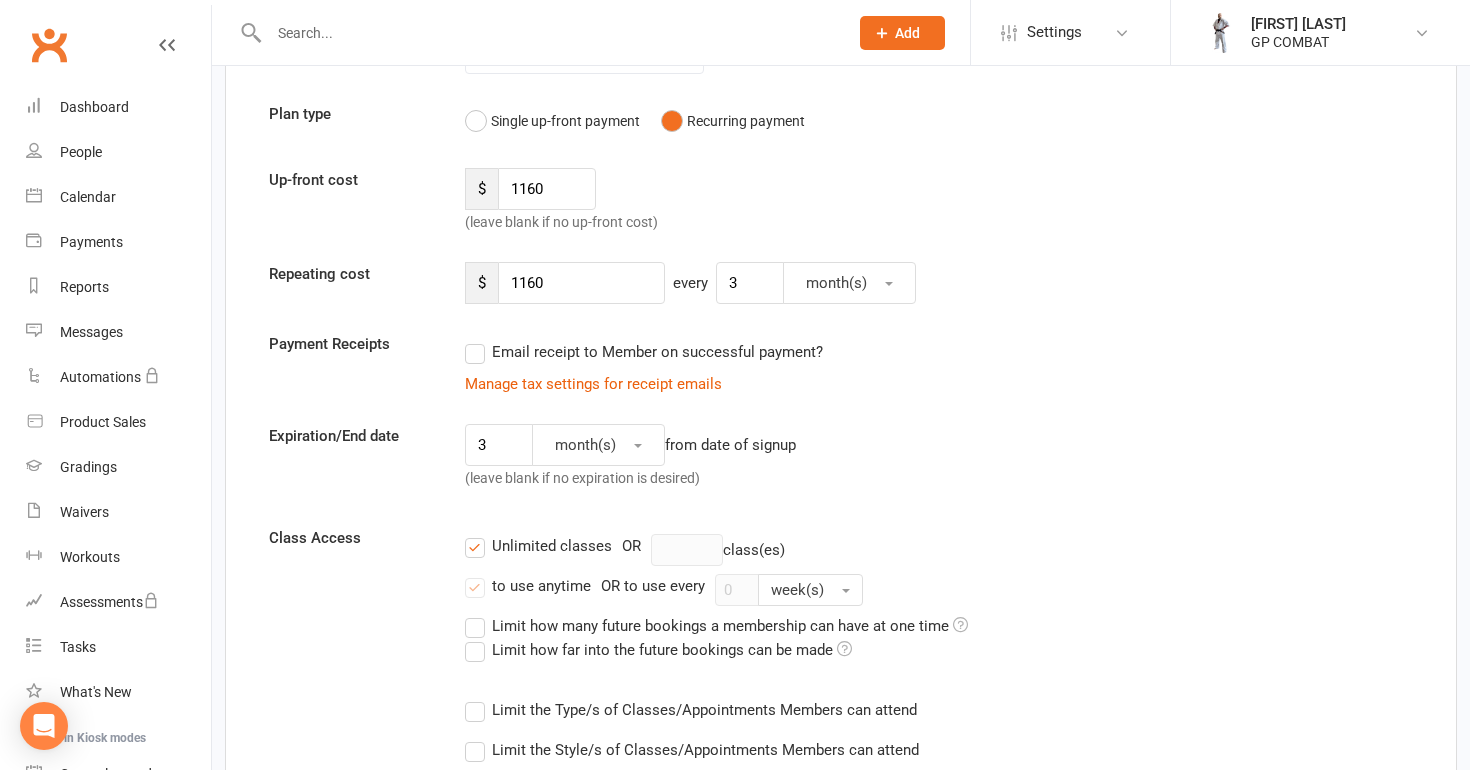 type on "The [LAST]' 10% Off" 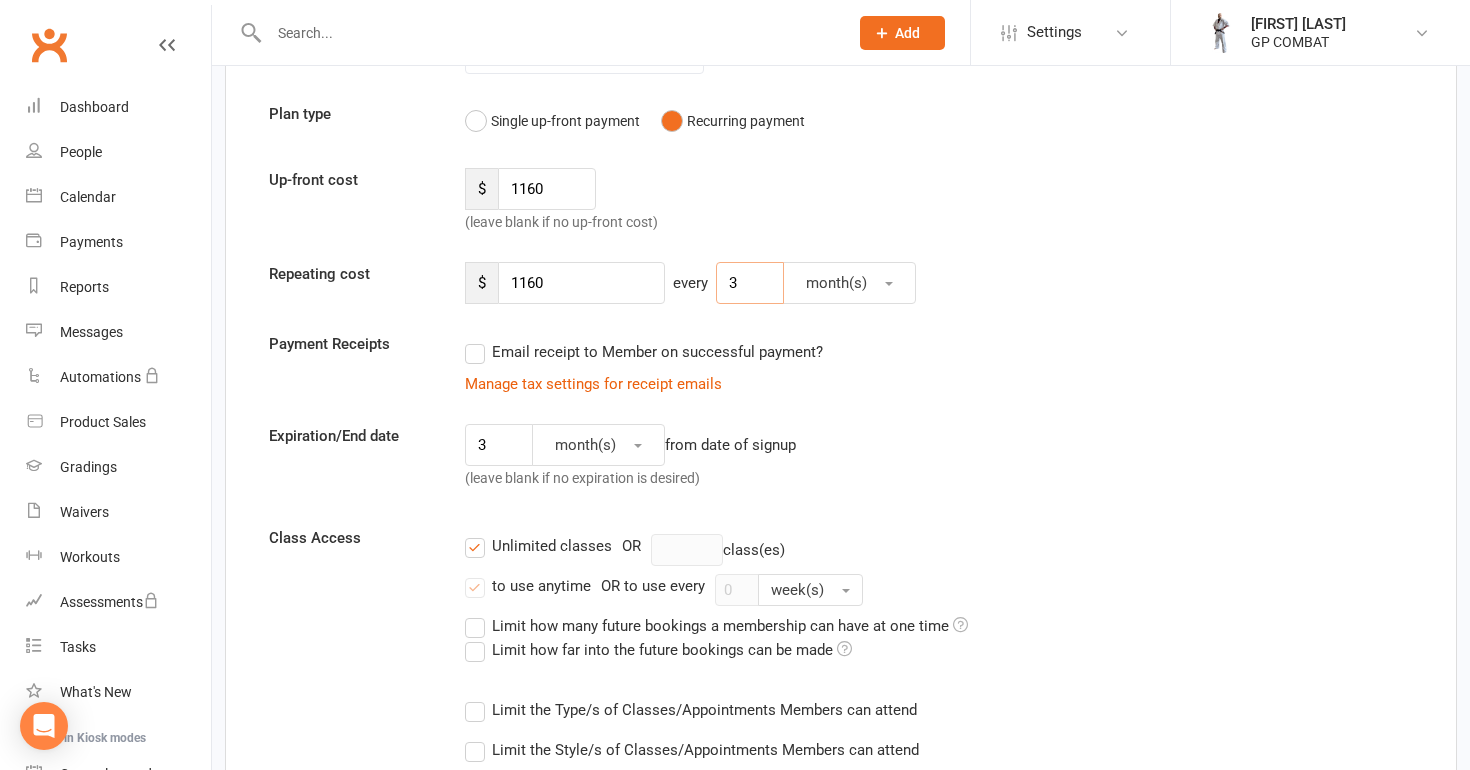 click on "3" at bounding box center (750, 283) 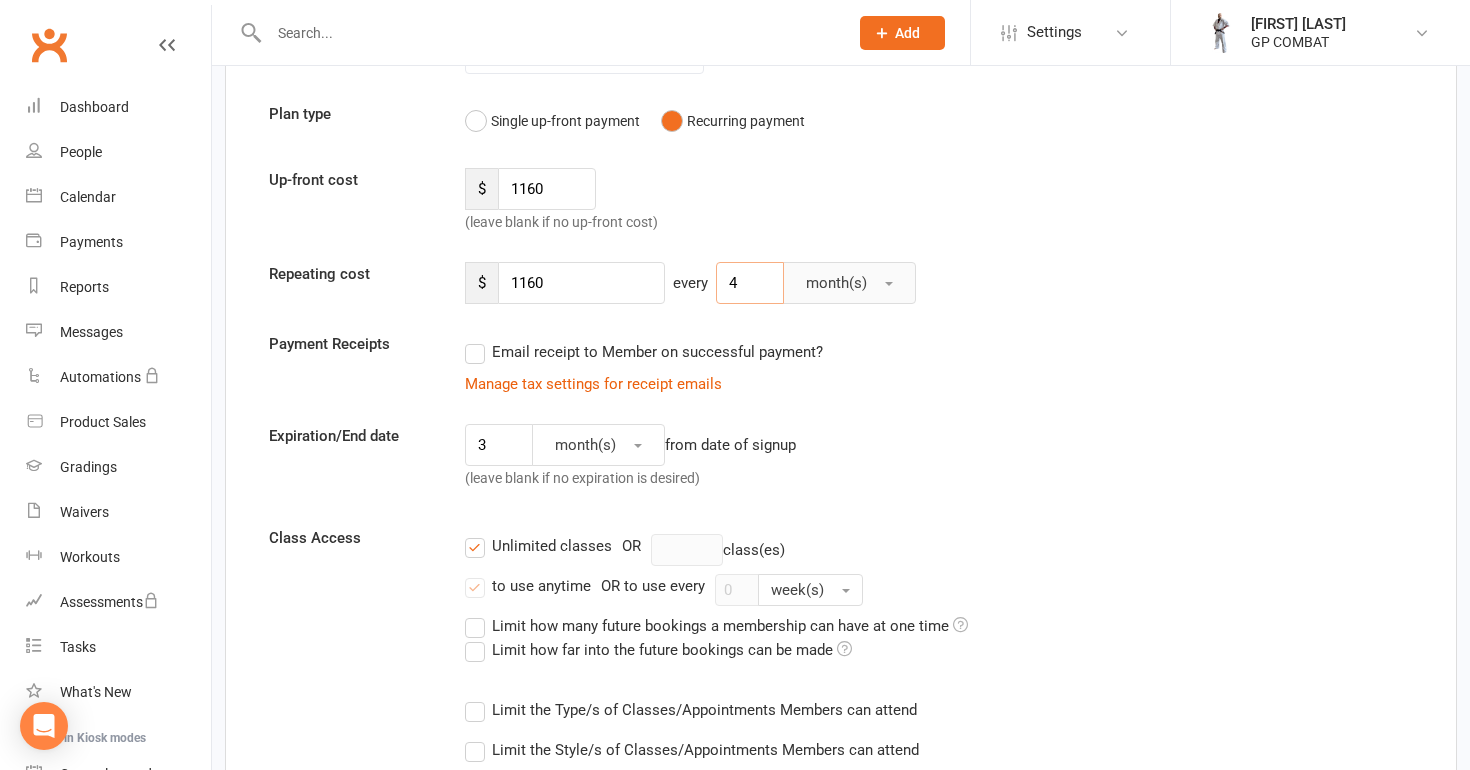 type on "4" 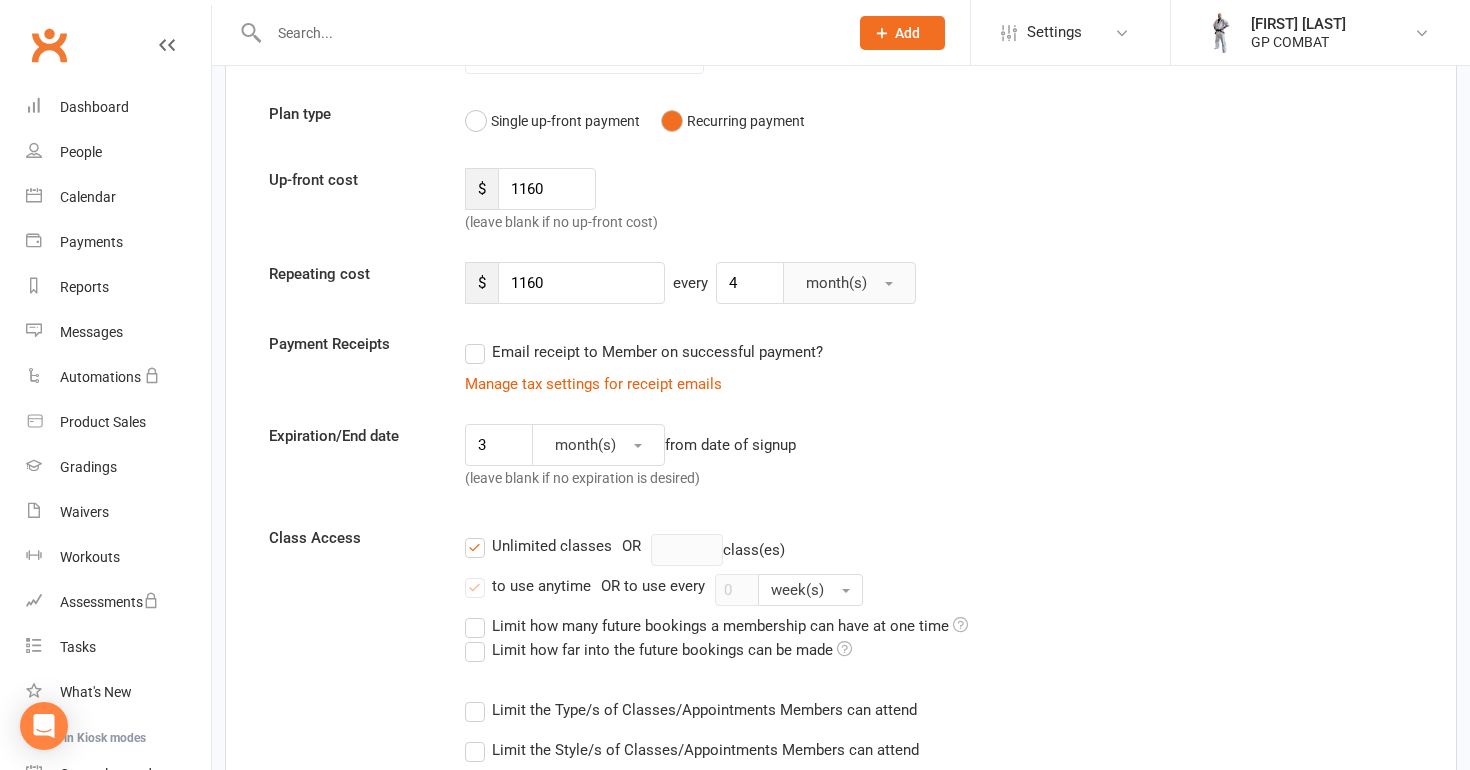 click on "month(s)" at bounding box center [836, 283] 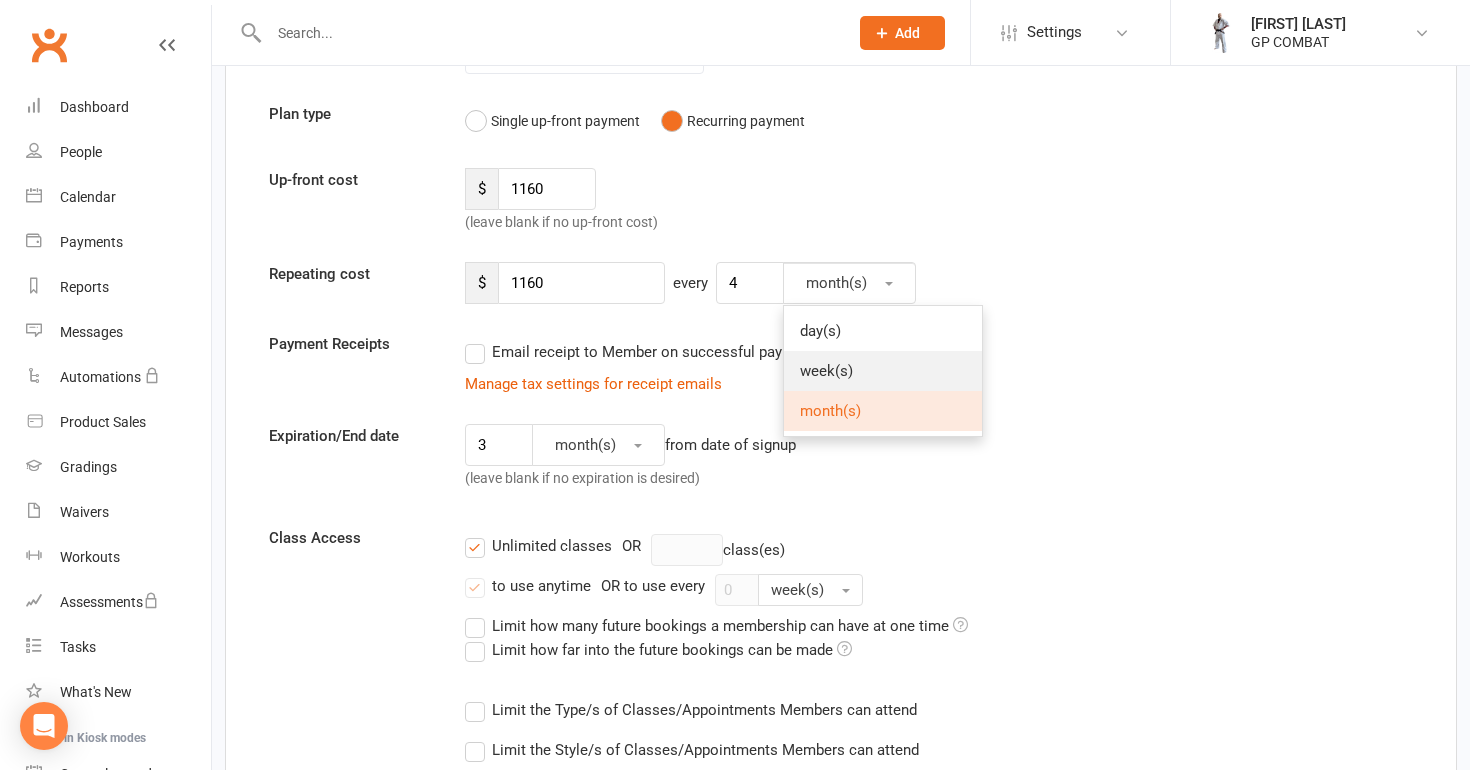 click on "week(s)" at bounding box center [826, 371] 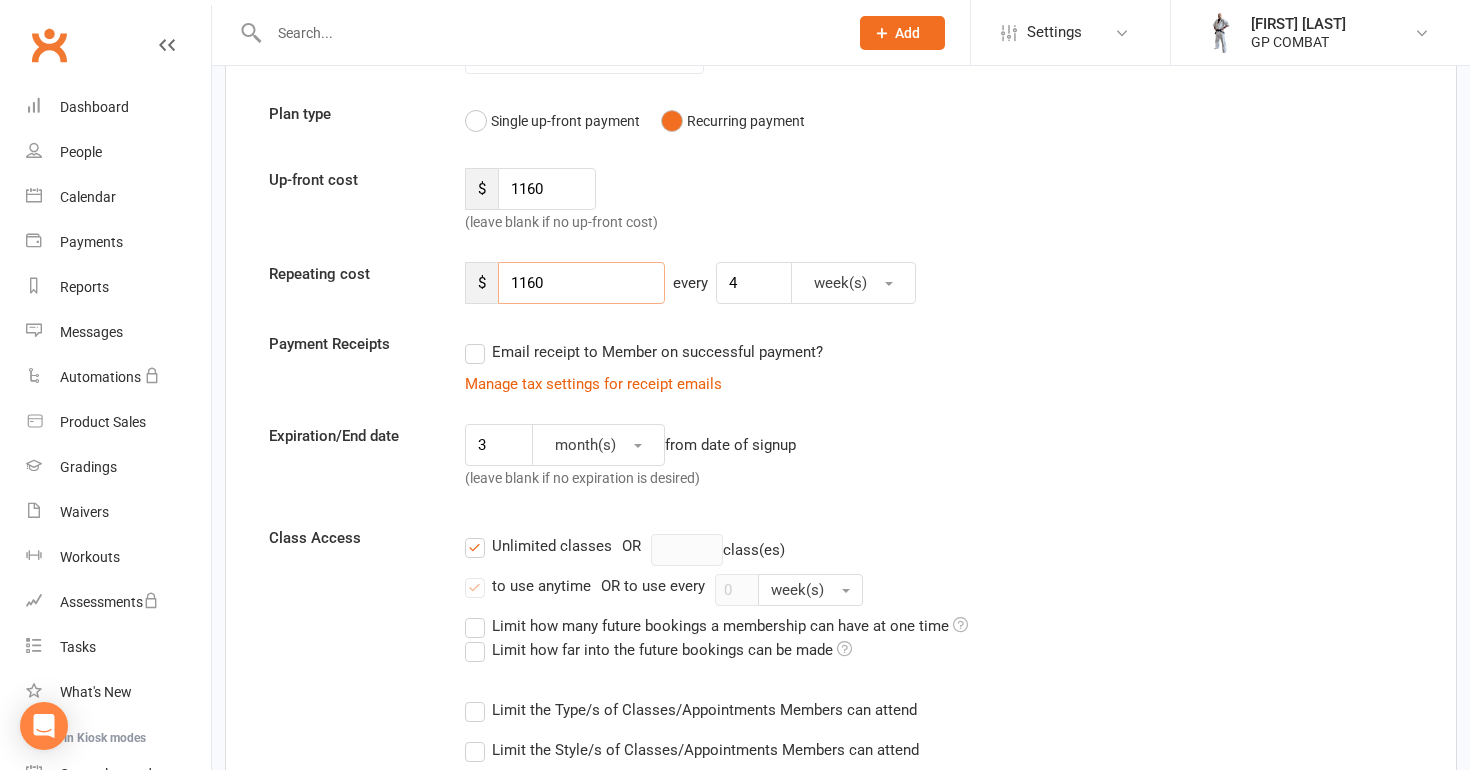 click on "1160" at bounding box center (581, 283) 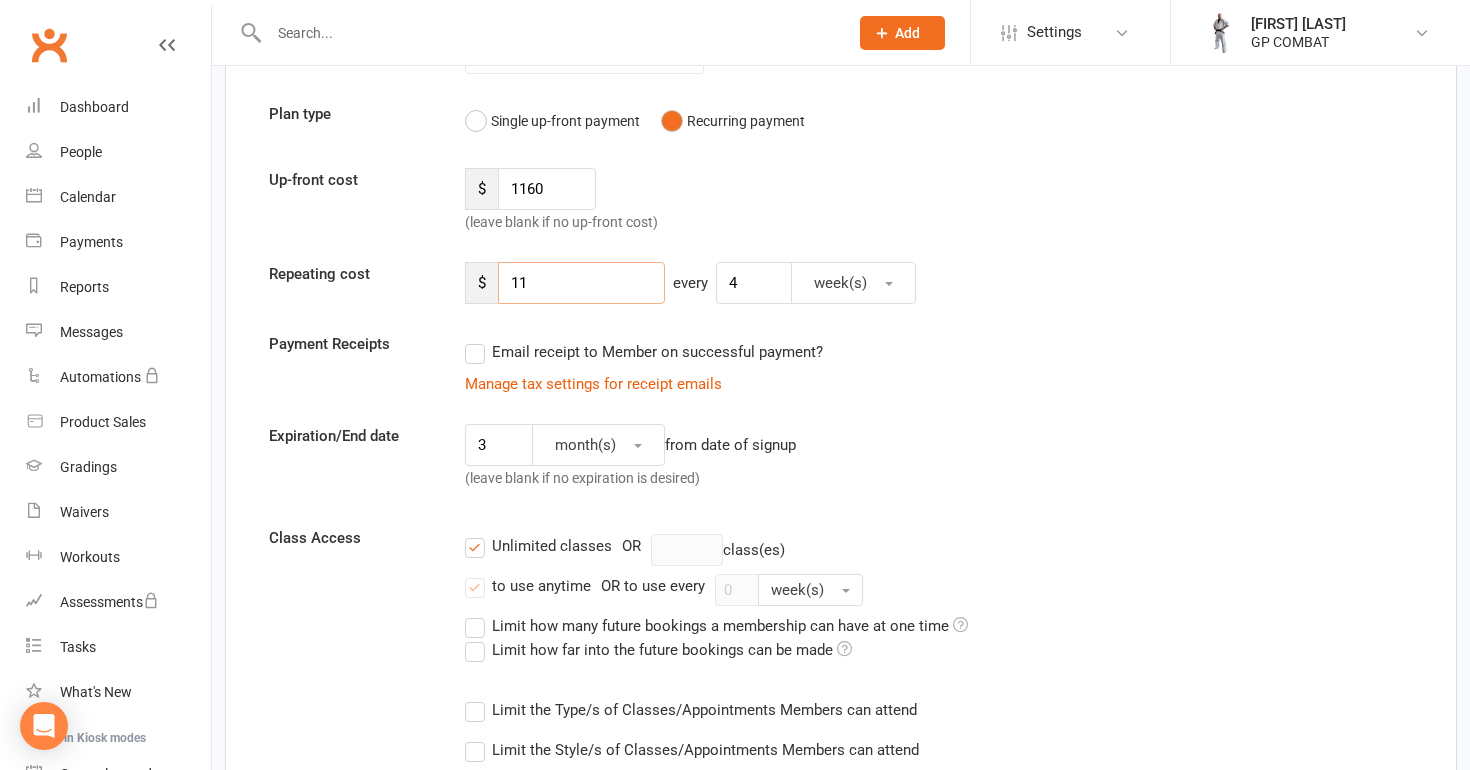 type on "1" 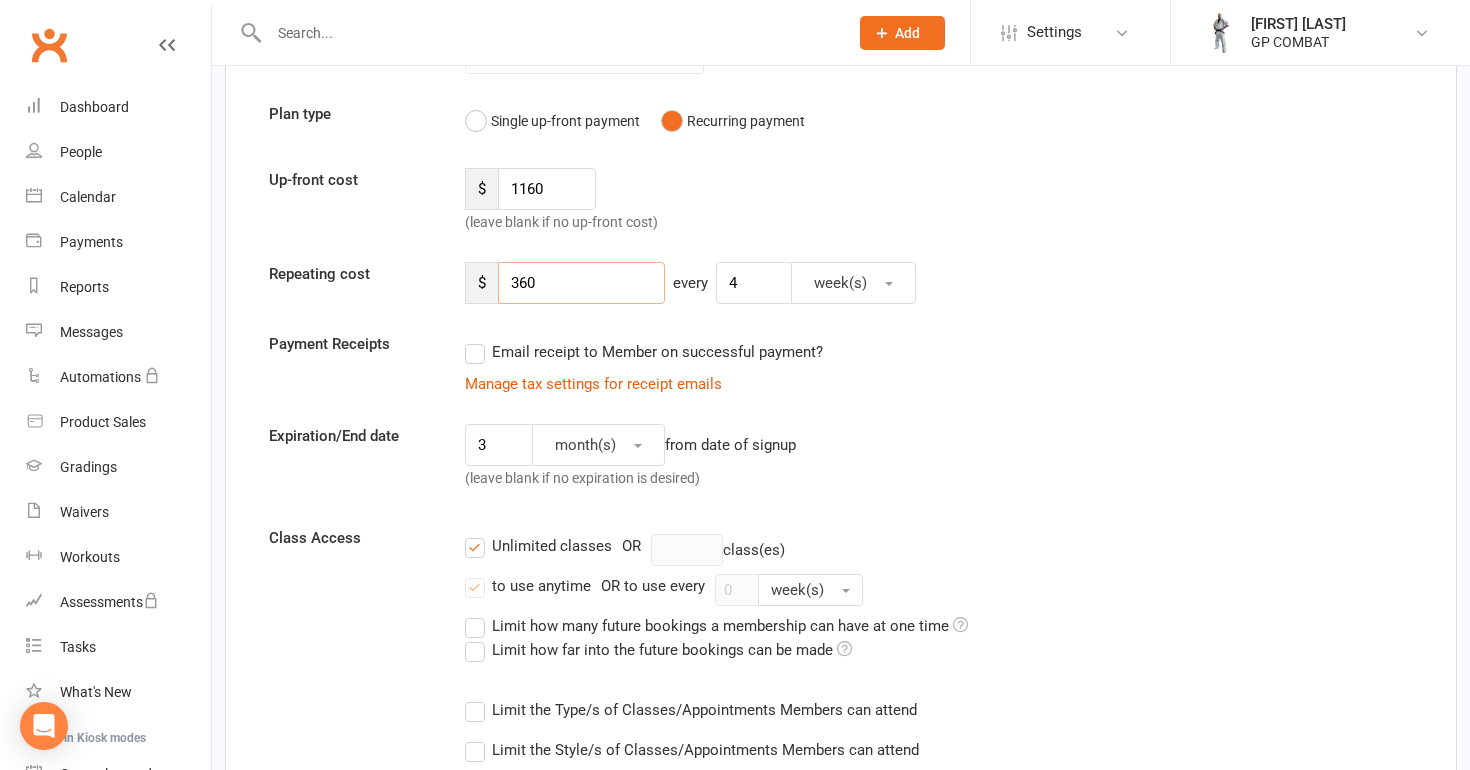 type on "360" 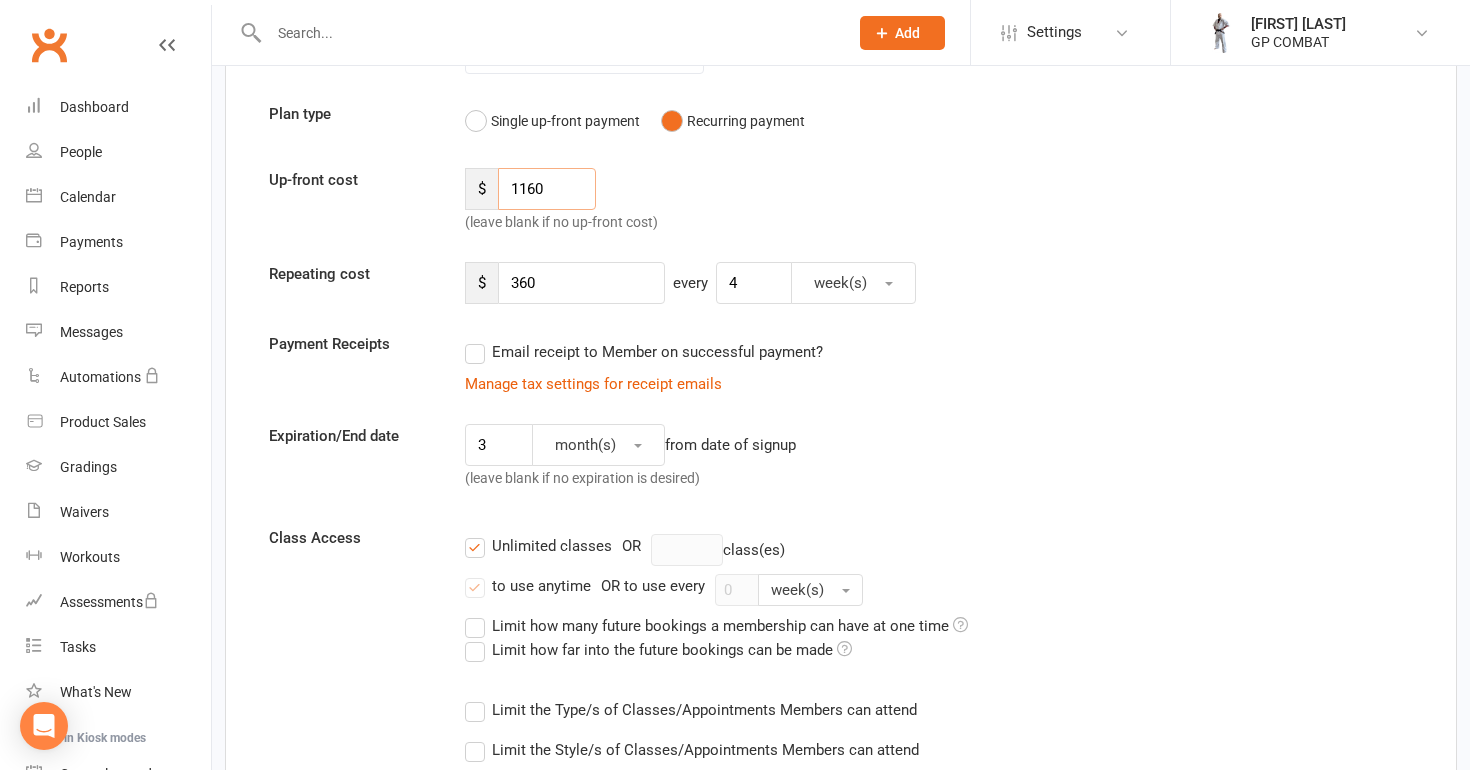 click on "1160" at bounding box center (547, 189) 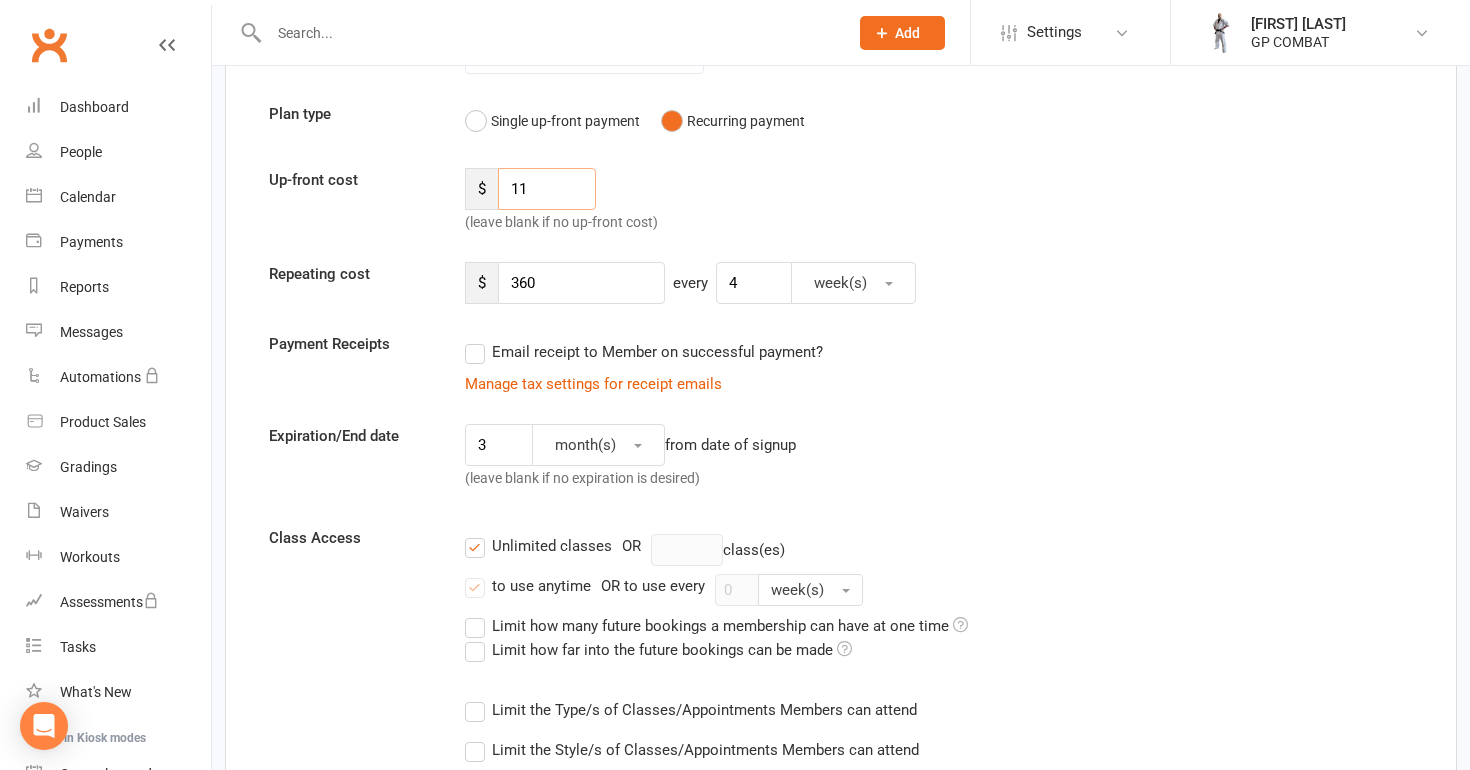 type on "1" 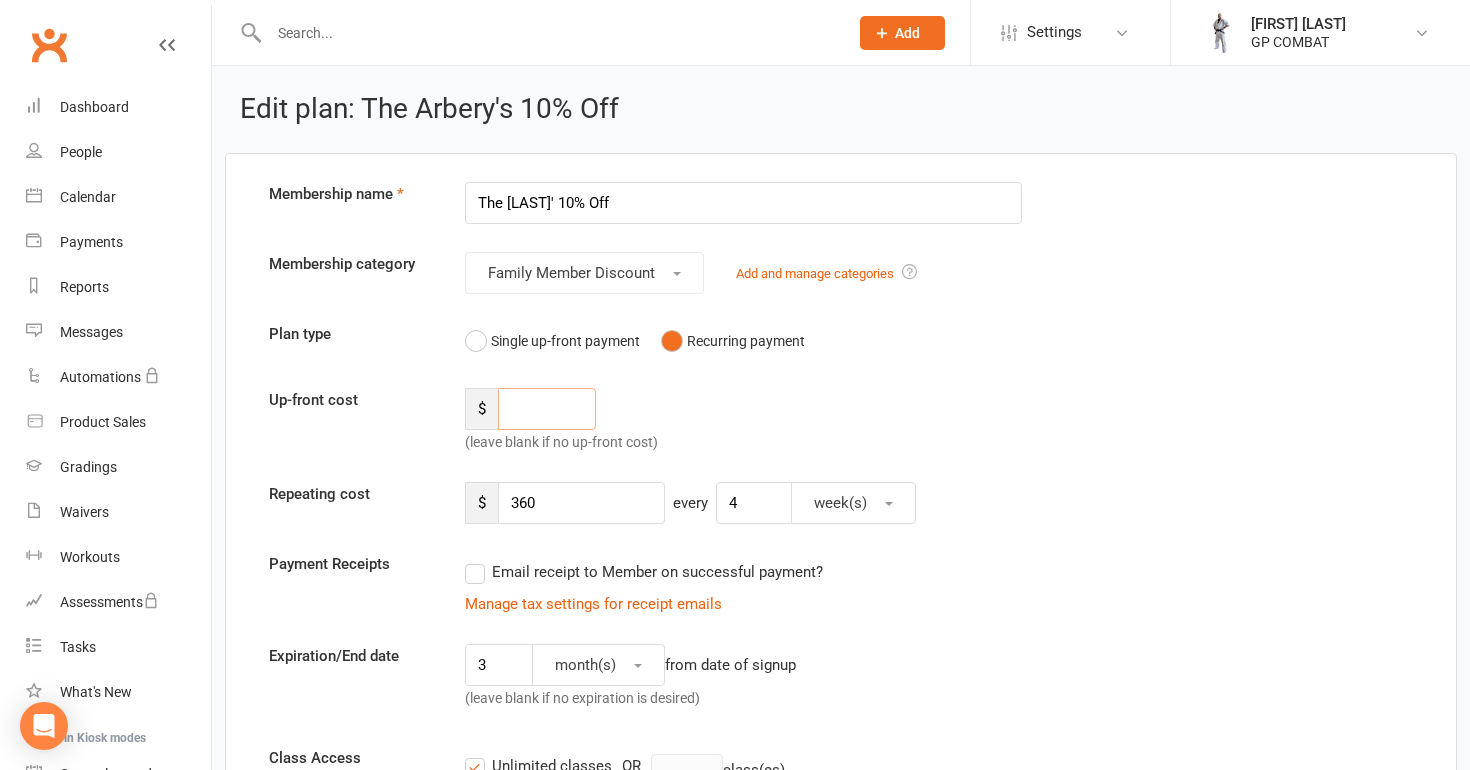 scroll, scrollTop: 0, scrollLeft: 0, axis: both 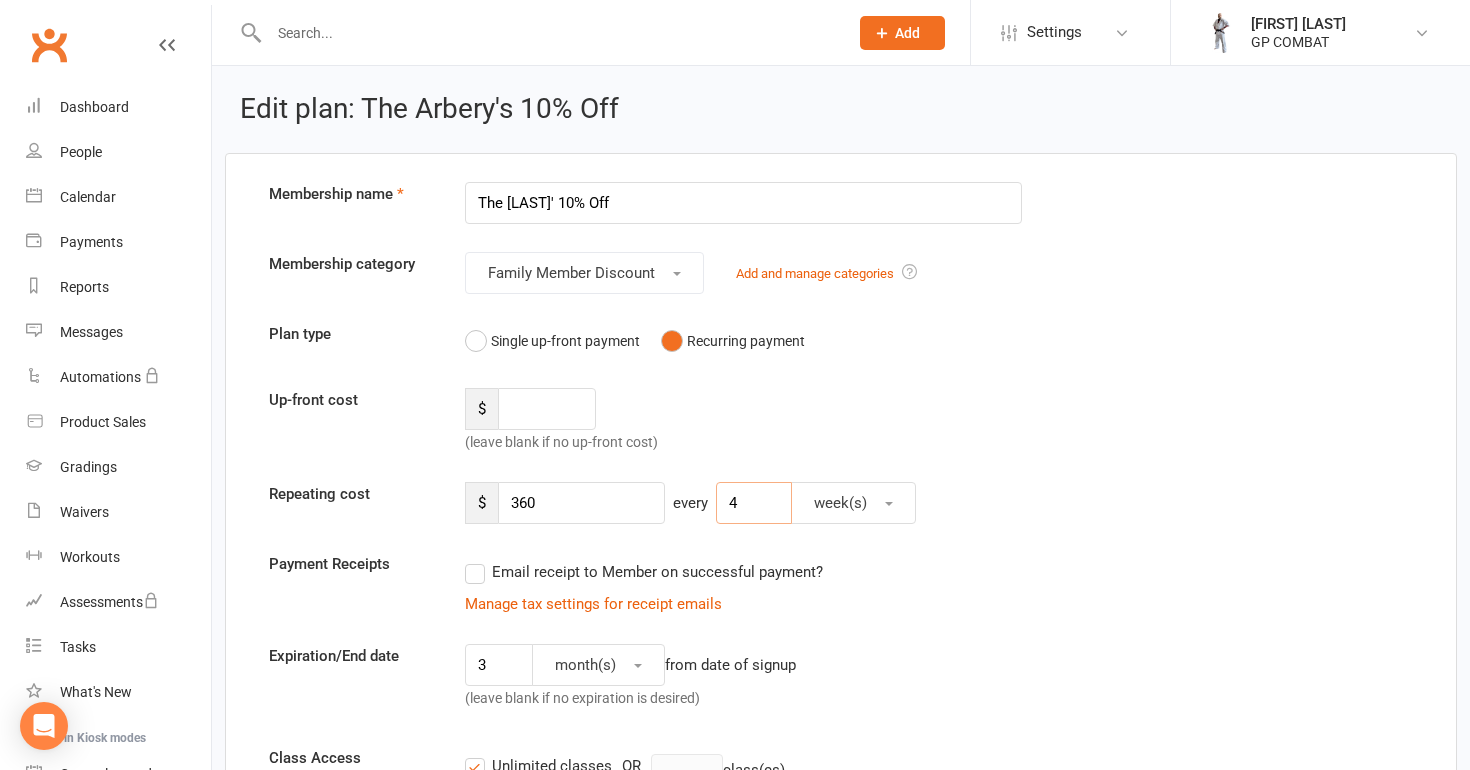 click on "4" at bounding box center (754, 503) 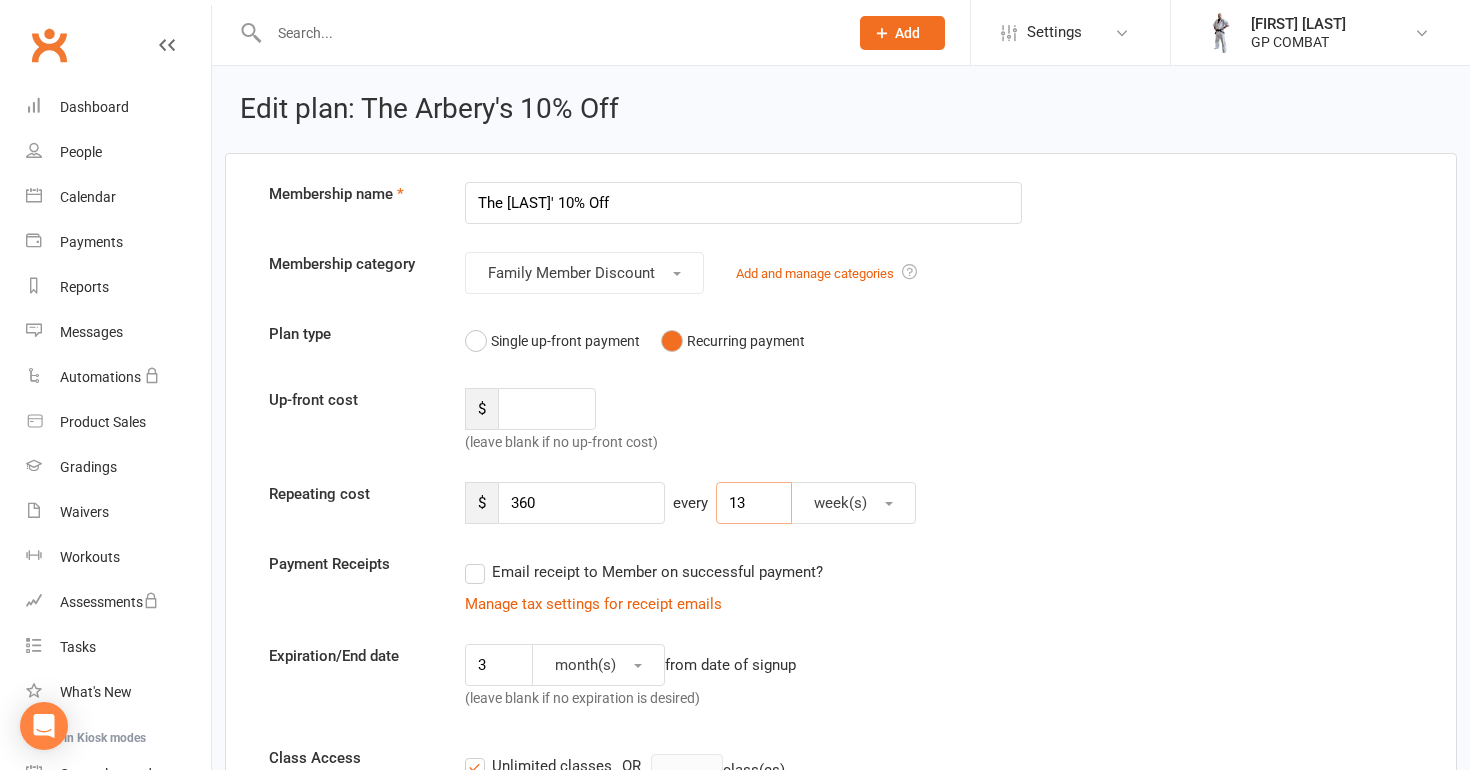type on "13" 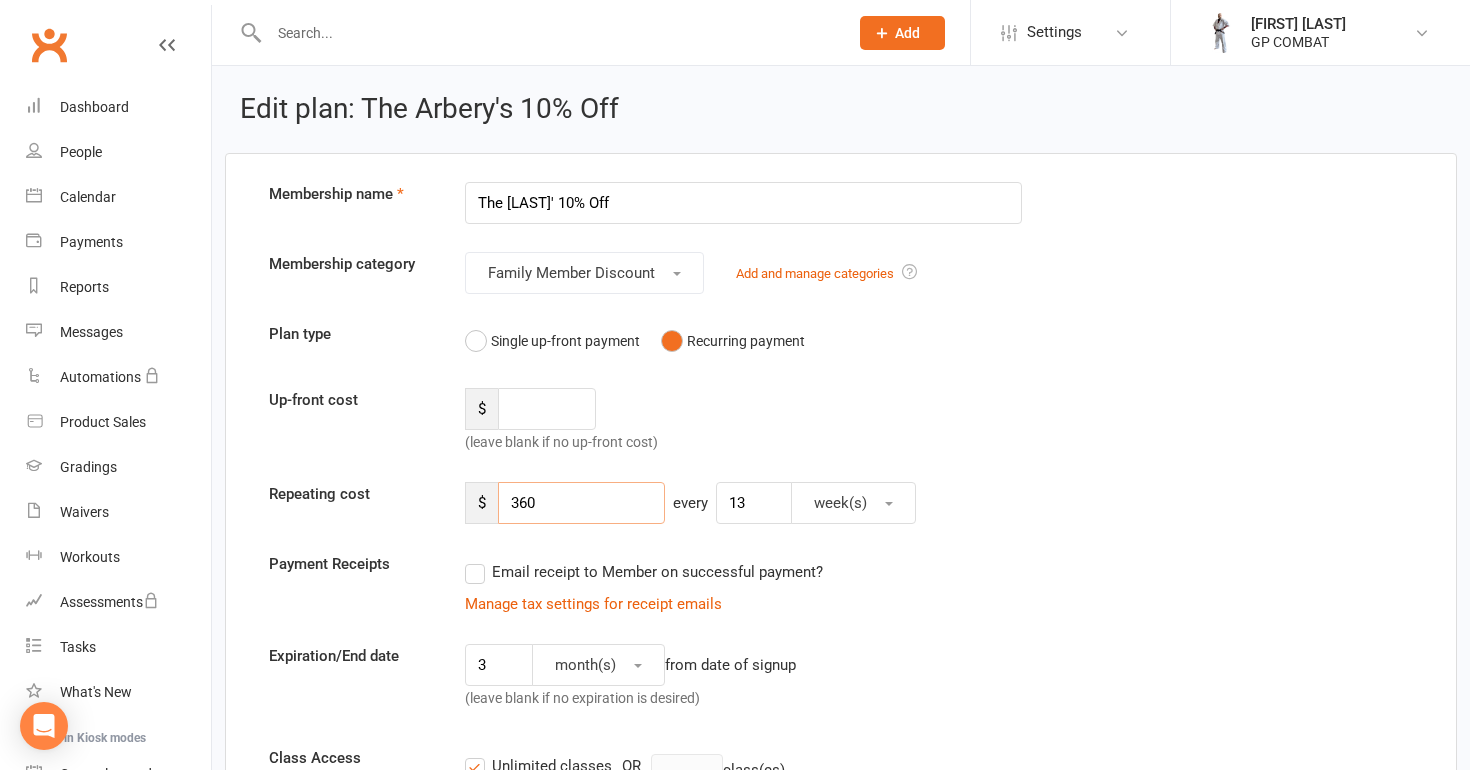 click on "360" at bounding box center (581, 503) 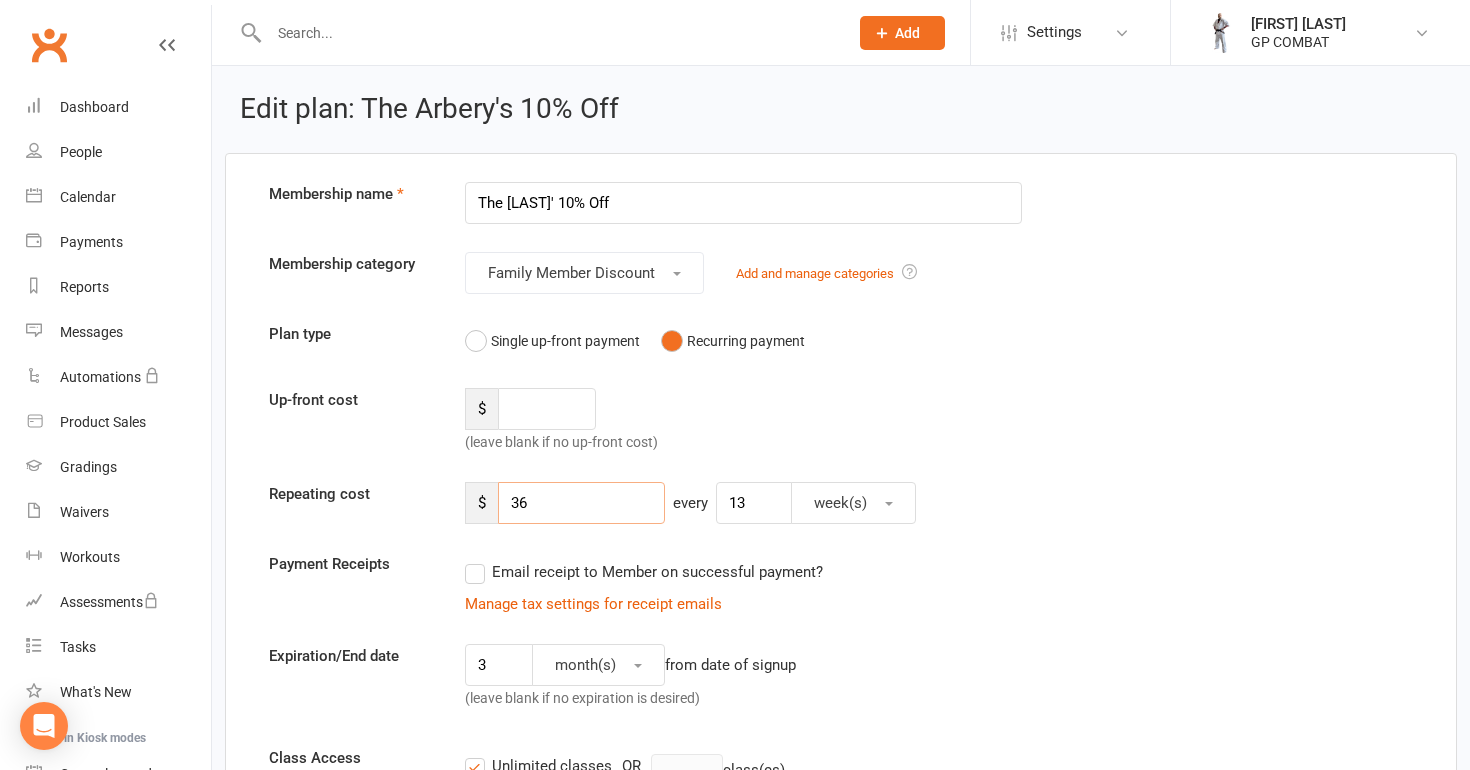 type on "3" 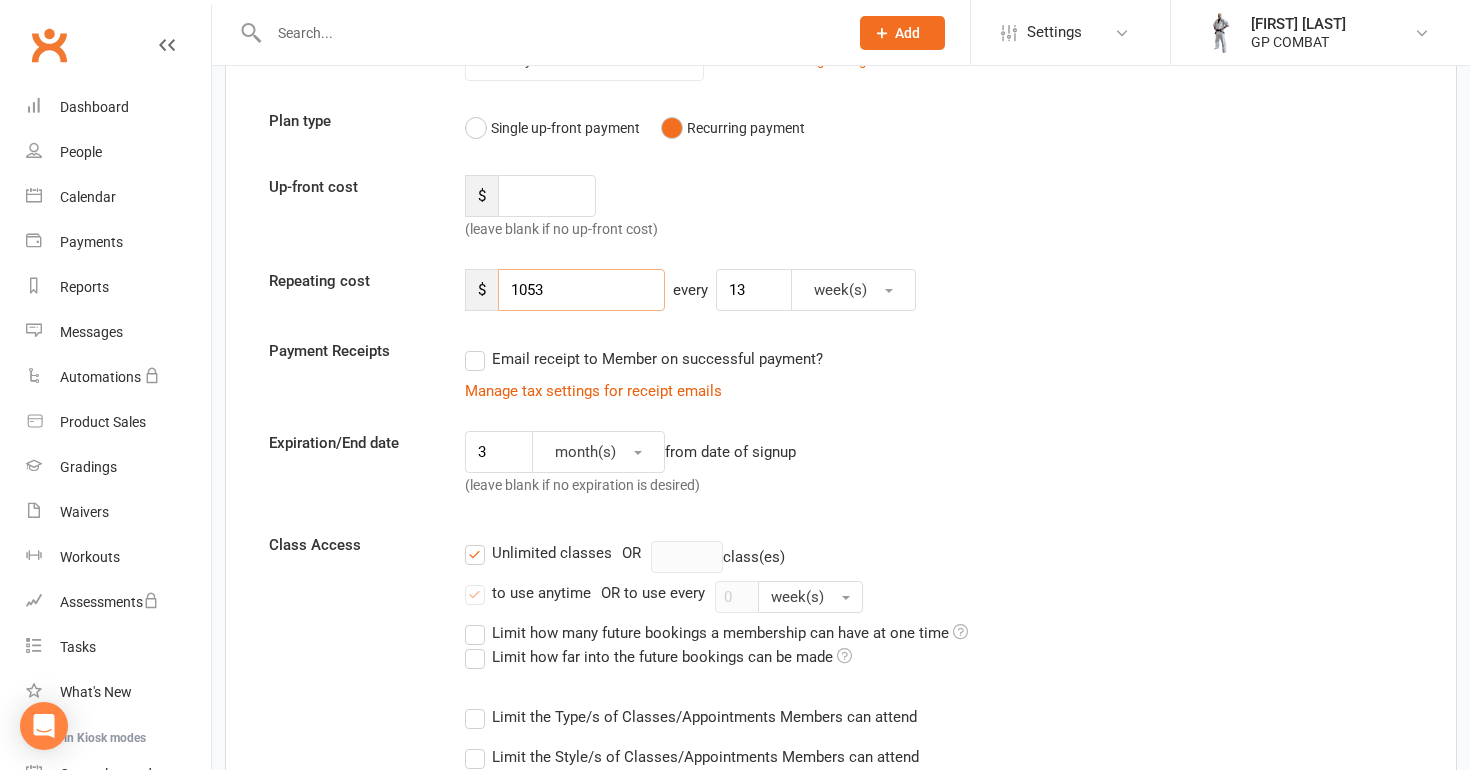 scroll, scrollTop: 214, scrollLeft: 0, axis: vertical 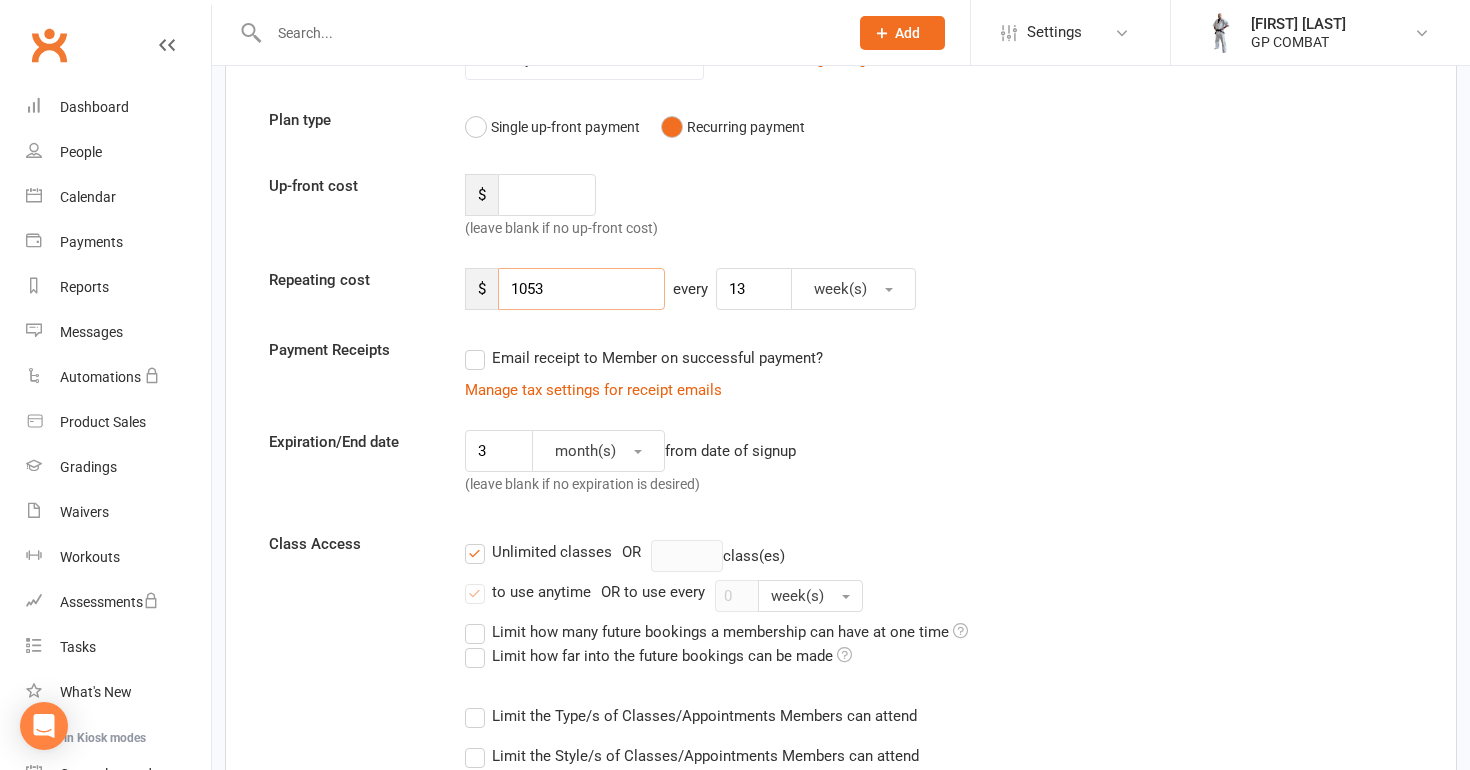 type on "1053" 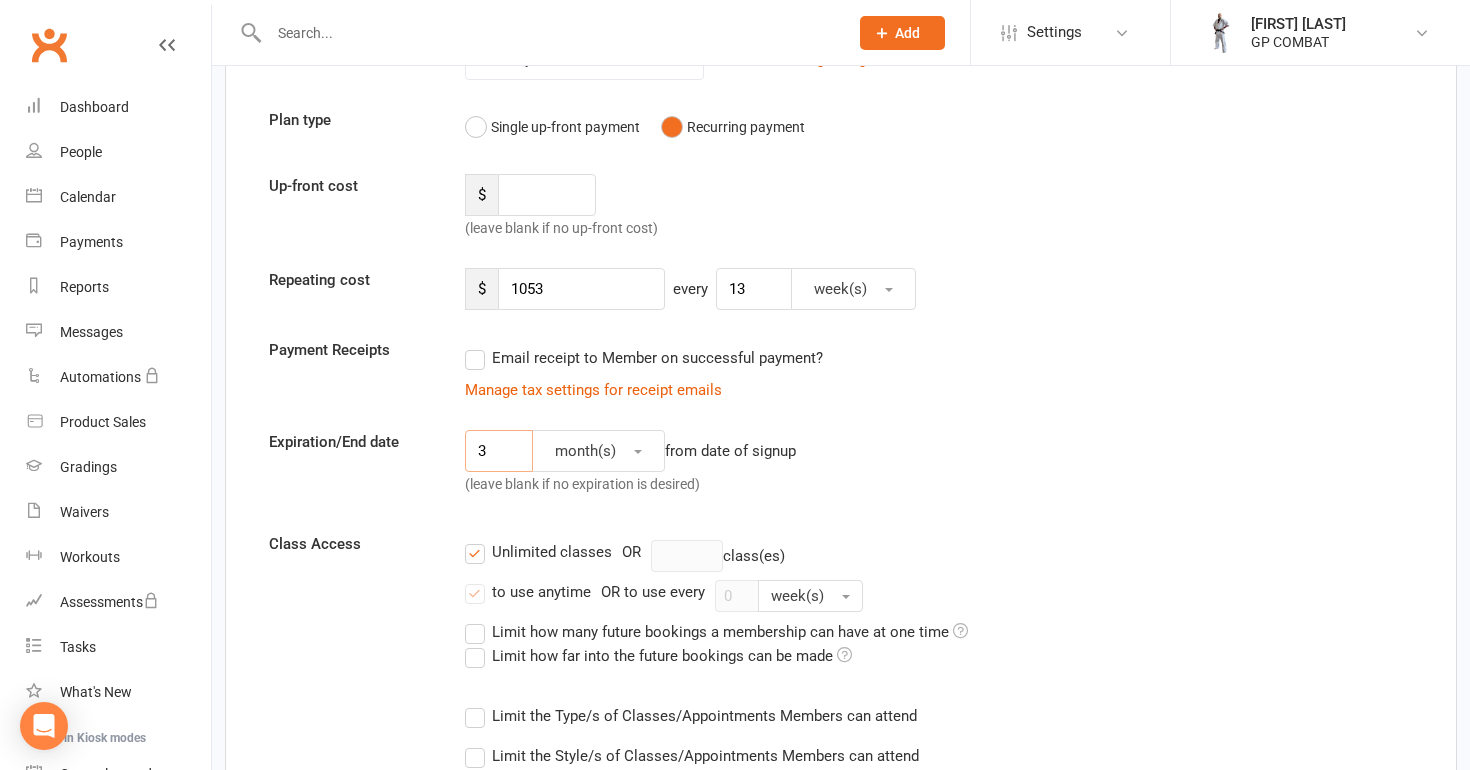 click on "3" at bounding box center [499, 451] 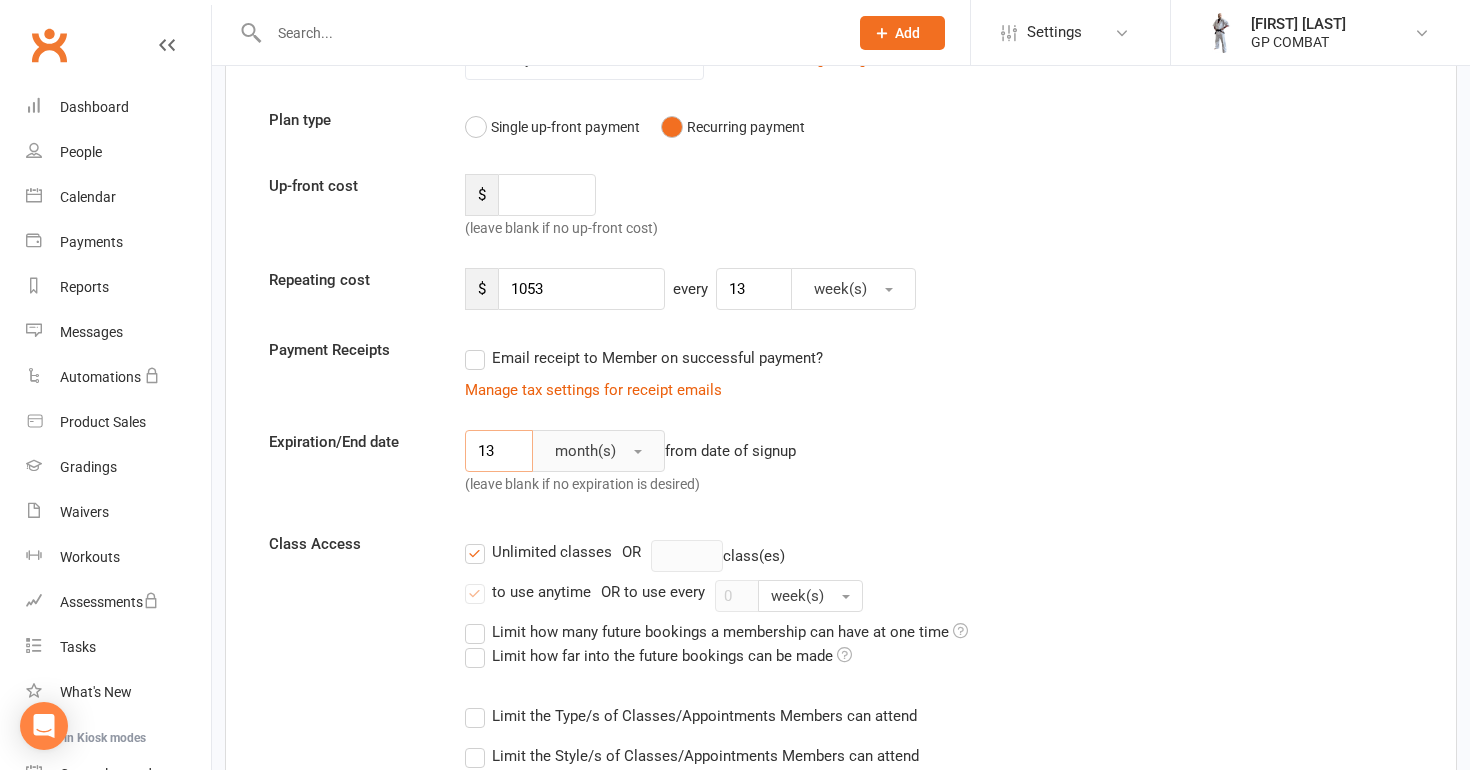 type on "13" 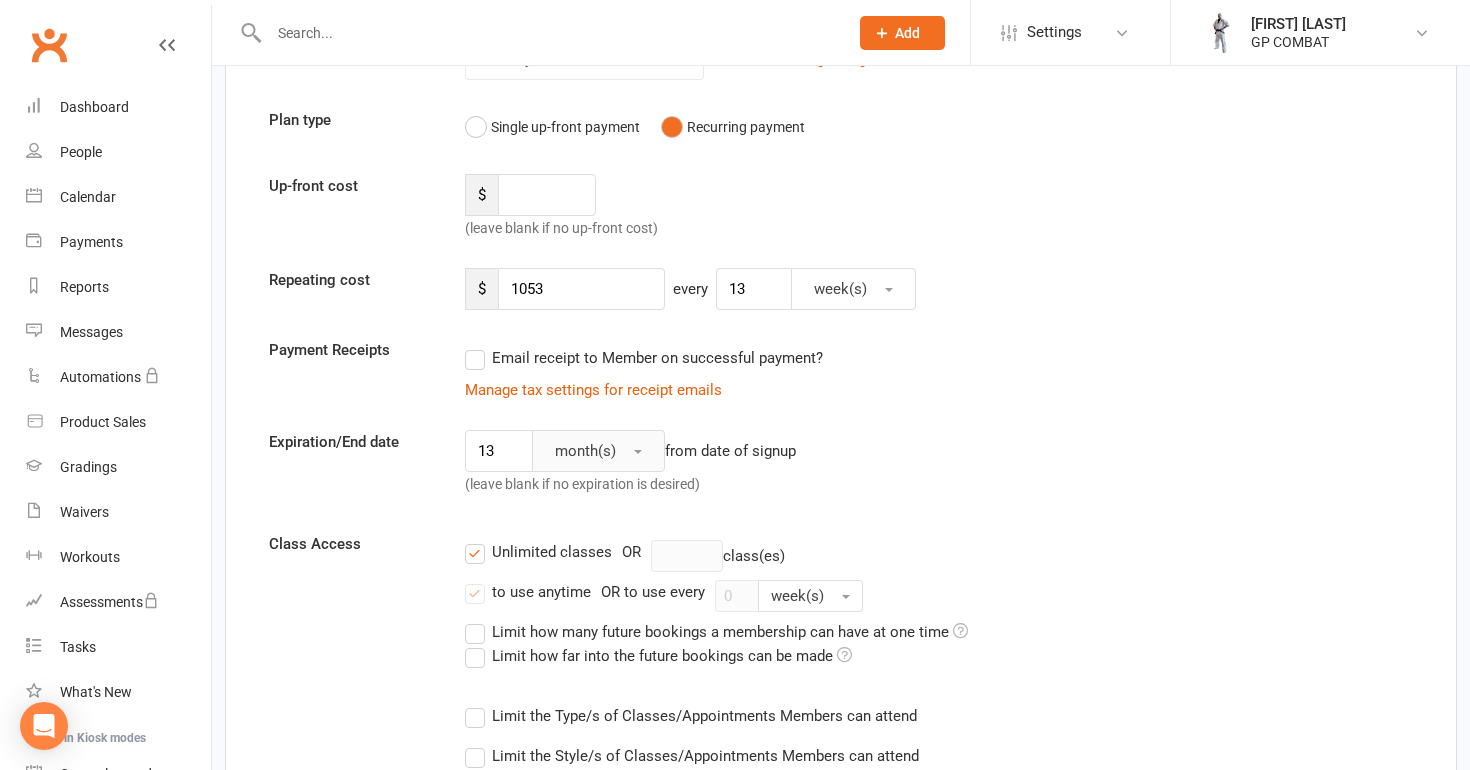 click on "month(s)" at bounding box center (585, 451) 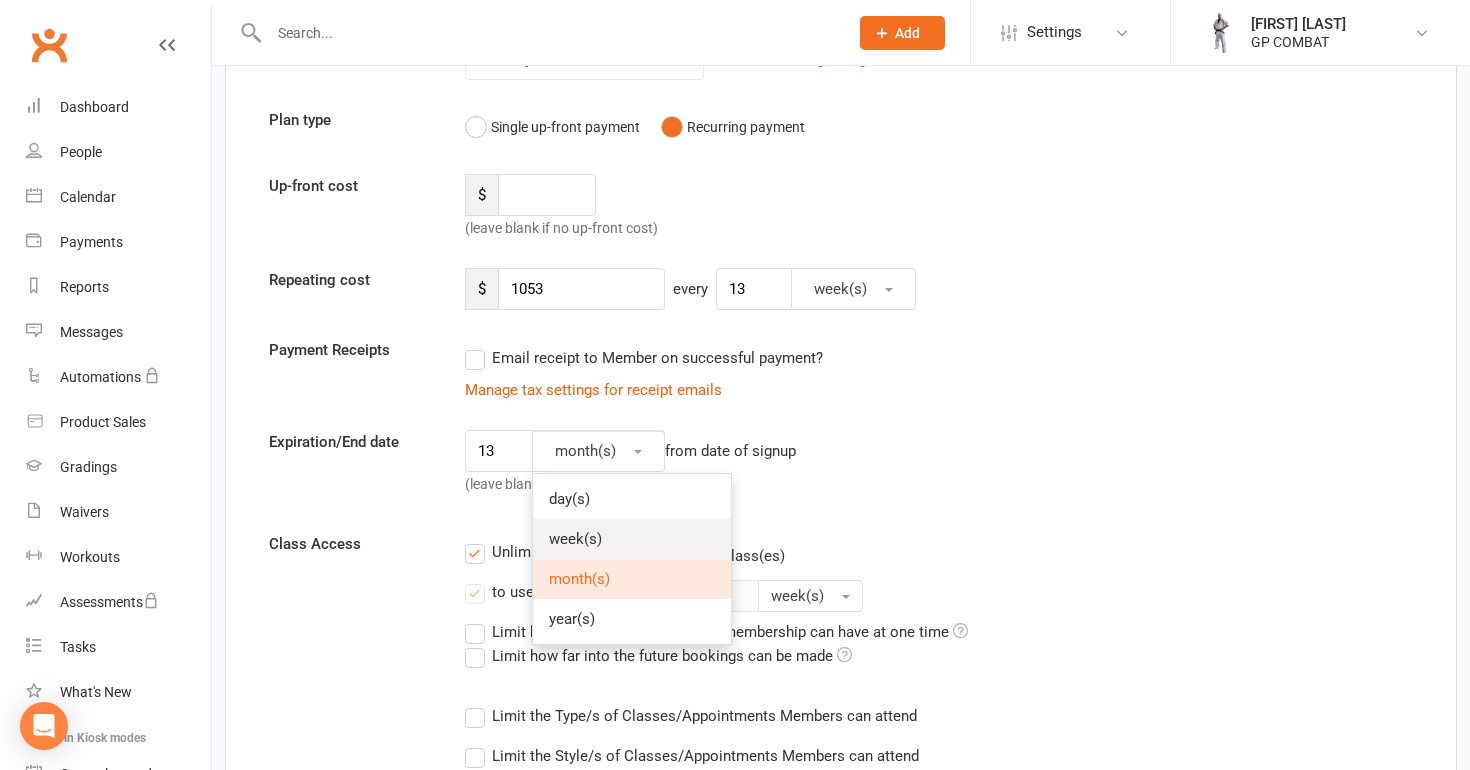 click on "week(s)" at bounding box center [575, 539] 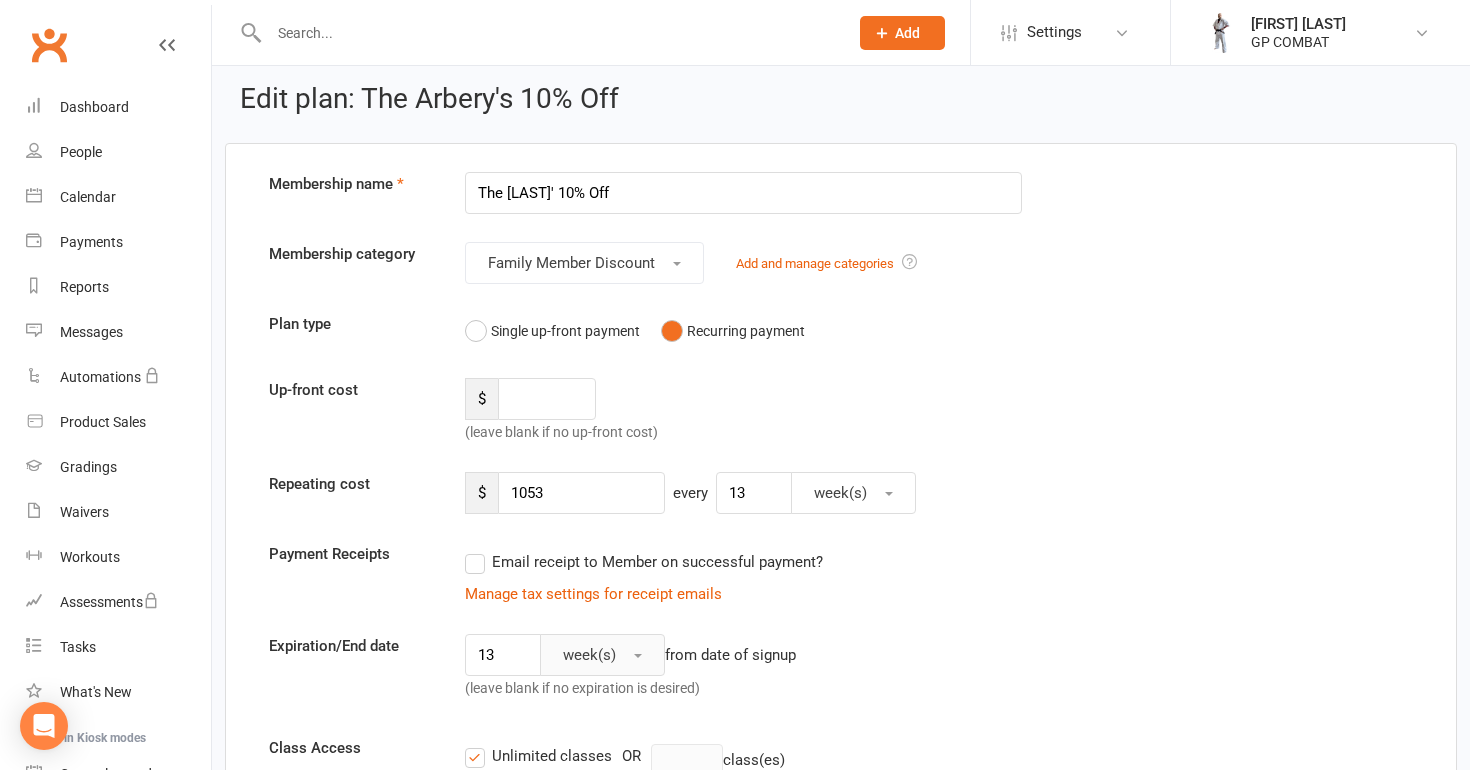 scroll, scrollTop: 8, scrollLeft: 0, axis: vertical 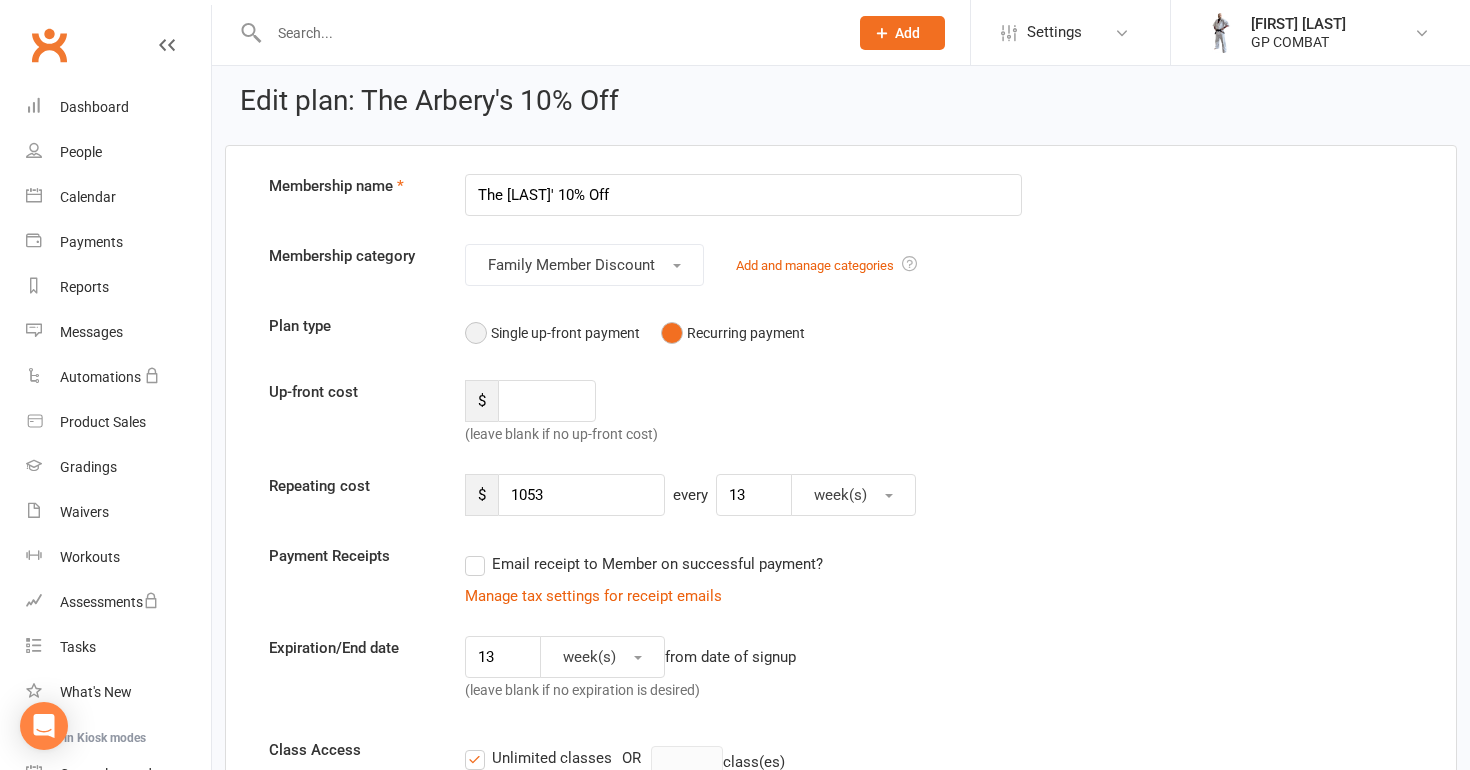 click on "Single up-front payment" at bounding box center [552, 333] 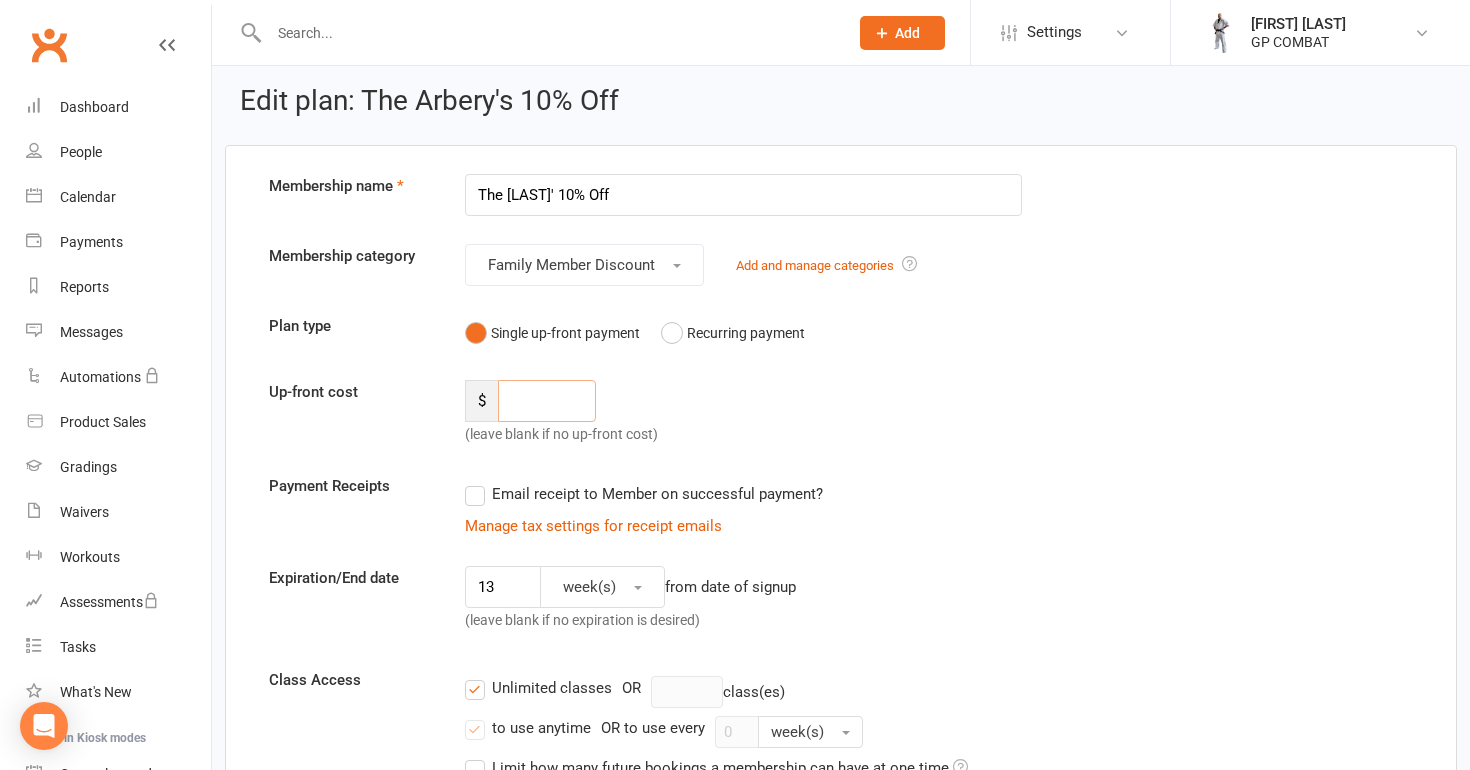 click at bounding box center [547, 401] 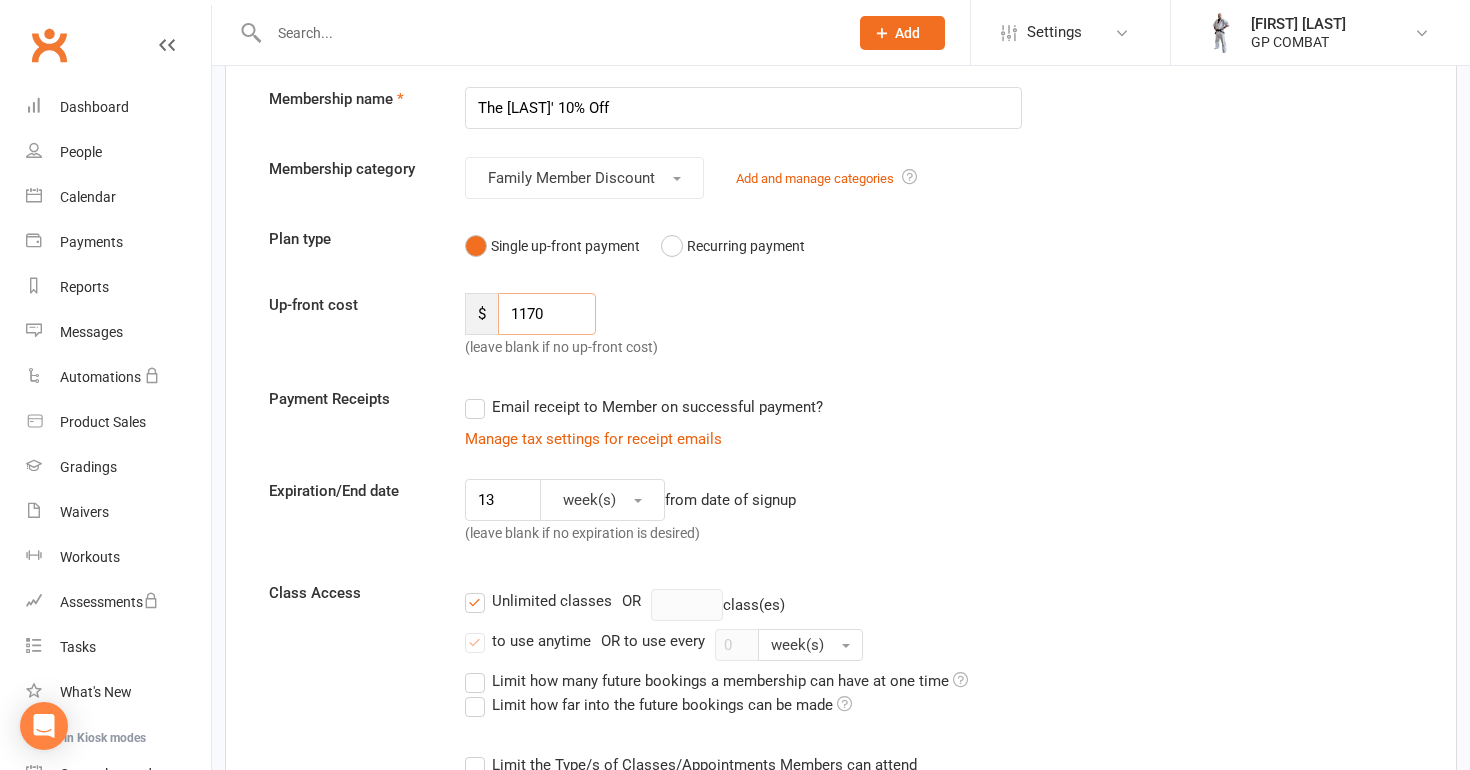 scroll, scrollTop: 99, scrollLeft: 0, axis: vertical 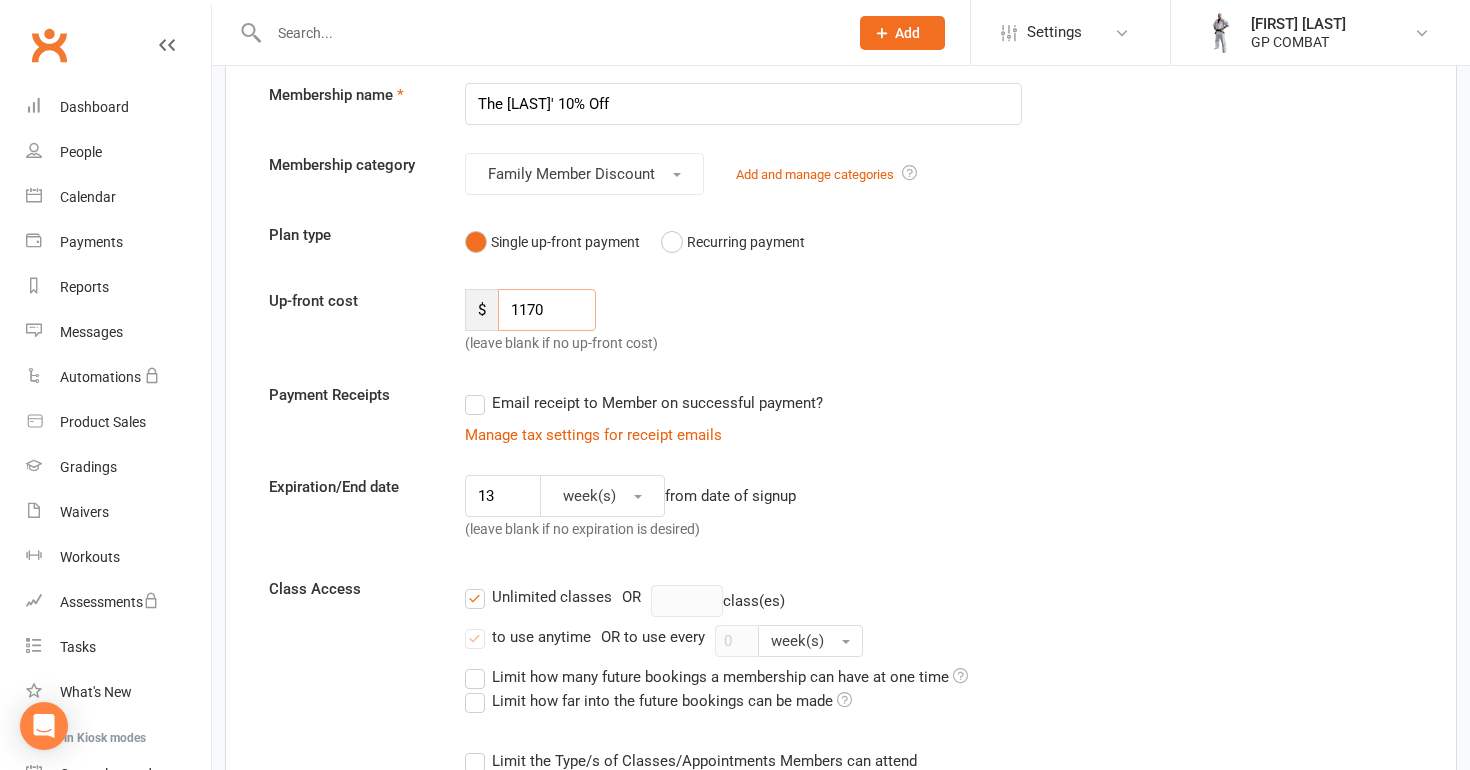 type on "1170" 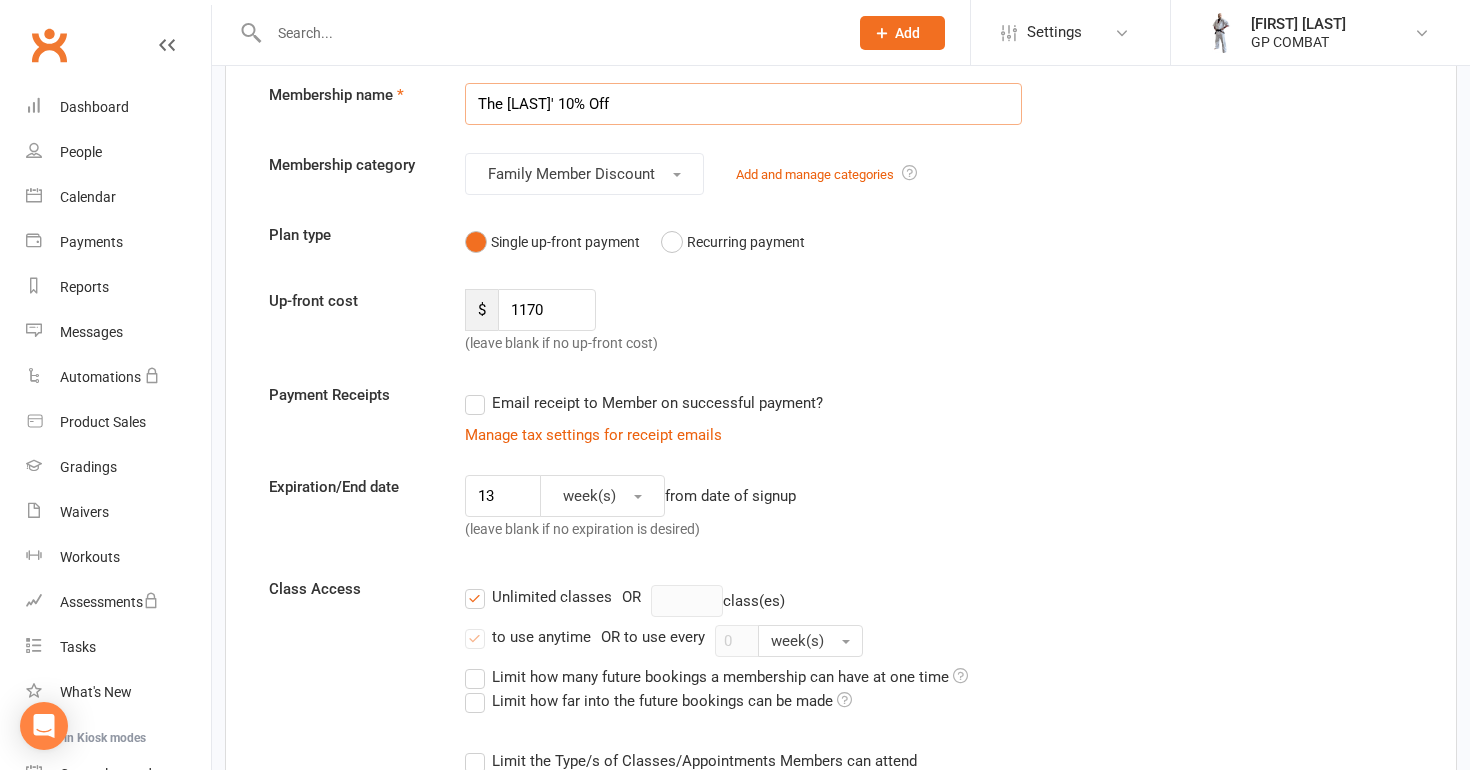 click on "The [LAST]' 10% Off" at bounding box center [743, 104] 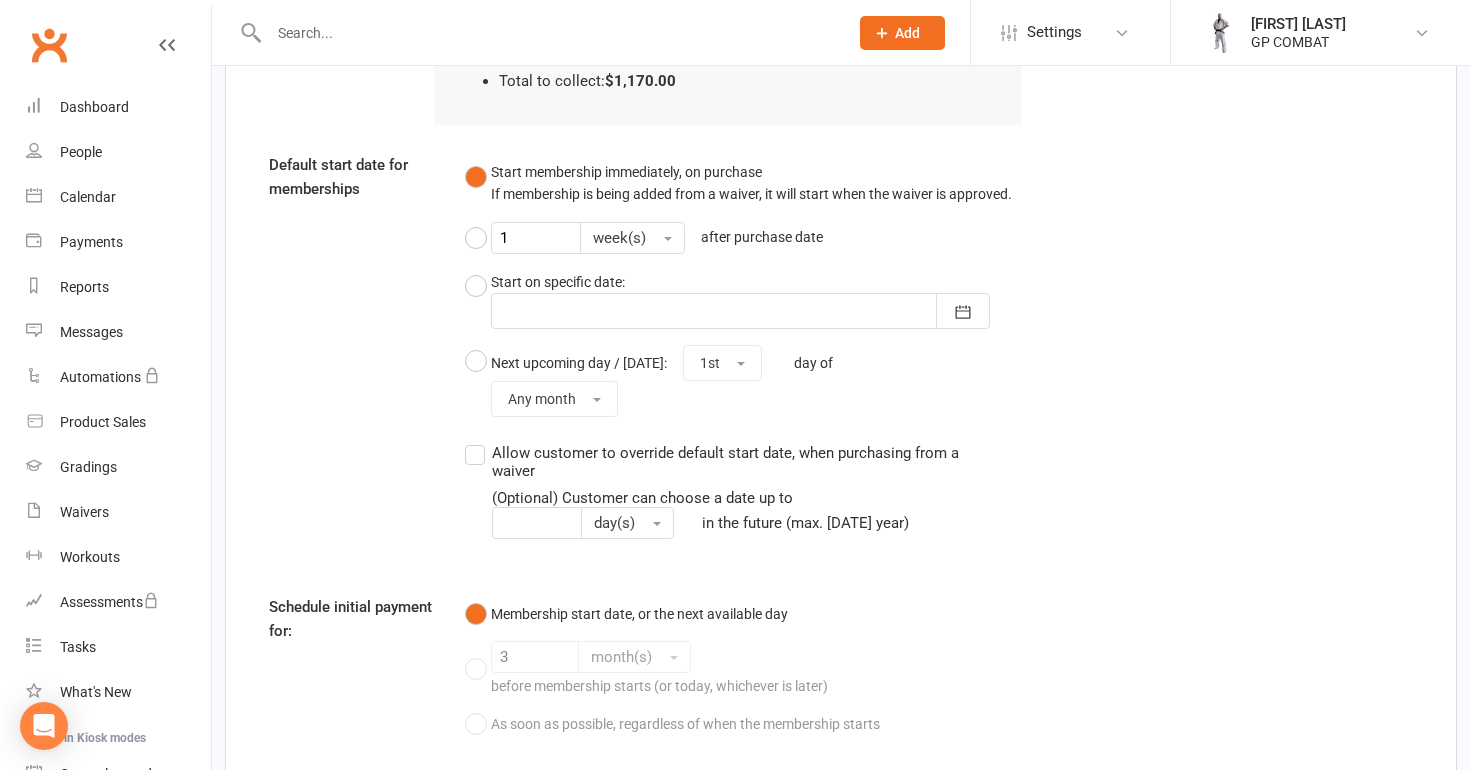 scroll, scrollTop: 1508, scrollLeft: 0, axis: vertical 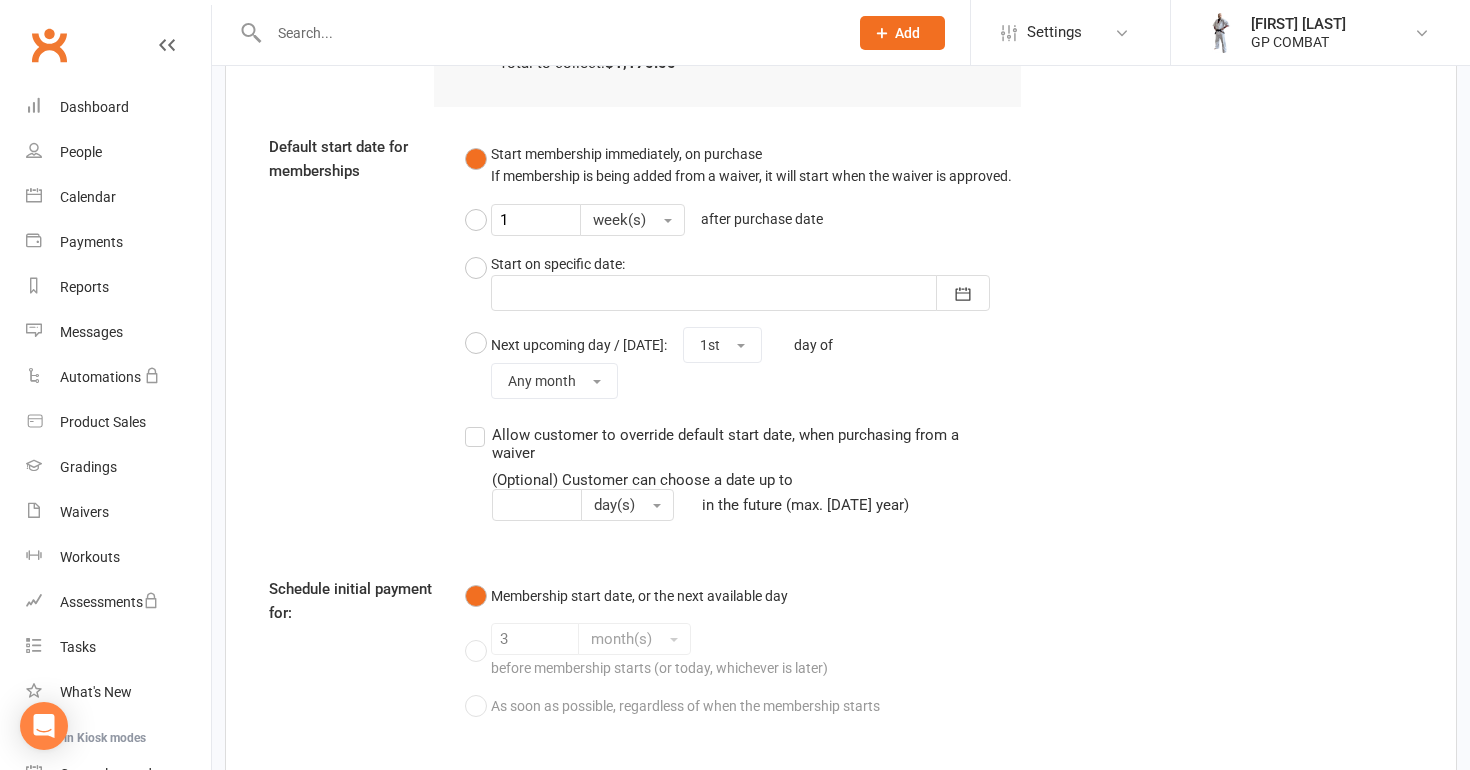 type on "The Arbery's 10% Off Unlimited" 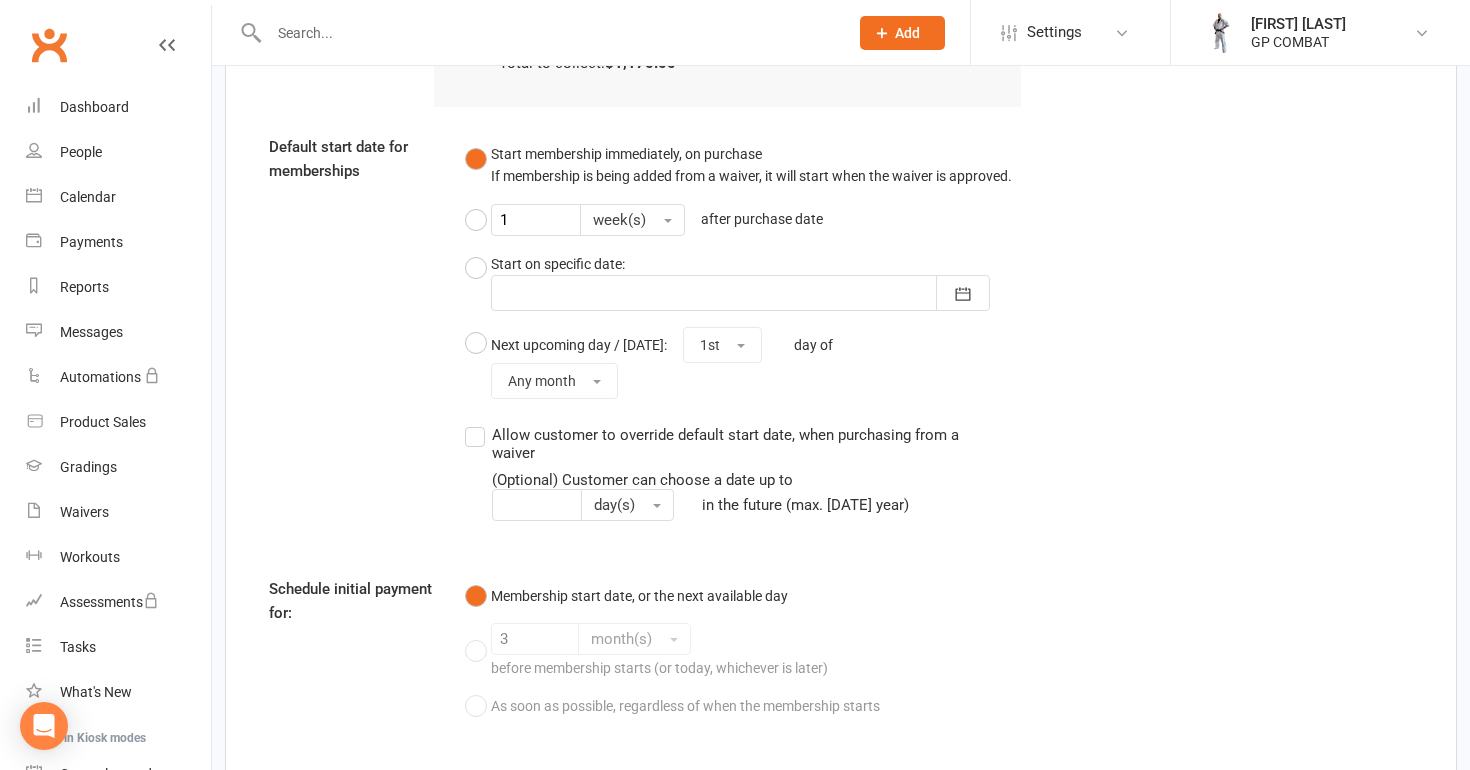 click on "Membership start date, or the next available day" at bounding box center [626, 596] 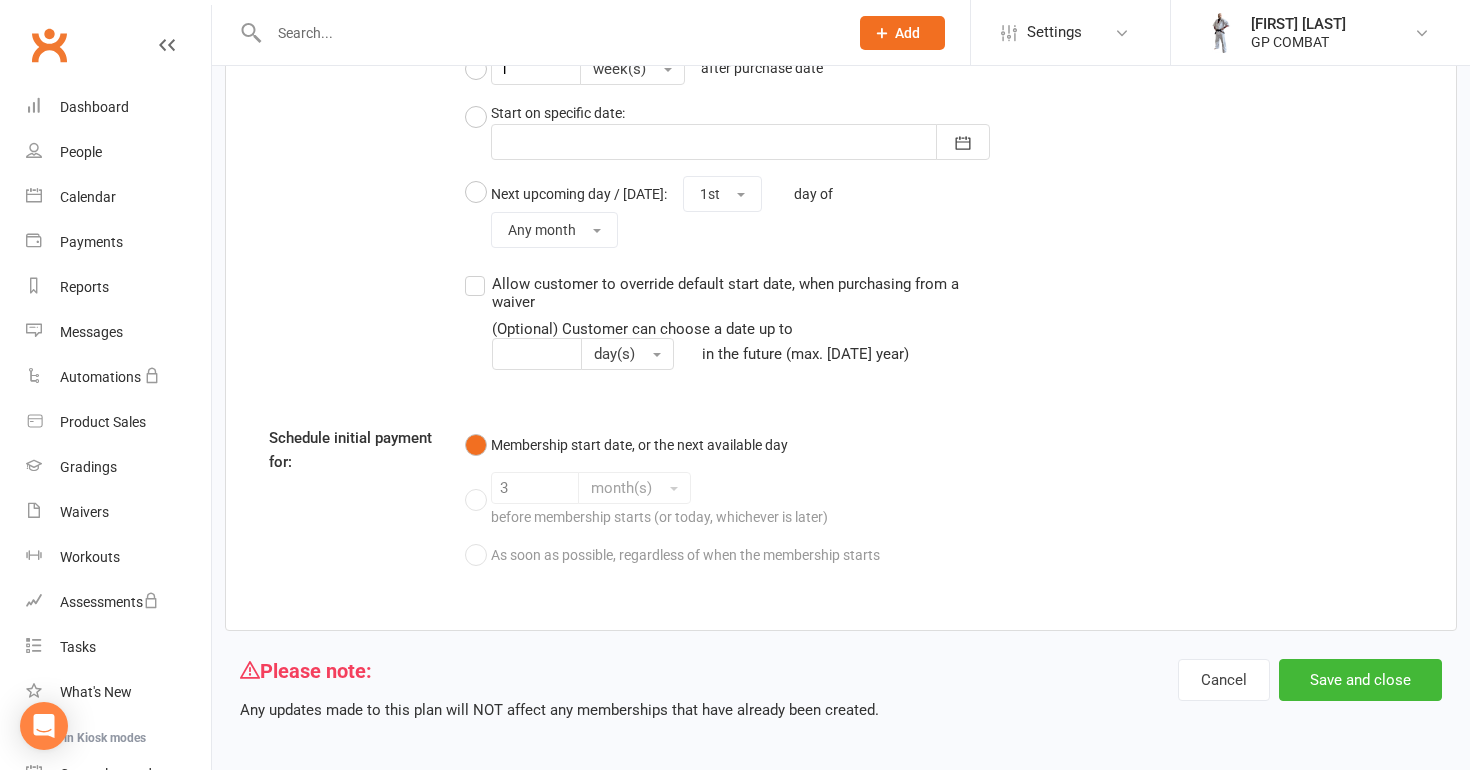 scroll, scrollTop: 1658, scrollLeft: 0, axis: vertical 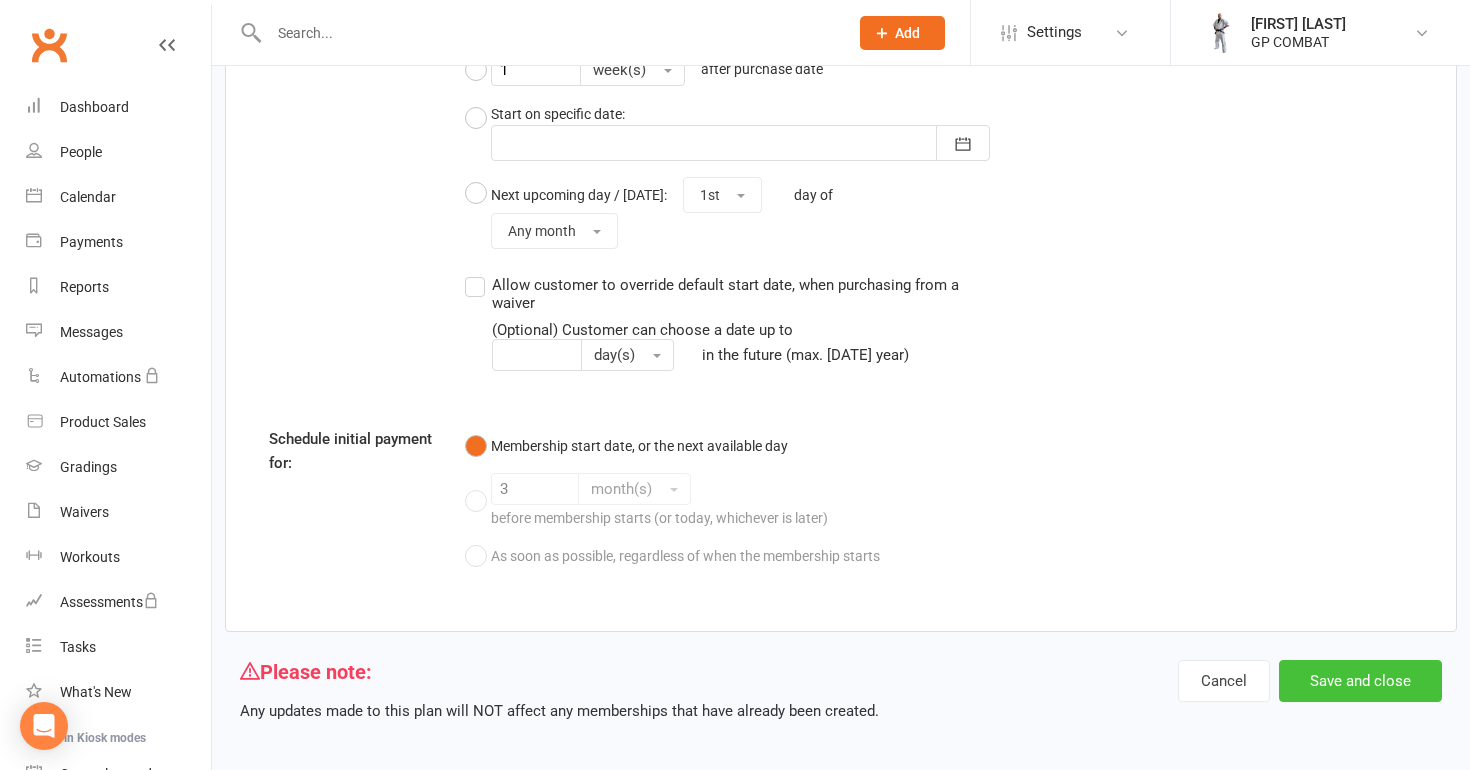 click on "Save and close" at bounding box center [1360, 681] 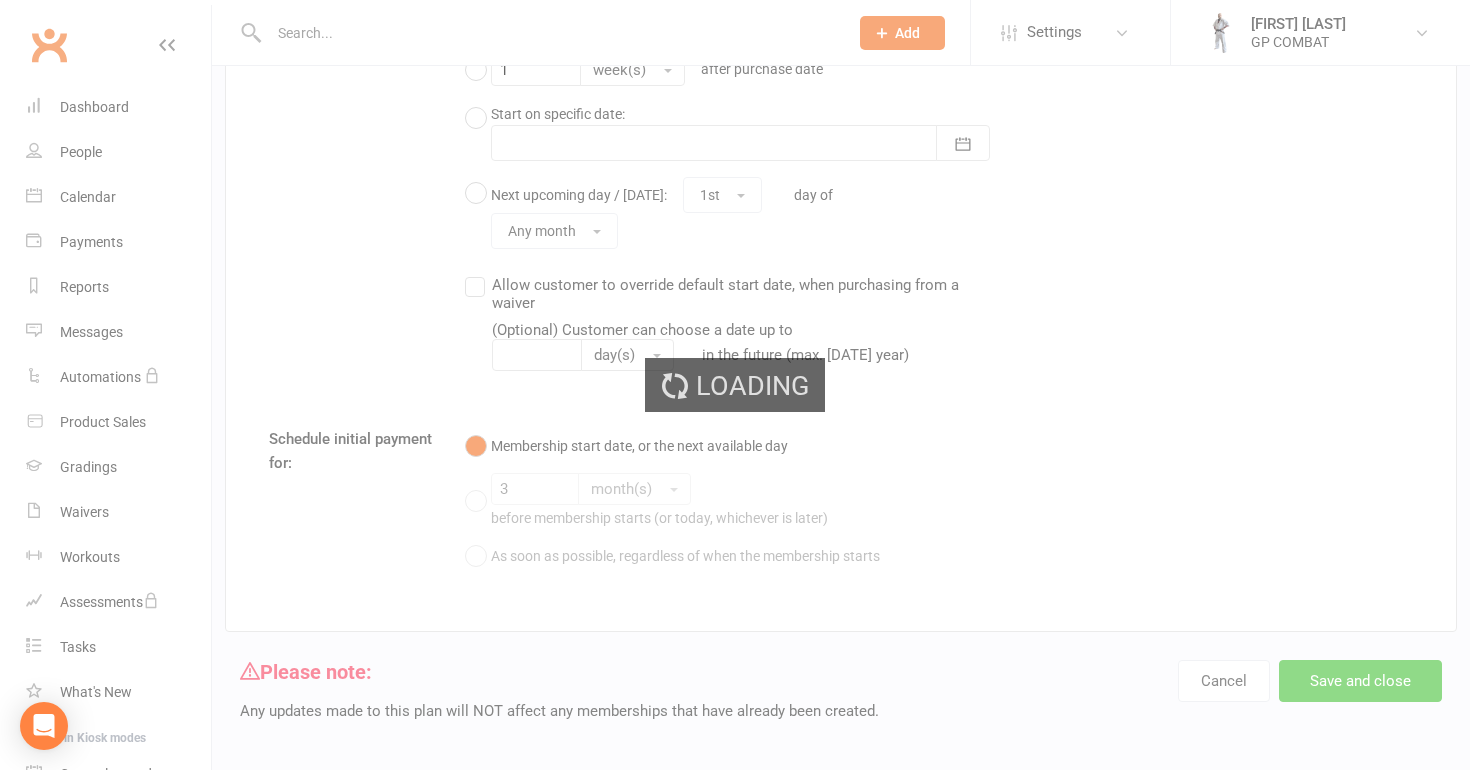scroll, scrollTop: 0, scrollLeft: 0, axis: both 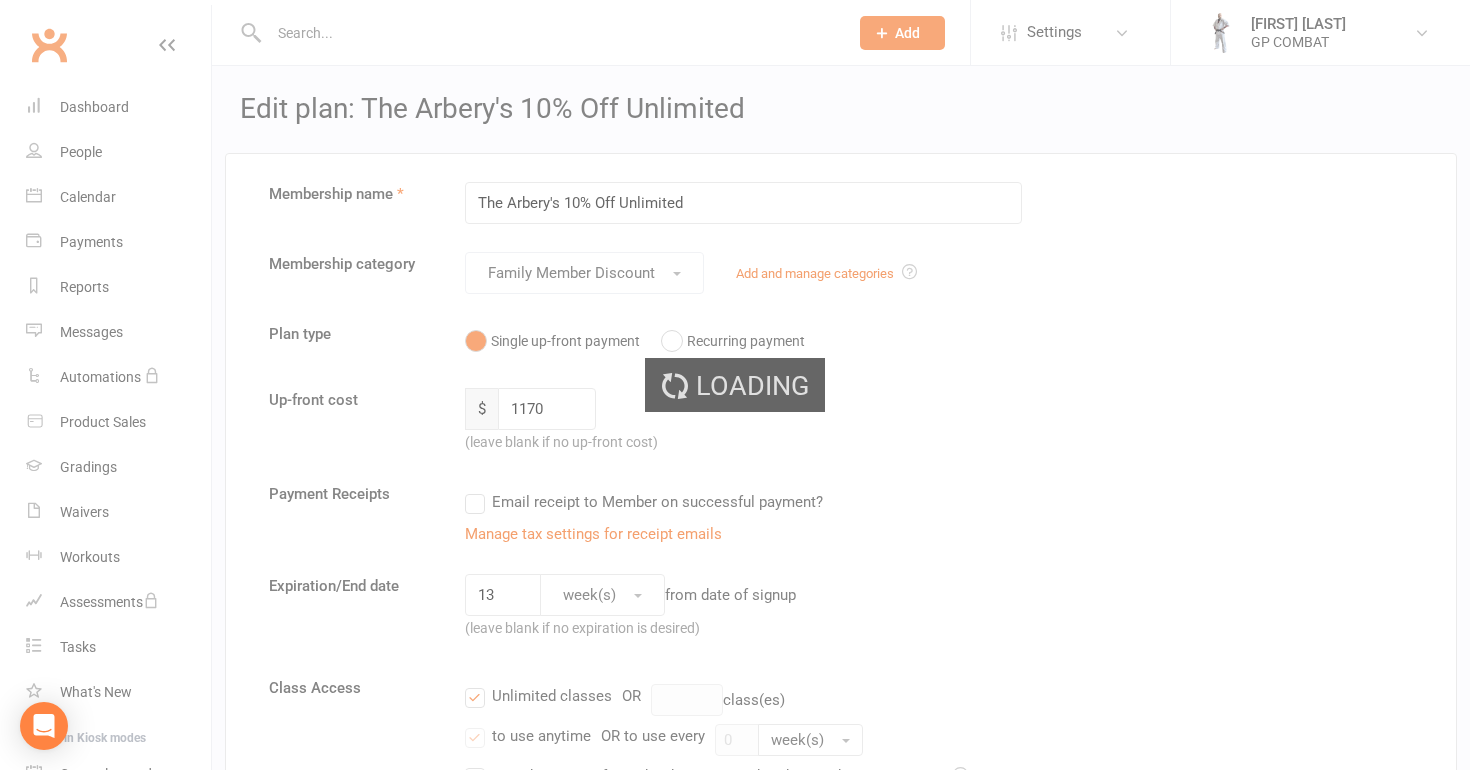 select on "50" 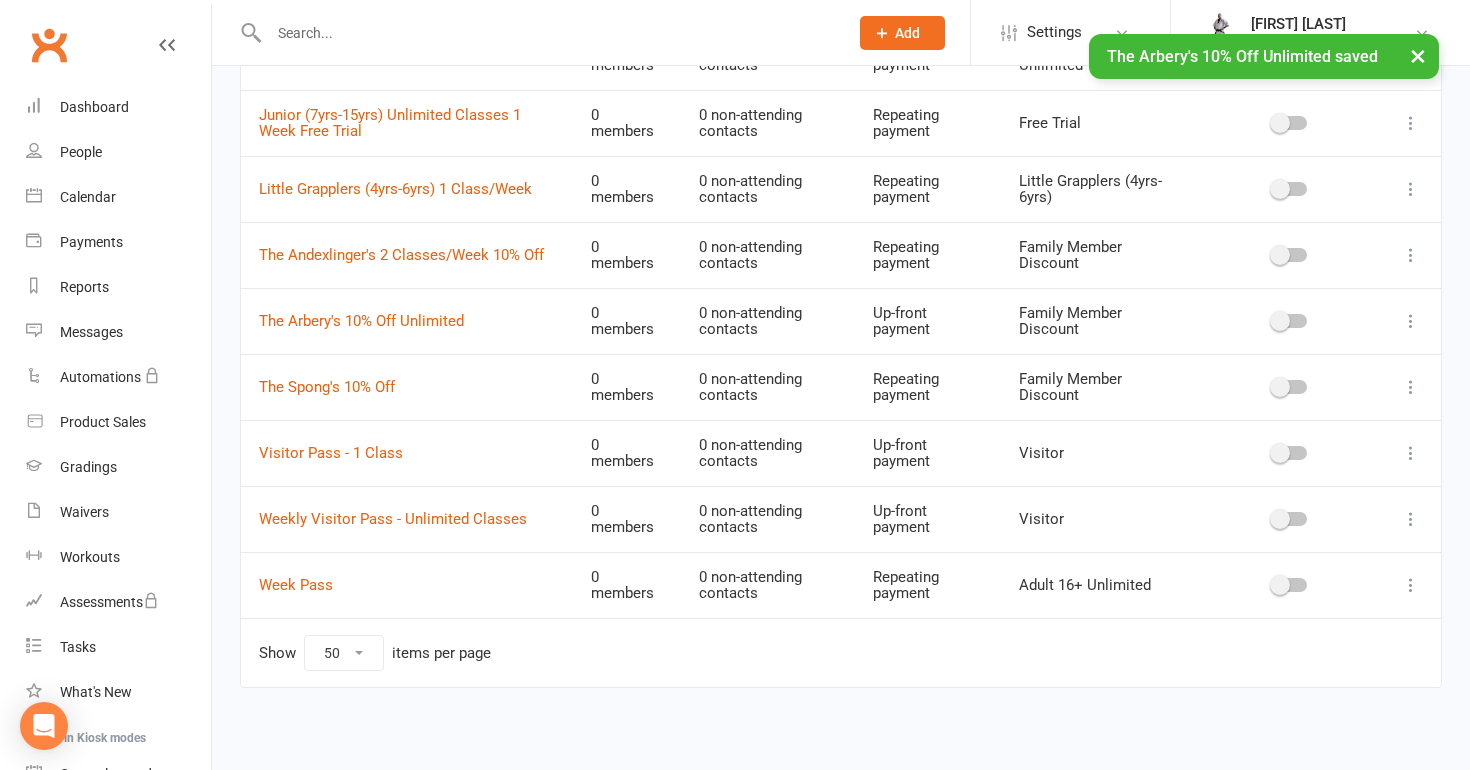 scroll, scrollTop: 982, scrollLeft: 0, axis: vertical 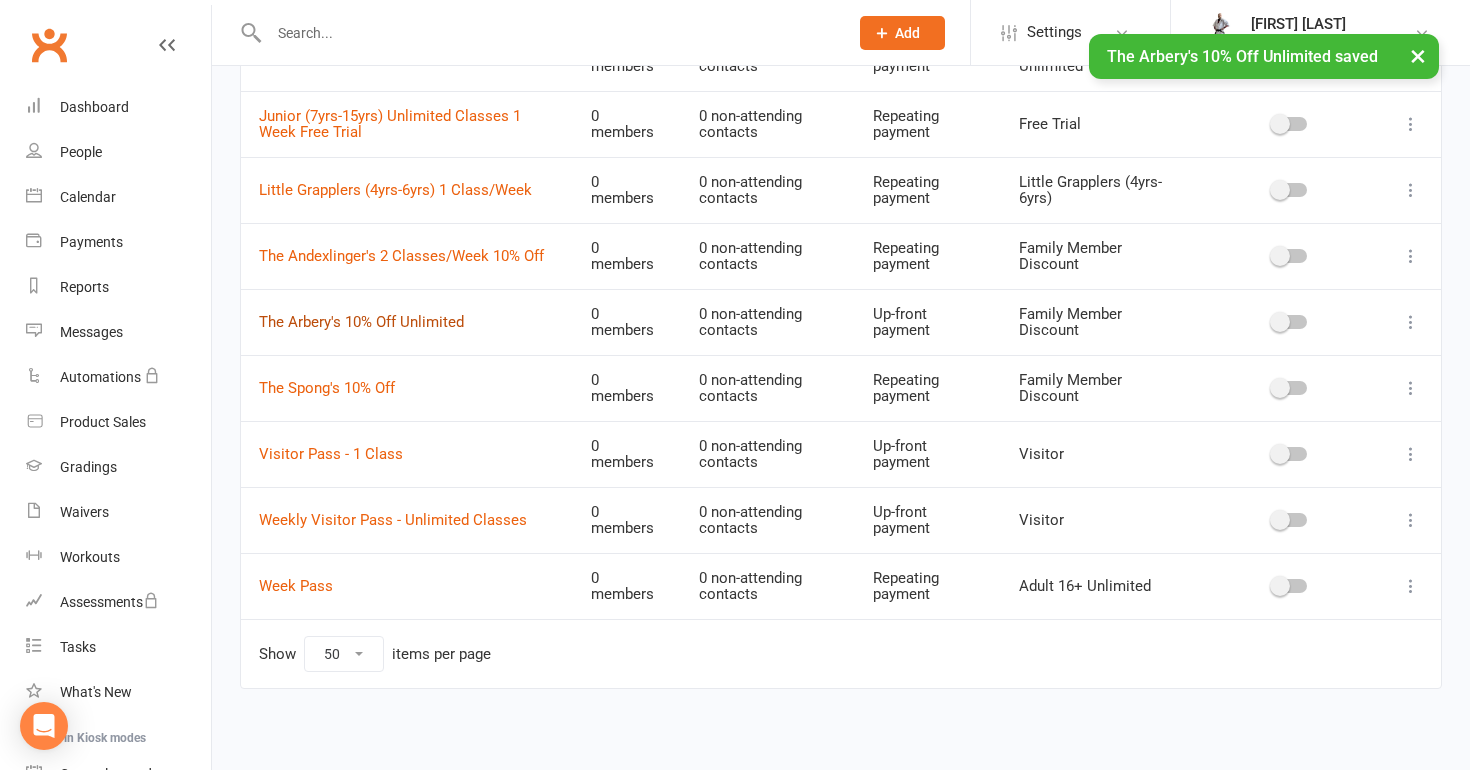 click on "The Arbery's 10% Off Unlimited" at bounding box center (361, 322) 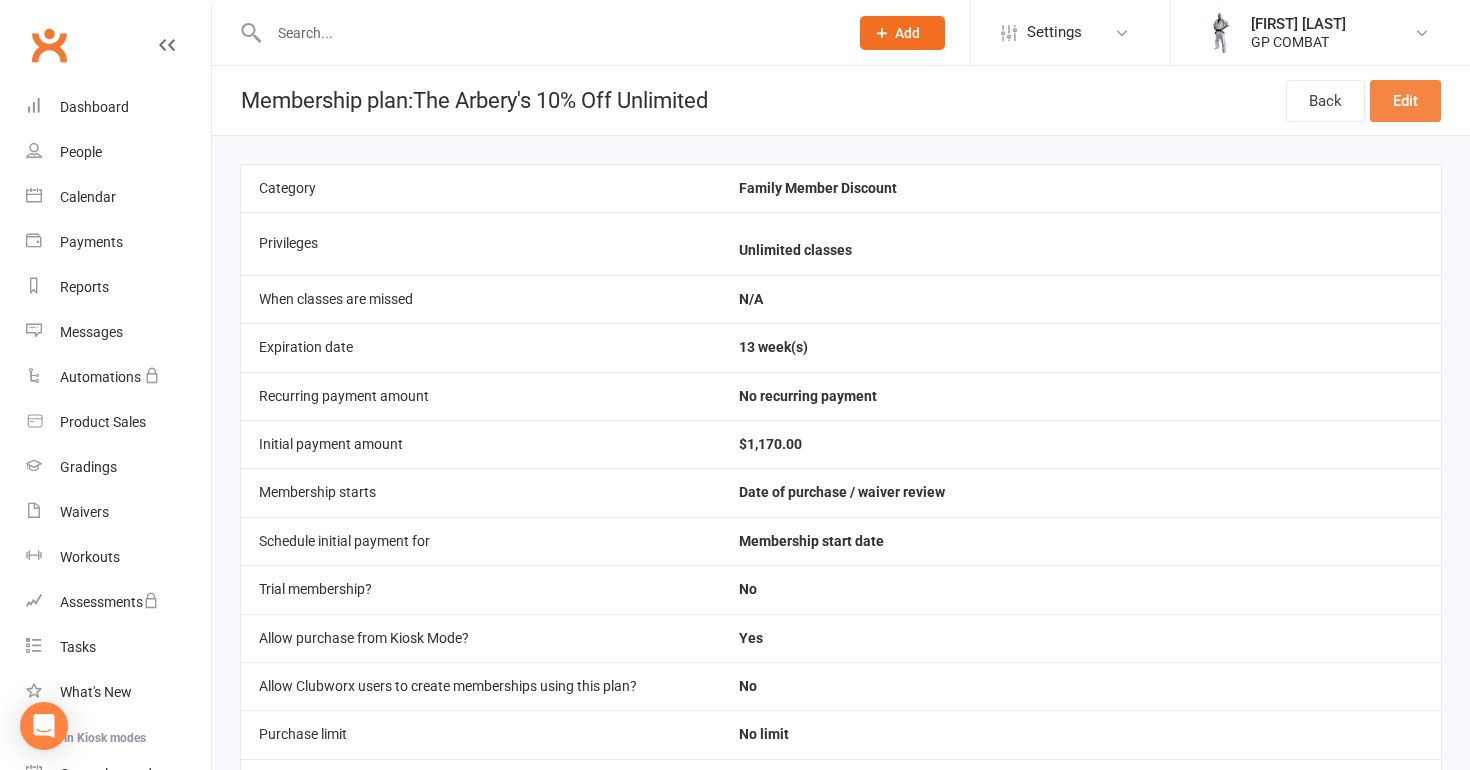 click on "Edit" at bounding box center (1405, 101) 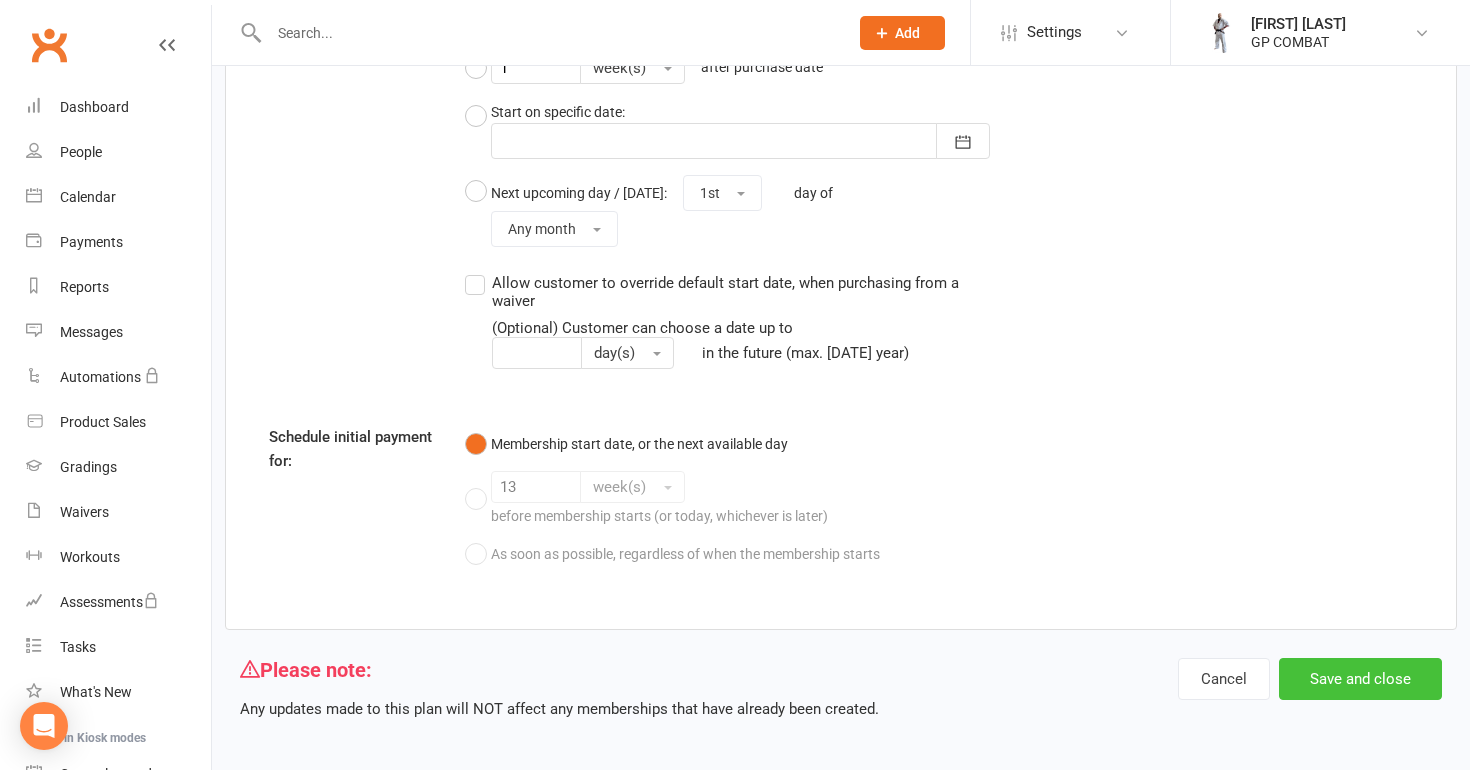 scroll, scrollTop: 1658, scrollLeft: 0, axis: vertical 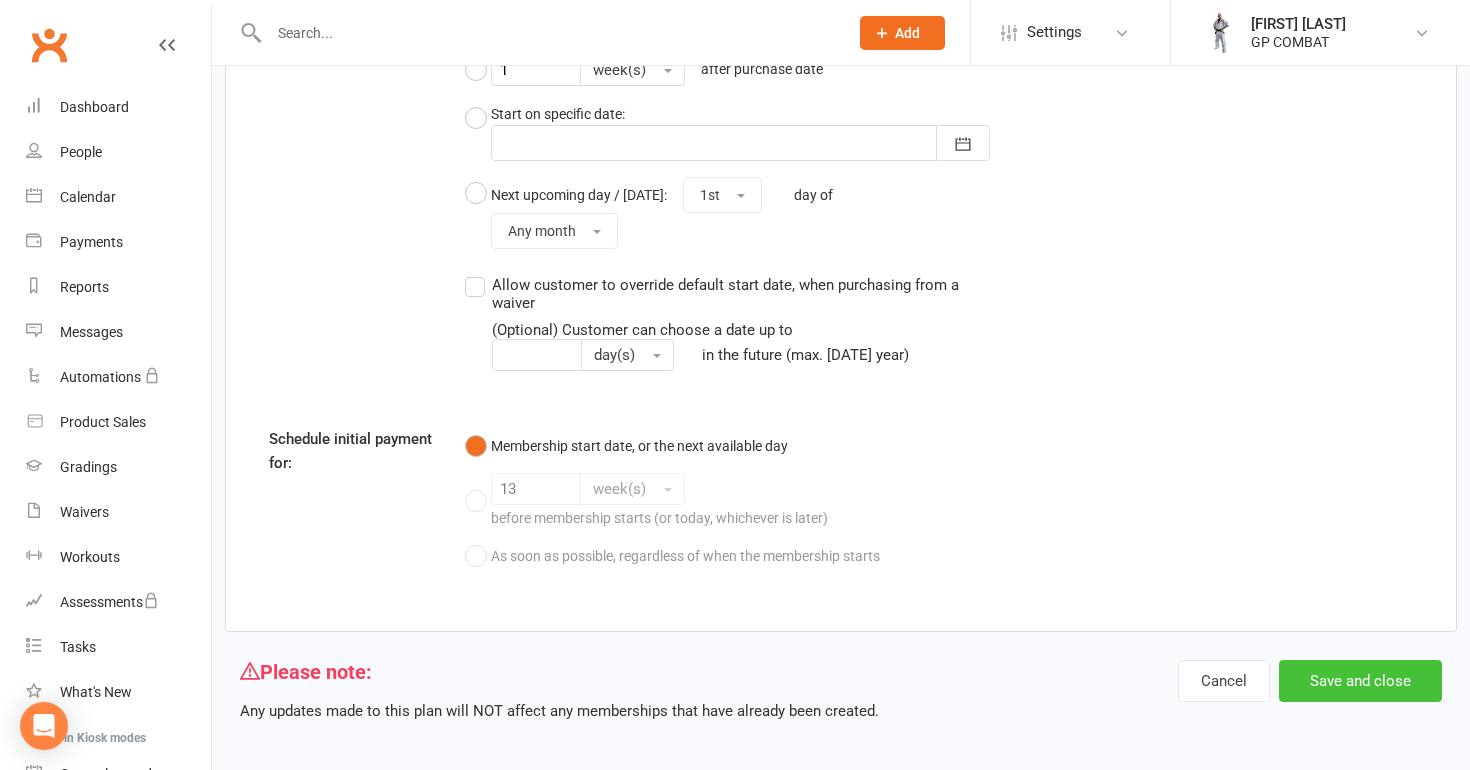 type on "The Arbery's 10% Off Unlimited Classes" 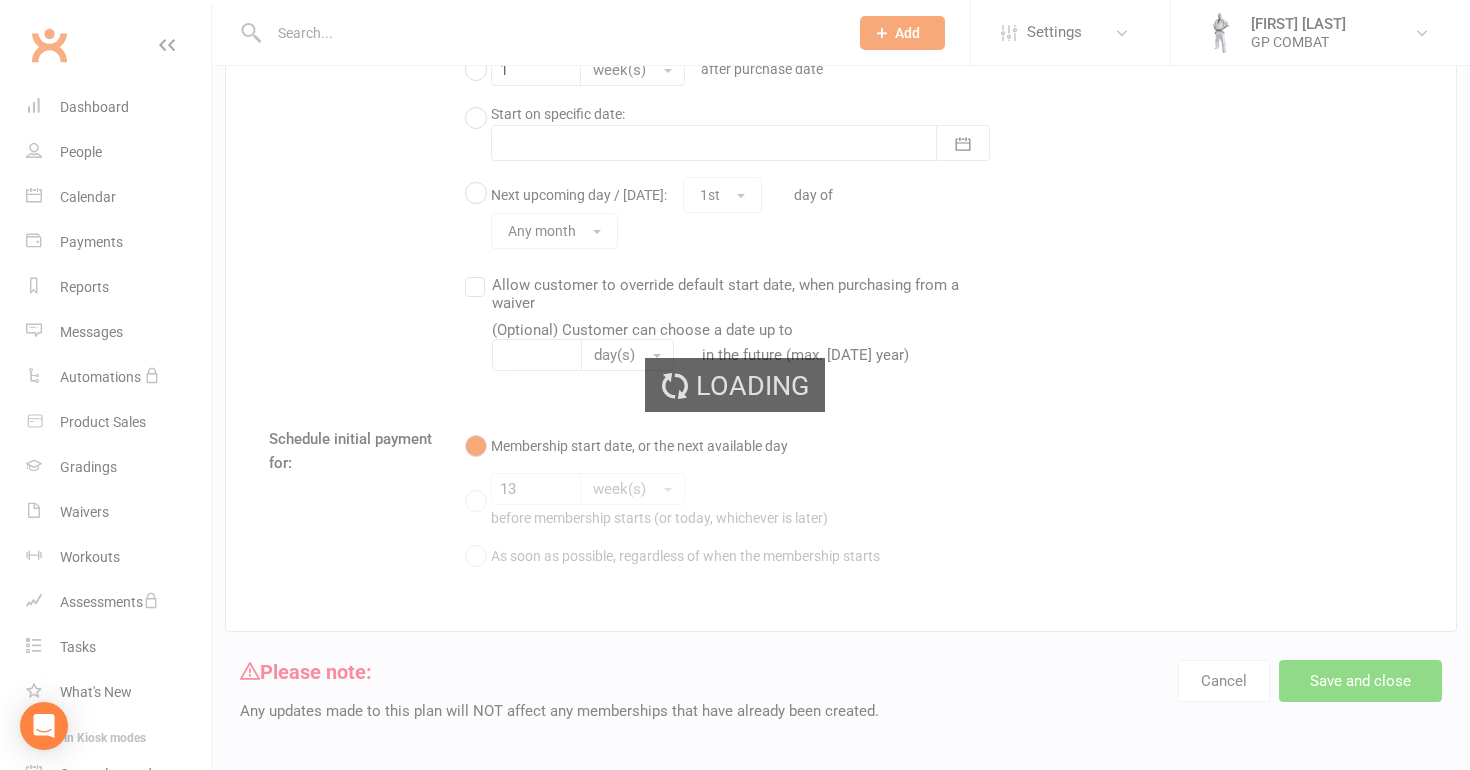 select on "50" 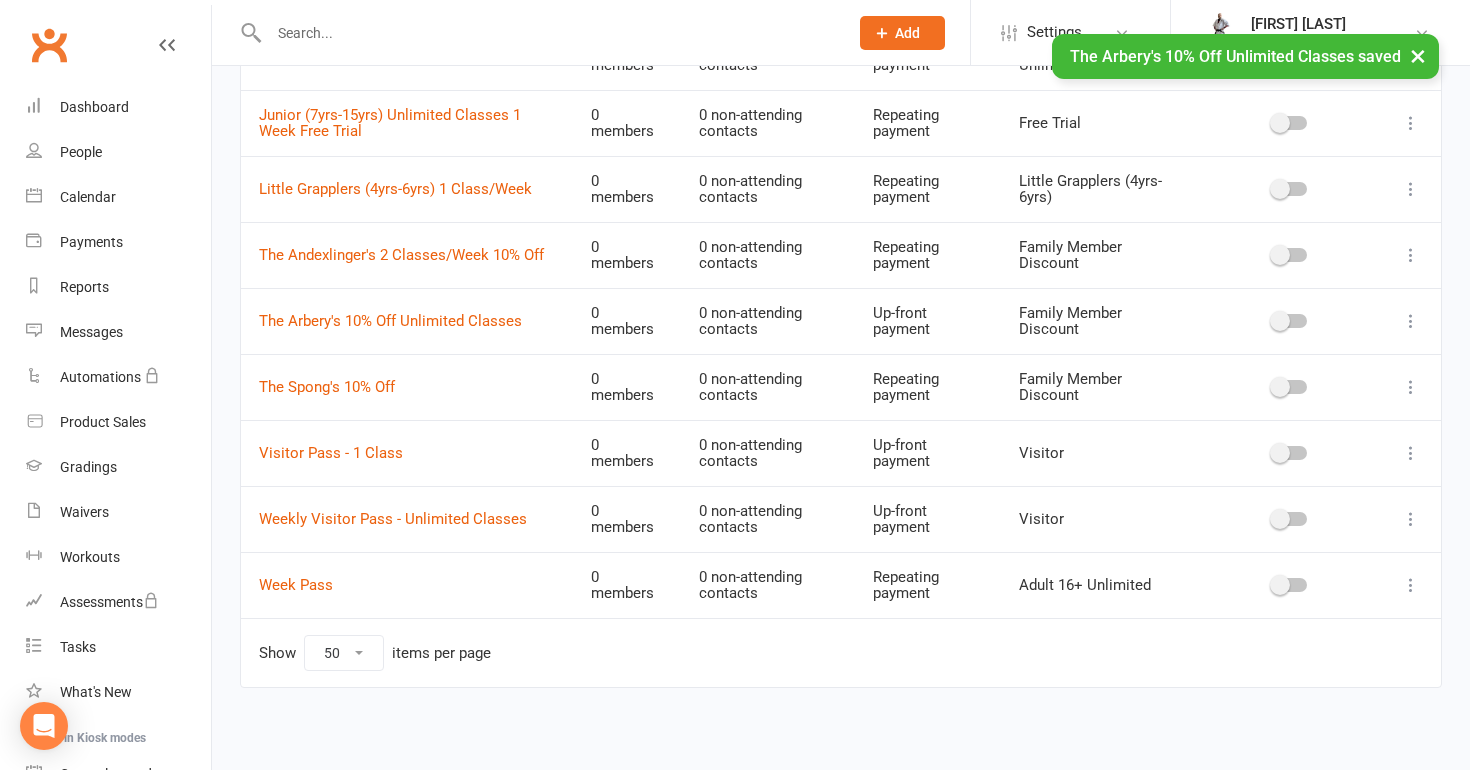 scroll, scrollTop: 982, scrollLeft: 0, axis: vertical 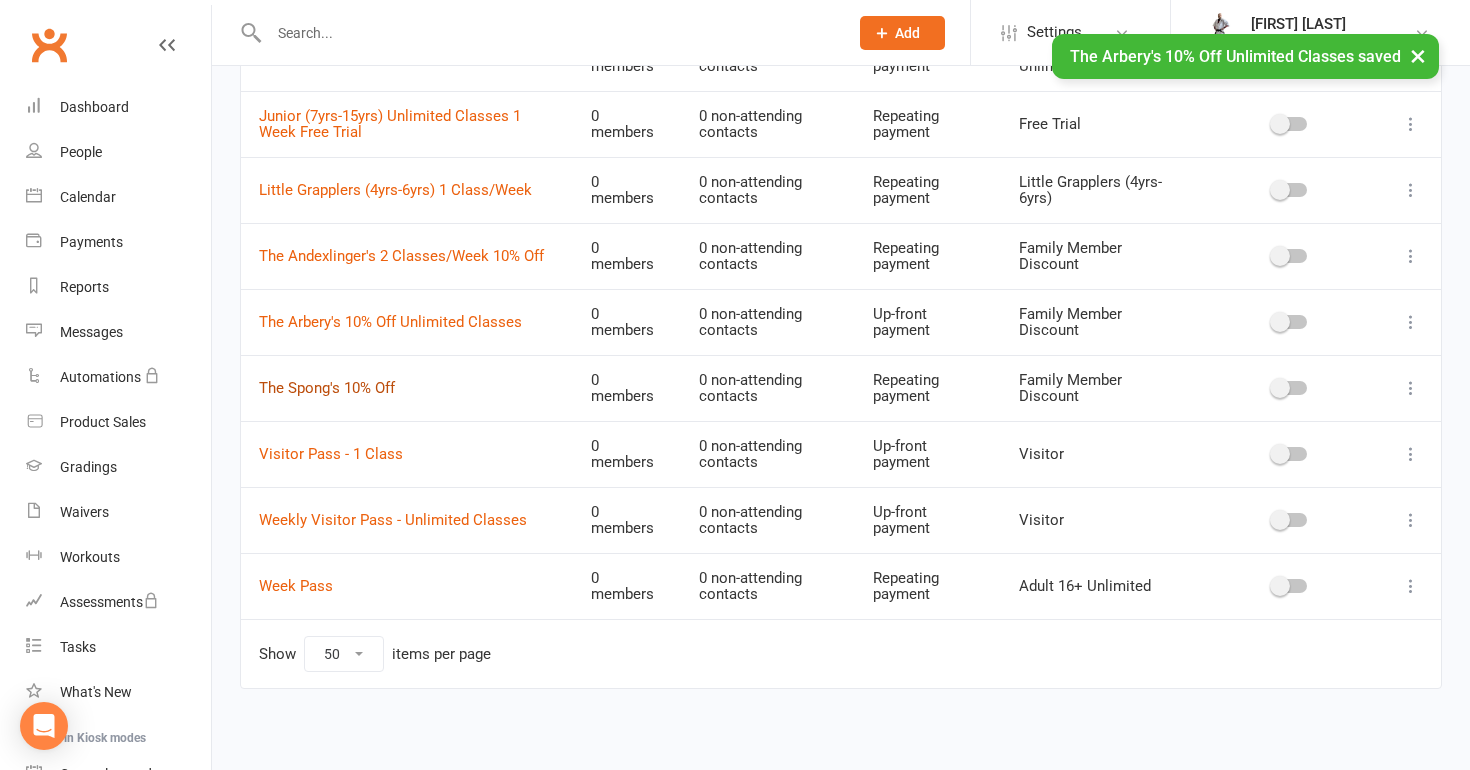 click on "The Spong's 10% Off" at bounding box center [327, 388] 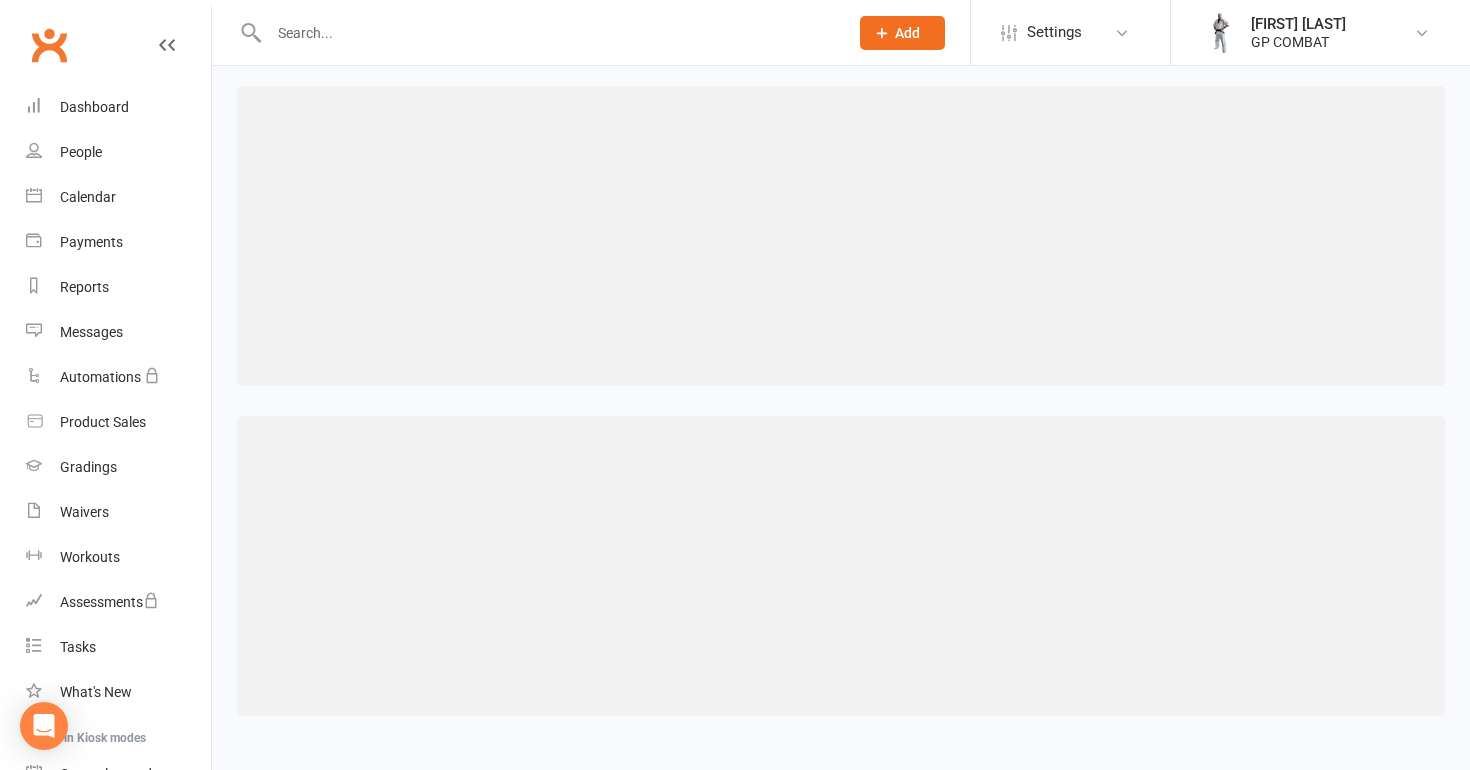 scroll, scrollTop: 0, scrollLeft: 0, axis: both 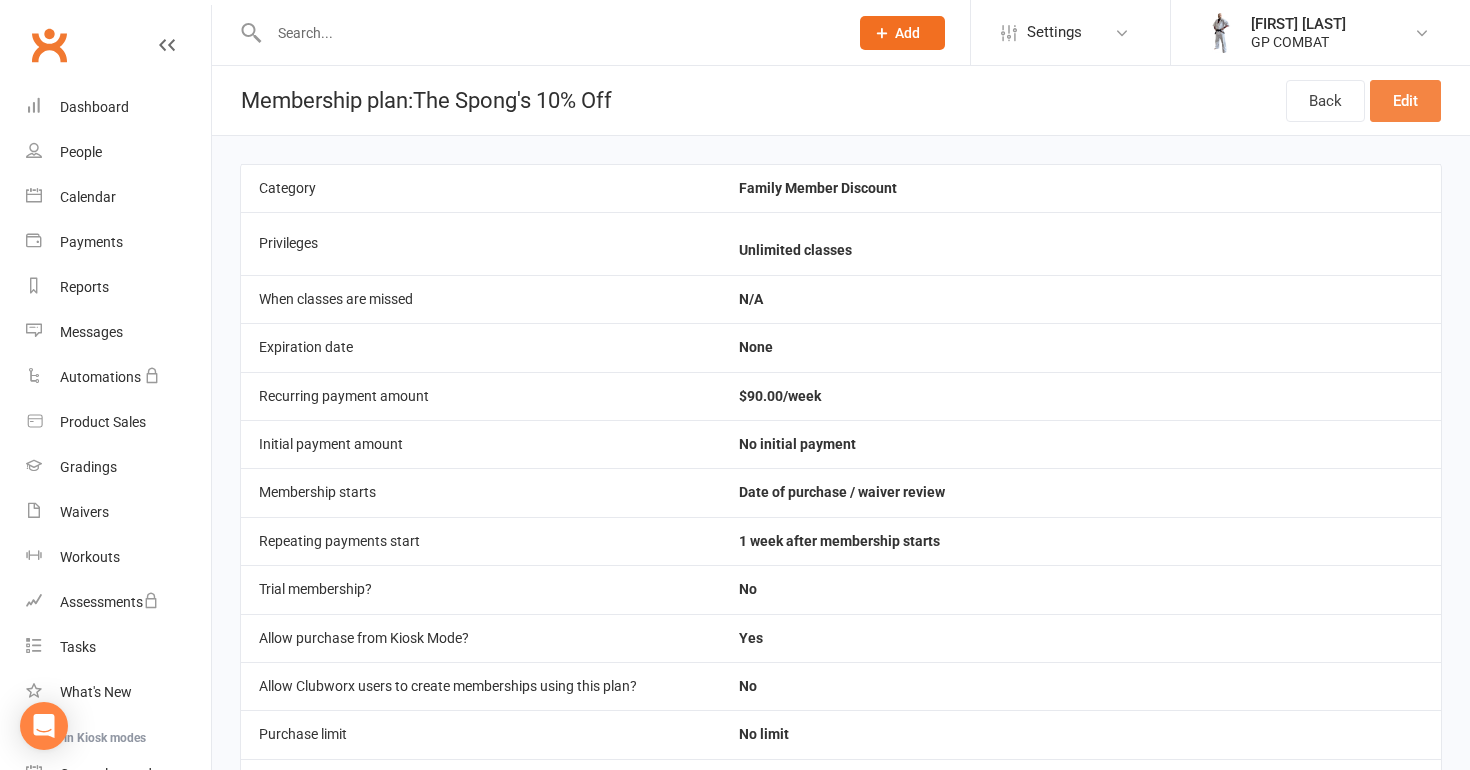 click on "Edit" at bounding box center (1405, 101) 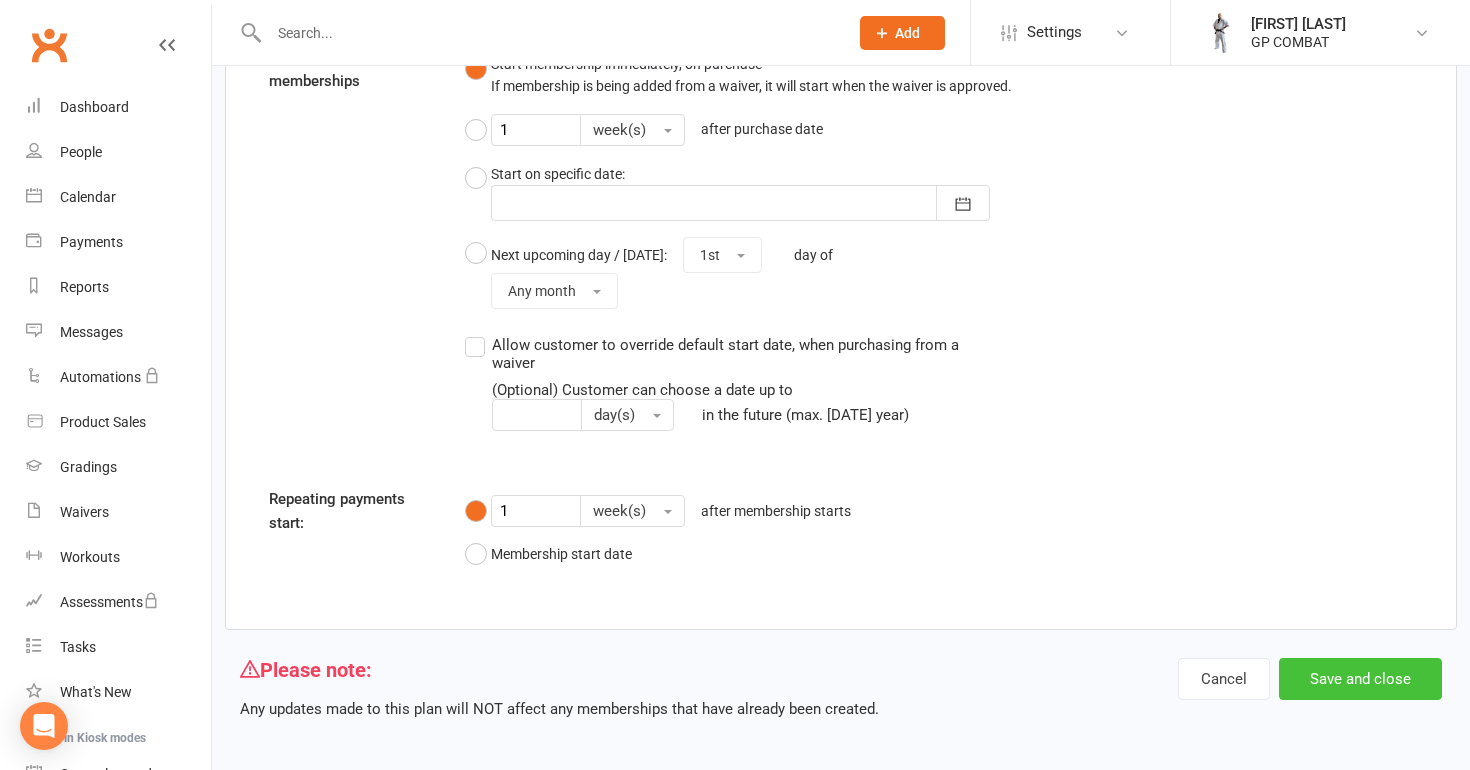scroll, scrollTop: 1691, scrollLeft: 0, axis: vertical 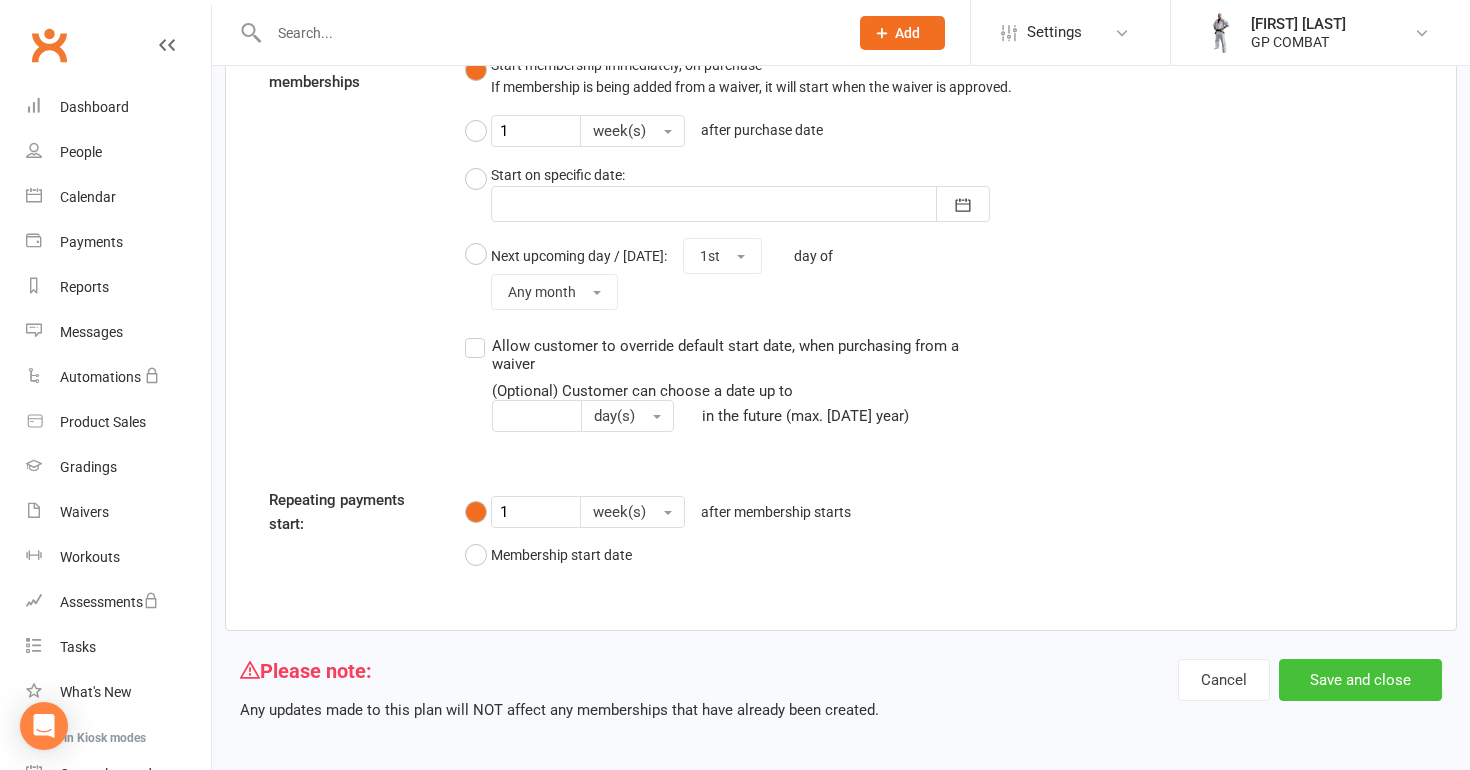type on "The Spong's 10% Off Unlimited Classes" 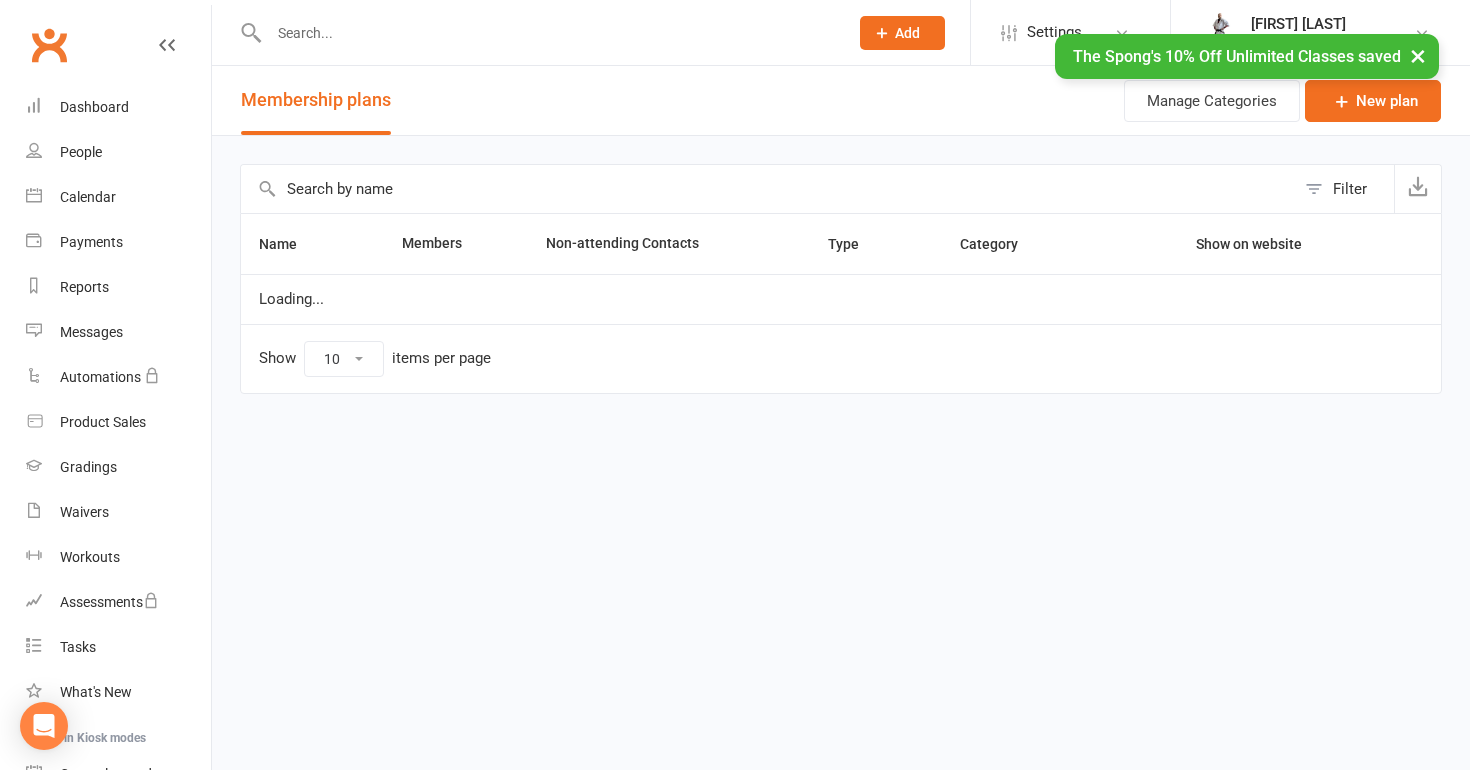 select on "50" 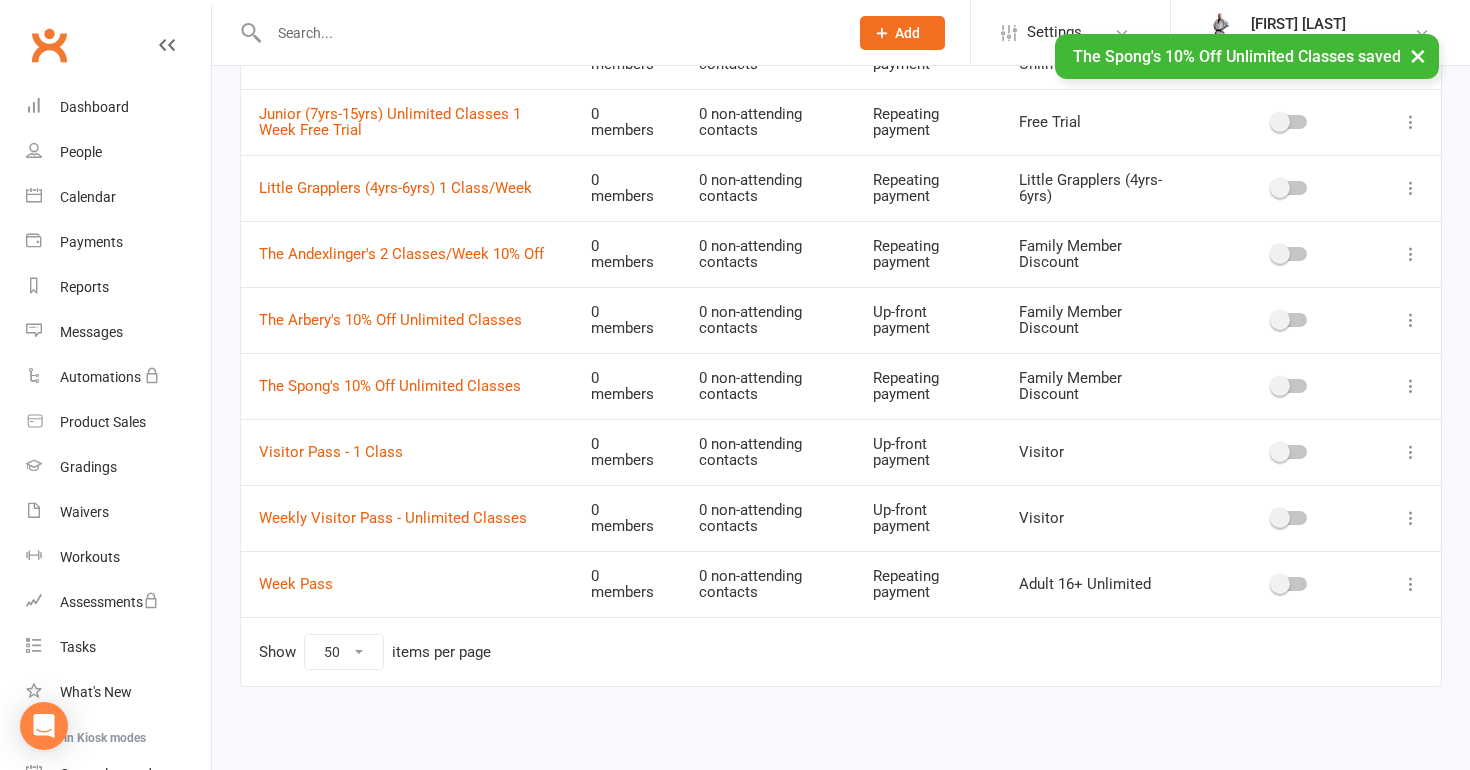 scroll, scrollTop: 982, scrollLeft: 0, axis: vertical 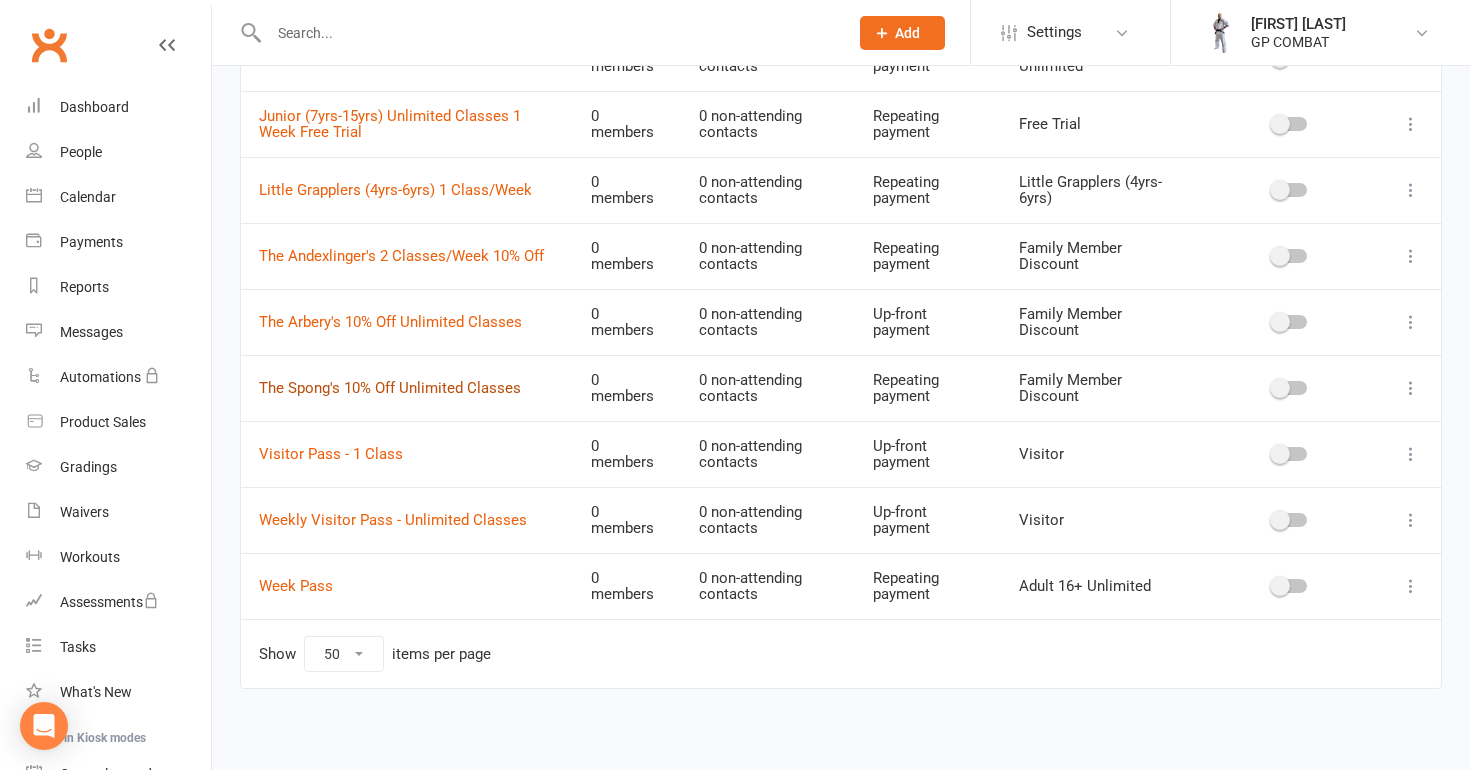 click on "The Spong's 10% Off Unlimited Classes" at bounding box center [390, 388] 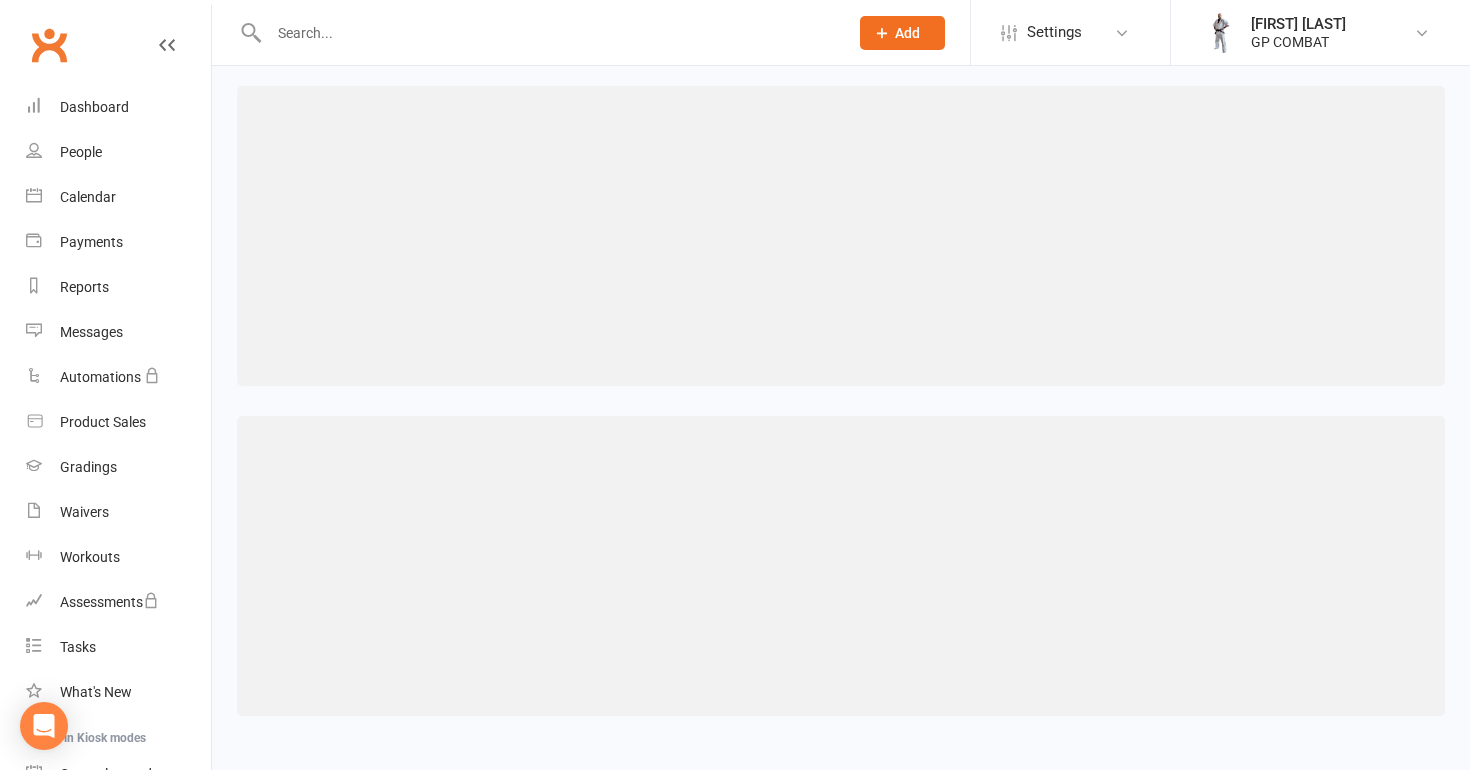 scroll, scrollTop: 0, scrollLeft: 0, axis: both 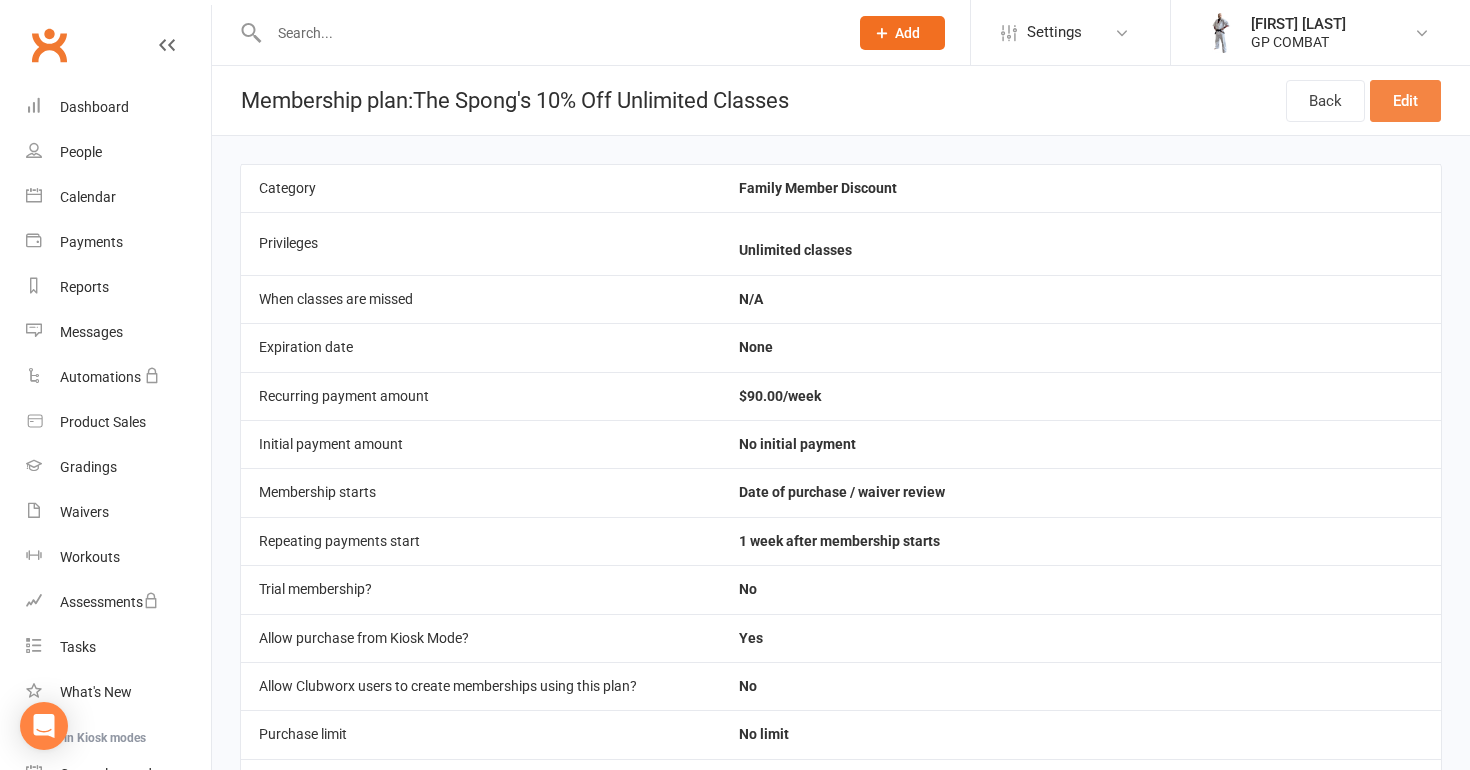 click on "Edit" at bounding box center (1405, 101) 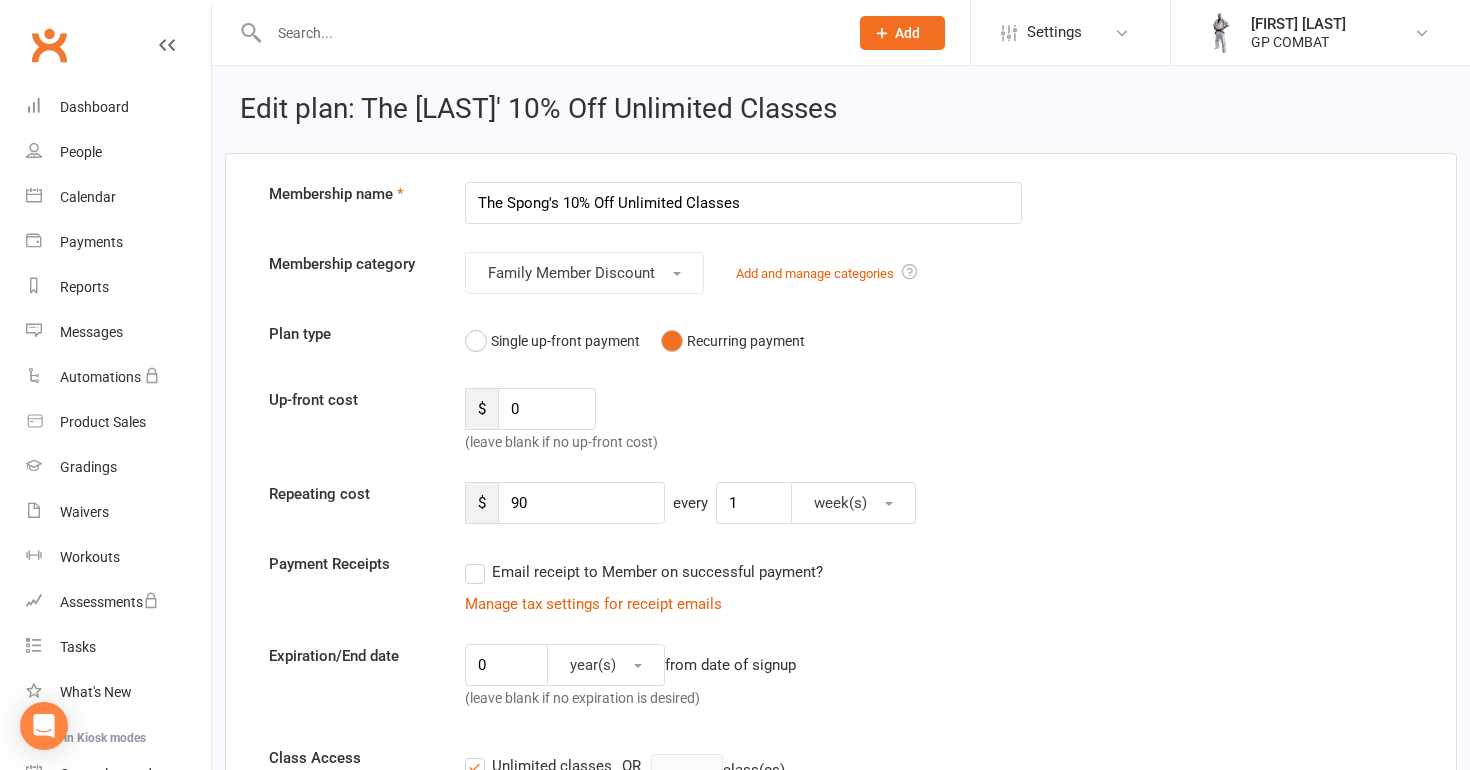 click on "The Spong's 10% Off Unlimited Classes" at bounding box center [743, 203] 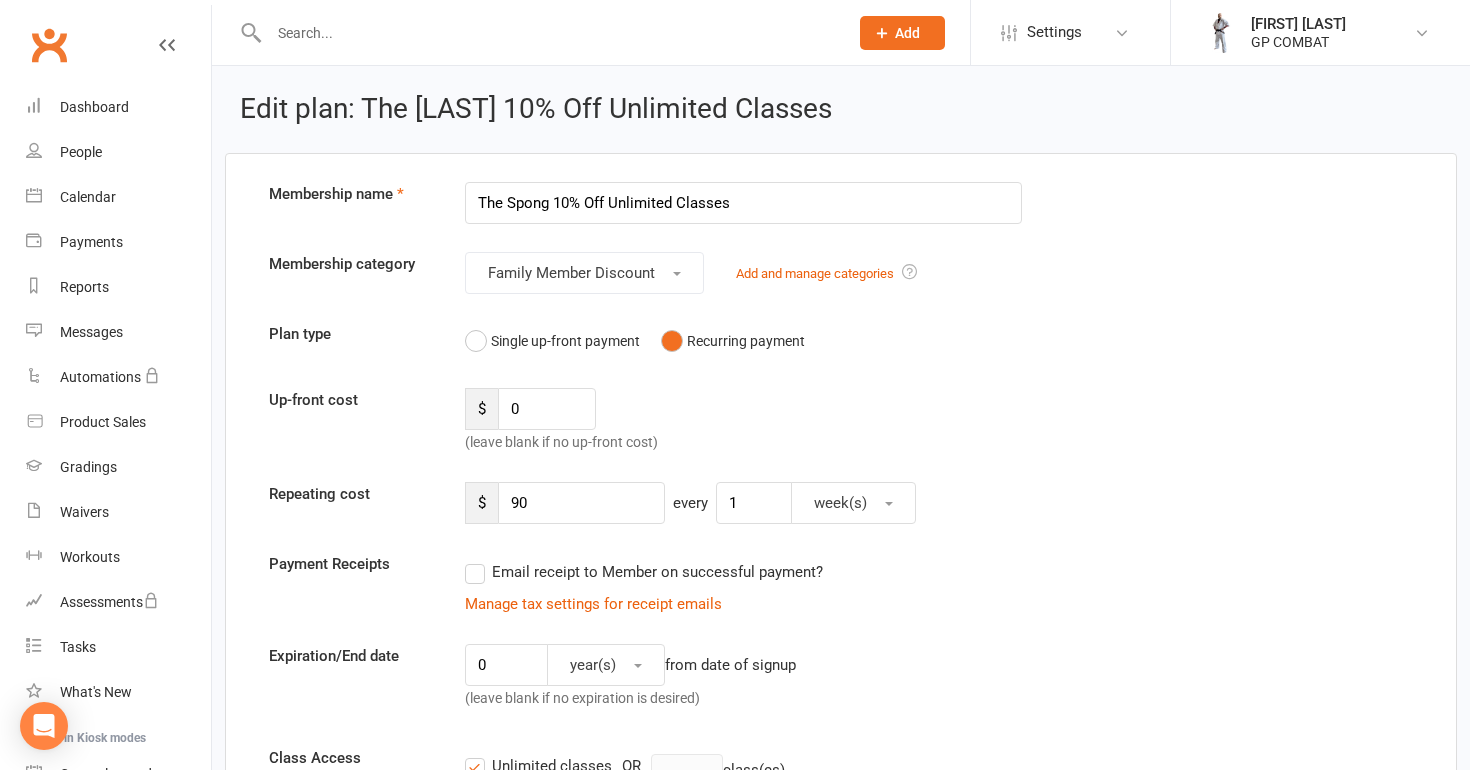 click on "The Spong 10% Off Unlimited Classes" at bounding box center (743, 203) 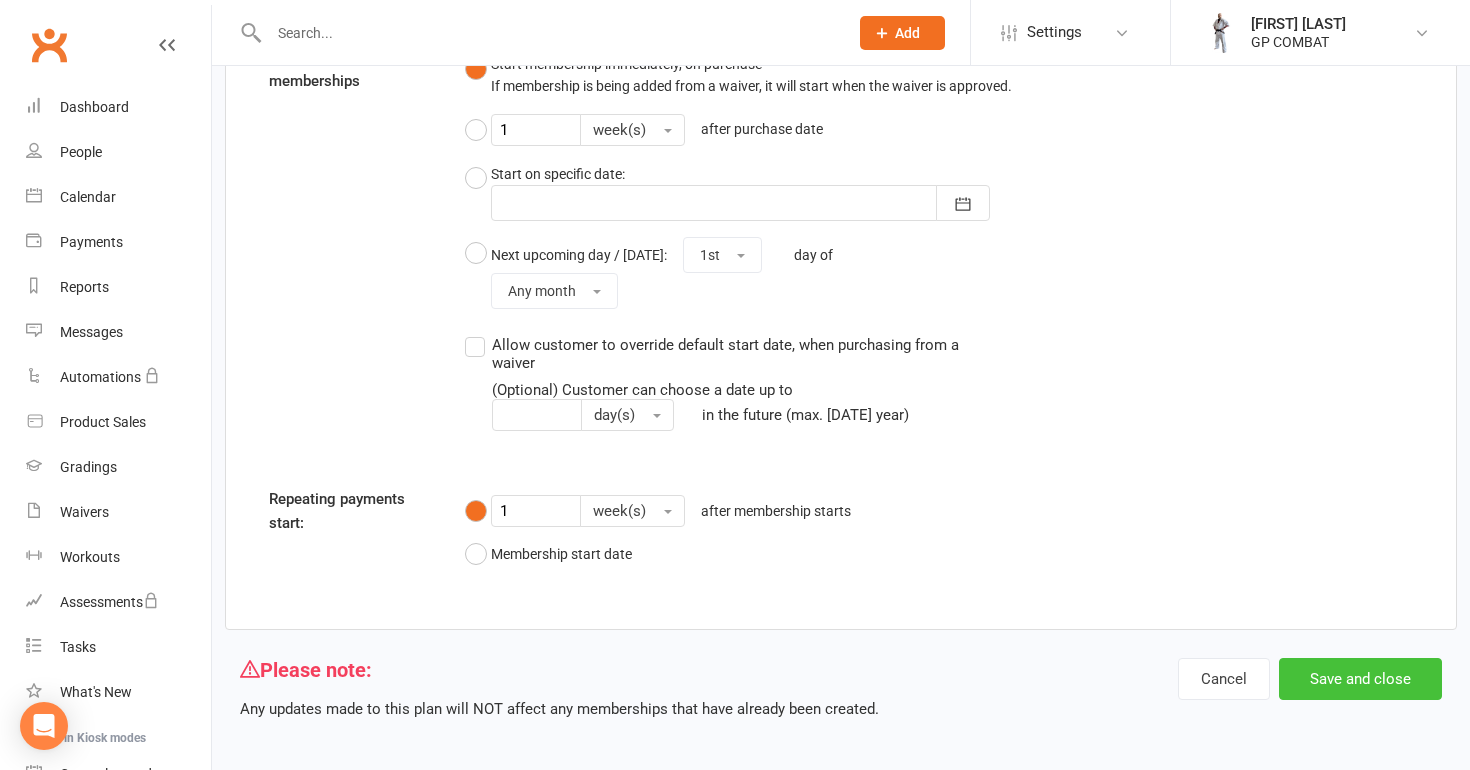 scroll, scrollTop: 1691, scrollLeft: 0, axis: vertical 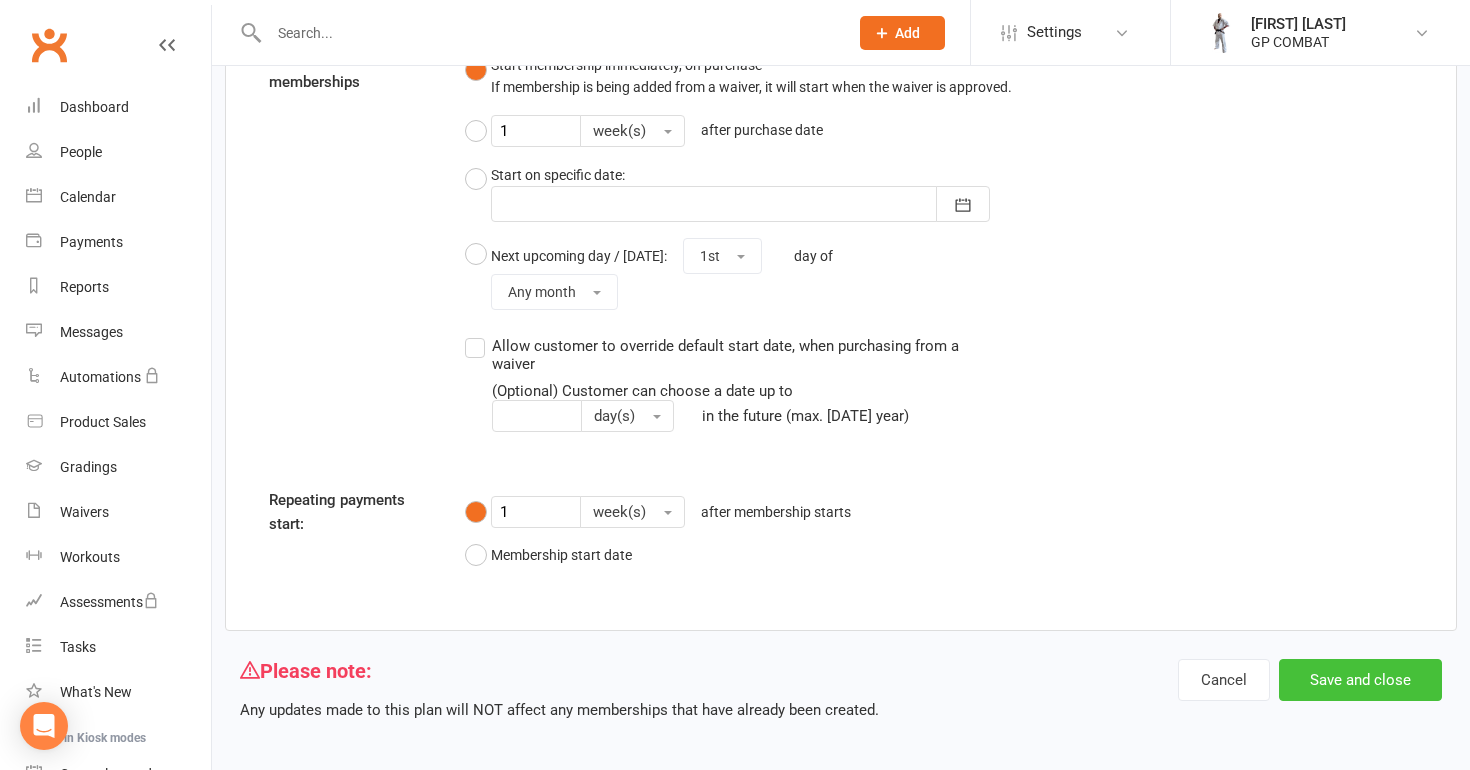 type on "[LAST] 10% Off Unlimited Classes" 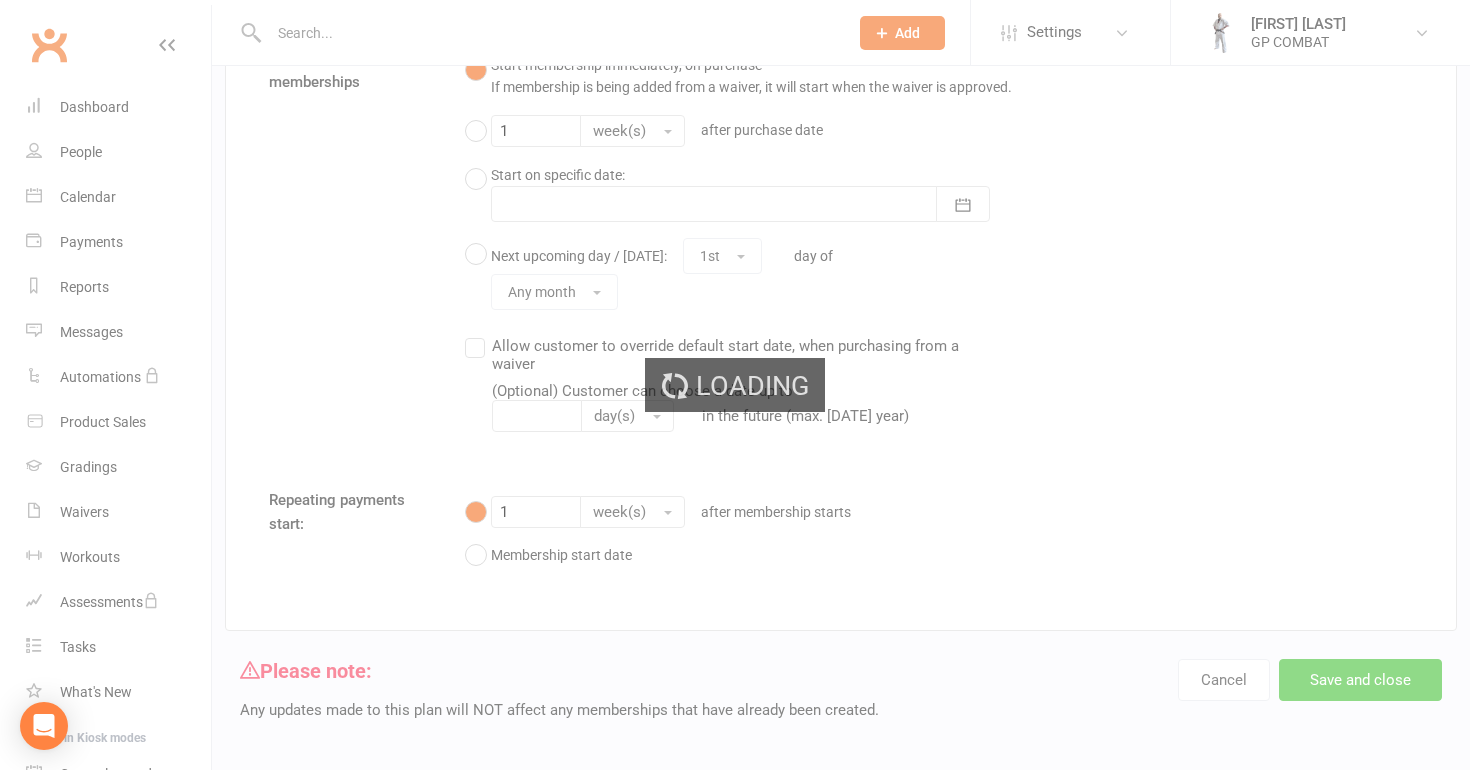 scroll, scrollTop: 0, scrollLeft: 0, axis: both 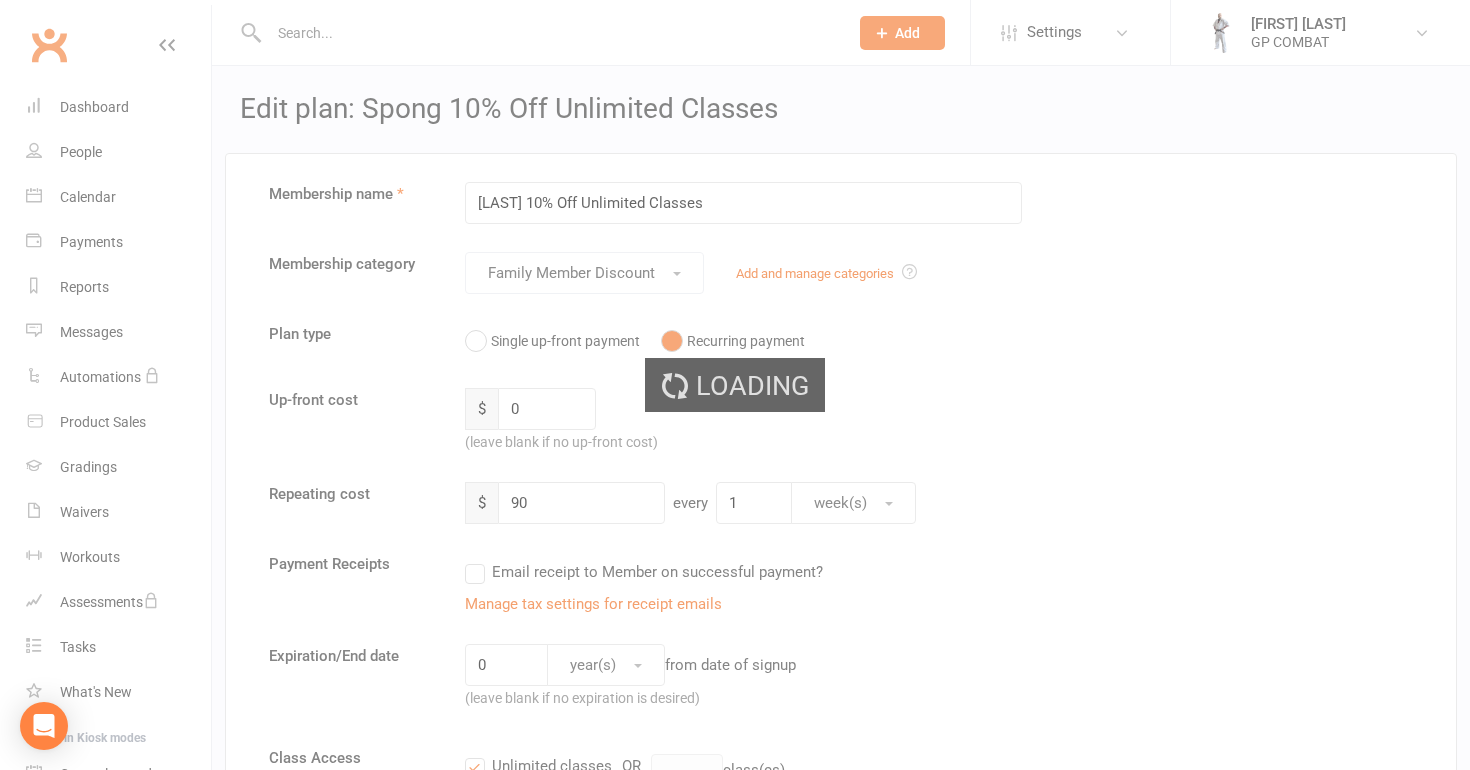 select on "50" 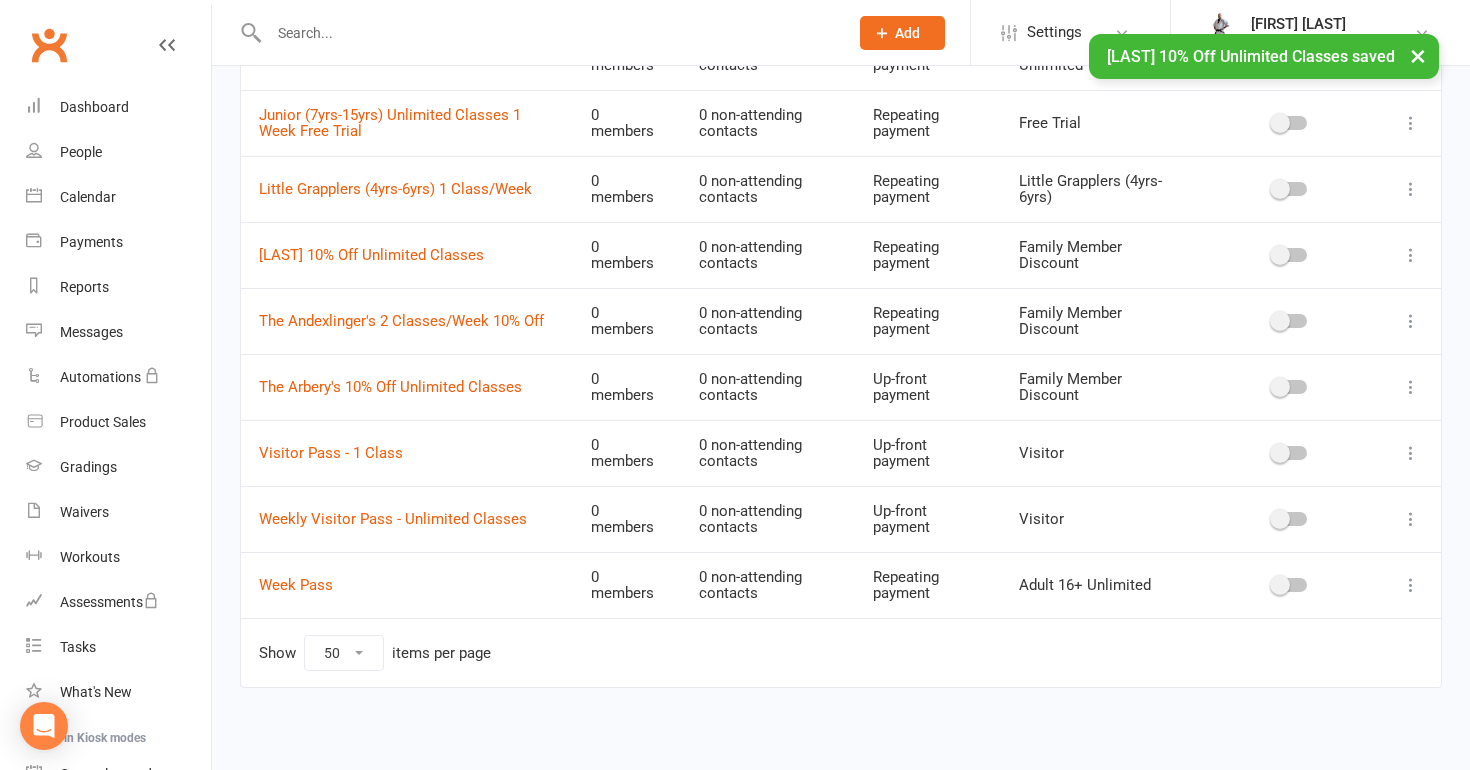 scroll, scrollTop: 982, scrollLeft: 0, axis: vertical 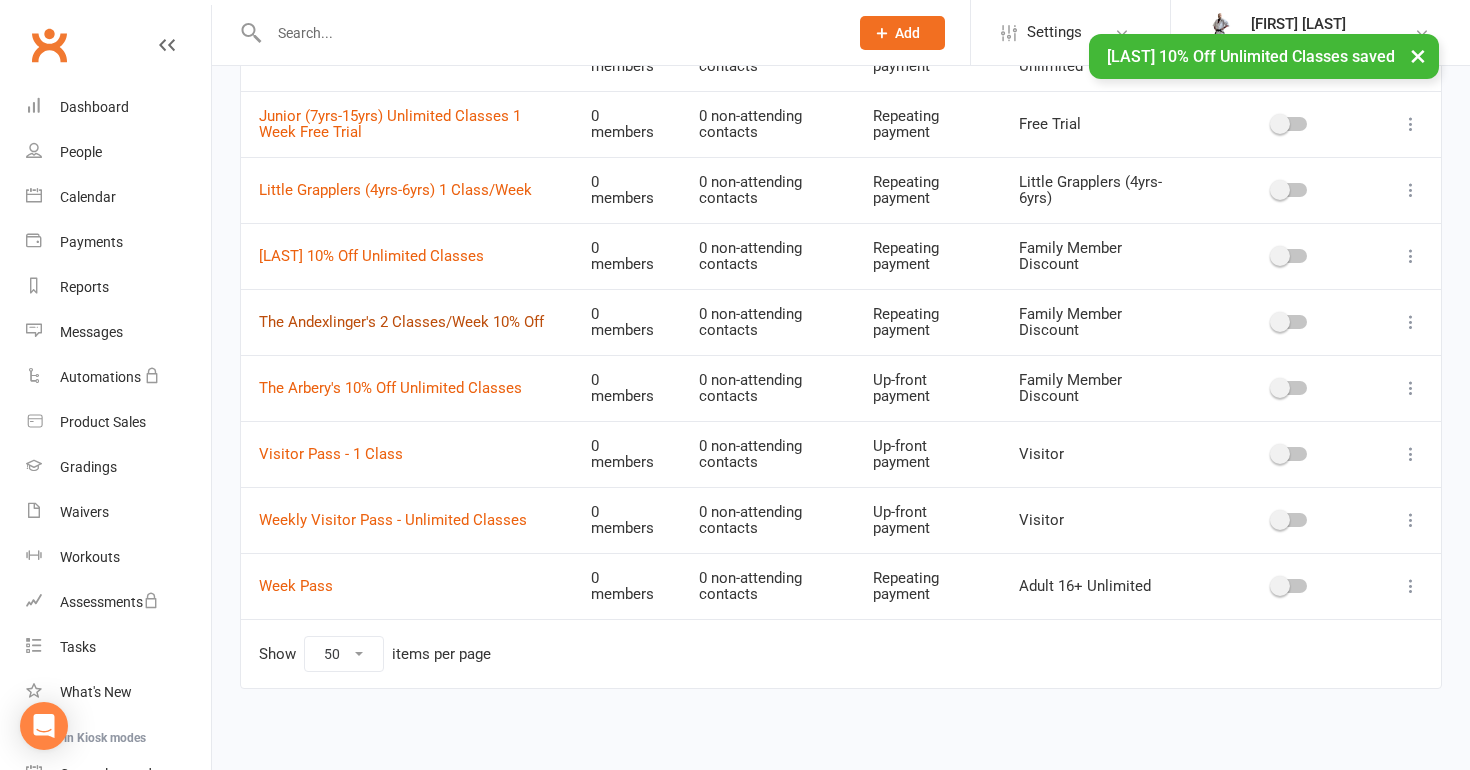 click on "The Andexlinger's 2 Classes/Week 10% Off" at bounding box center [401, 322] 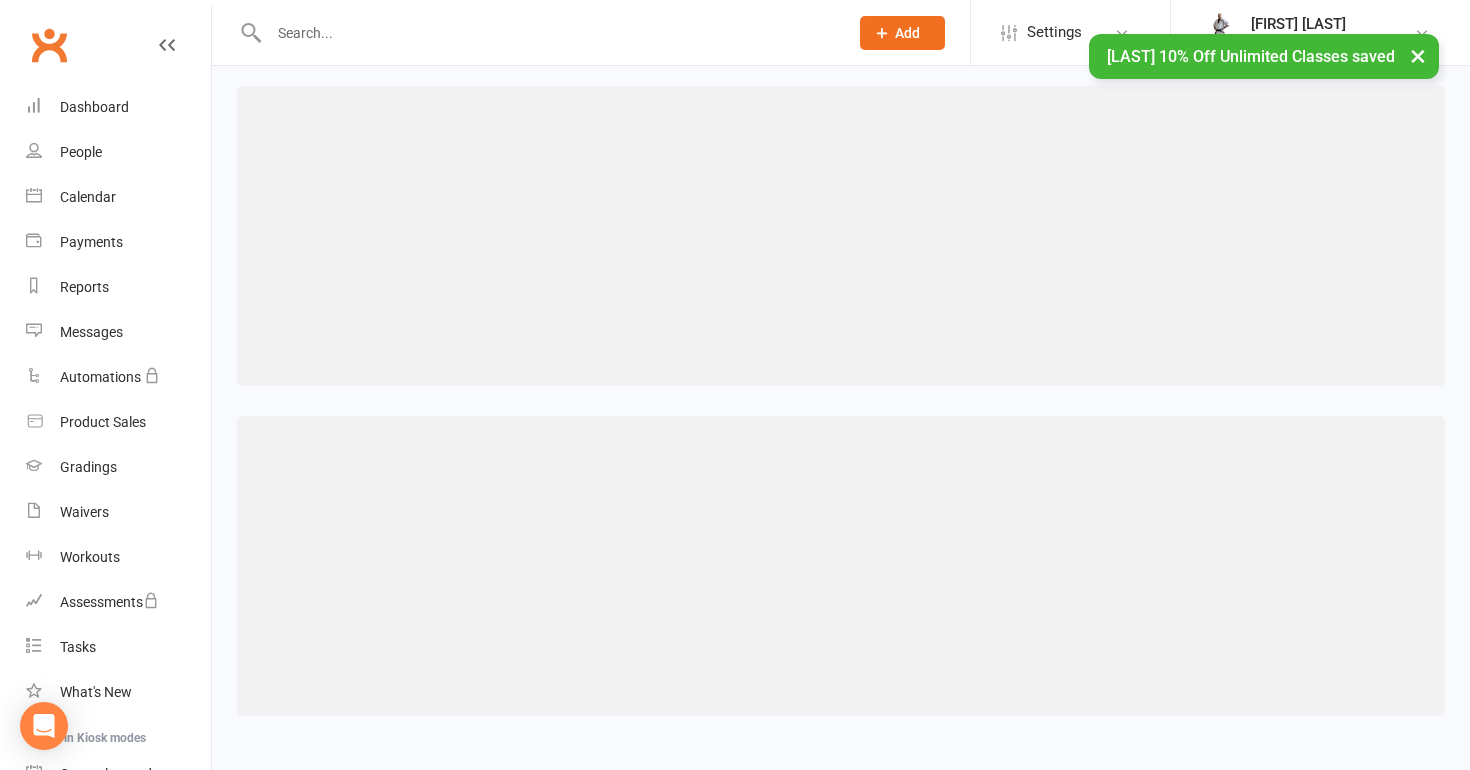scroll, scrollTop: 0, scrollLeft: 0, axis: both 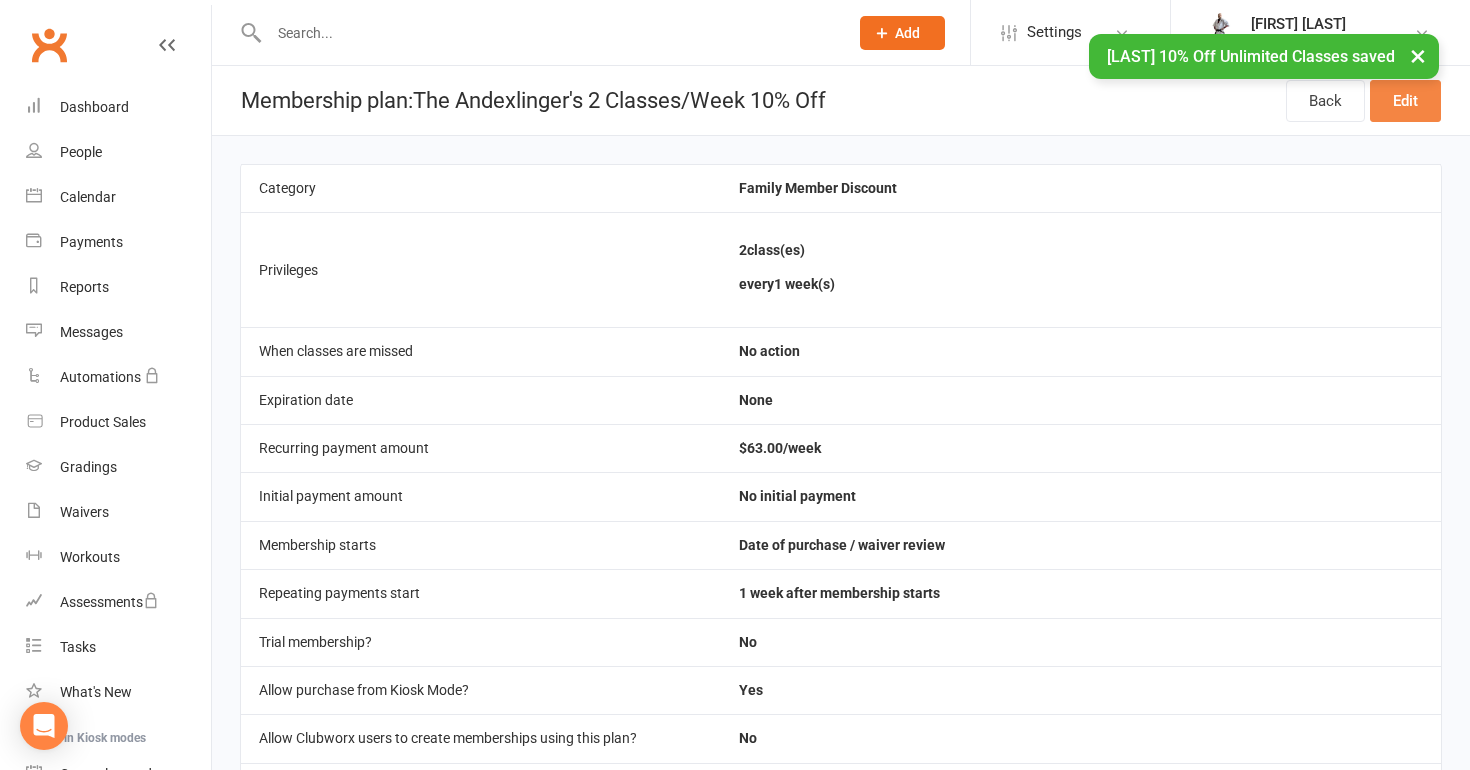 click on "Edit" at bounding box center [1405, 101] 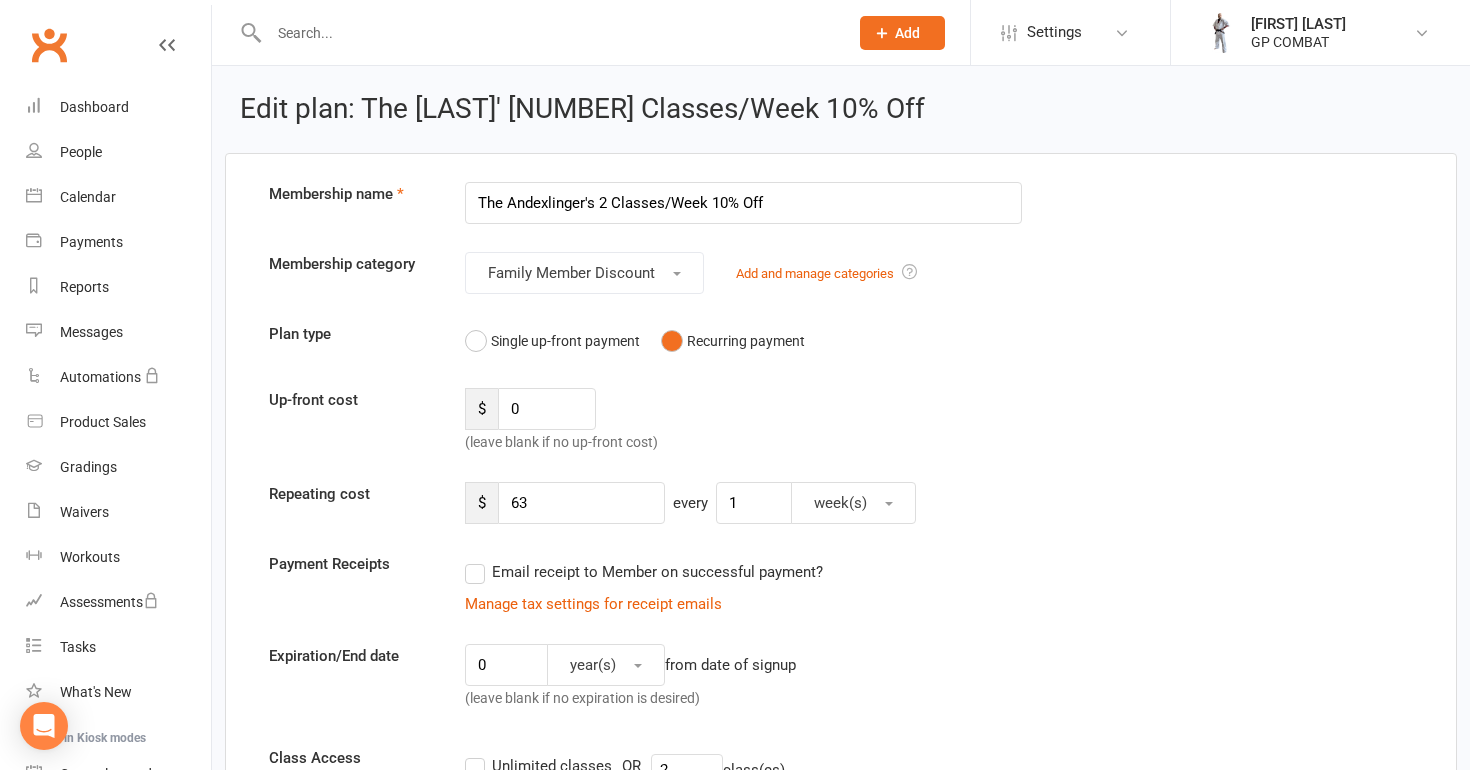 click on "The Andexlinger's 2 Classes/Week 10% Off" at bounding box center (743, 203) 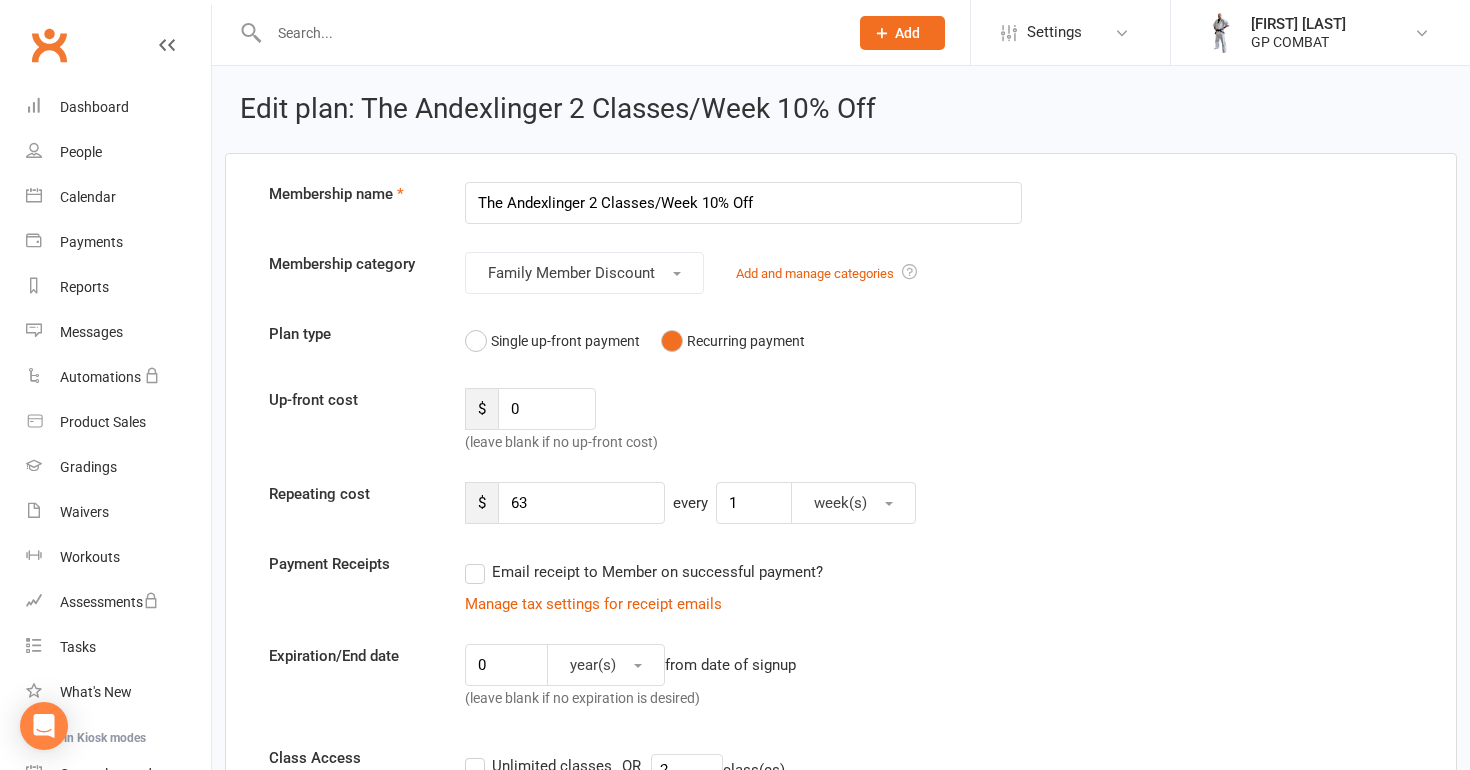 click on "The Andexlinger 2 Classes/Week 10% Off" at bounding box center (743, 203) 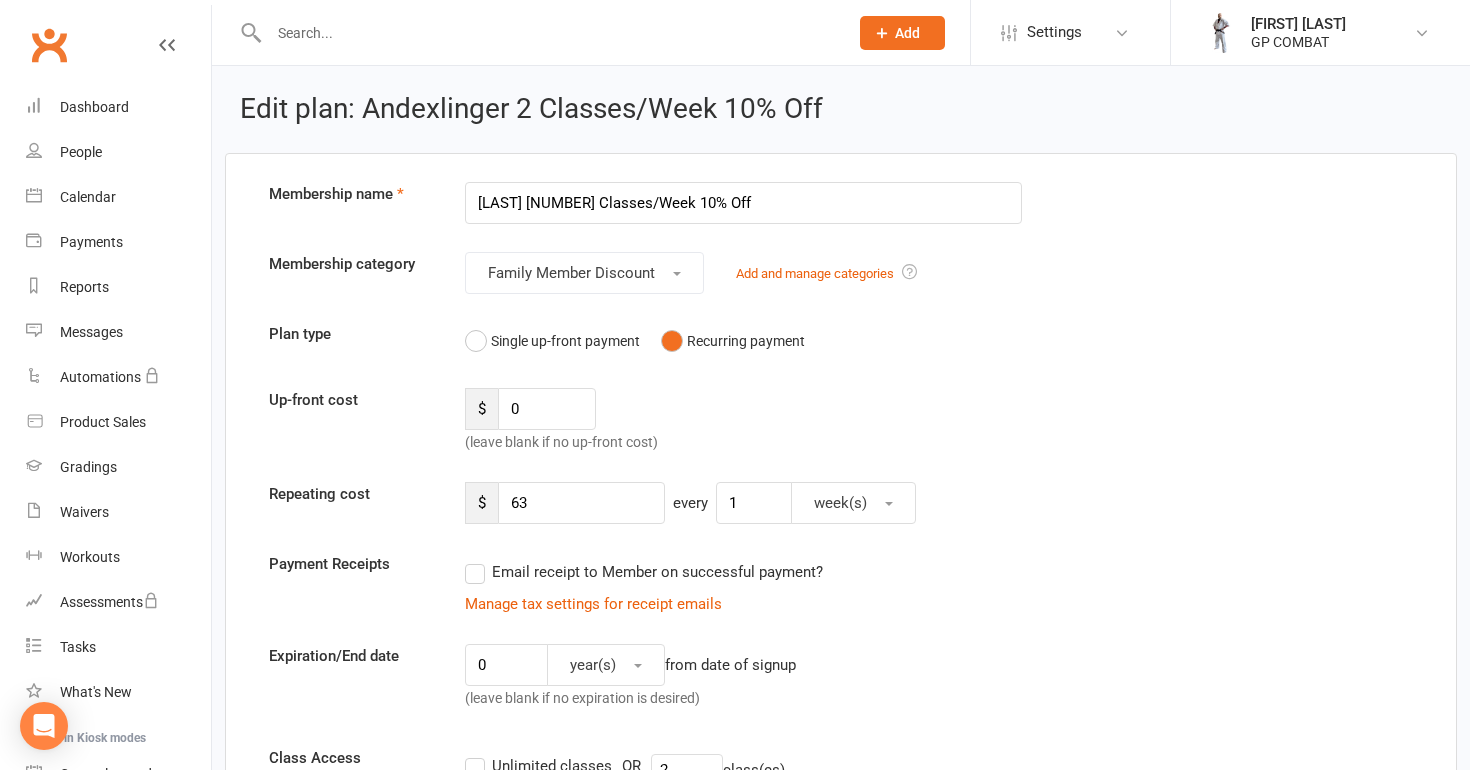 click on "[LAST] [NUMBER] Classes/Week 10% Off" at bounding box center [743, 203] 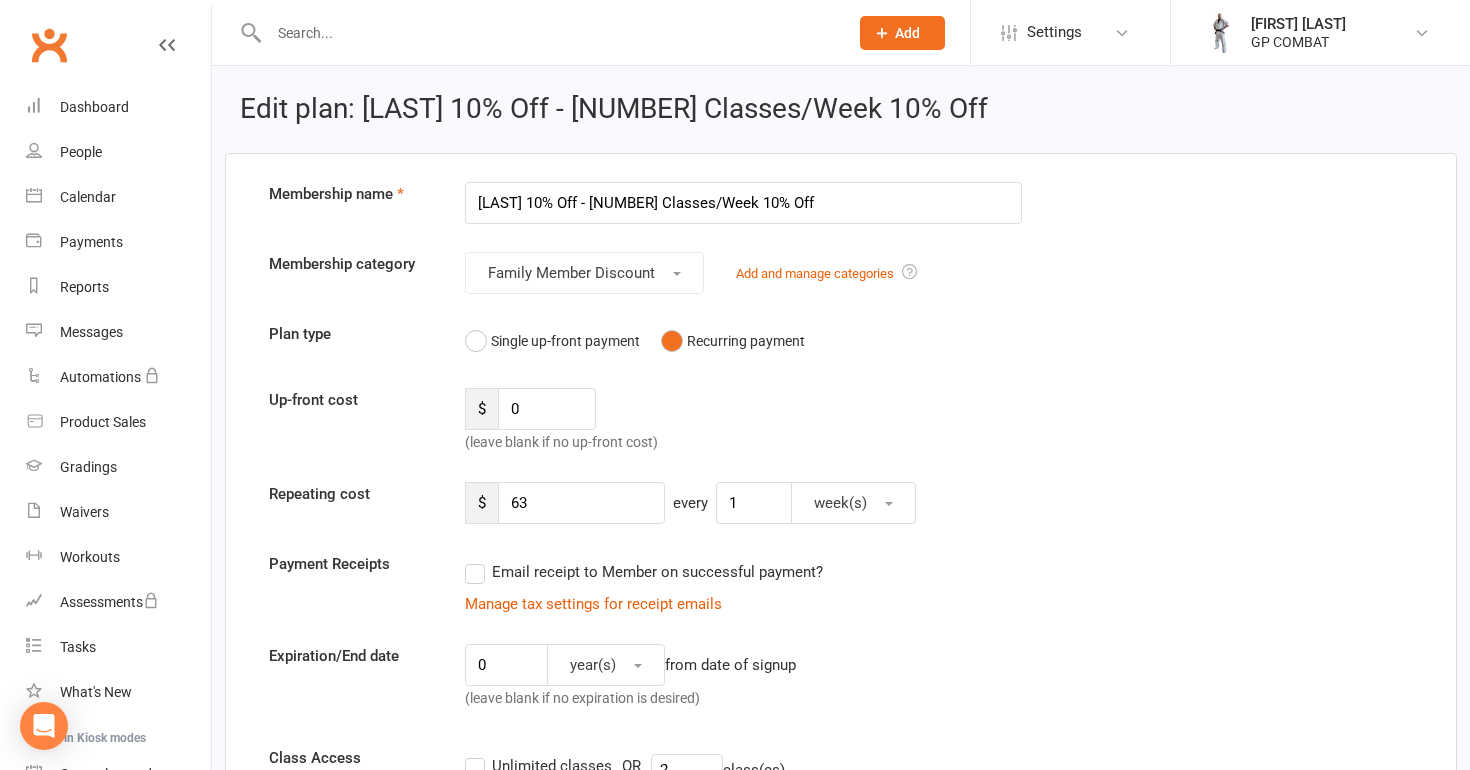 click on "[LAST] 10% Off - [NUMBER] Classes/Week 10% Off" at bounding box center (743, 203) 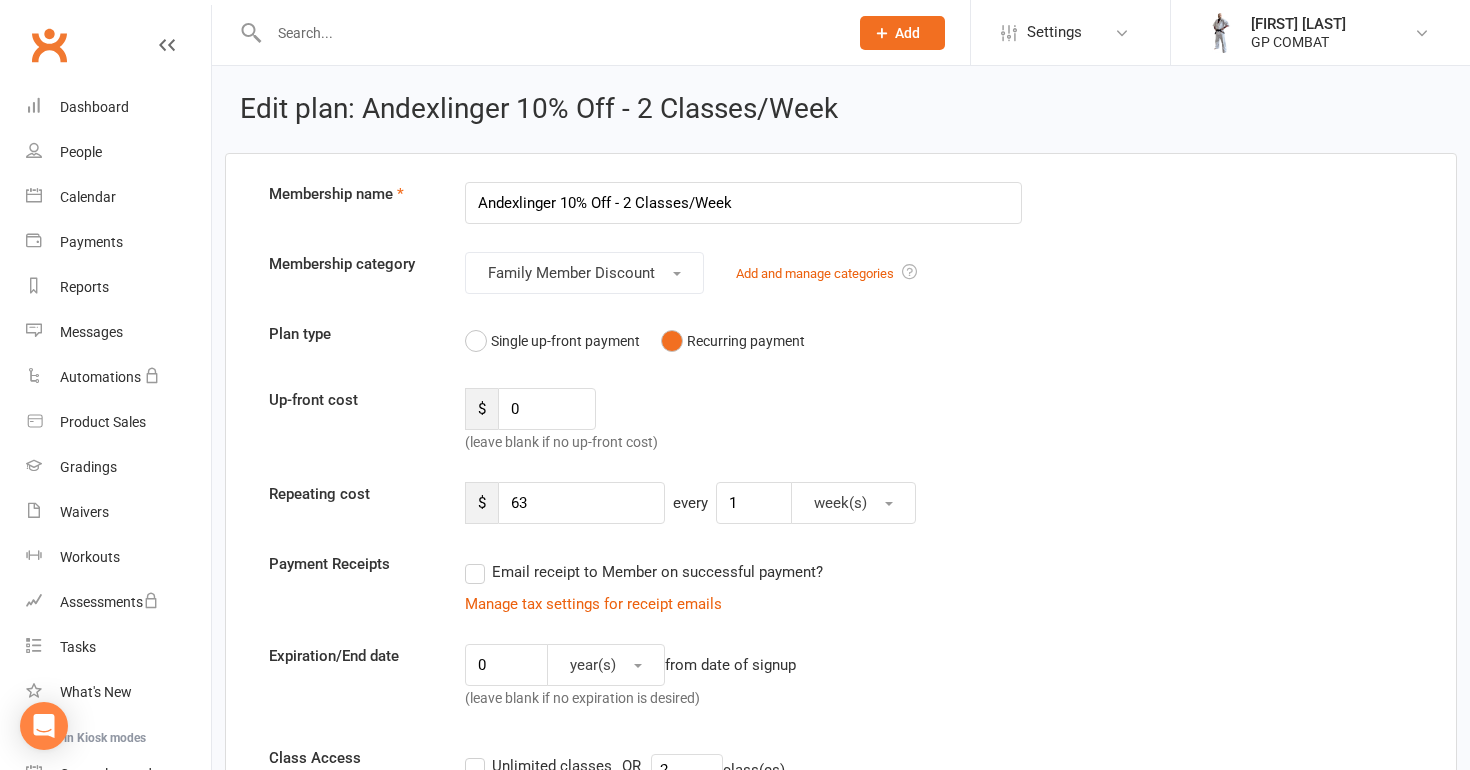 click on "Andexlinger 10% Off - 2 Classes/Week" at bounding box center (743, 203) 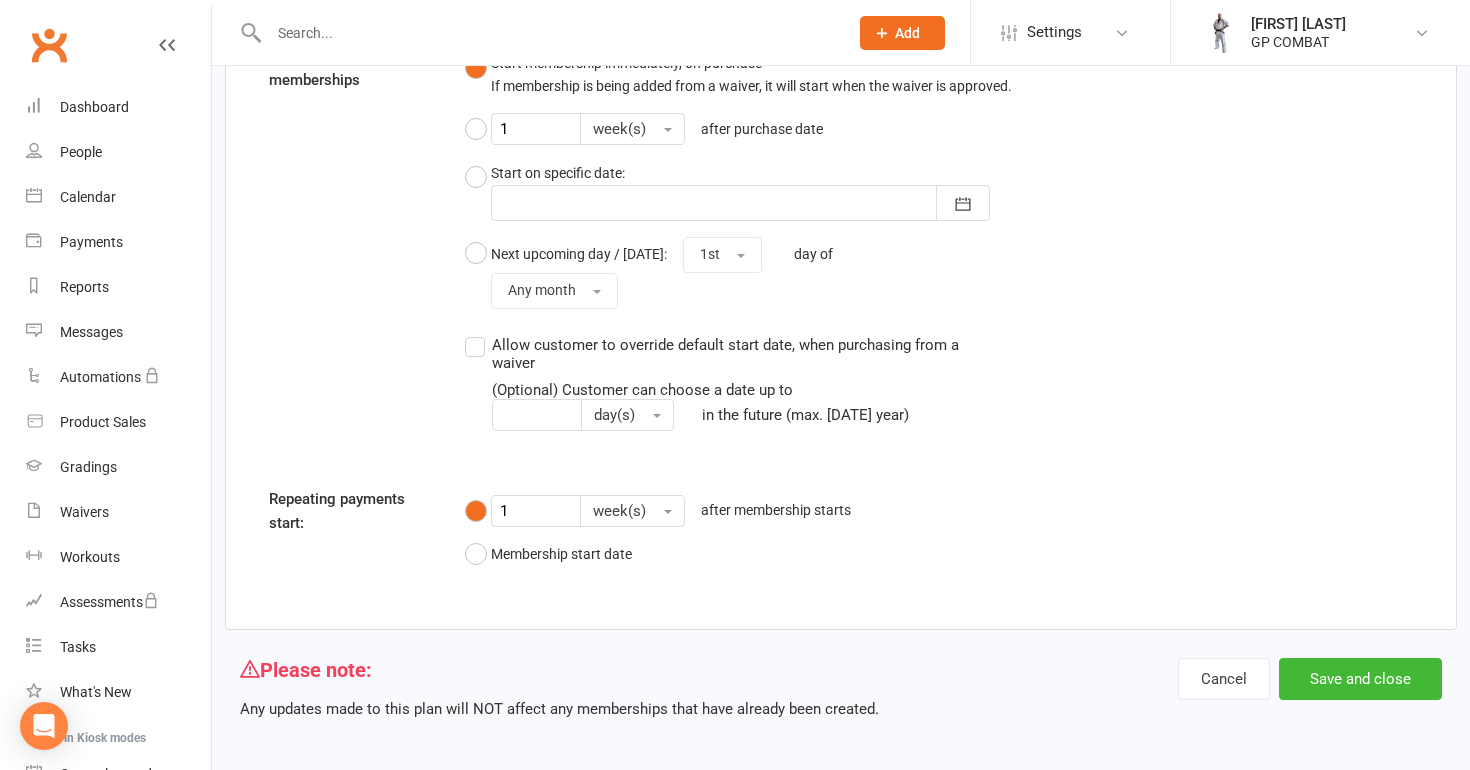 scroll, scrollTop: 2591, scrollLeft: 0, axis: vertical 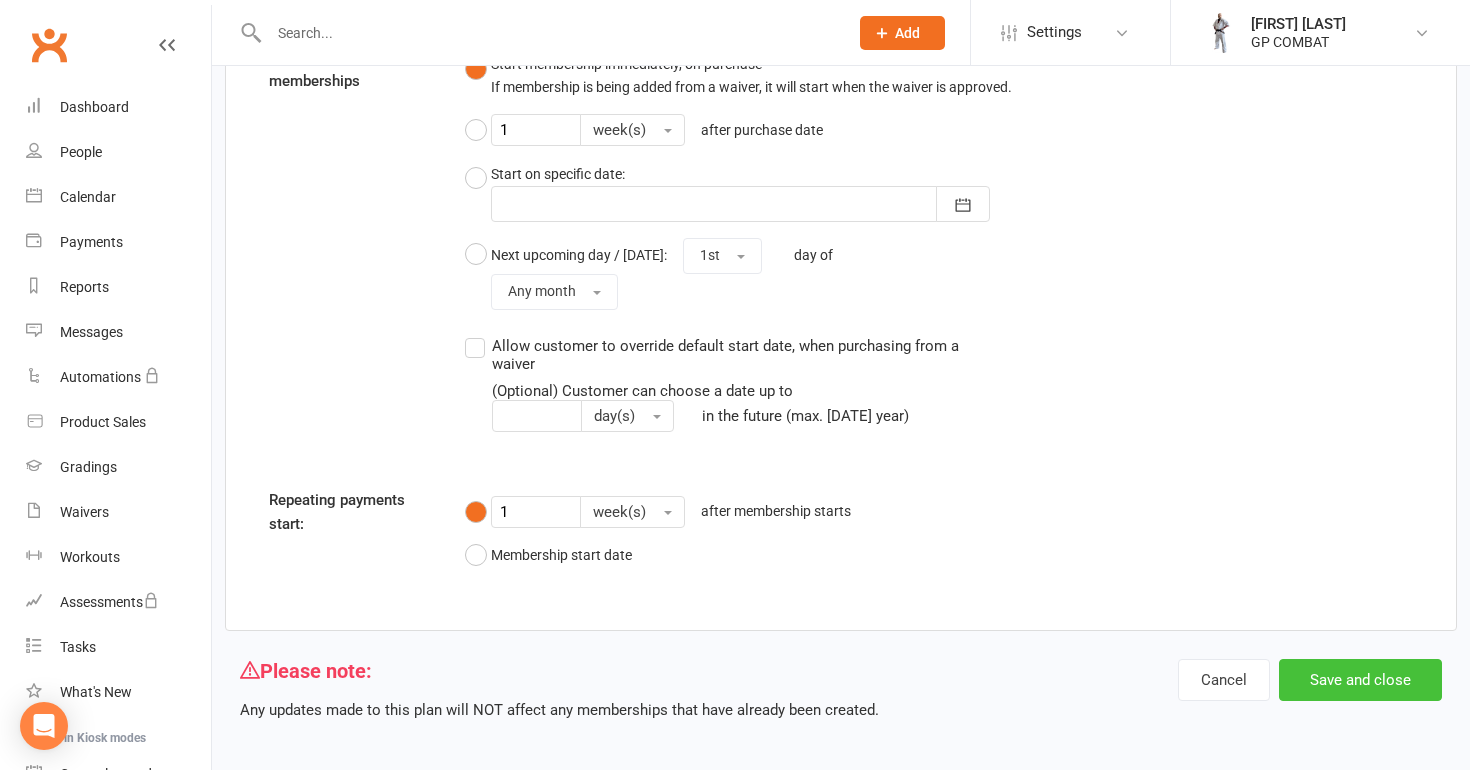 type on "[LAST] 10% Off [NUMBER] Classes/Week" 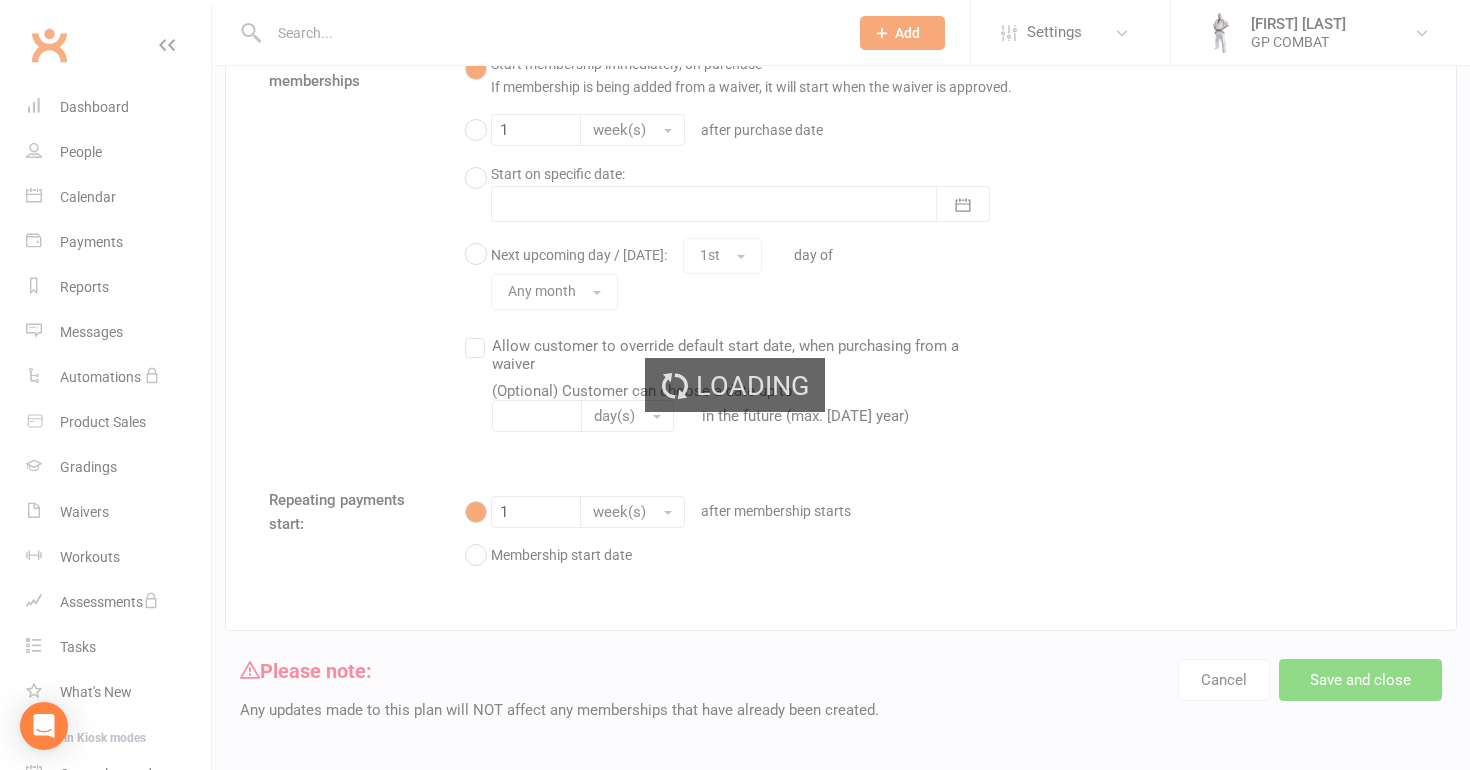 scroll, scrollTop: 0, scrollLeft: 0, axis: both 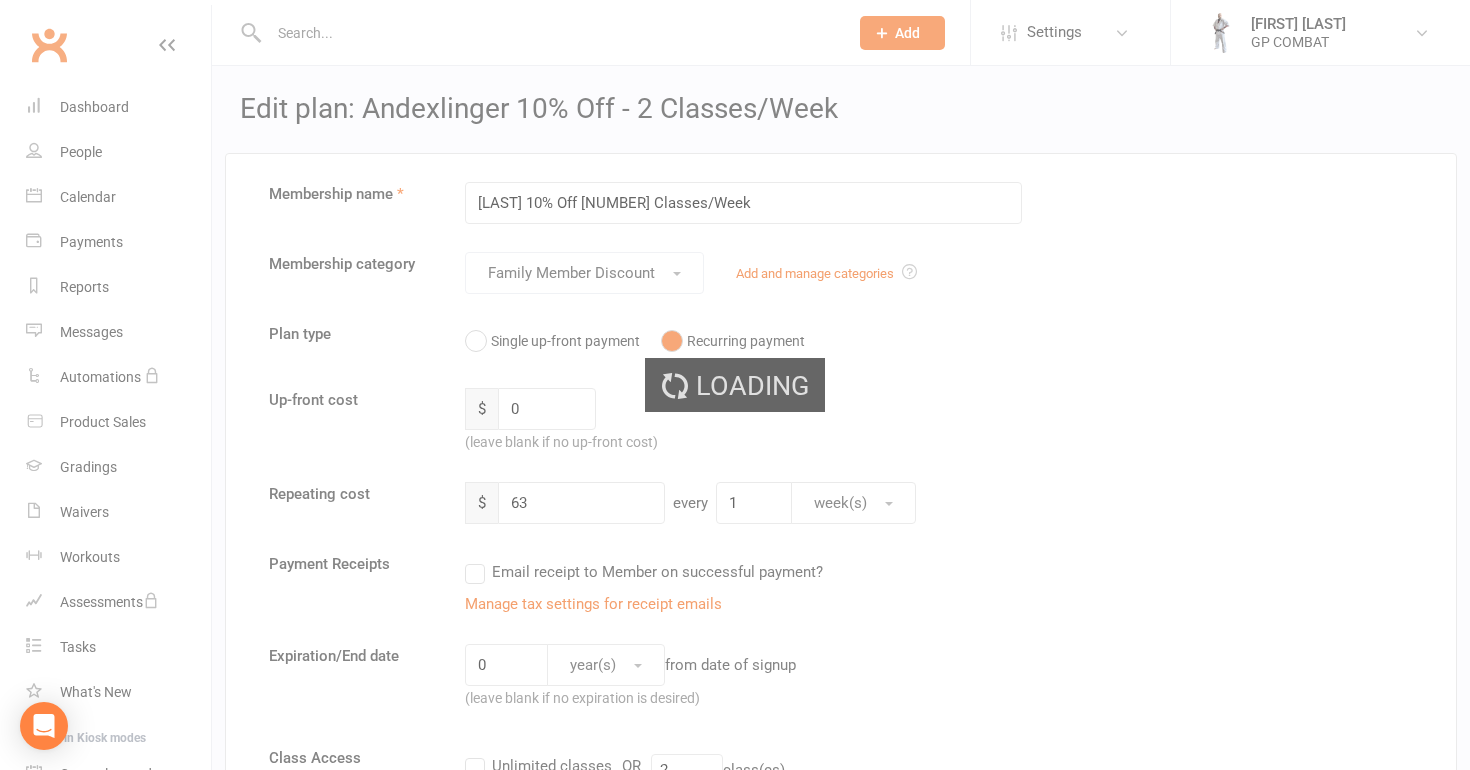 select on "50" 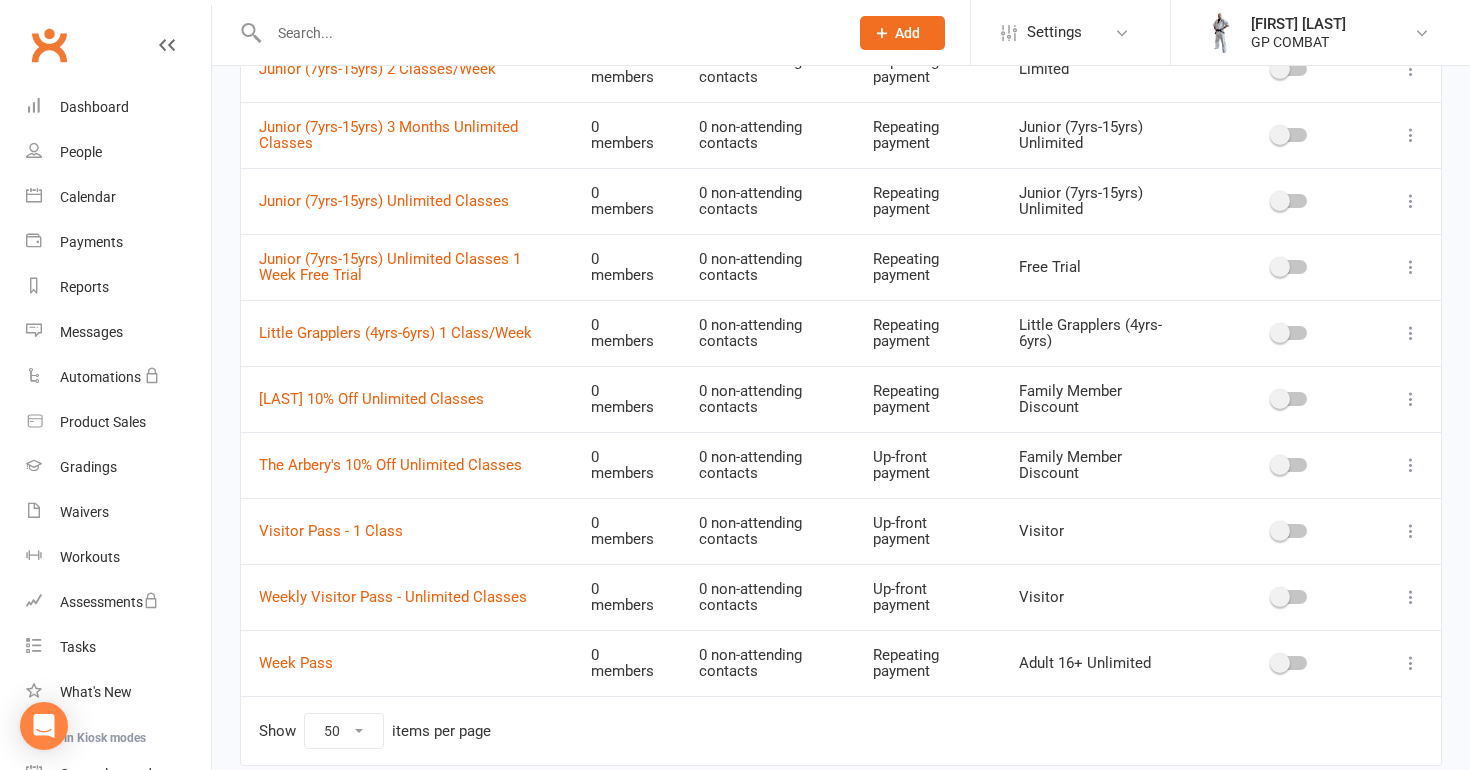 scroll, scrollTop: 920, scrollLeft: 0, axis: vertical 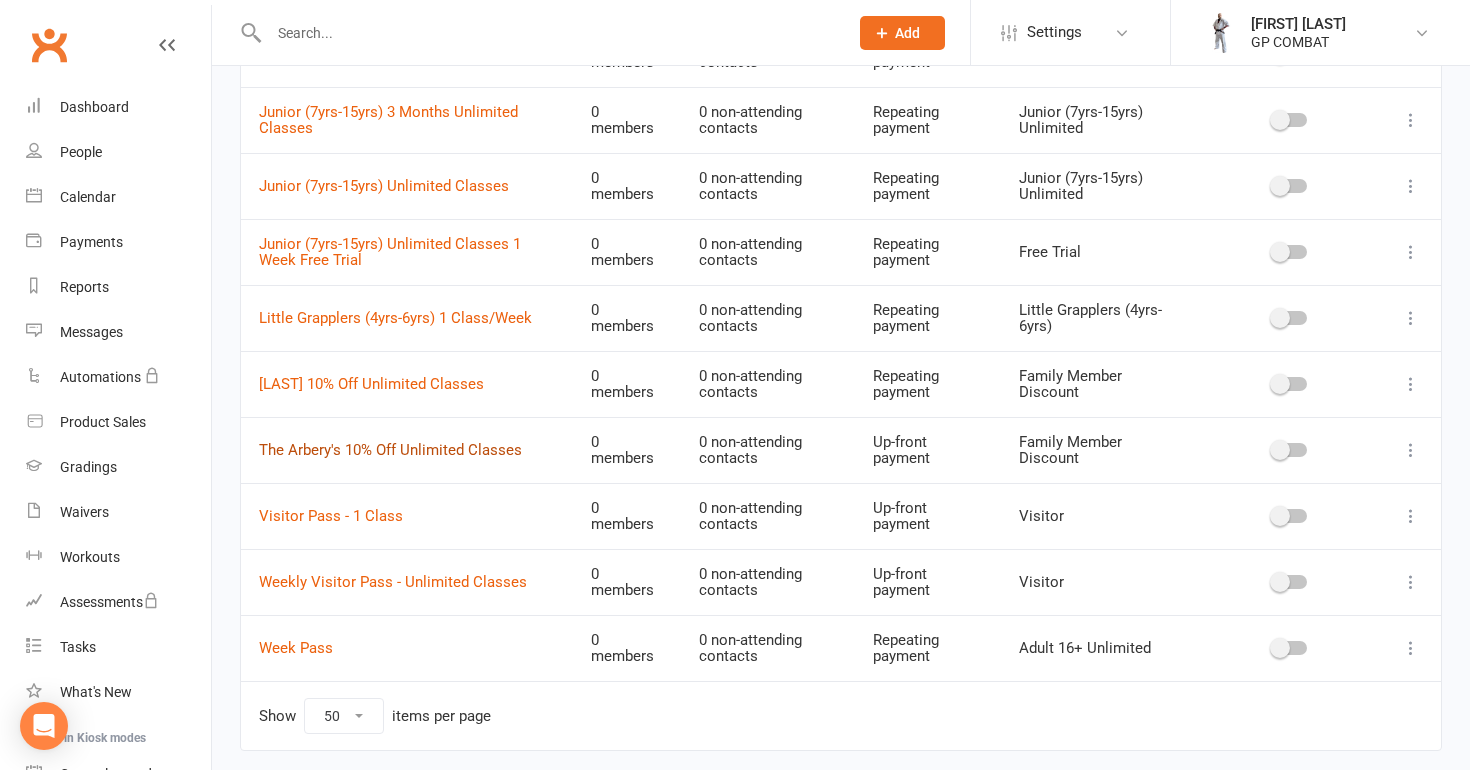 click on "The Arbery's 10% Off Unlimited Classes" at bounding box center (390, 450) 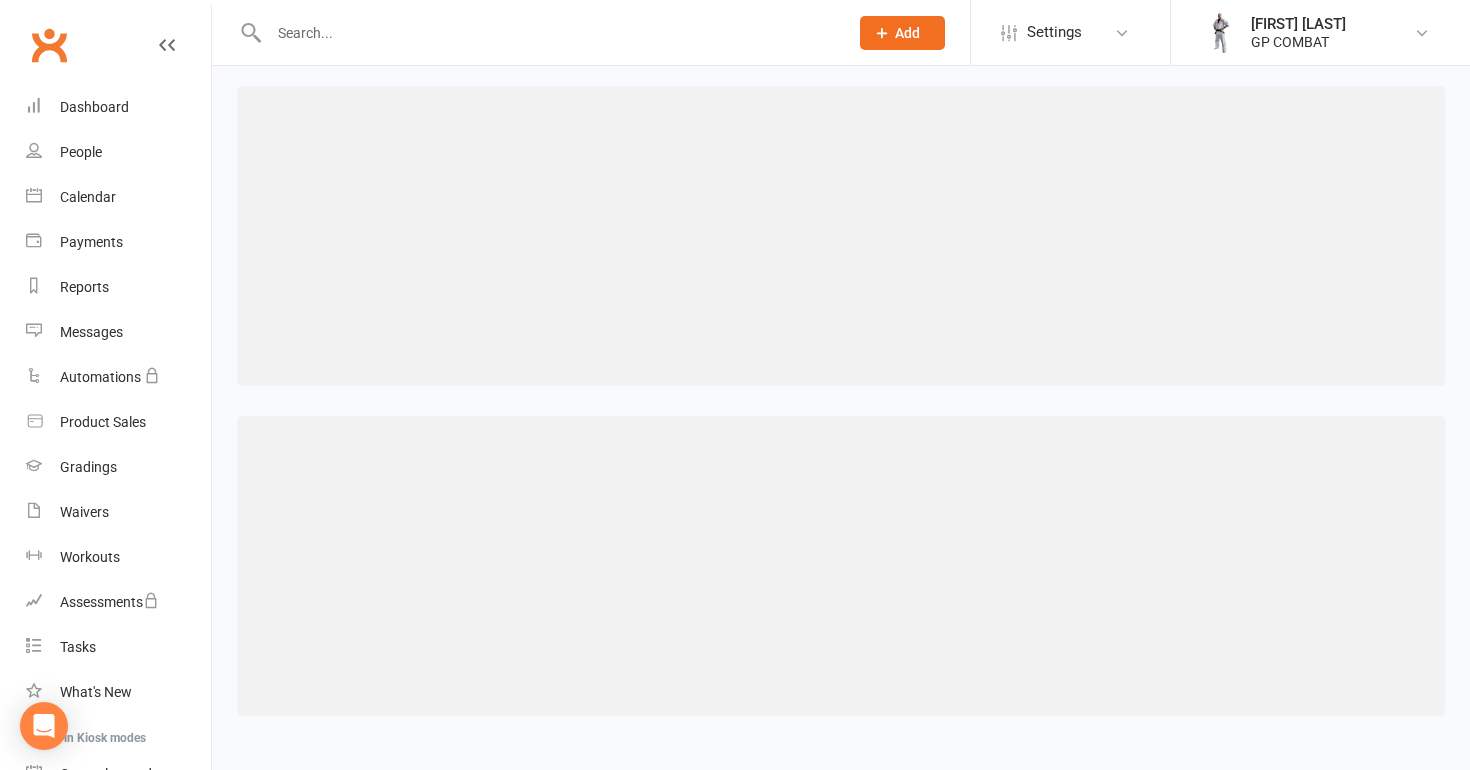 scroll, scrollTop: 0, scrollLeft: 0, axis: both 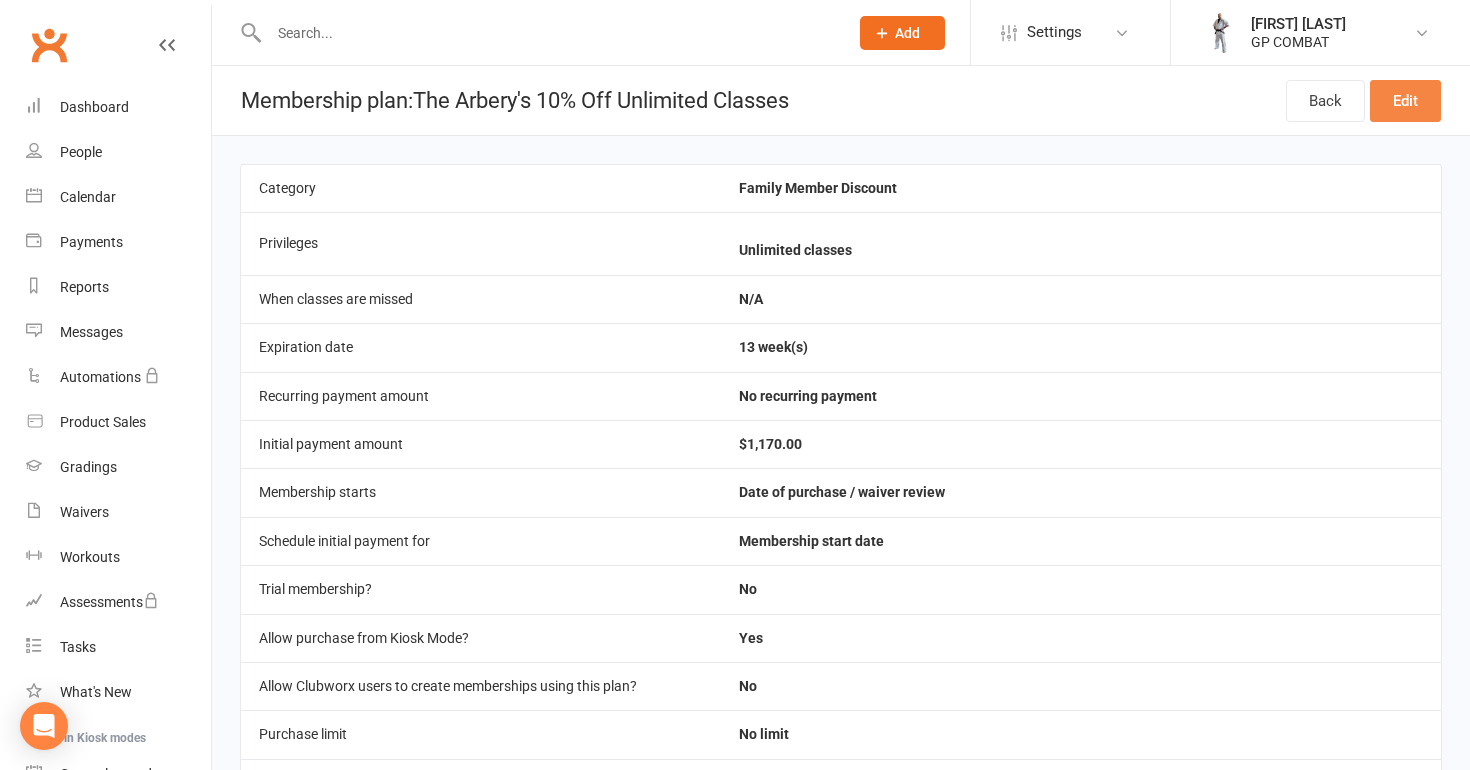 click on "Edit" at bounding box center (1405, 101) 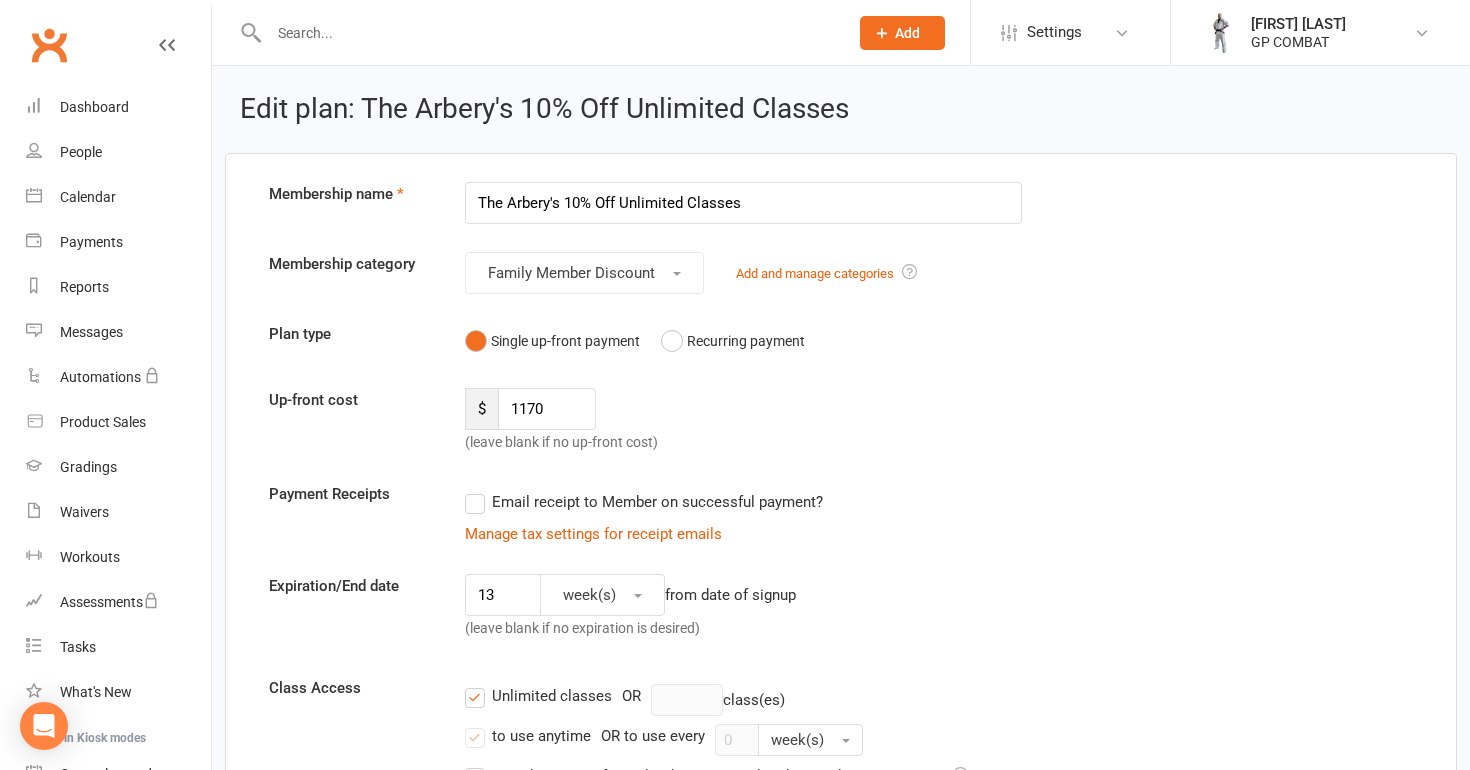 click on "The Arbery's 10% Off Unlimited Classes" at bounding box center [743, 203] 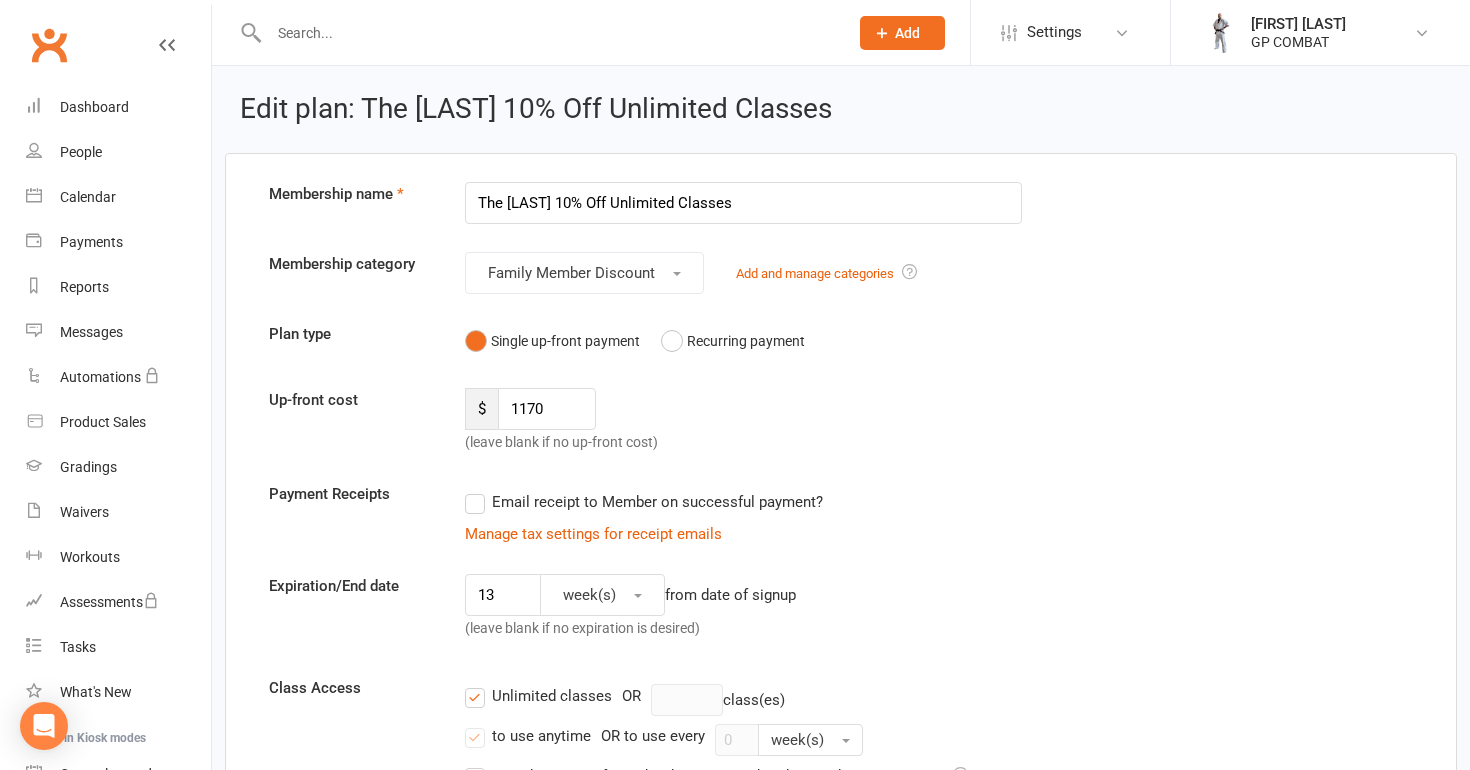 click on "The [LAST] 10% Off Unlimited Classes" at bounding box center [743, 203] 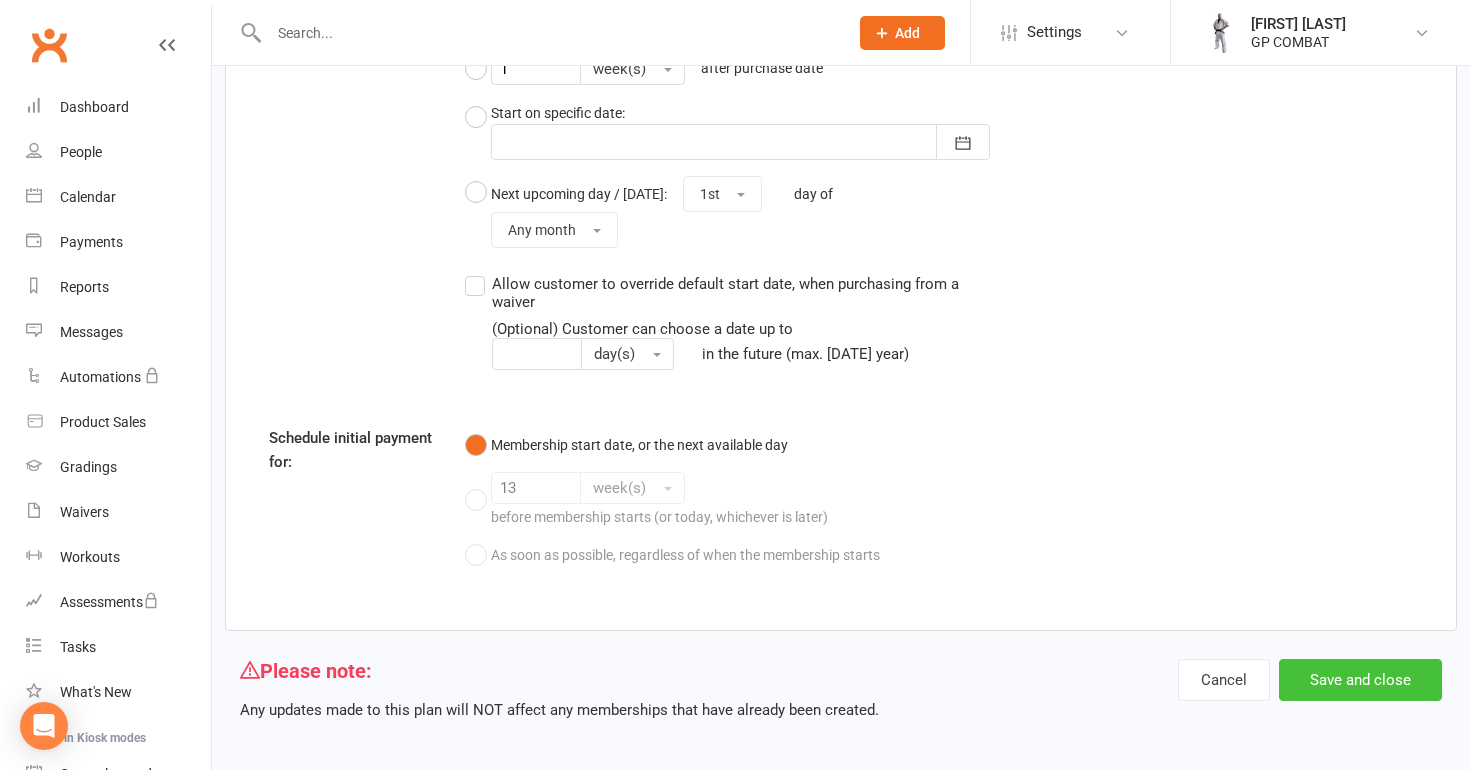 scroll, scrollTop: 1658, scrollLeft: 0, axis: vertical 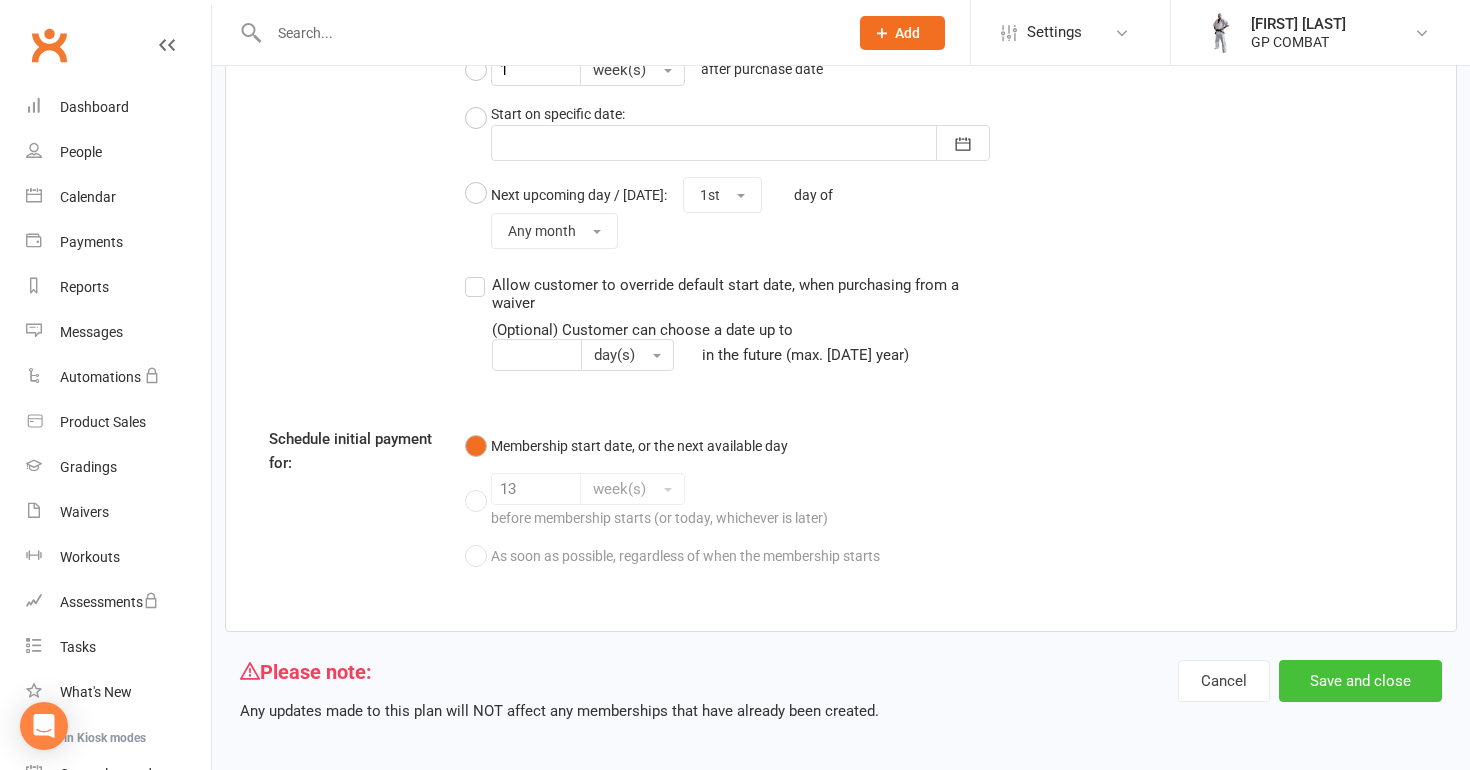 type on "Arbery 10% Off Unlimited Classes" 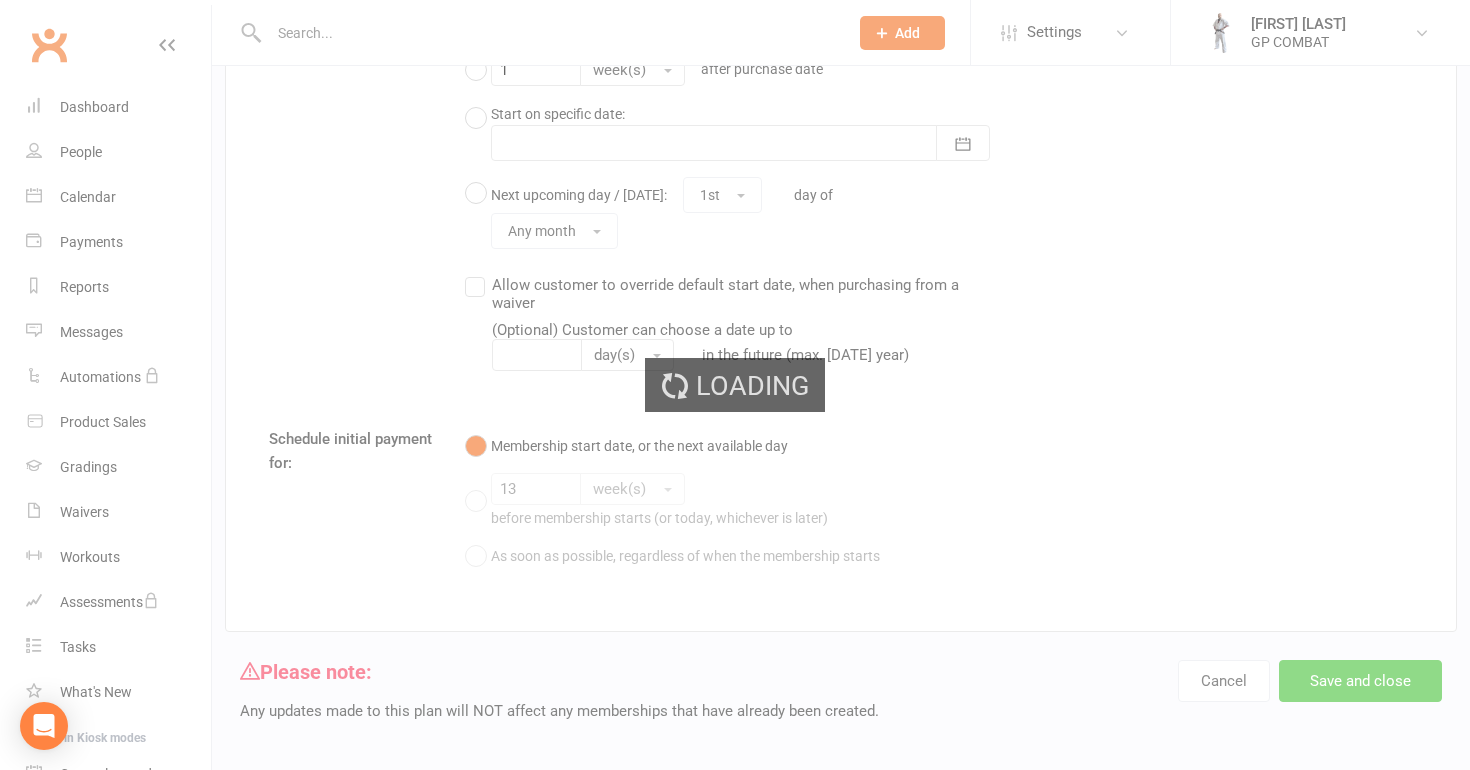 scroll, scrollTop: 0, scrollLeft: 0, axis: both 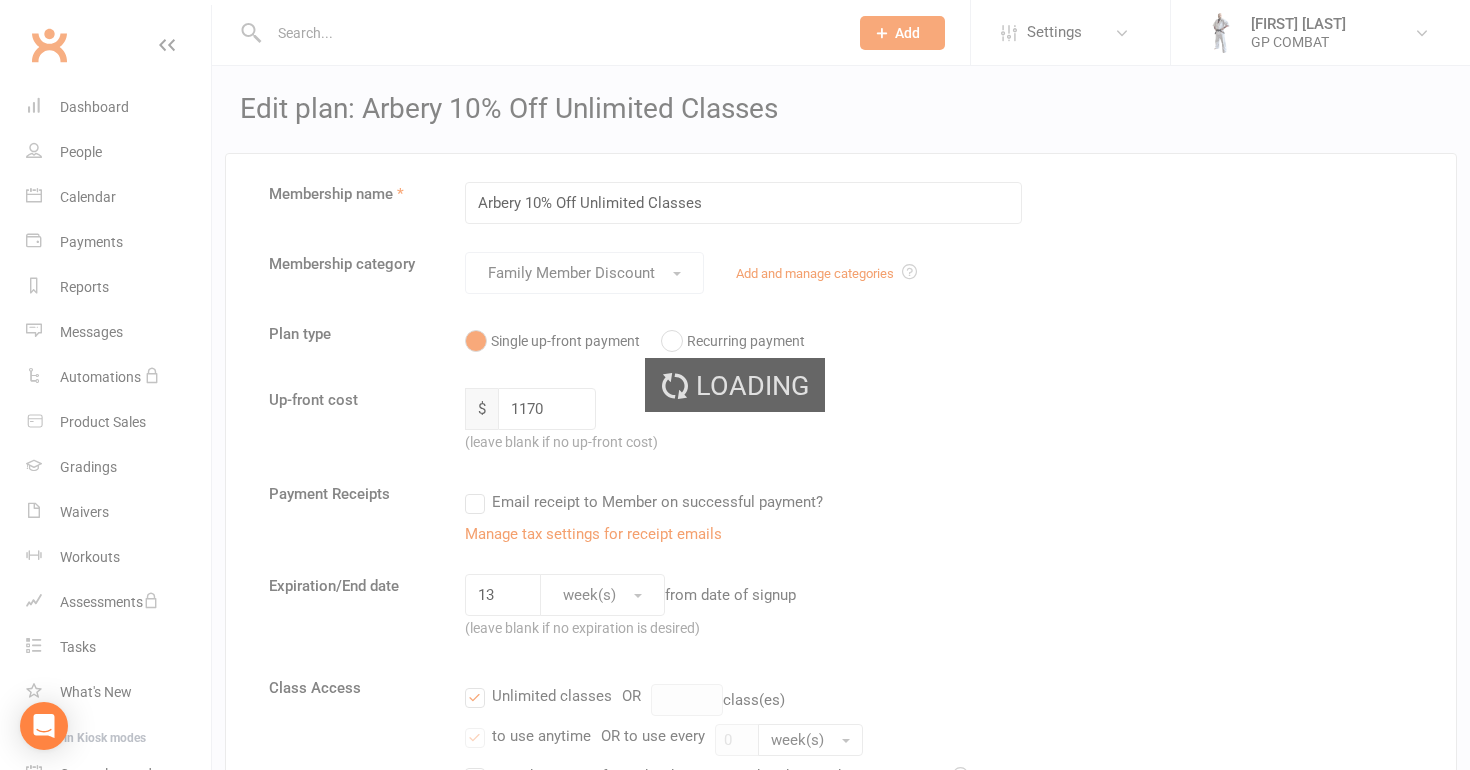 select on "50" 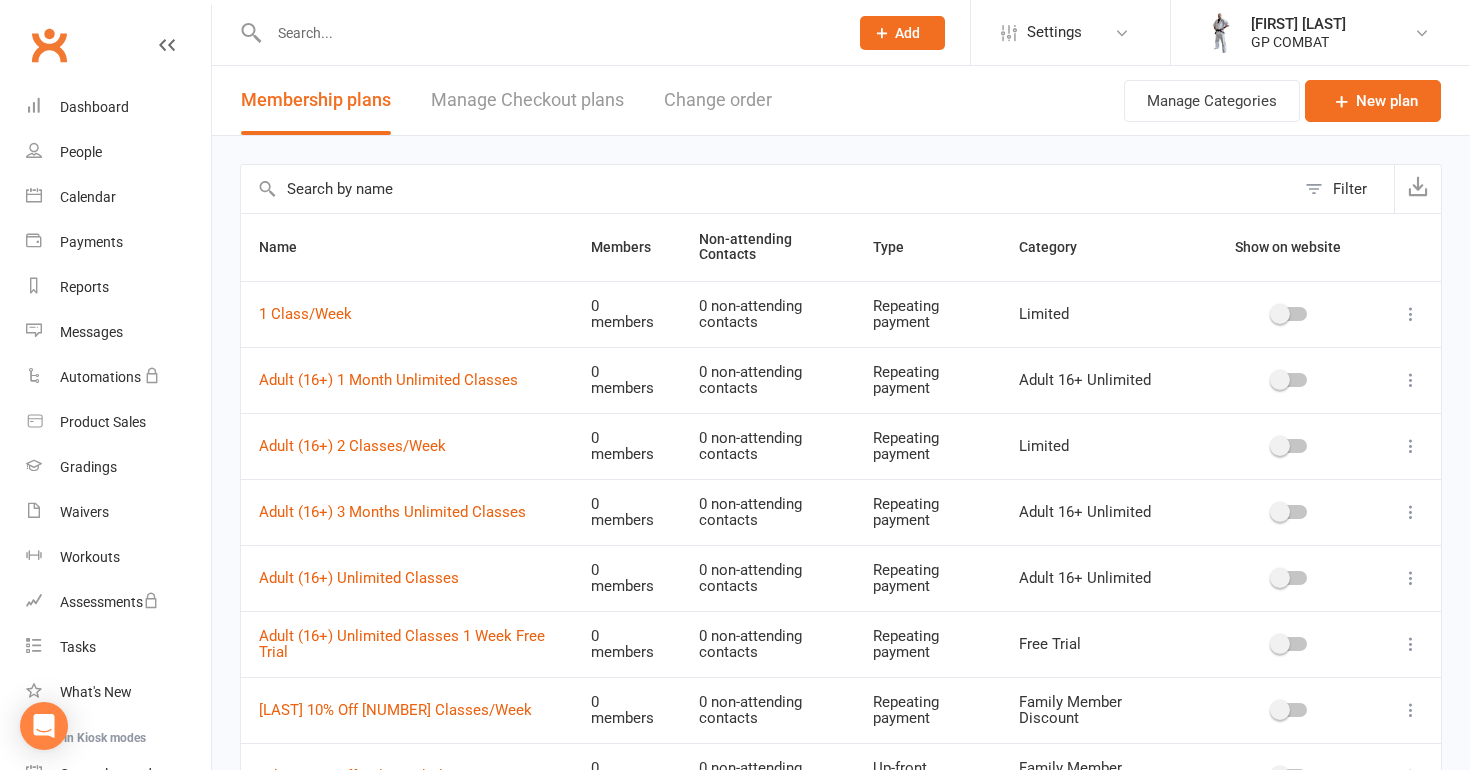 scroll, scrollTop: 0, scrollLeft: 0, axis: both 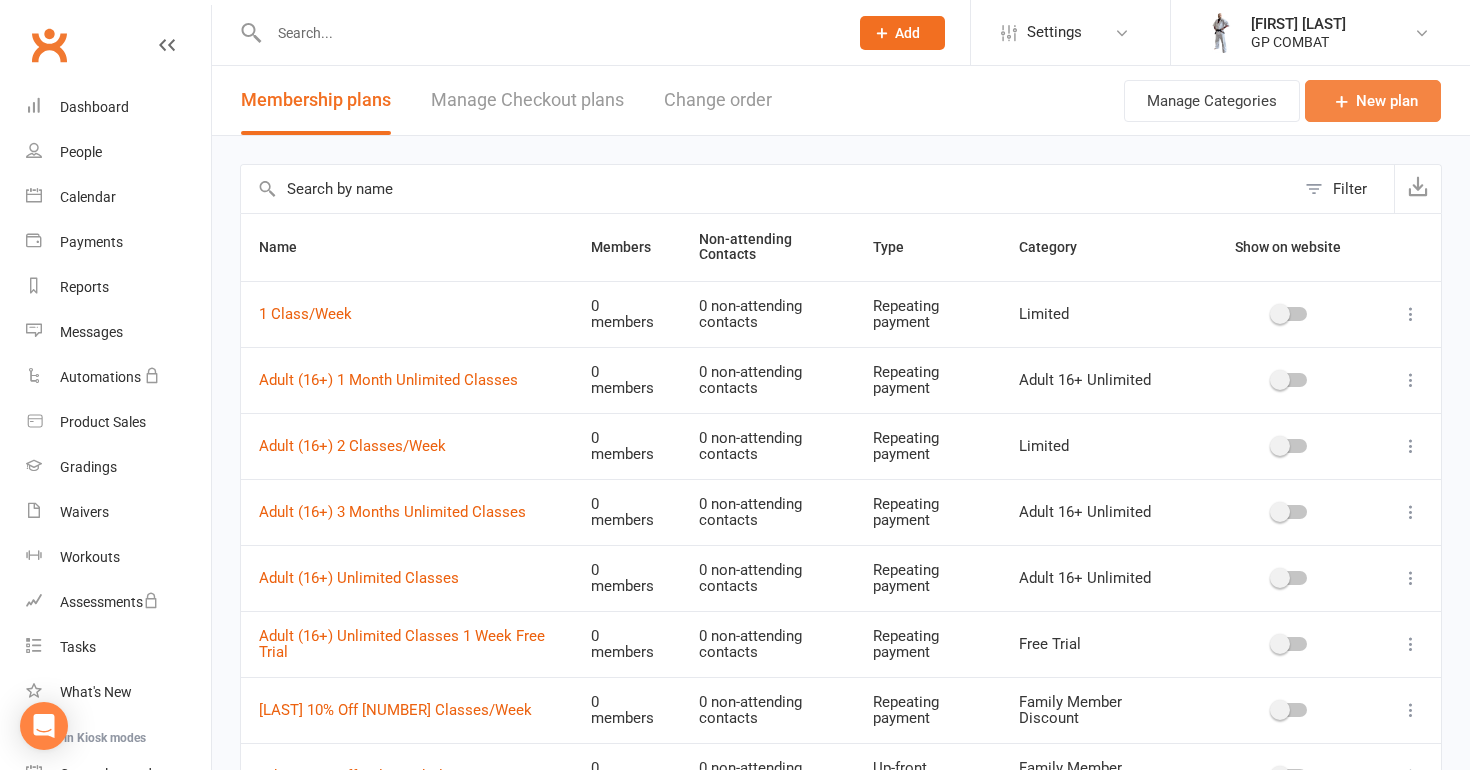 click on "New plan" at bounding box center [1373, 101] 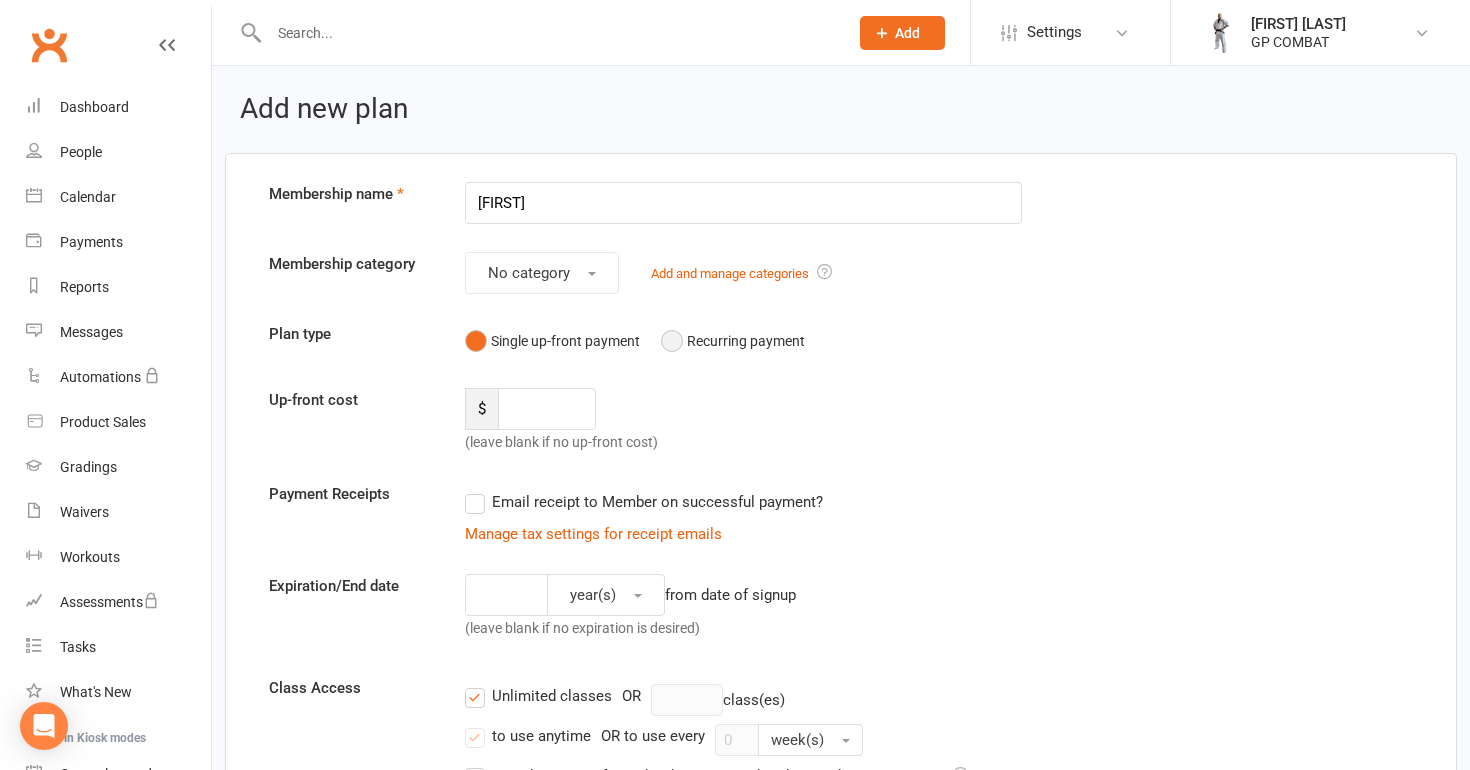 type on "[FIRST]" 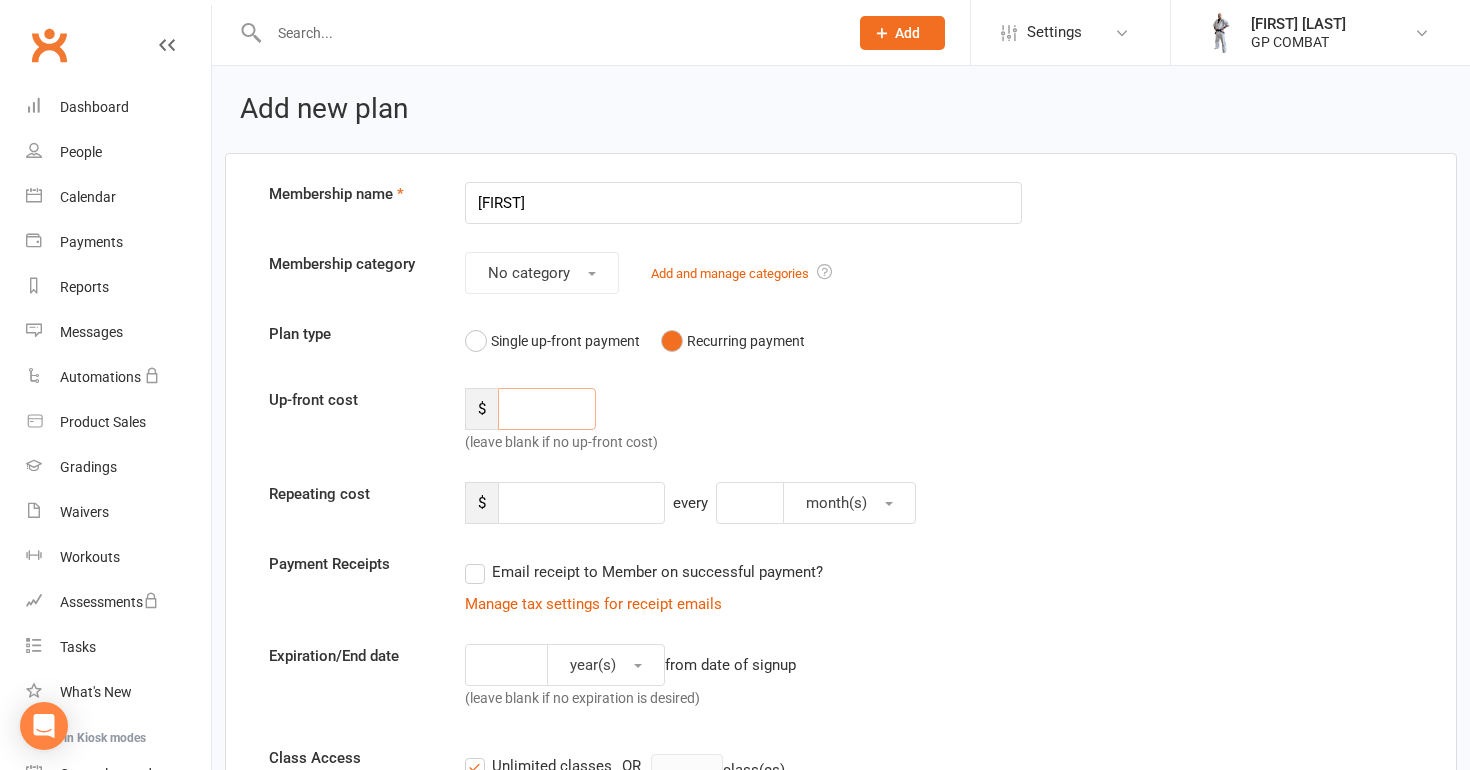 click at bounding box center [547, 409] 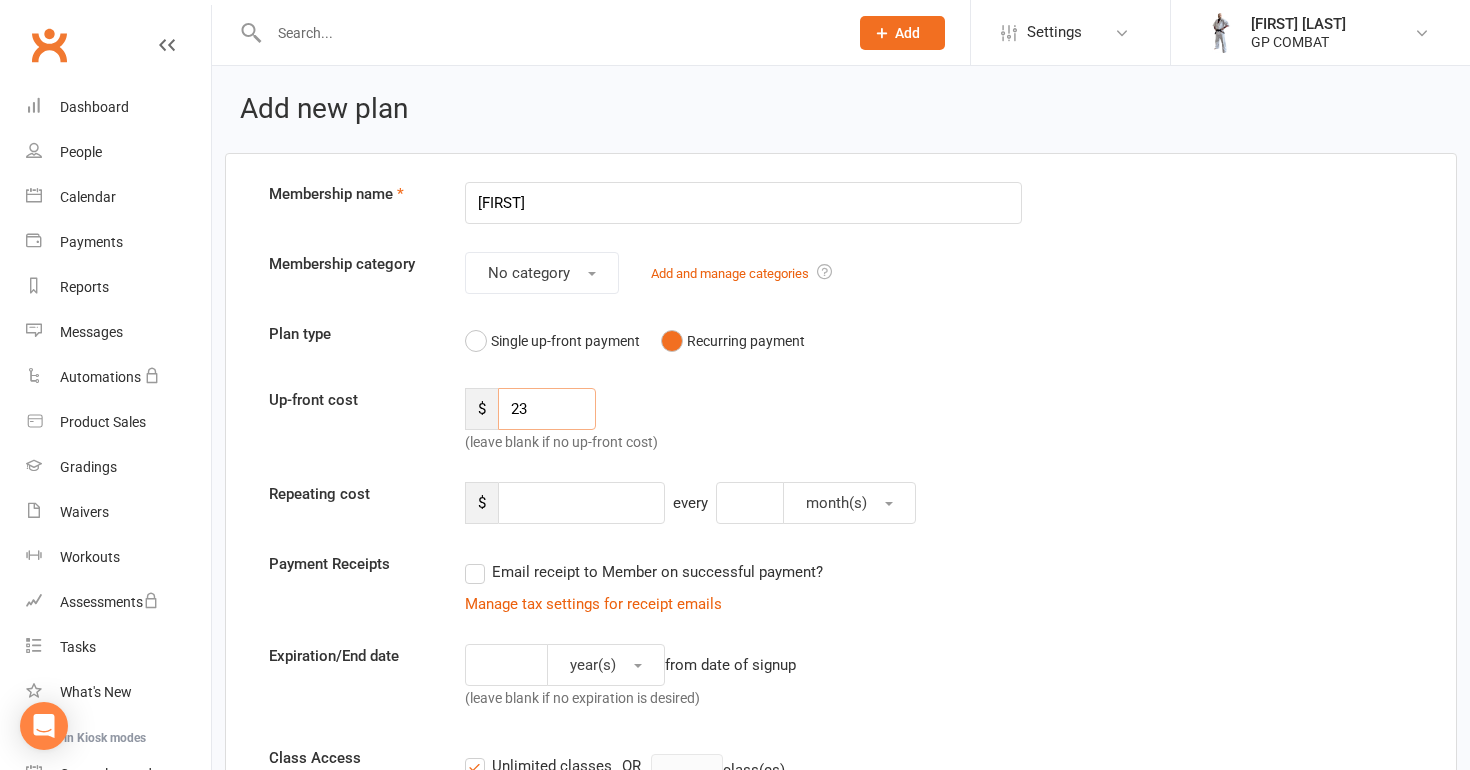 click on "23" at bounding box center (547, 409) 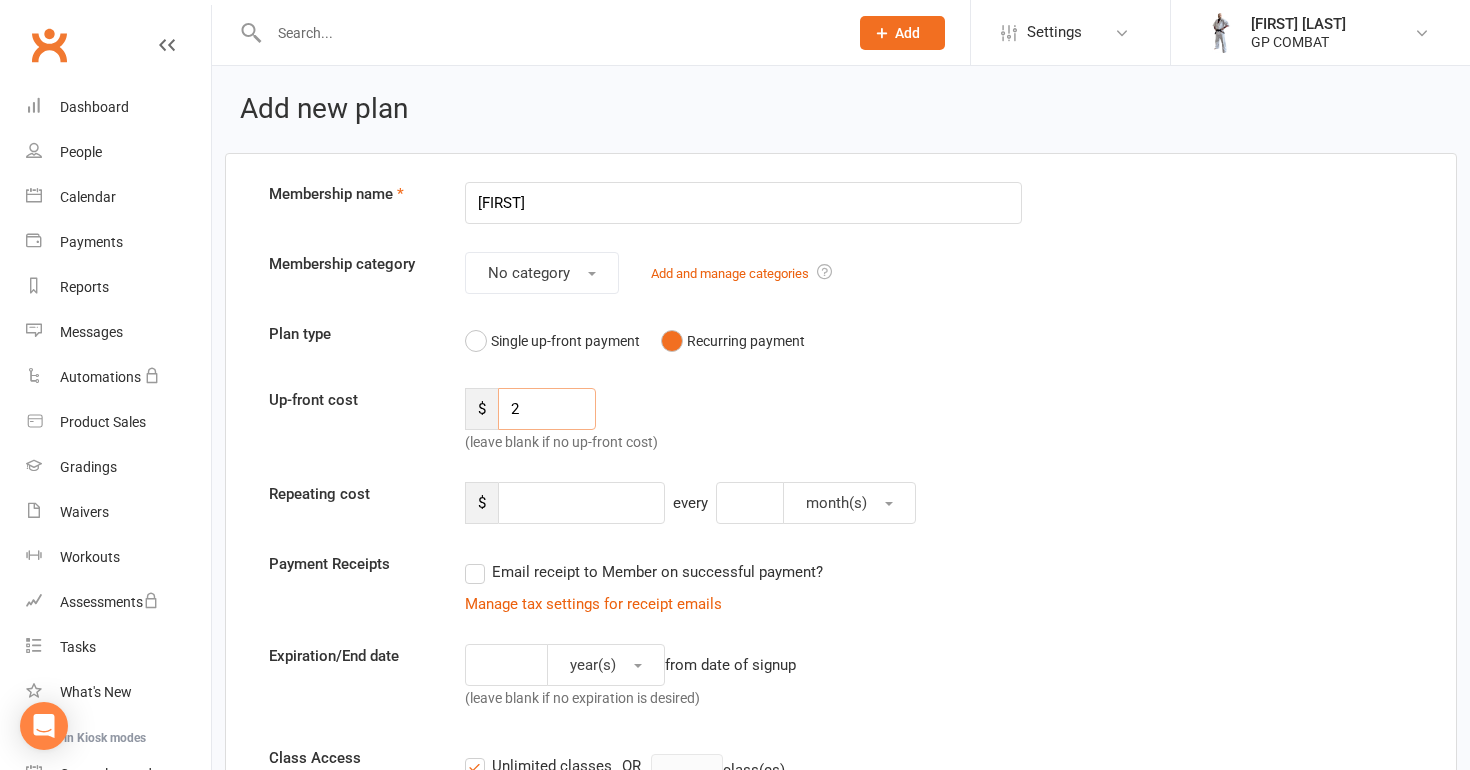 type 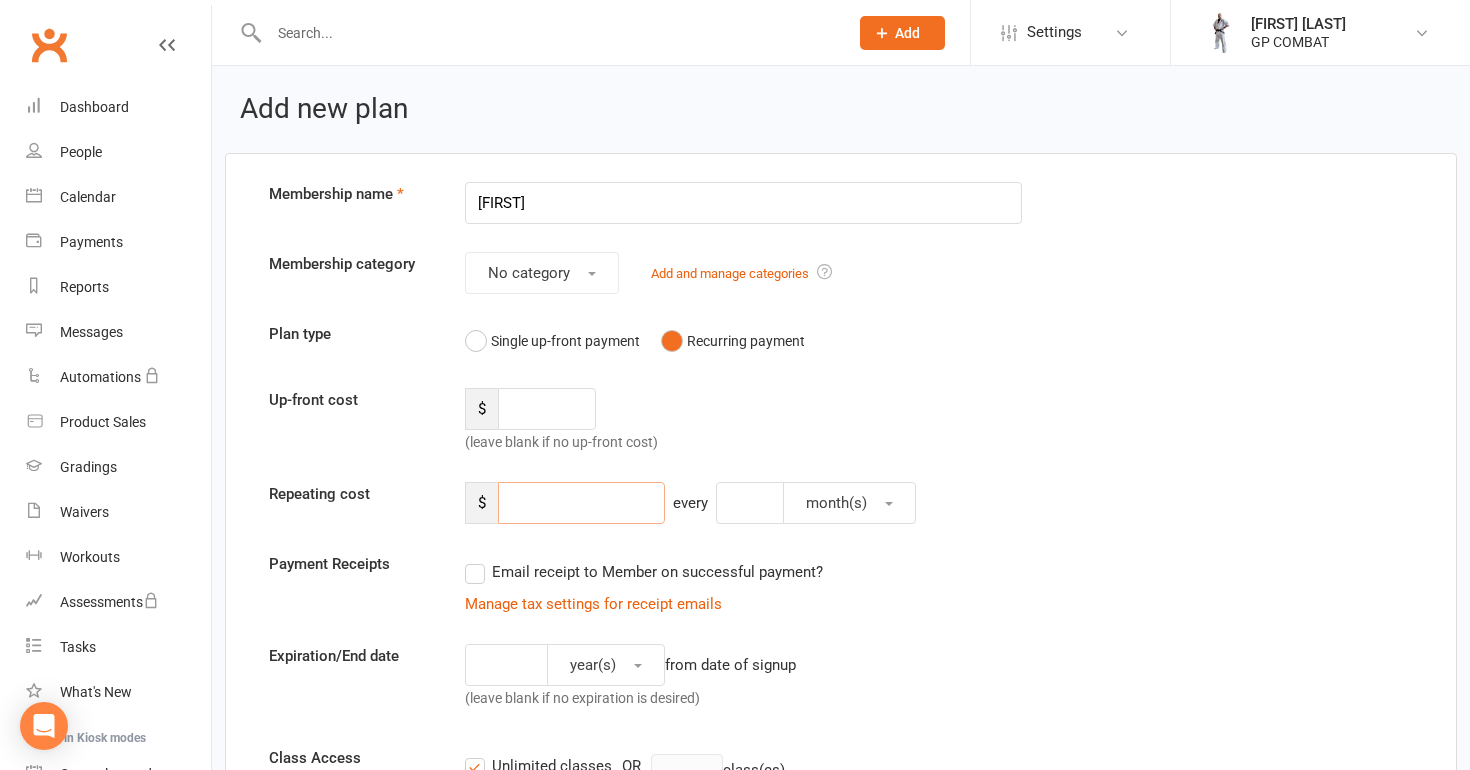 click at bounding box center [581, 503] 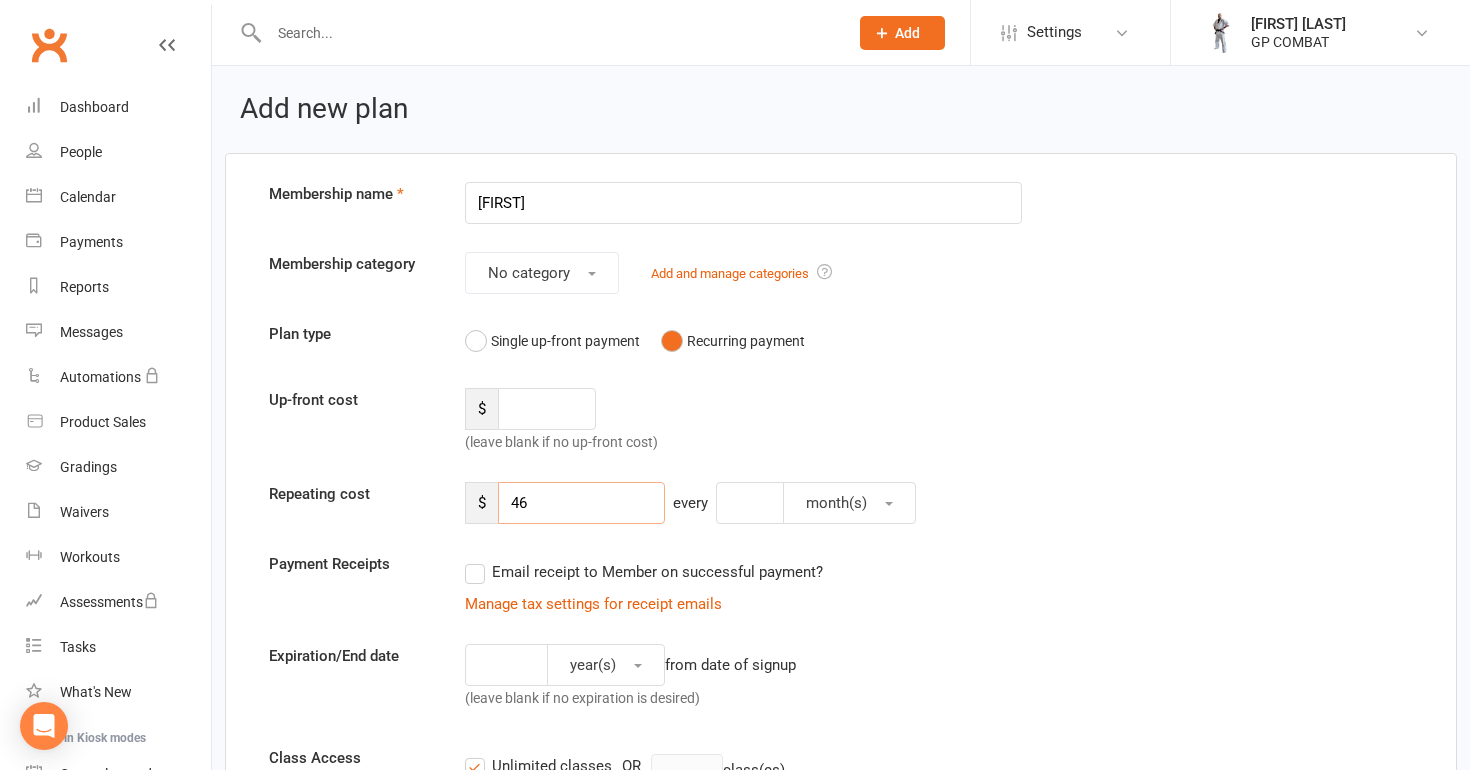 type on "46" 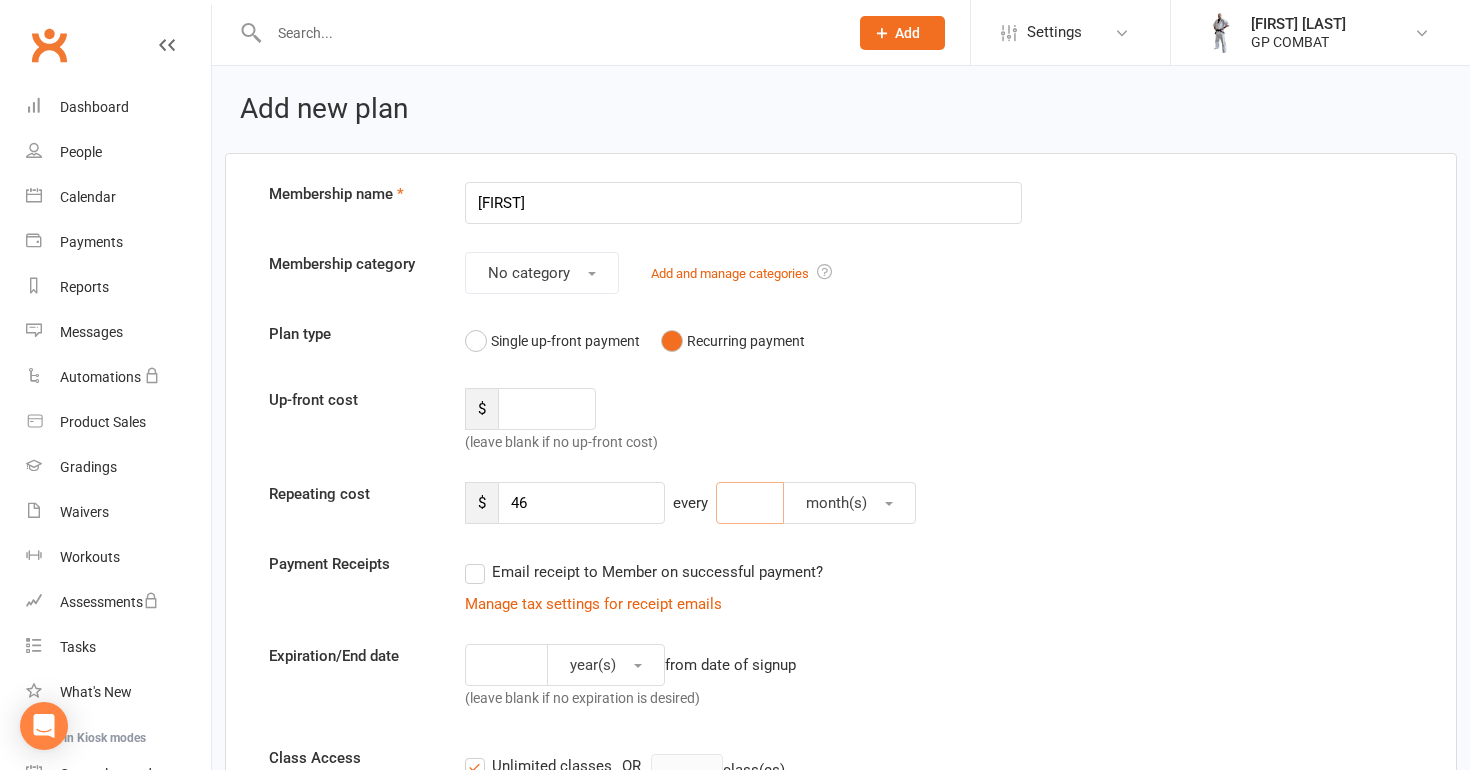 click at bounding box center [750, 503] 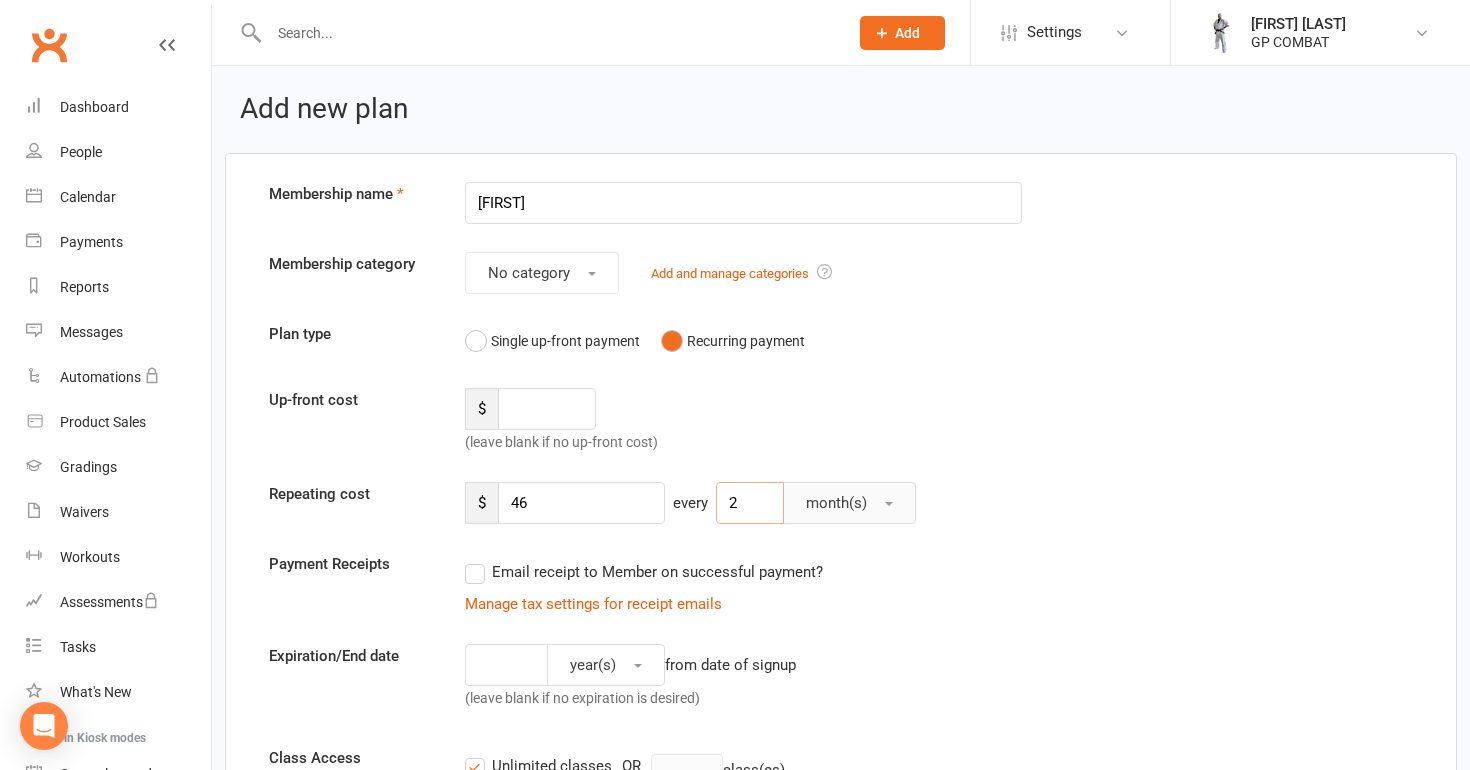 type on "2" 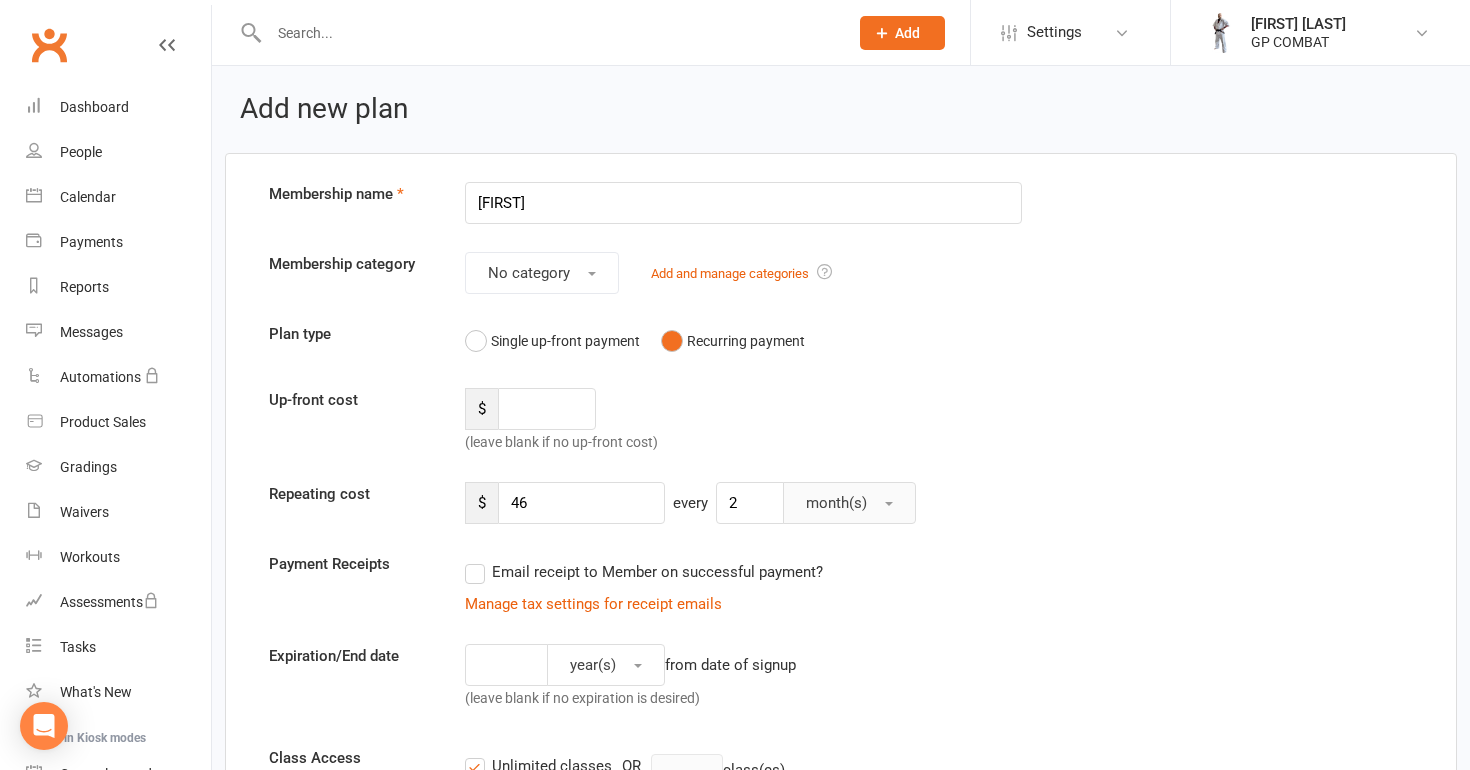 click on "month(s)" at bounding box center [836, 503] 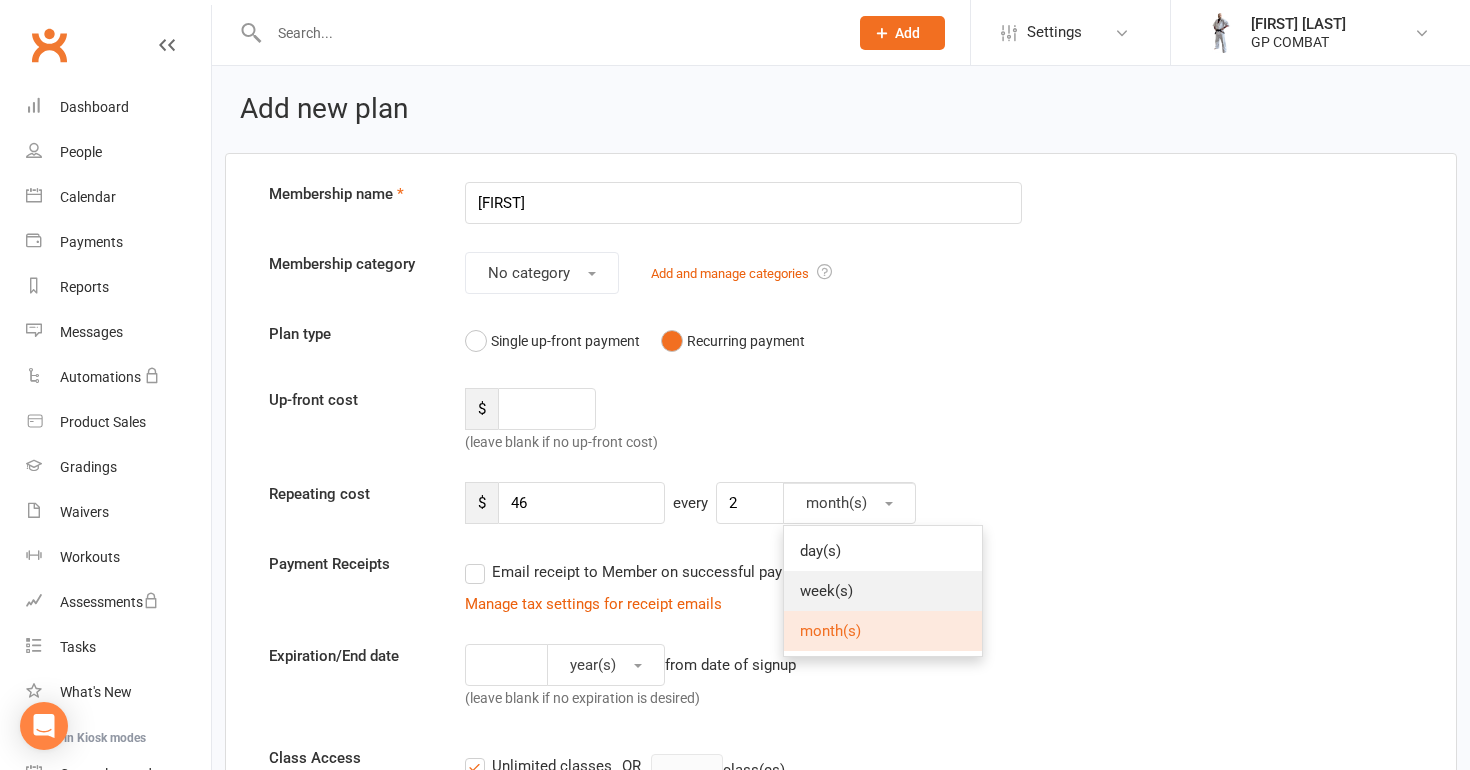click on "week(s)" at bounding box center (826, 591) 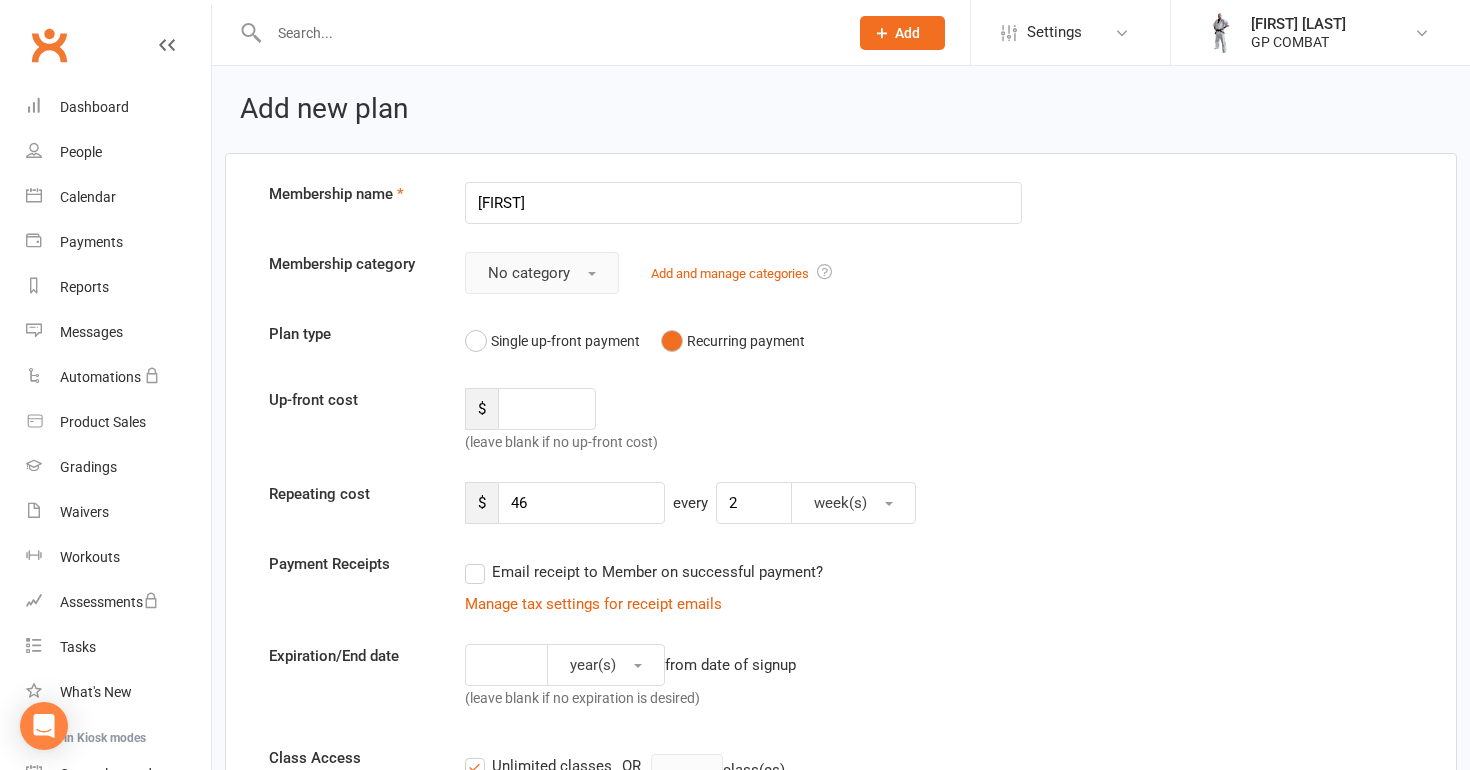 click on "No category" at bounding box center (542, 273) 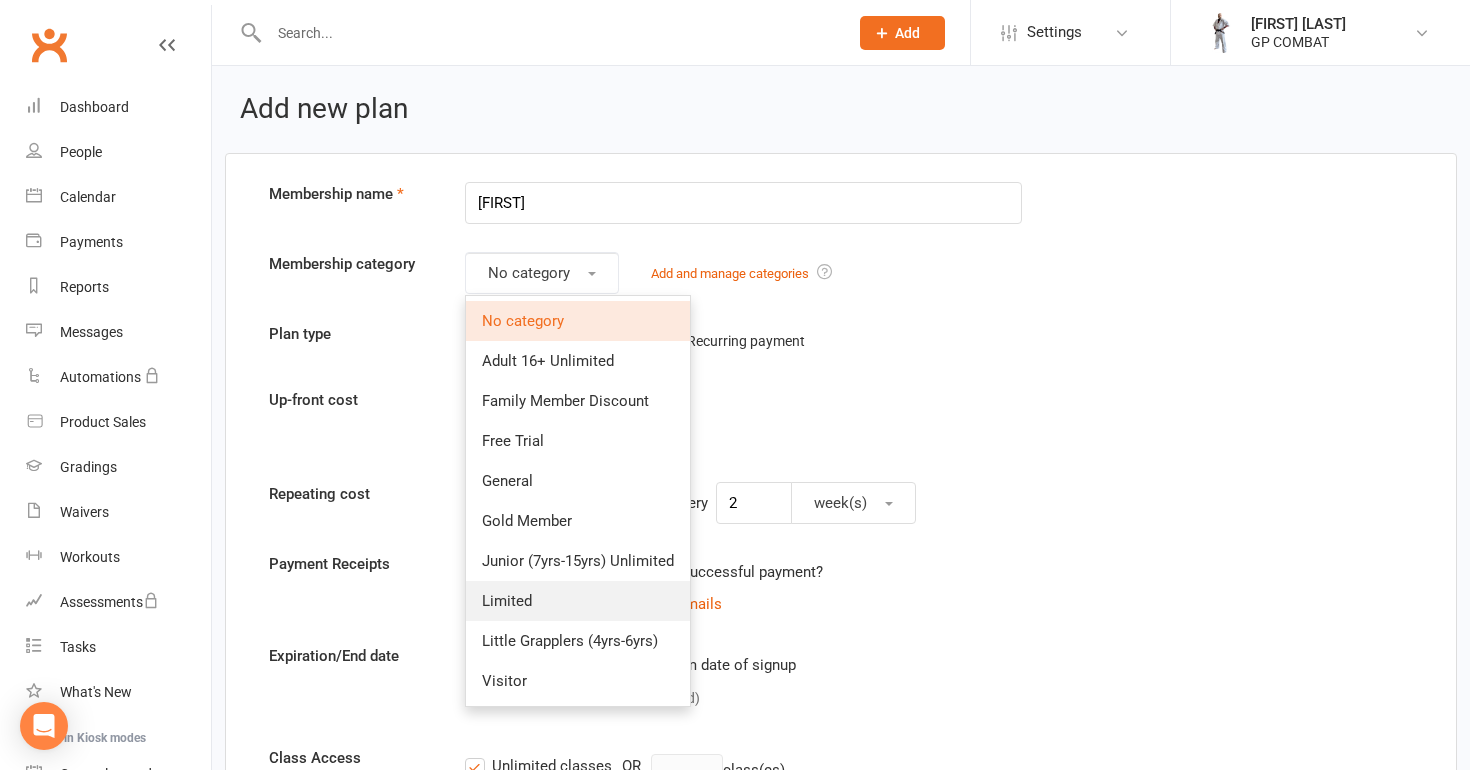 click on "Limited" at bounding box center [578, 601] 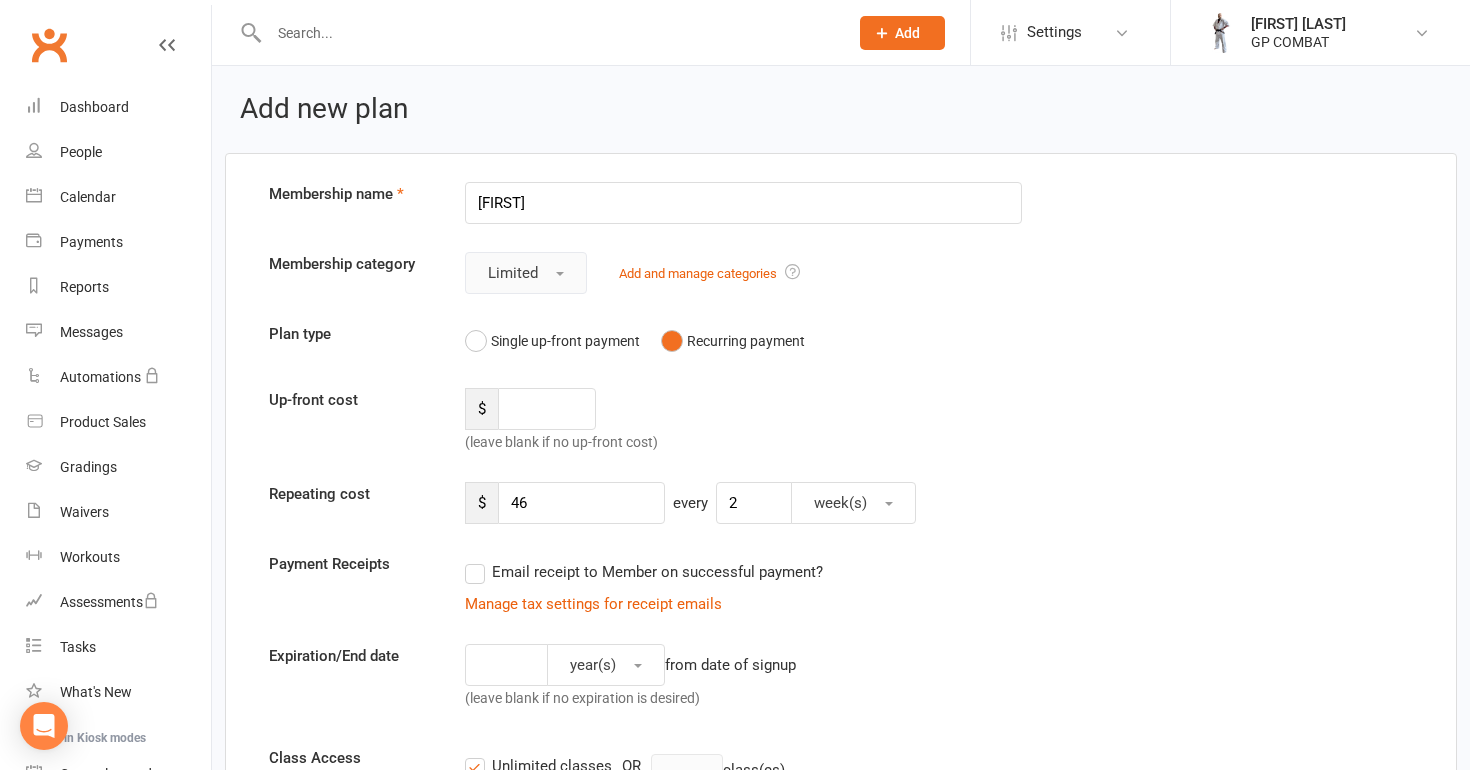 click on "Limited" at bounding box center (526, 273) 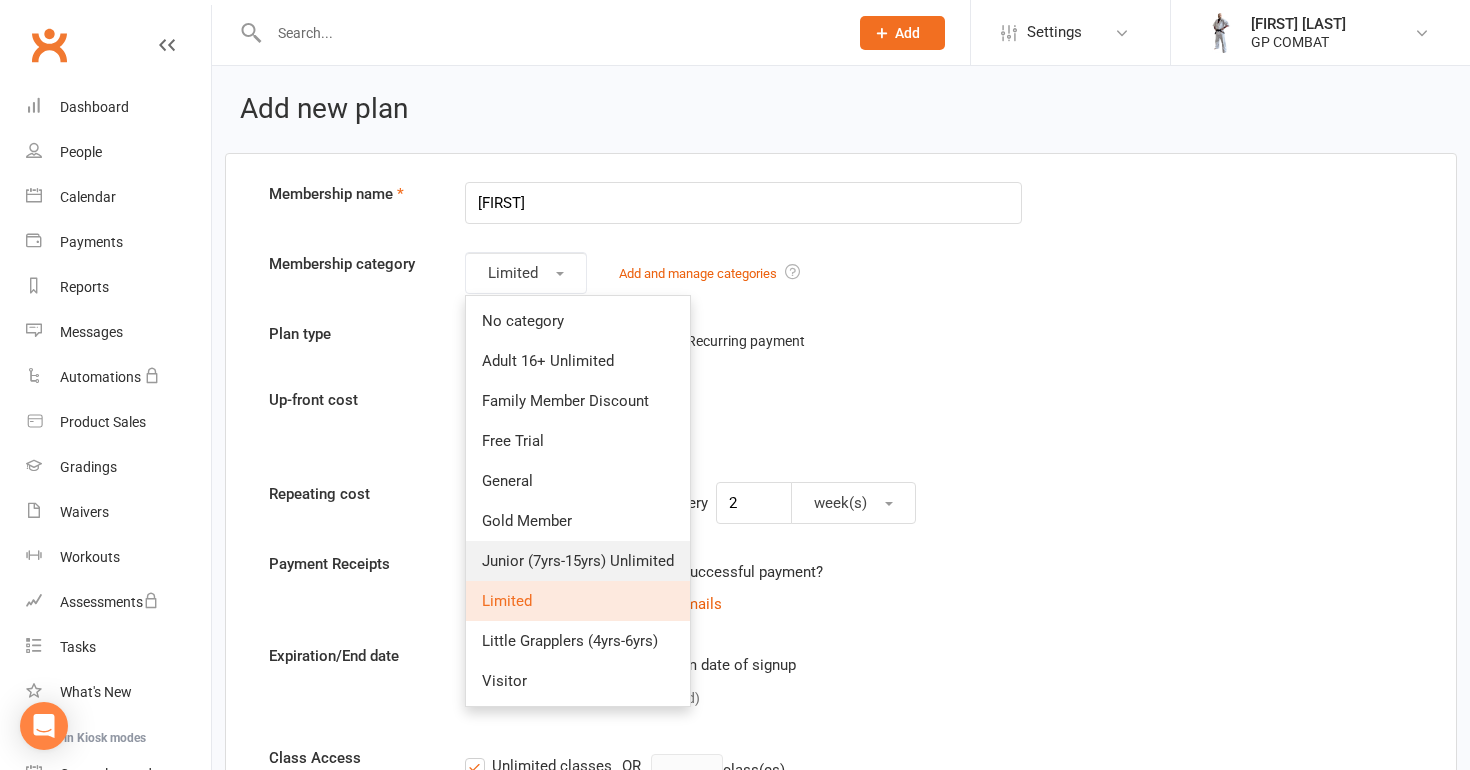 click on "Junior (7yrs-15yrs) Unlimited" at bounding box center [578, 561] 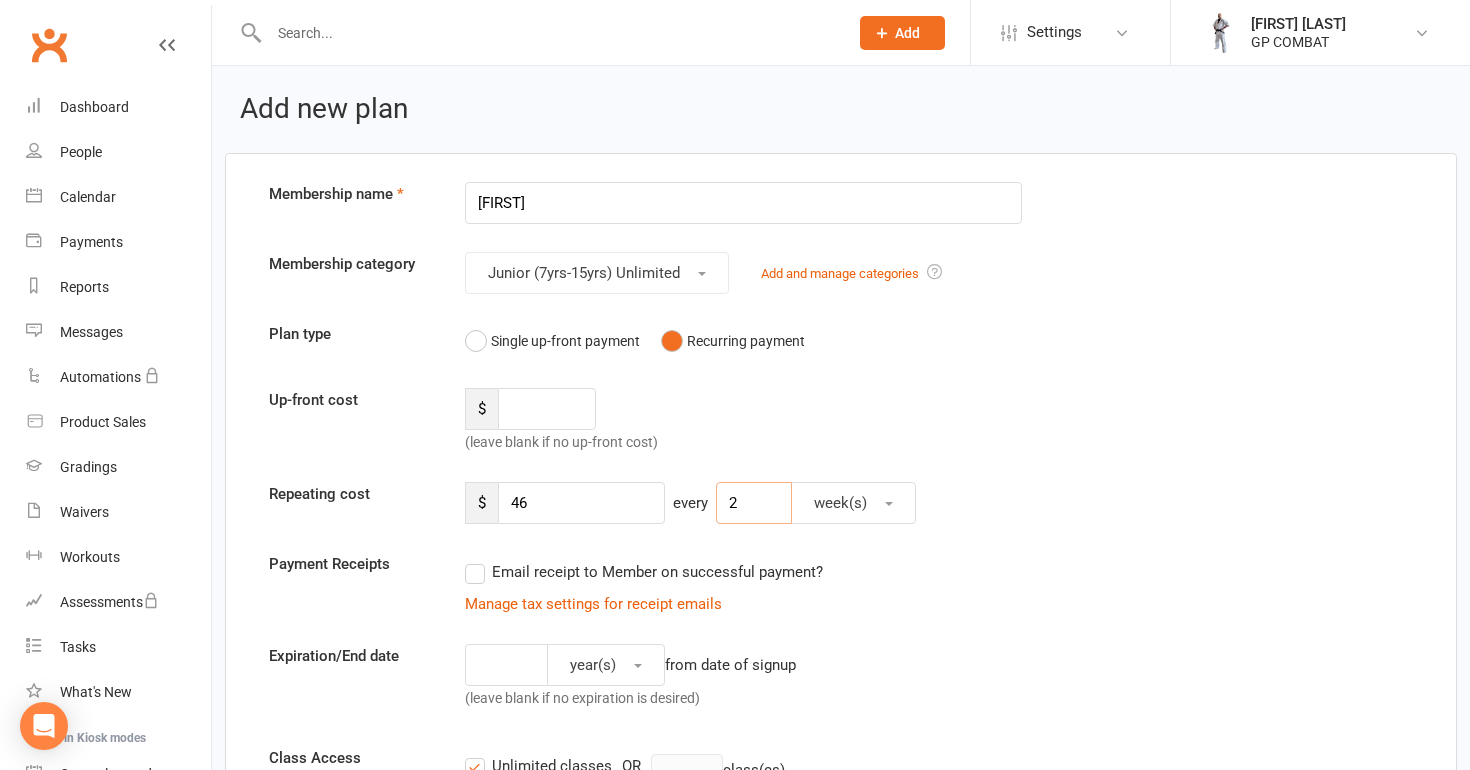 click on "2" at bounding box center [754, 503] 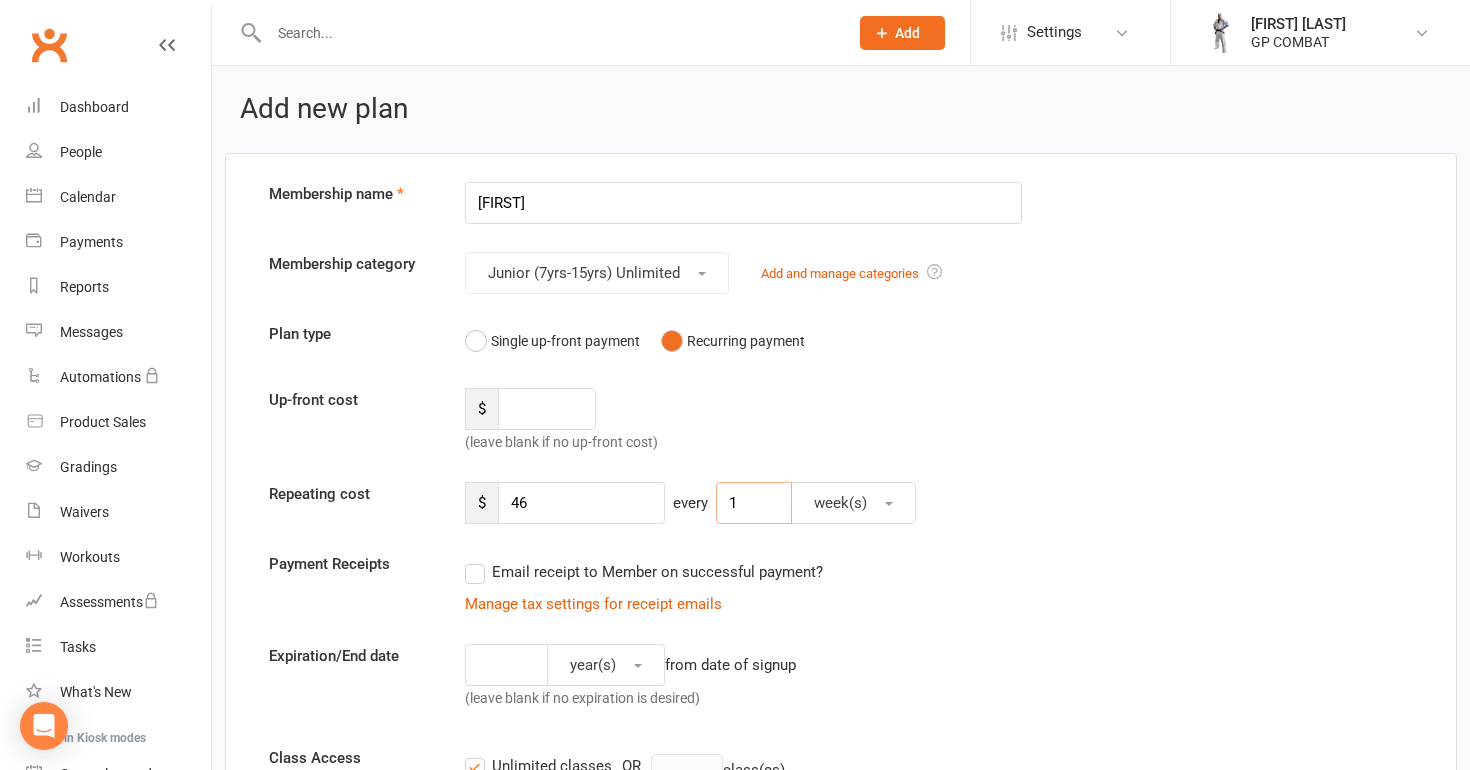type on "1" 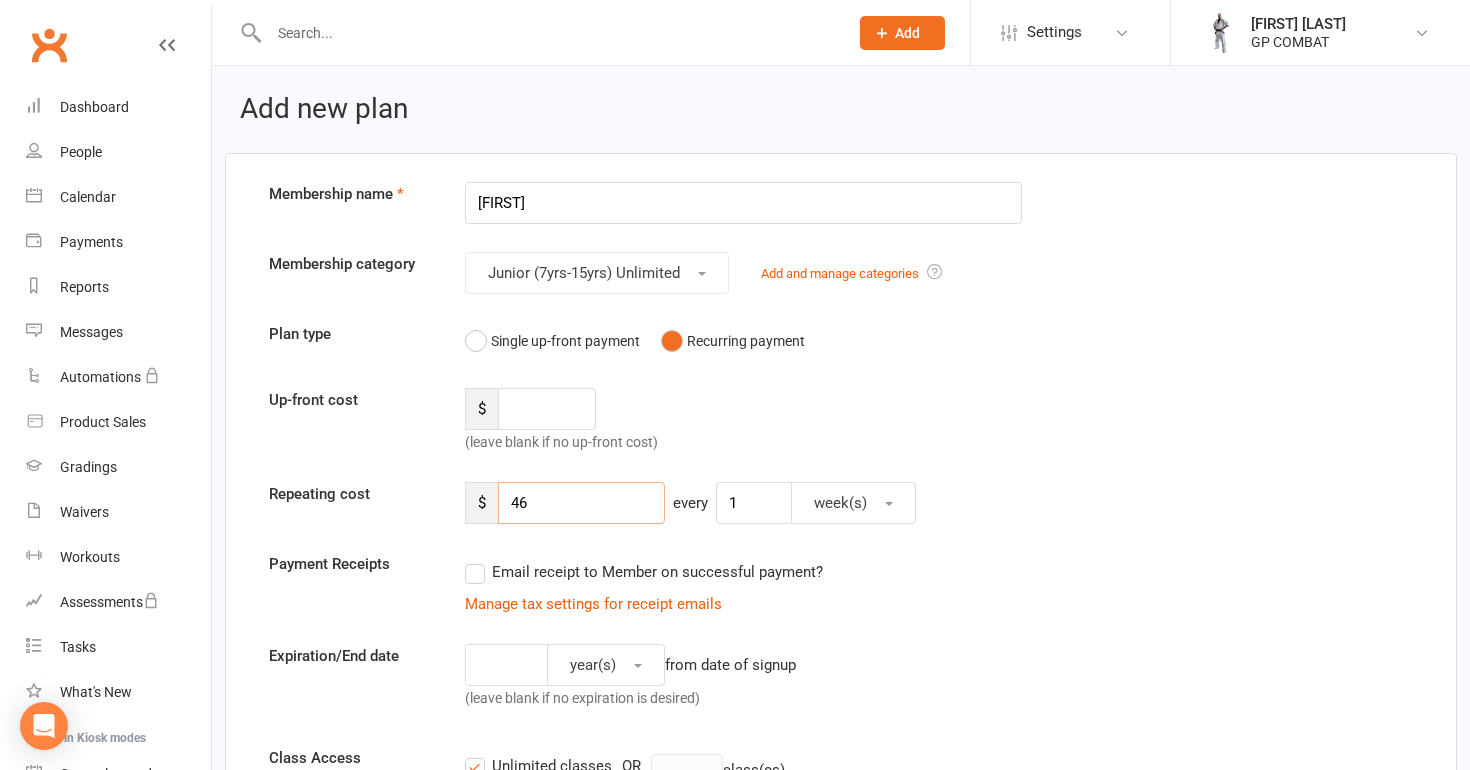 click on "46" at bounding box center [581, 503] 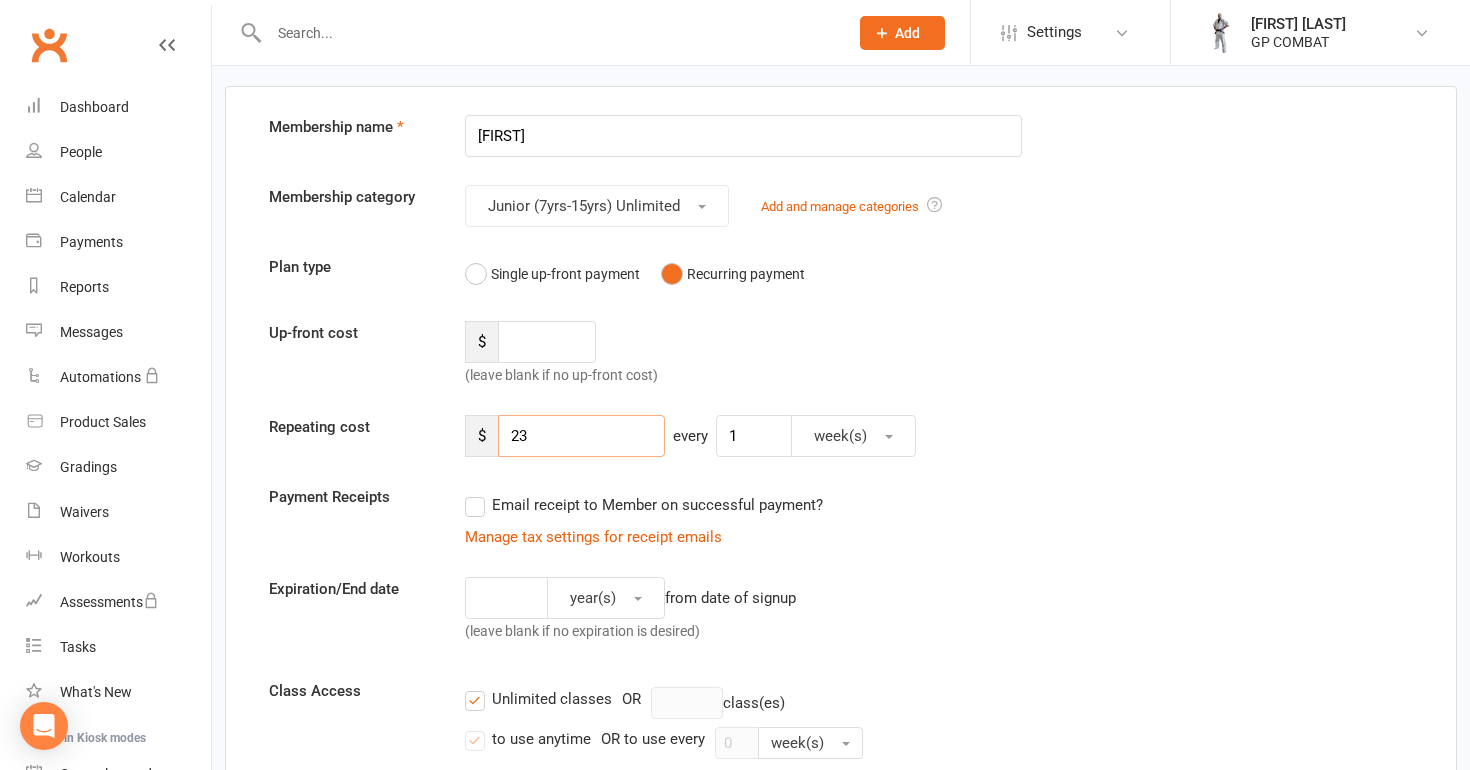 scroll, scrollTop: 36, scrollLeft: 0, axis: vertical 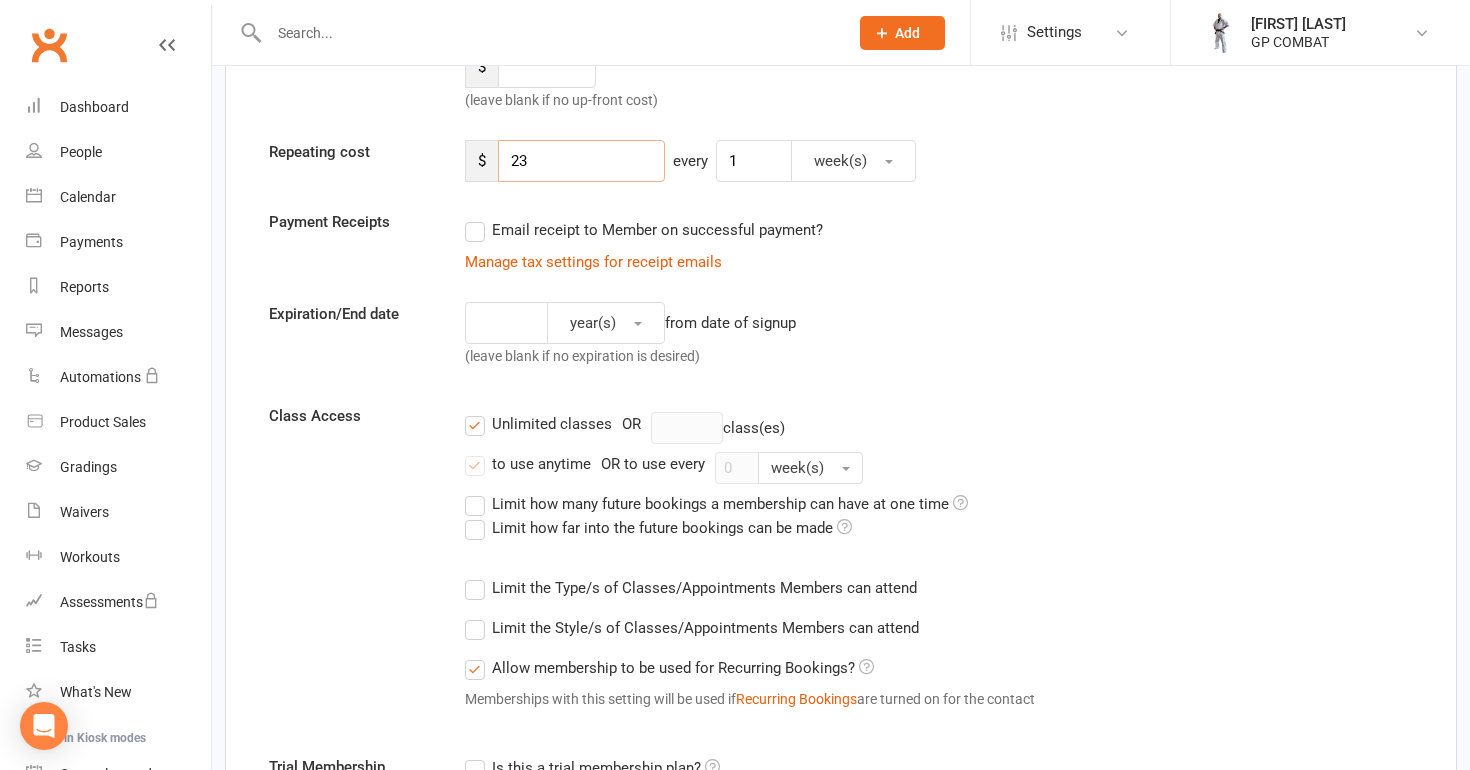 type on "23" 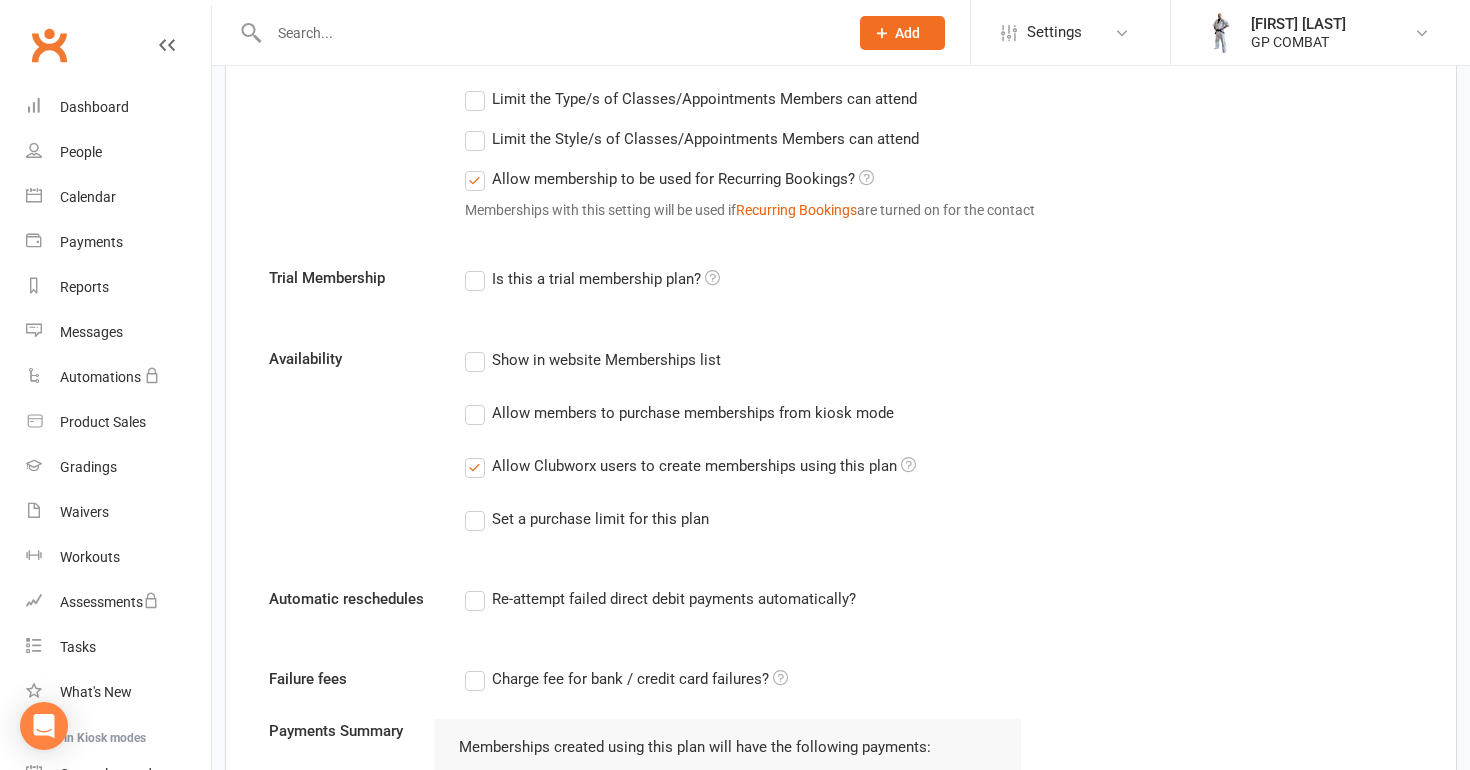 scroll, scrollTop: 832, scrollLeft: 0, axis: vertical 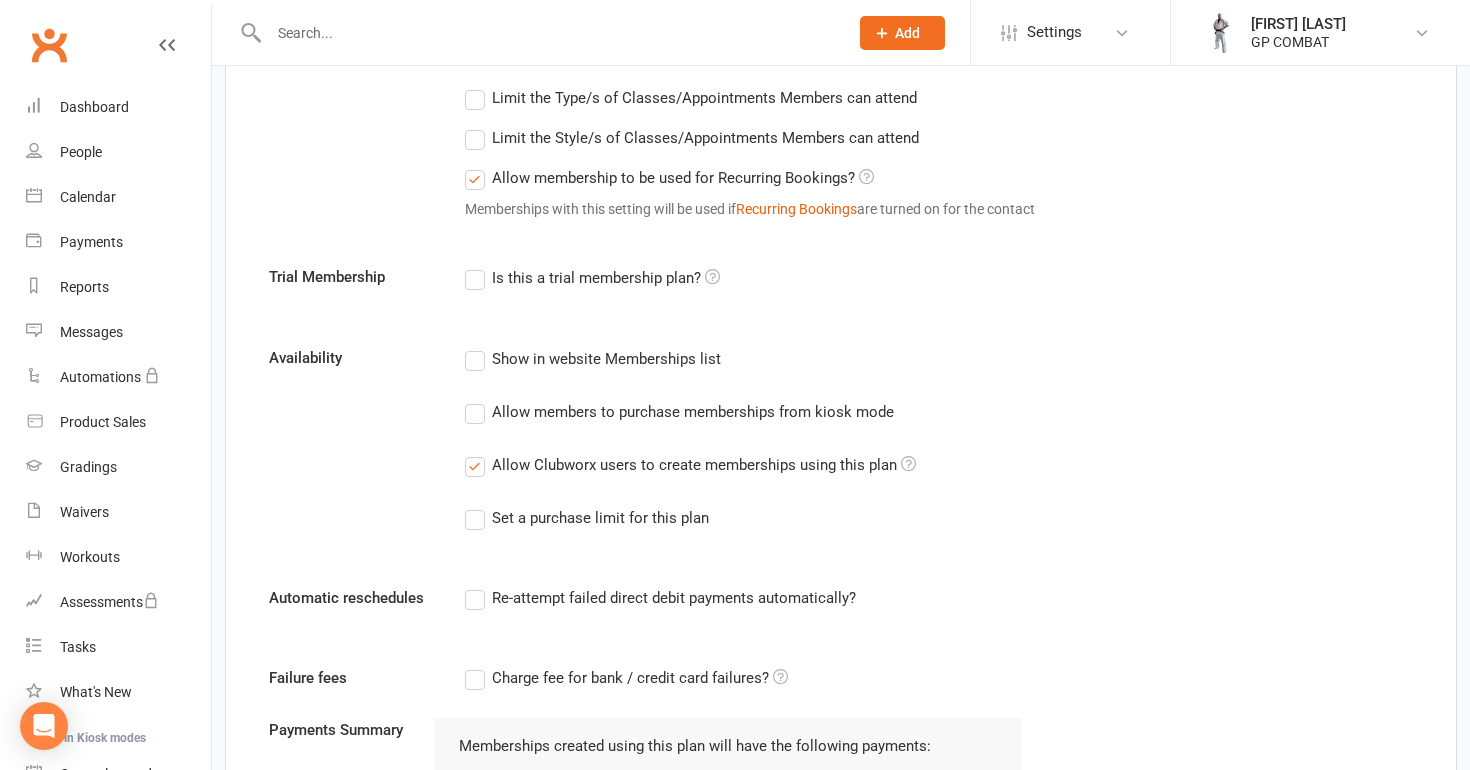 click on "Allow membership to be used for Recurring Bookings?" at bounding box center (669, 178) 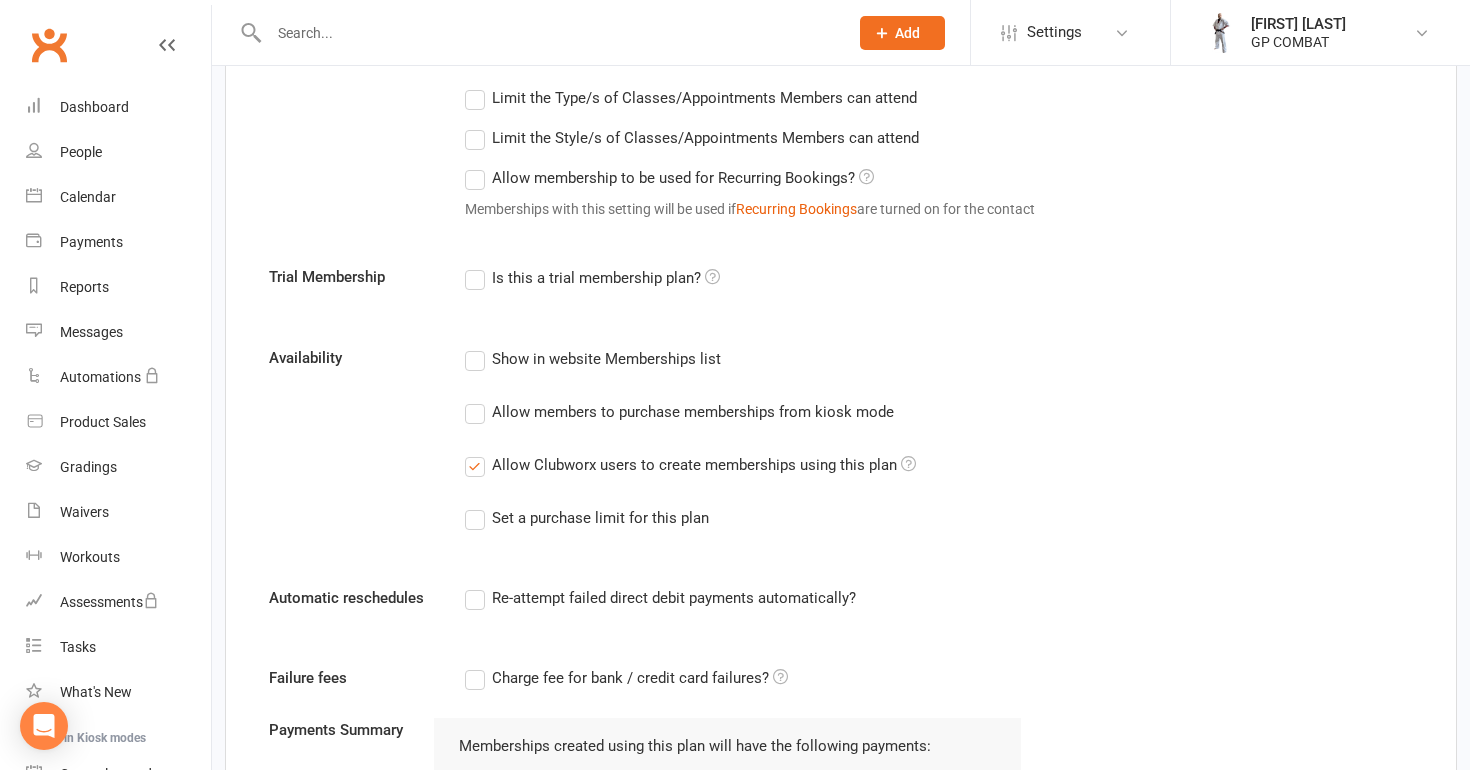 click on "Allow Clubworx users to create memberships using this plan" at bounding box center [690, 465] 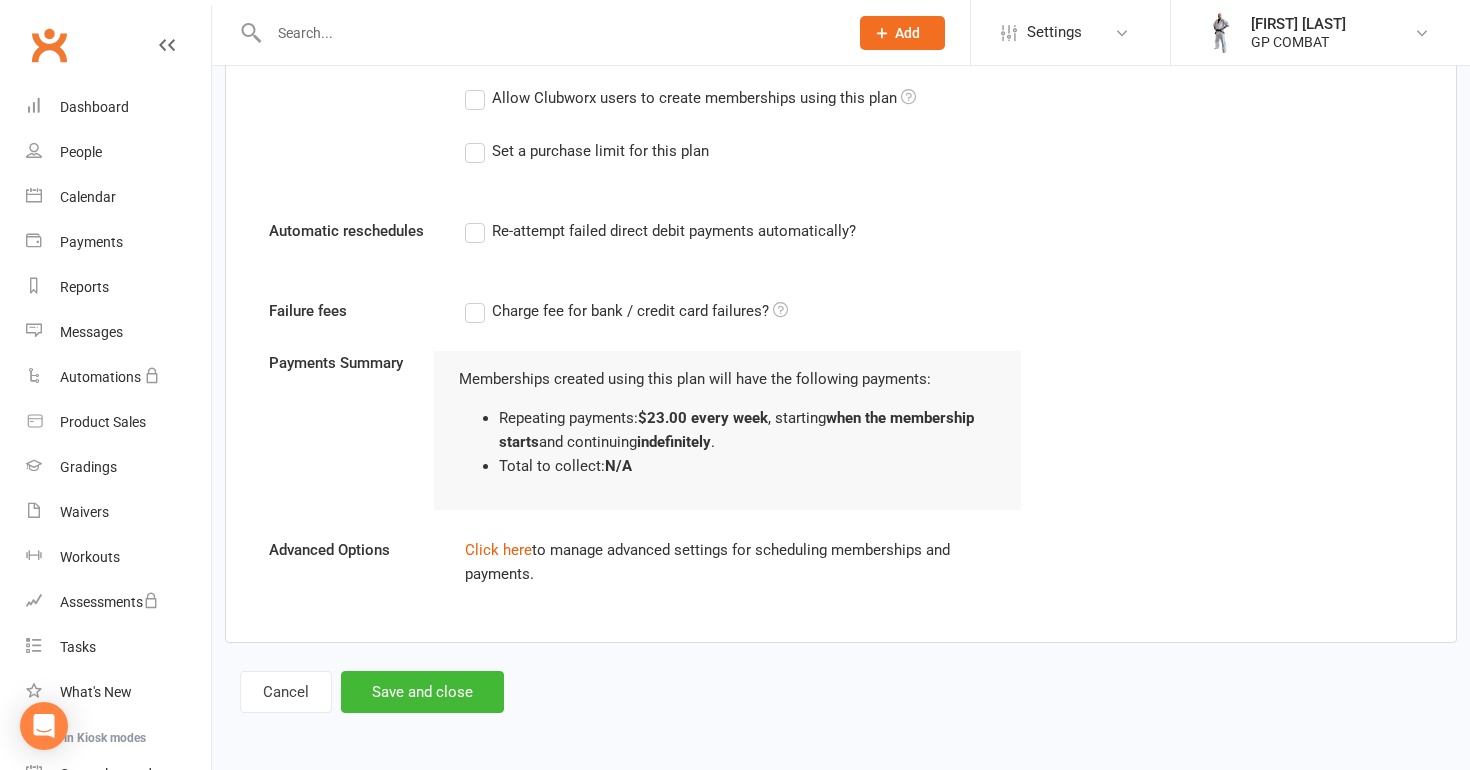 scroll, scrollTop: 1214, scrollLeft: 0, axis: vertical 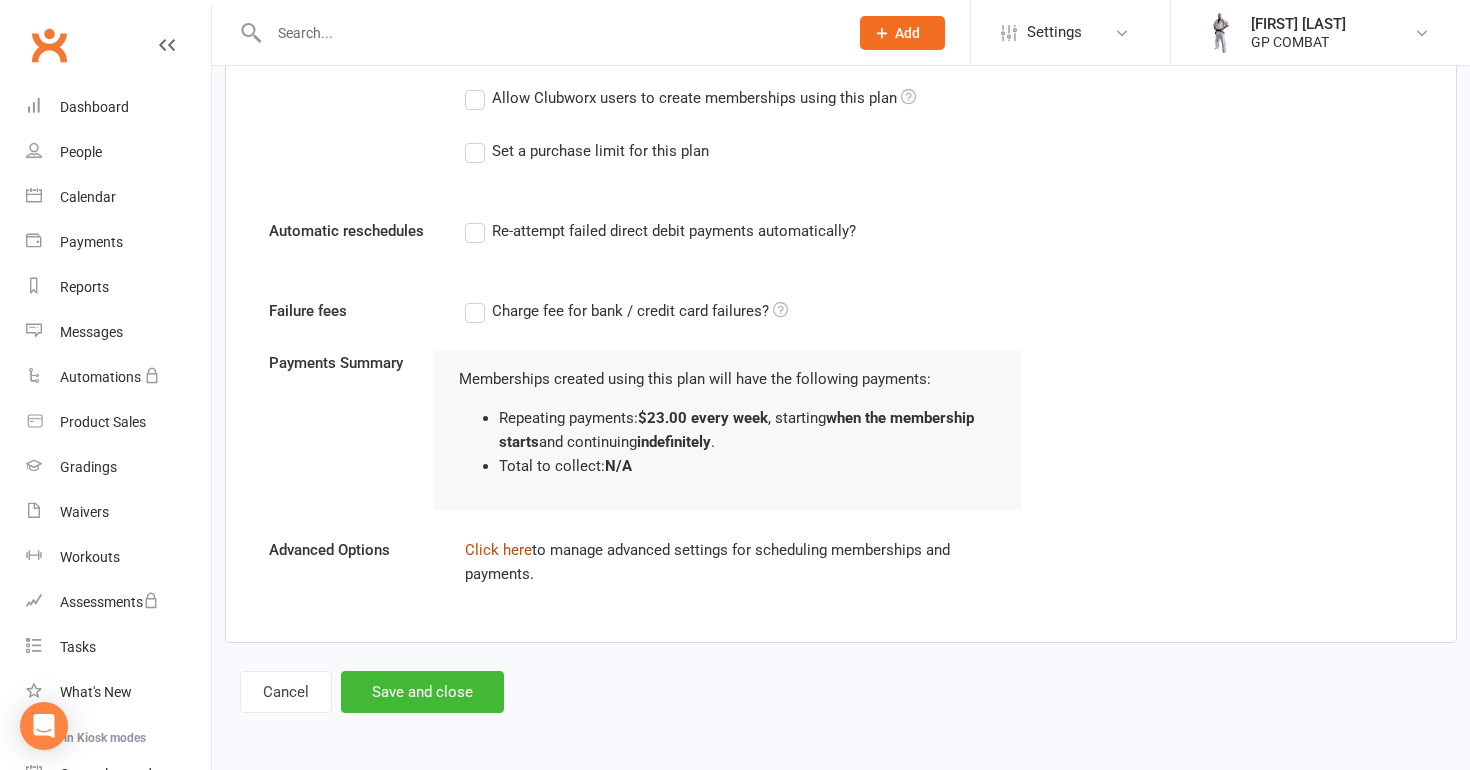 click on "Click here" at bounding box center [498, 550] 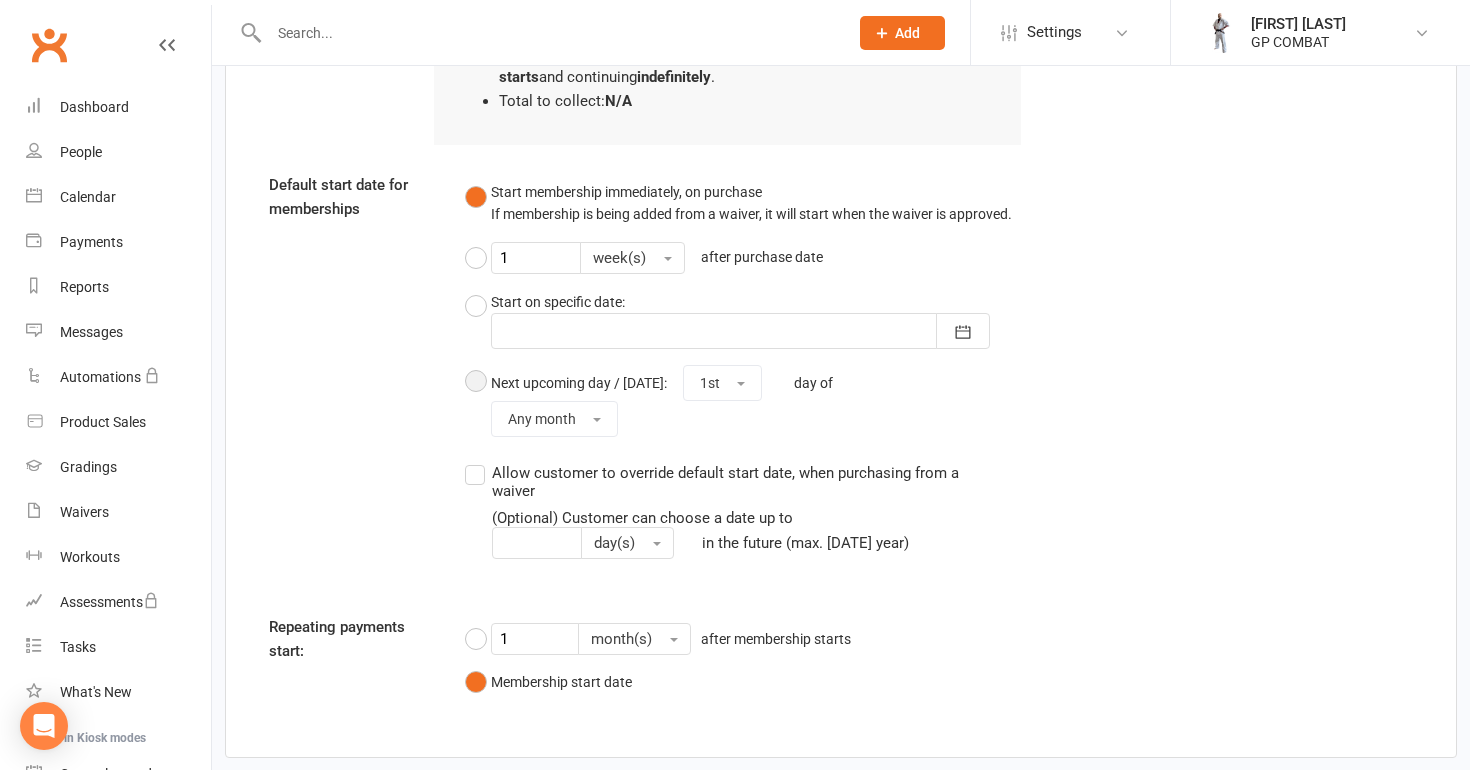 scroll, scrollTop: 1568, scrollLeft: 0, axis: vertical 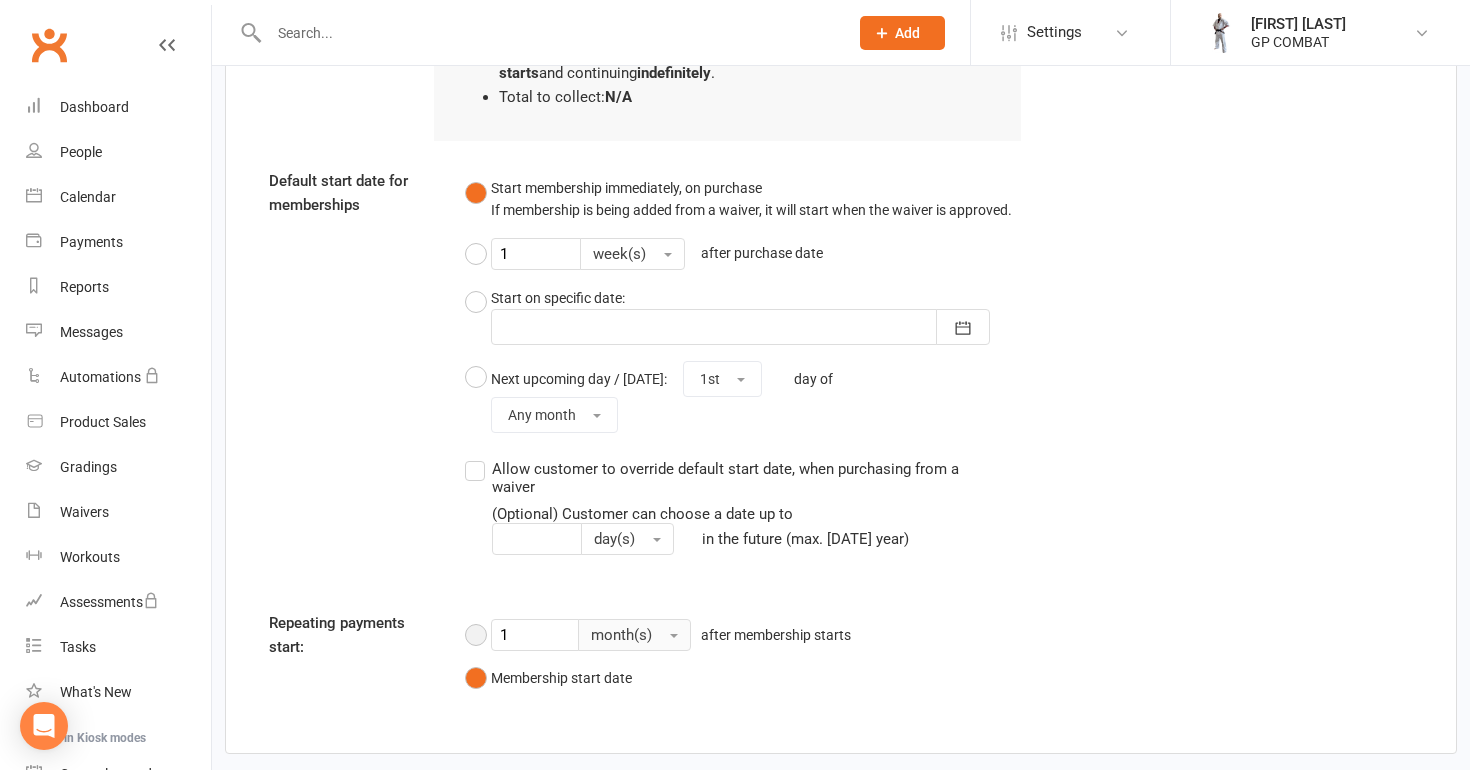 click on "month(s)" at bounding box center (621, 635) 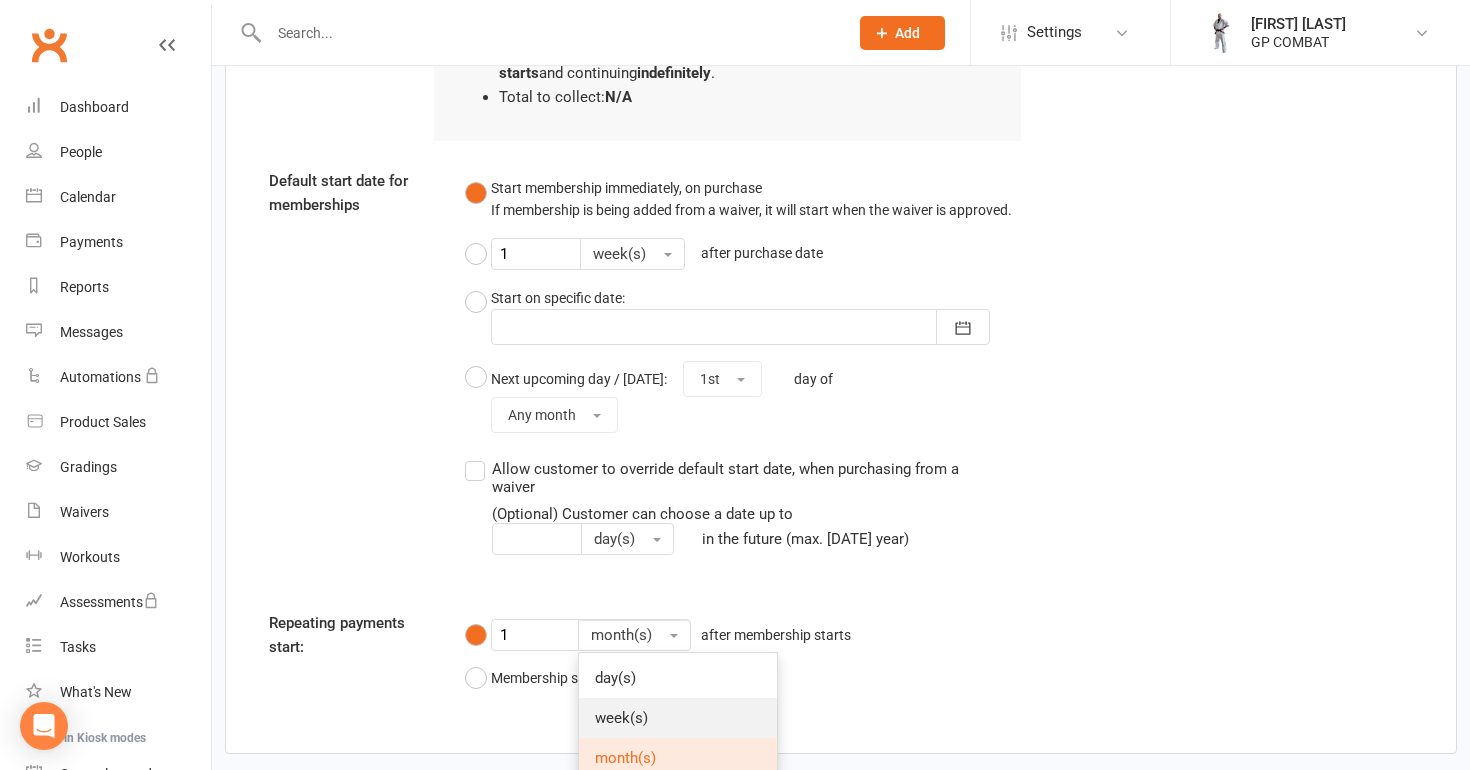 click on "week(s)" at bounding box center (621, 718) 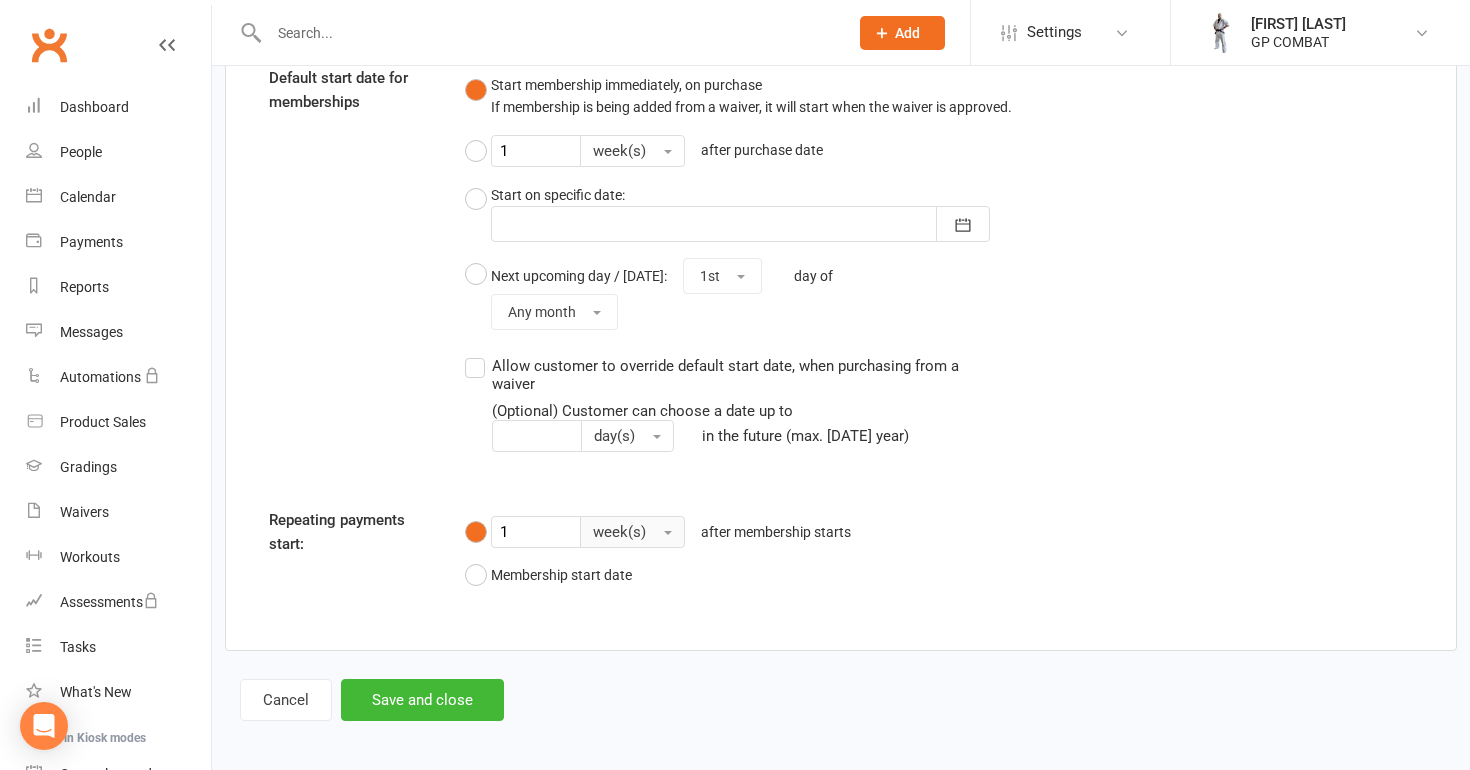 scroll, scrollTop: 1670, scrollLeft: 0, axis: vertical 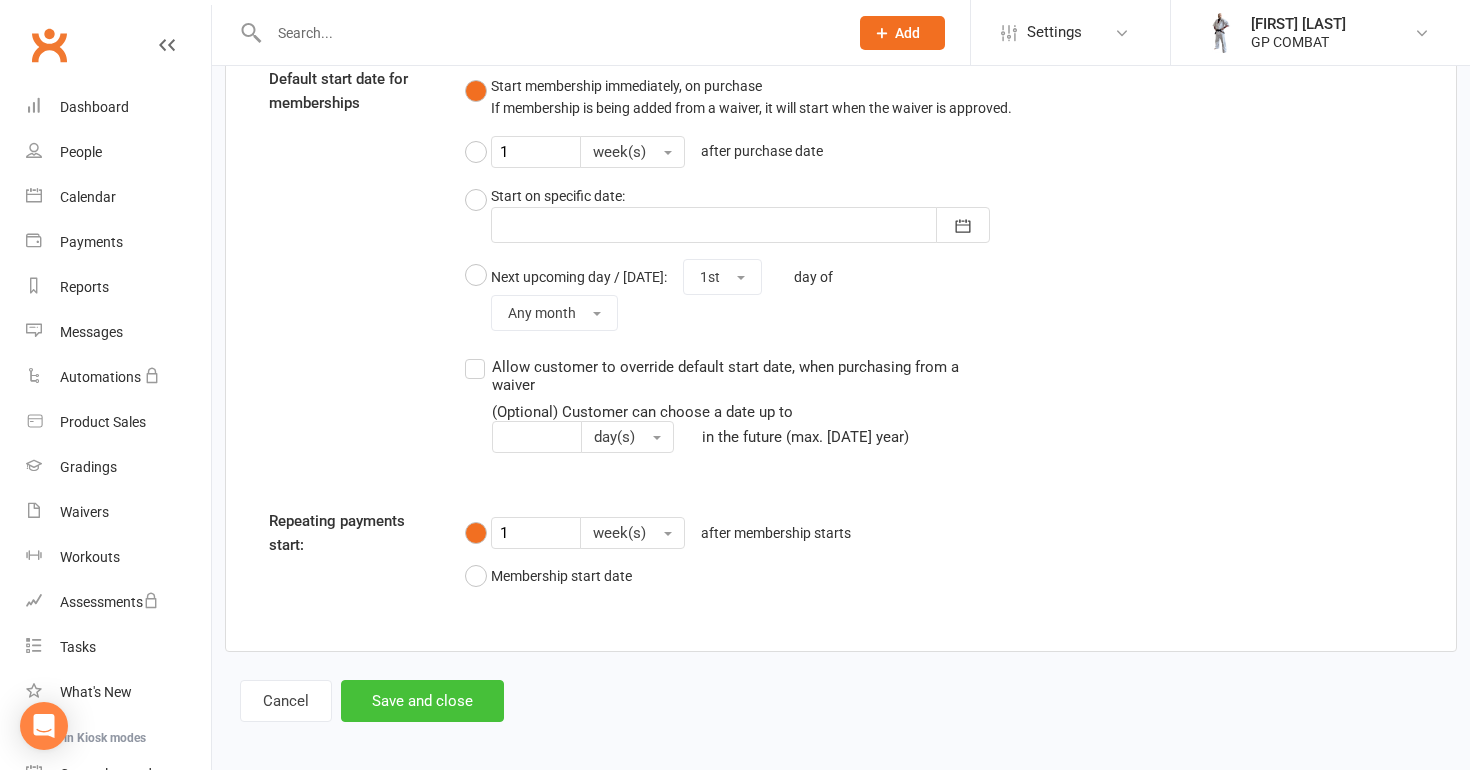 click on "Save and close" at bounding box center (422, 701) 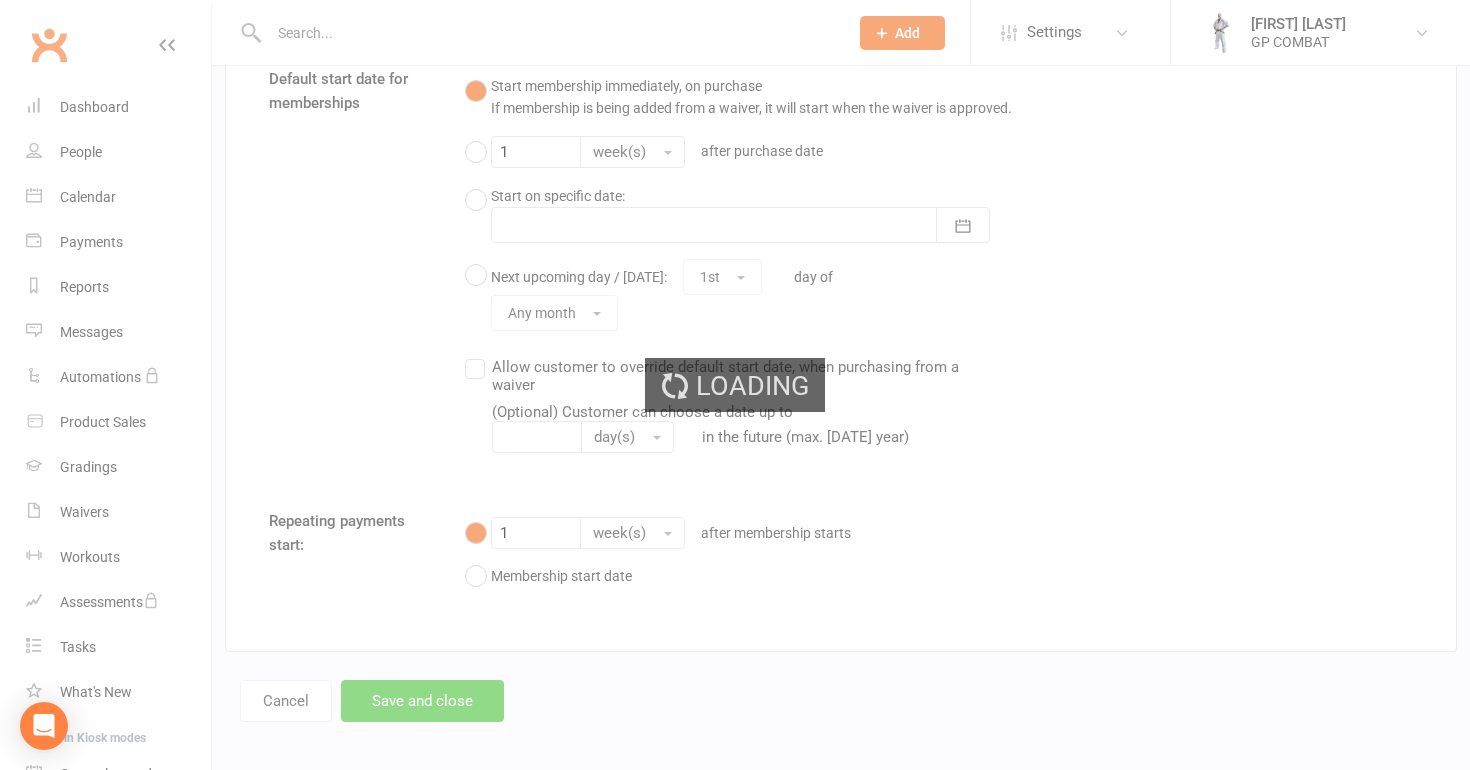 select on "50" 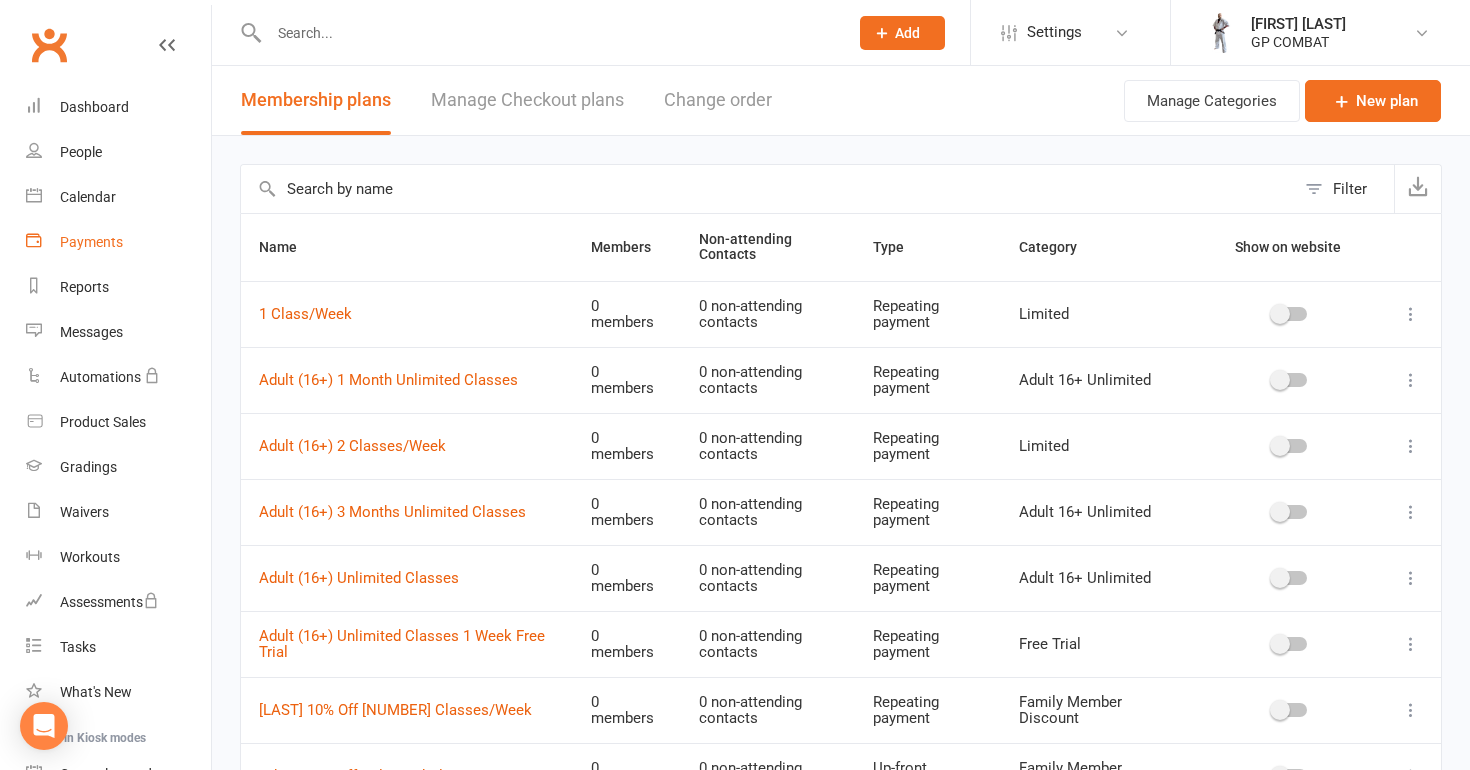 scroll, scrollTop: 0, scrollLeft: 0, axis: both 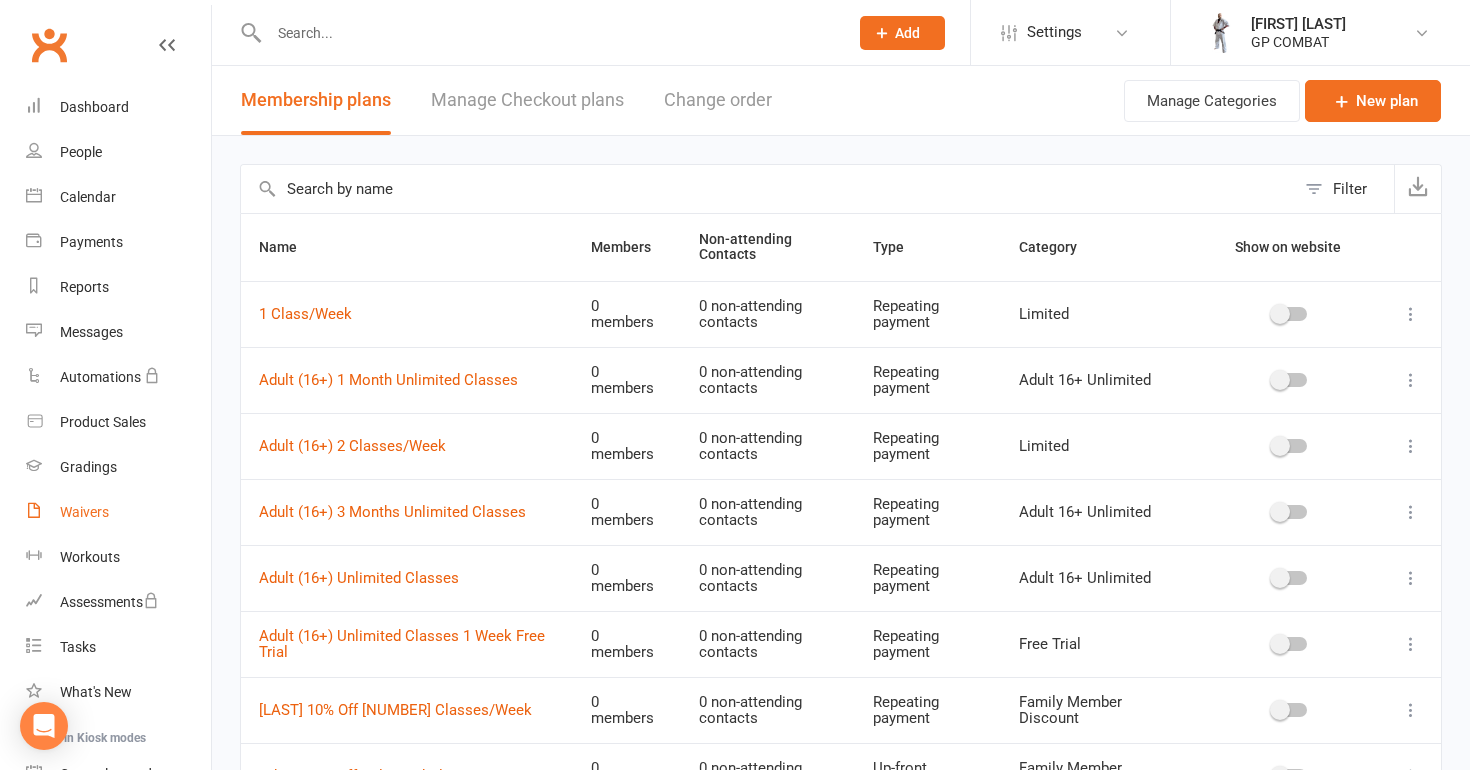 click on "Waivers" at bounding box center [84, 512] 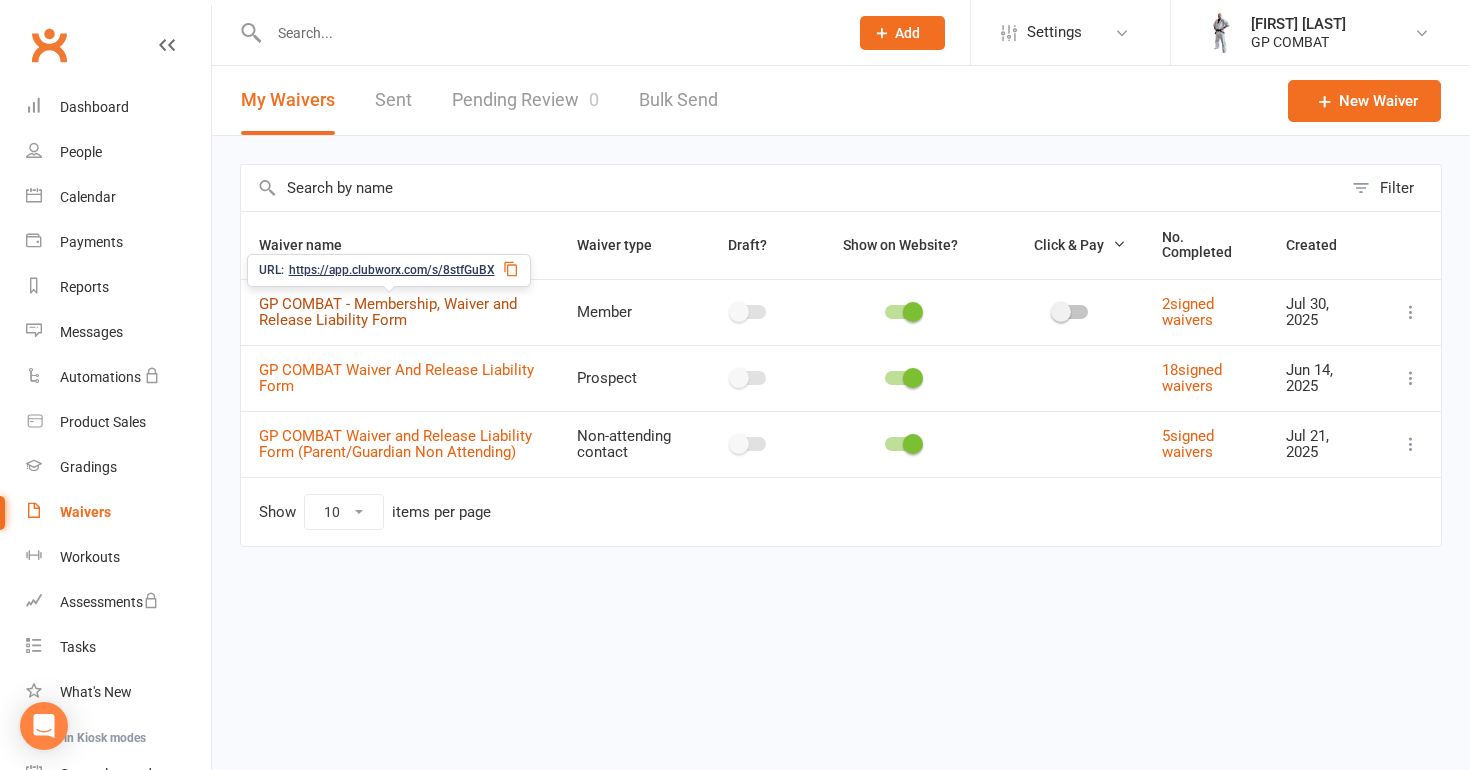 click on "GP COMBAT - Membership, Waiver and Release Liability Form" at bounding box center (388, 312) 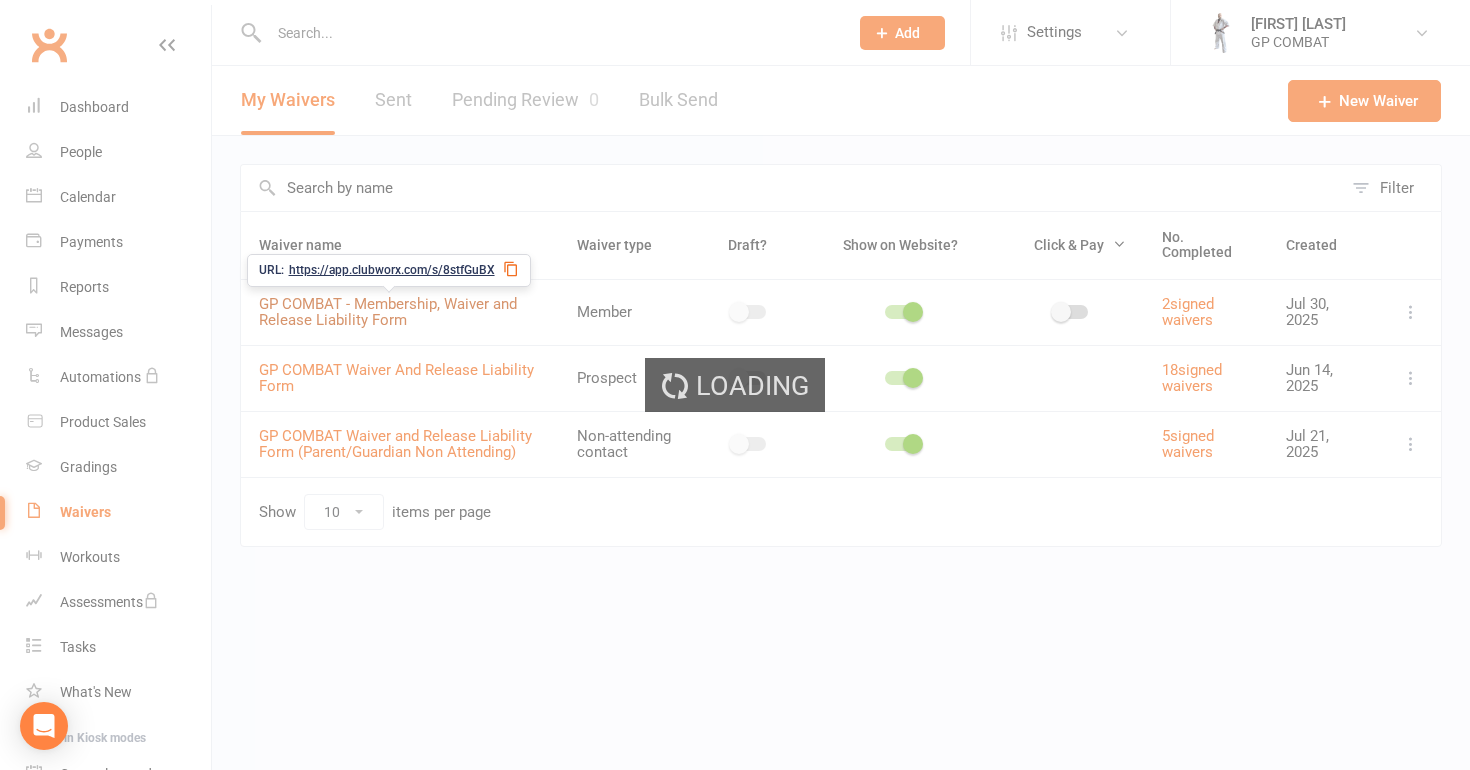 select on "select" 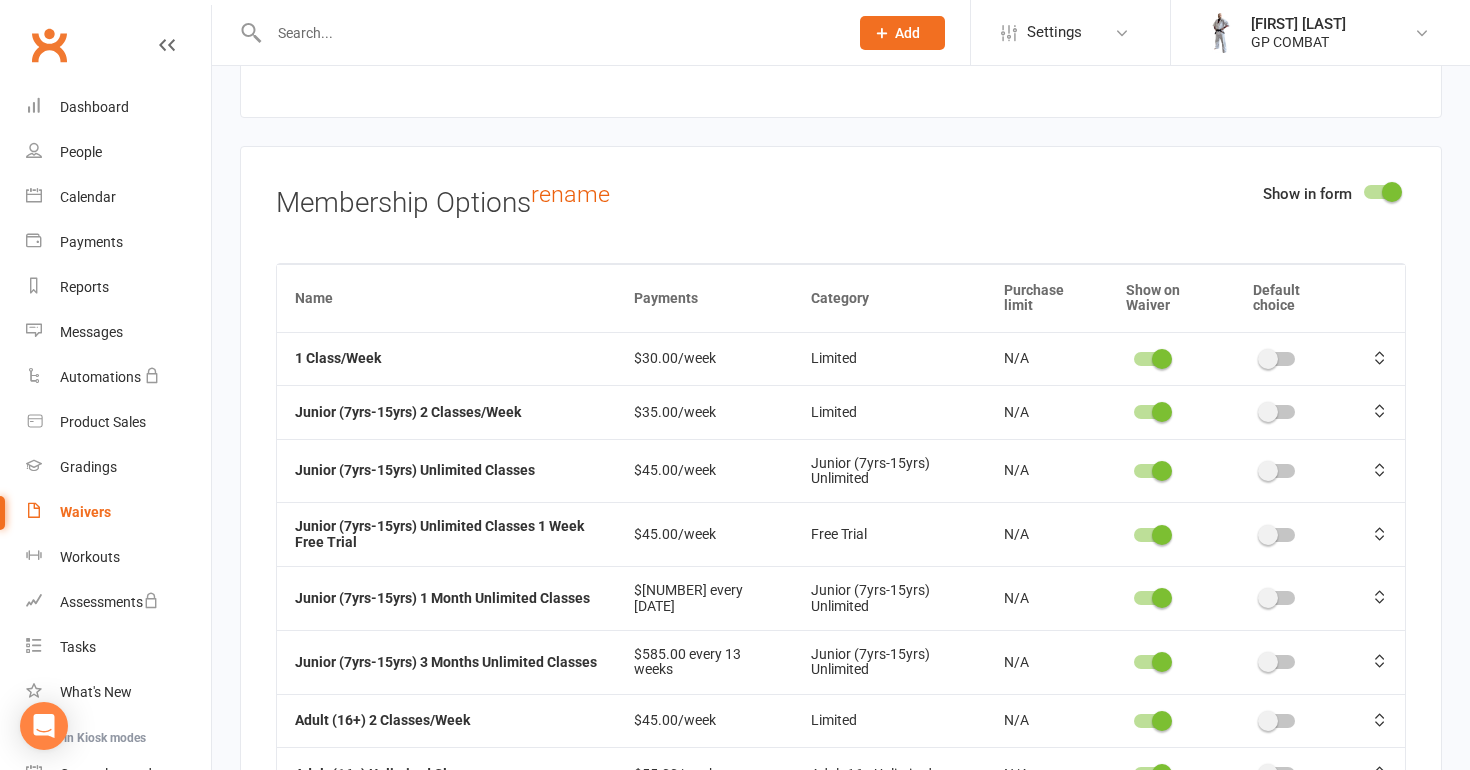 scroll, scrollTop: 10183, scrollLeft: 0, axis: vertical 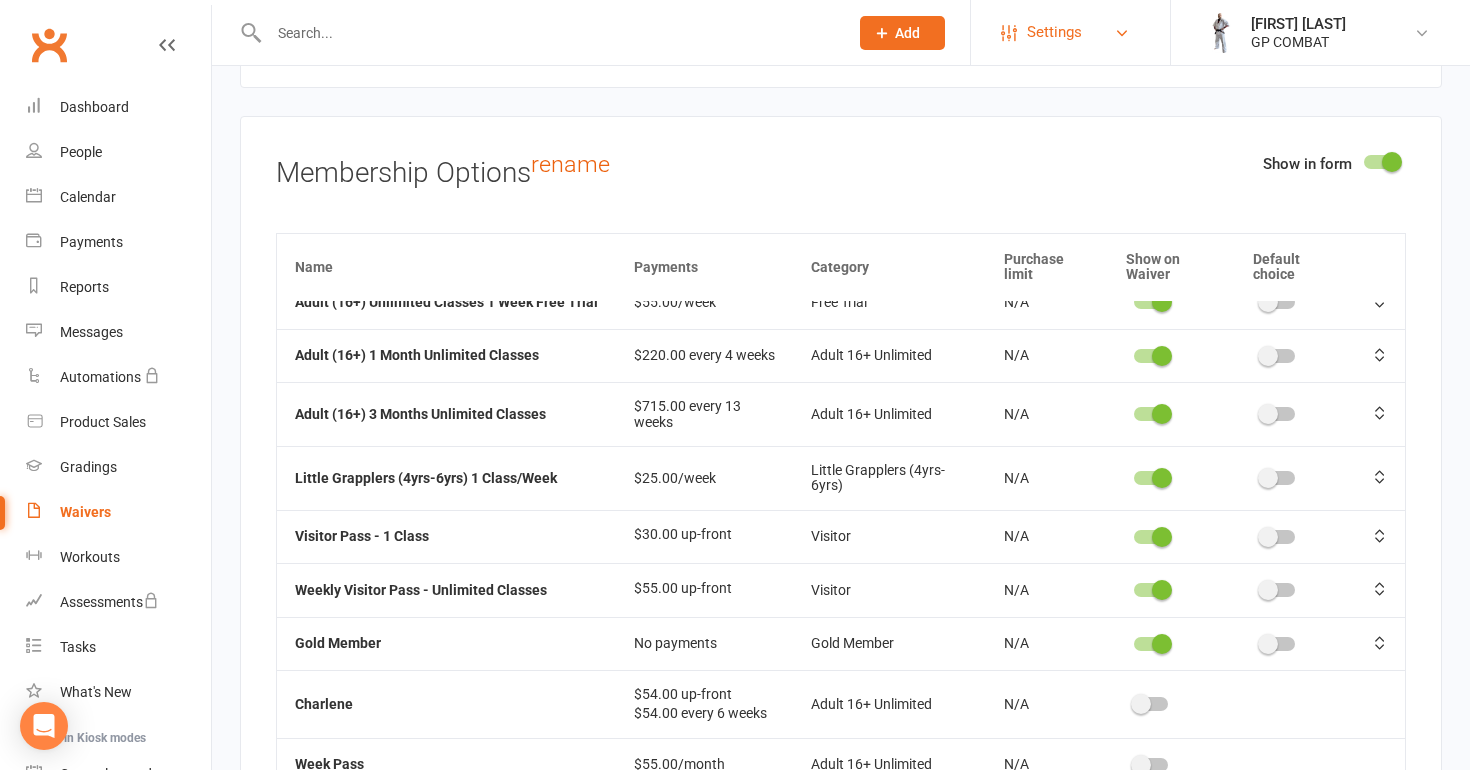 click on "Settings" at bounding box center [1054, 32] 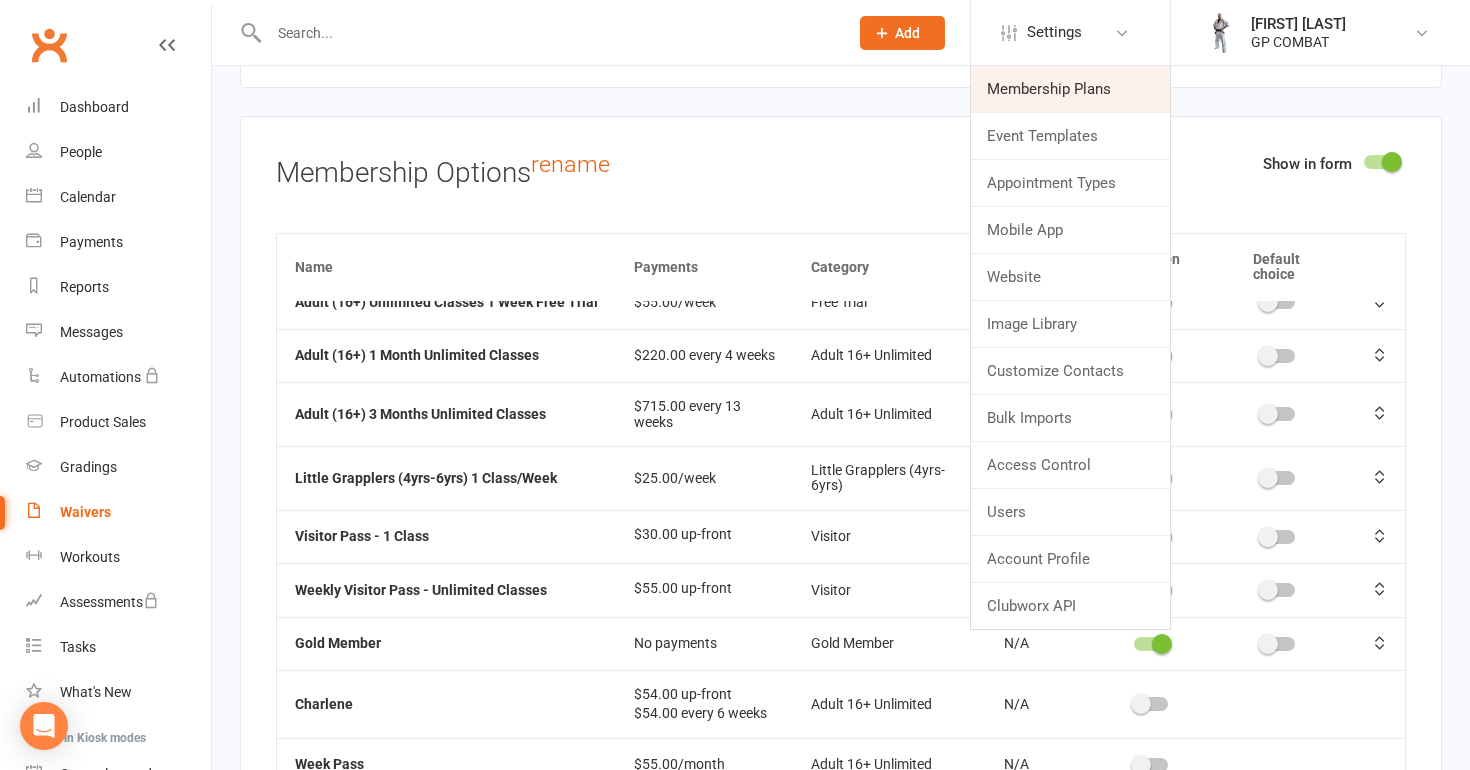click on "Membership Plans" at bounding box center (1070, 89) 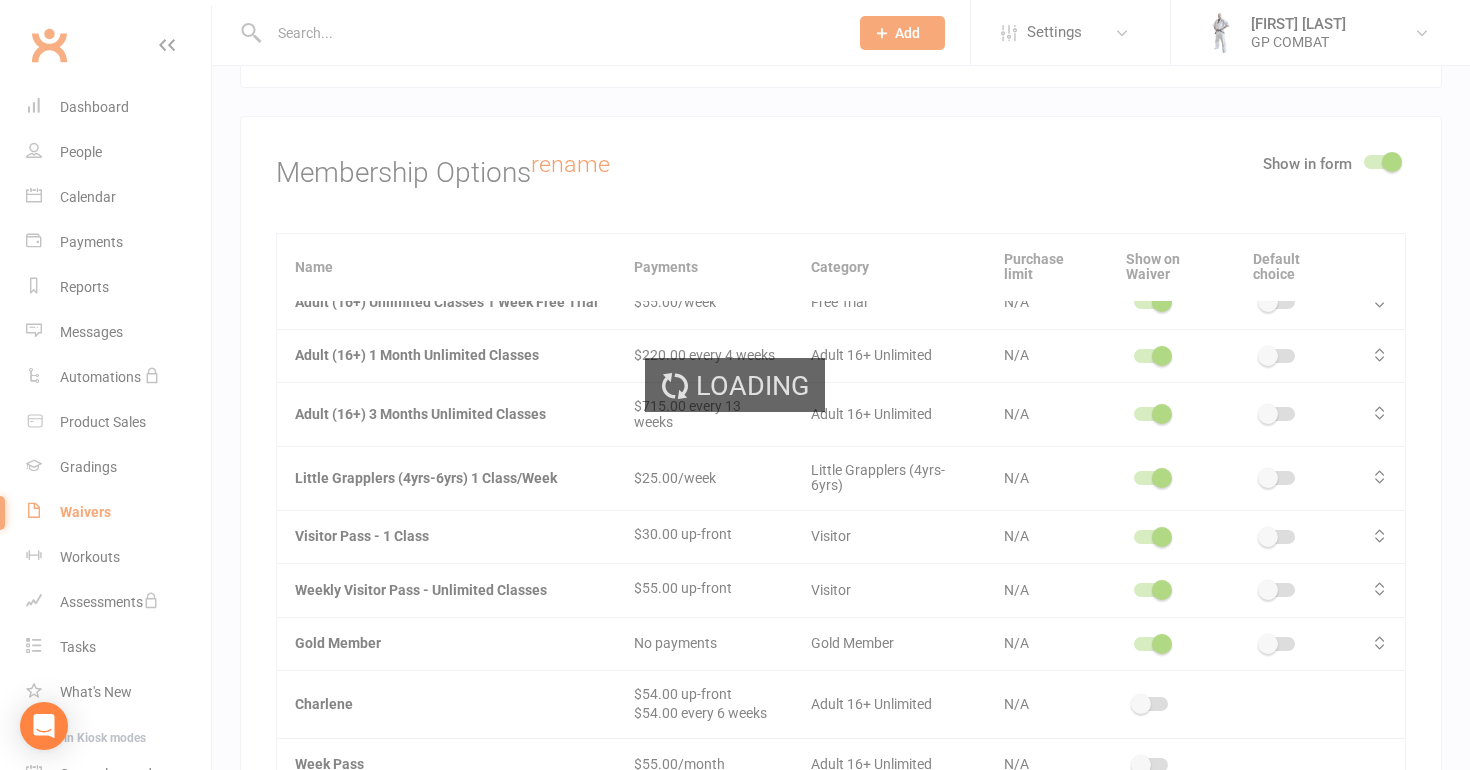 select on "50" 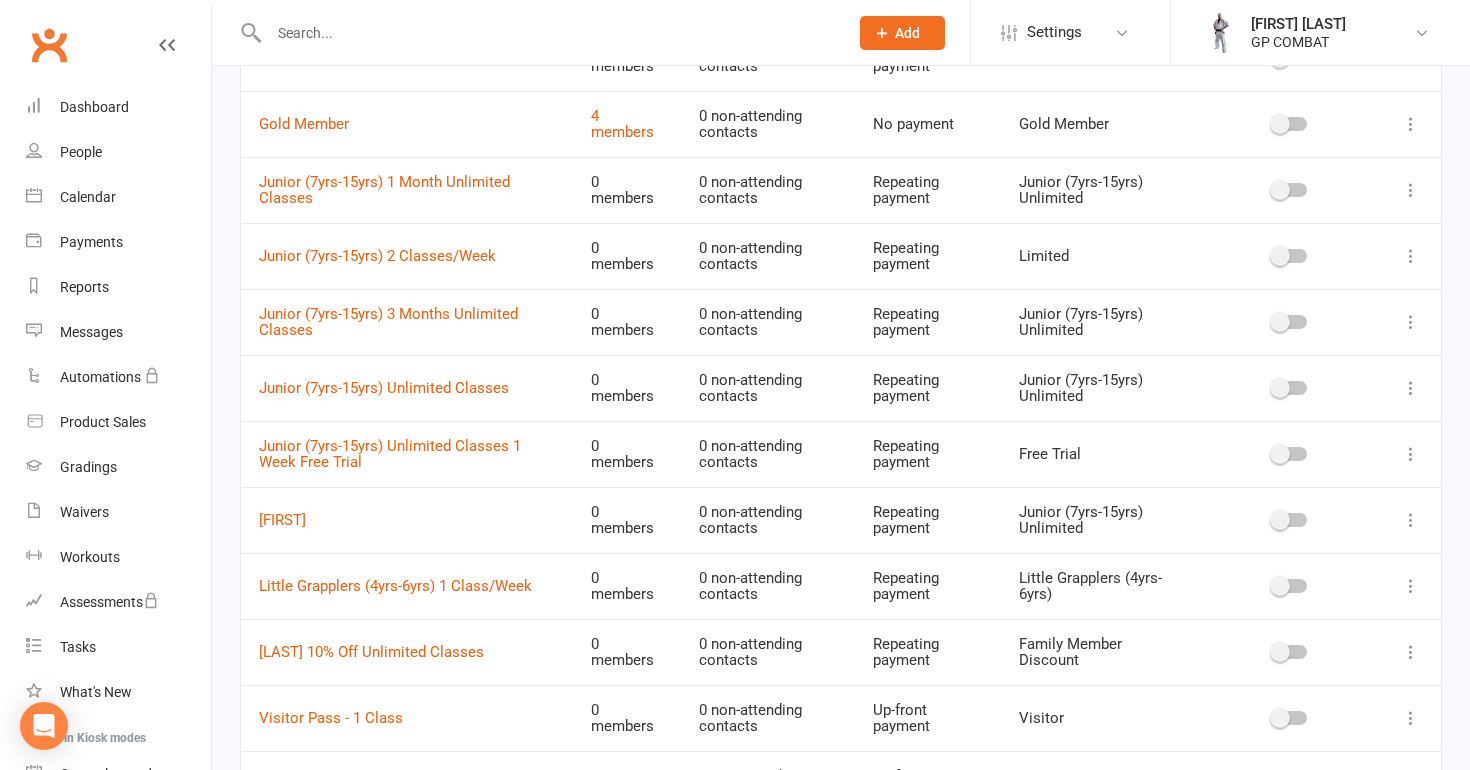 scroll, scrollTop: 788, scrollLeft: 0, axis: vertical 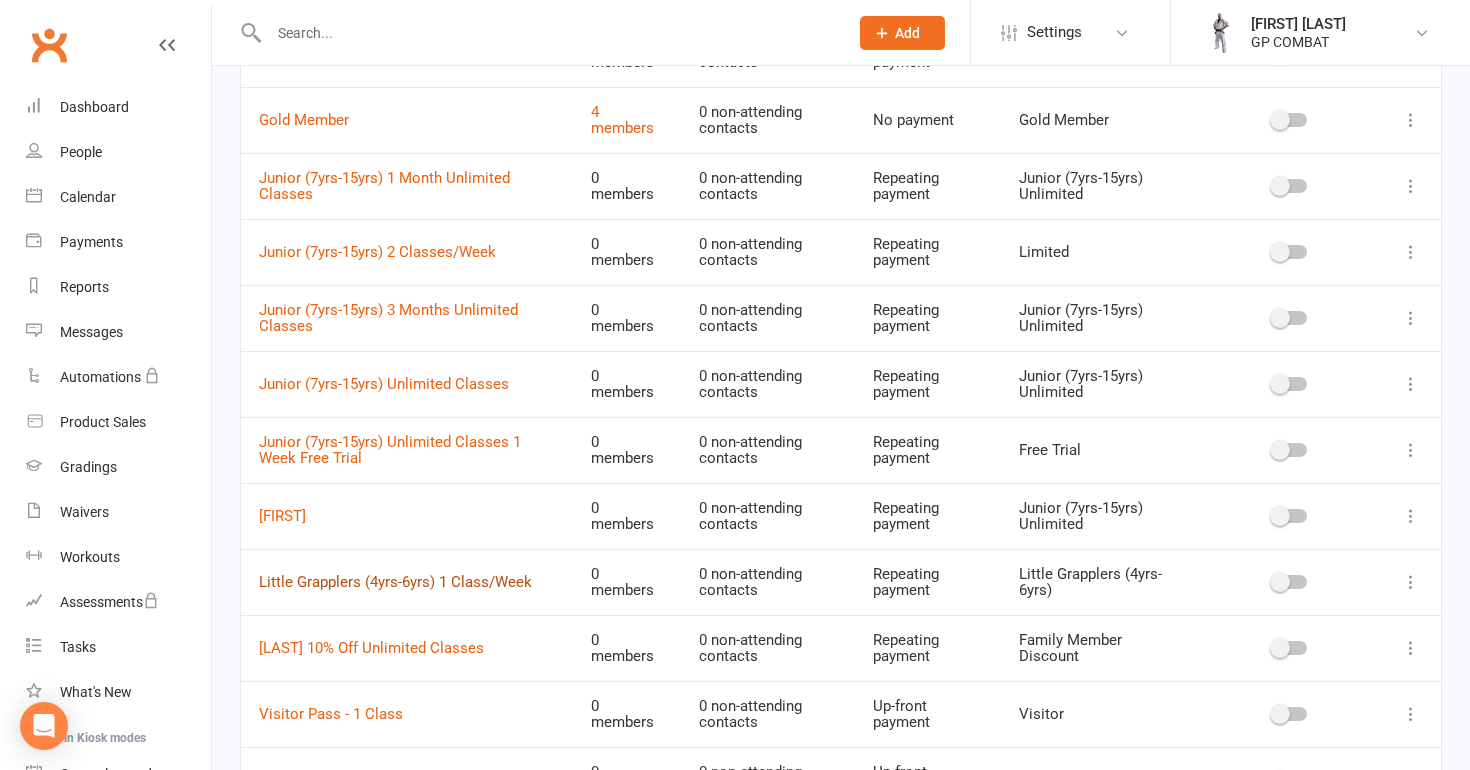 click on "Little Grapplers (4yrs-6yrs) 1 Class/Week" at bounding box center (395, 582) 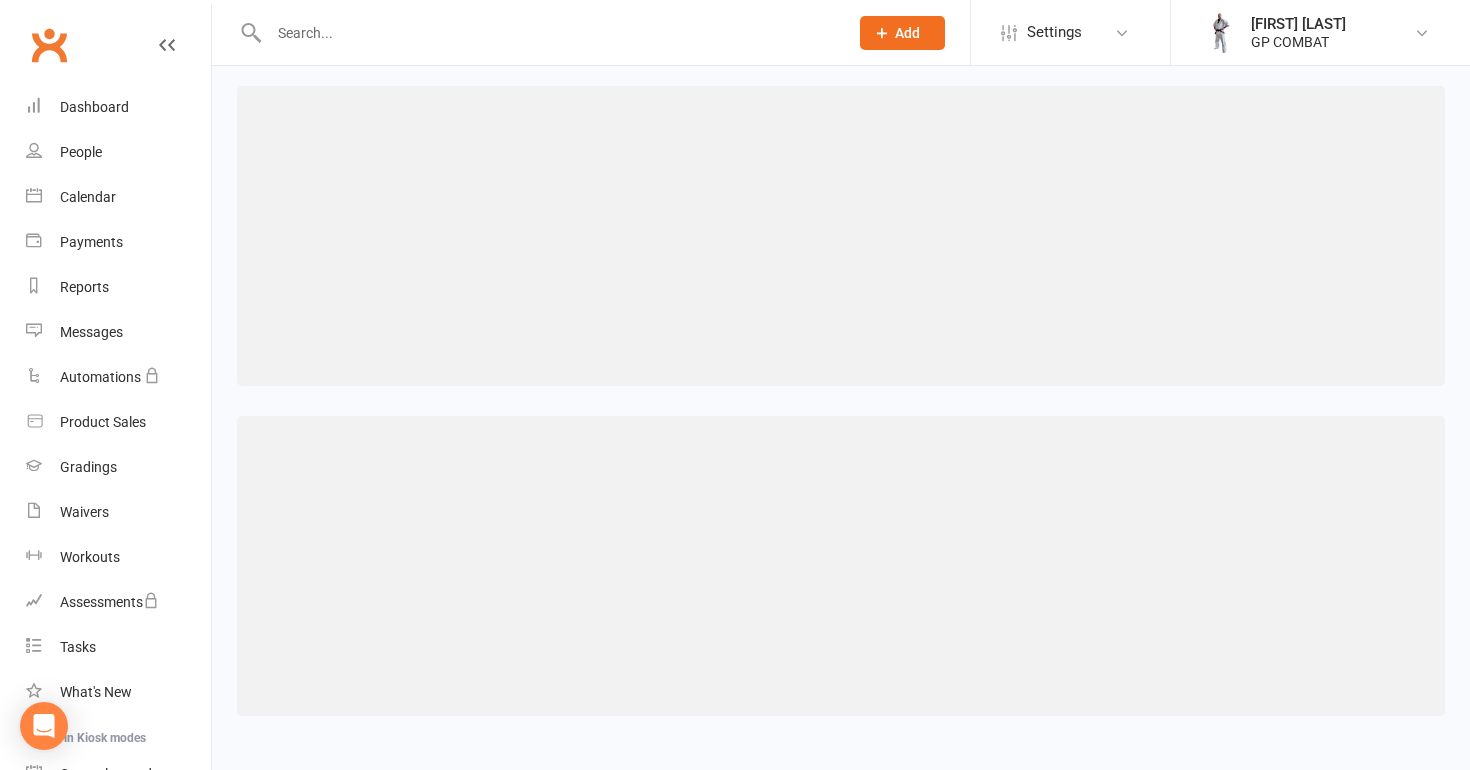 scroll, scrollTop: 0, scrollLeft: 0, axis: both 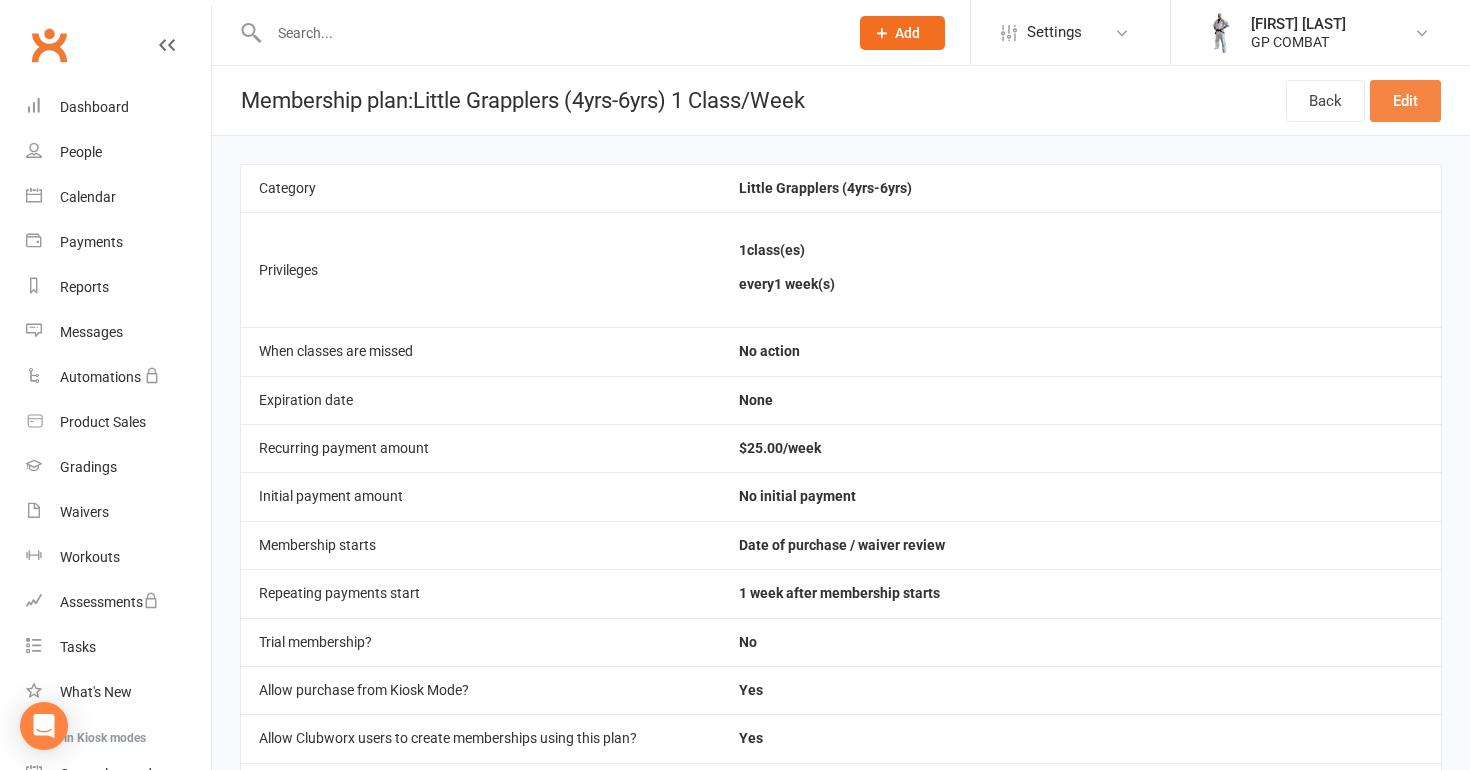 click on "Edit" at bounding box center (1405, 101) 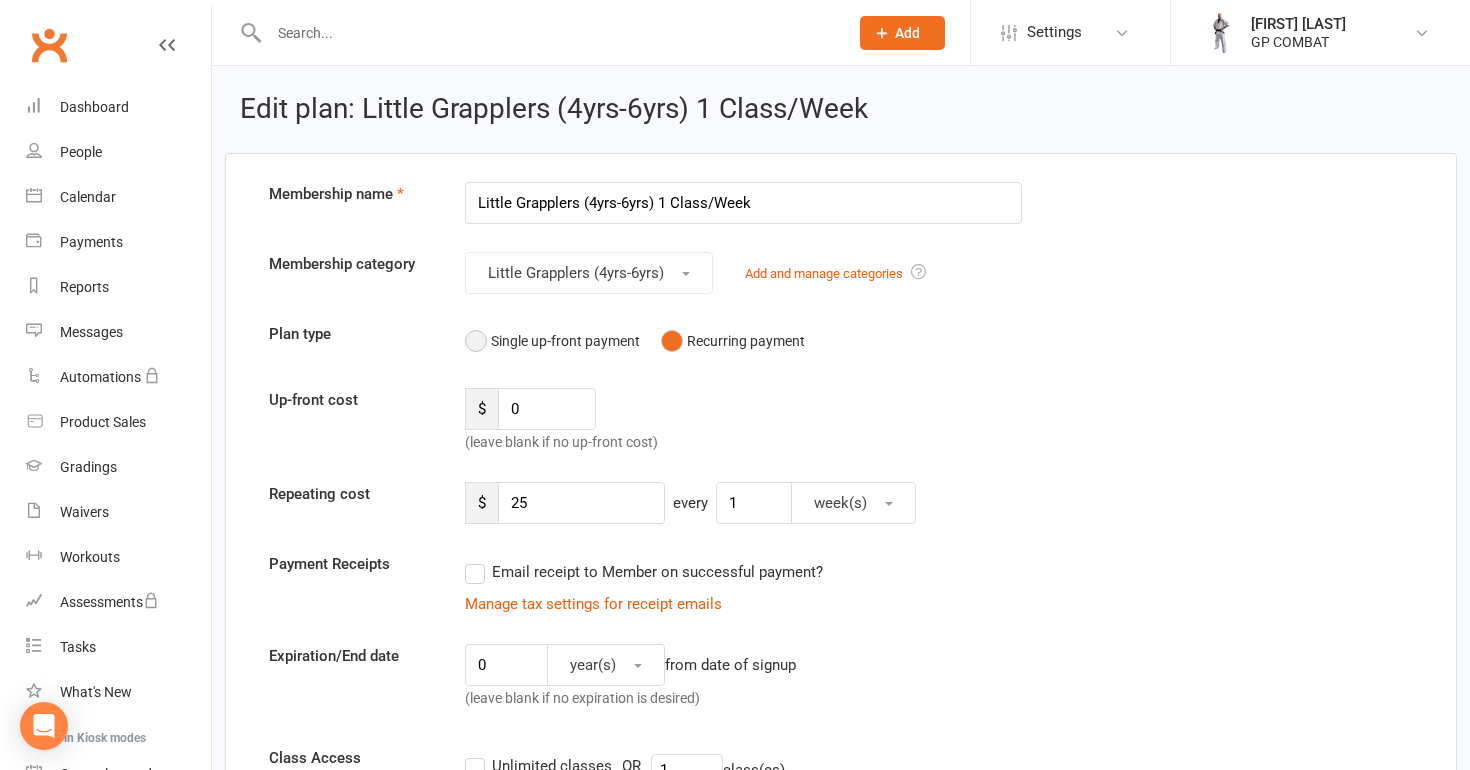 click on "Single up-front payment" at bounding box center (552, 341) 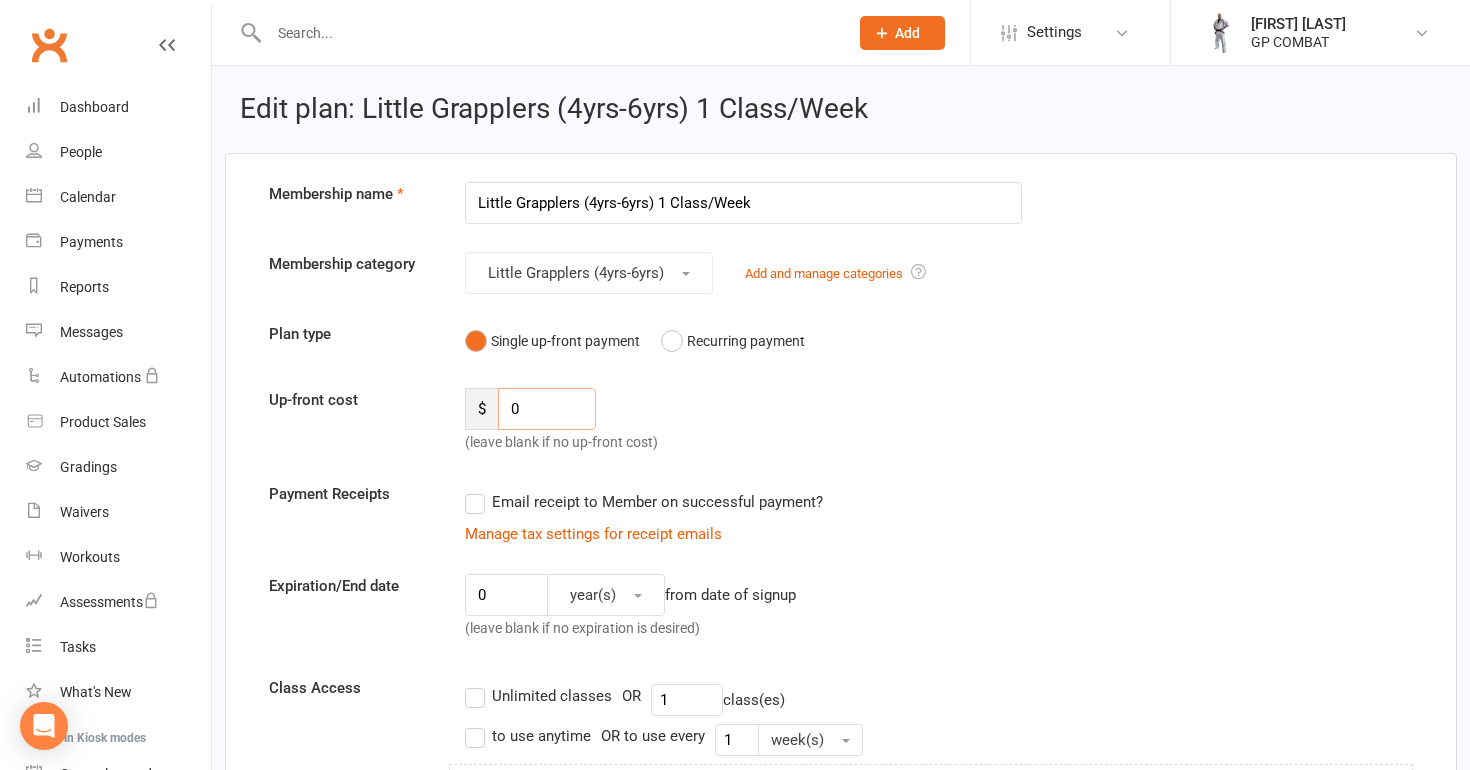click on "0" at bounding box center (547, 409) 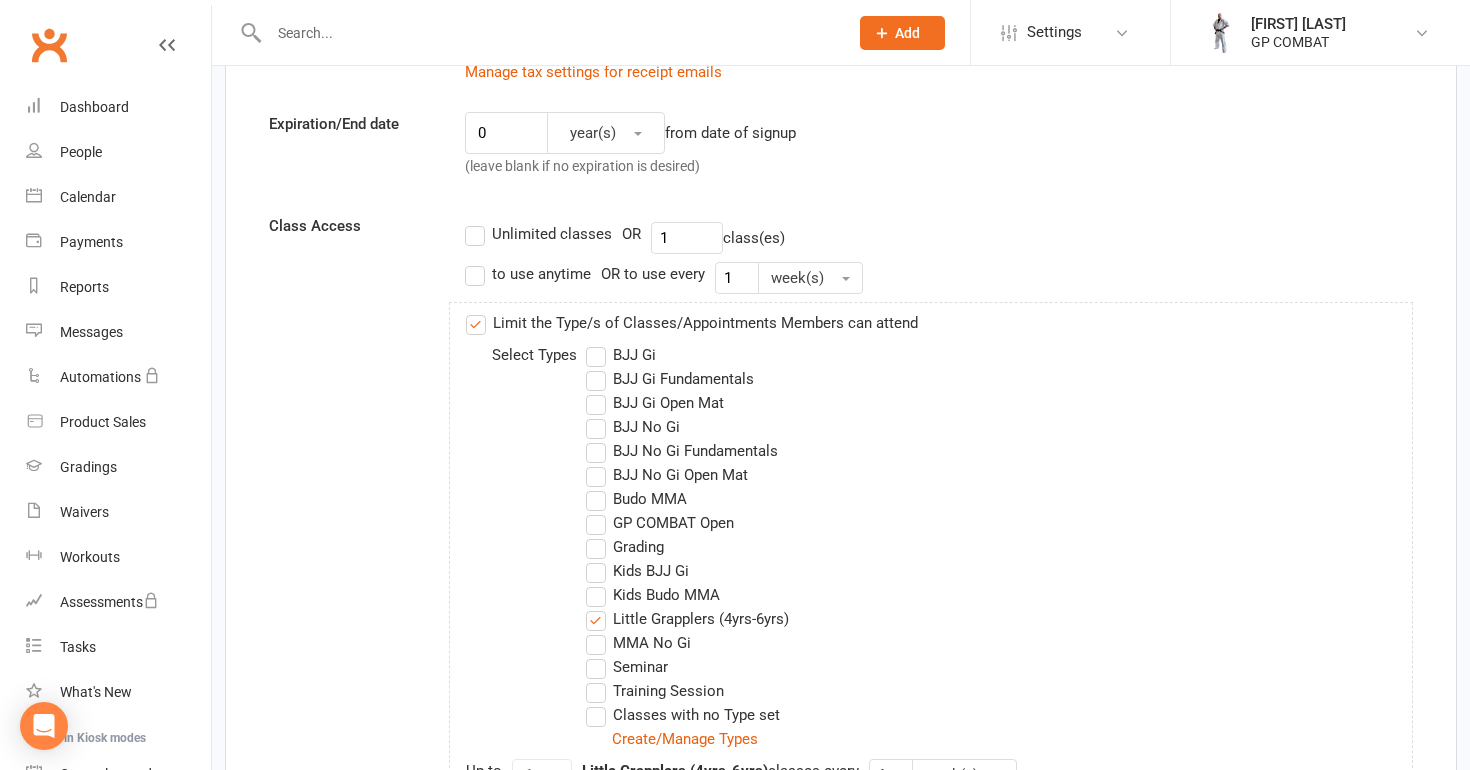 scroll, scrollTop: 478, scrollLeft: 0, axis: vertical 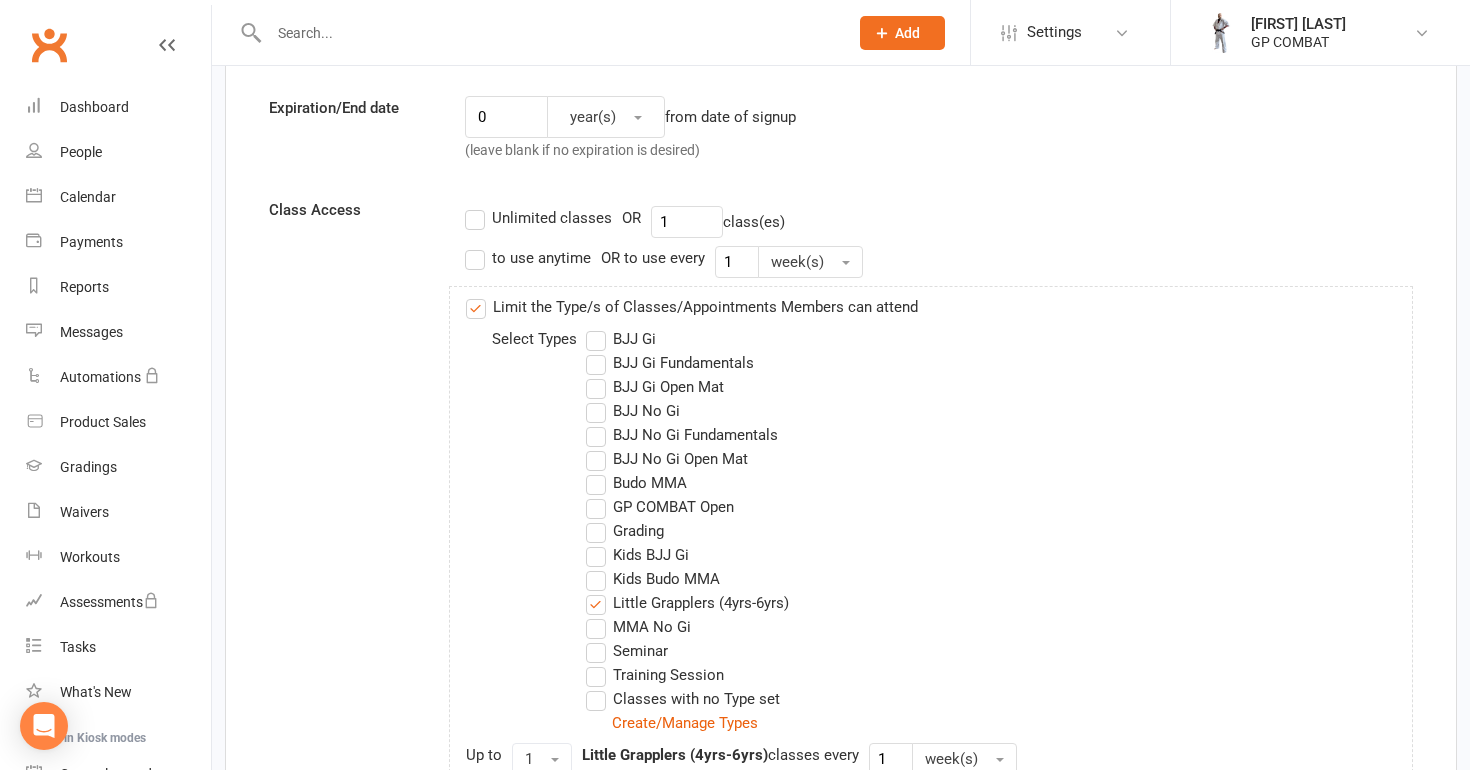 type on "220" 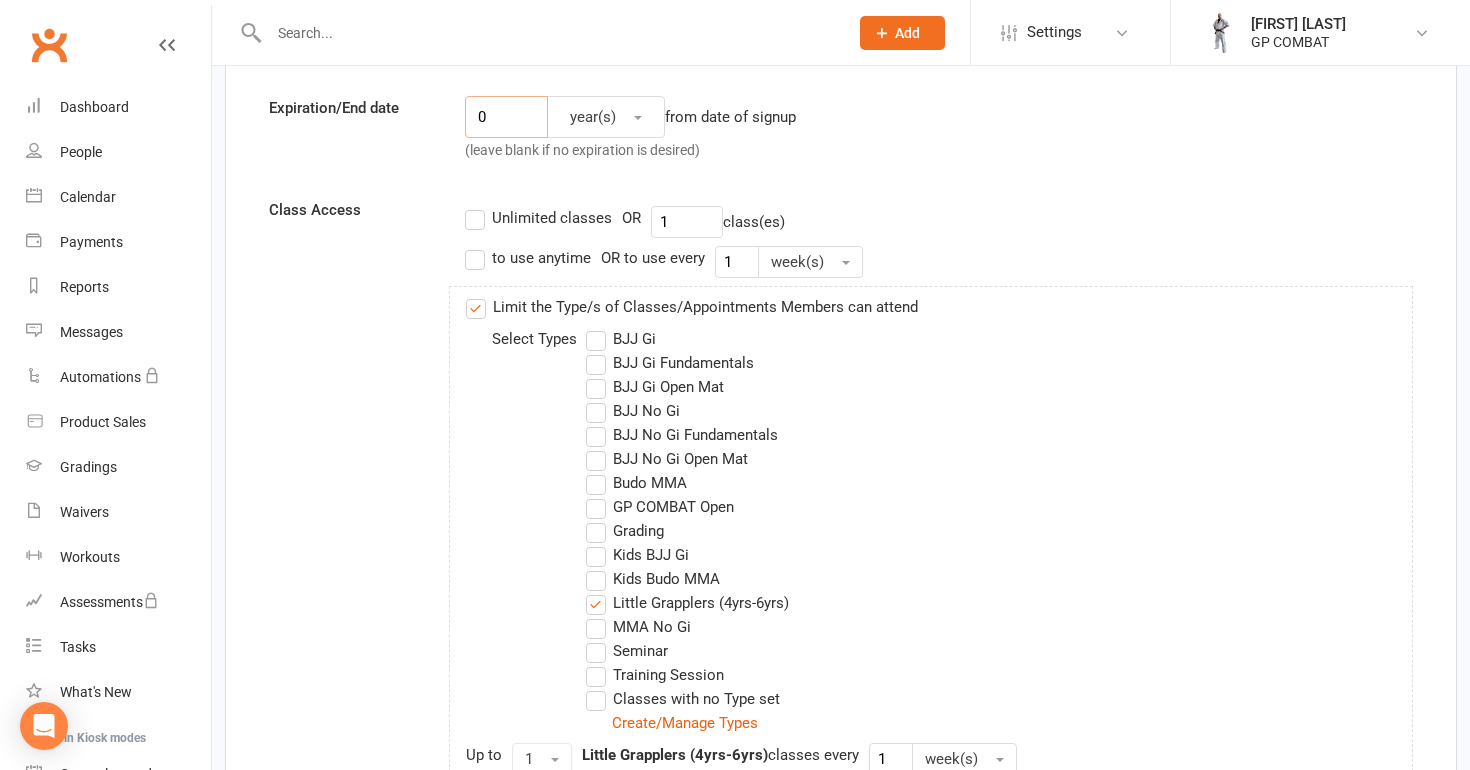 click on "0" at bounding box center (506, 117) 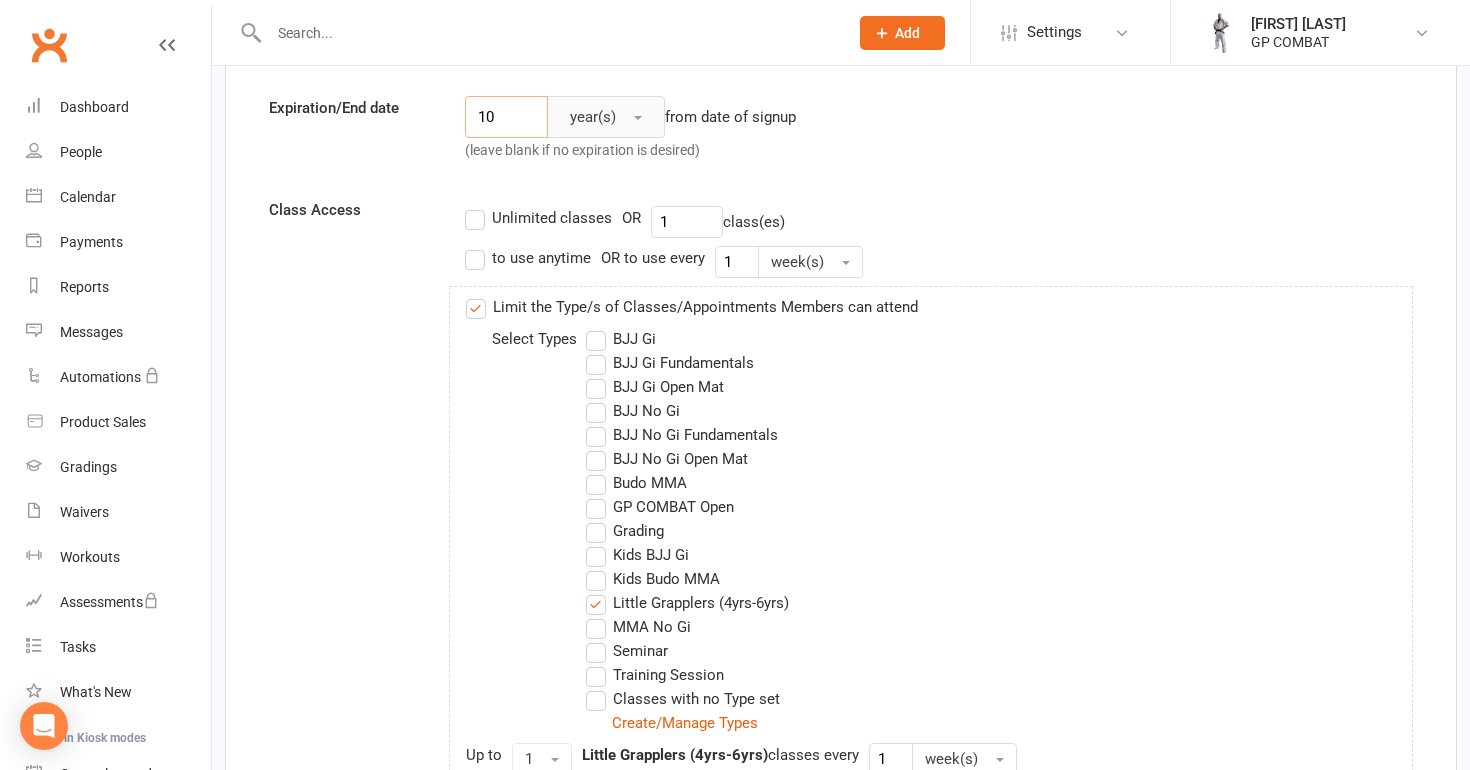 type on "10" 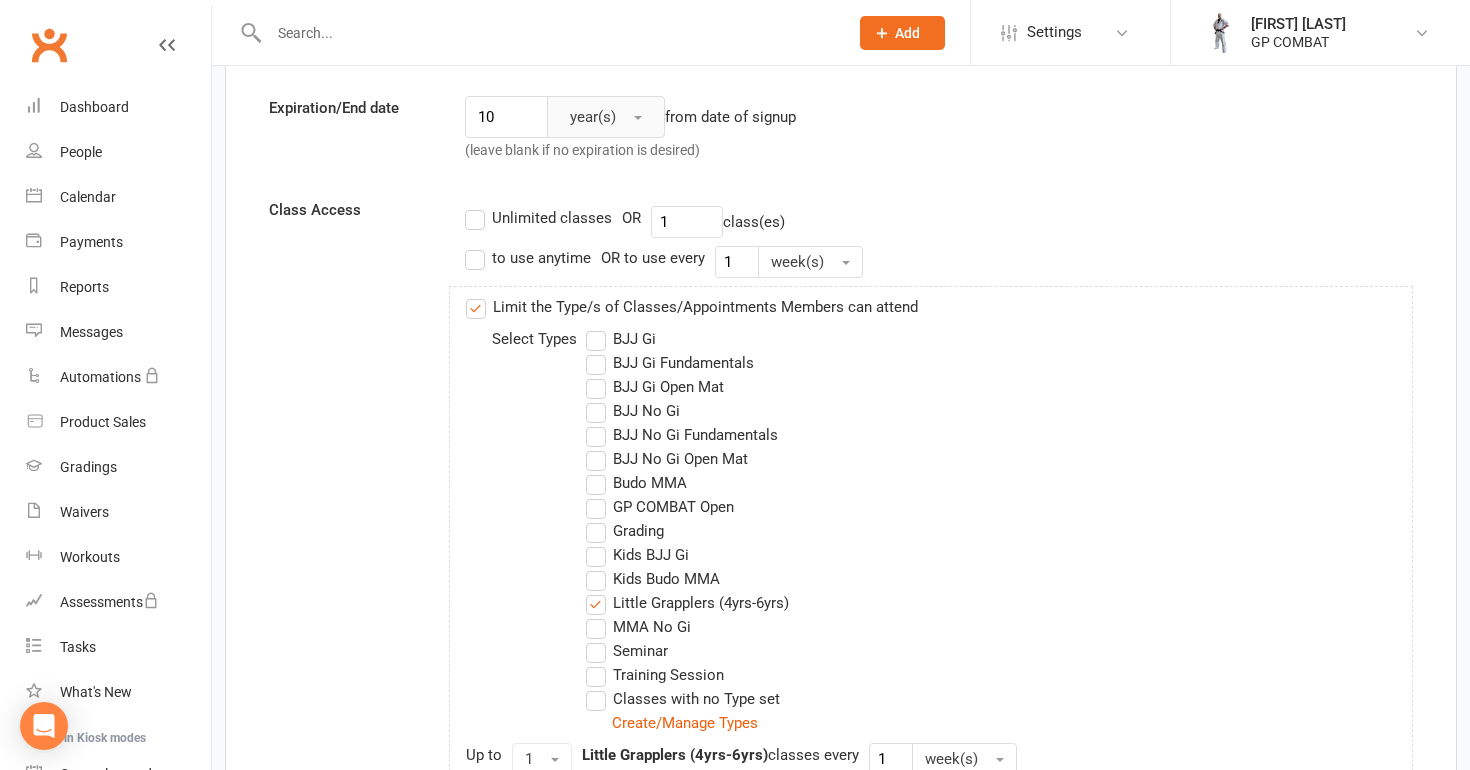 click on "year(s)" at bounding box center (593, 117) 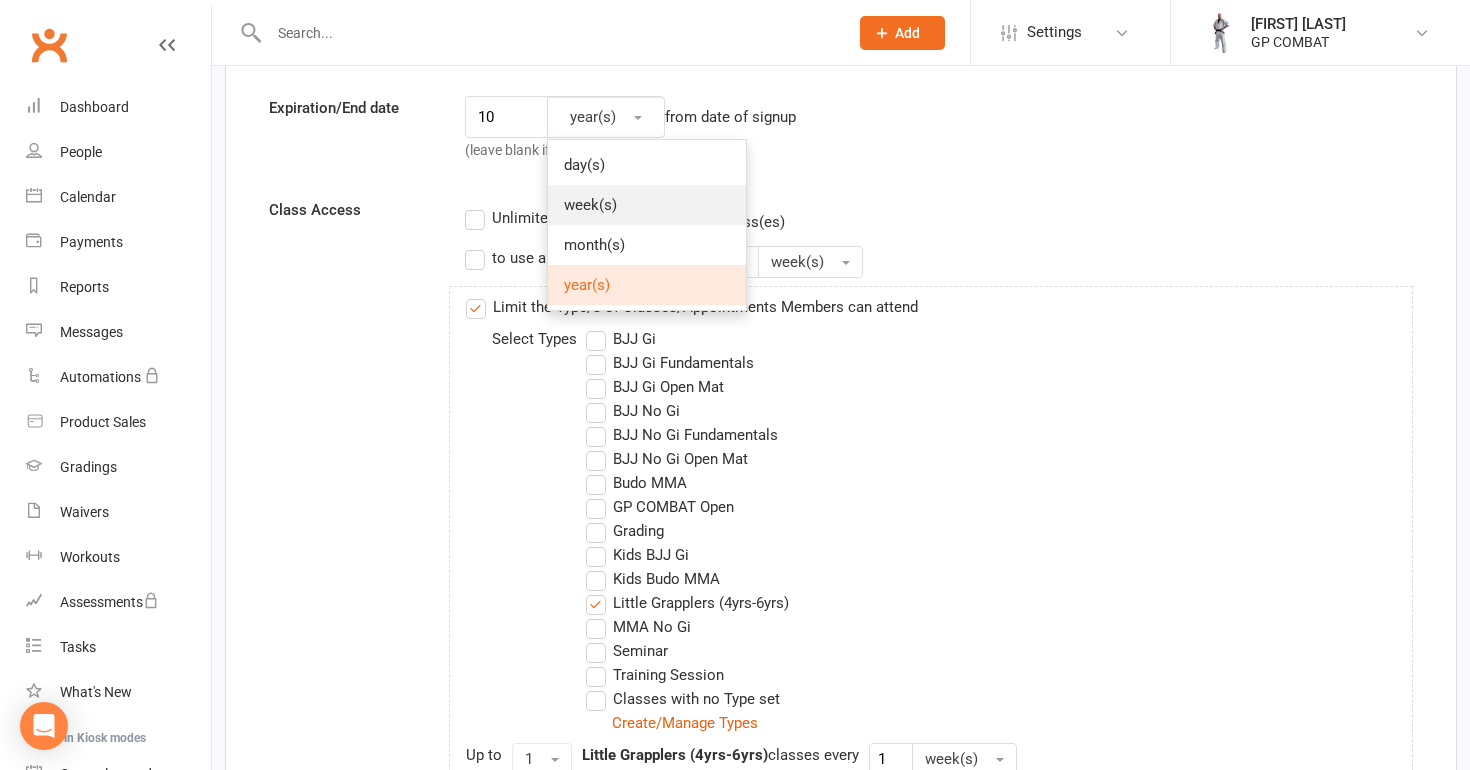 click on "week(s)" at bounding box center (590, 205) 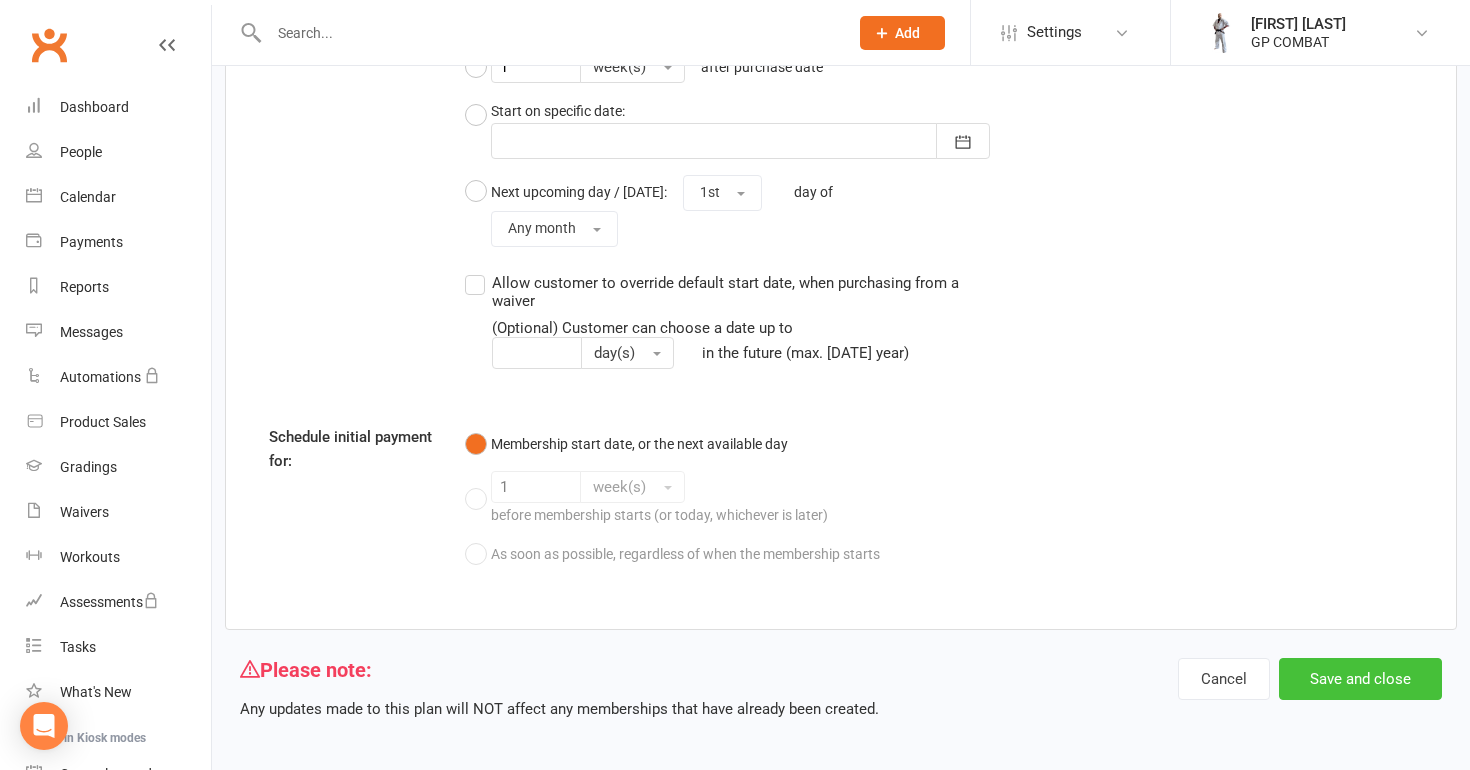 scroll, scrollTop: 2078, scrollLeft: 0, axis: vertical 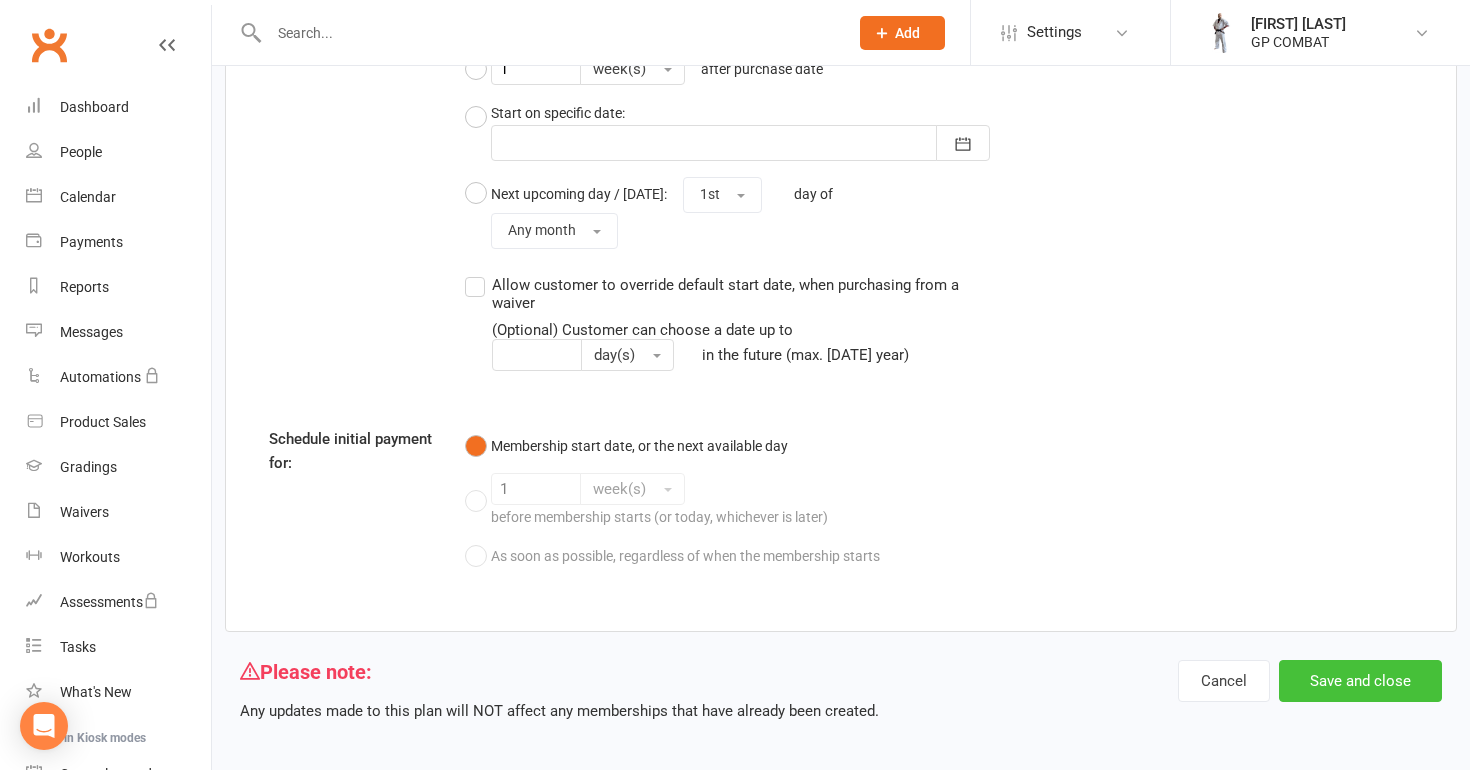 click on "Save and close" at bounding box center (1360, 681) 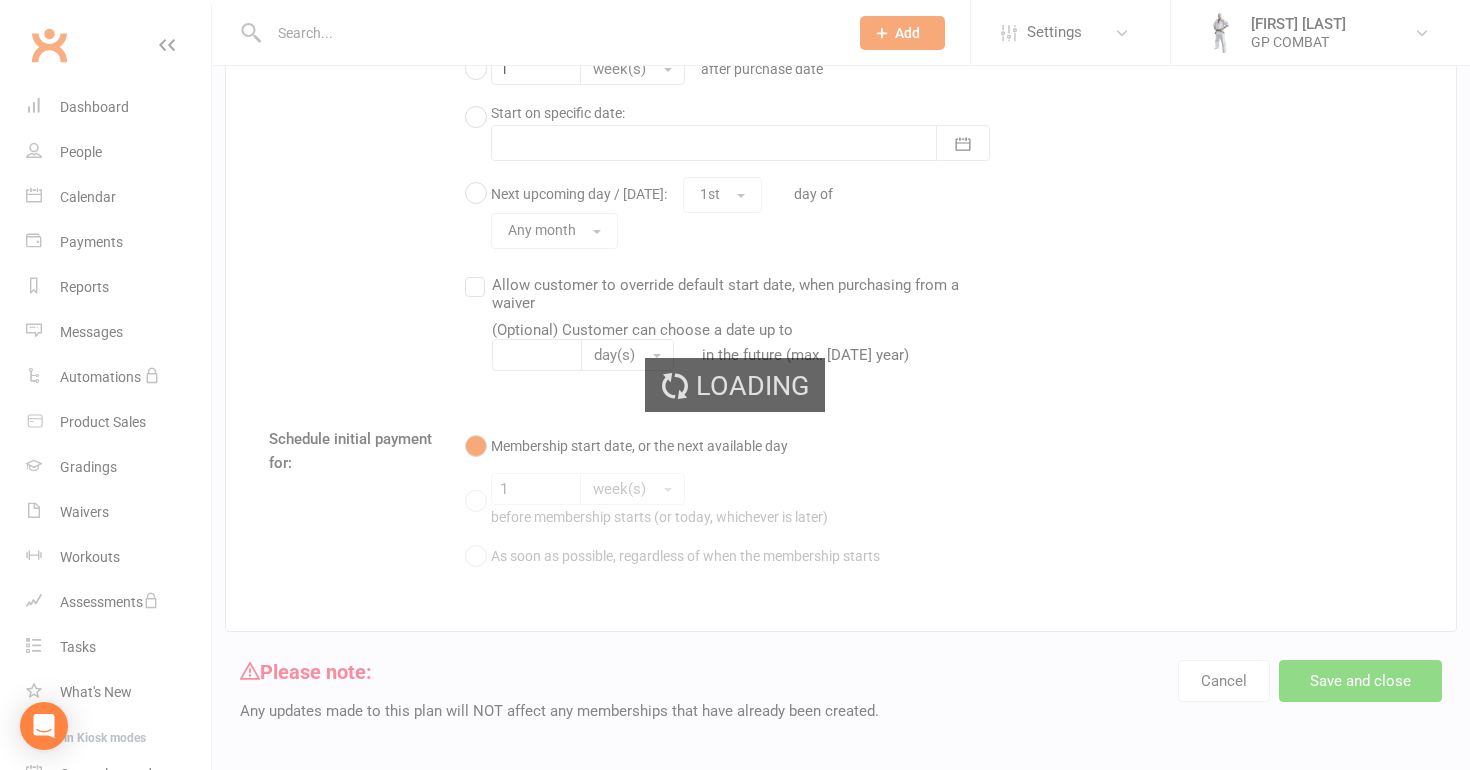 select on "50" 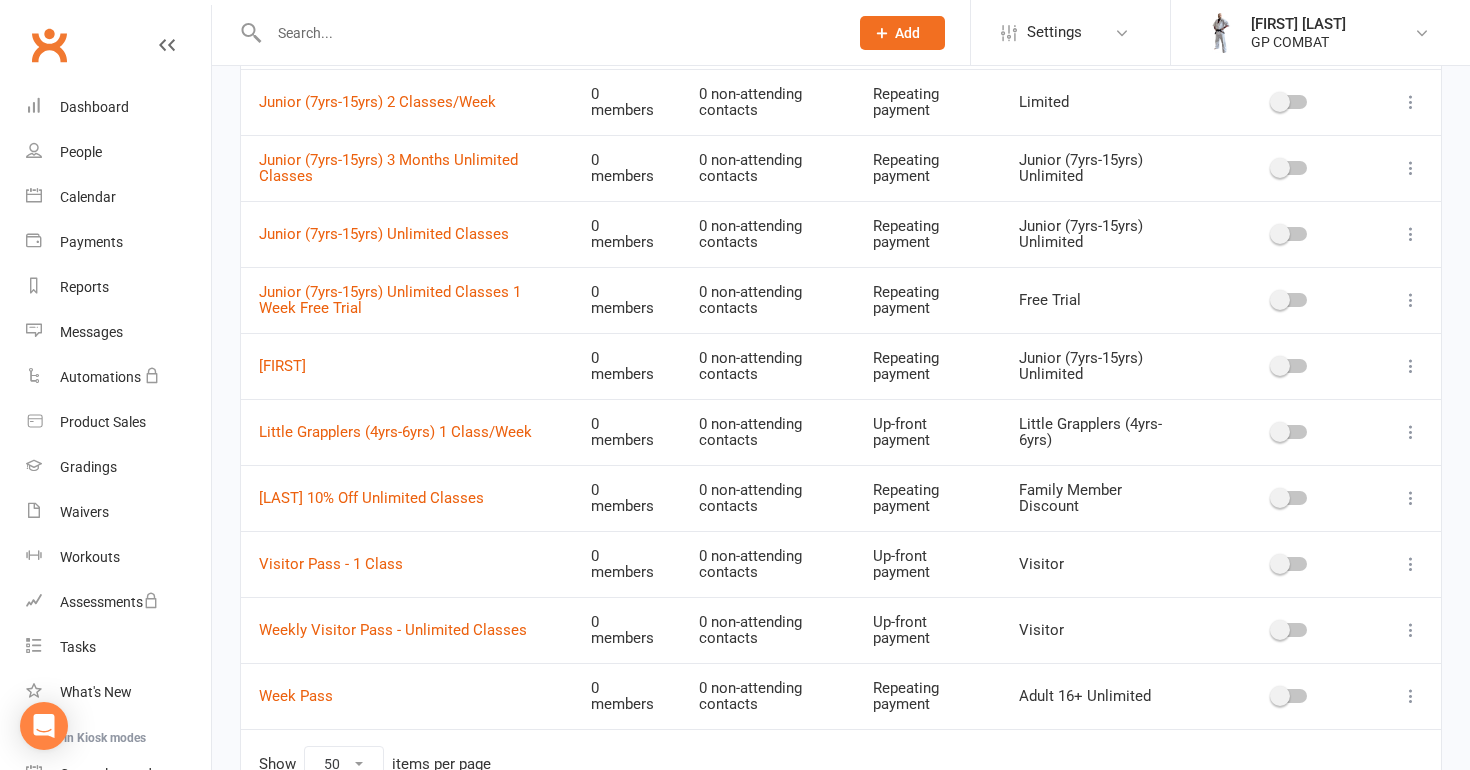 scroll, scrollTop: 953, scrollLeft: 0, axis: vertical 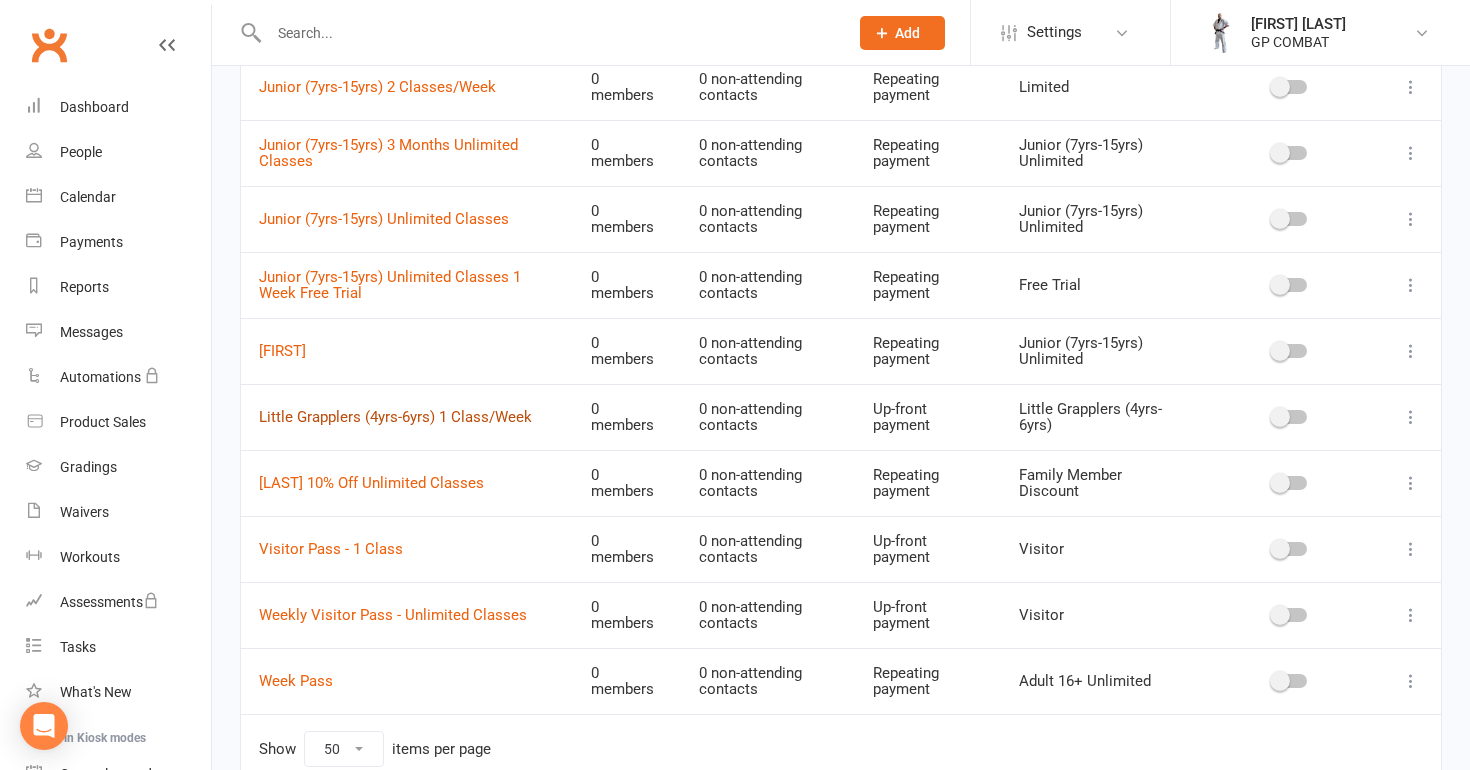 click on "Little Grapplers (4yrs-6yrs) 1 Class/Week" at bounding box center [395, 417] 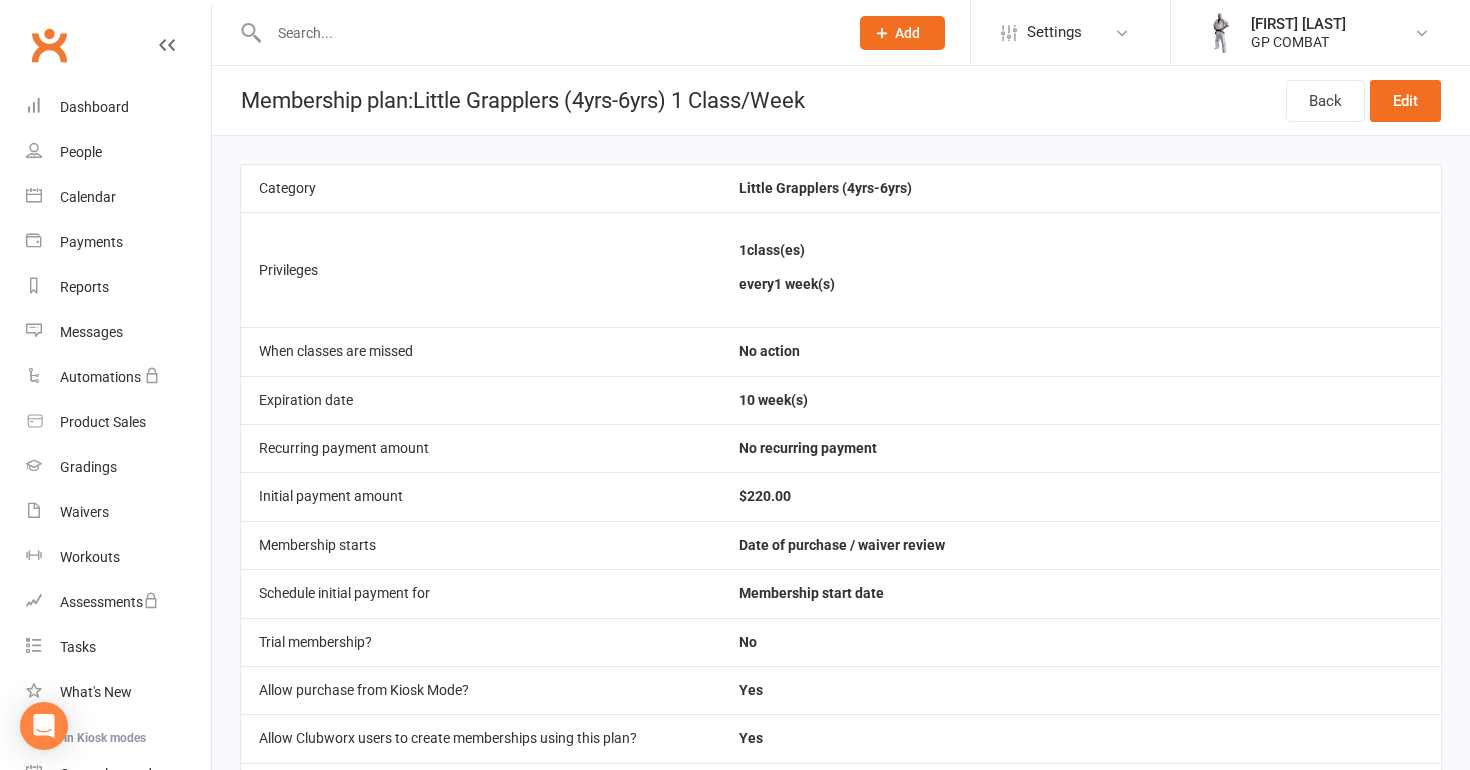 scroll, scrollTop: 0, scrollLeft: 0, axis: both 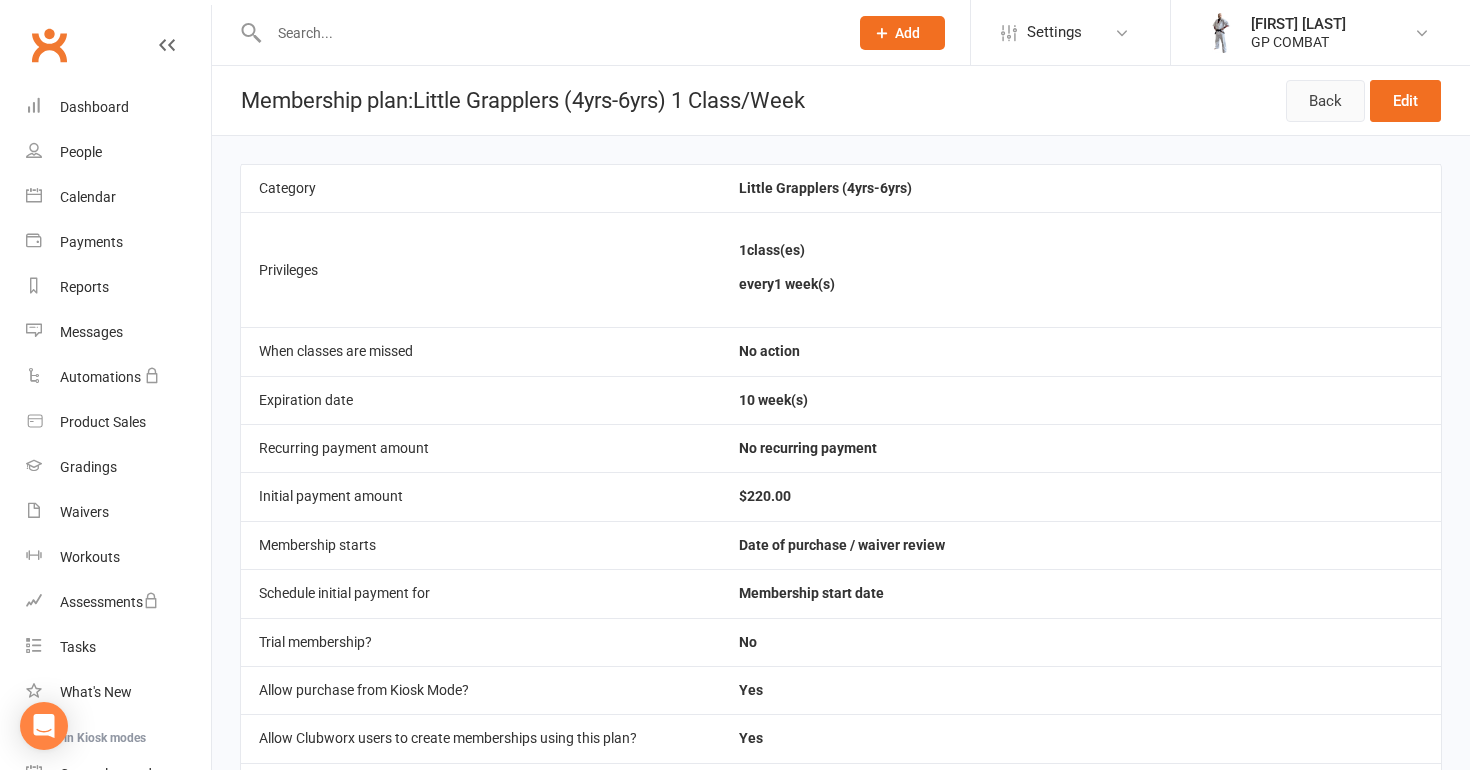 click on "Back" at bounding box center (1325, 101) 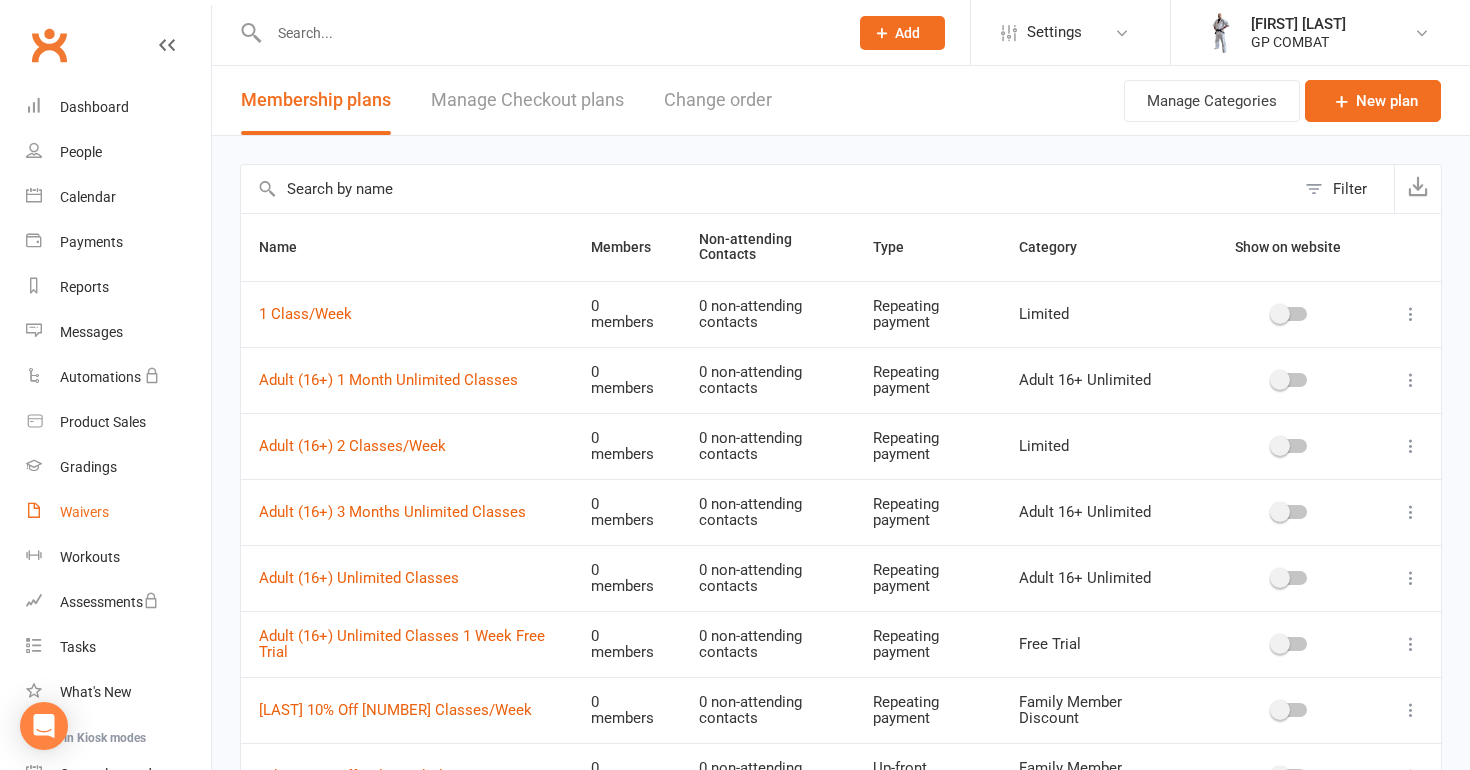 click on "Waivers" at bounding box center (84, 512) 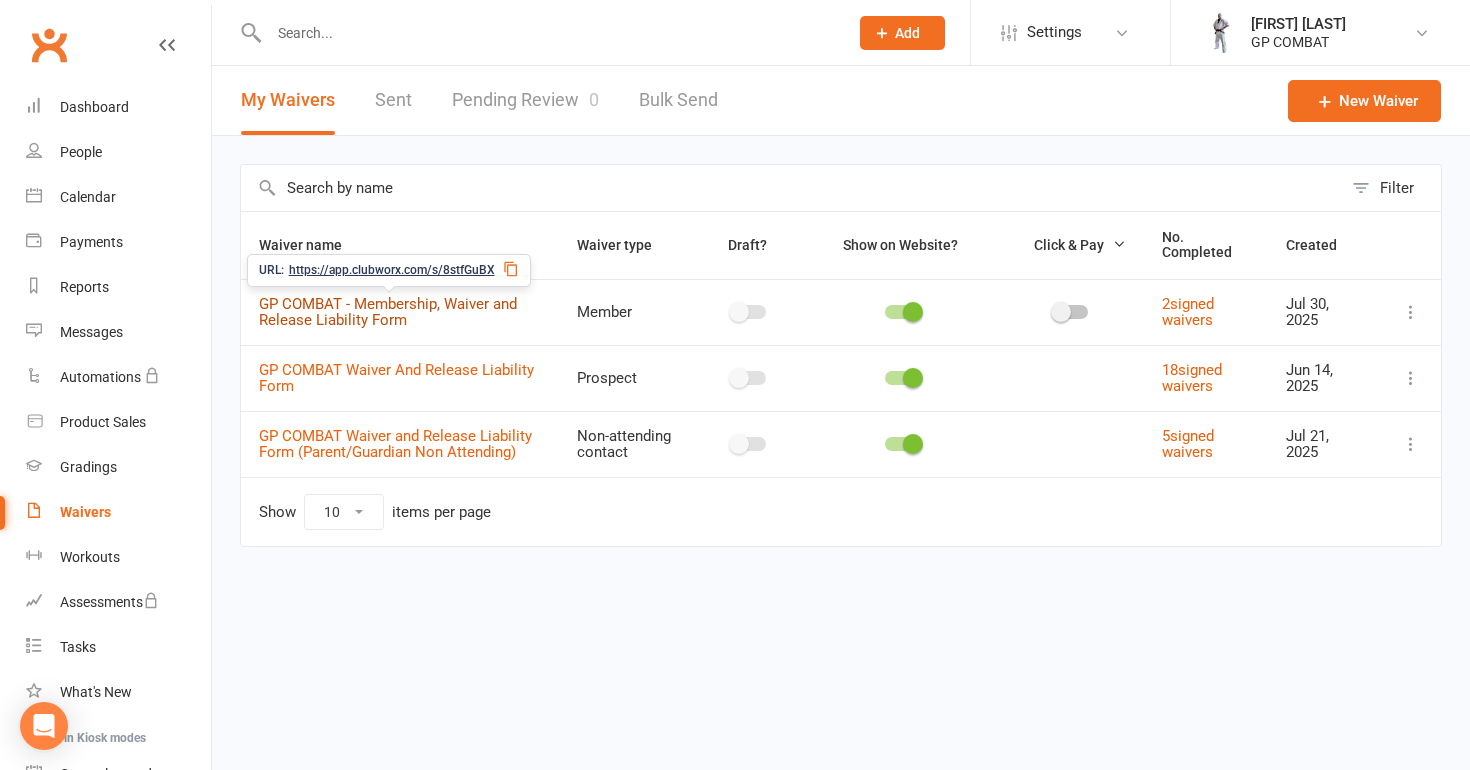 click on "GP COMBAT - Membership, Waiver and Release Liability Form" at bounding box center (388, 312) 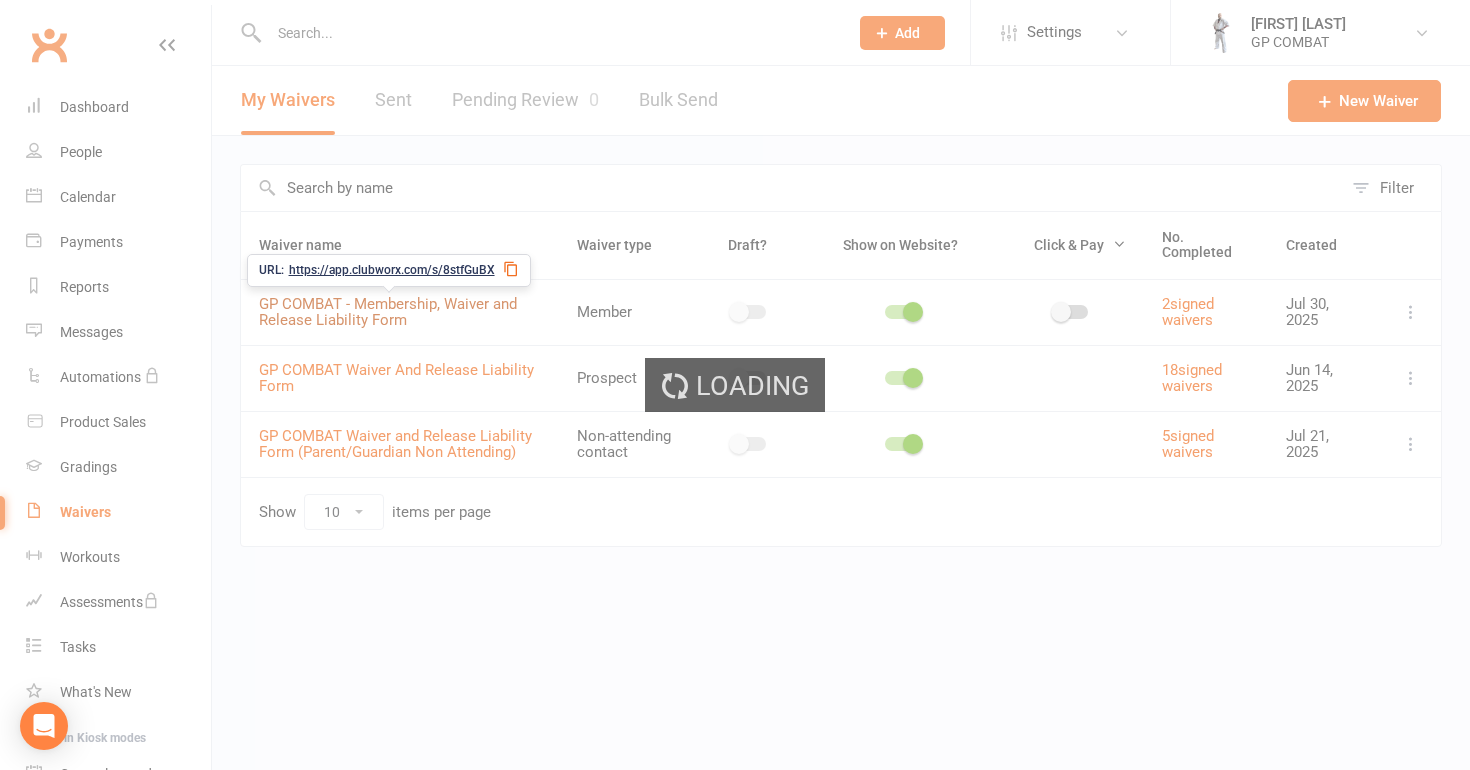 select on "select" 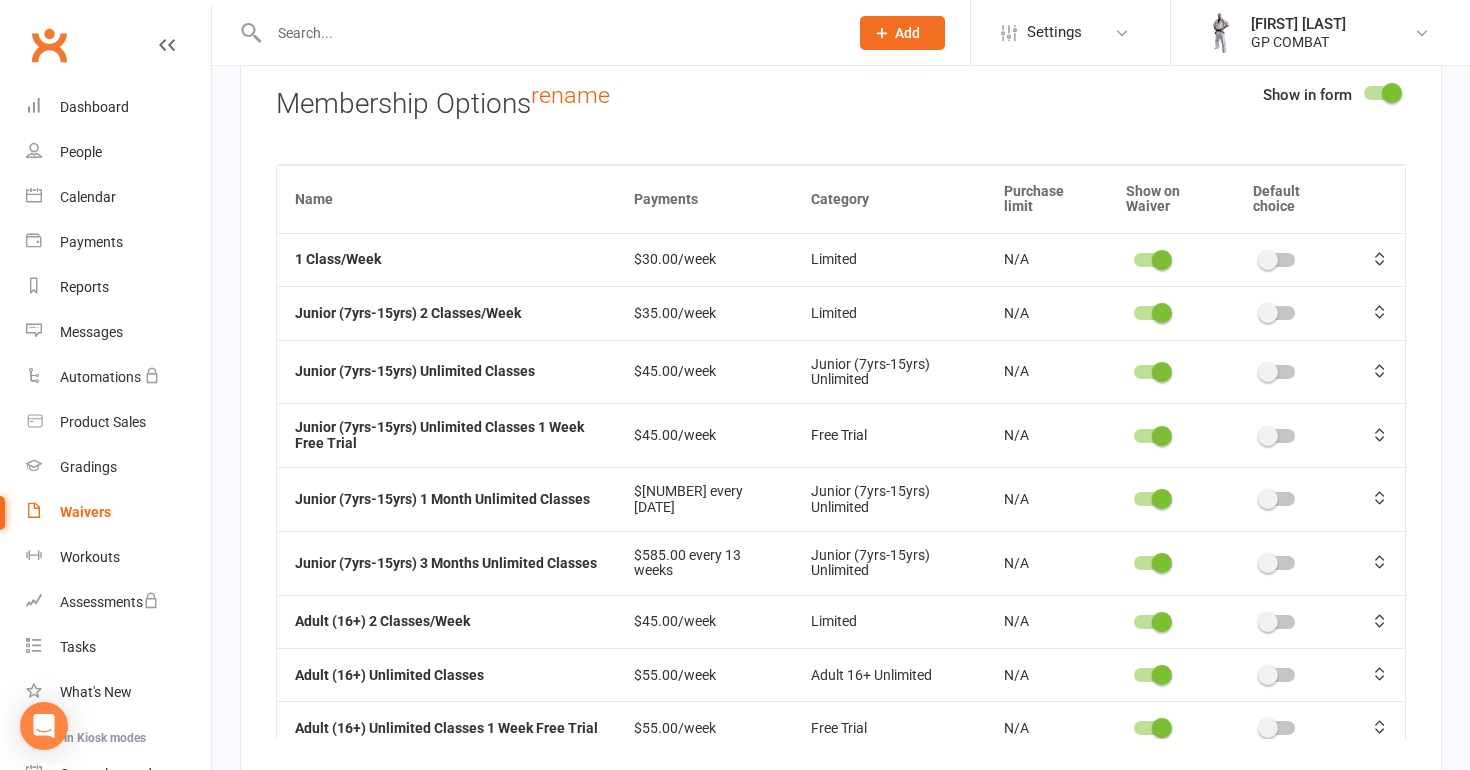 scroll, scrollTop: 10188, scrollLeft: 0, axis: vertical 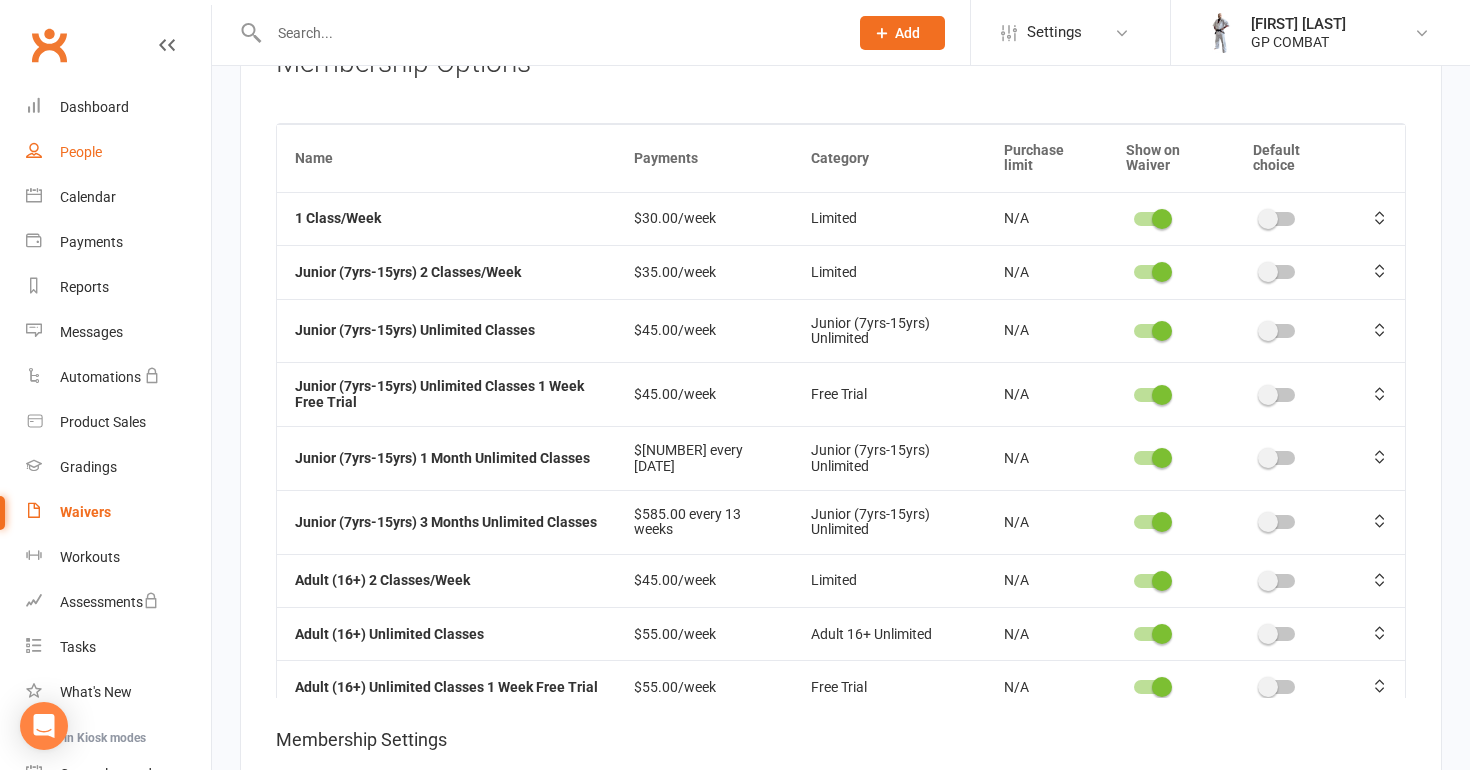 click on "People" at bounding box center [118, 152] 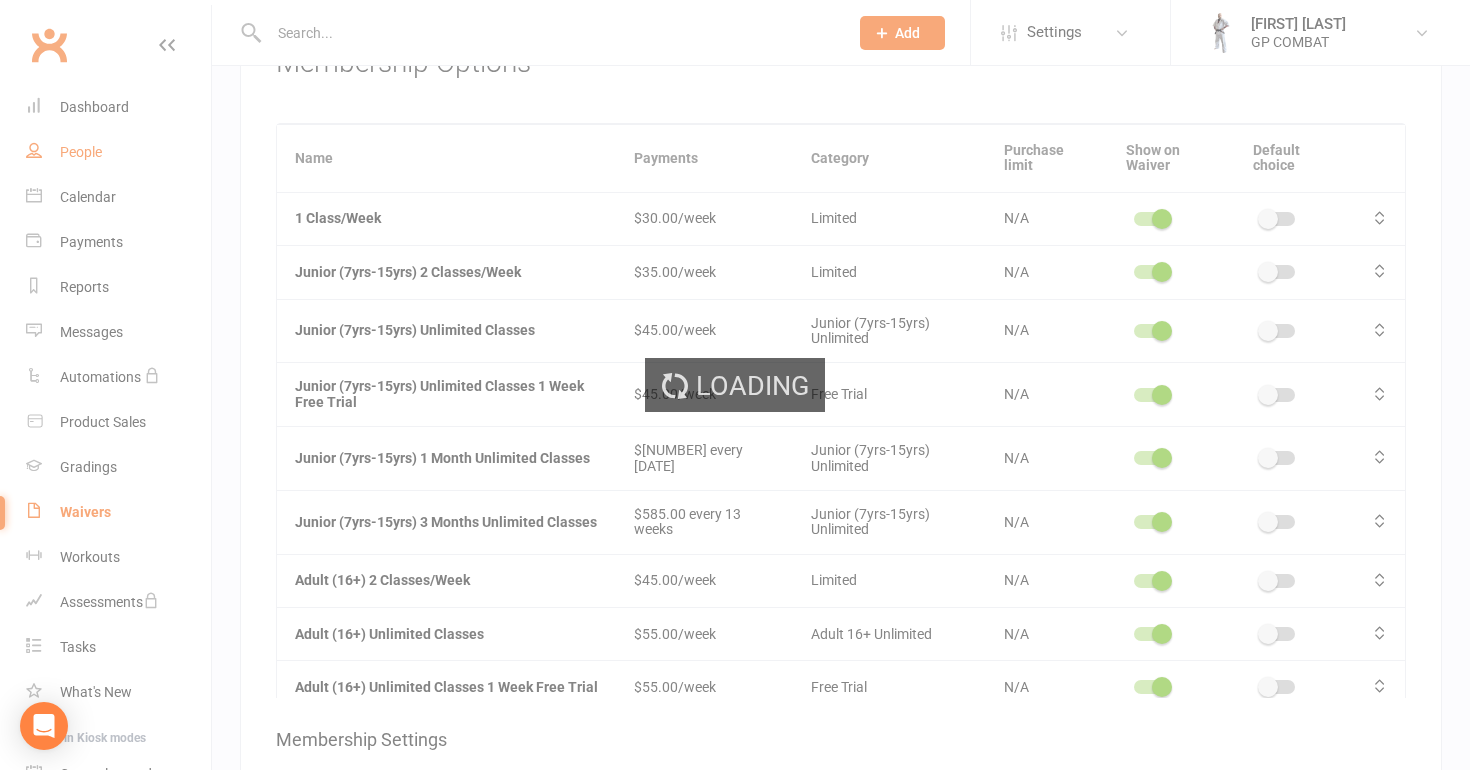 scroll, scrollTop: 0, scrollLeft: 0, axis: both 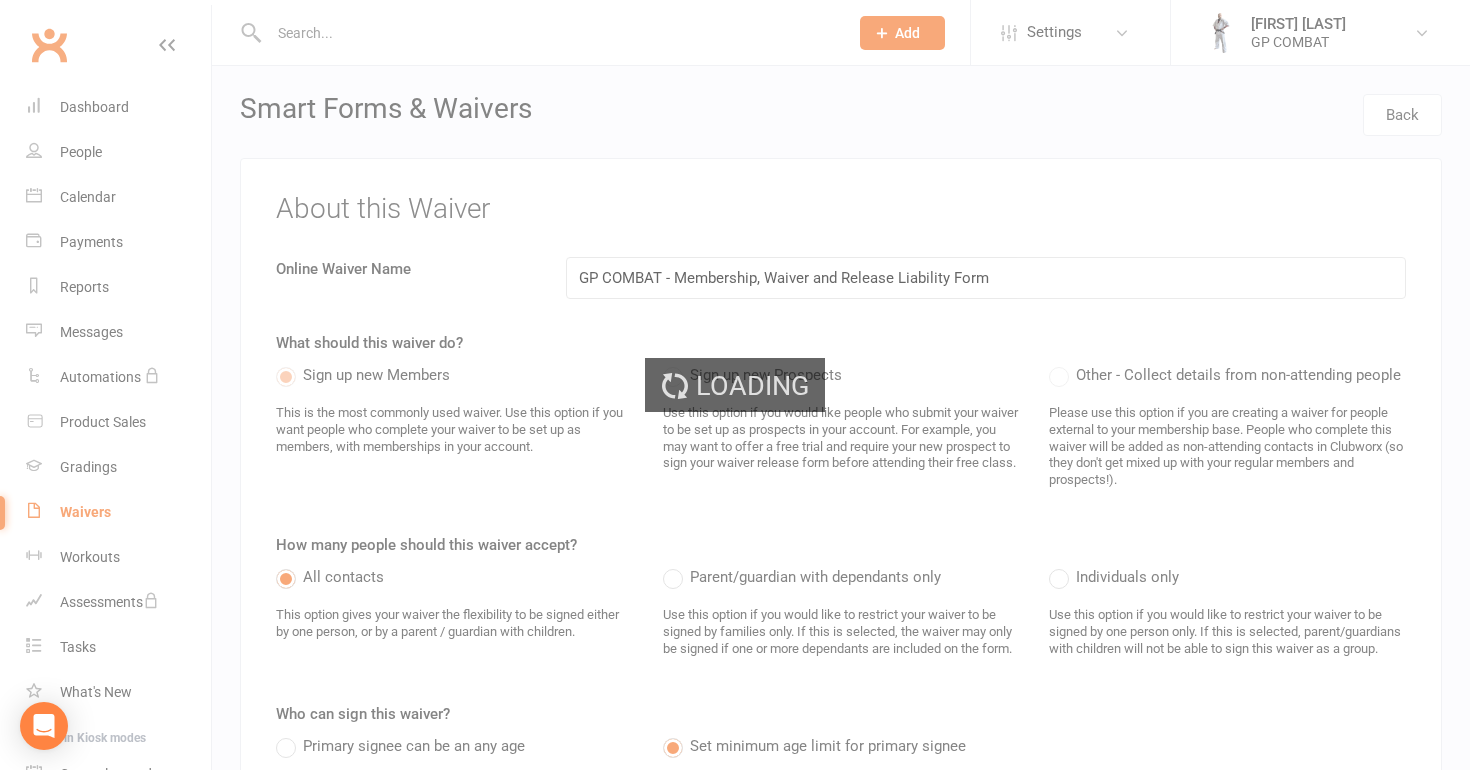 select on "100" 